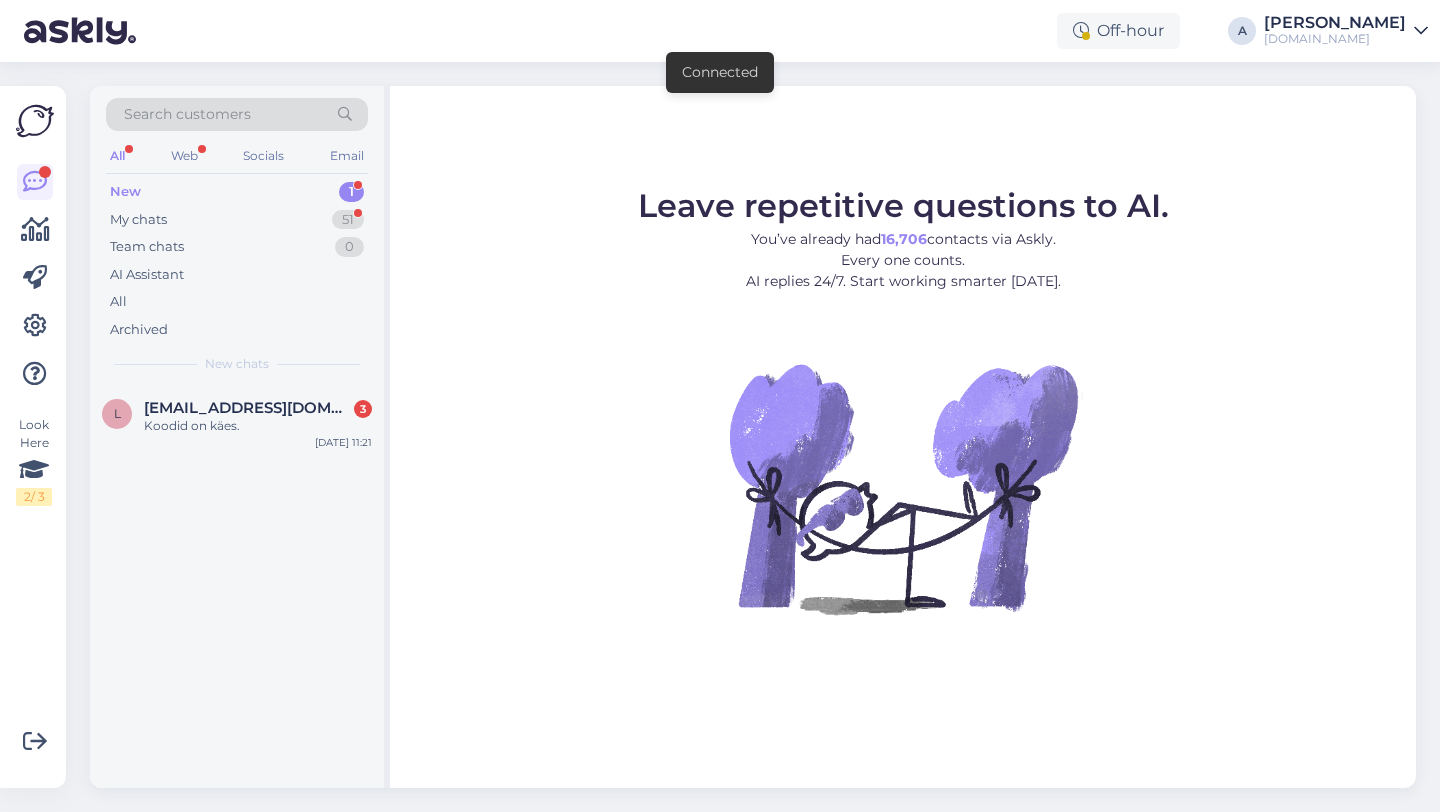 scroll, scrollTop: 0, scrollLeft: 0, axis: both 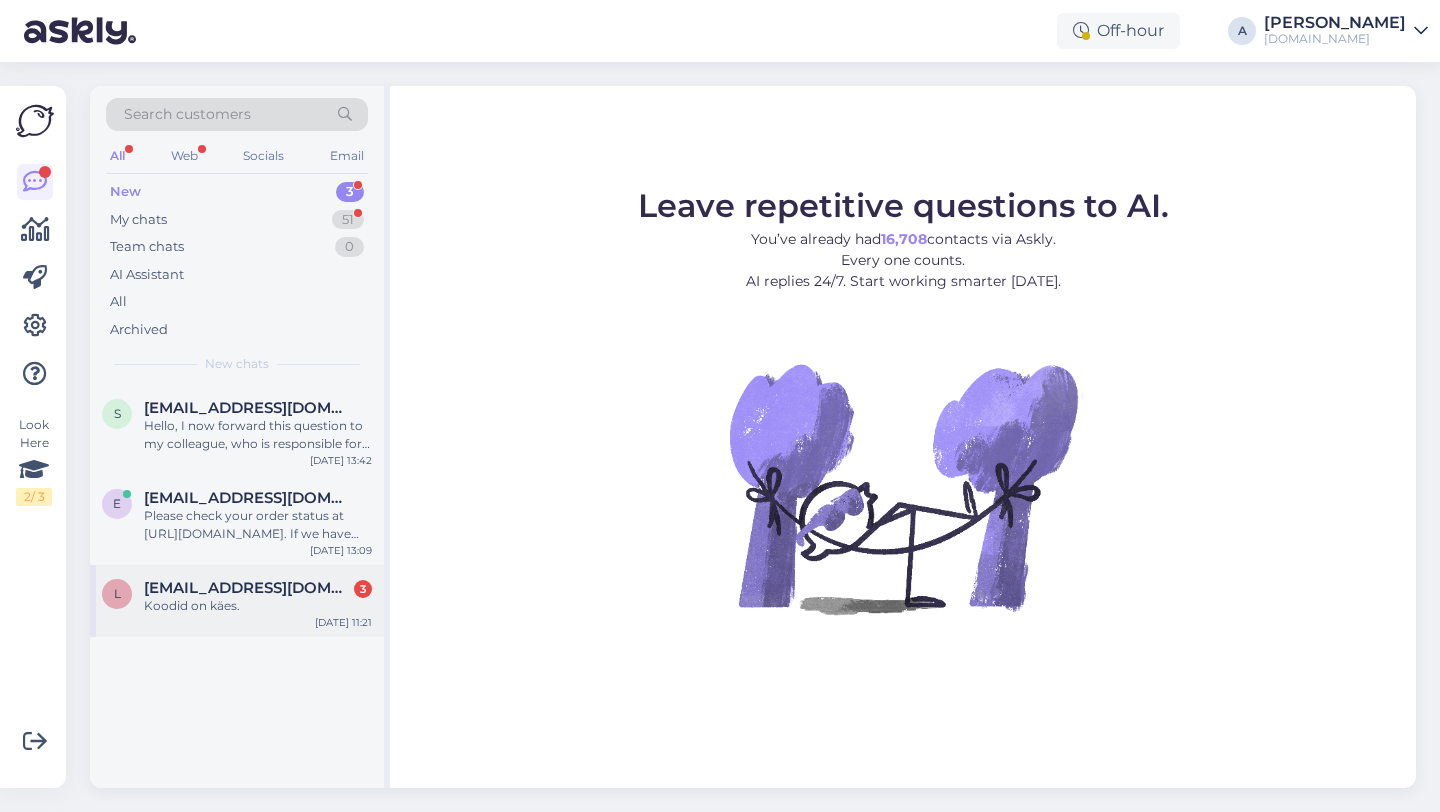 click on "Koodid on käes." at bounding box center [258, 606] 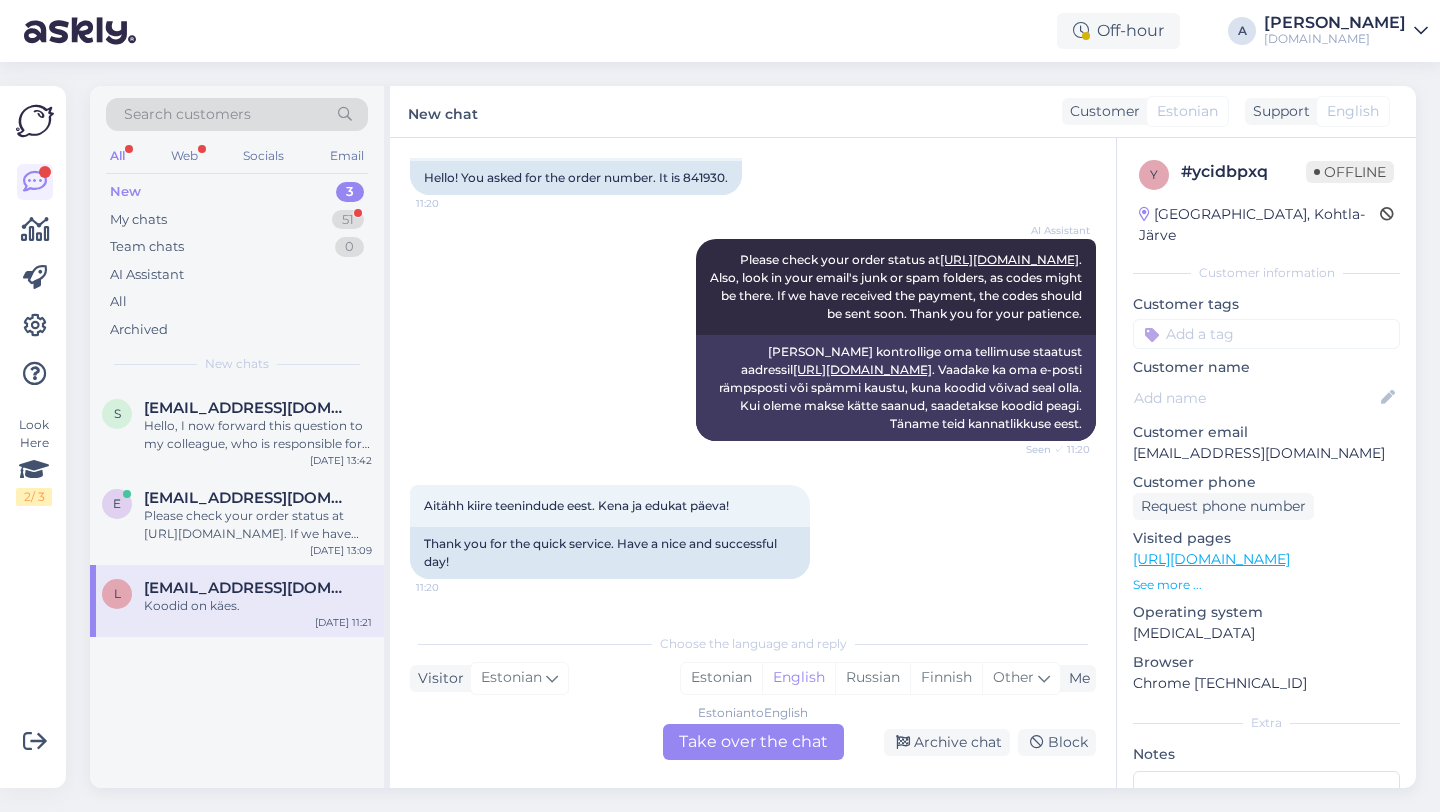 scroll, scrollTop: 9381, scrollLeft: 0, axis: vertical 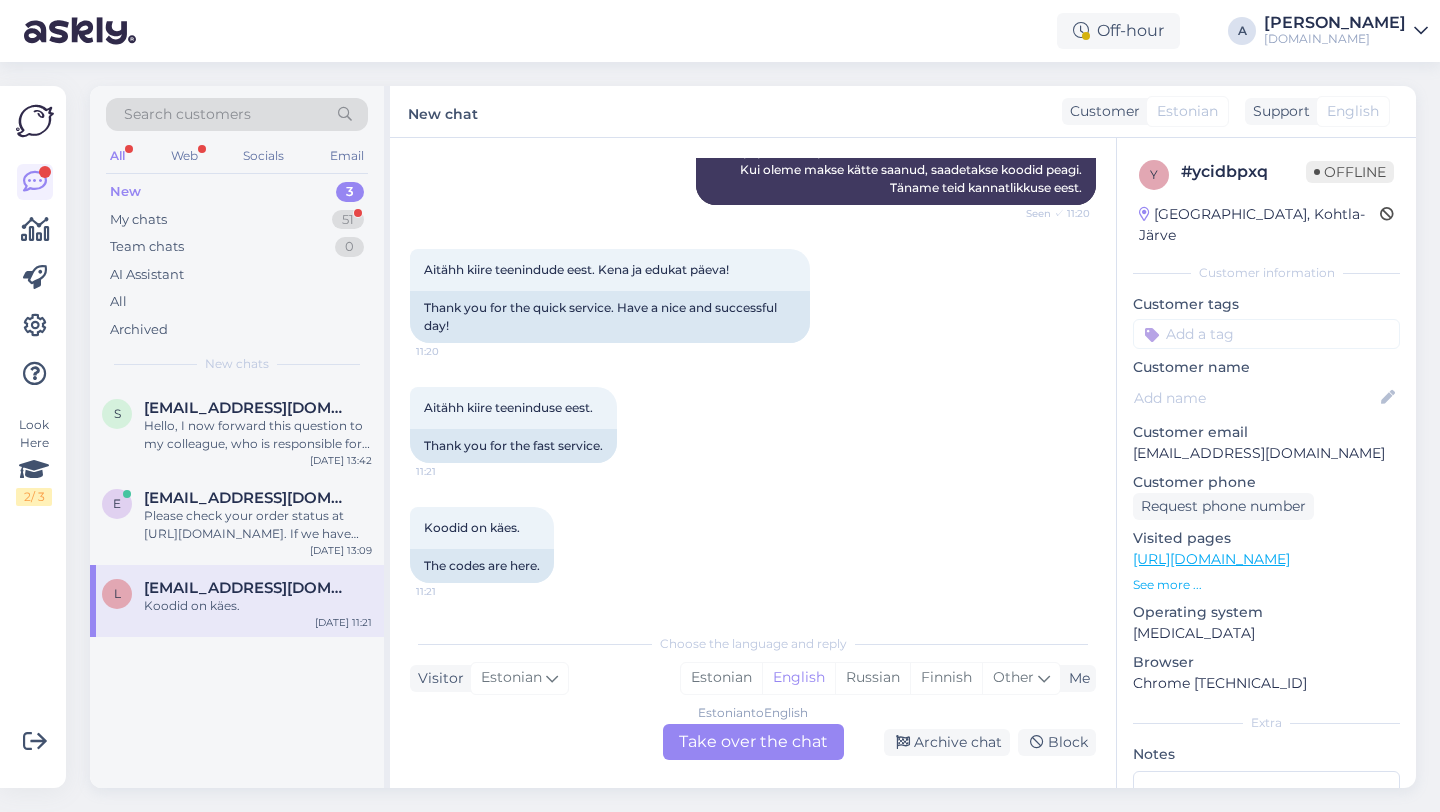 click on "Estonian  to  English Take over the chat" at bounding box center (753, 742) 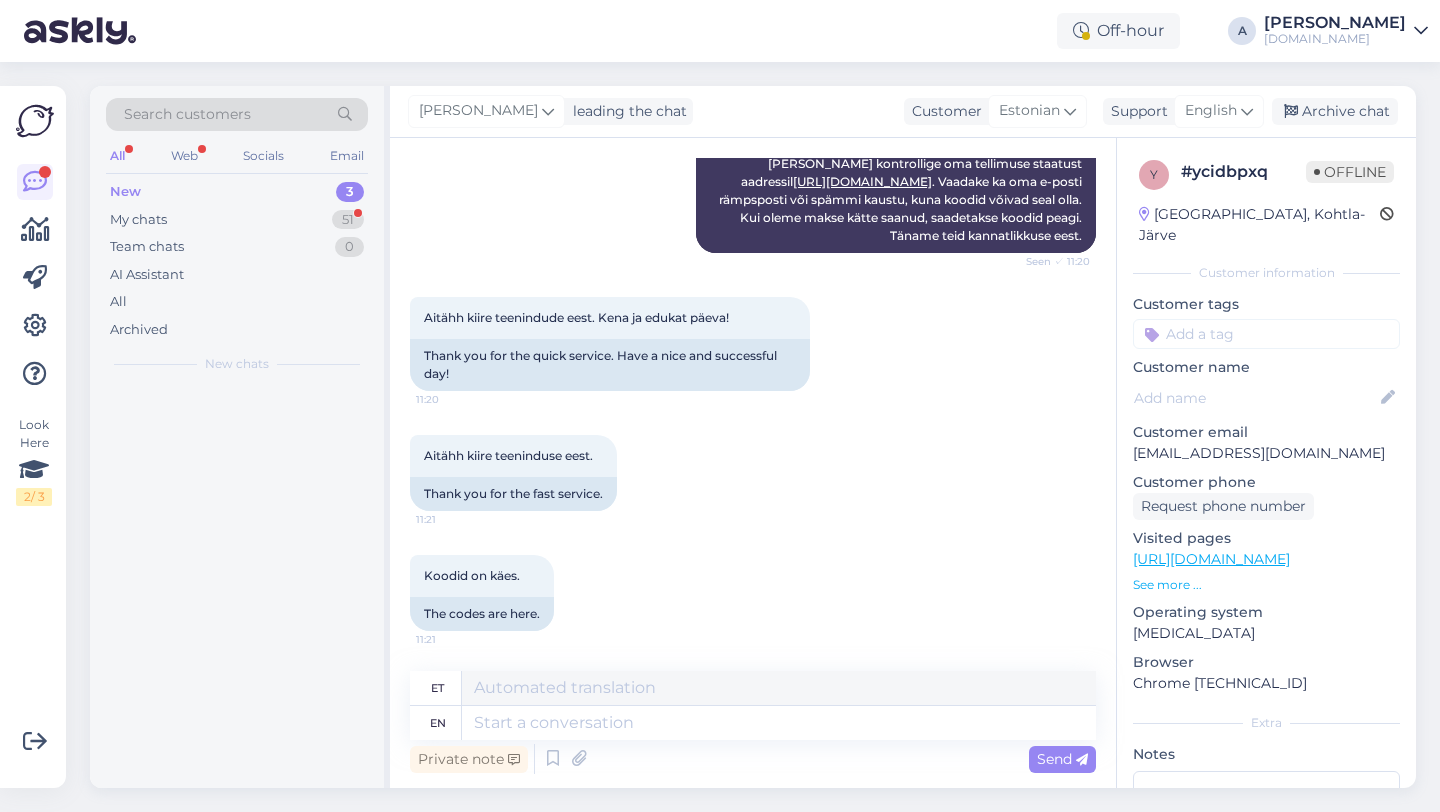 scroll, scrollTop: 9333, scrollLeft: 0, axis: vertical 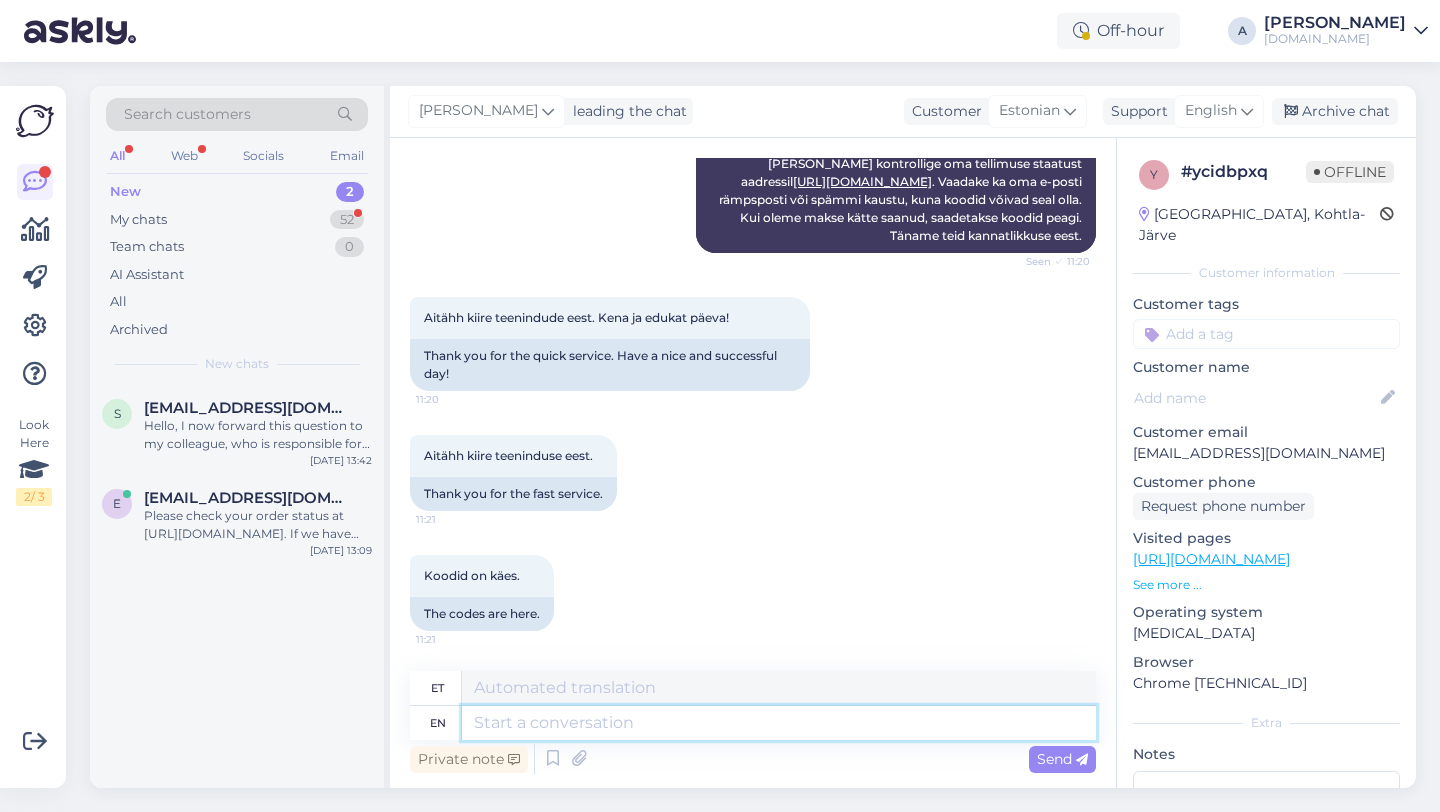 click at bounding box center [779, 723] 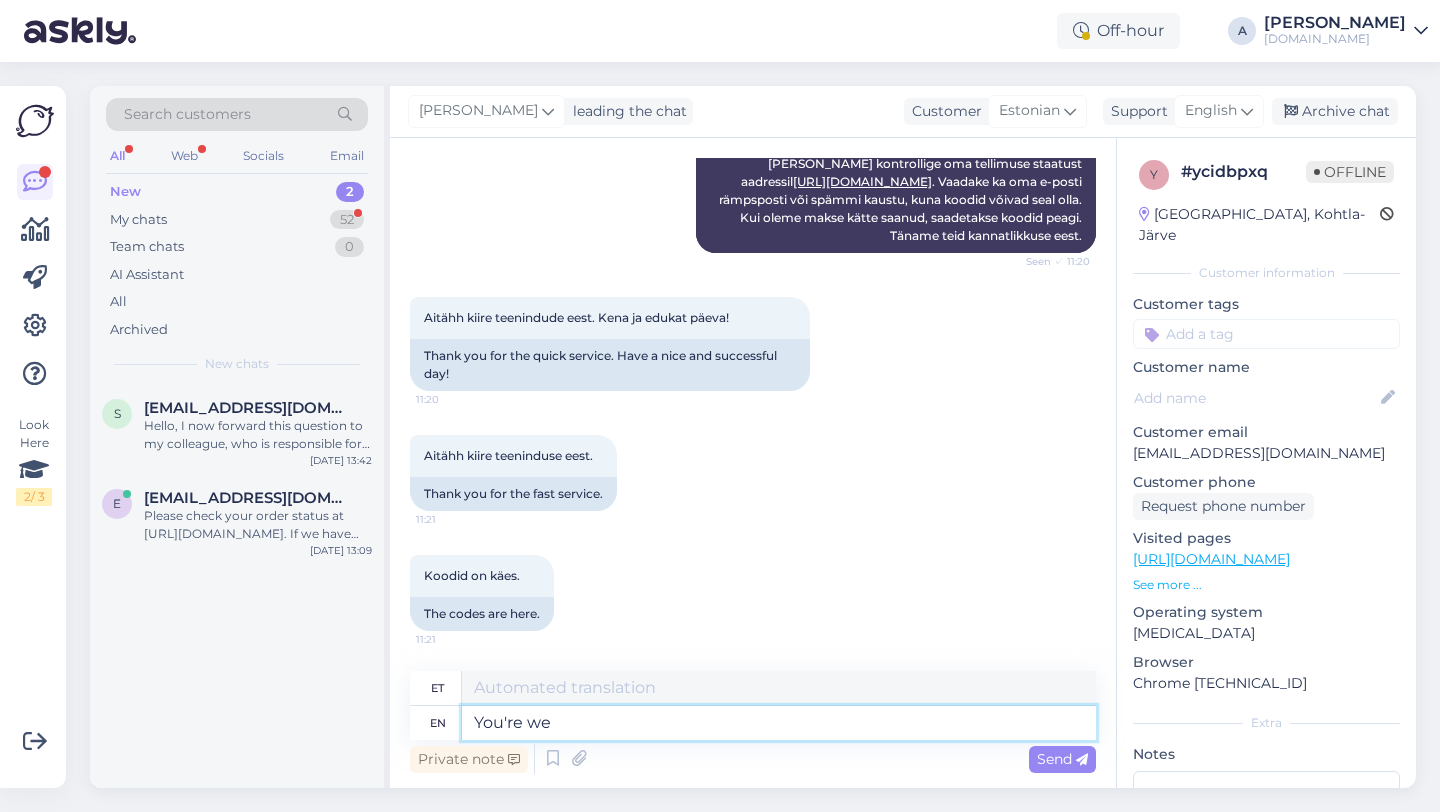 type on "You're wel" 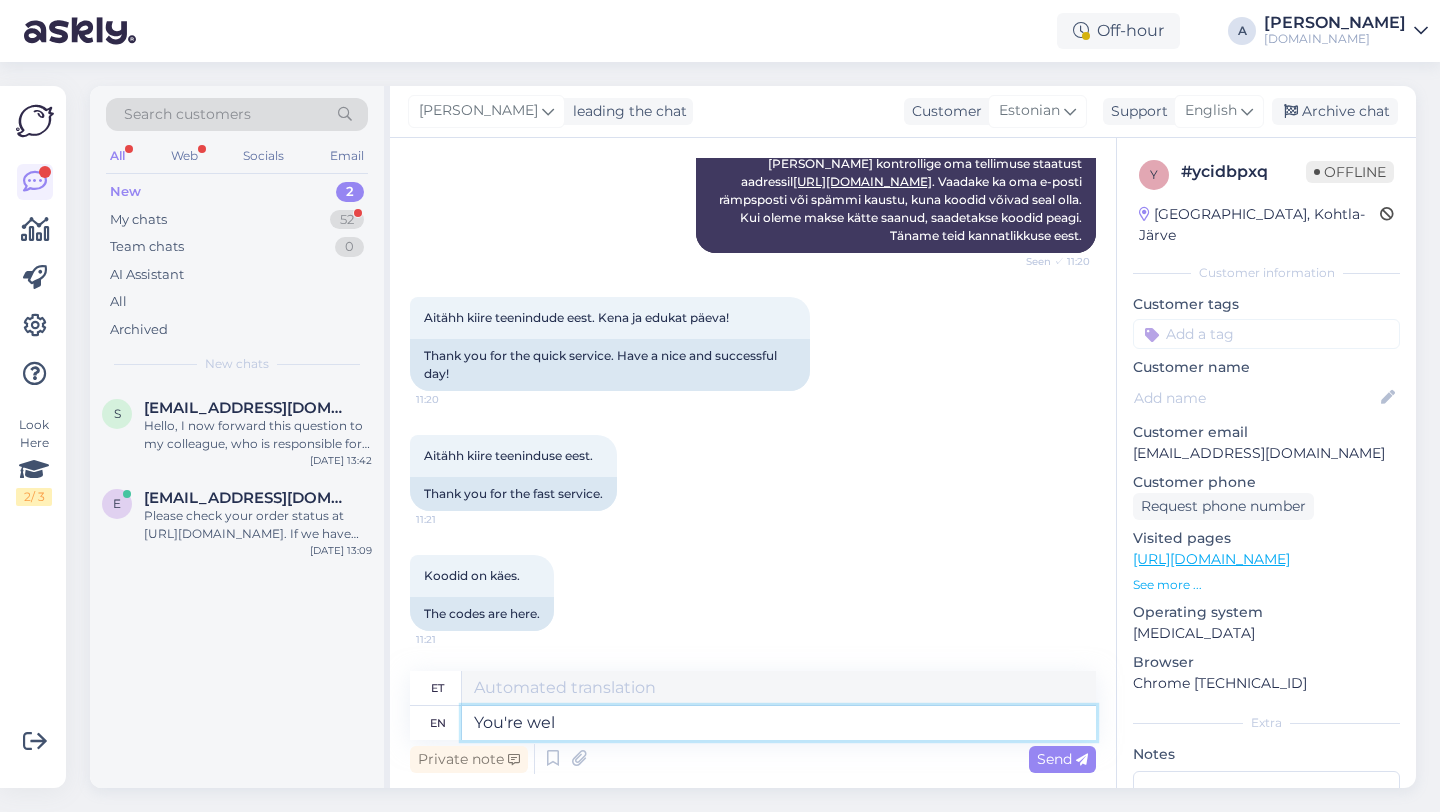 type on "Sa oled" 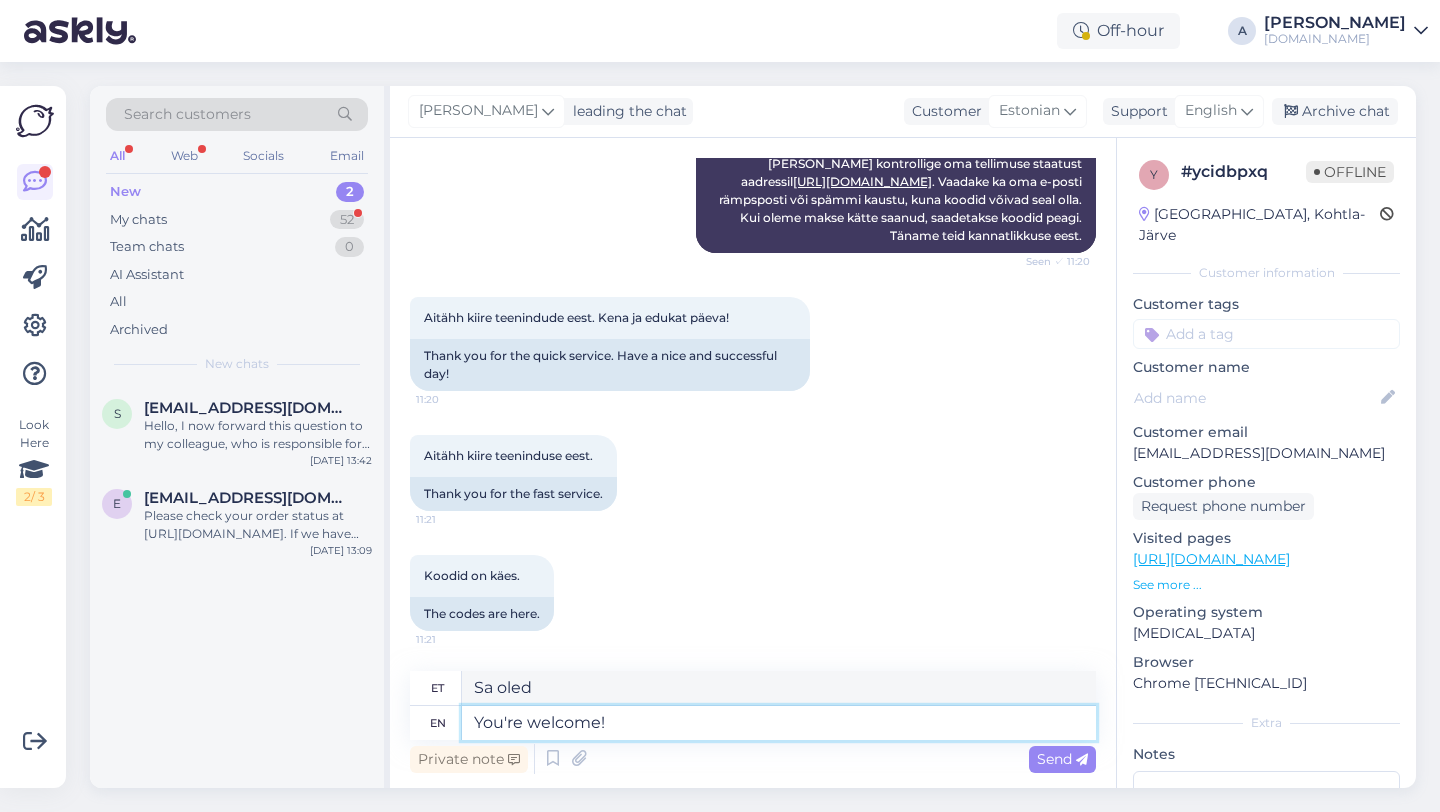 type on "You're welcome! :" 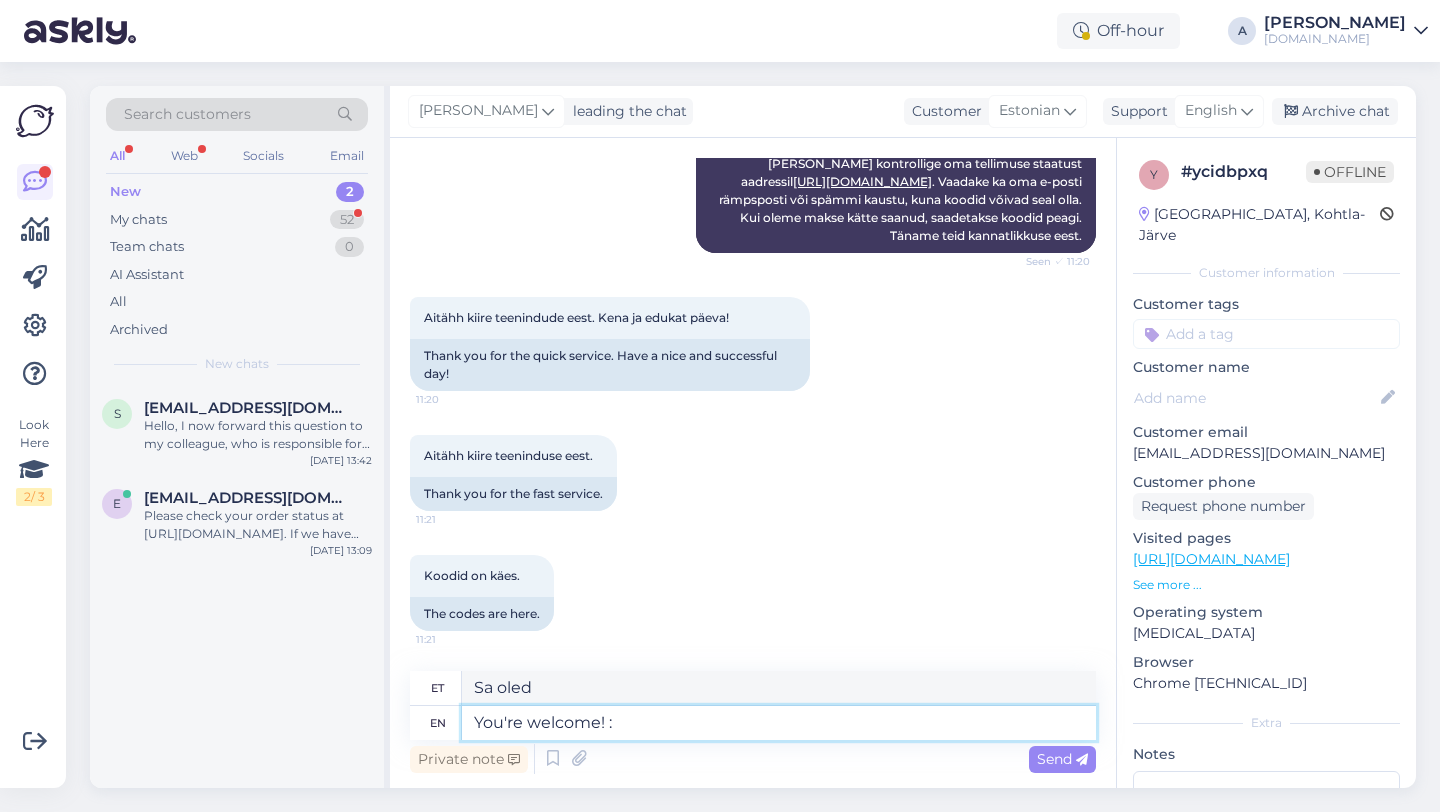 type on "Ole hea! / Palun!" 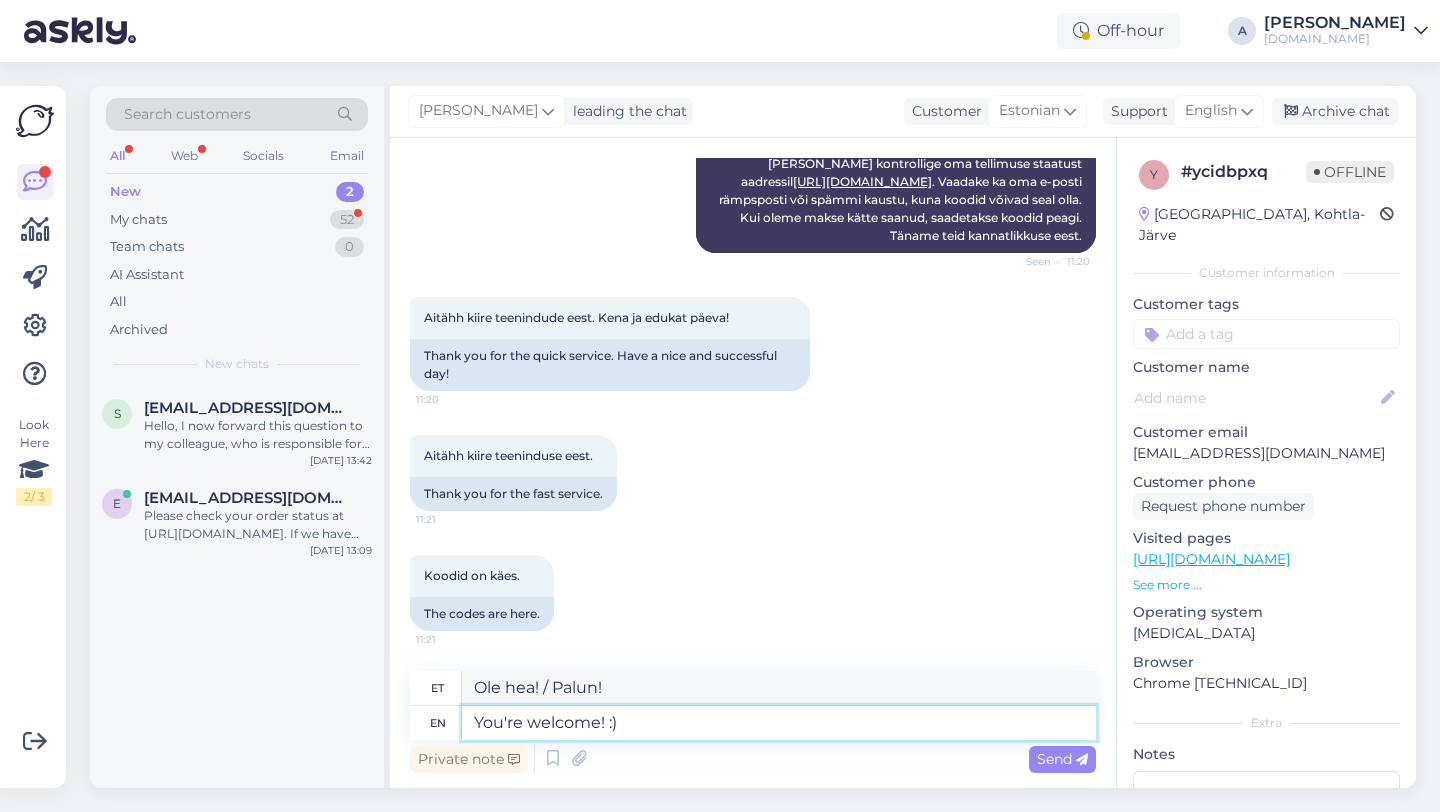 type on "You're welcome! :)" 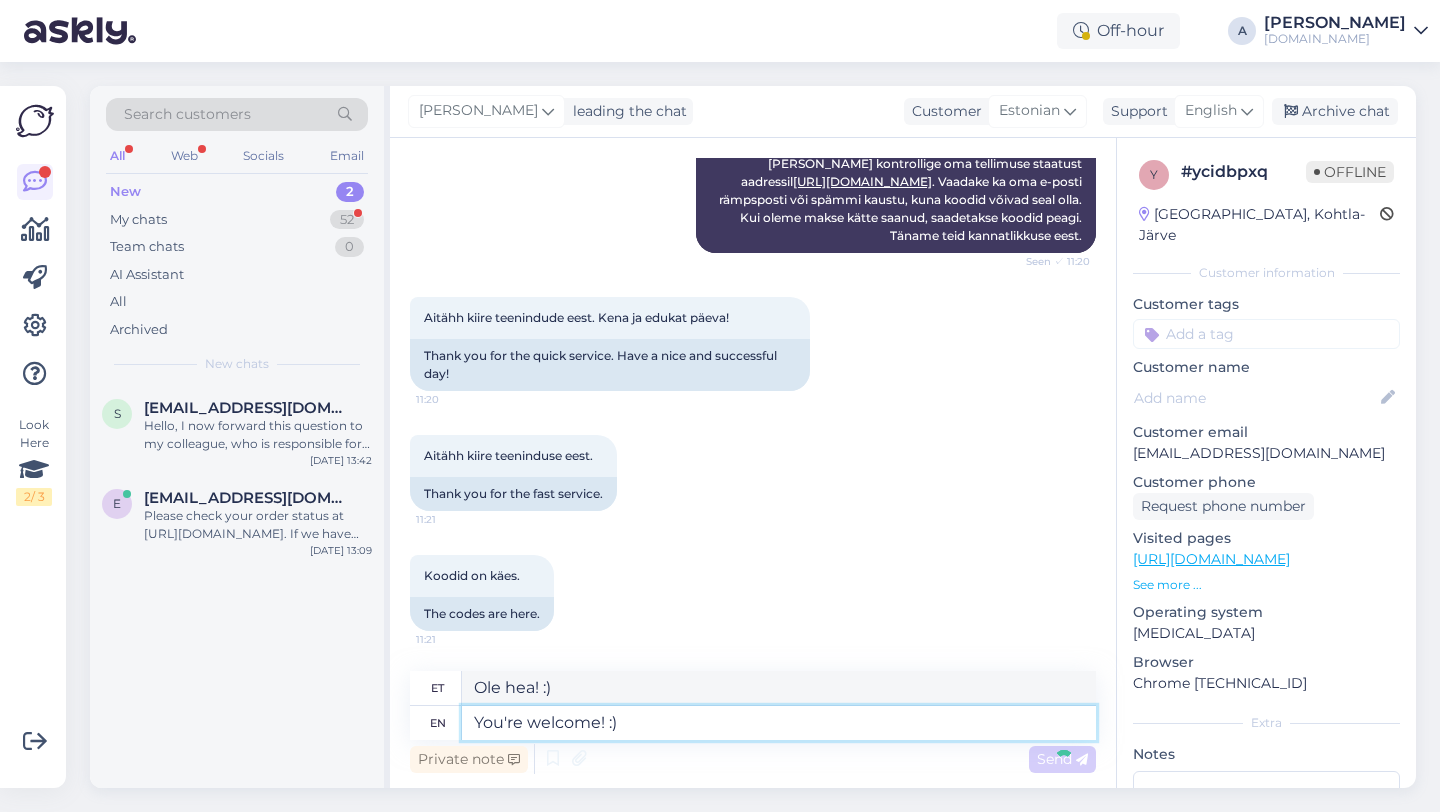 type 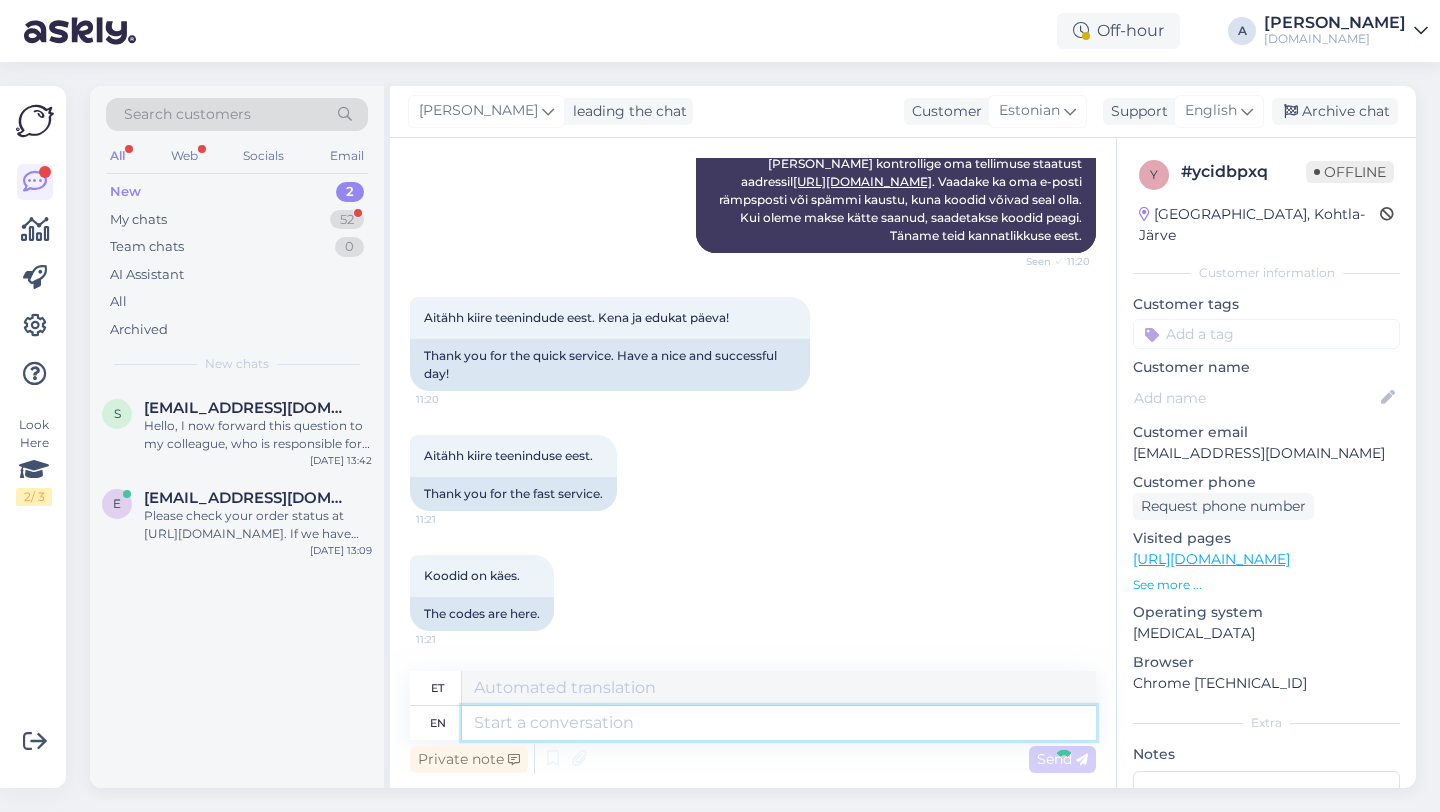 scroll, scrollTop: 9453, scrollLeft: 0, axis: vertical 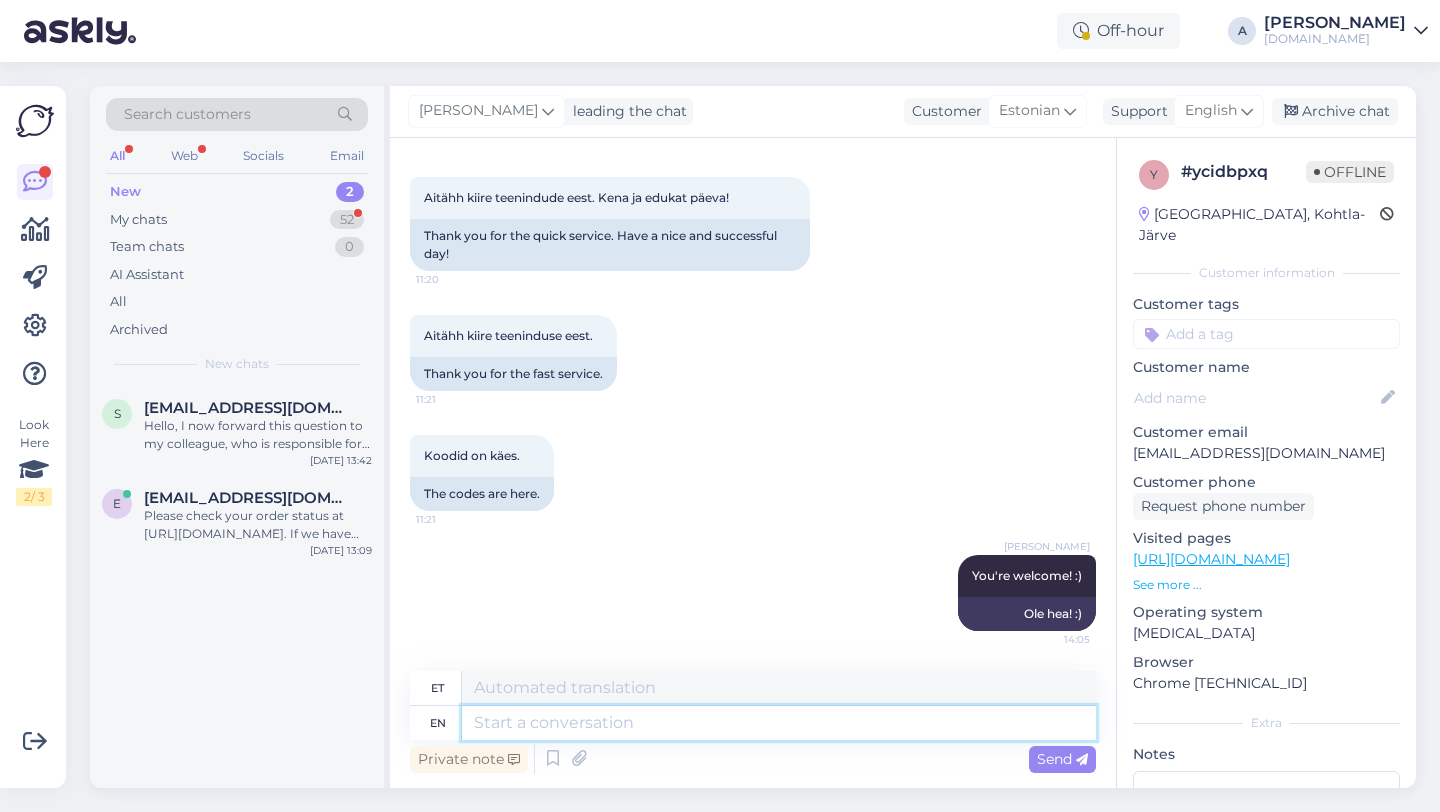 click at bounding box center [779, 723] 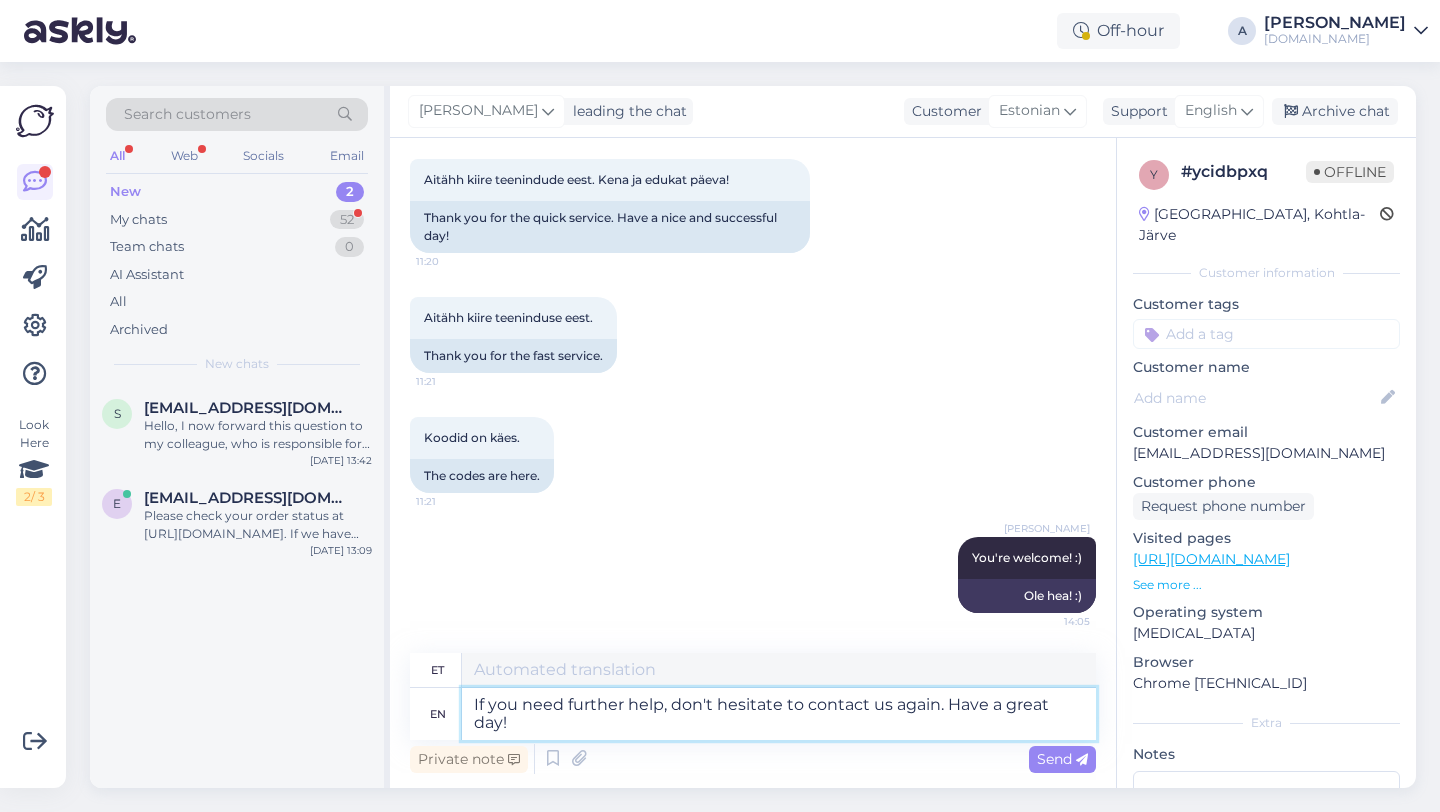 type on "Kui vajate täiendavat abi, võtke meiega julgelt uuesti ühendust. Ilusat päeva!" 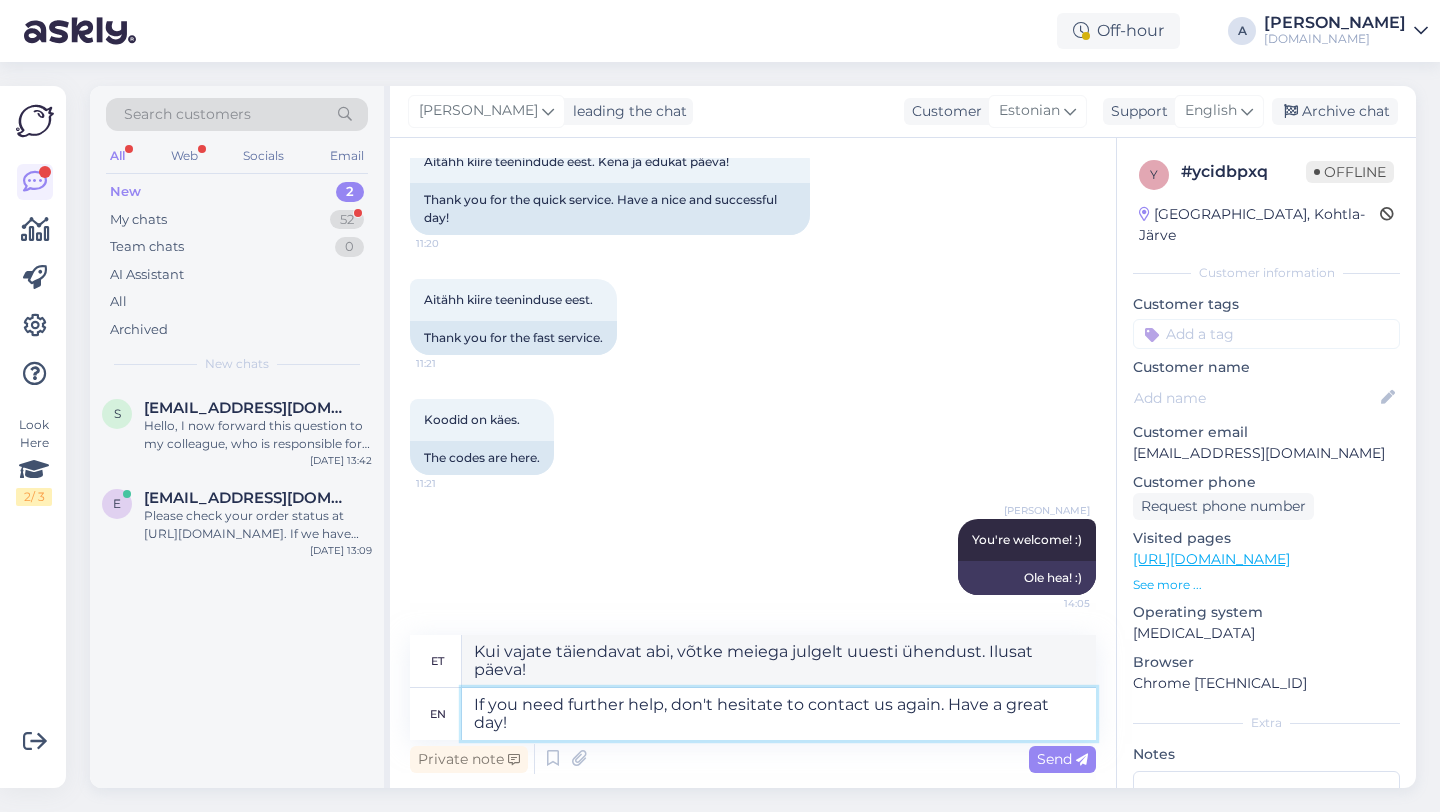 type 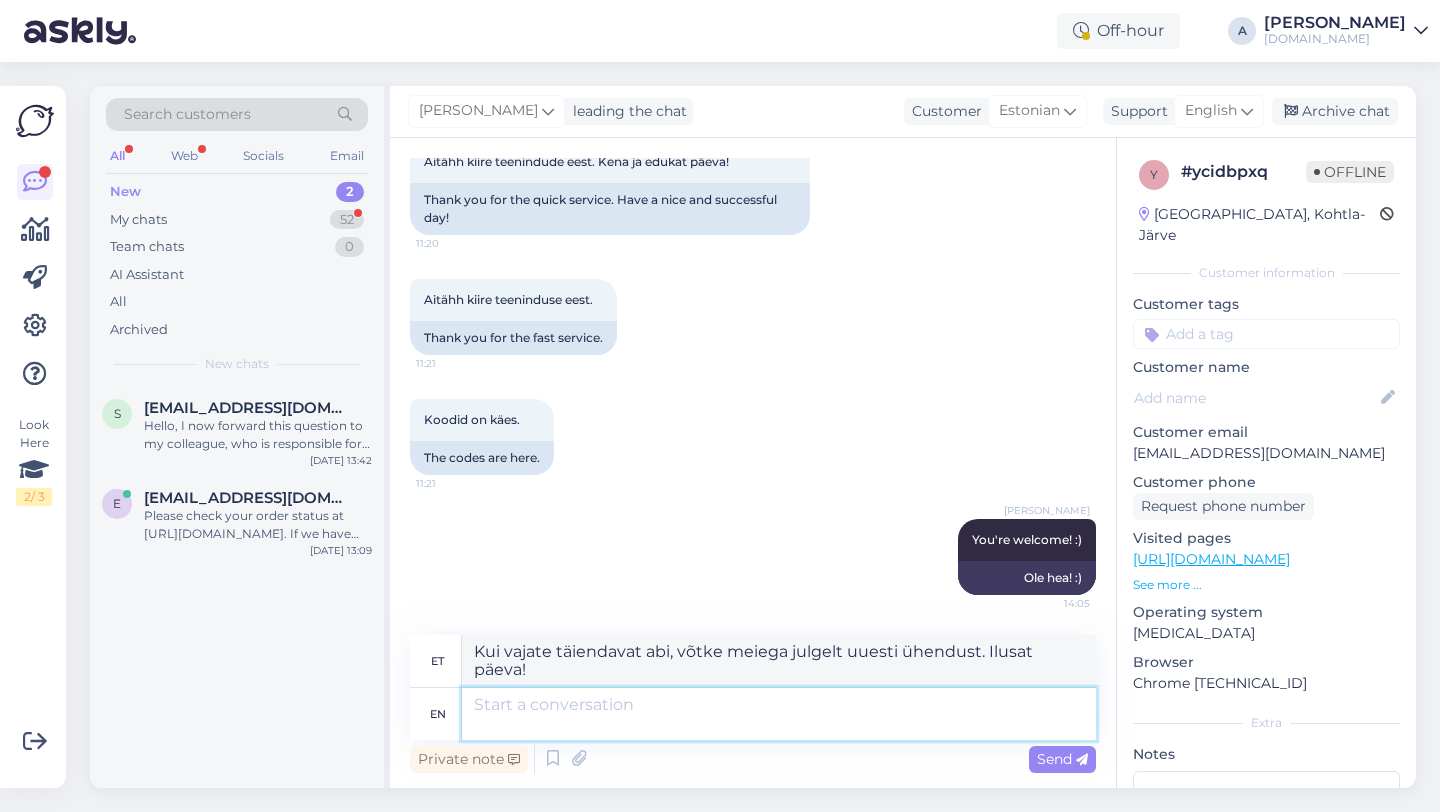 type 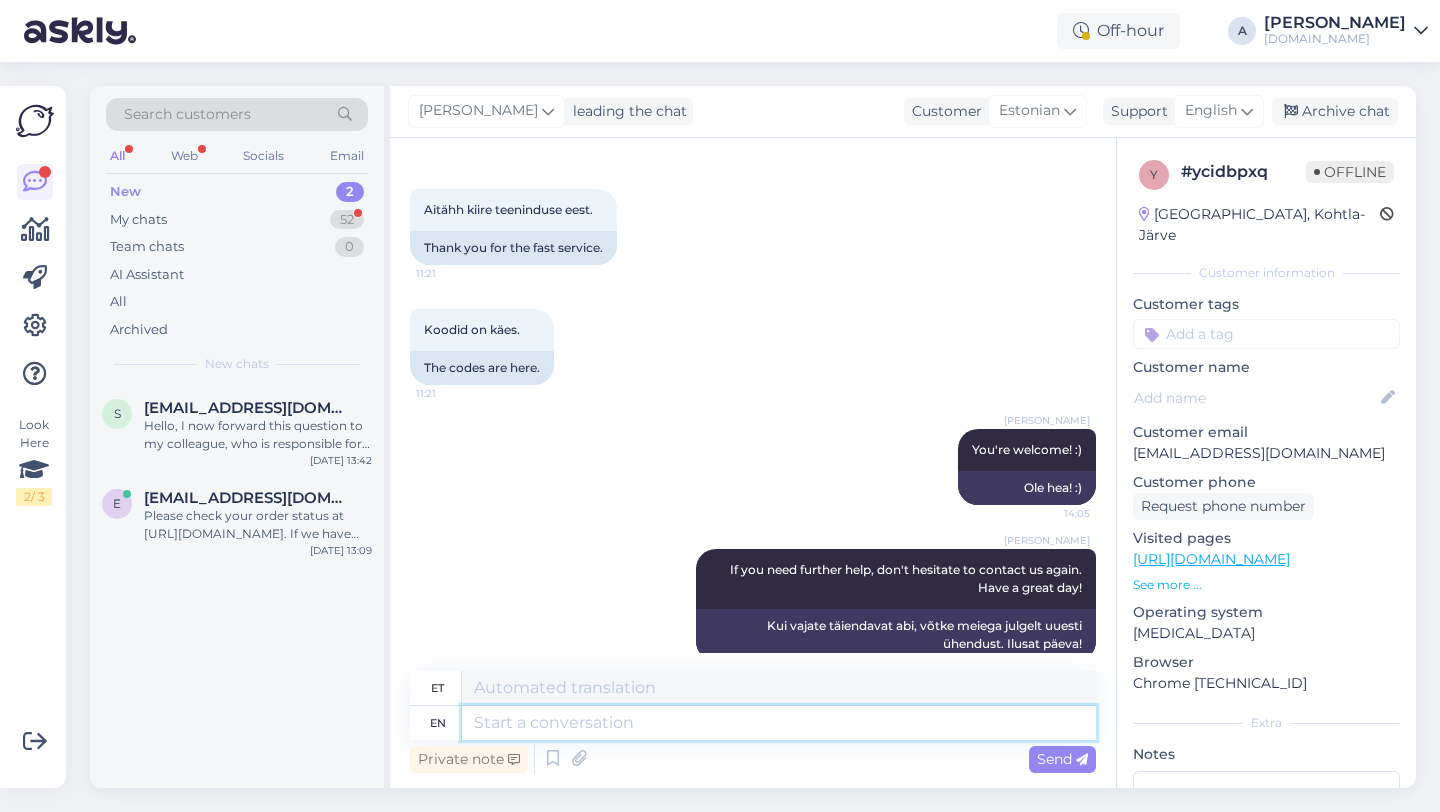 scroll, scrollTop: 9609, scrollLeft: 0, axis: vertical 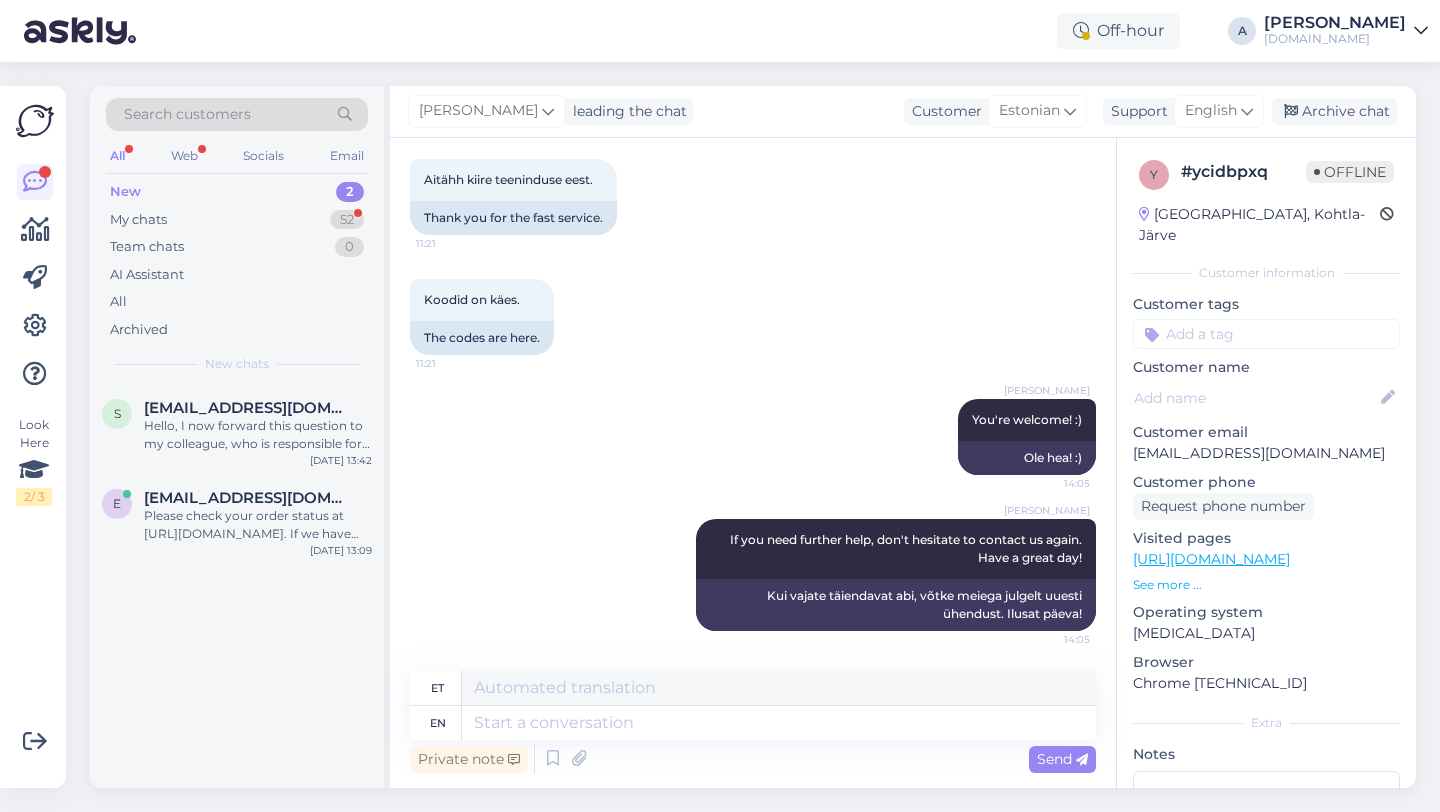 click at bounding box center (1266, 334) 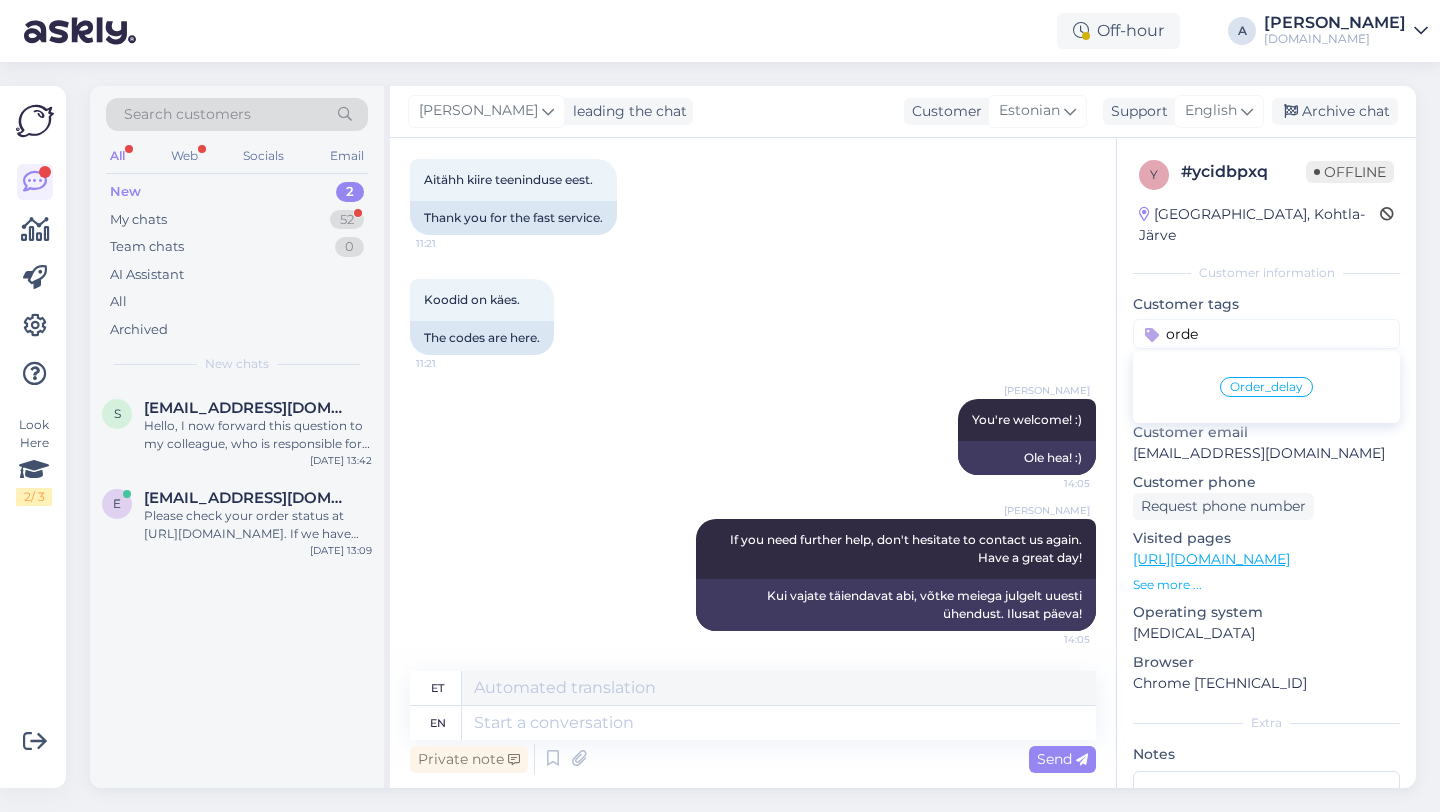 type on "orde" 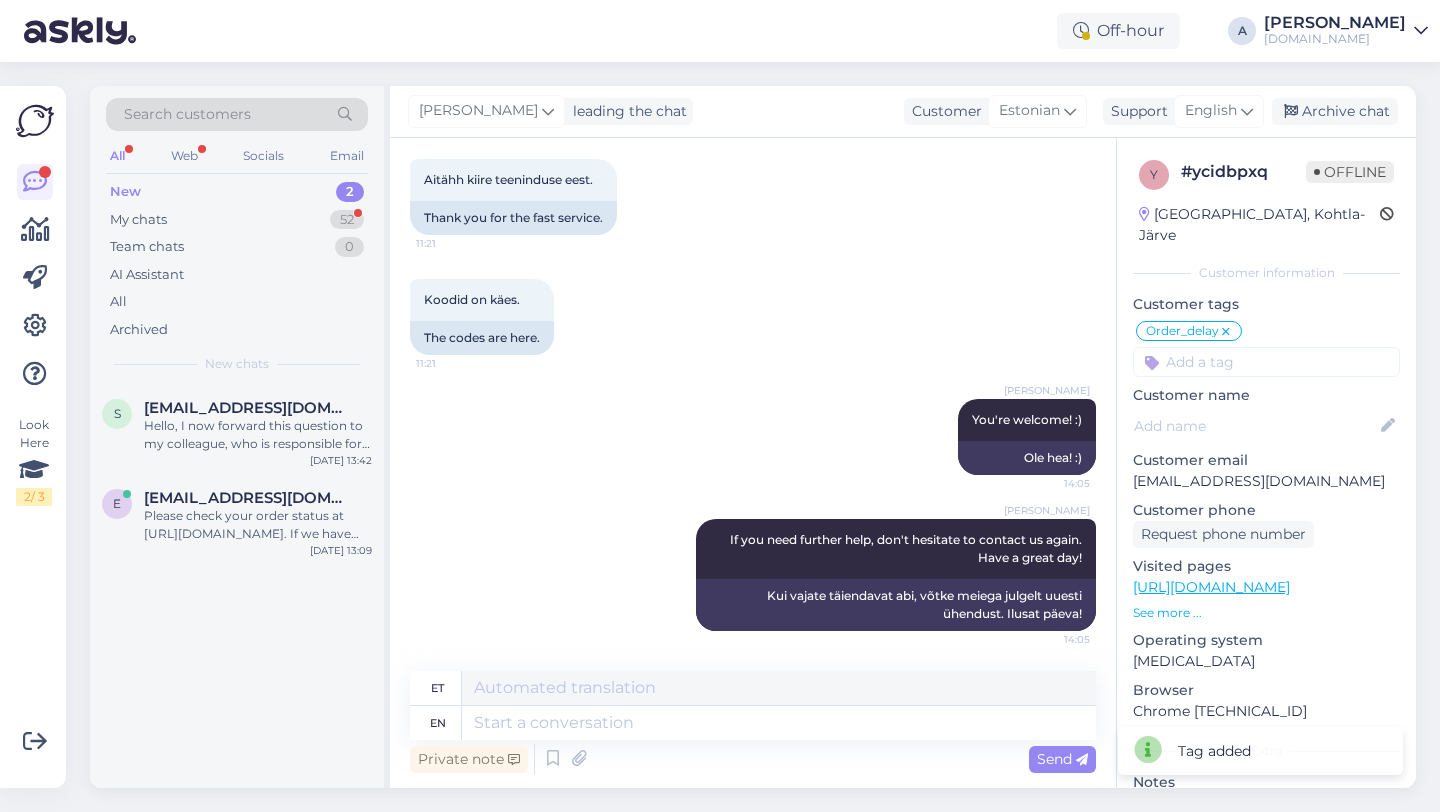 click at bounding box center (1226, 332) 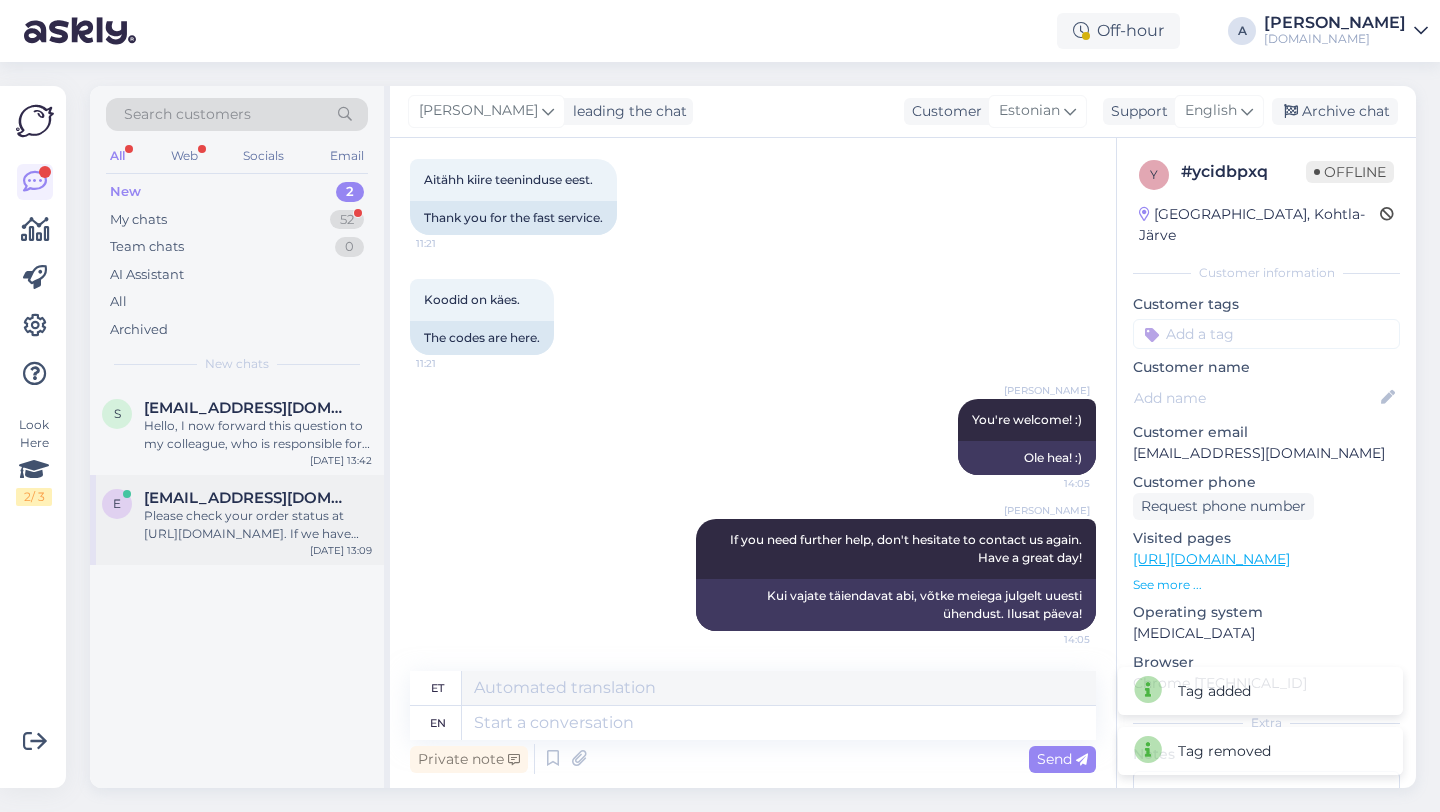 click on "ed091maf@gmail.com" at bounding box center (248, 498) 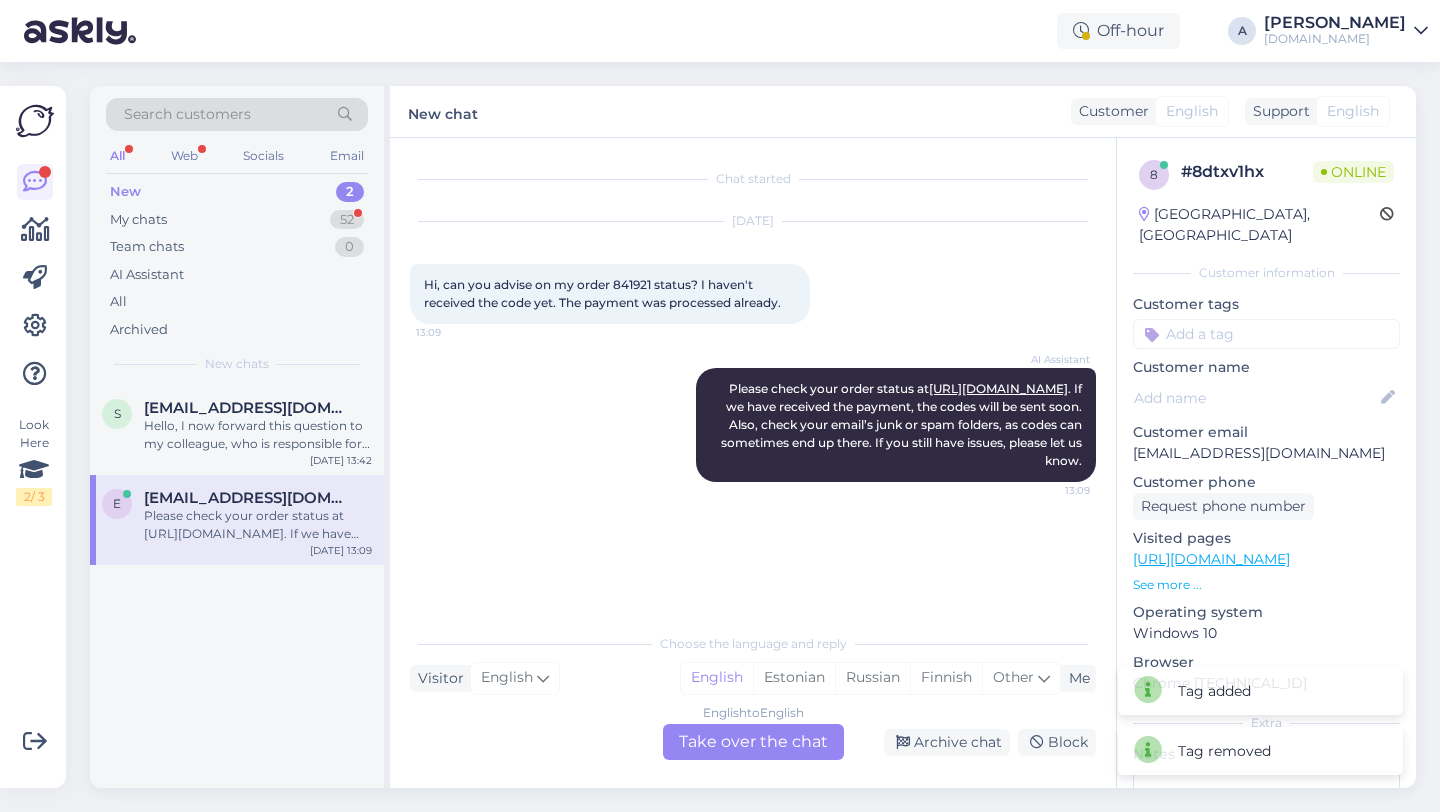 scroll, scrollTop: 0, scrollLeft: 0, axis: both 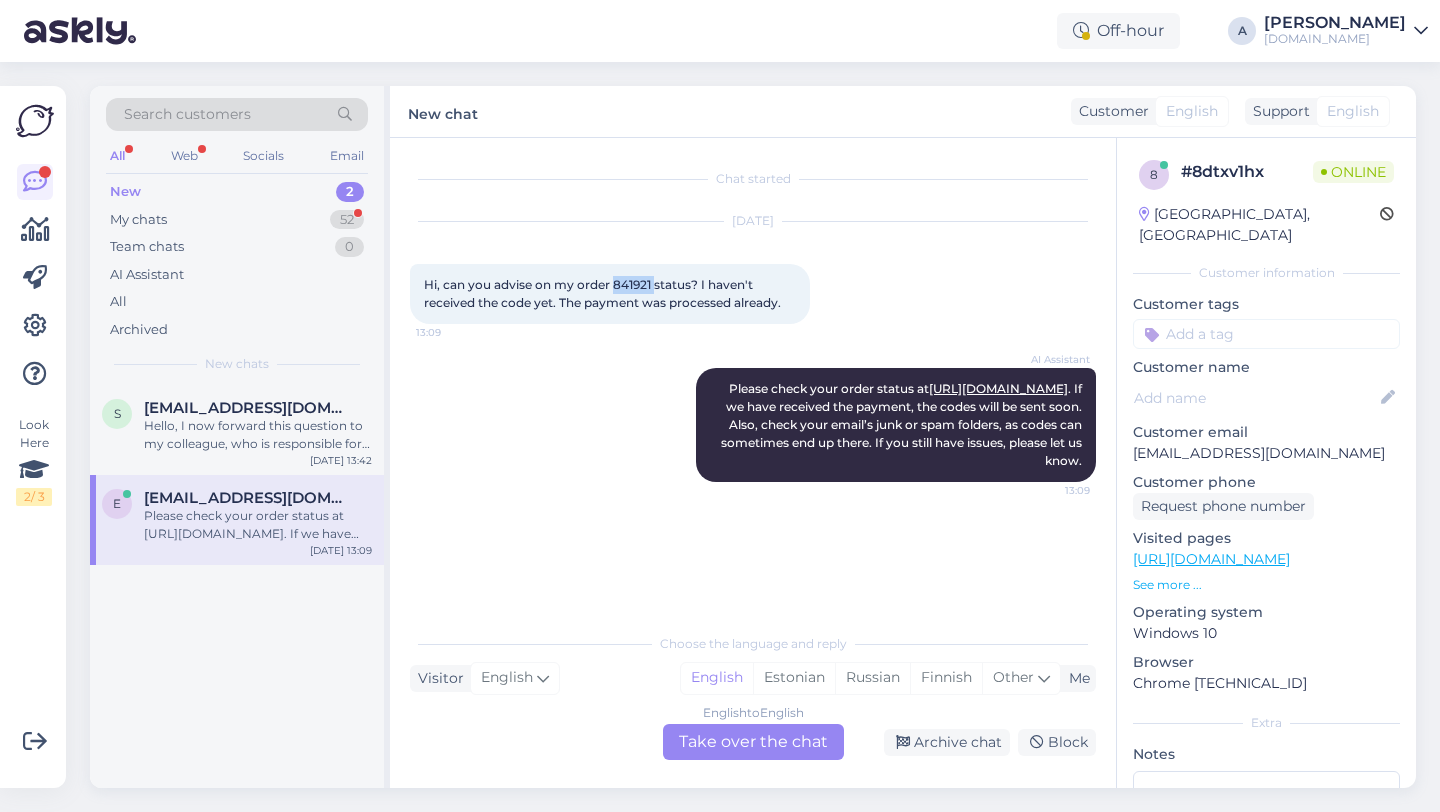 drag, startPoint x: 654, startPoint y: 284, endPoint x: 616, endPoint y: 284, distance: 38 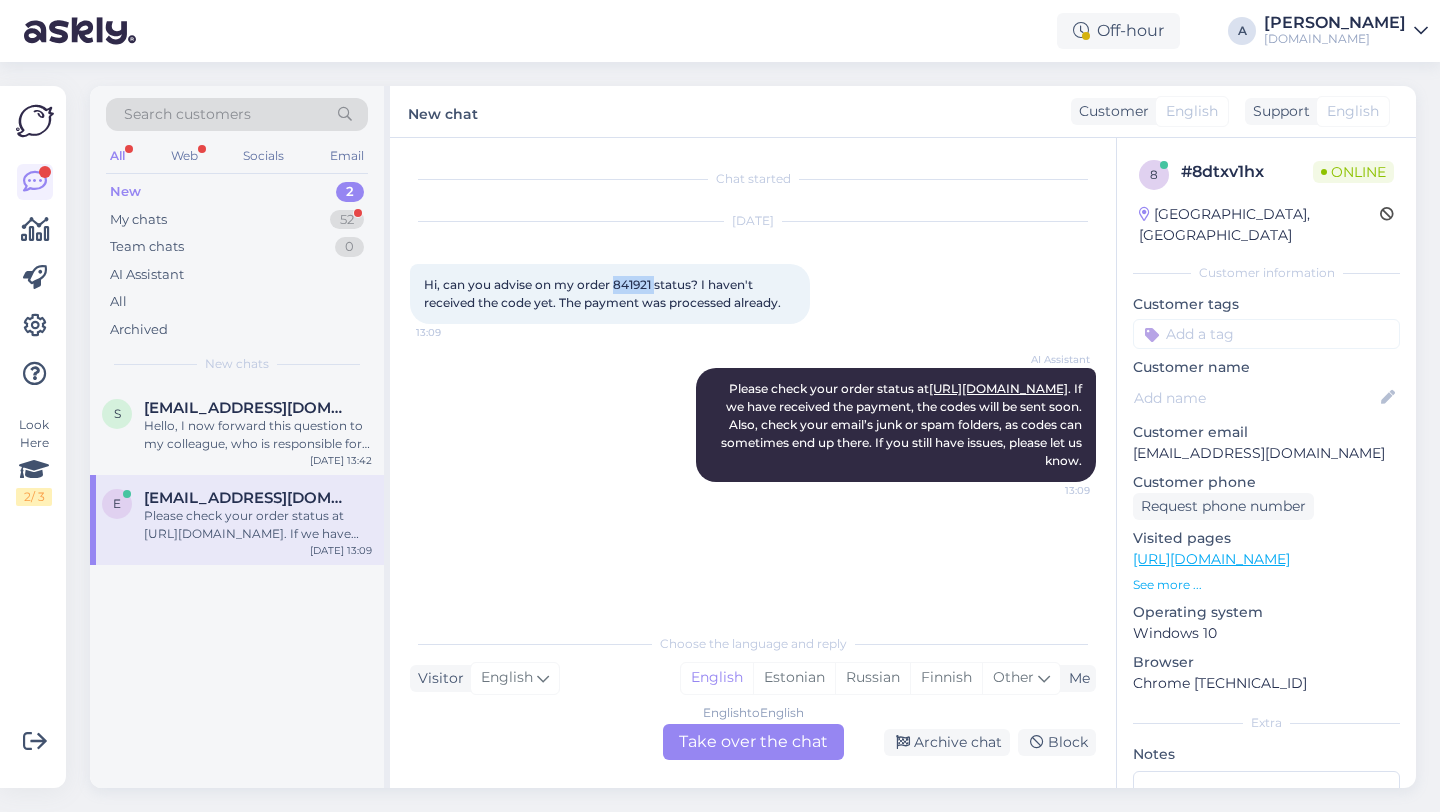 copy on "841921" 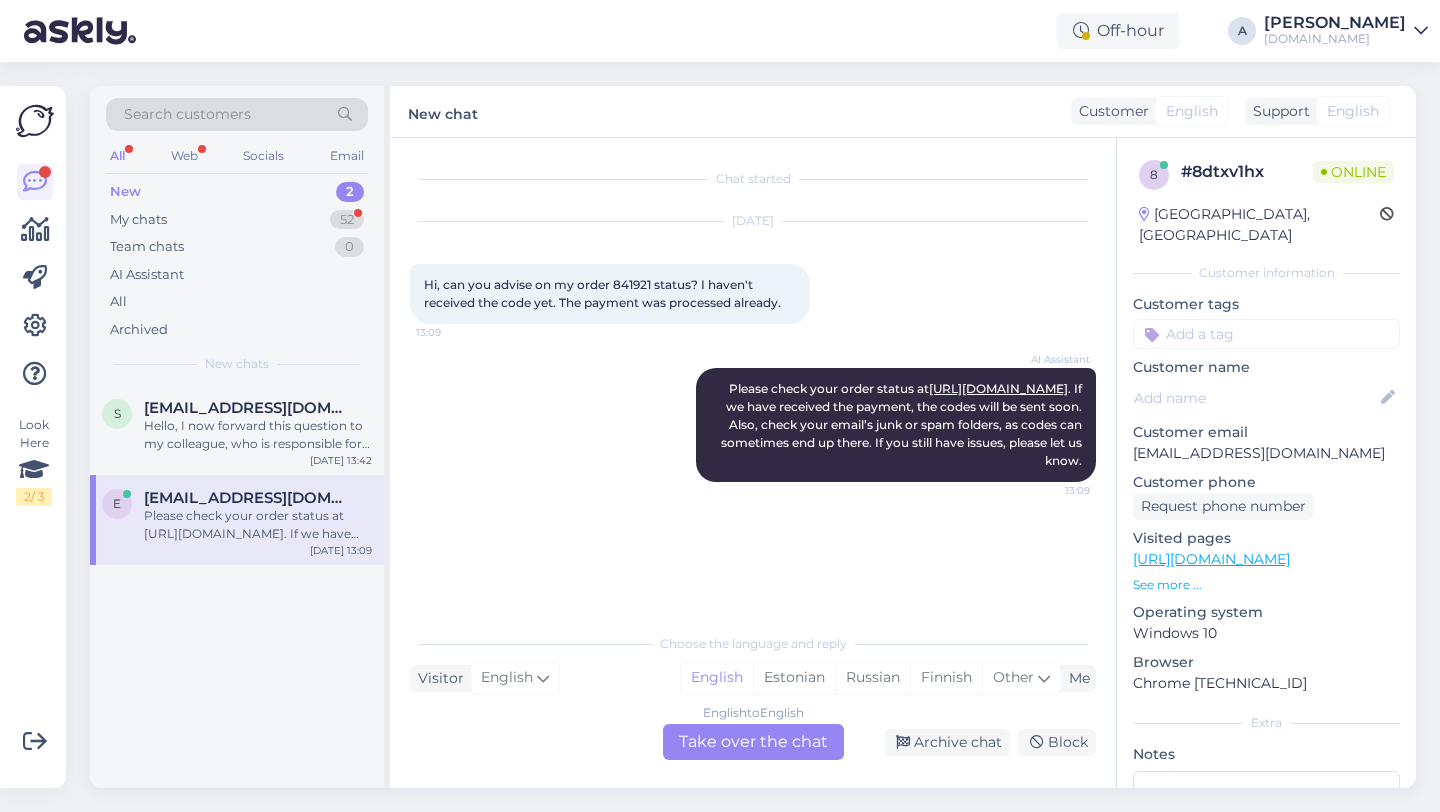 click on "English  to  English Take over the chat" at bounding box center (753, 742) 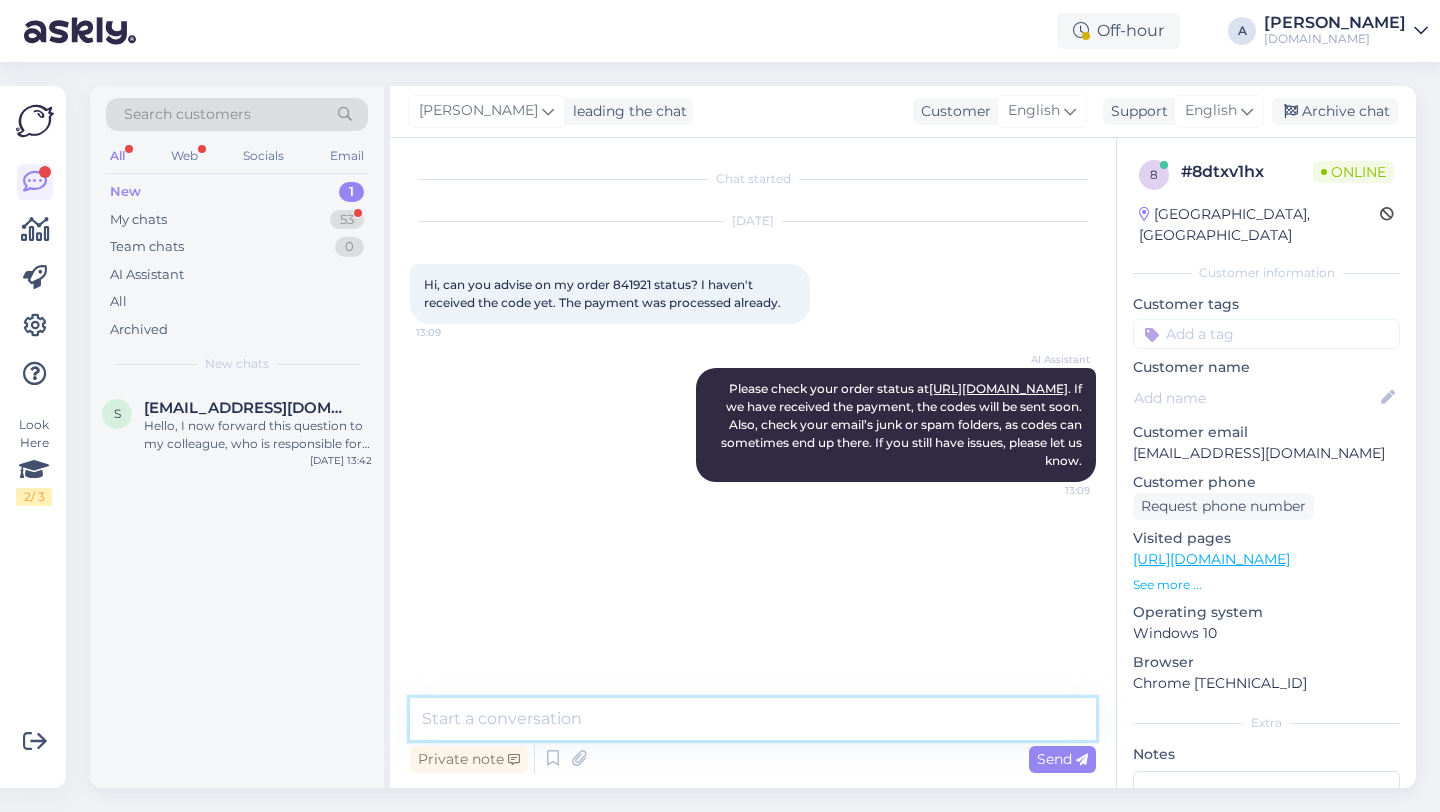 click at bounding box center [753, 719] 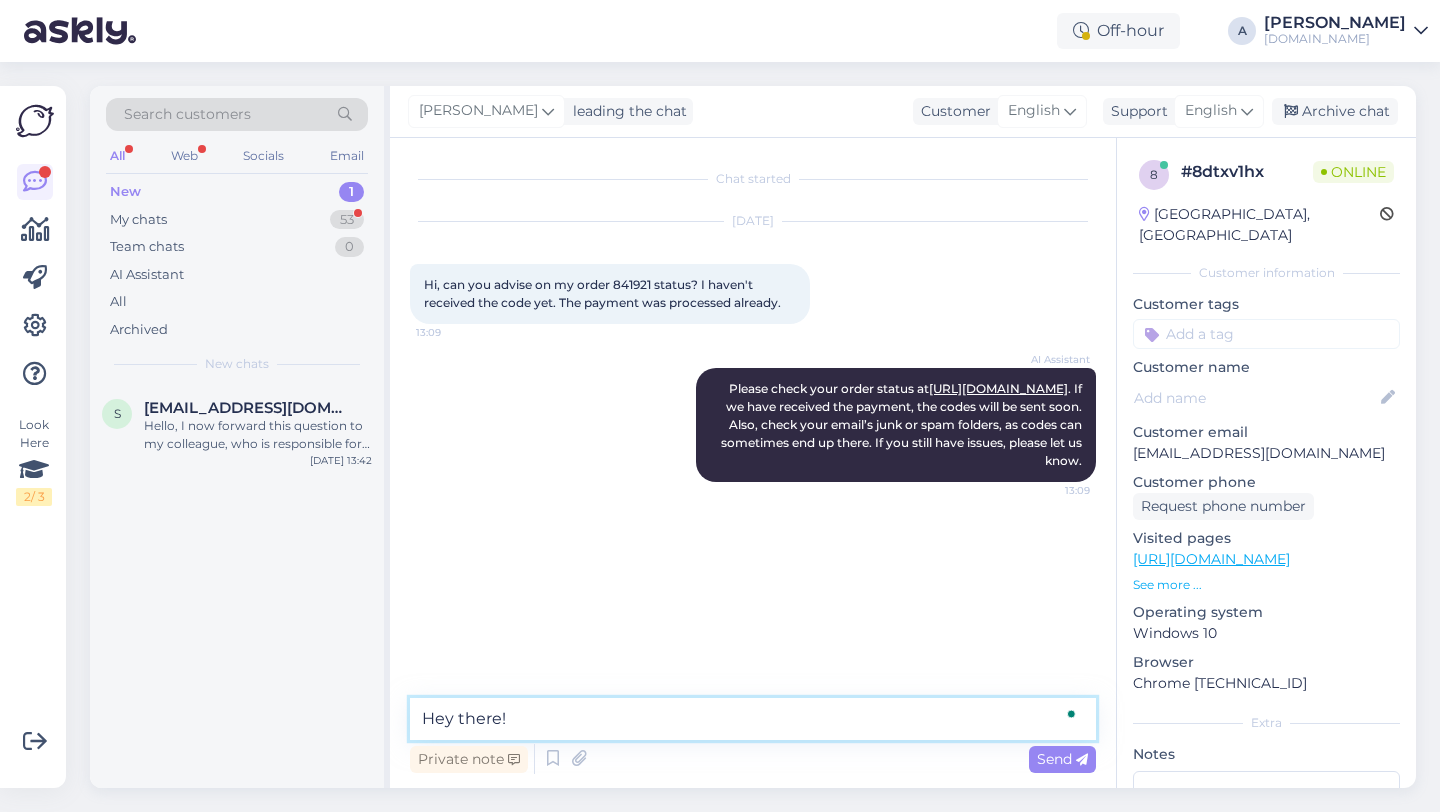 type on "Hey there!" 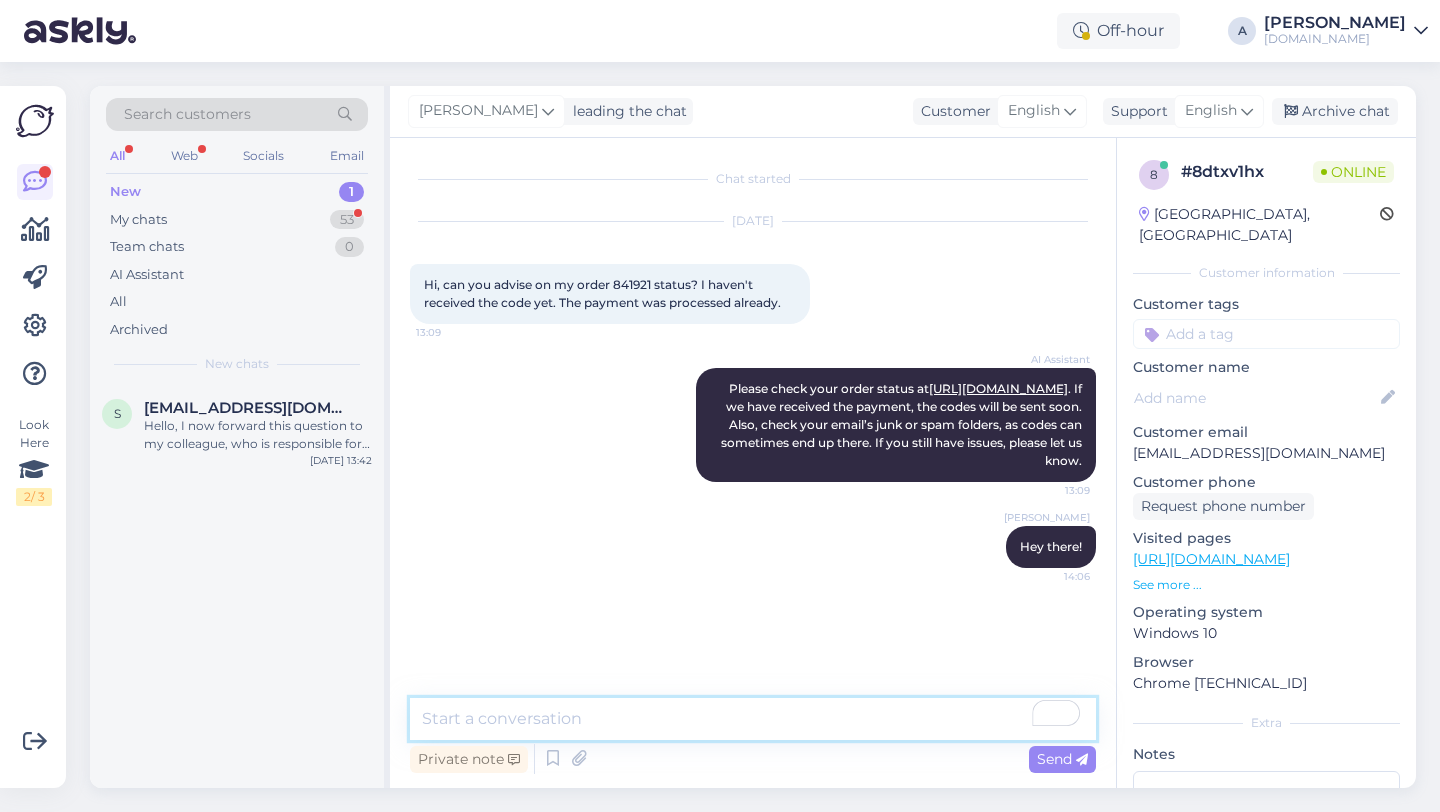click at bounding box center (753, 719) 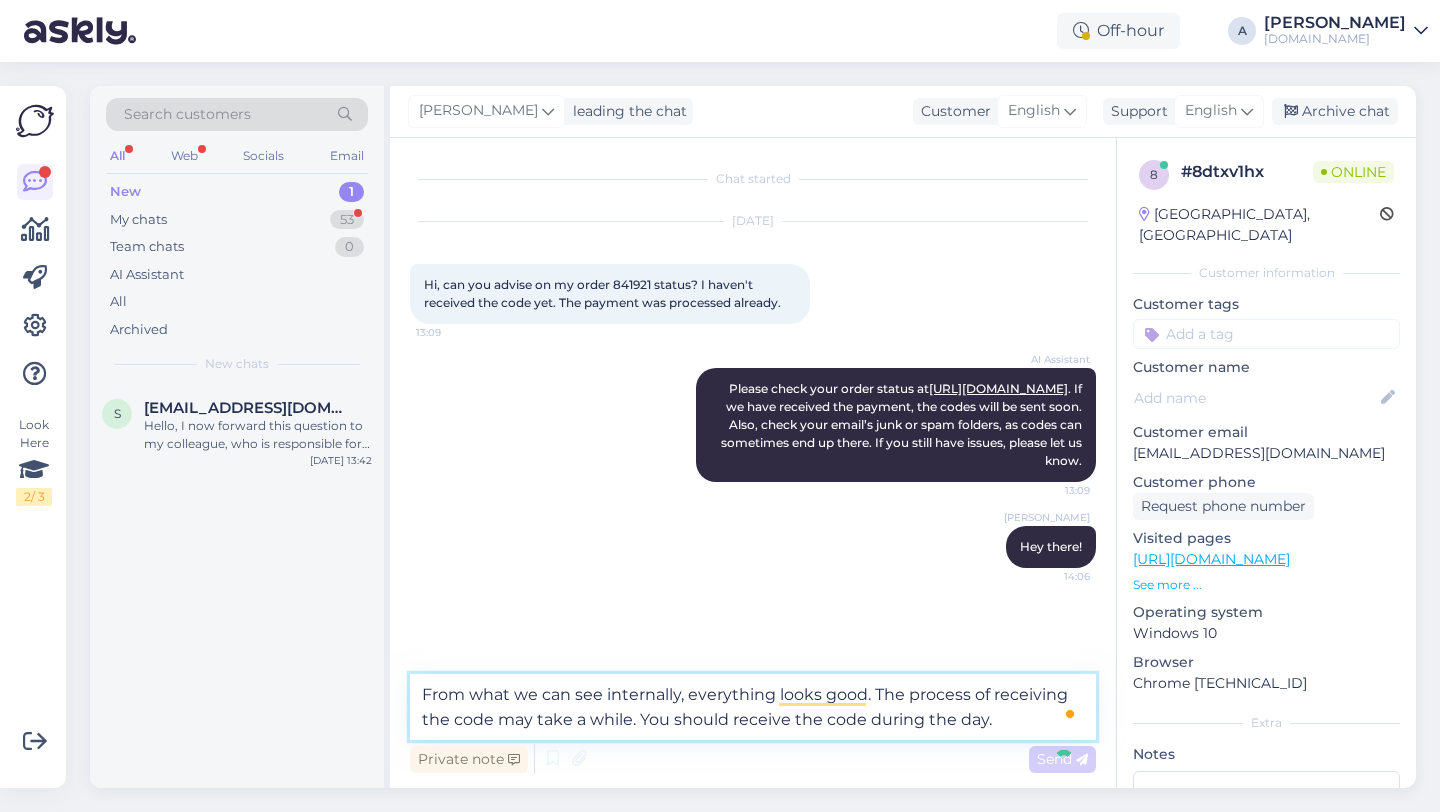 type 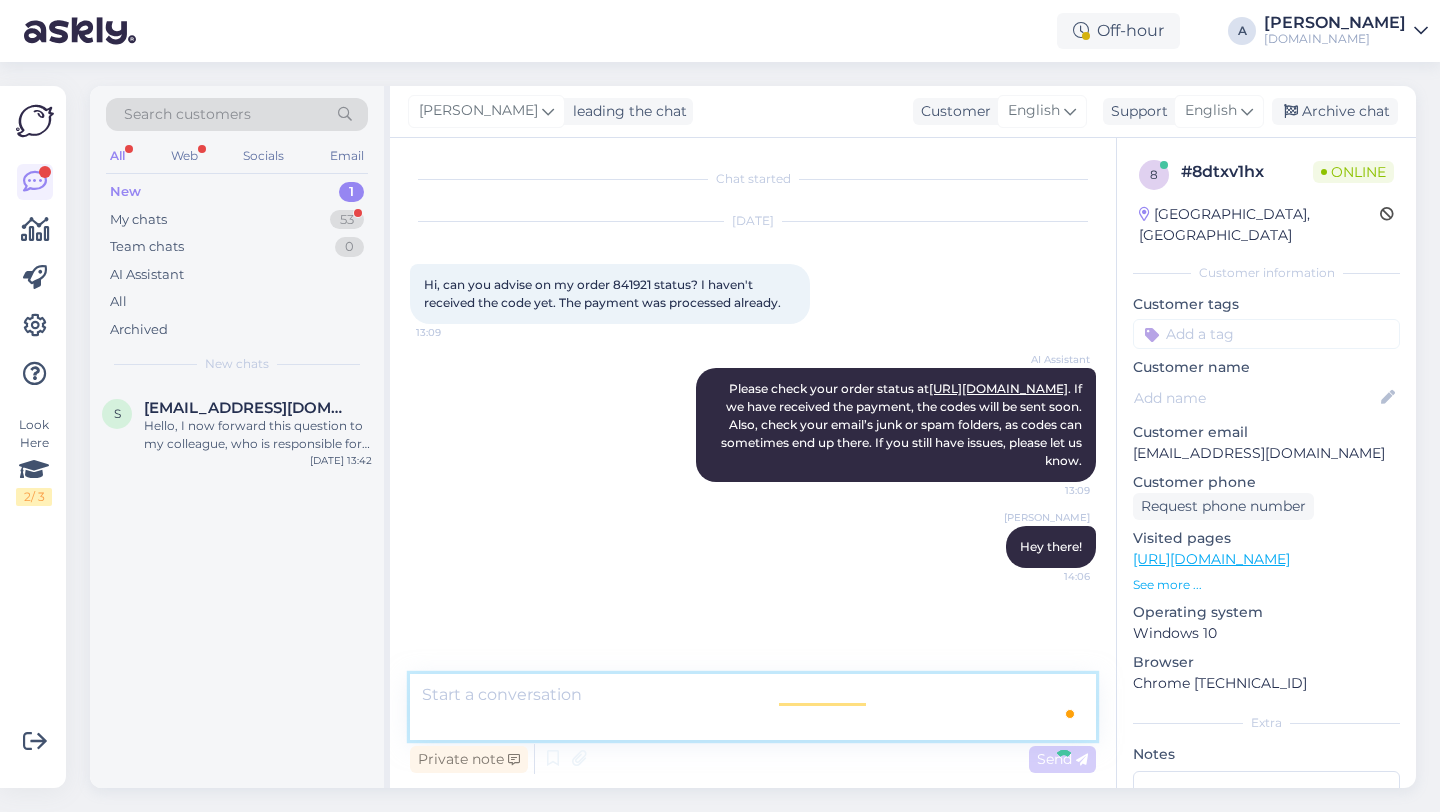 scroll, scrollTop: 32, scrollLeft: 0, axis: vertical 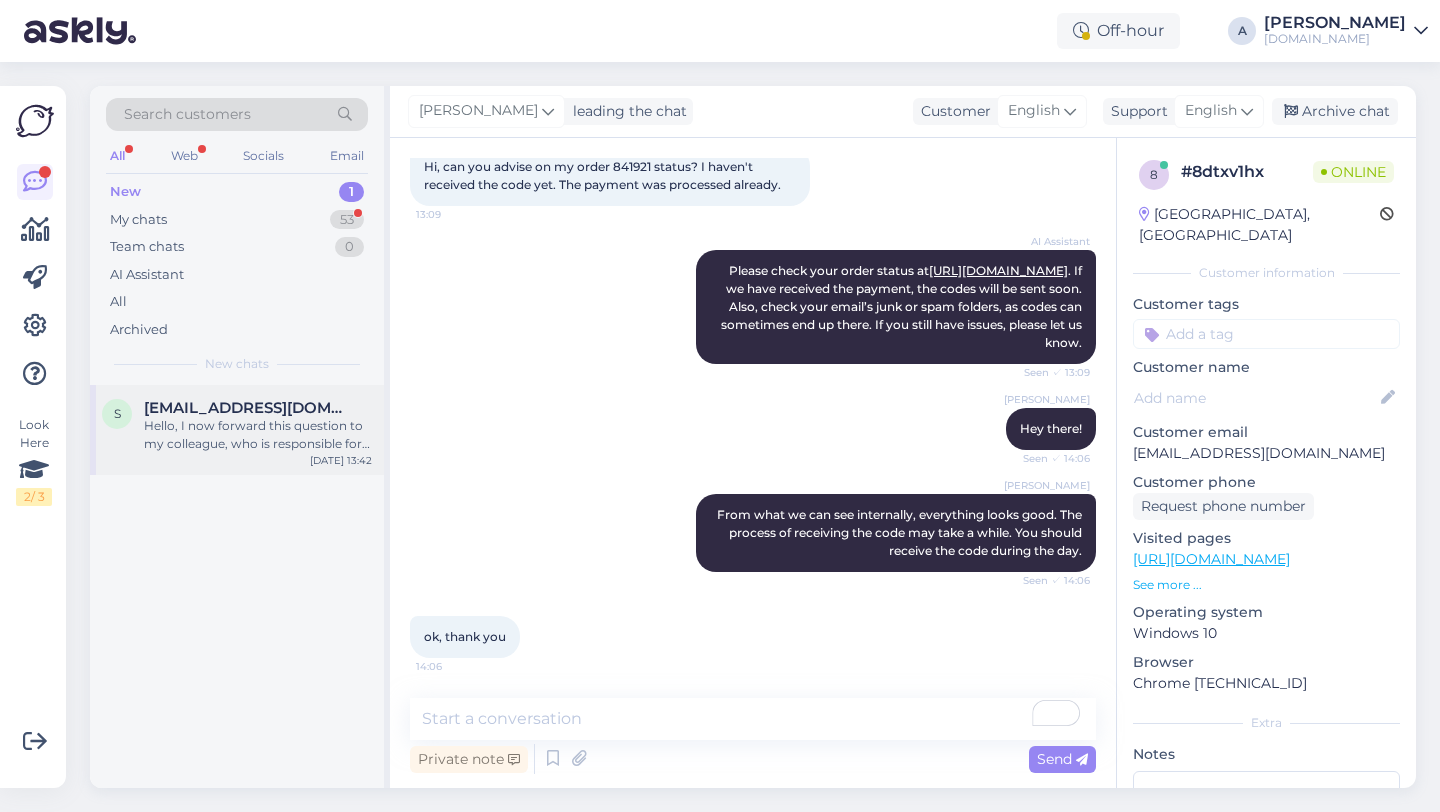 click on "Hello, I now forward this question to my colleague, who is responsible for this. The reply will be here during our working hours." at bounding box center (258, 435) 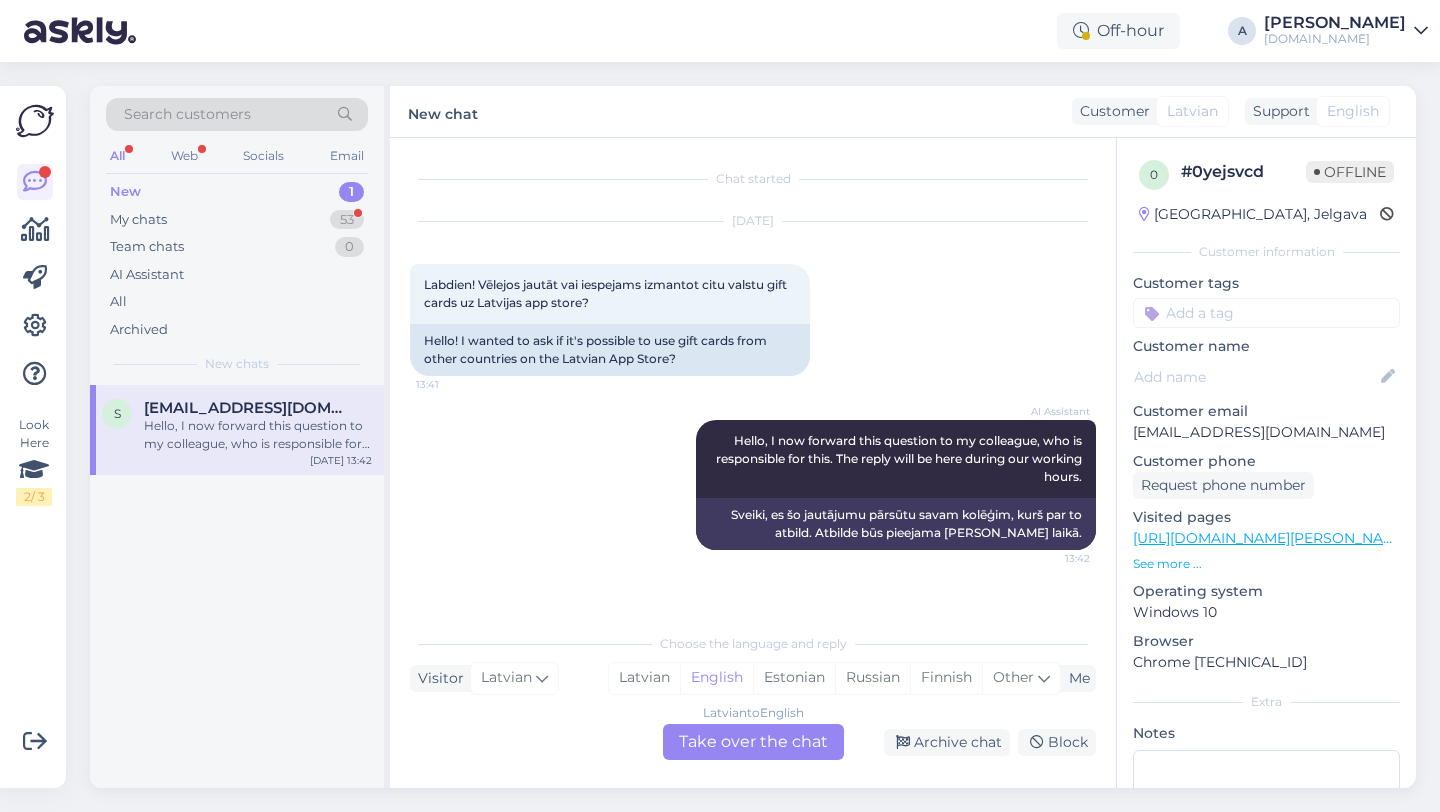 click on "Latvian  to  English Take over the chat" at bounding box center [753, 742] 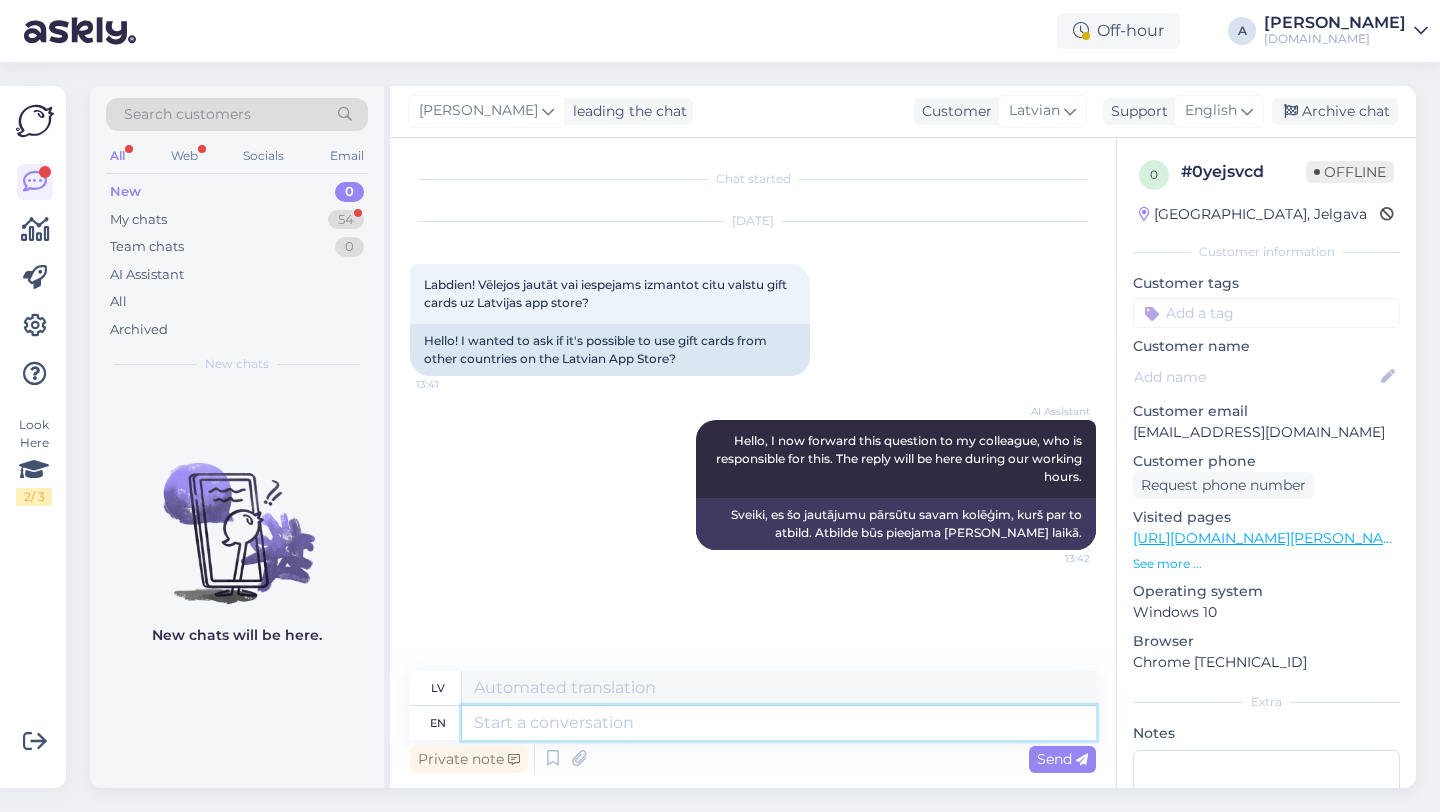 click at bounding box center (779, 723) 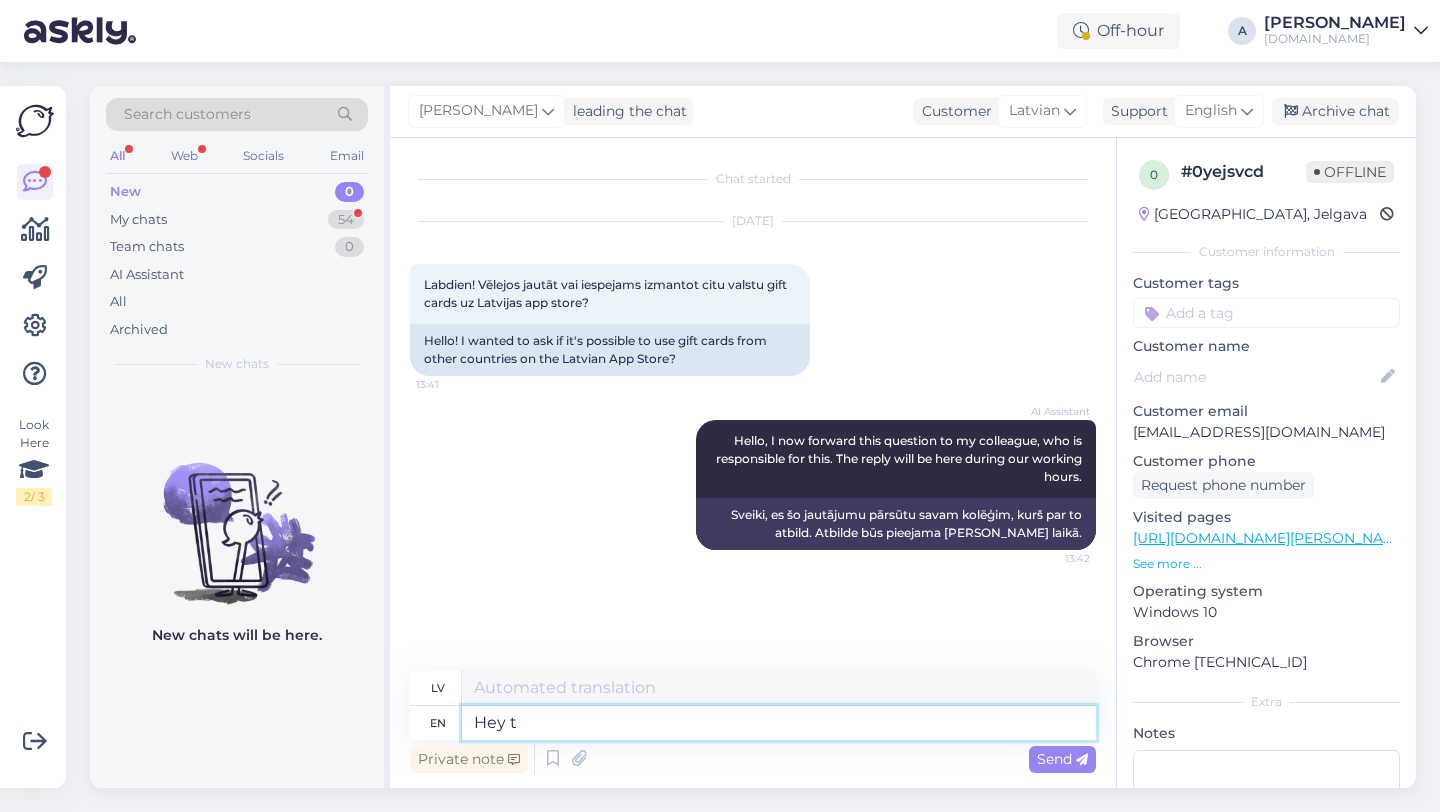 type on "Hey th" 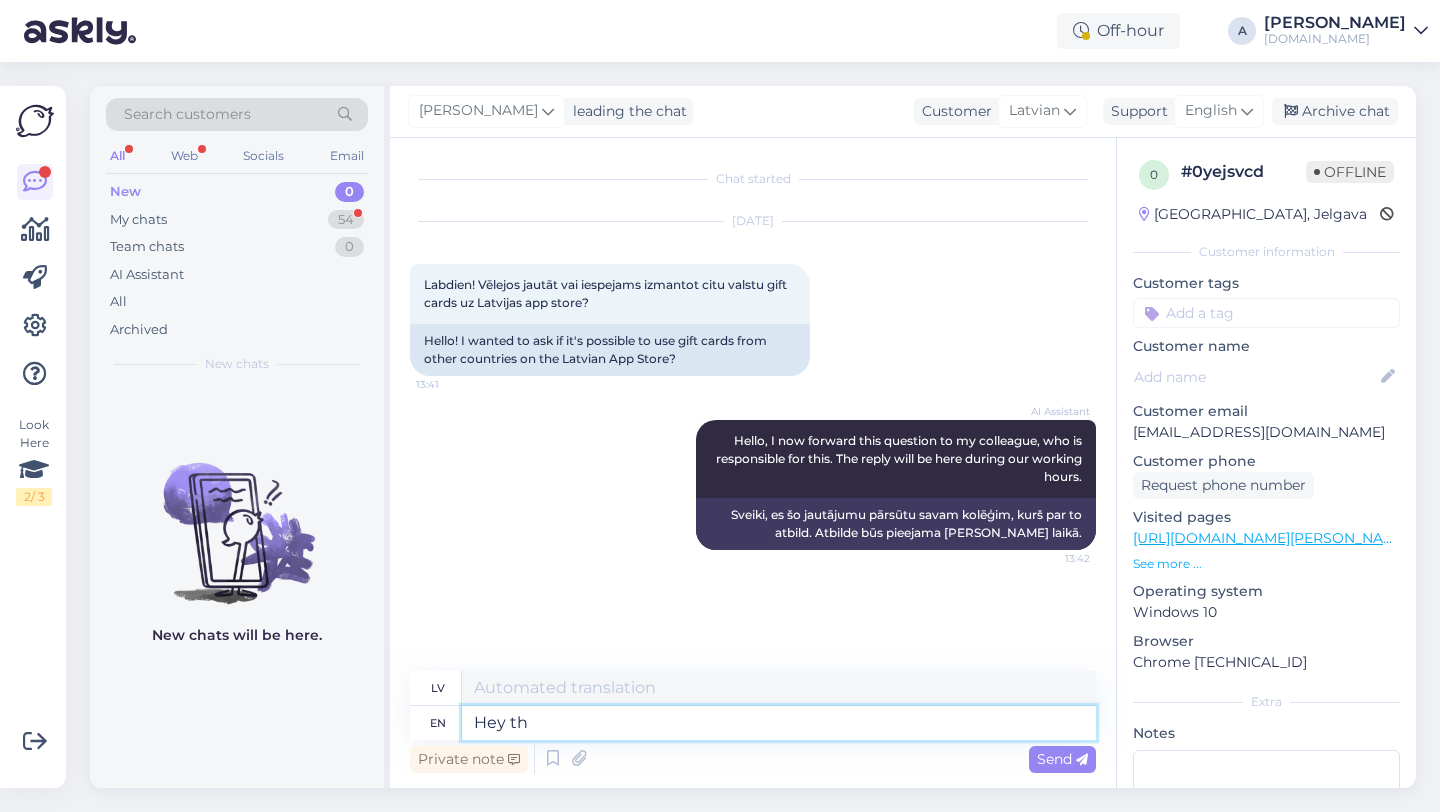 type on "Čau" 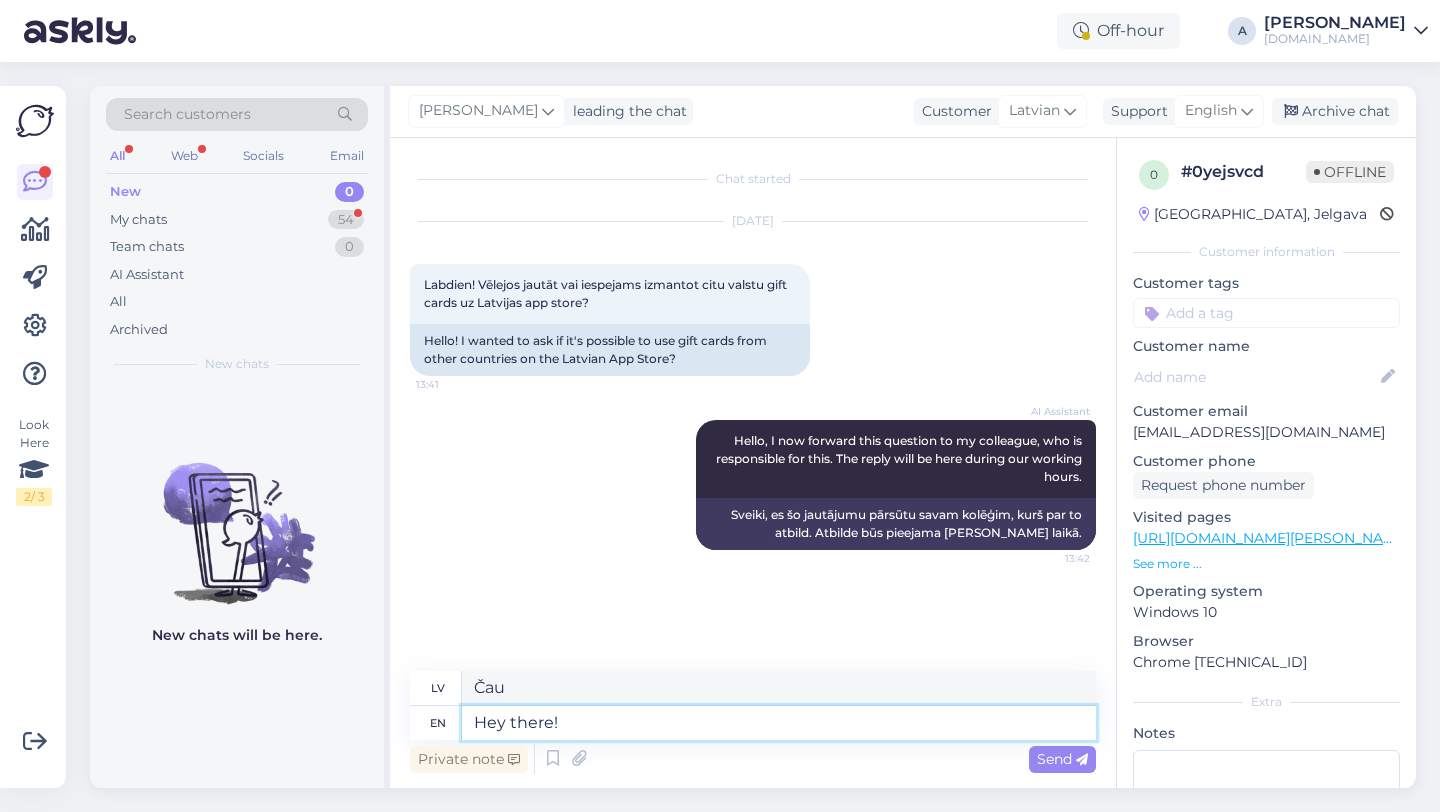type on "Hey there!" 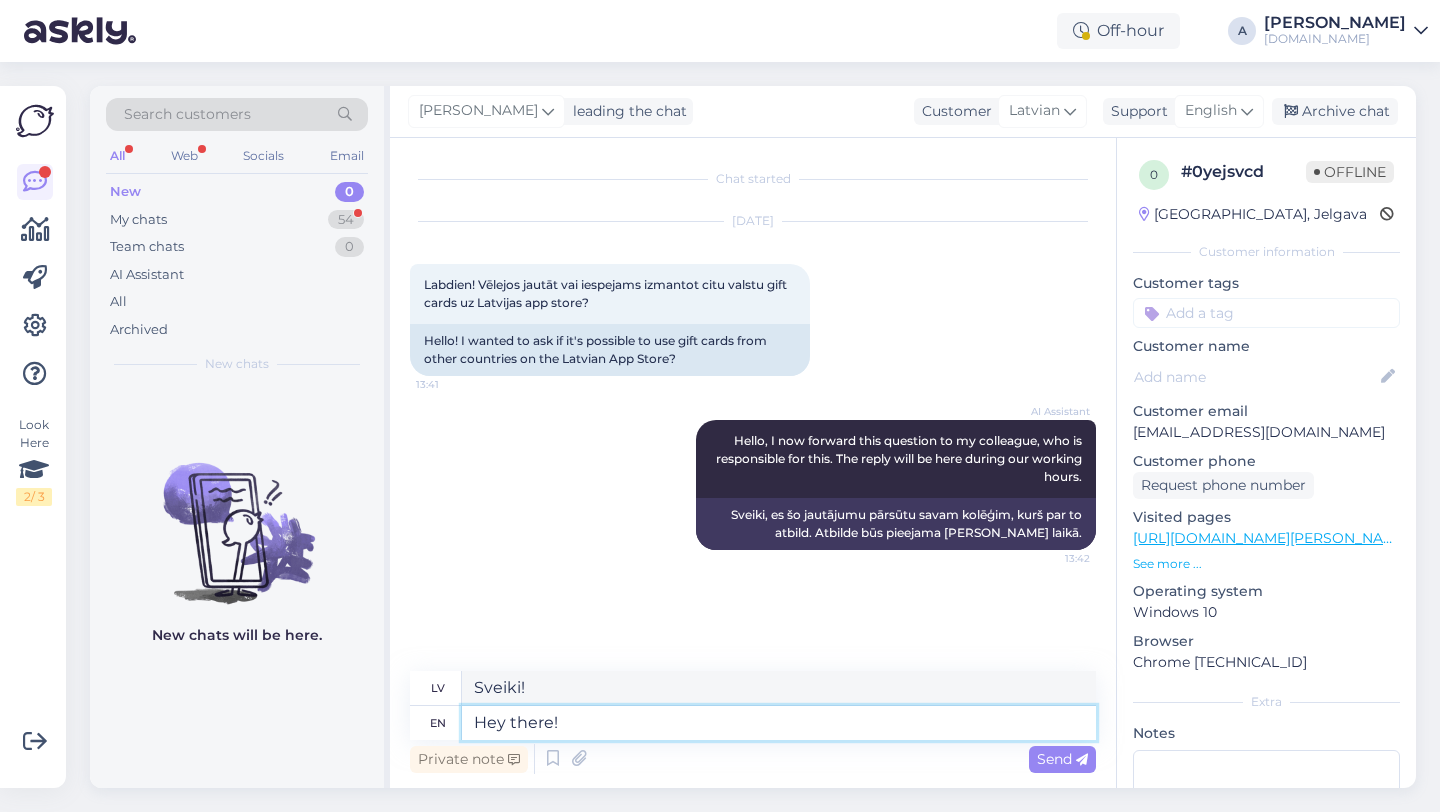 type 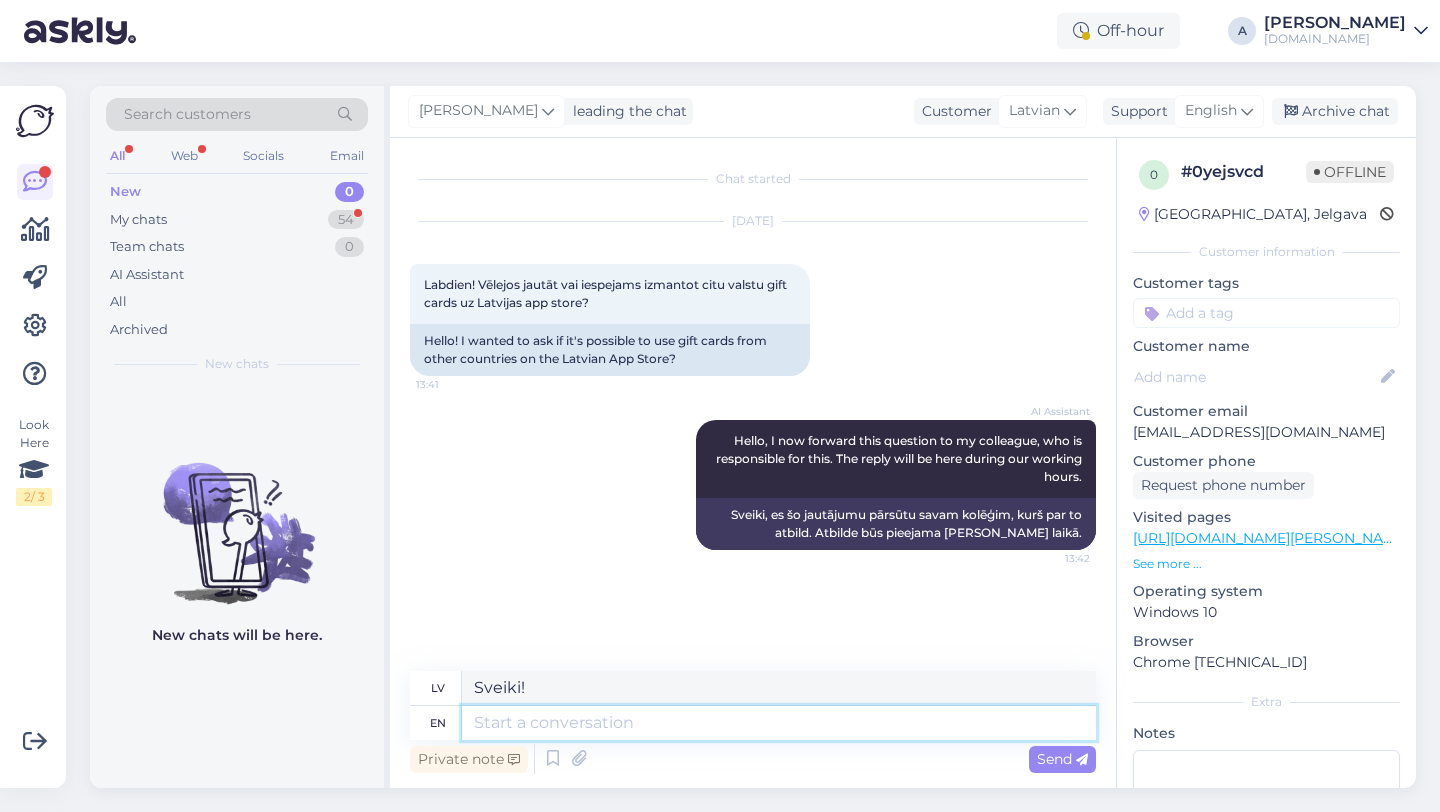 type 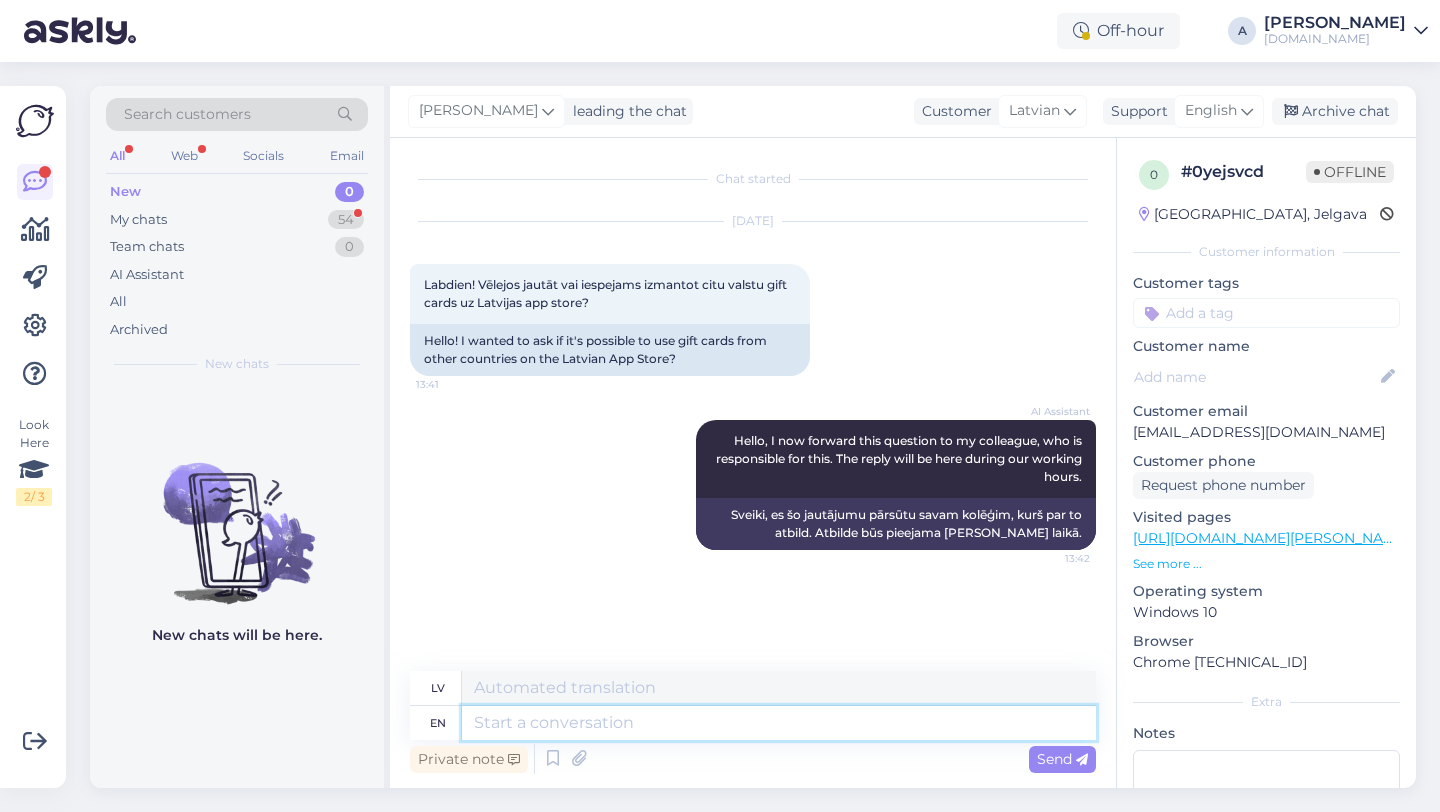 scroll, scrollTop: 39, scrollLeft: 0, axis: vertical 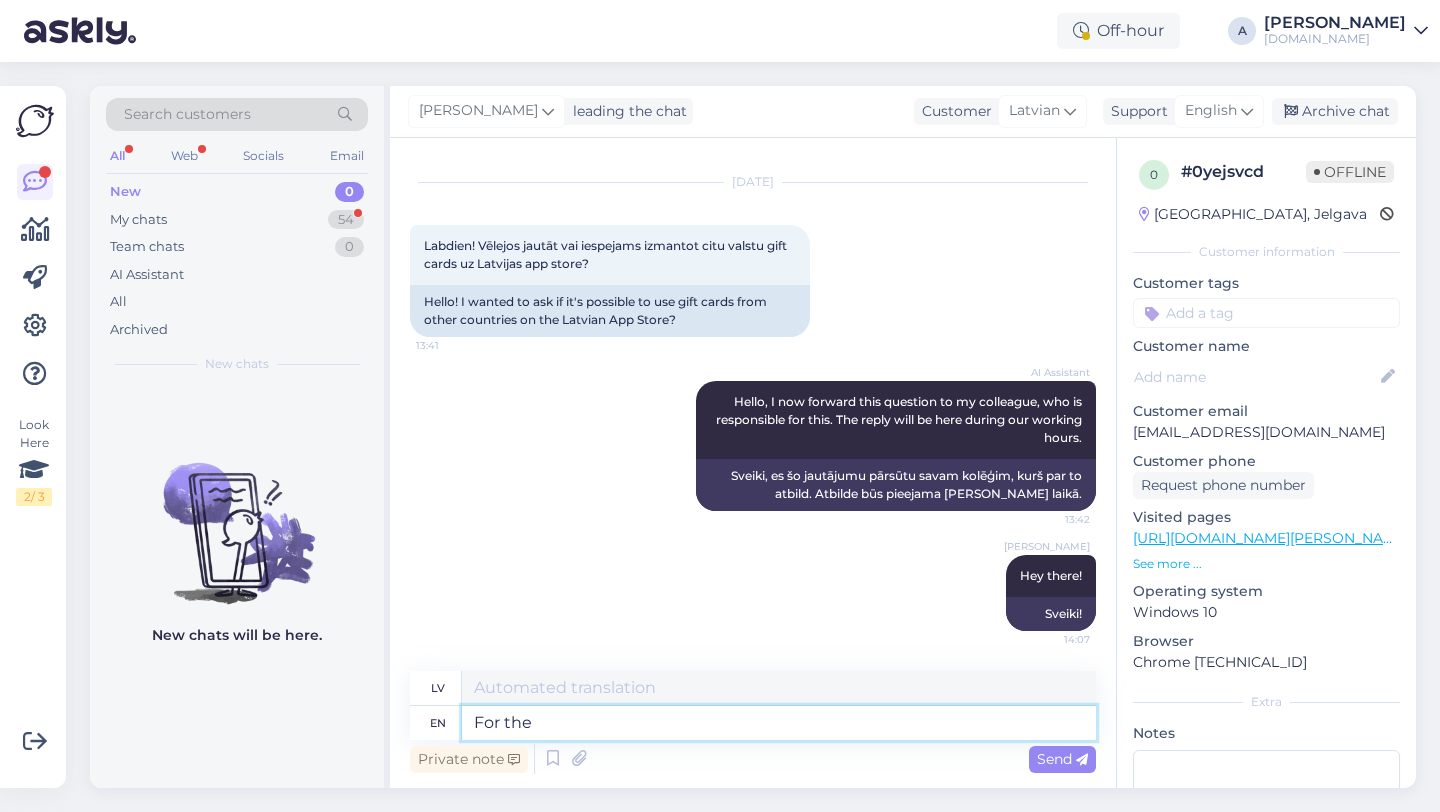 type on "For the" 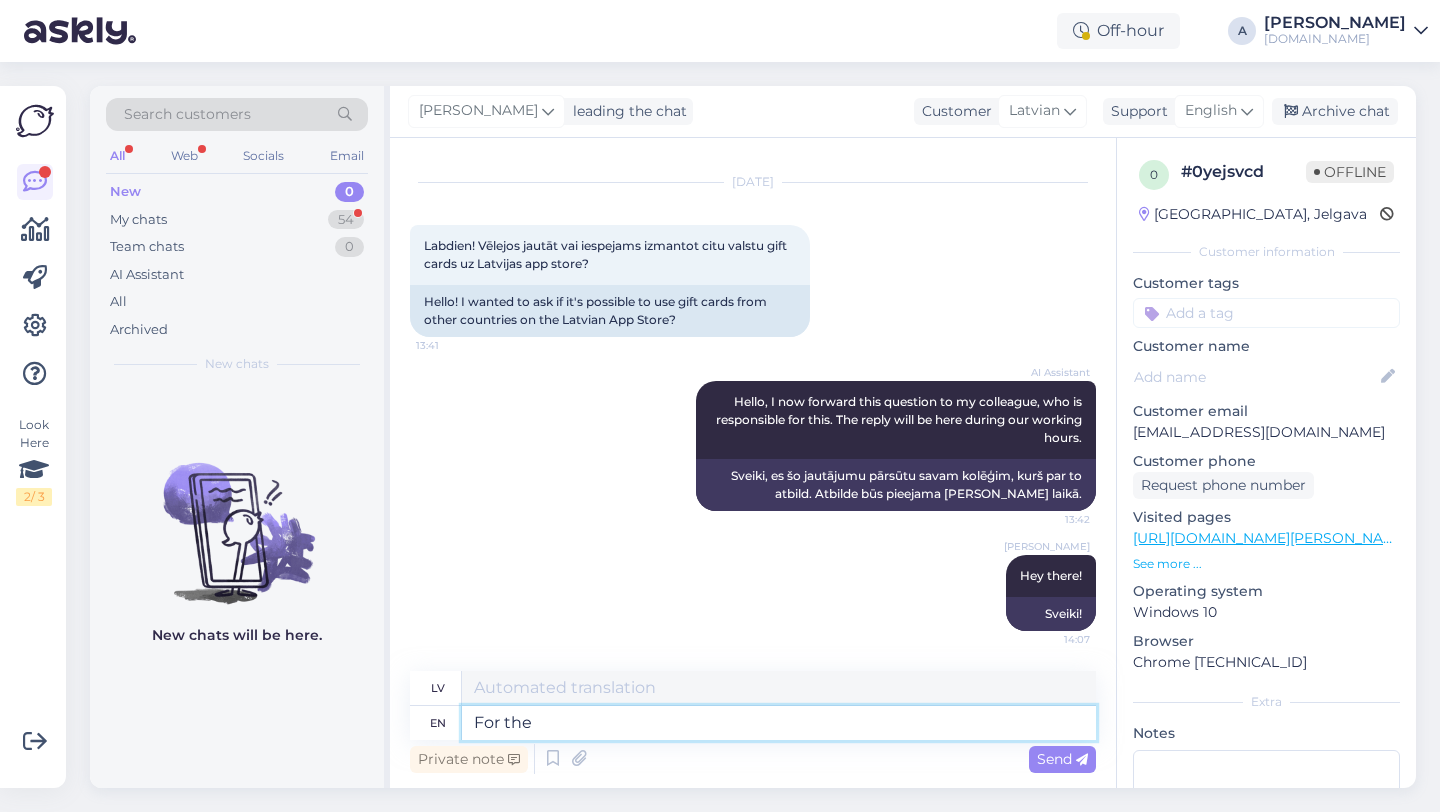 type on "Priekš" 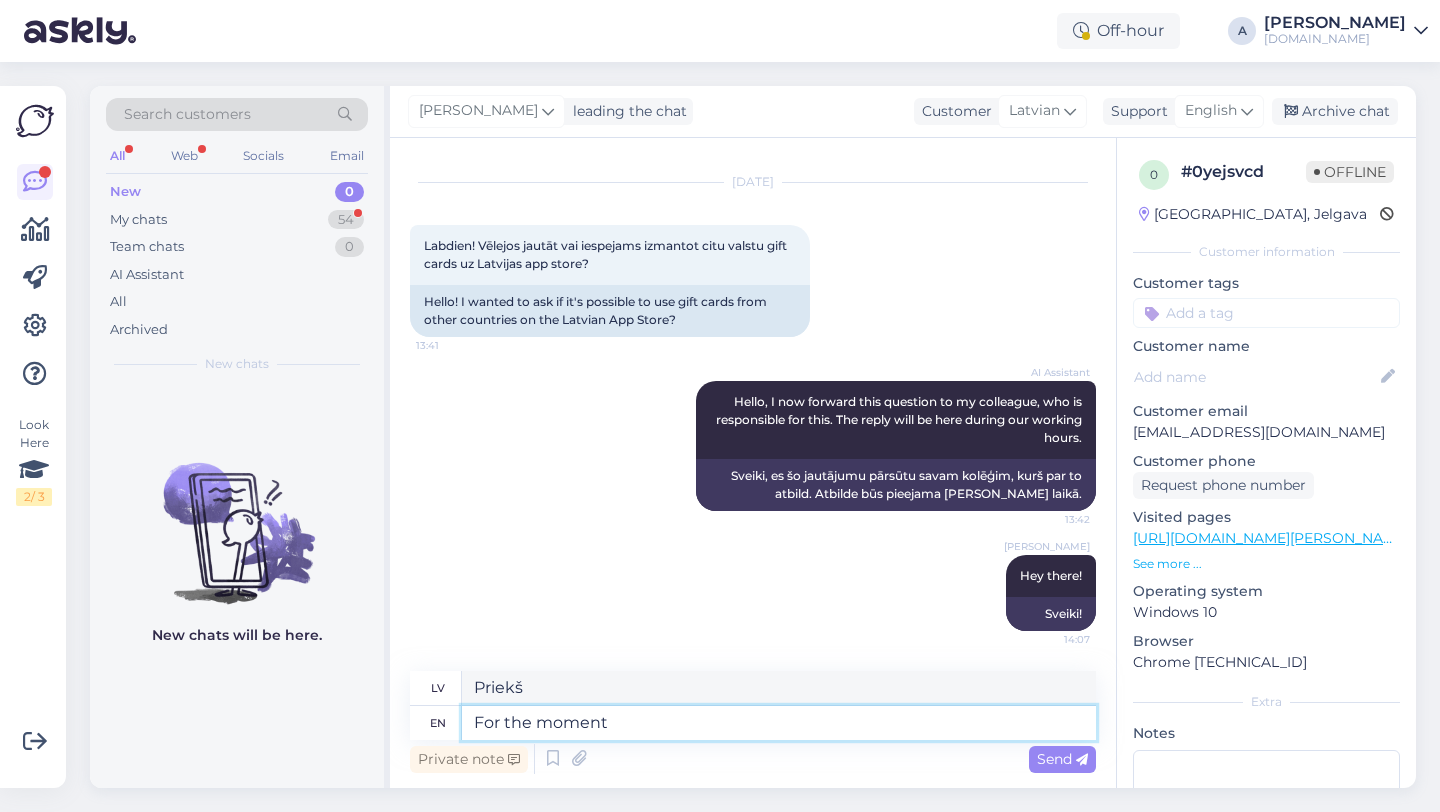 type on "For the moment" 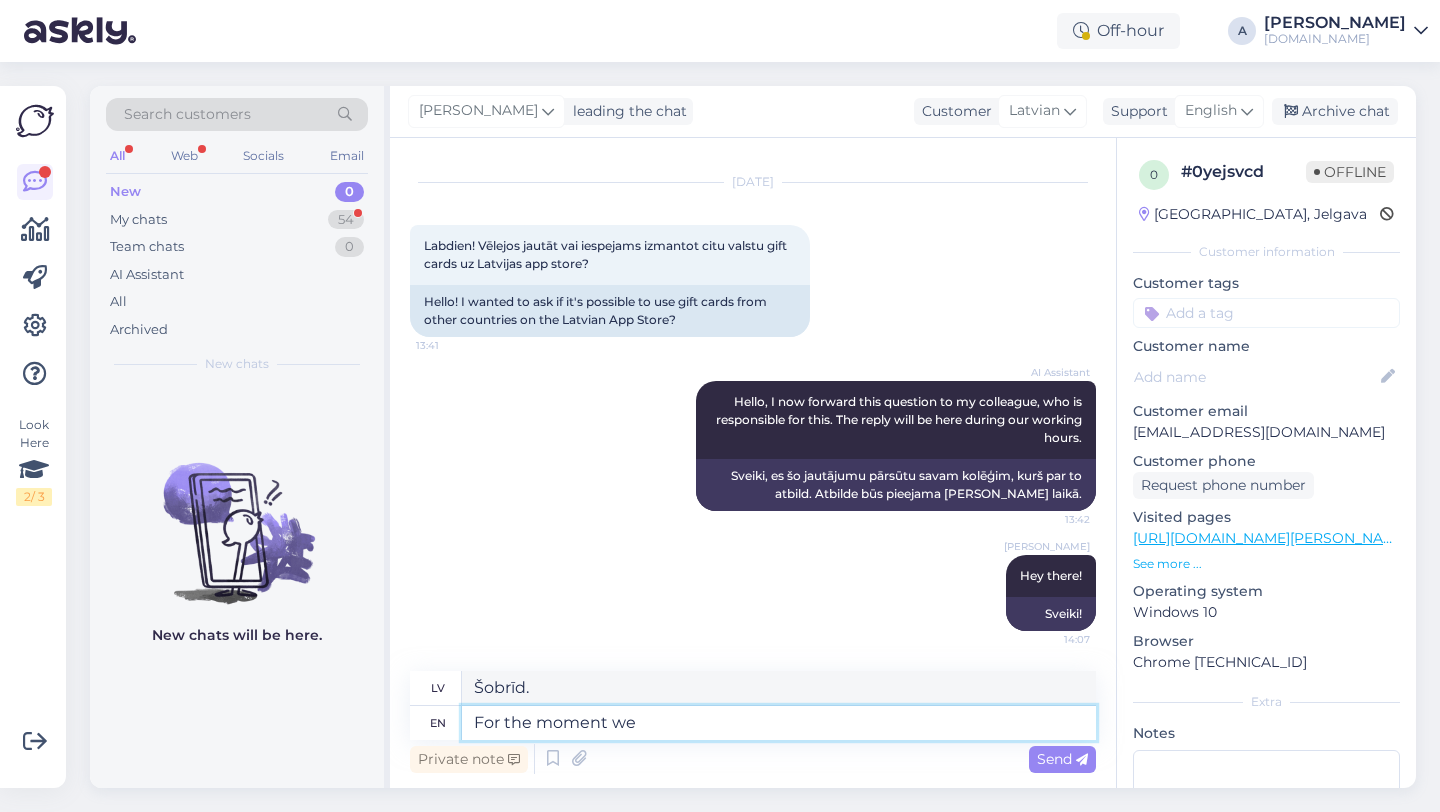 type on "For the moment we o" 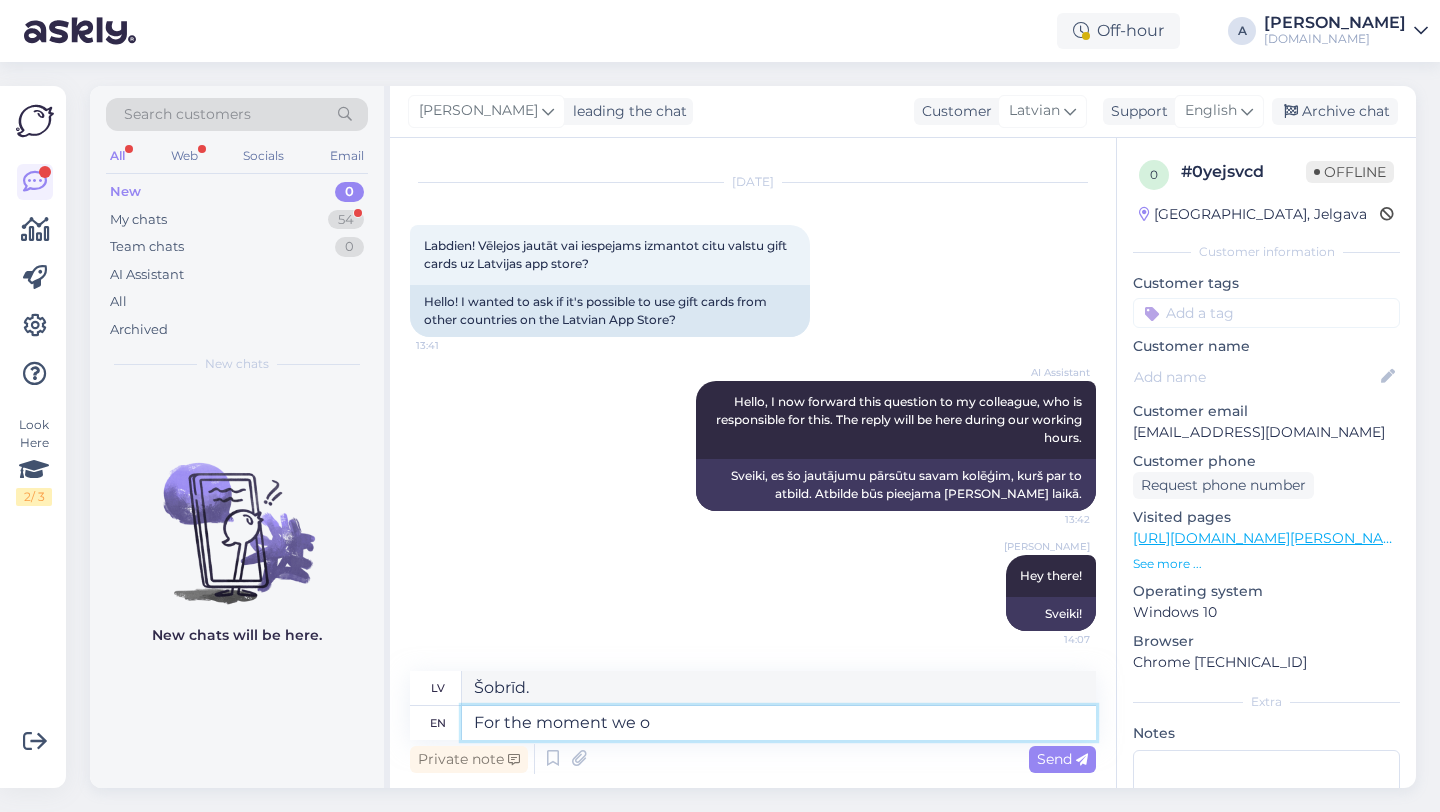 type on "Šobrīd mēs" 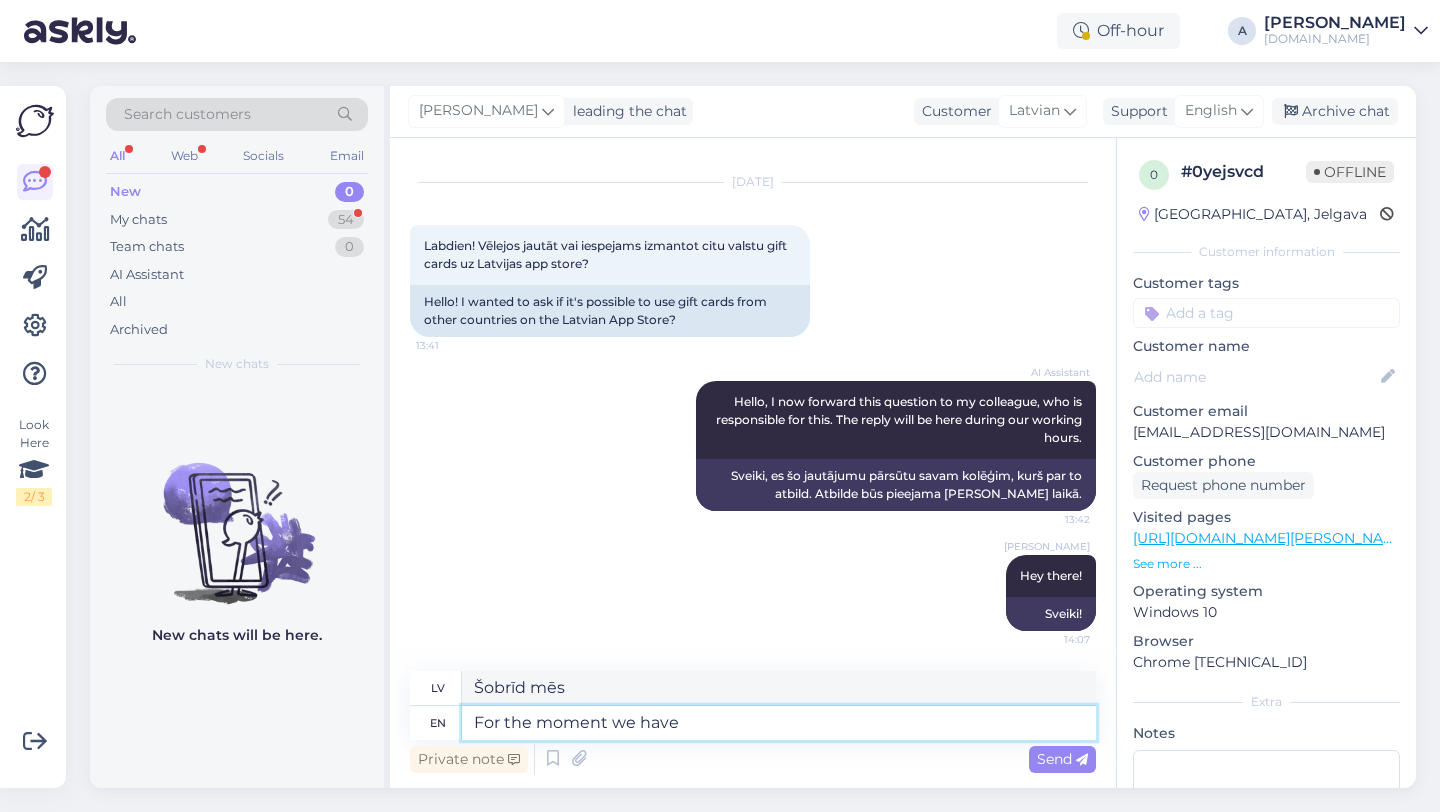 type on "For the moment we have" 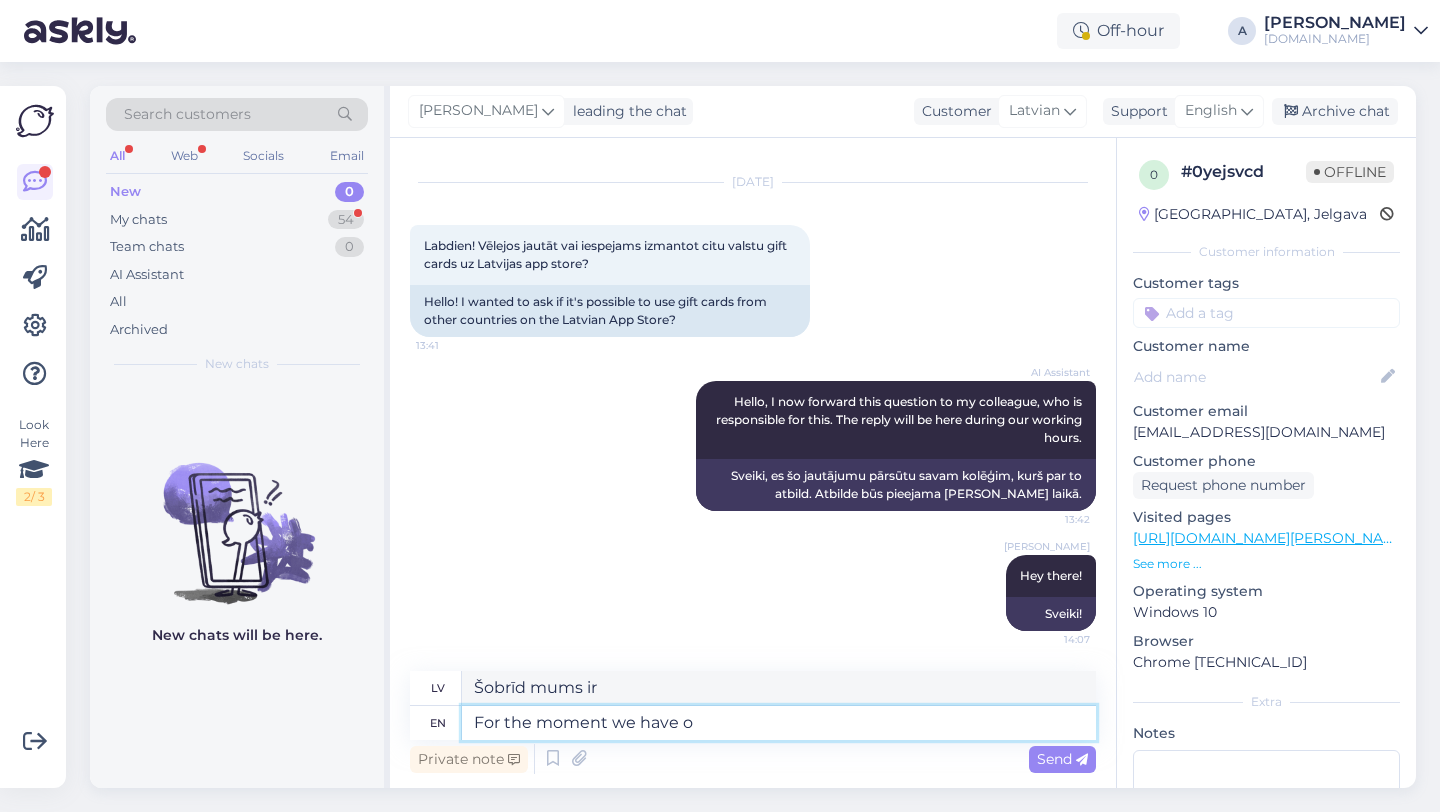 type on "For the moment we have on" 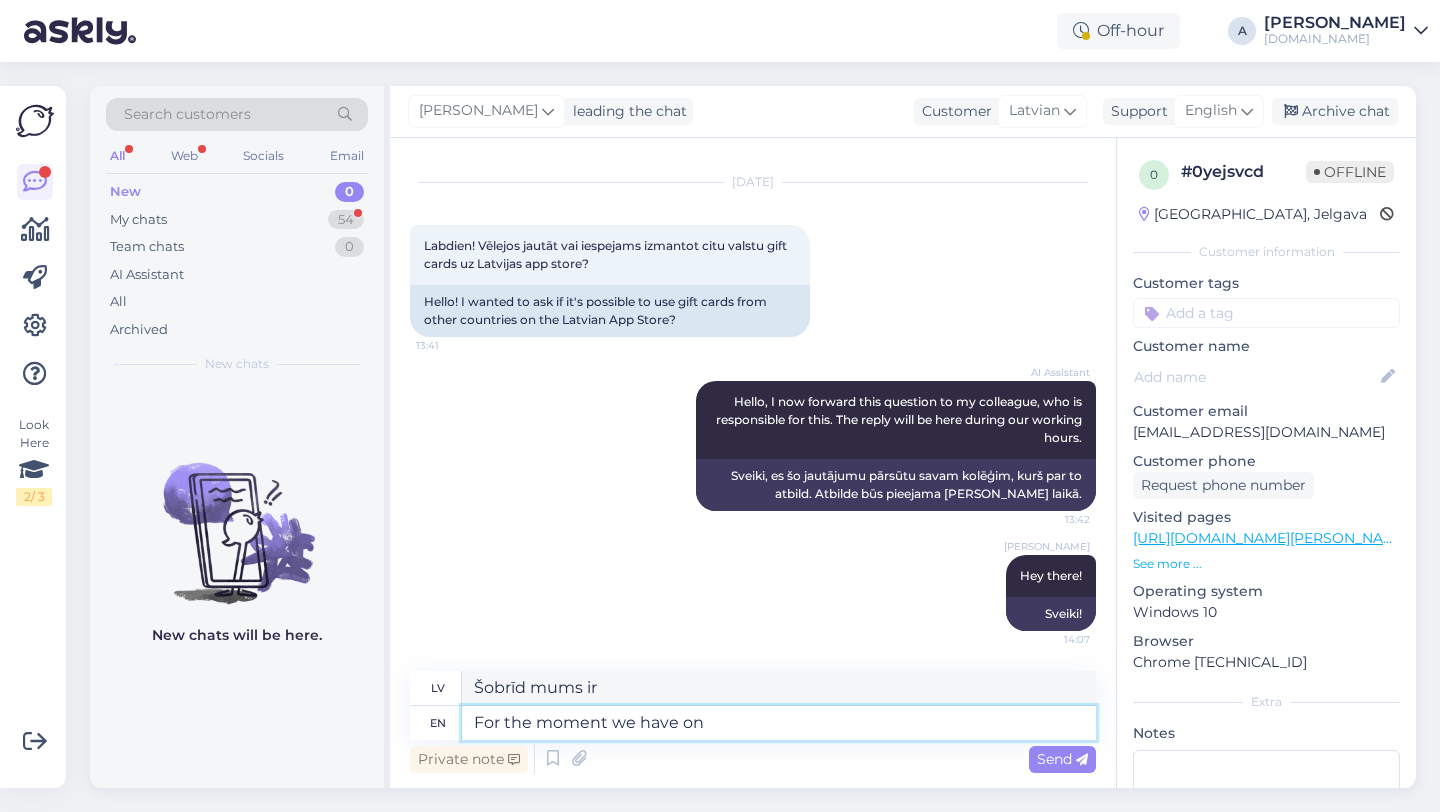 type on "Šobrīd mums ir ieslēgts" 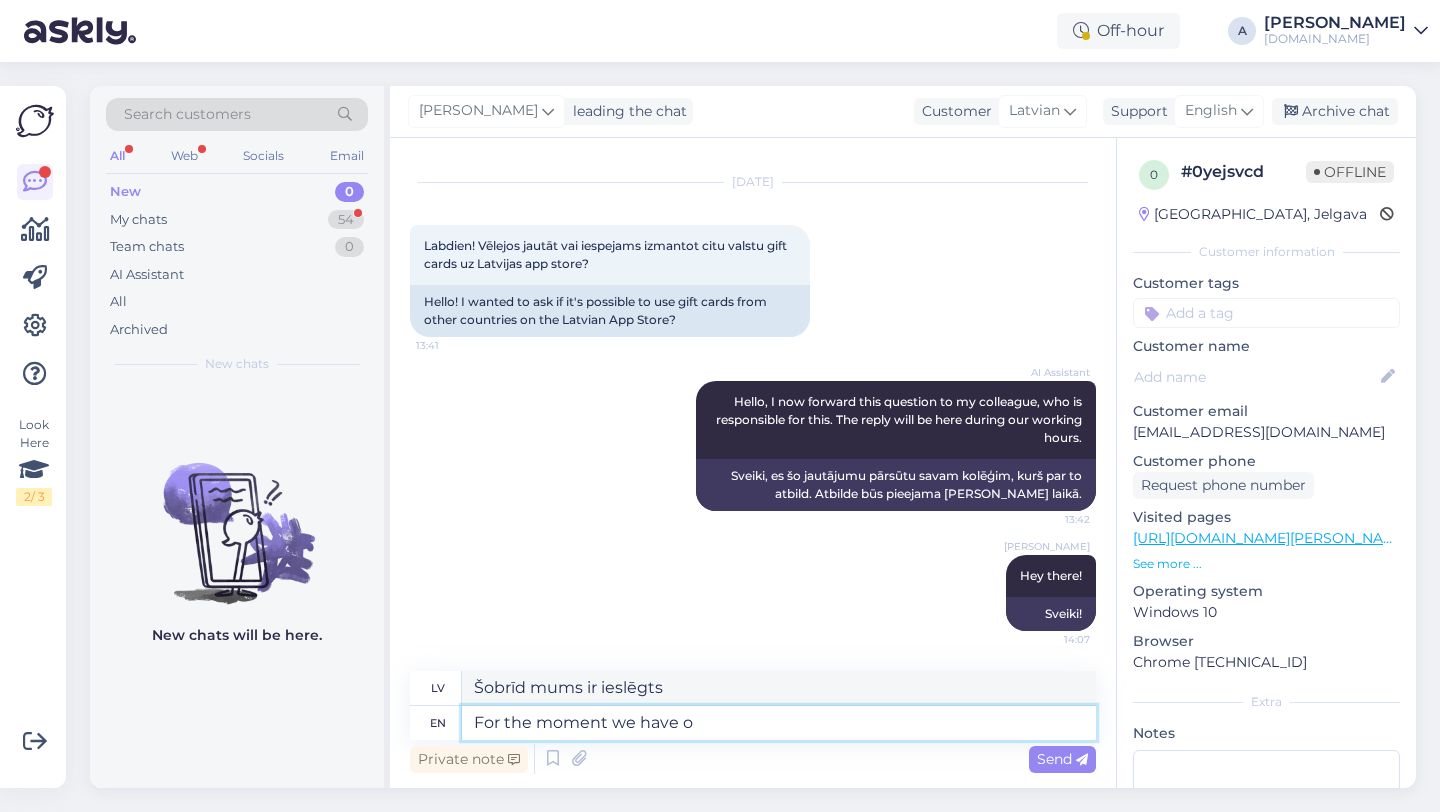 type on "For the moment we have" 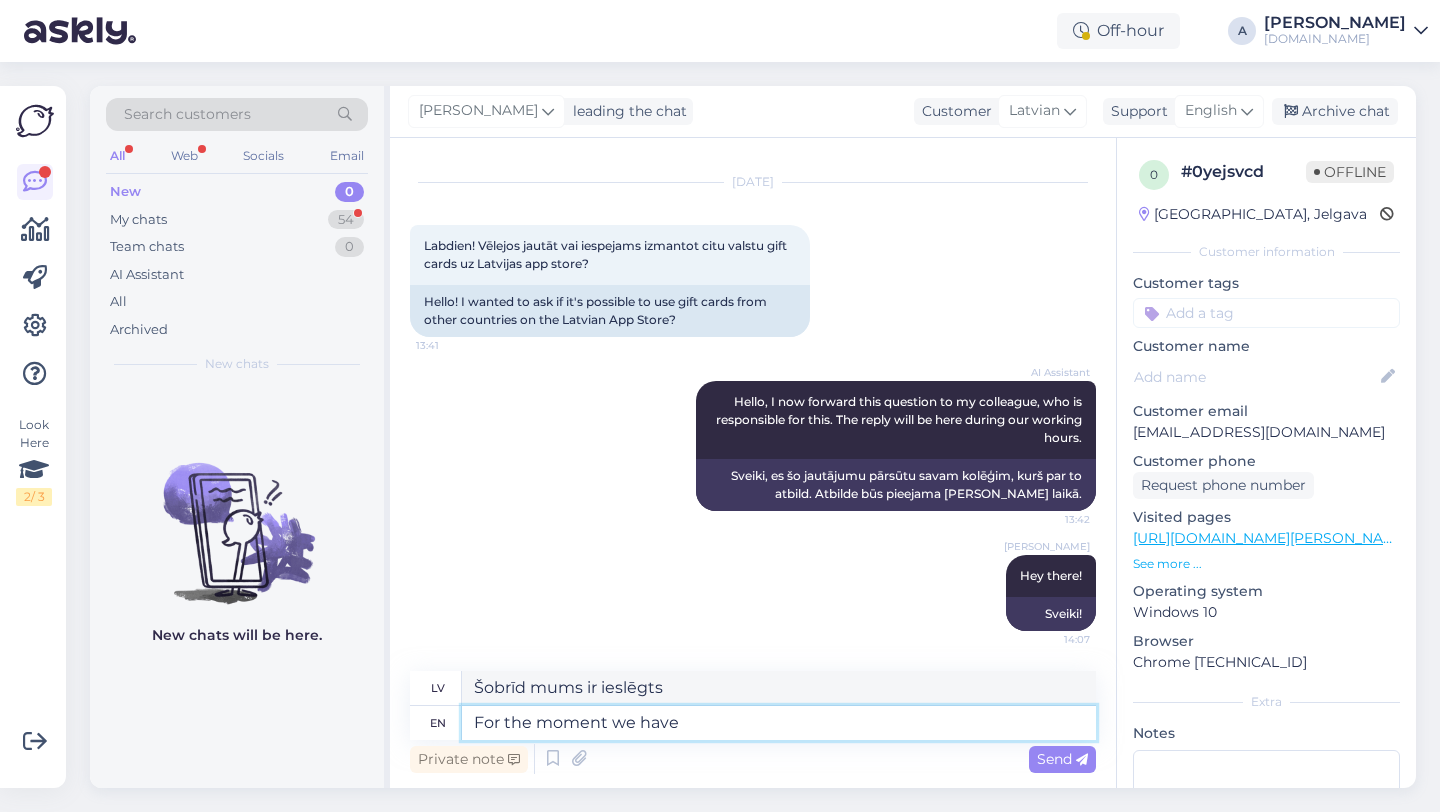 type on "Šobrīd mums ir" 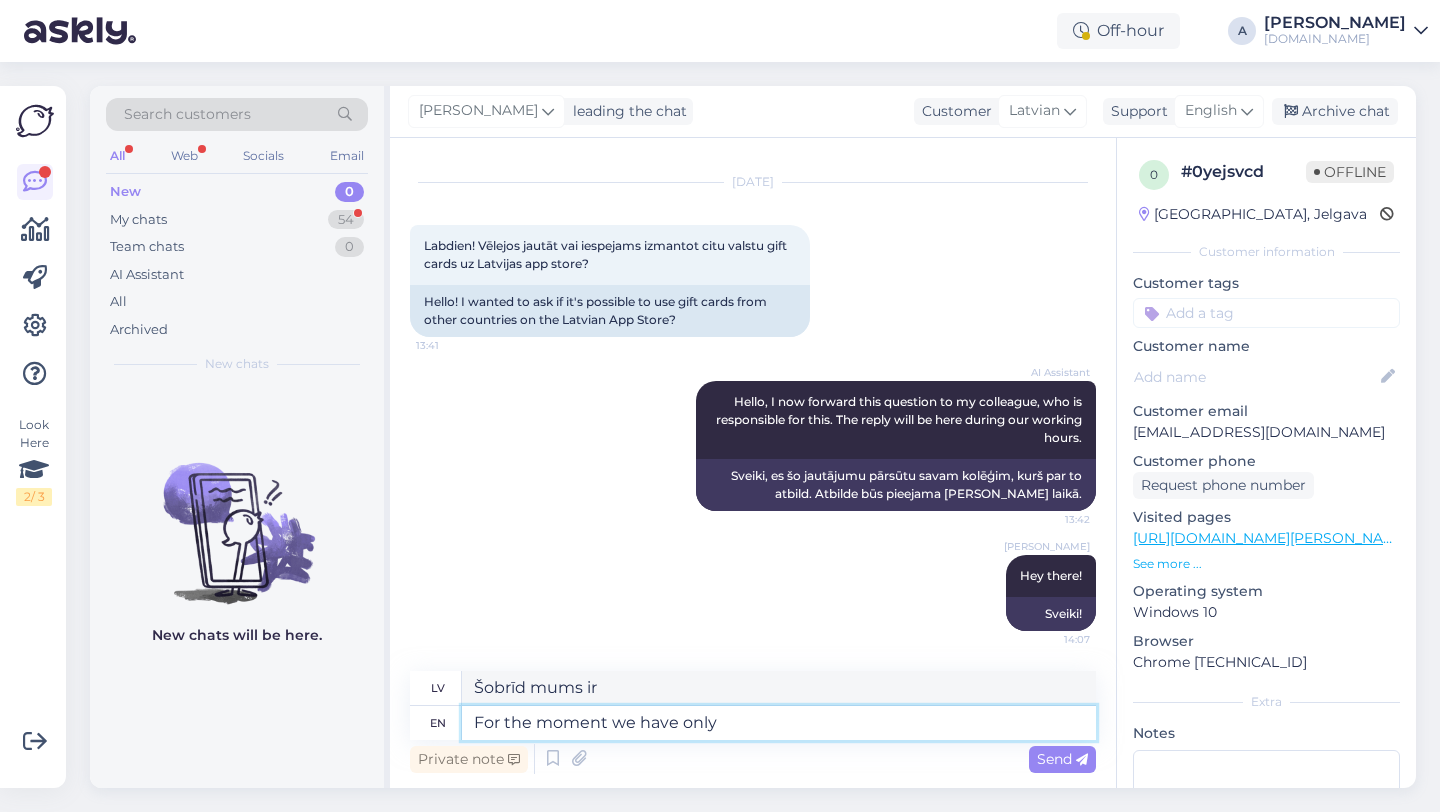 type on "For the moment we have only" 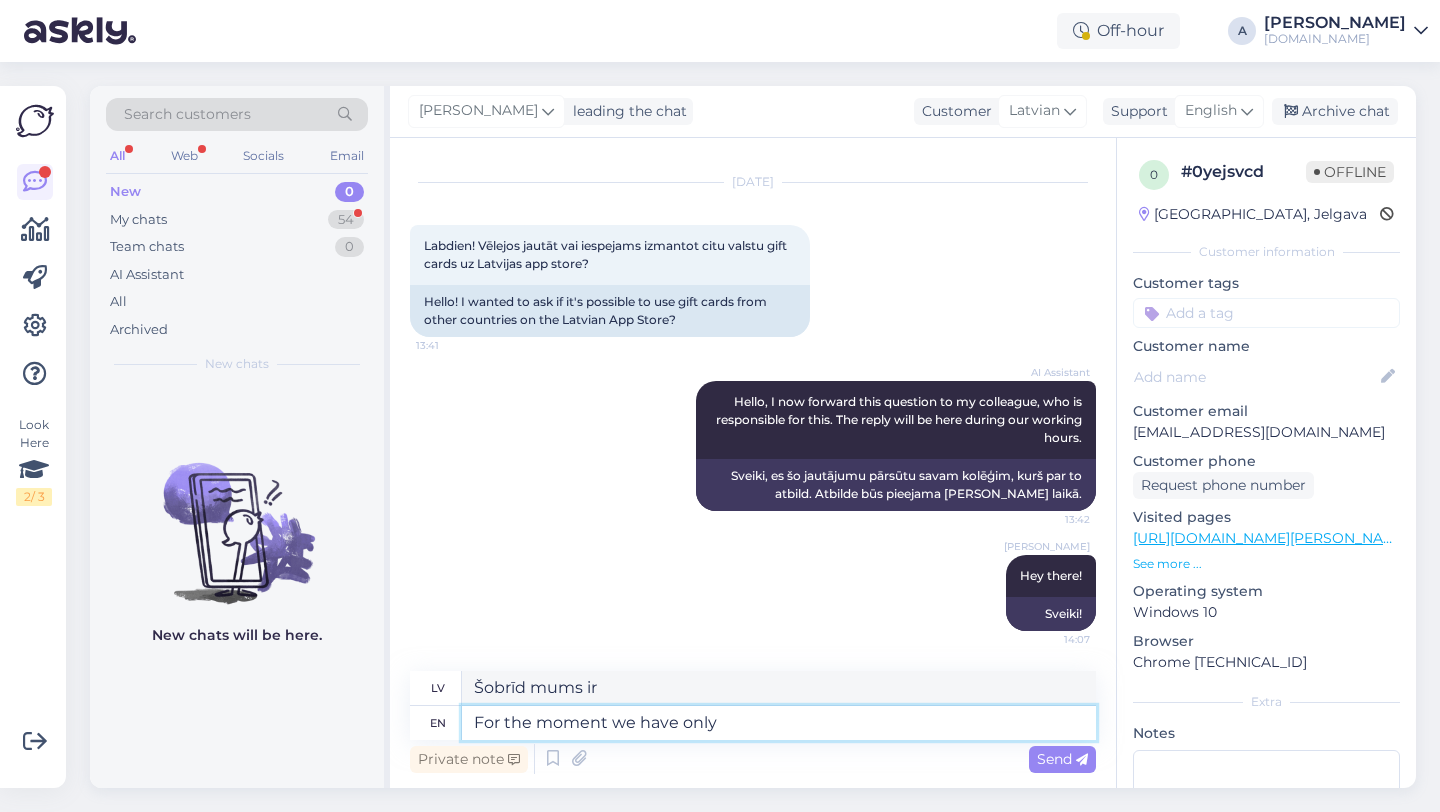 type on "Šobrīd mums ir tikai" 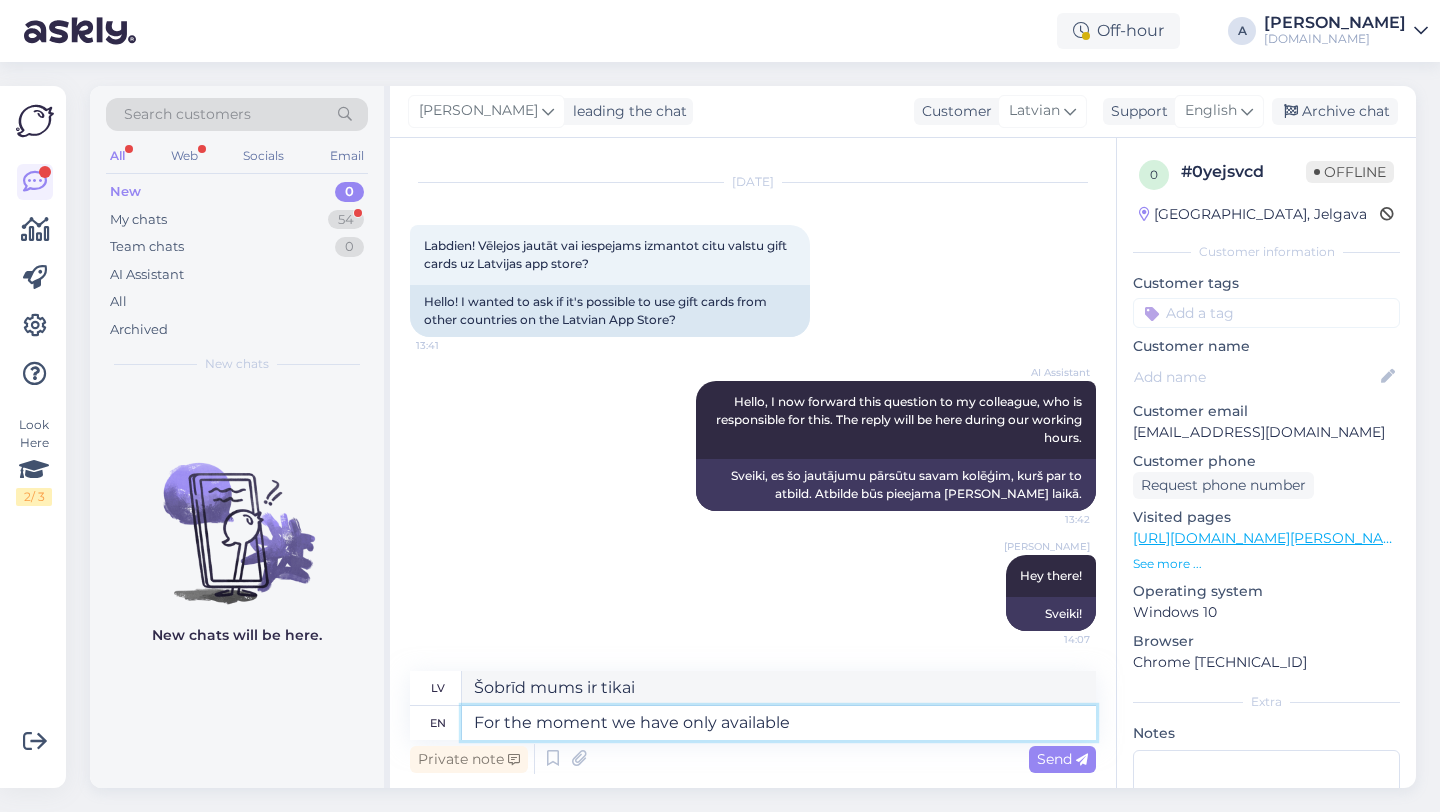 type on "For the moment we have only available" 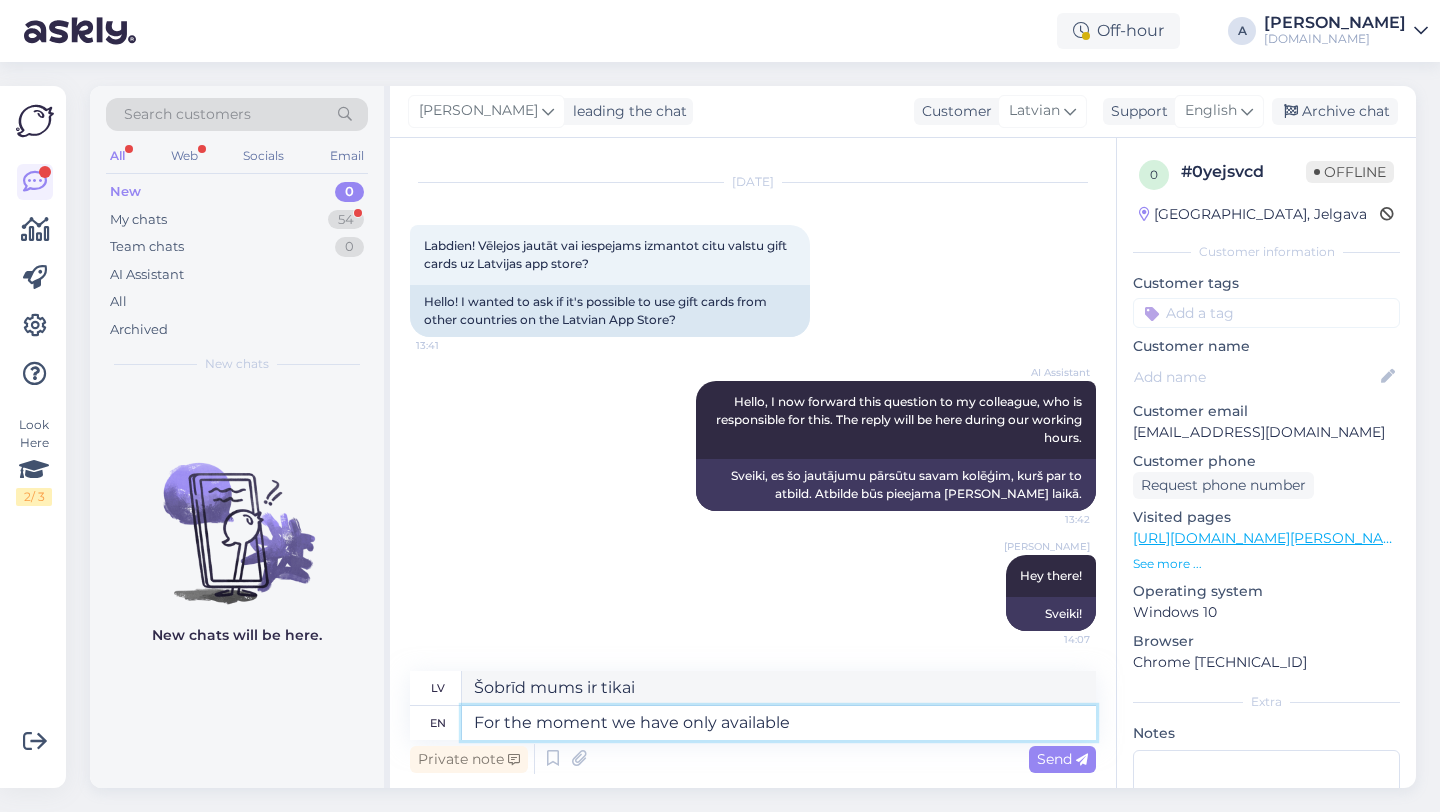 type on "Šobrīd mums ir pieejams tikai" 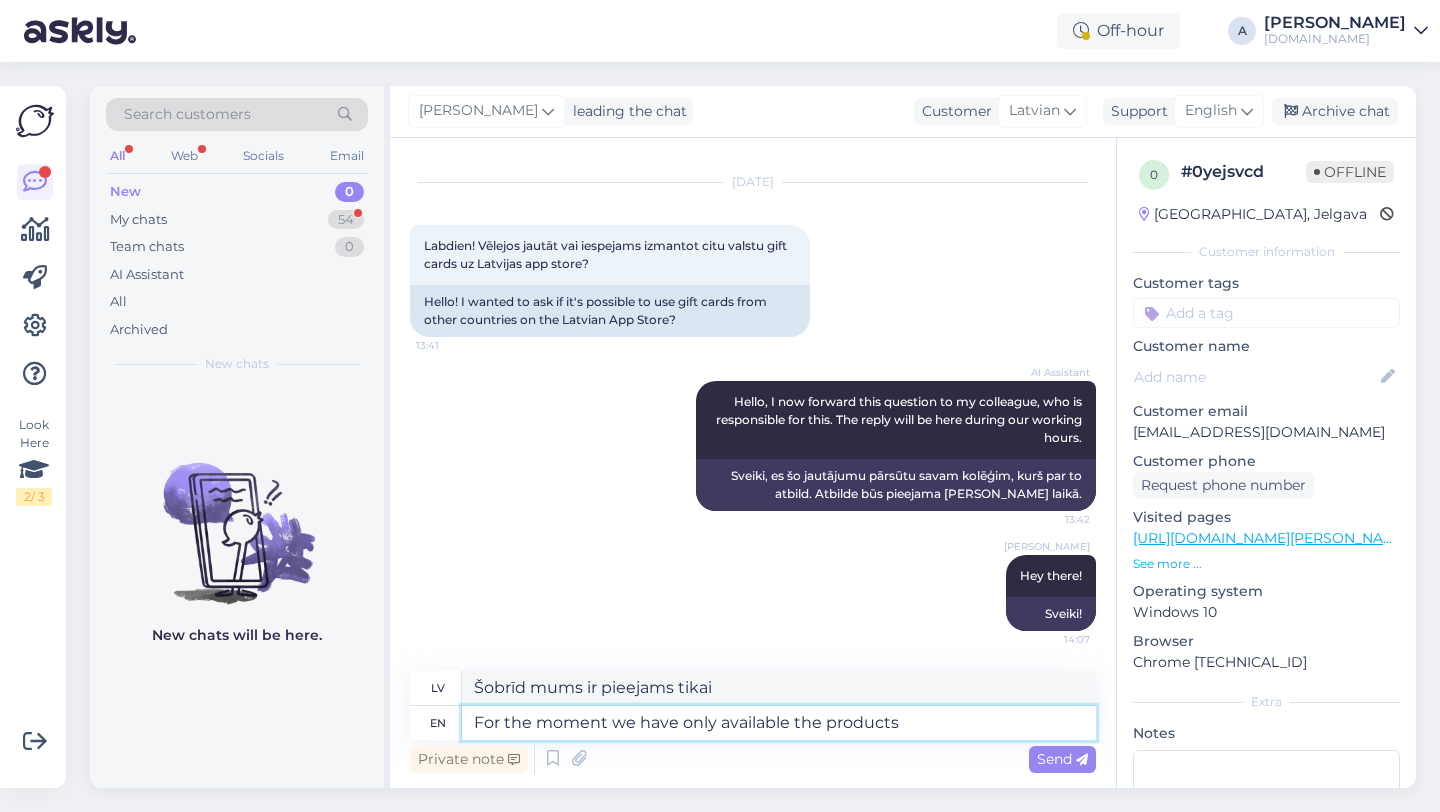 type on "For the moment we have only available the products" 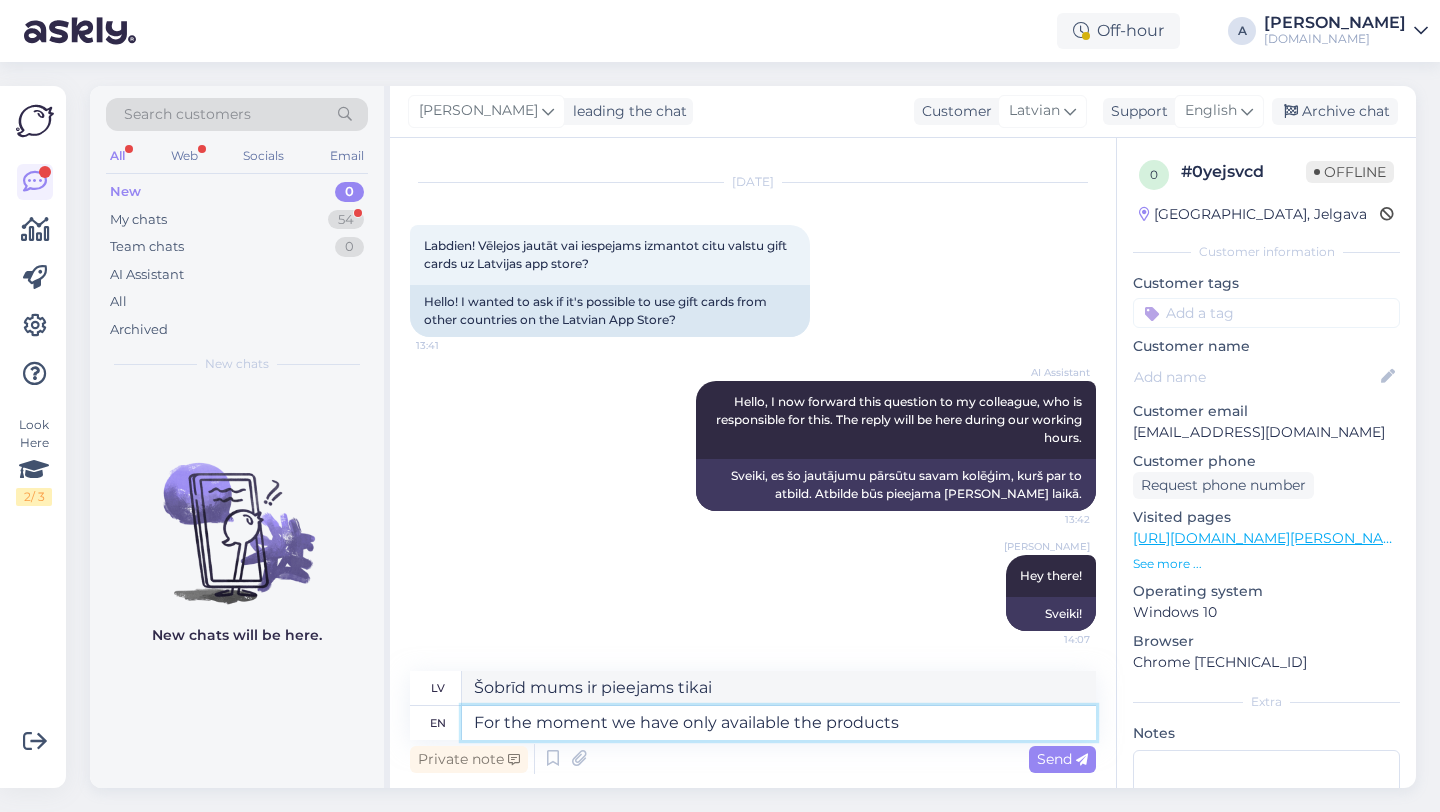 type on "Šobrīd mums ir pieejami tikai šie produkti." 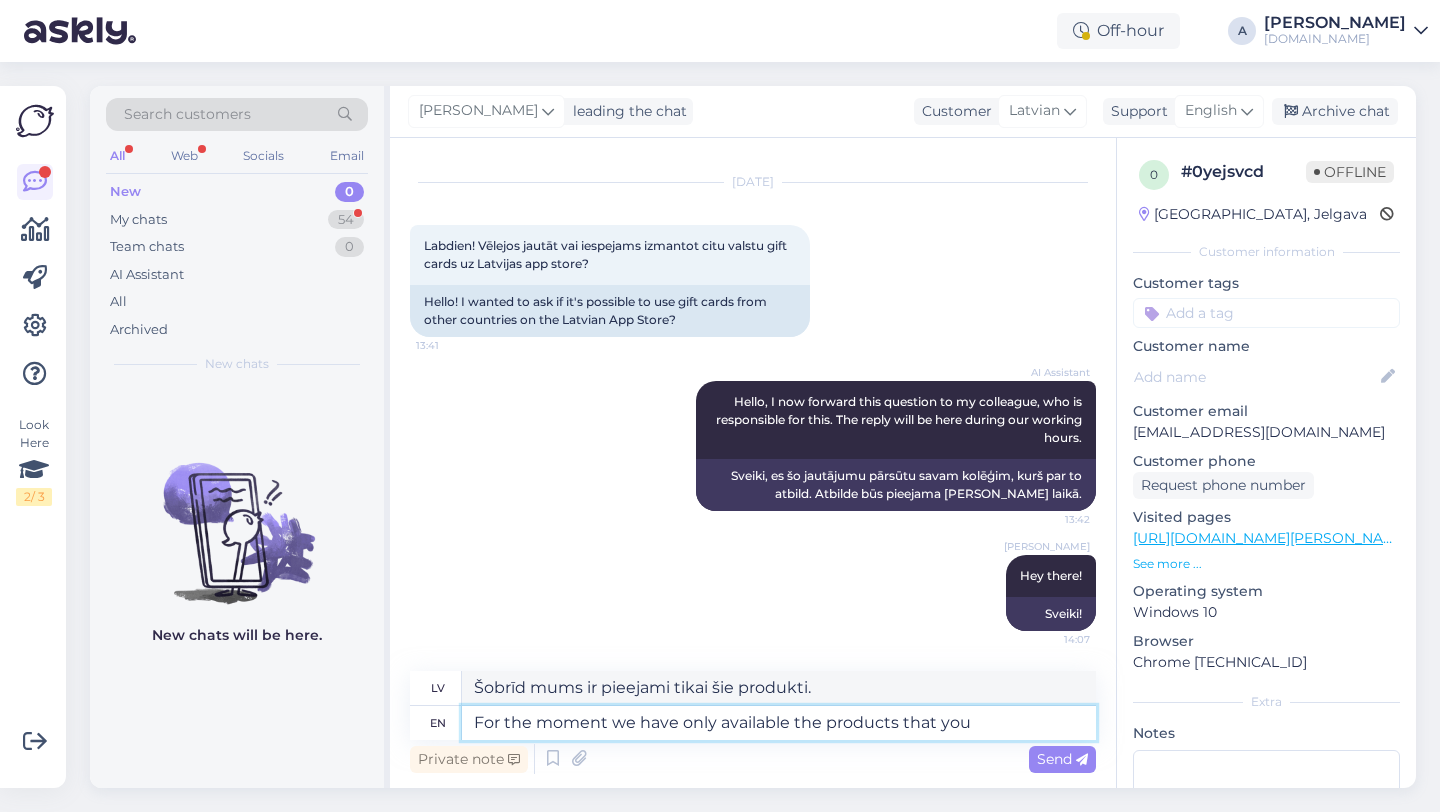 type on "For the moment we have only available the products that you" 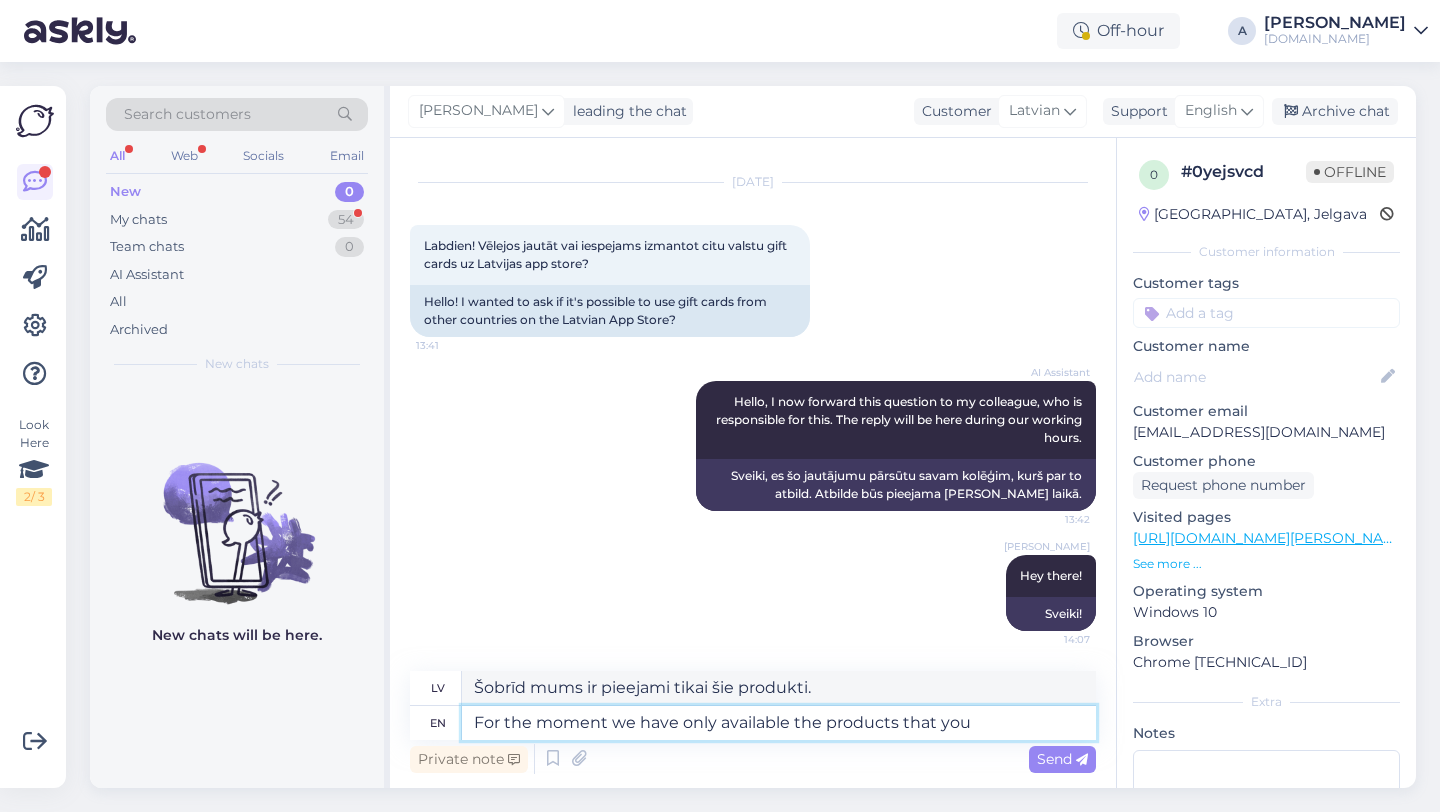 type on "Šobrīd mums ir pieejami tikai šie produkti:" 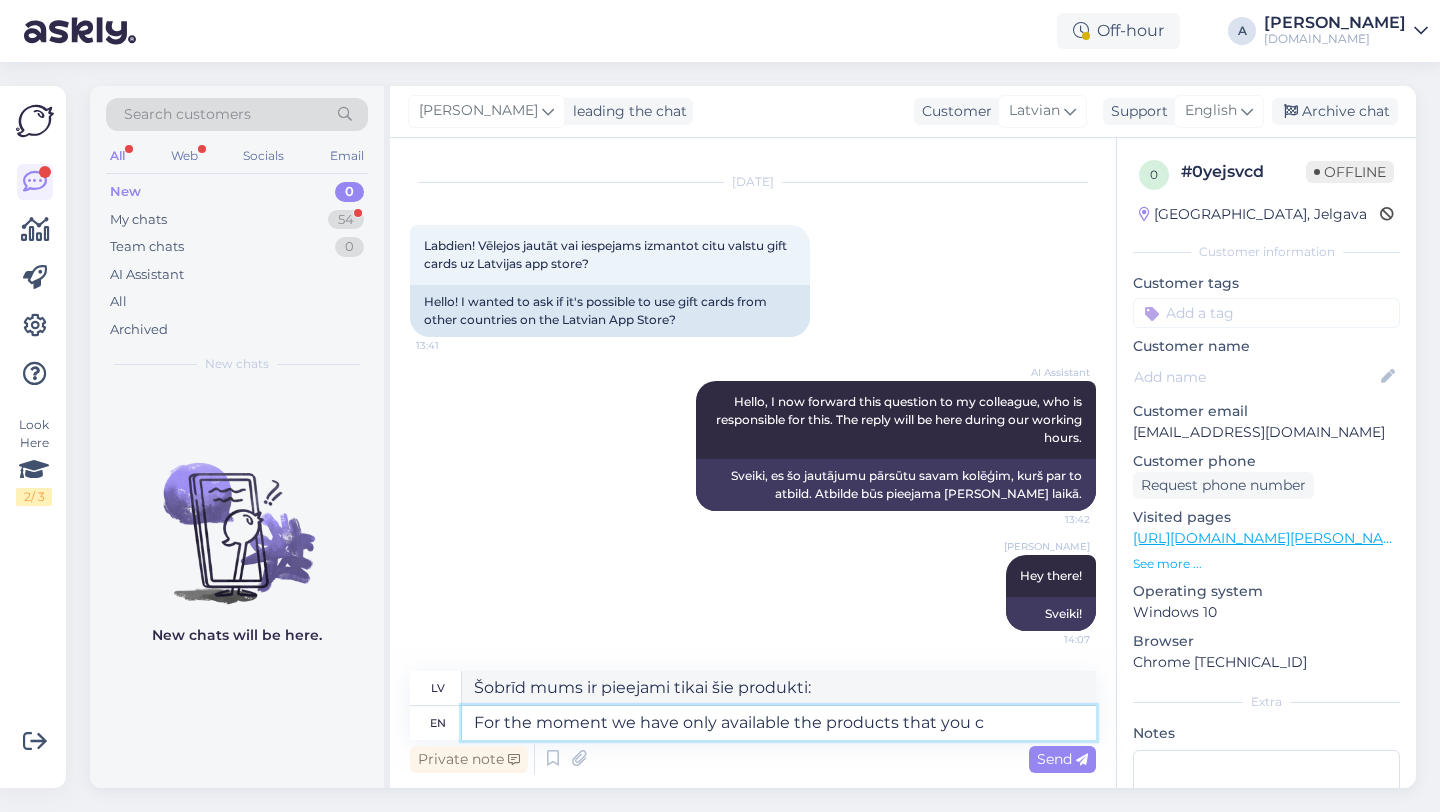 type on "For the moment we have only available the products that you ca" 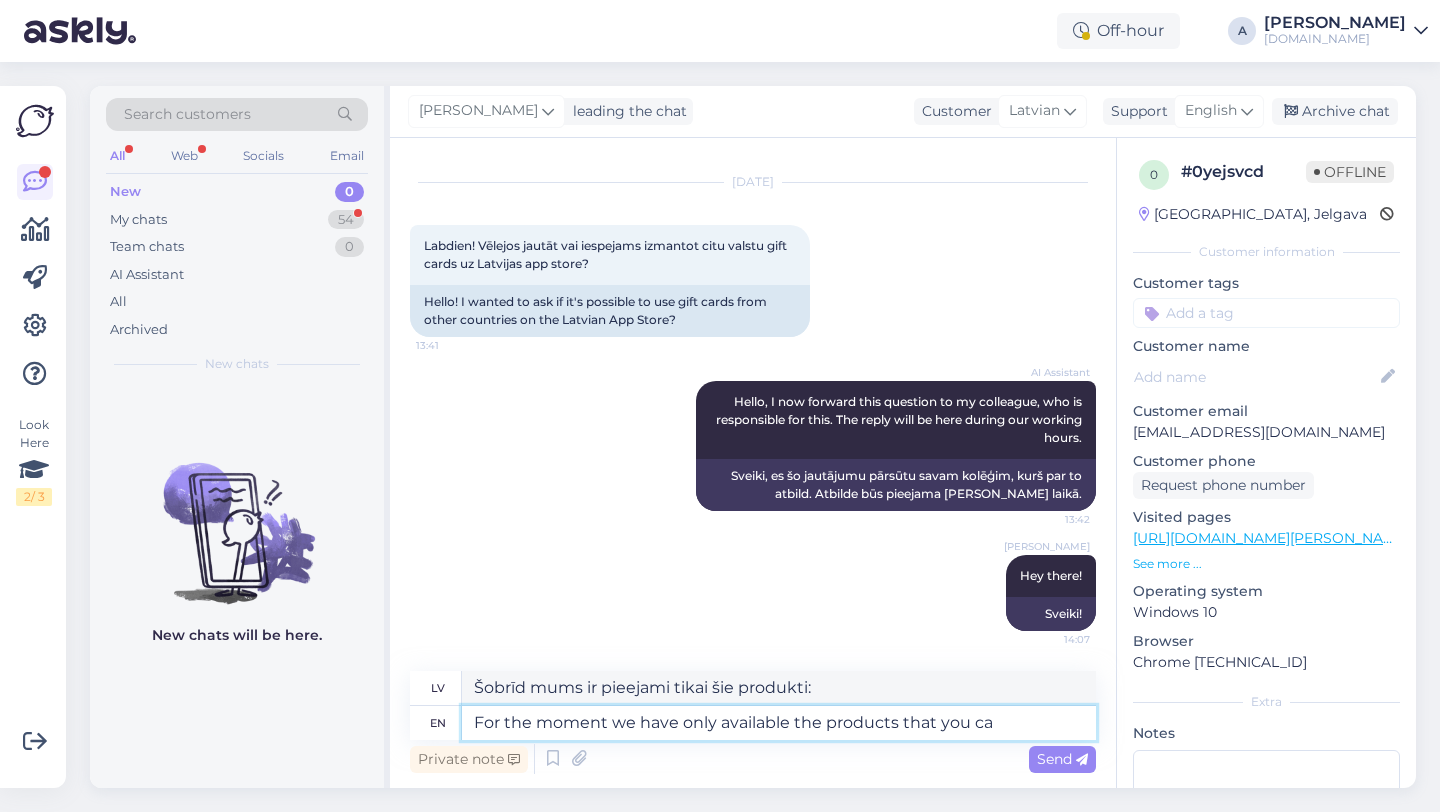 type on "Šobrīd mums ir pieejami tikai tie produkti, kas jums" 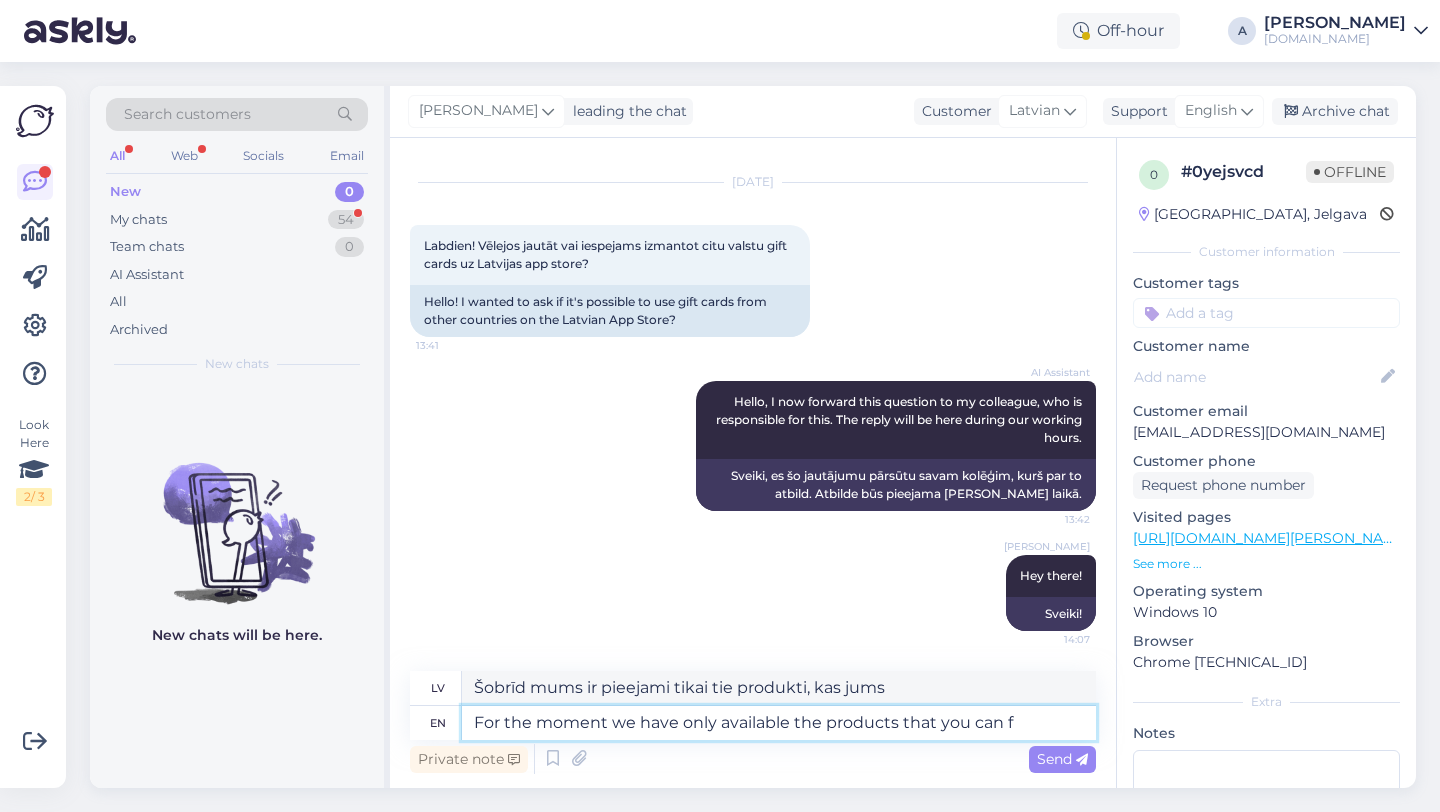 type on "For the moment we have only available the products that you can fi" 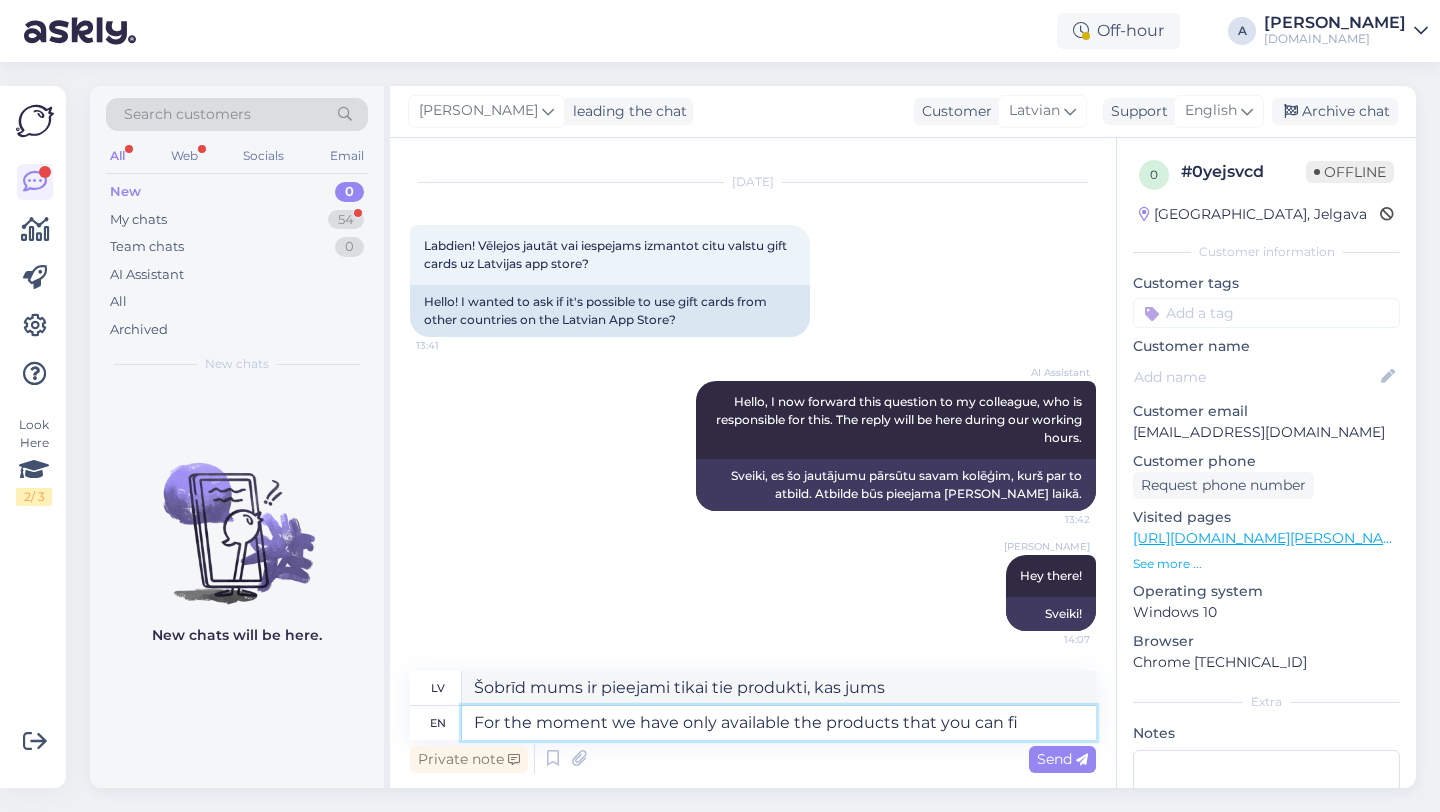 type on "Šobrīd mums ir pieejami tikai tie produkti, kurus jūs varat" 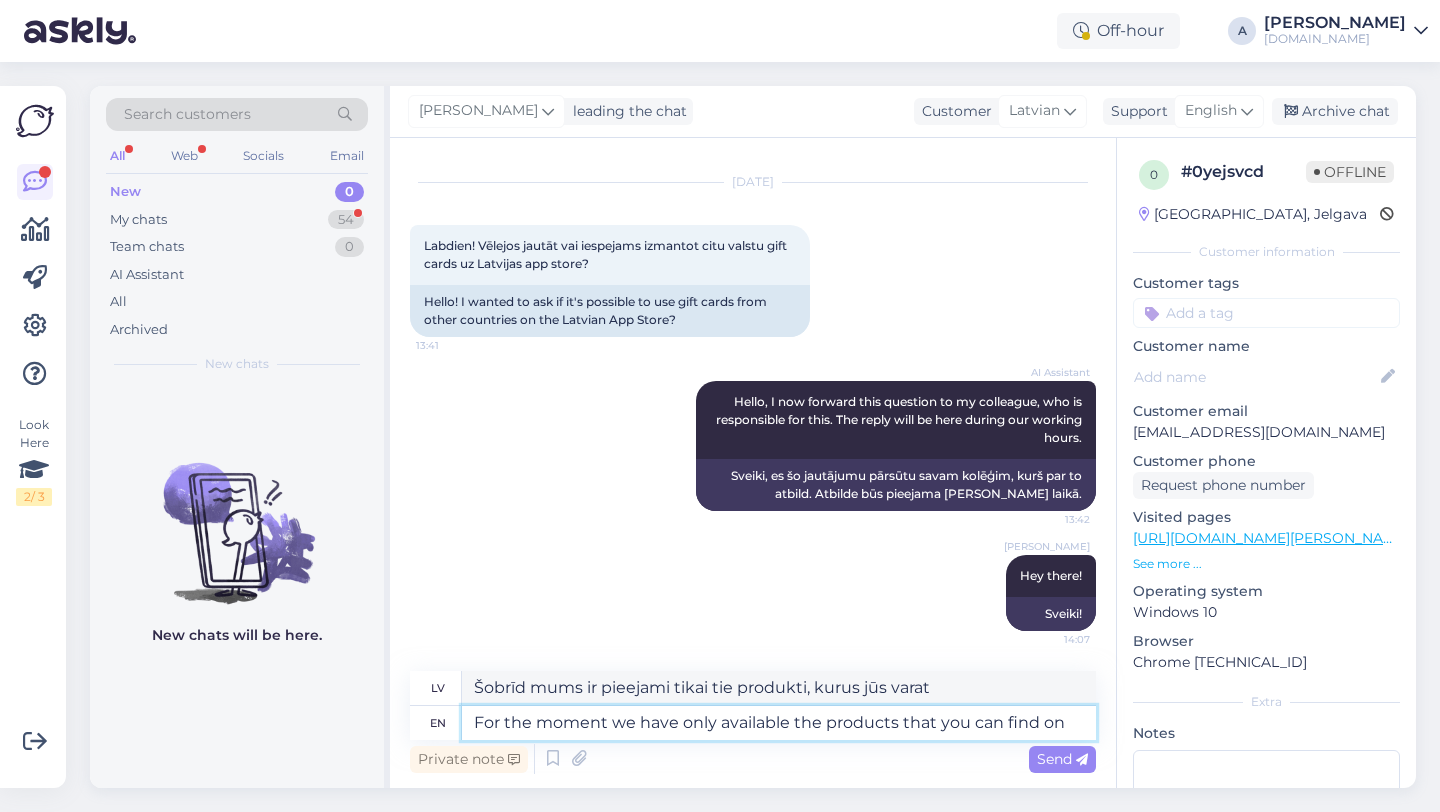 type on "For the moment we have only available the products that you can find on" 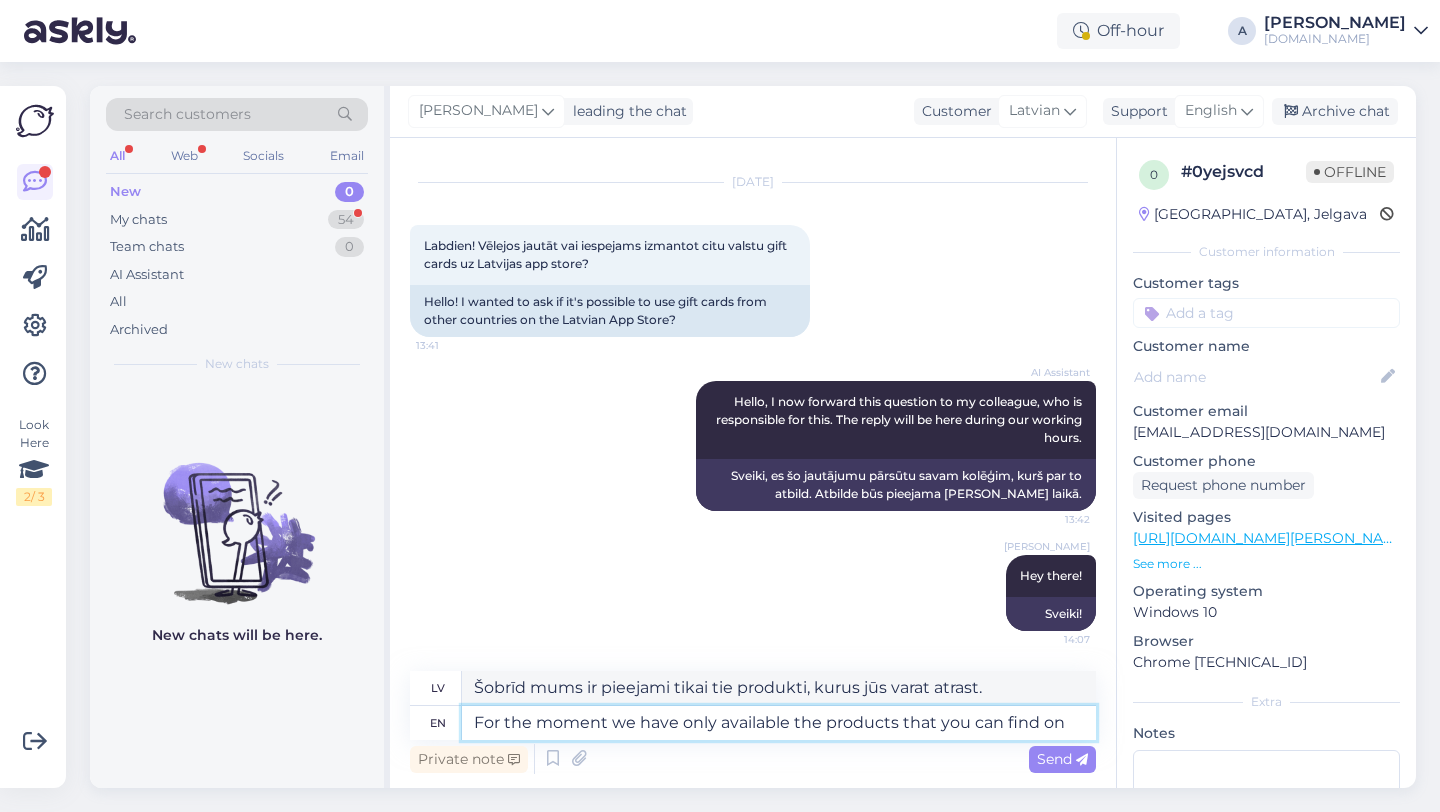 type on "Šobrīd mēs piedāvājam tikai tos produktus, kurus varat atrast vietnē" 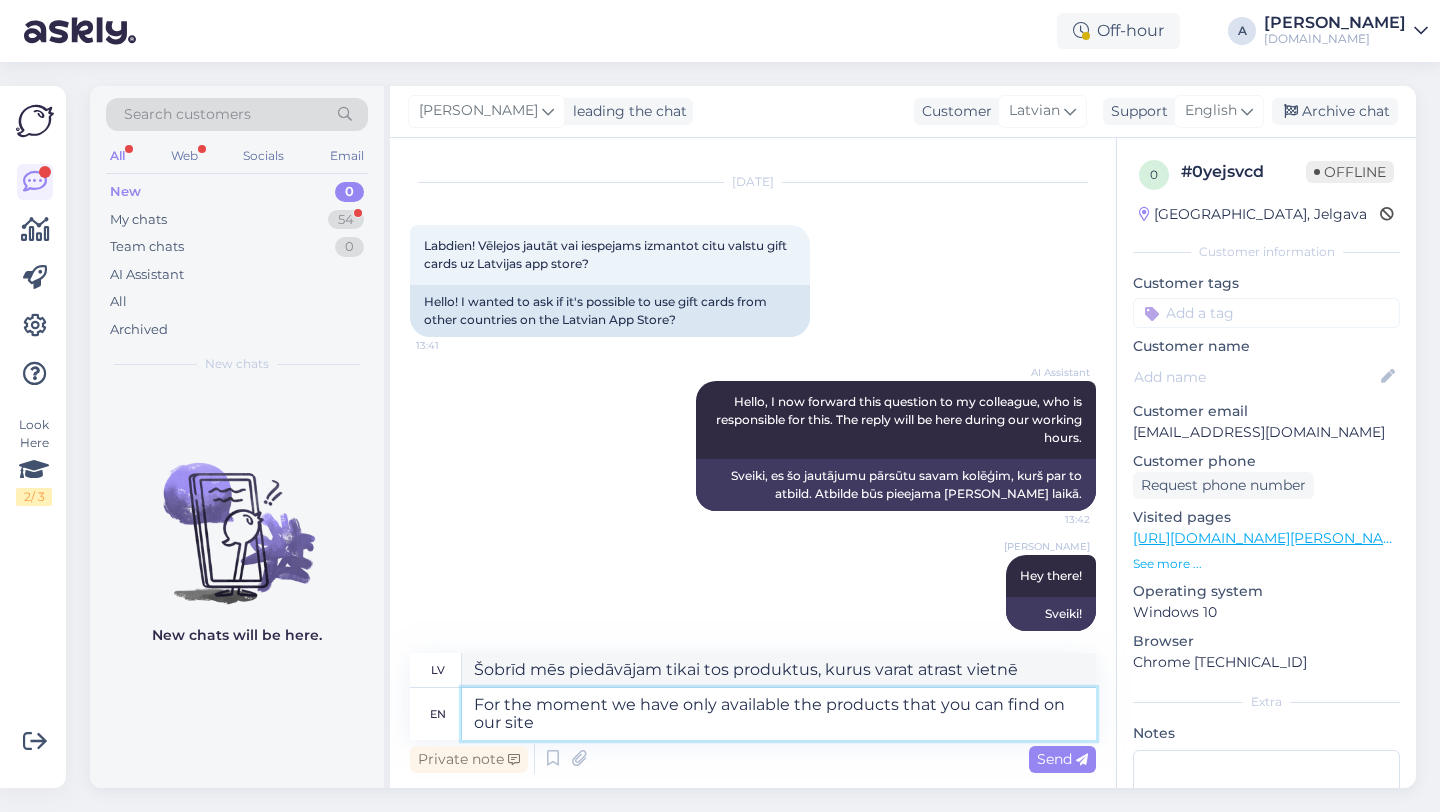 type on "For the moment we have only available the products that you can find on our site." 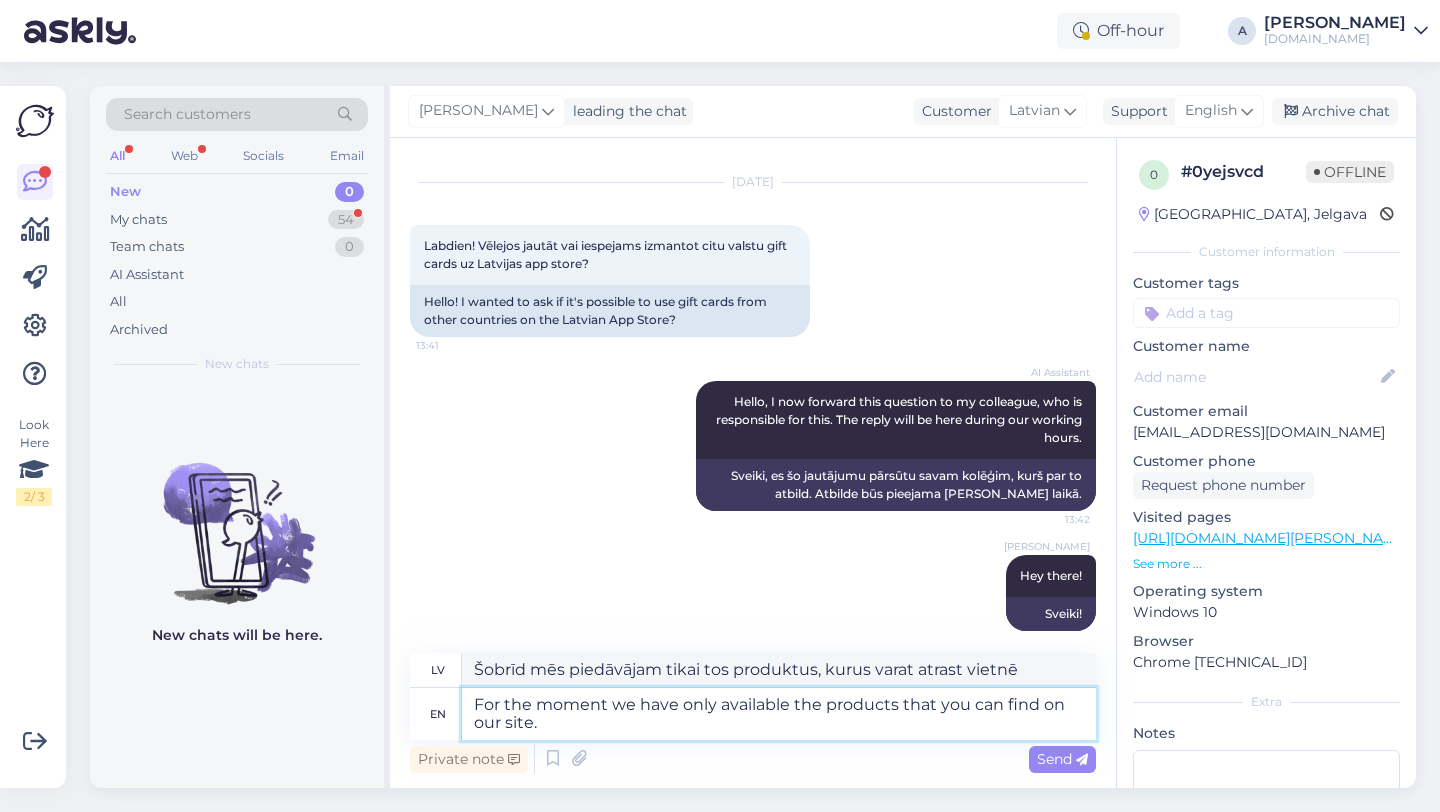 type on "Šobrīd mēs piedāvājam tikai tos produktus, kurus varat atrast mūsu" 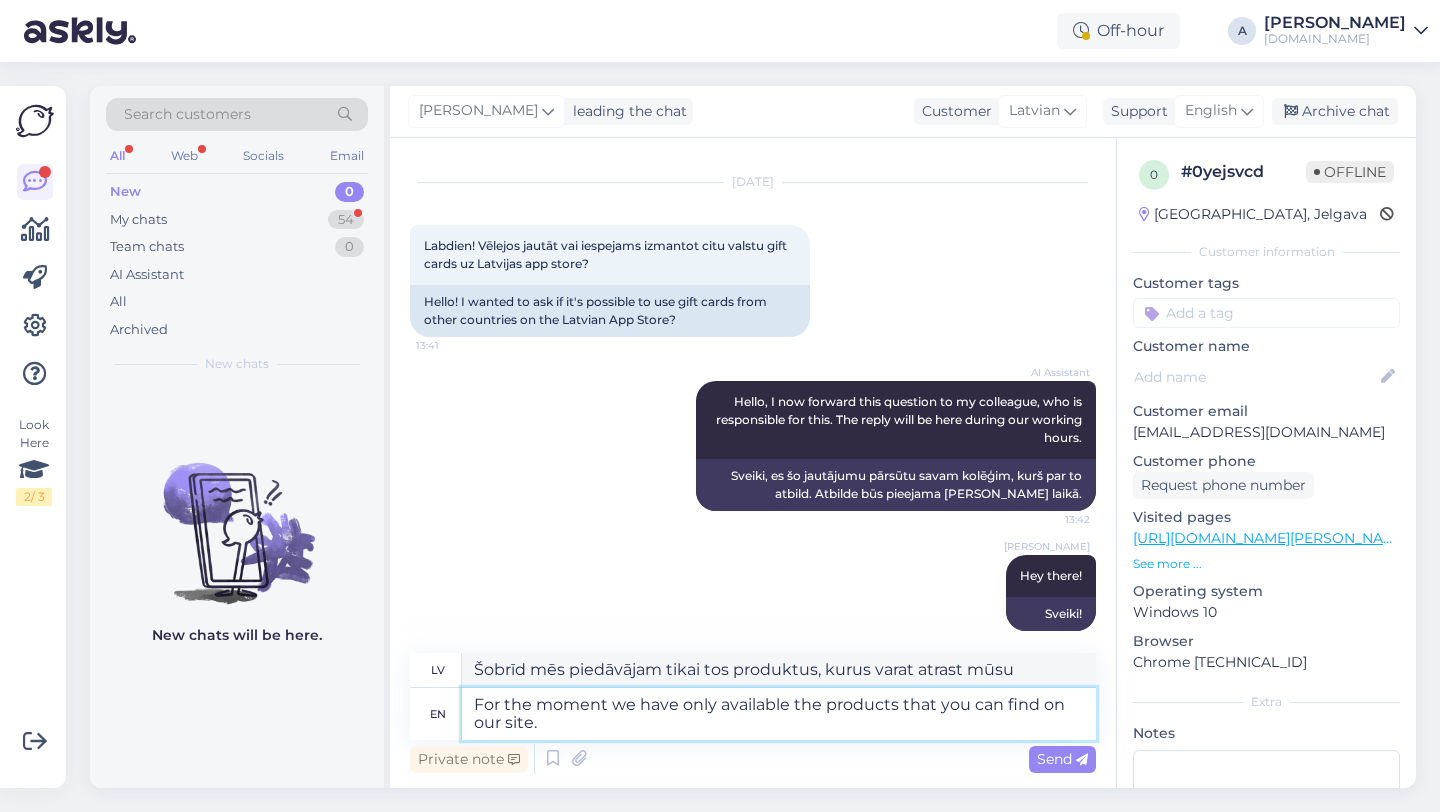 type on "For the moment we have only available the products that you can find on our site." 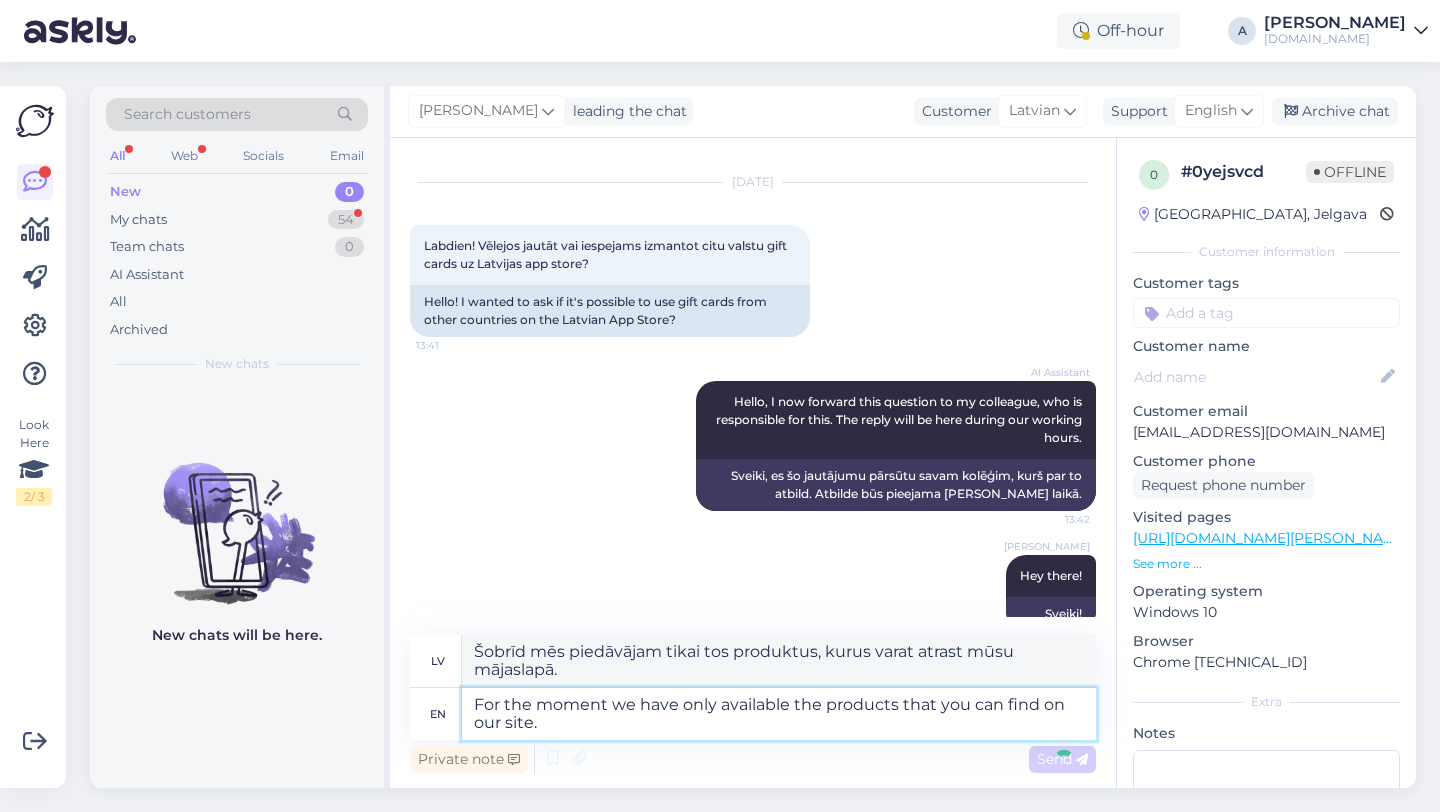 type 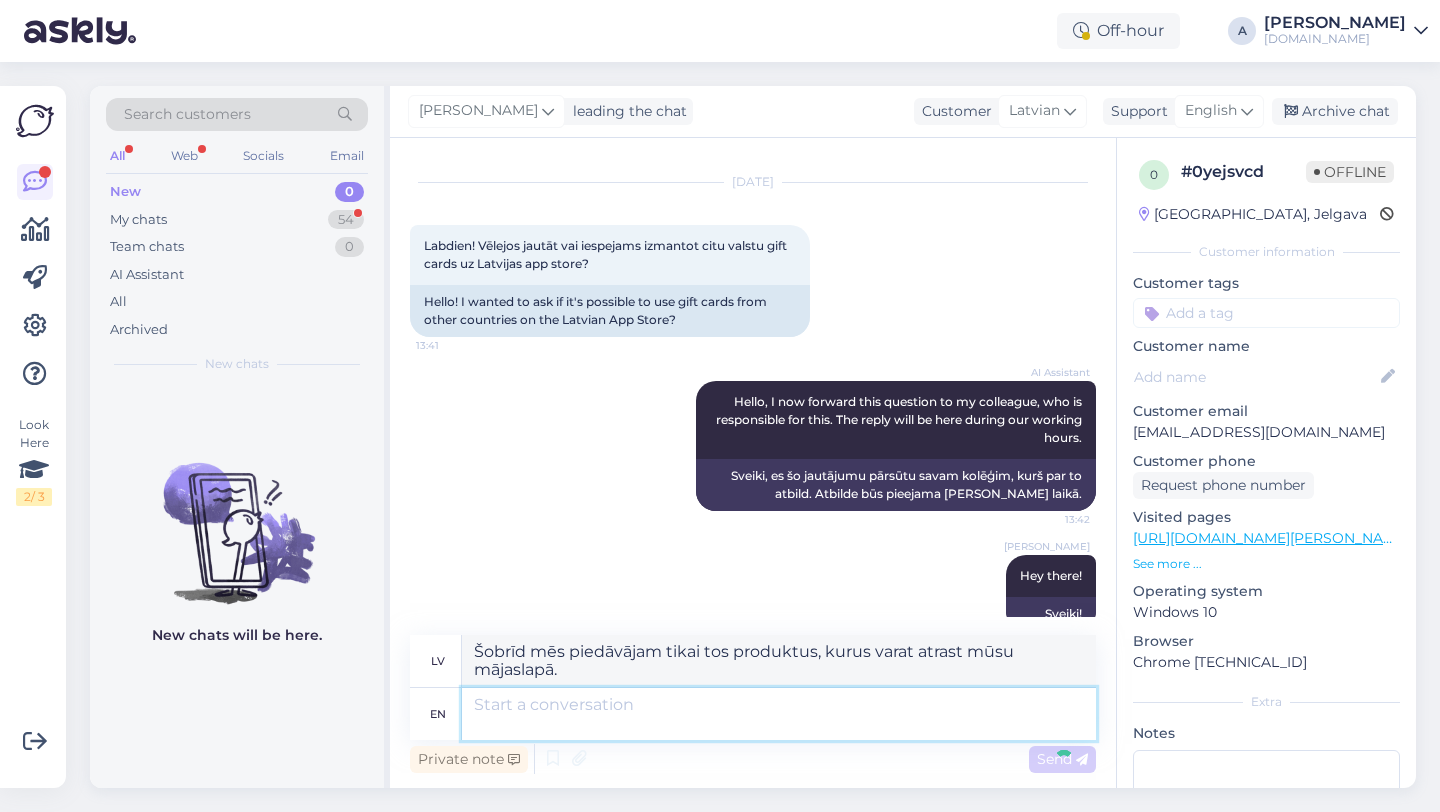 type 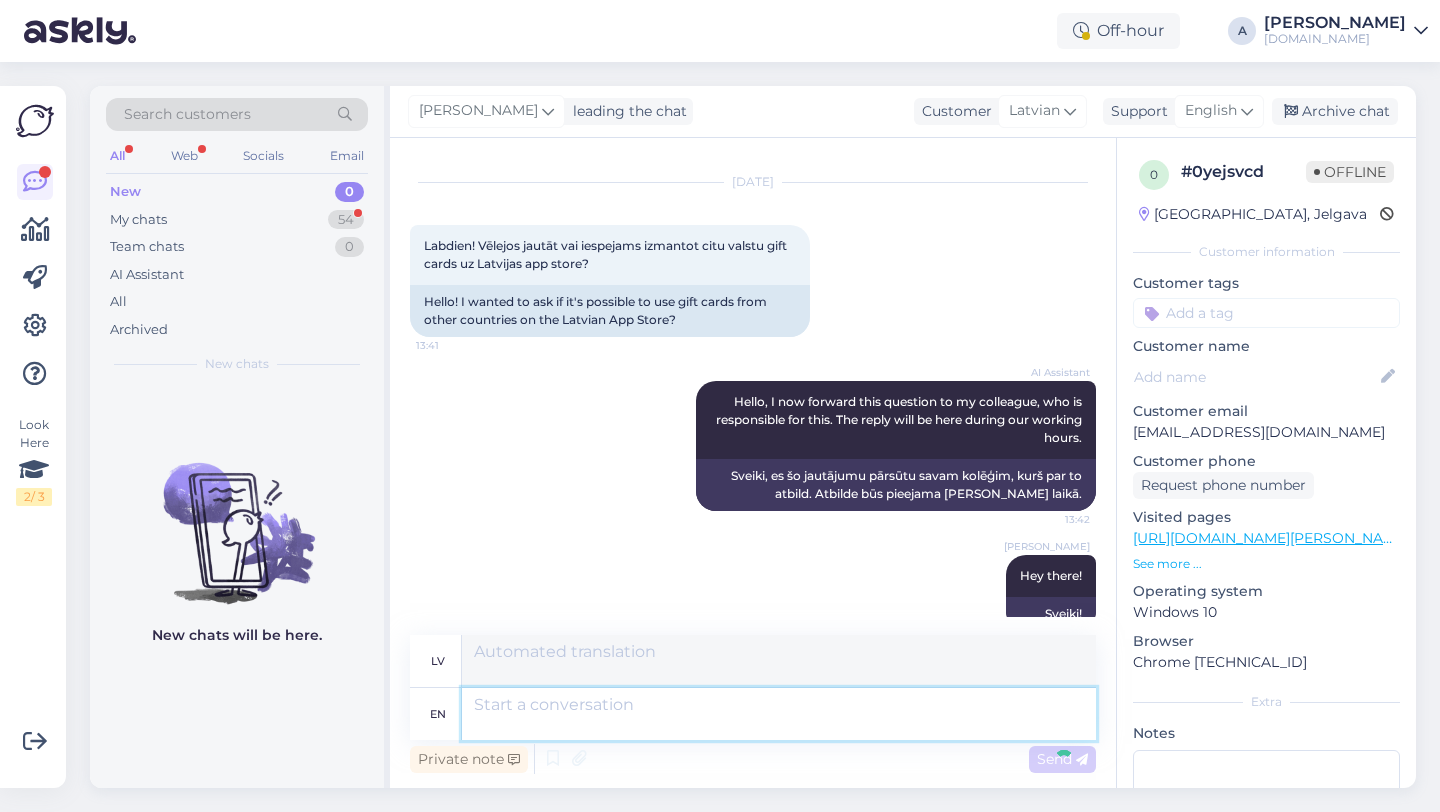 scroll, scrollTop: 195, scrollLeft: 0, axis: vertical 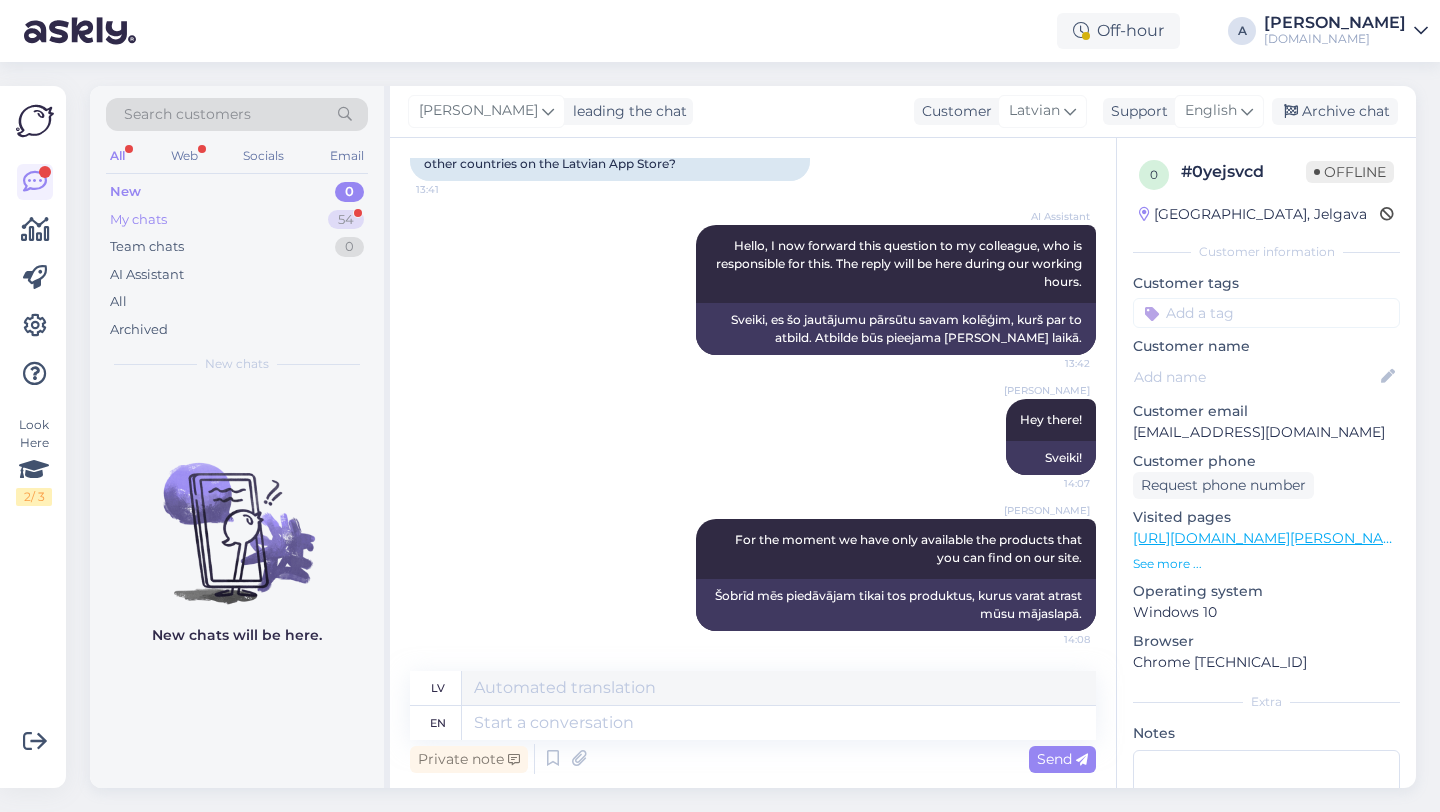 click on "54" at bounding box center [346, 220] 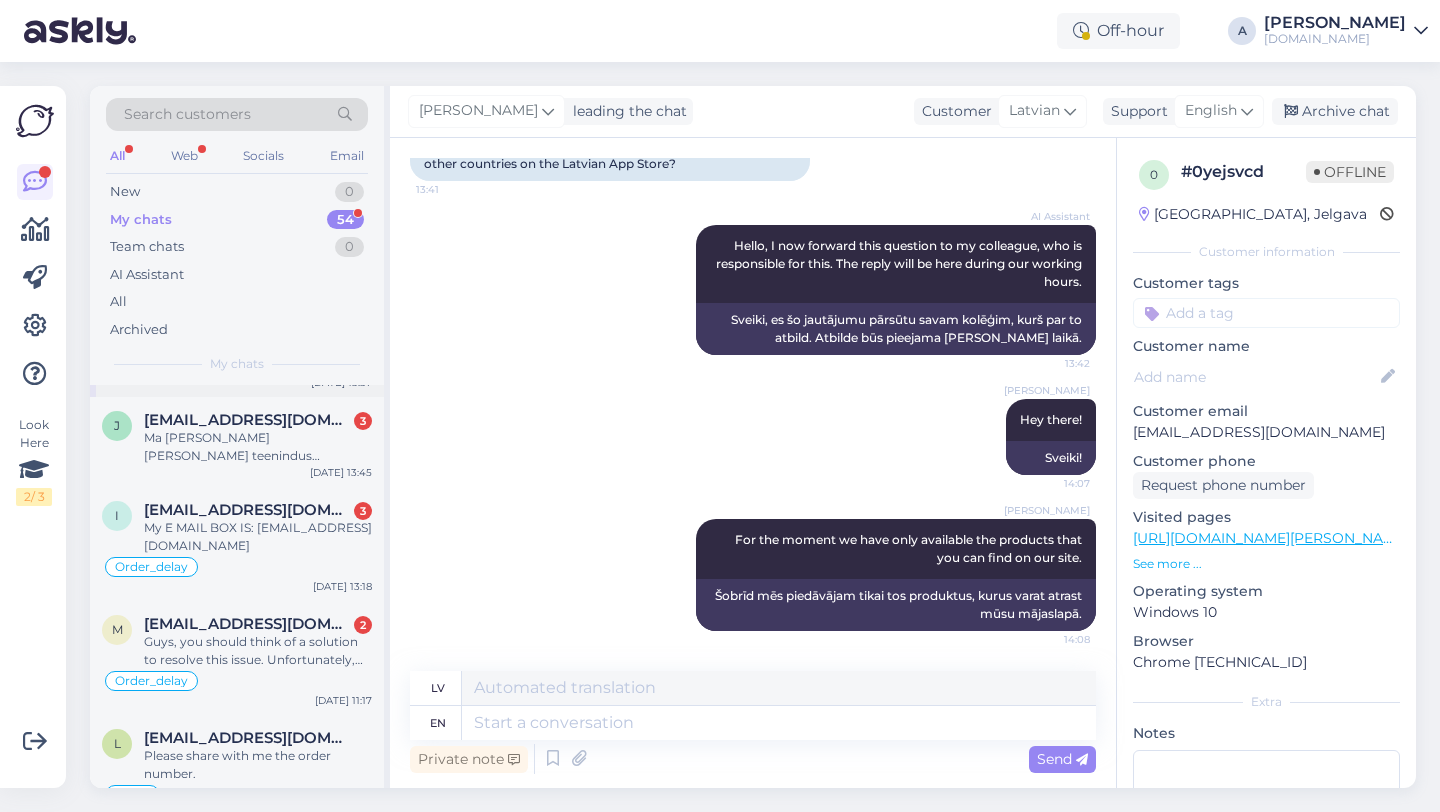 scroll, scrollTop: 339, scrollLeft: 0, axis: vertical 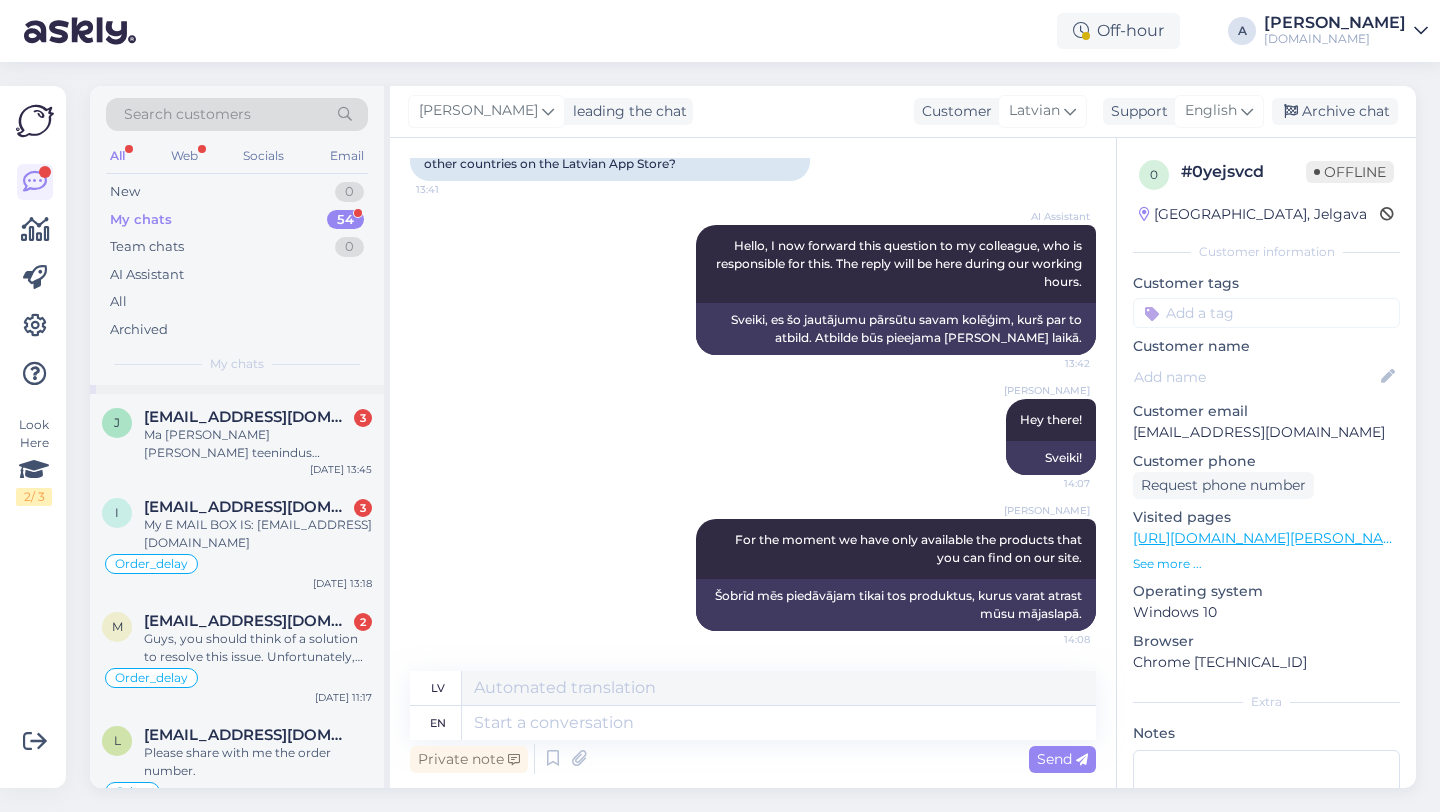 click on "Guys, you should think of a solution to resolve this issue. Unfortunately, it’s not the first time. It’s the 3rd time happening. Before it was only 10 mins waiting time, now even more than 10 hrs. 🙁" at bounding box center [258, 648] 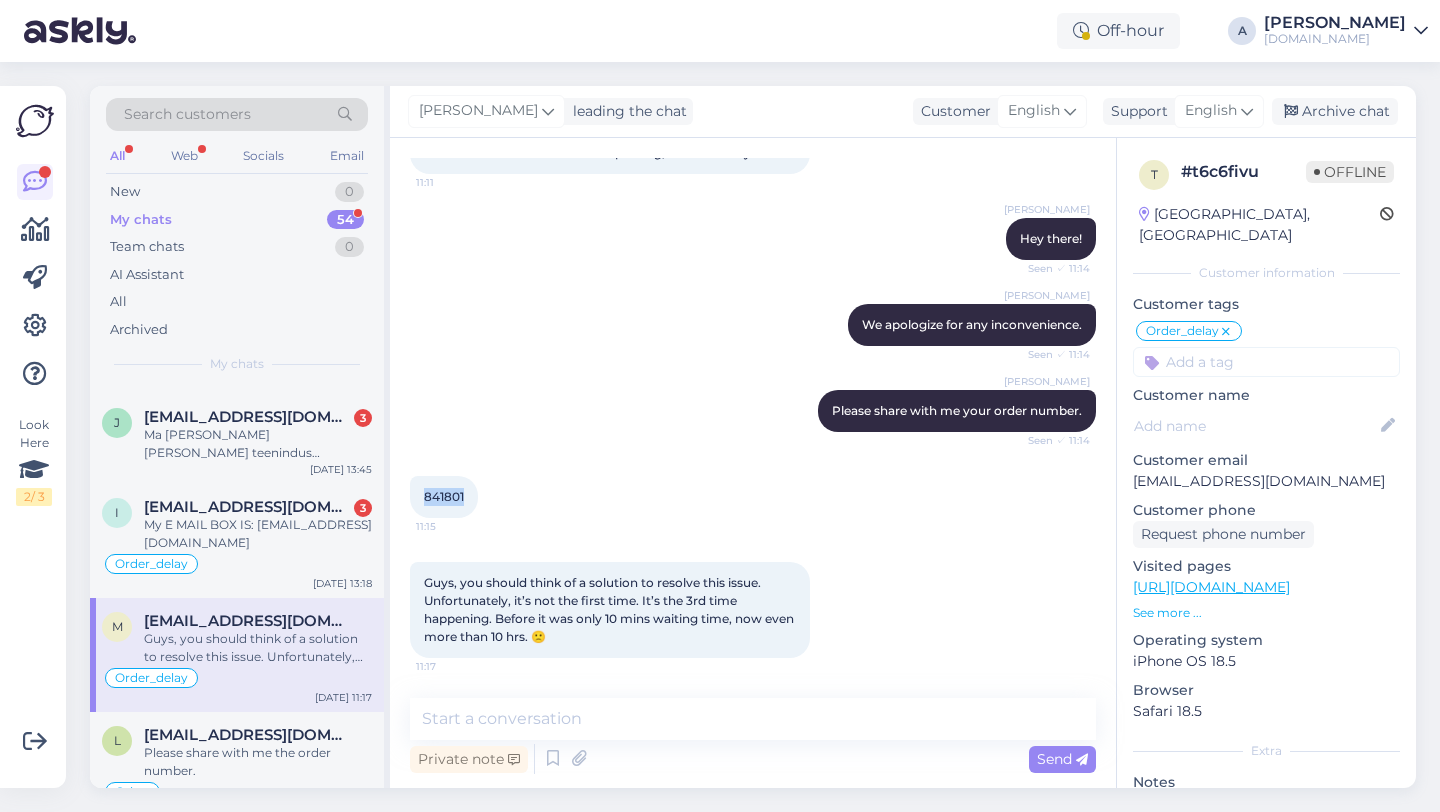 drag, startPoint x: 467, startPoint y: 494, endPoint x: 404, endPoint y: 493, distance: 63.007935 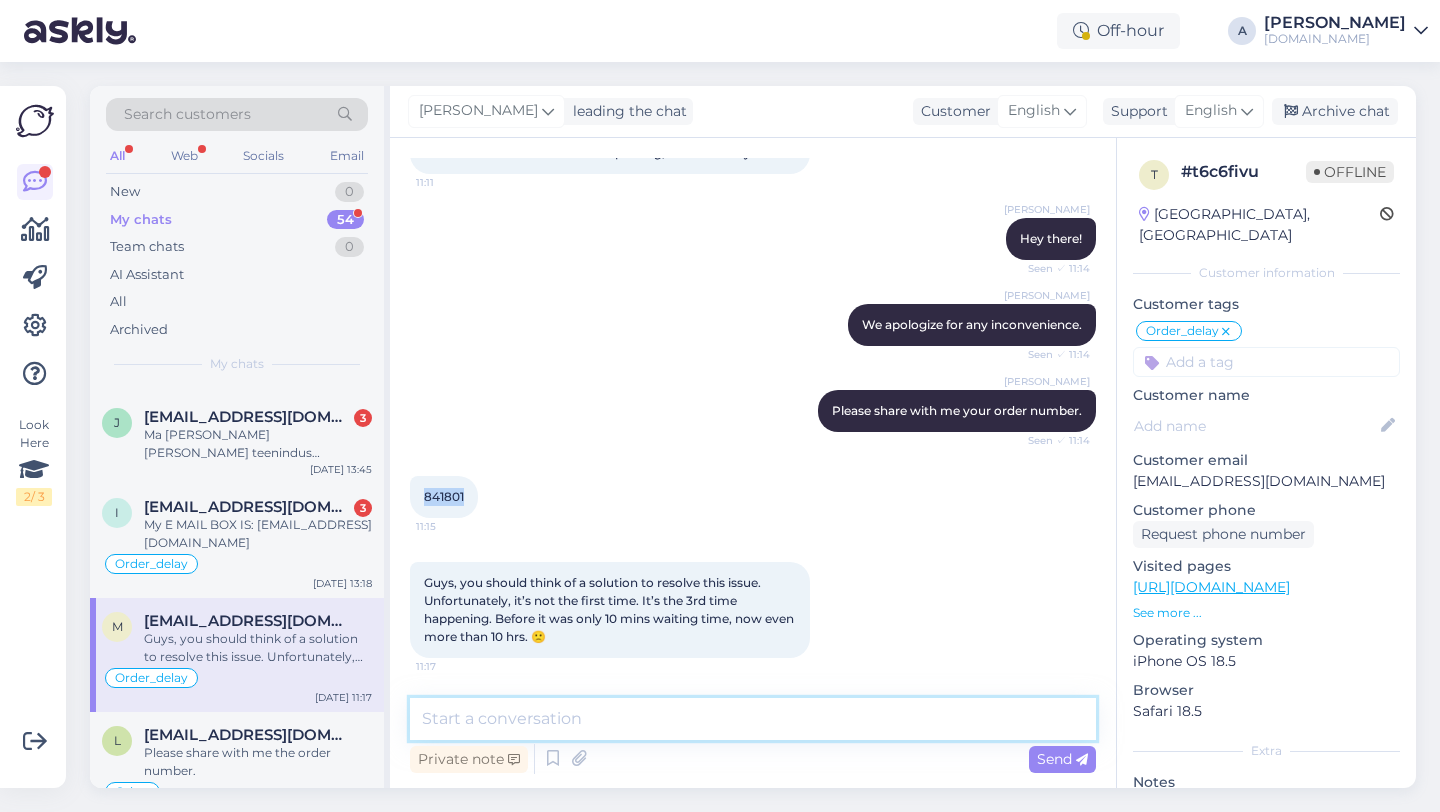 click at bounding box center (753, 719) 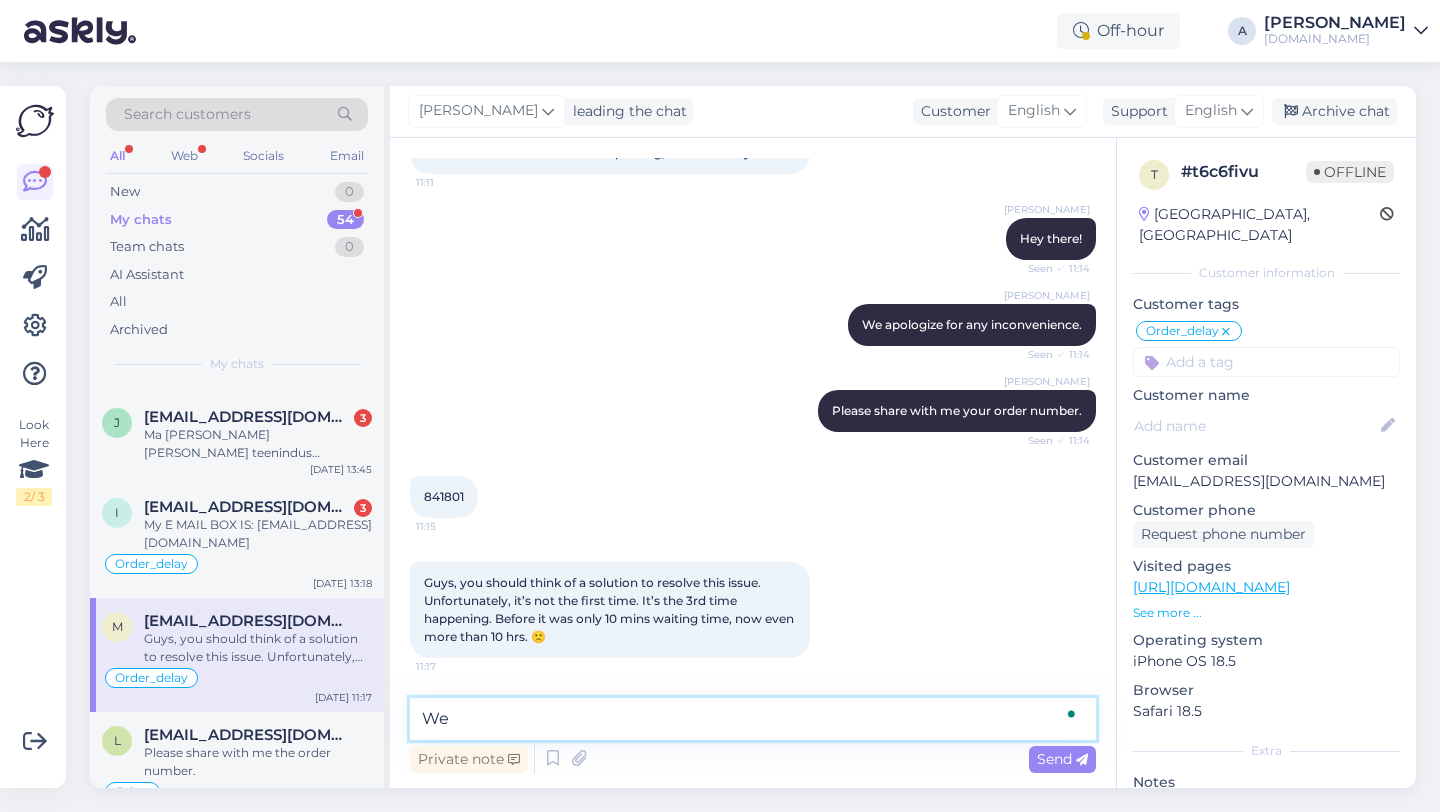 type on "W" 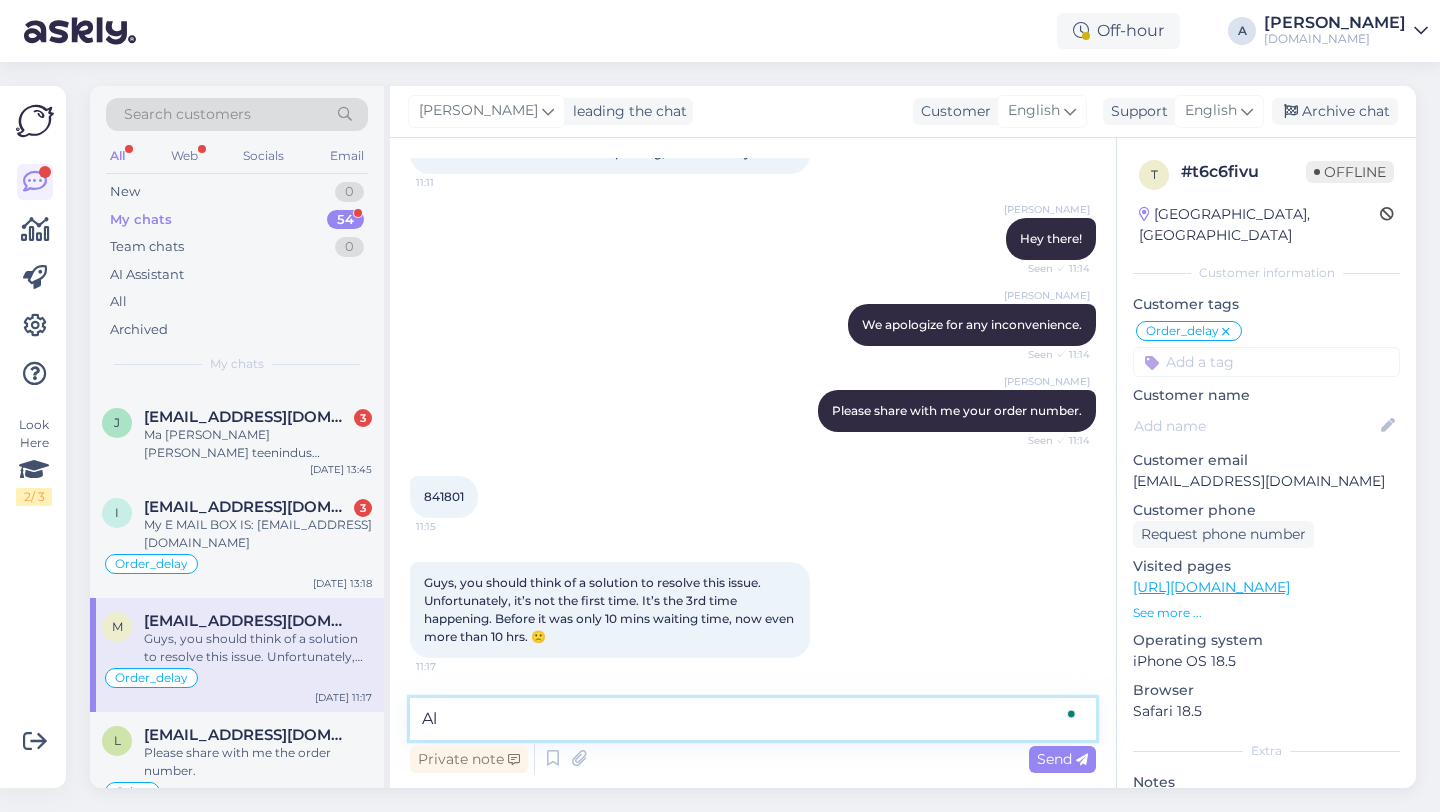type on "A" 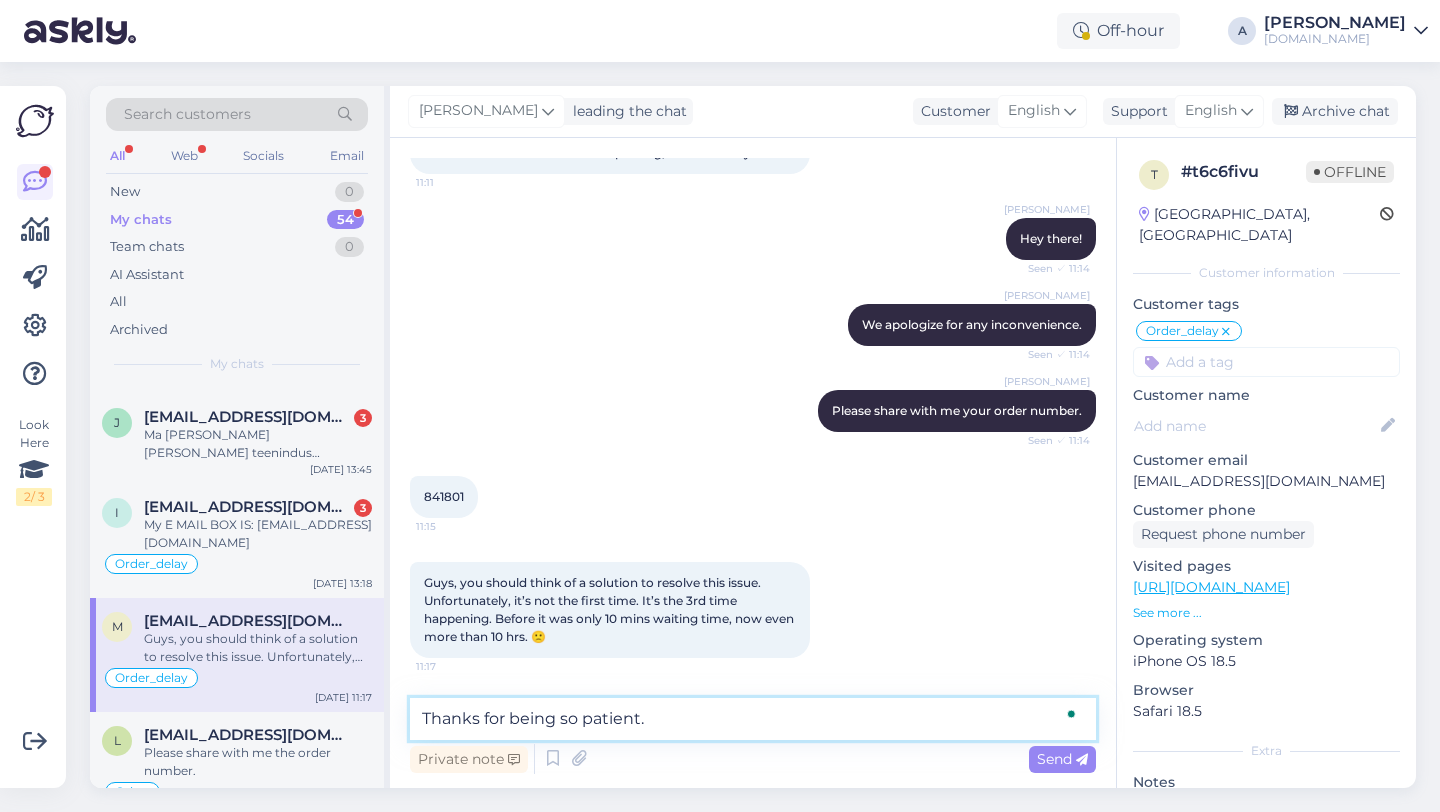 type on "Thanks for being so patient." 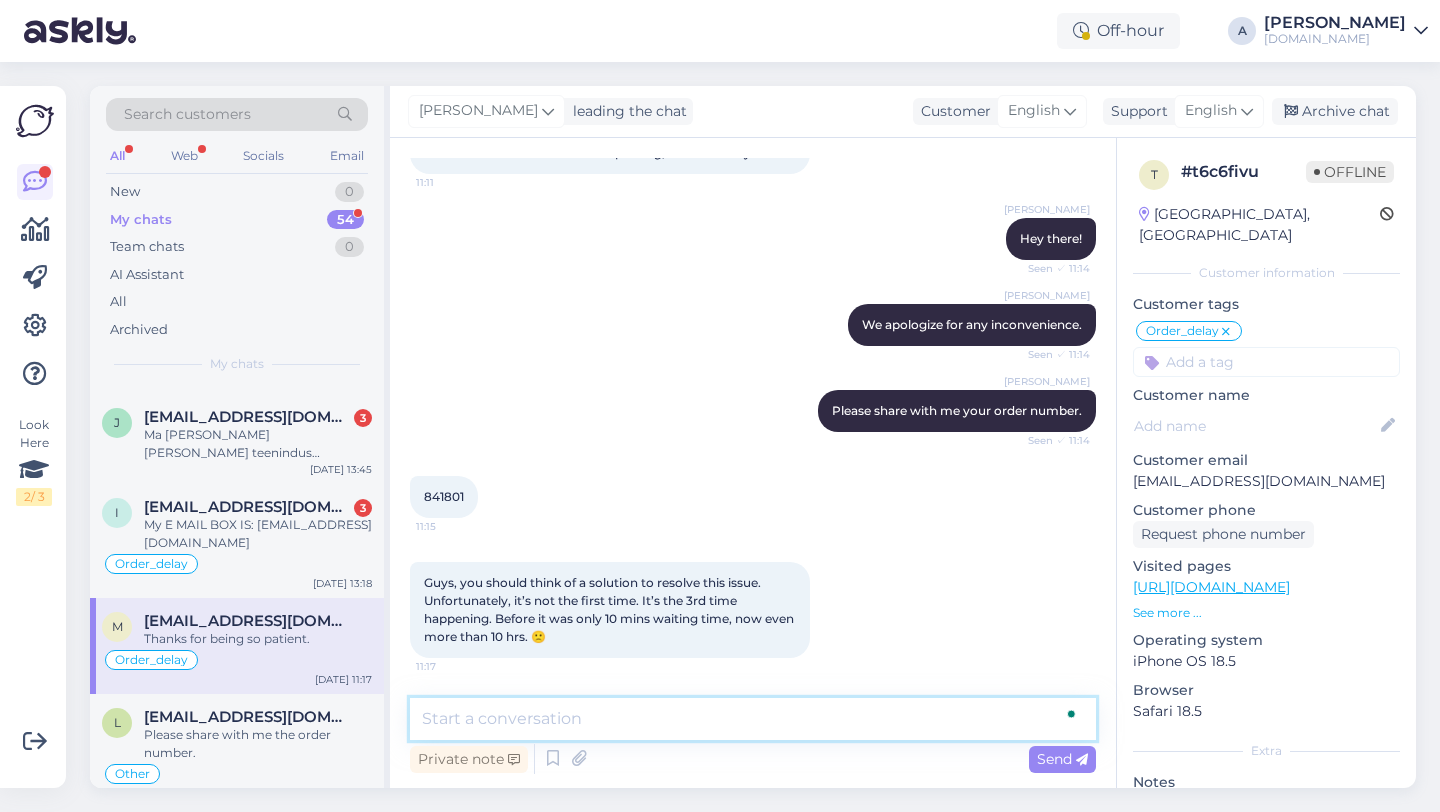 scroll, scrollTop: 516, scrollLeft: 0, axis: vertical 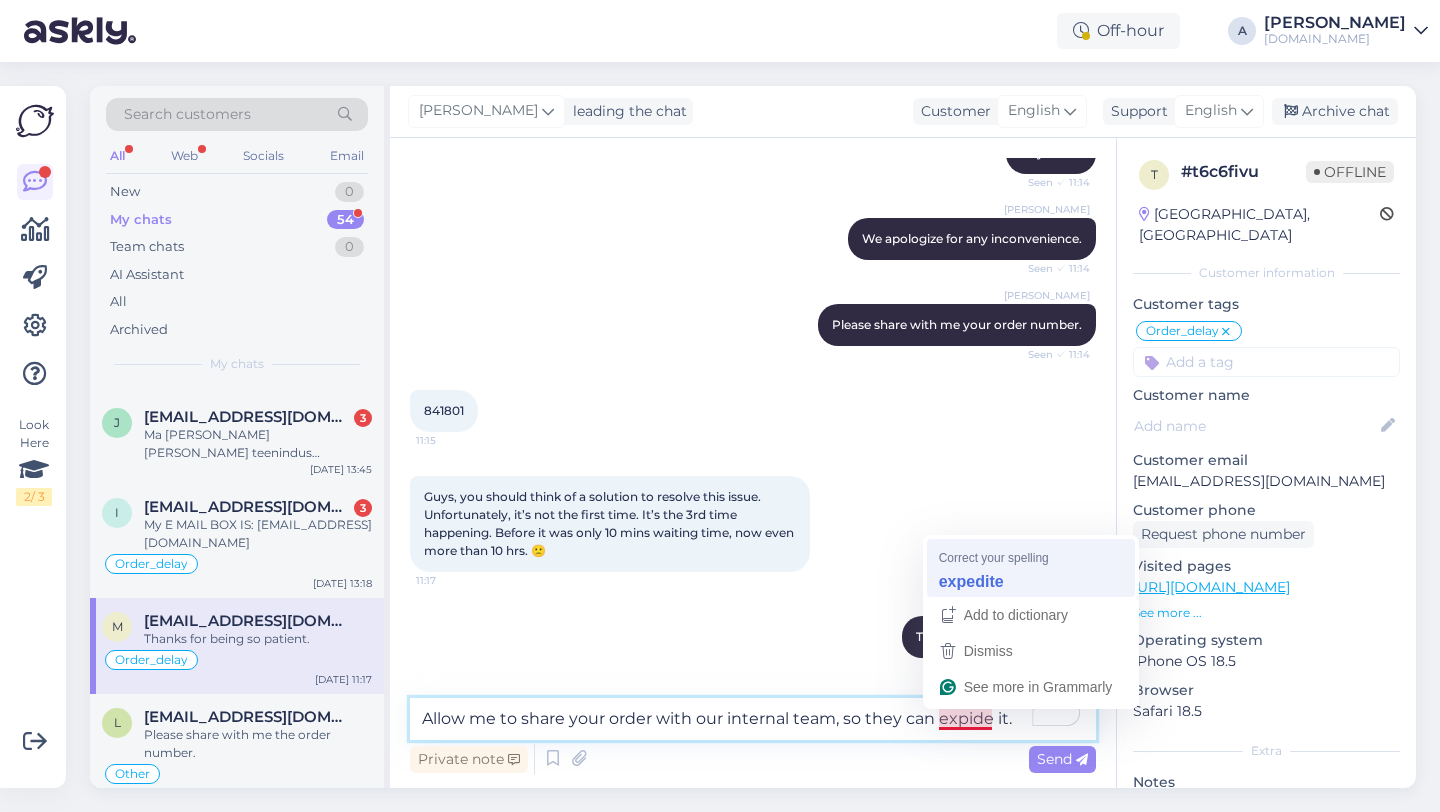 type on "Allow me to share your order with our internal team, so they can expedite it." 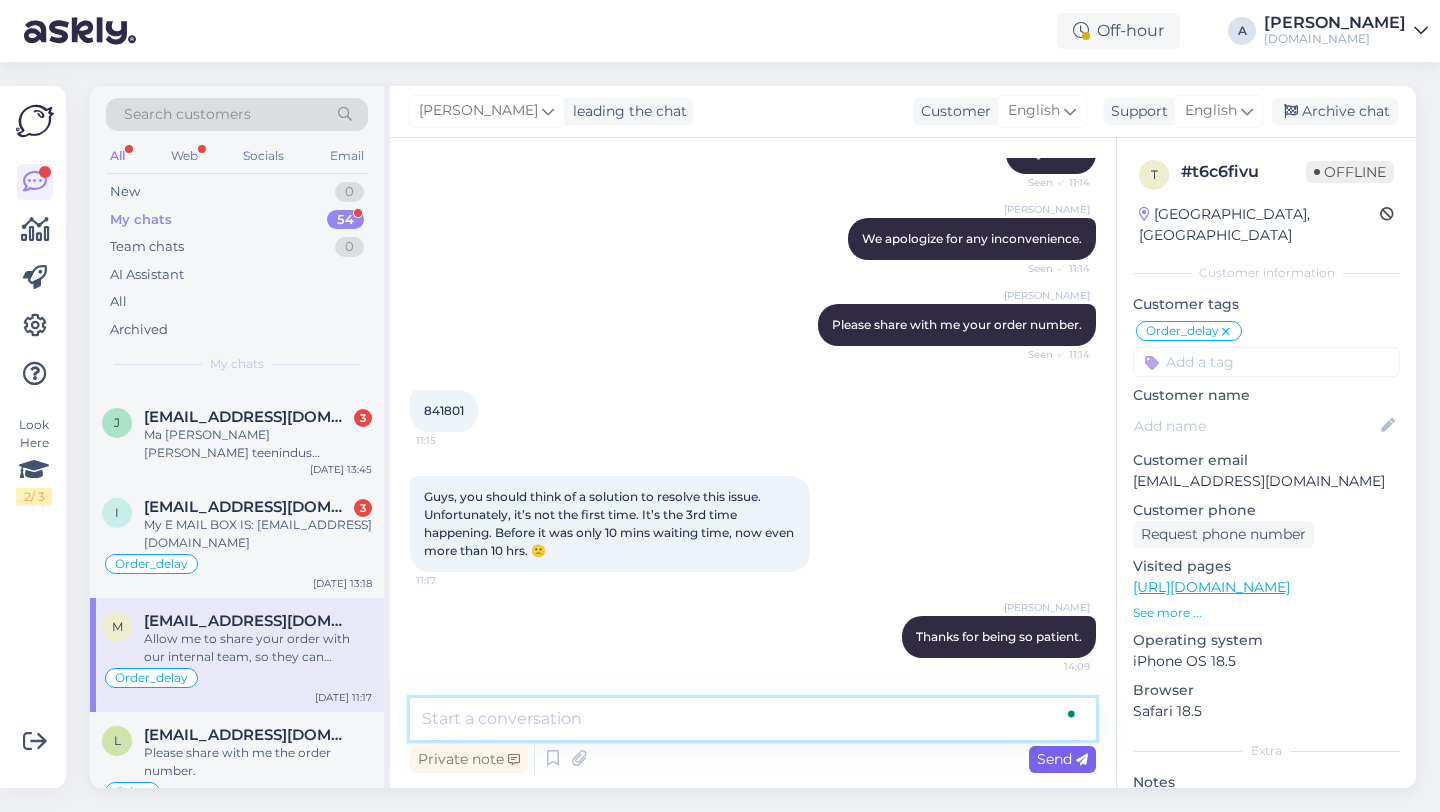 scroll, scrollTop: 620, scrollLeft: 0, axis: vertical 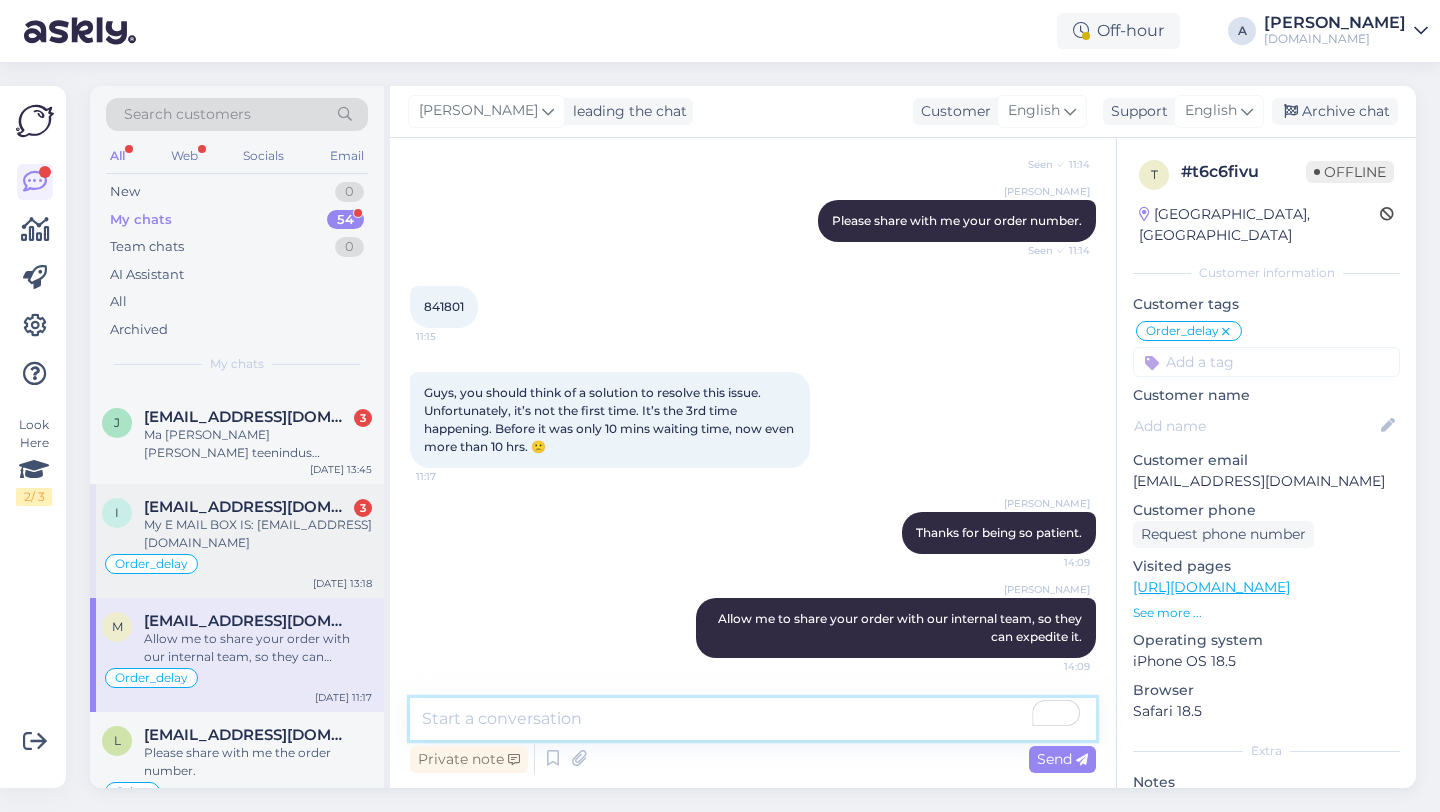 type 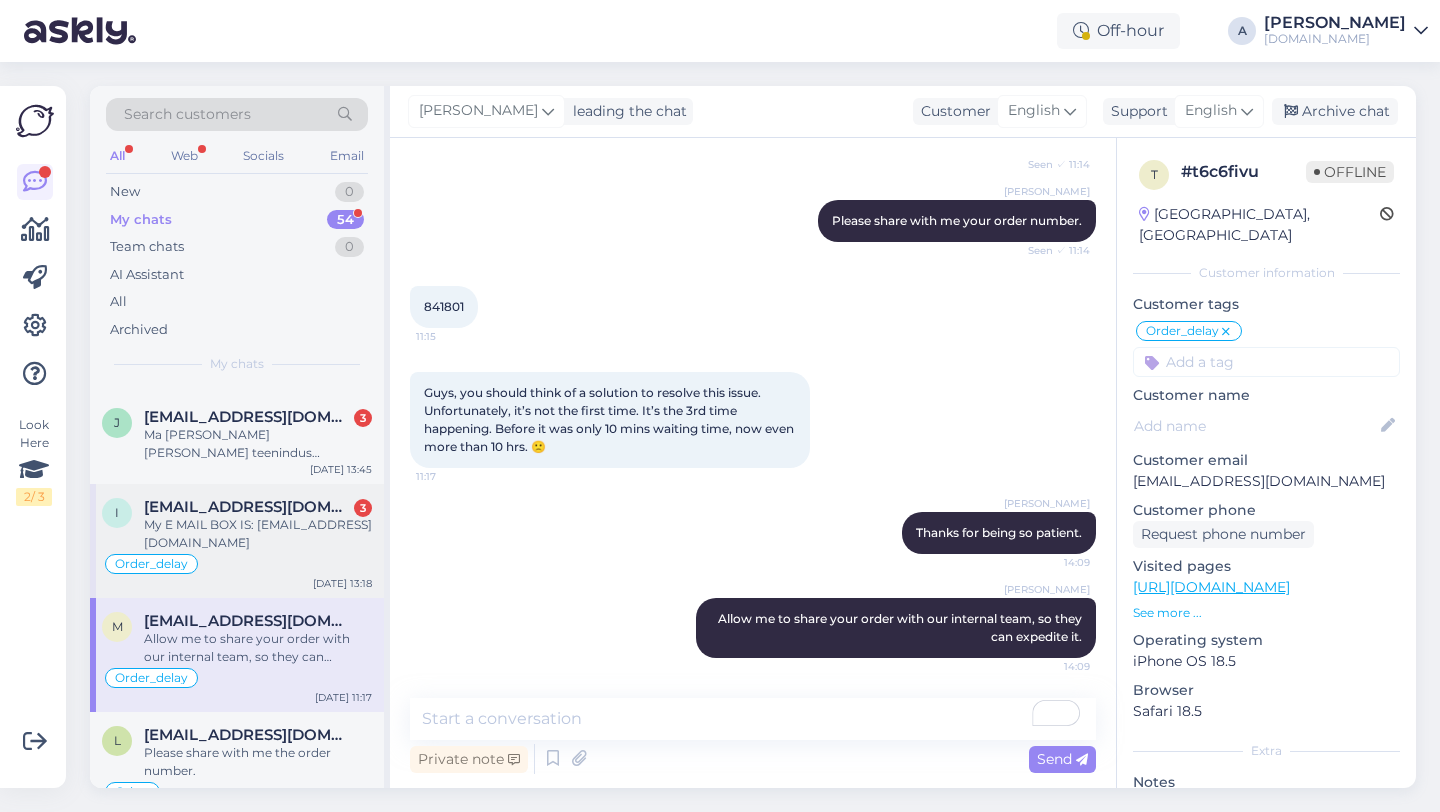 click on "[EMAIL_ADDRESS][DOMAIN_NAME]" at bounding box center (248, 507) 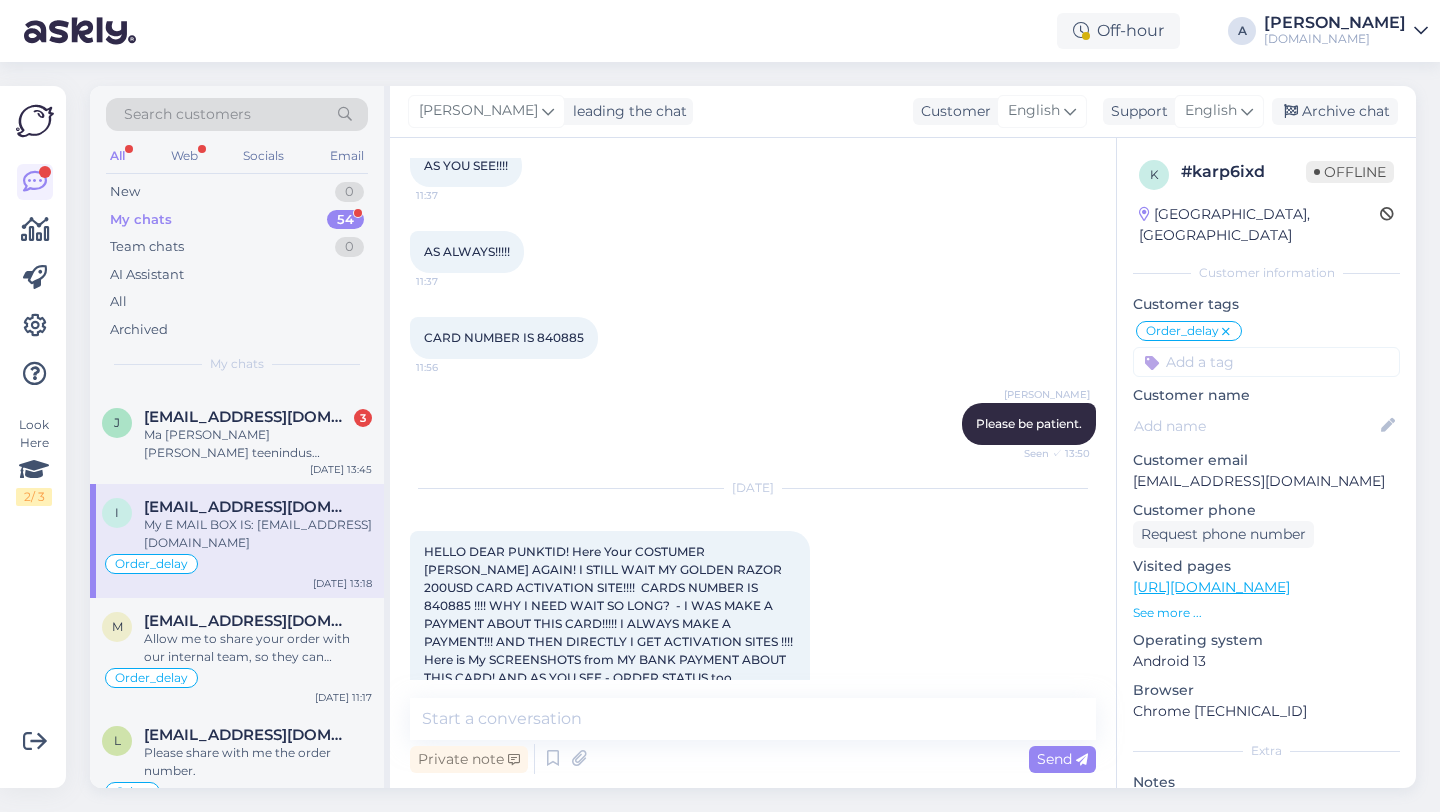 scroll, scrollTop: 9174, scrollLeft: 0, axis: vertical 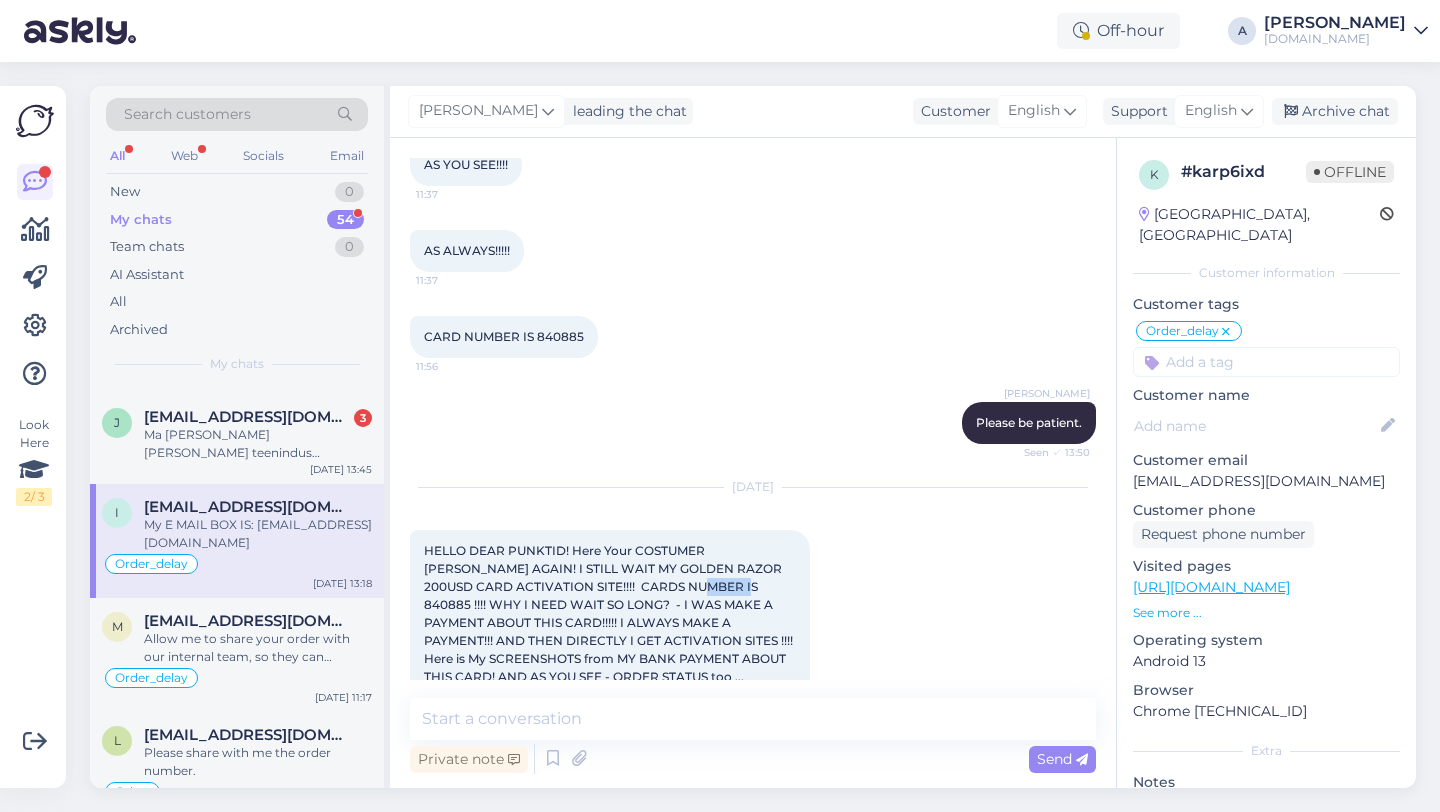 drag, startPoint x: 638, startPoint y: 479, endPoint x: 595, endPoint y: 481, distance: 43.046486 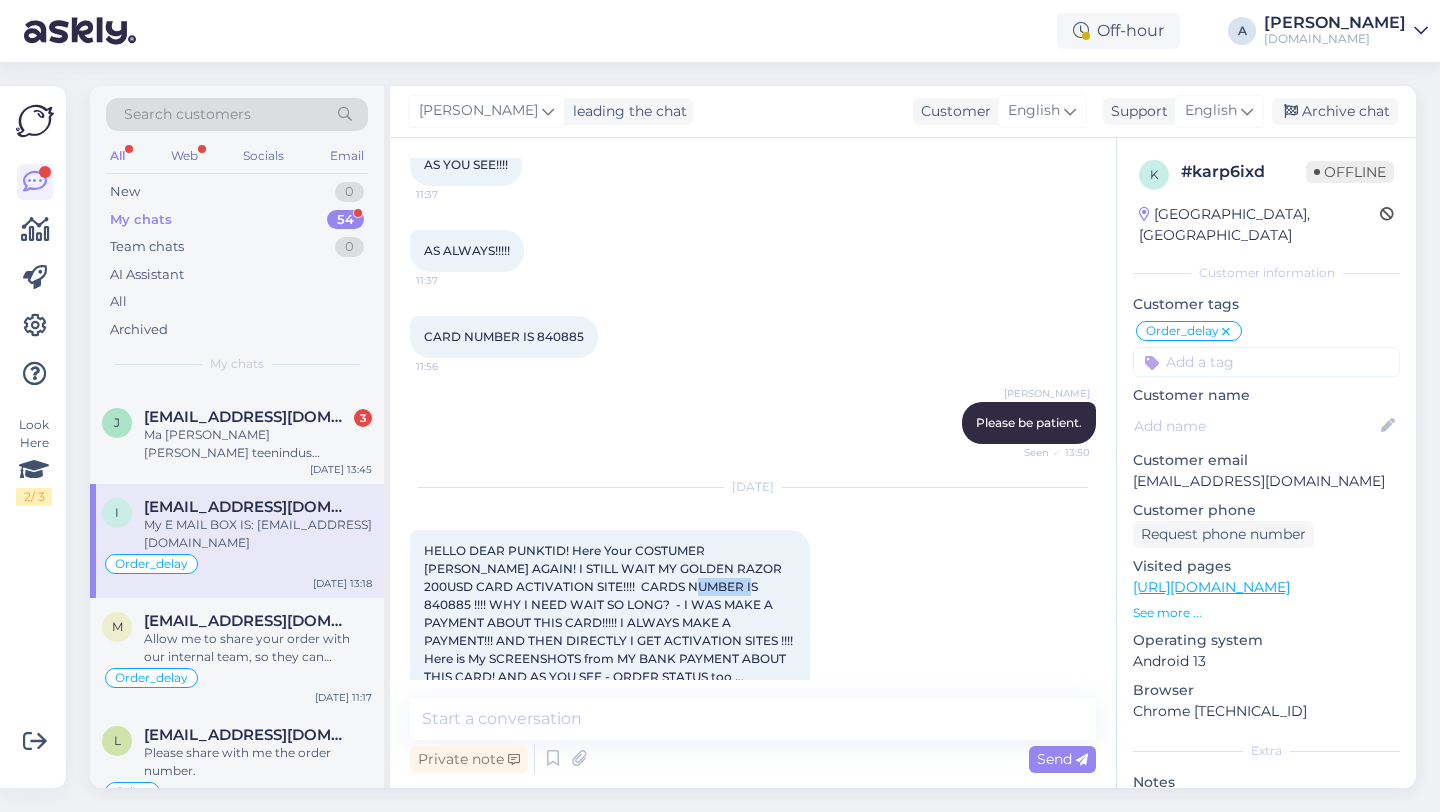 drag, startPoint x: 639, startPoint y: 481, endPoint x: 591, endPoint y: 483, distance: 48.04165 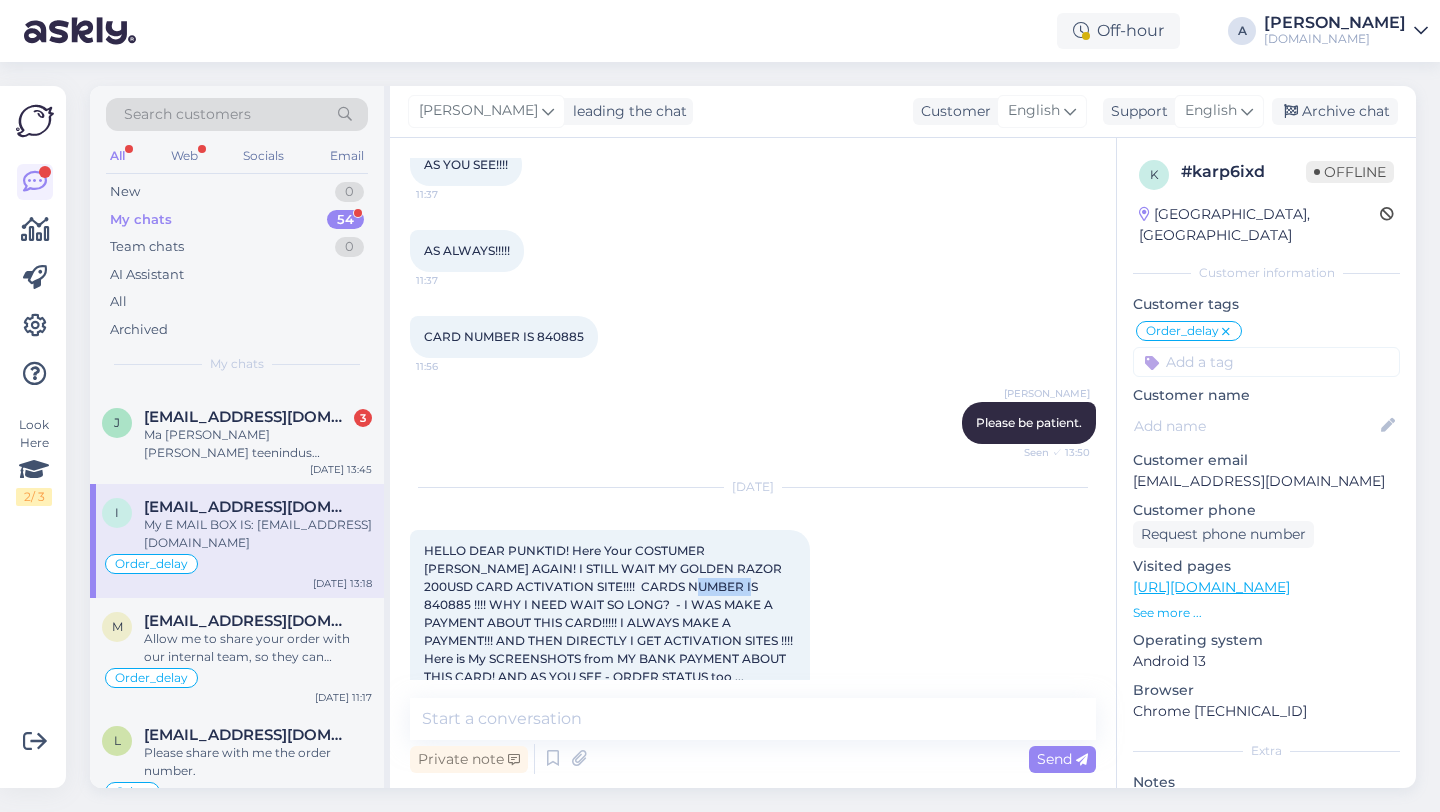 copy on "840885" 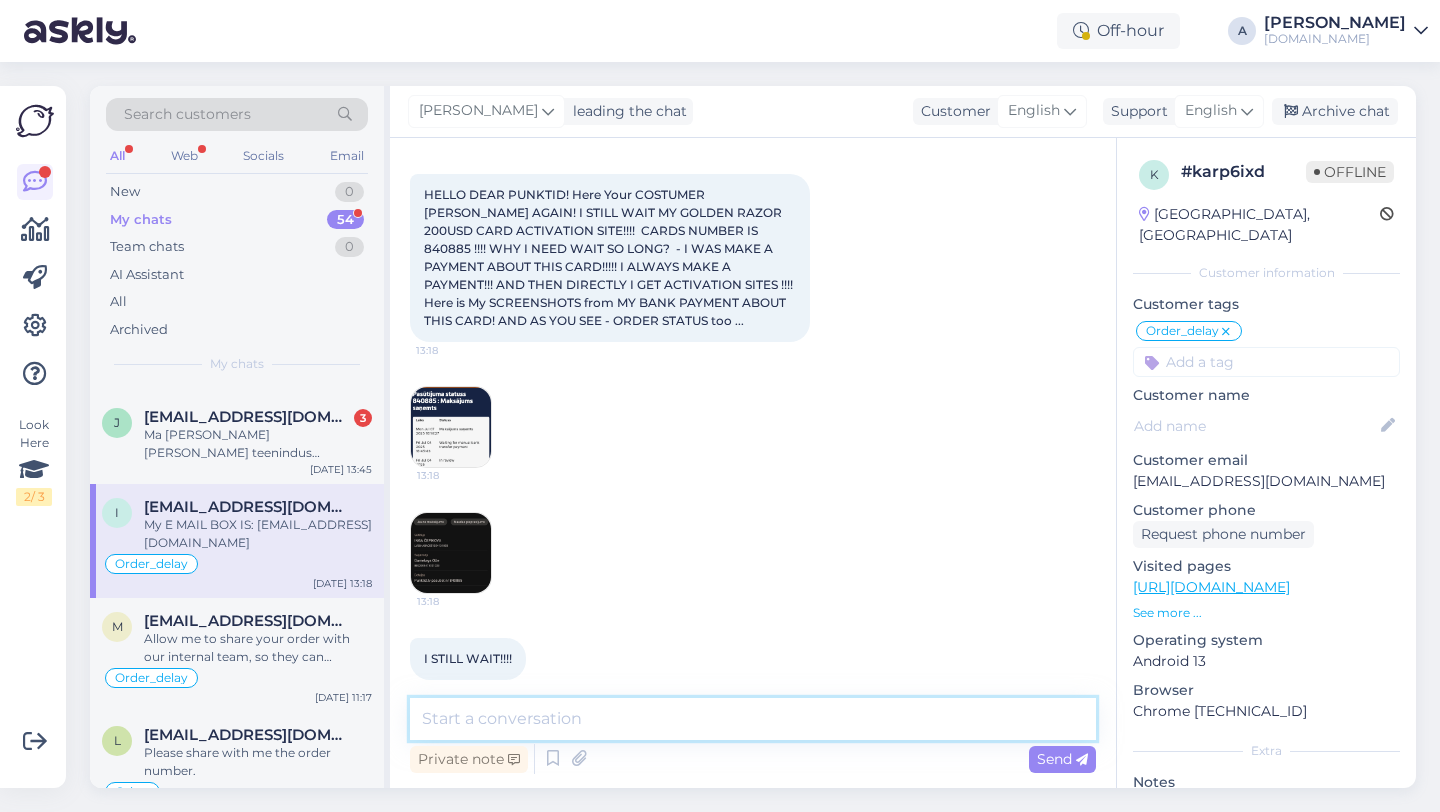click at bounding box center (753, 719) 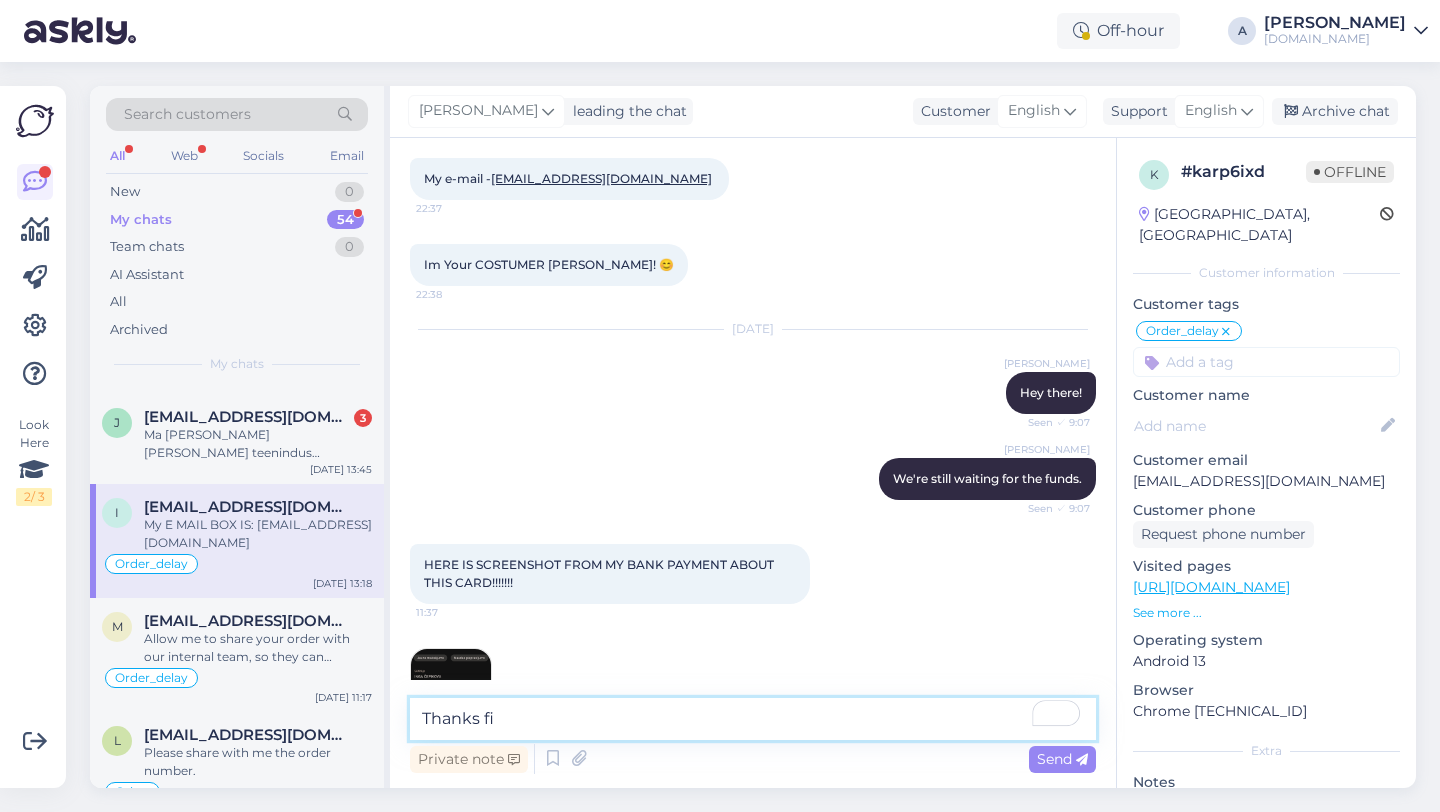 scroll, scrollTop: 9530, scrollLeft: 0, axis: vertical 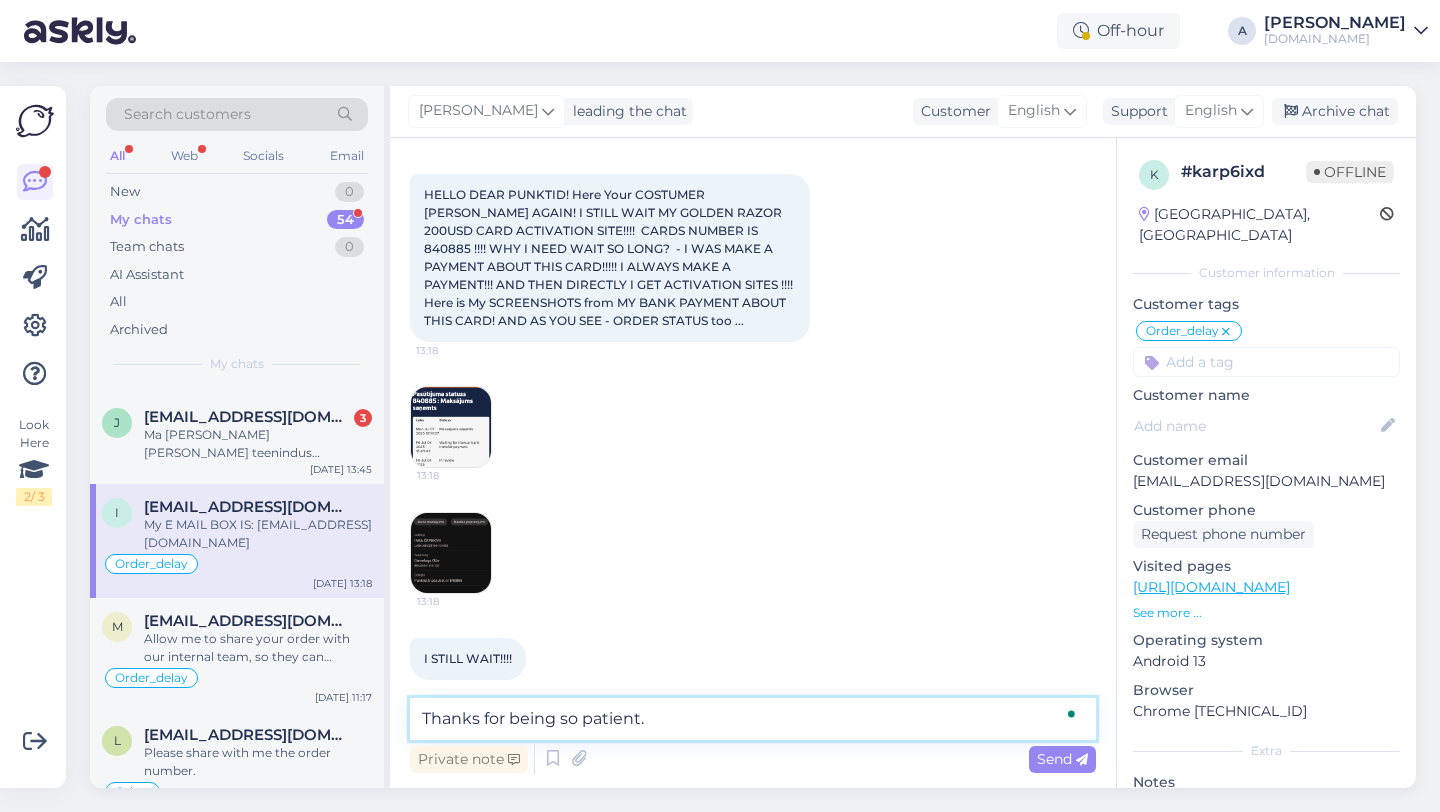 type on "Thanks for being so patient." 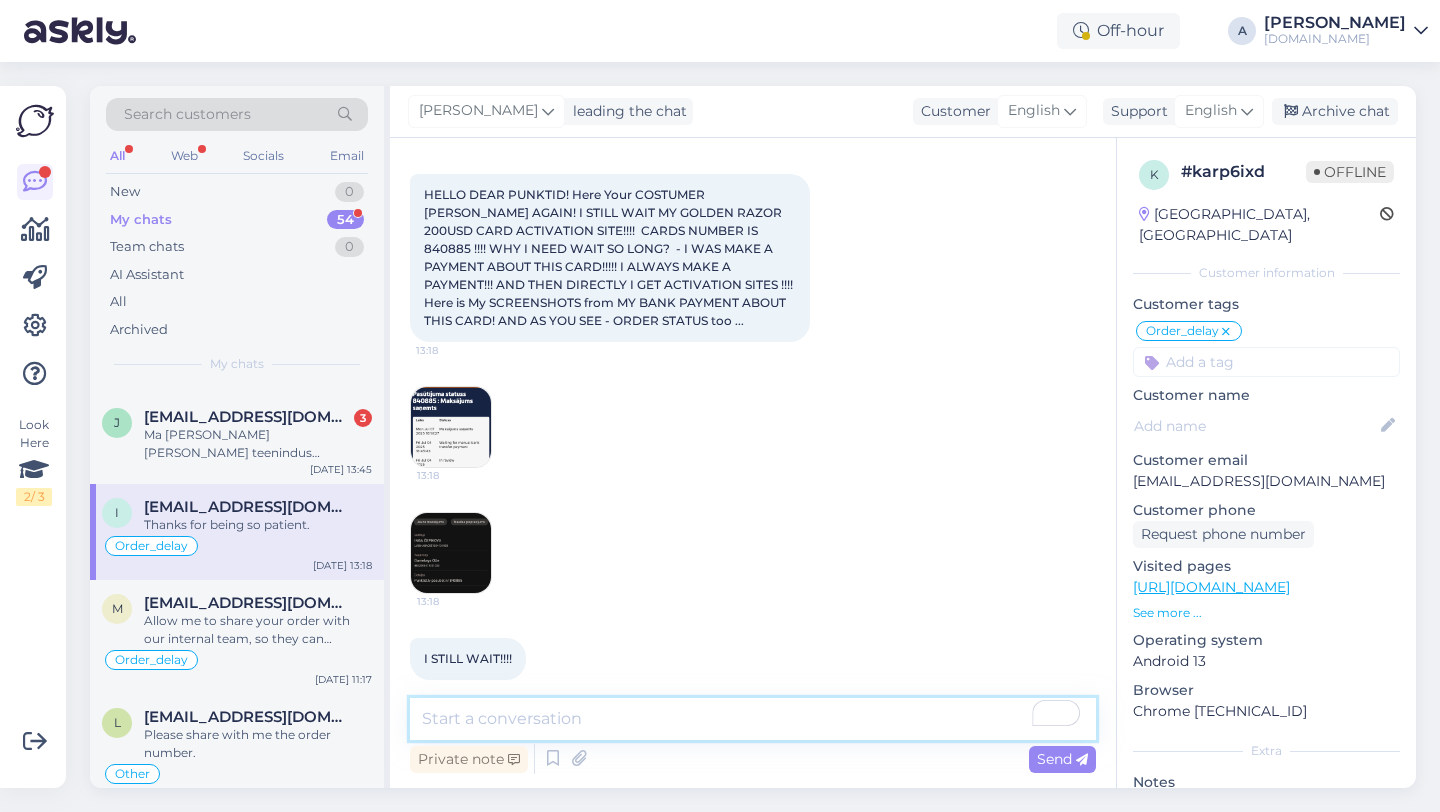 scroll, scrollTop: 9616, scrollLeft: 0, axis: vertical 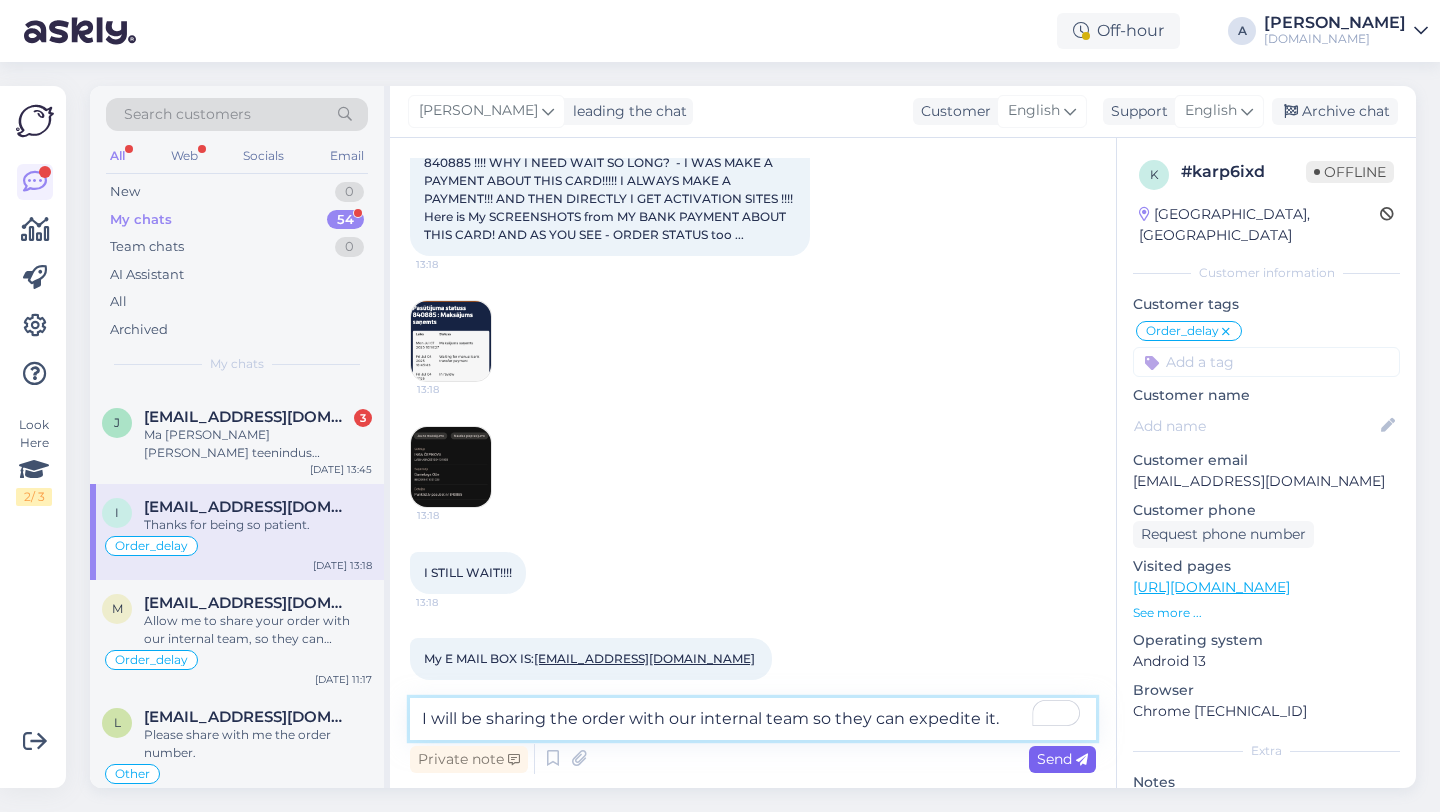 type on "I will be sharing the order with our internal team so they can expedite it." 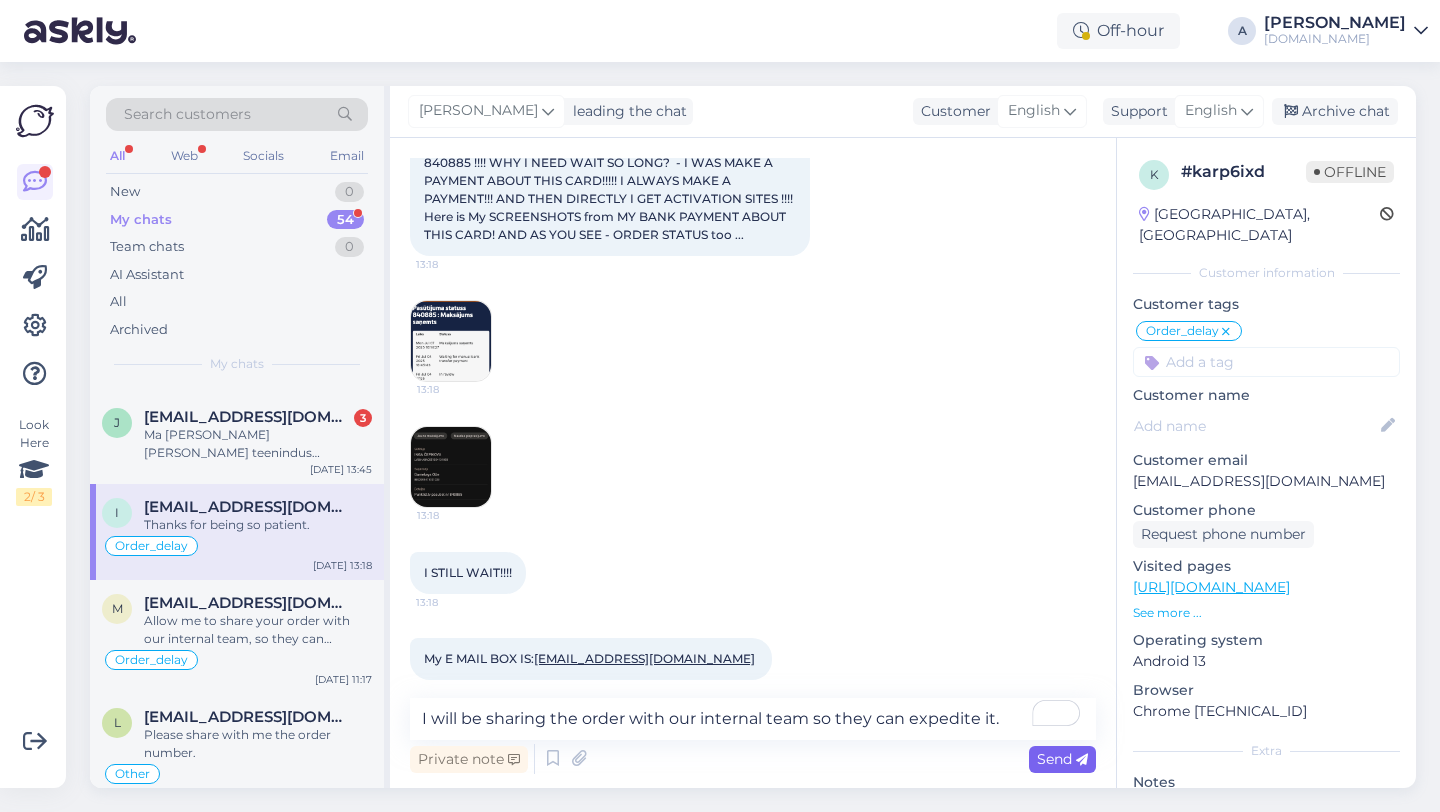 click on "Send" at bounding box center (1062, 759) 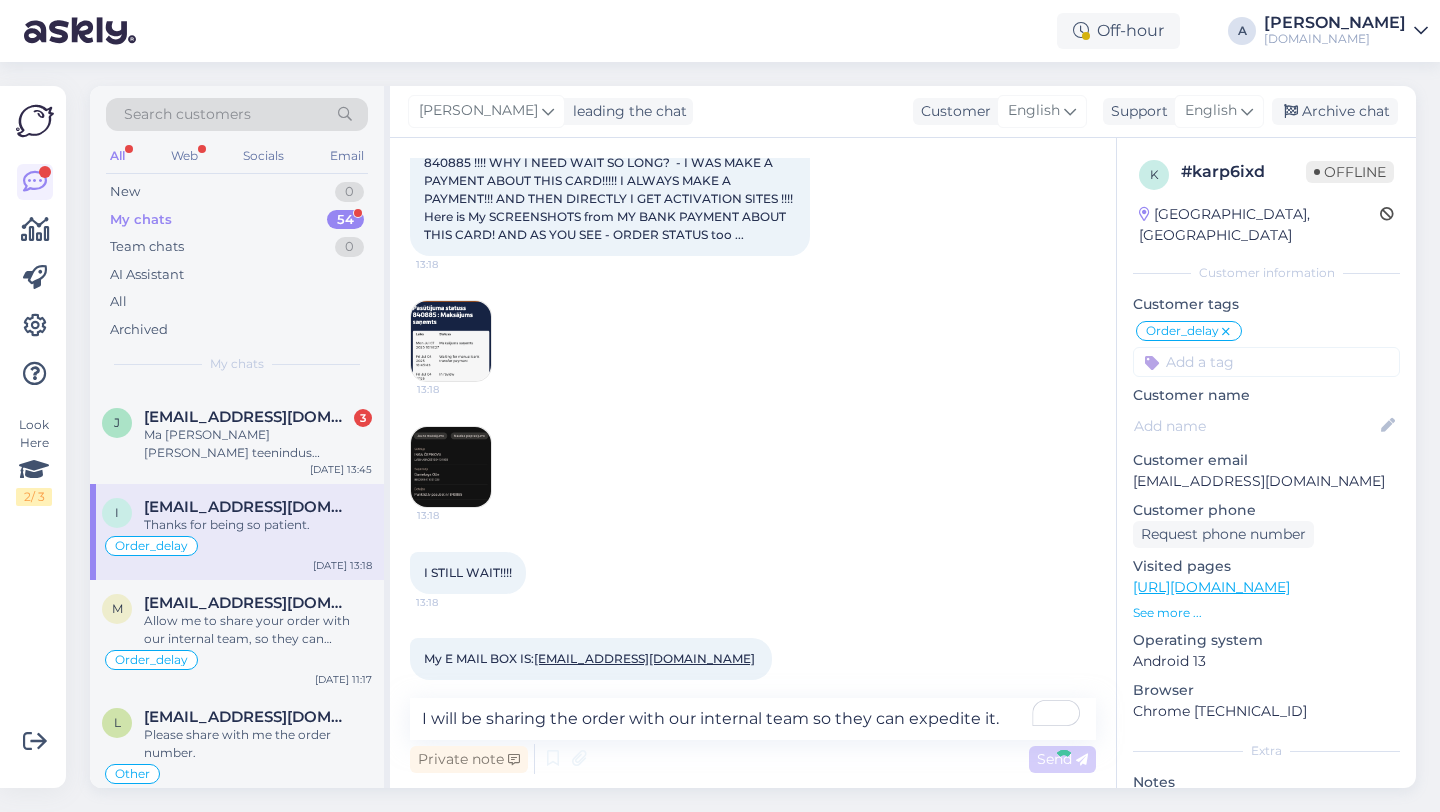 type 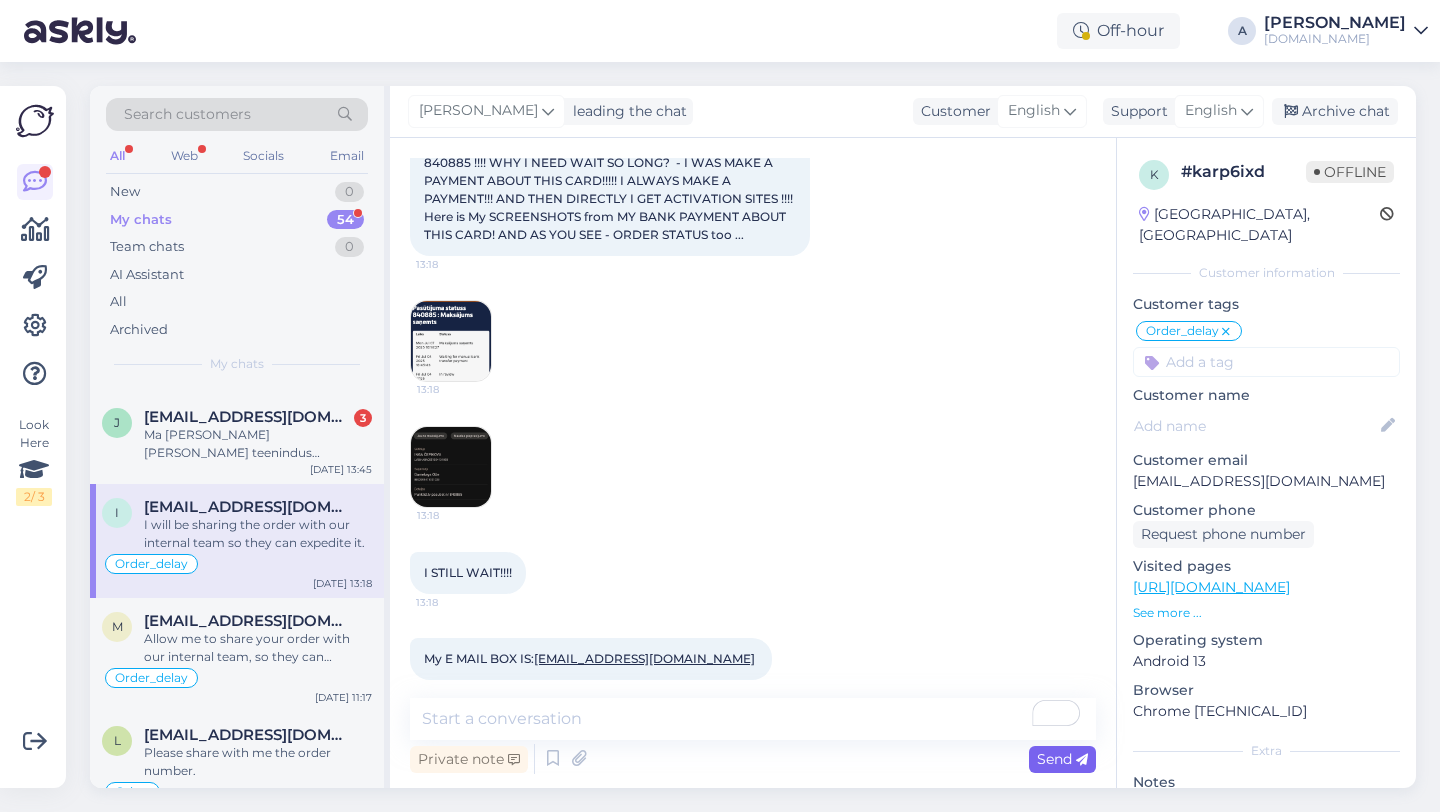 scroll, scrollTop: 9720, scrollLeft: 0, axis: vertical 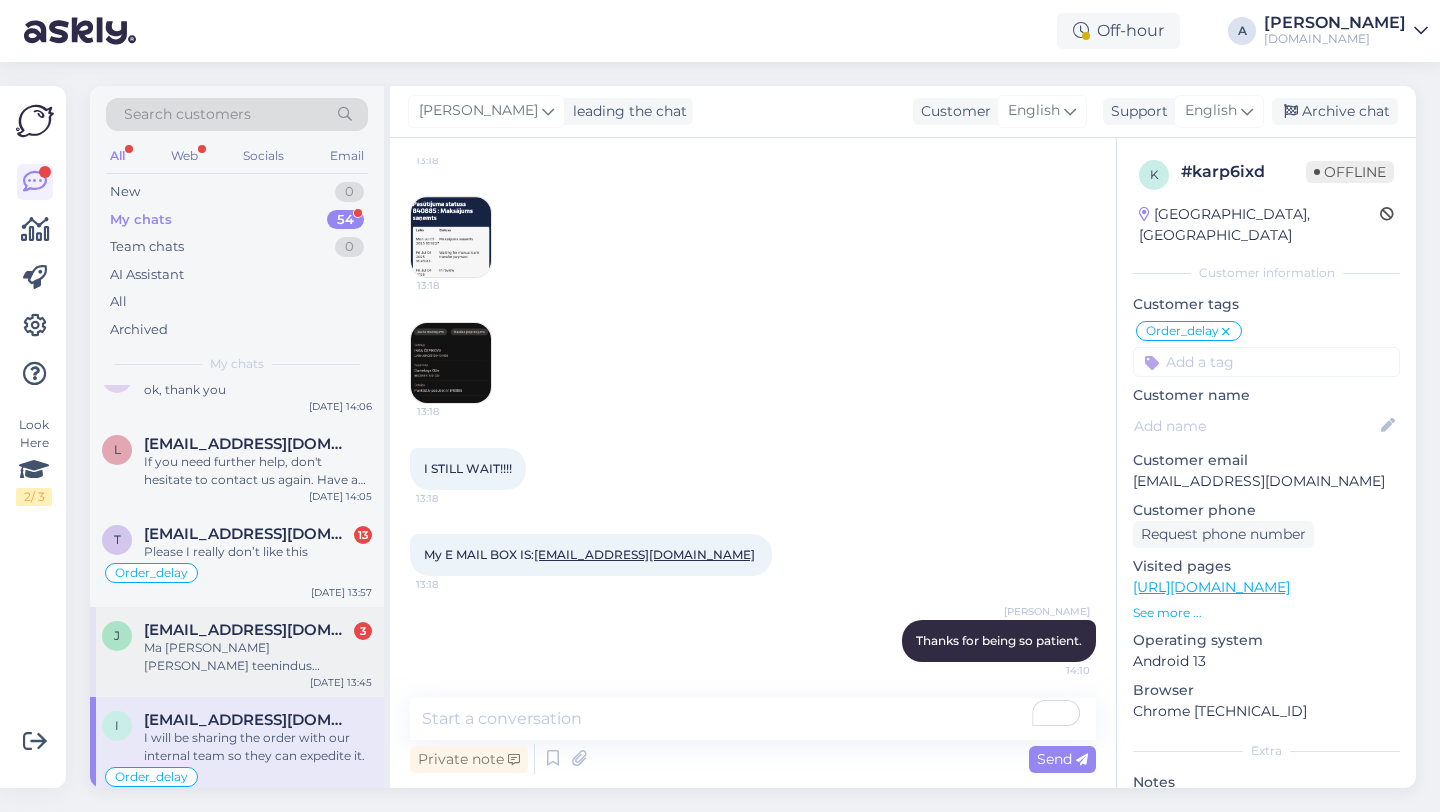 click on "Ma sain väga nõmeda teenindus kogemuse kuskil pool aastat tagasi kui proovisin kinkekaardi osta. Ma ei viitsi jebida jälle terve nâdala. Tehke see täna korda!!" at bounding box center [258, 657] 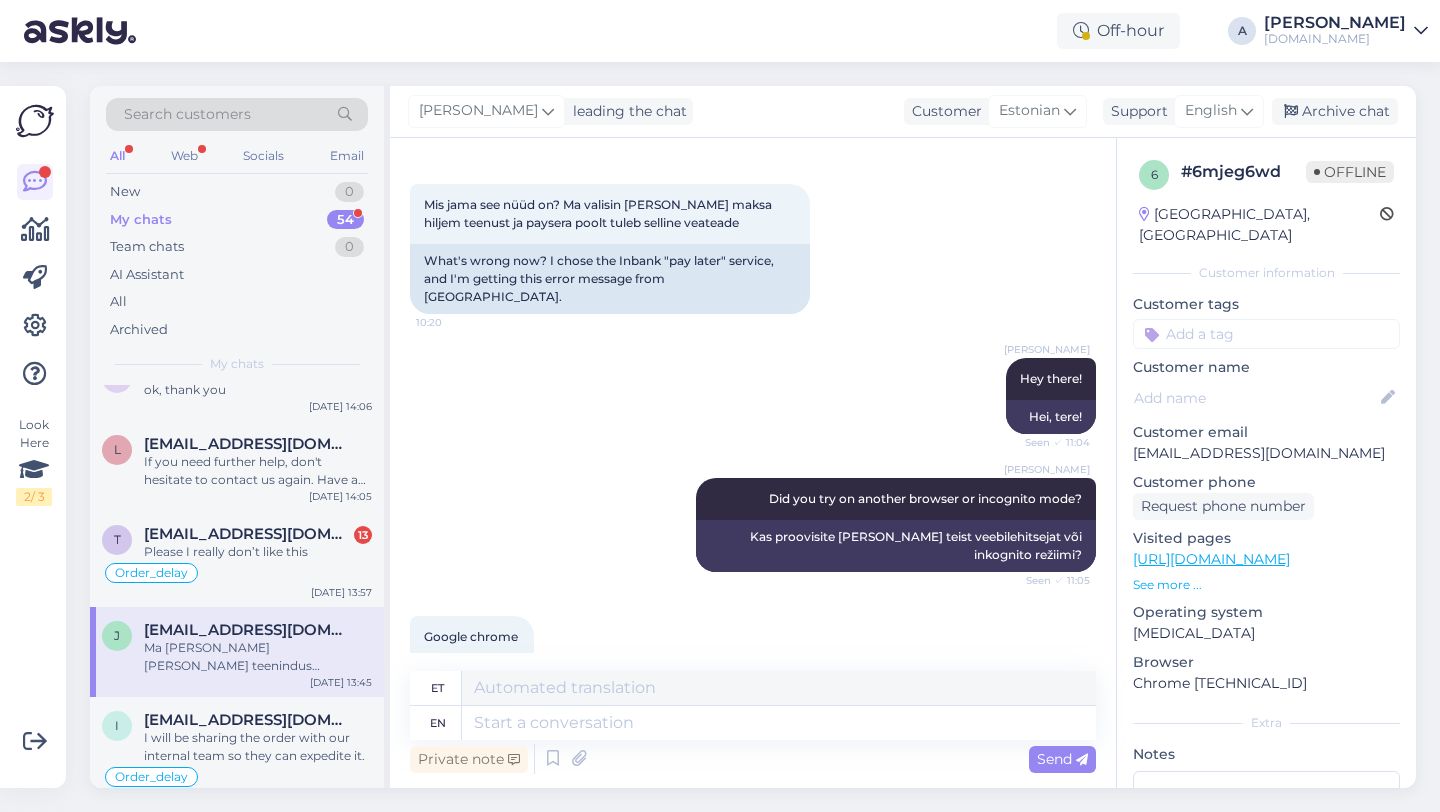 scroll, scrollTop: 425, scrollLeft: 0, axis: vertical 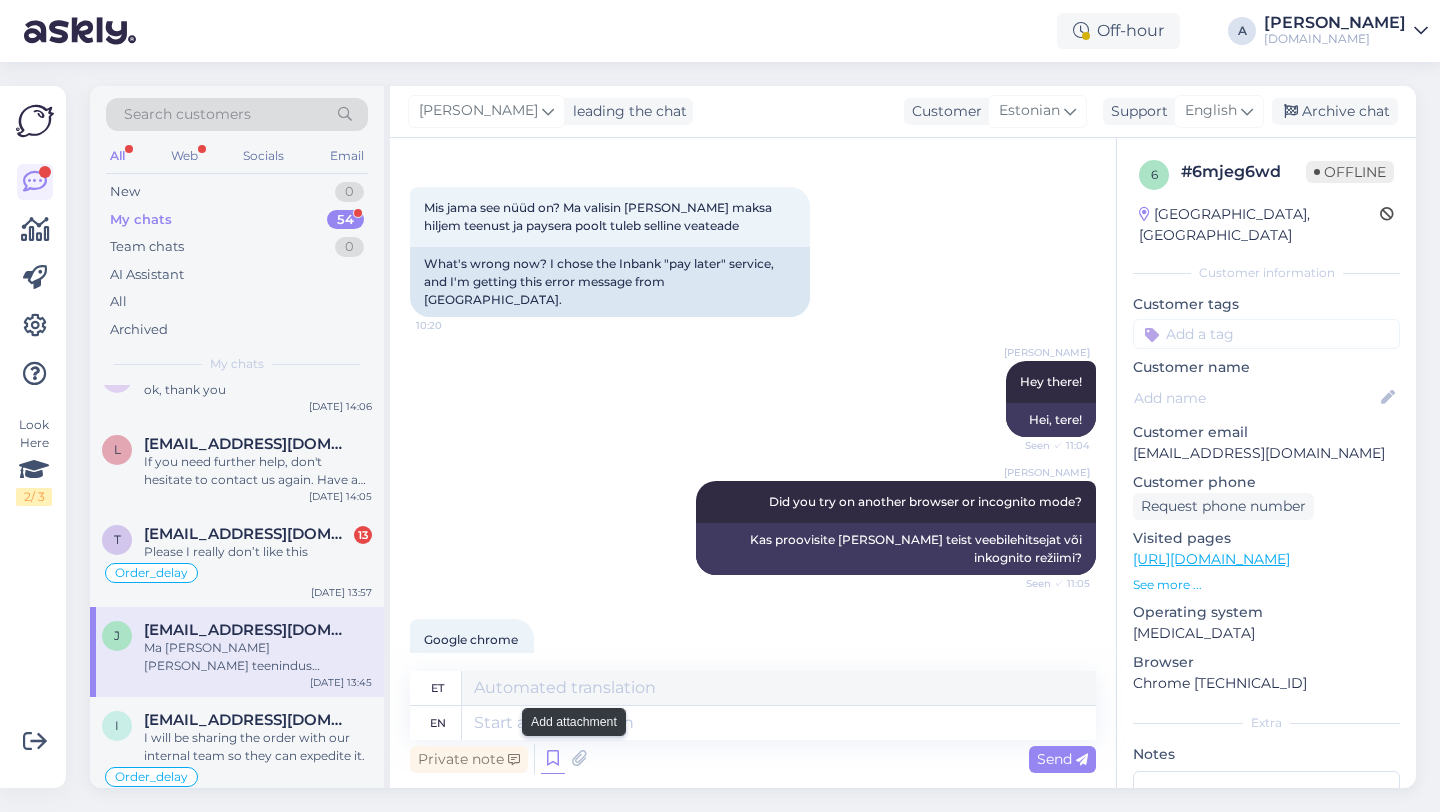 click at bounding box center (553, 759) 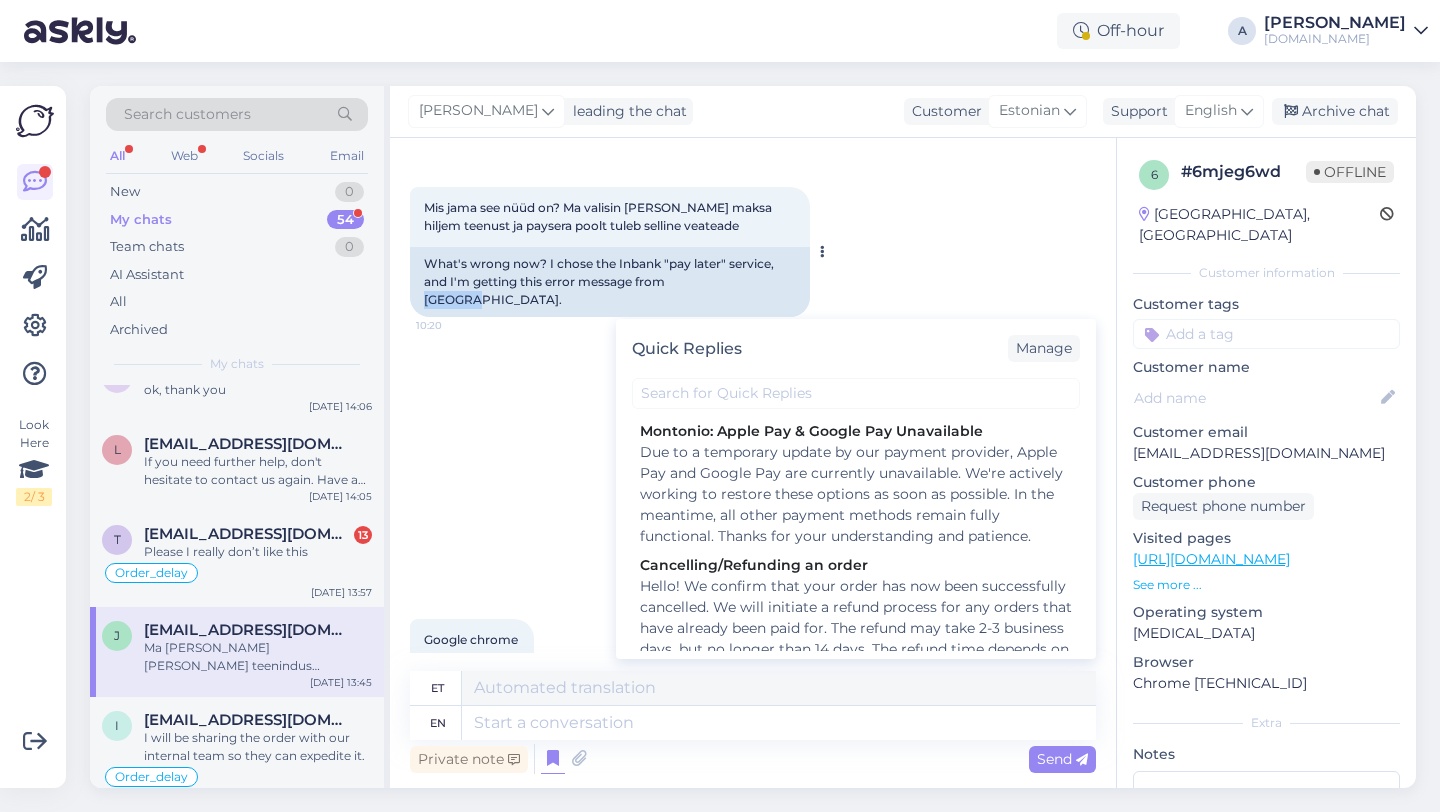 drag, startPoint x: 718, startPoint y: 284, endPoint x: 671, endPoint y: 285, distance: 47.010635 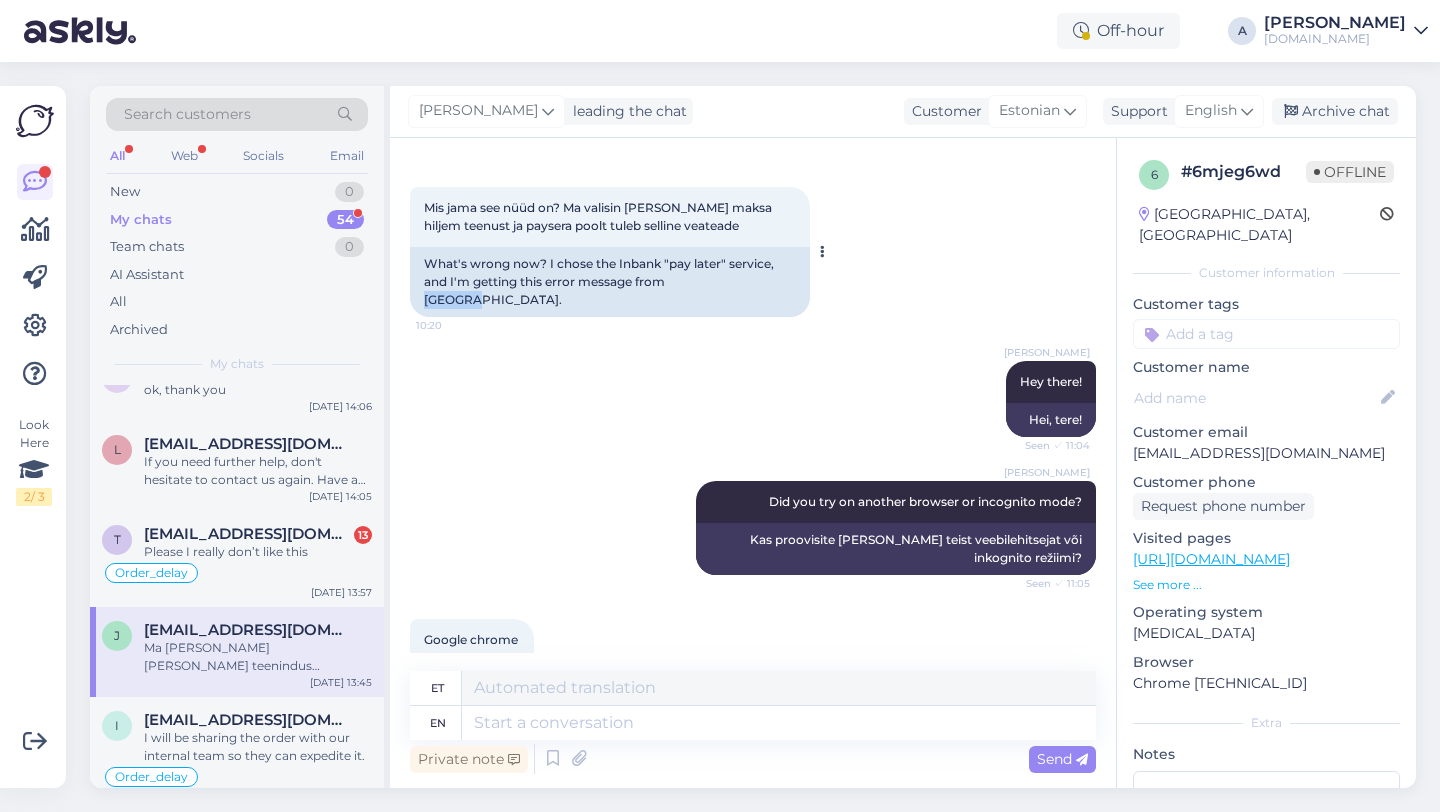 copy on "Paysera" 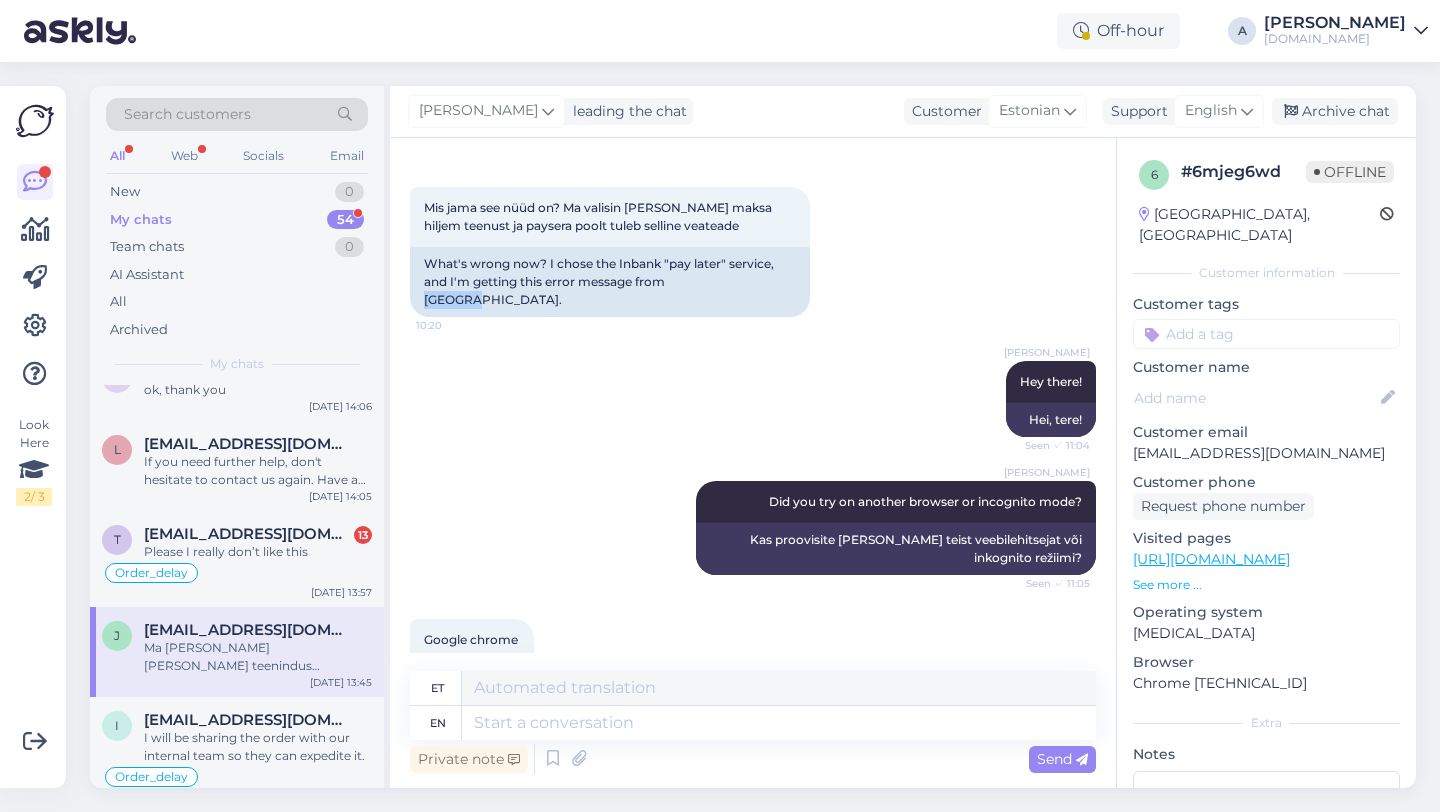 scroll, scrollTop: 801, scrollLeft: 0, axis: vertical 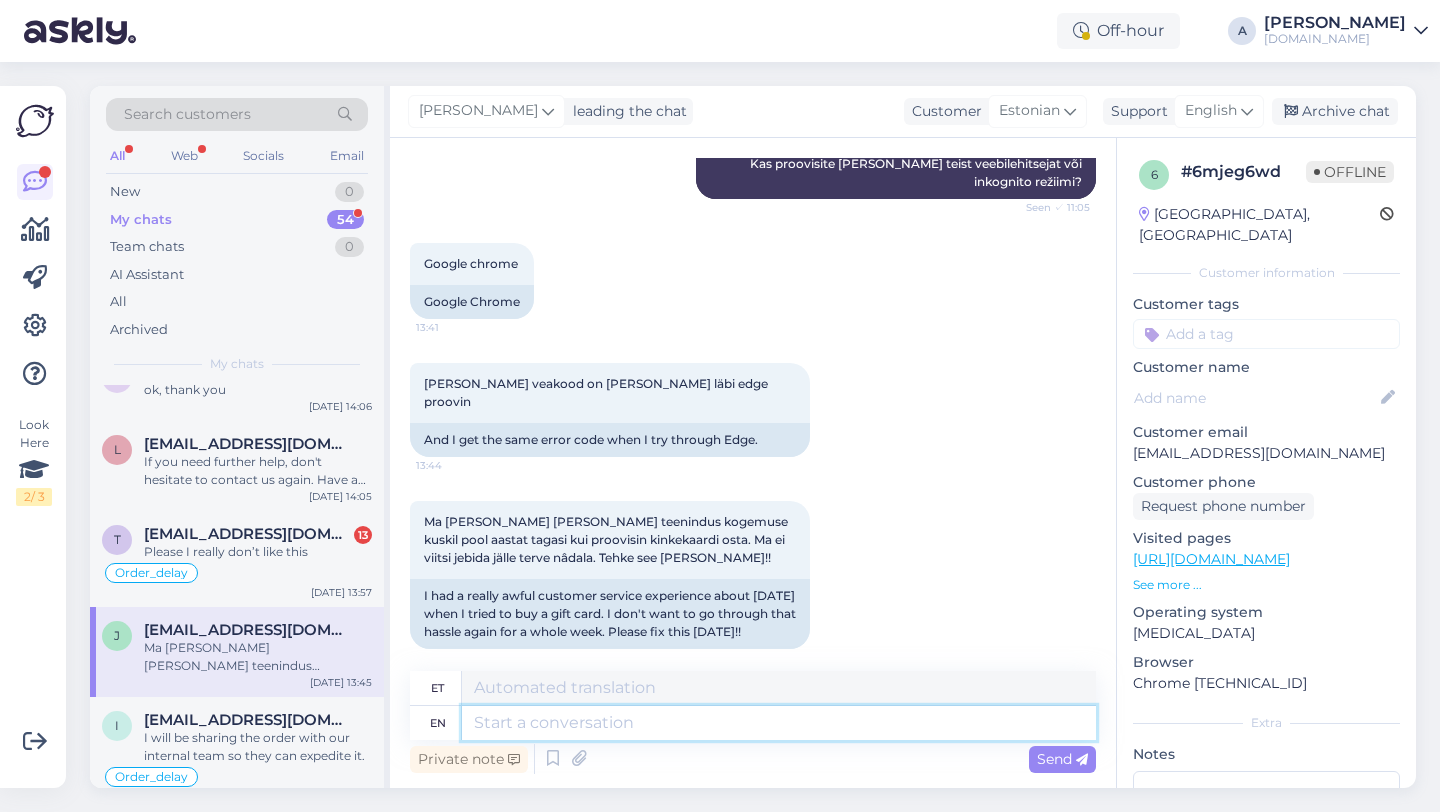 click at bounding box center [779, 723] 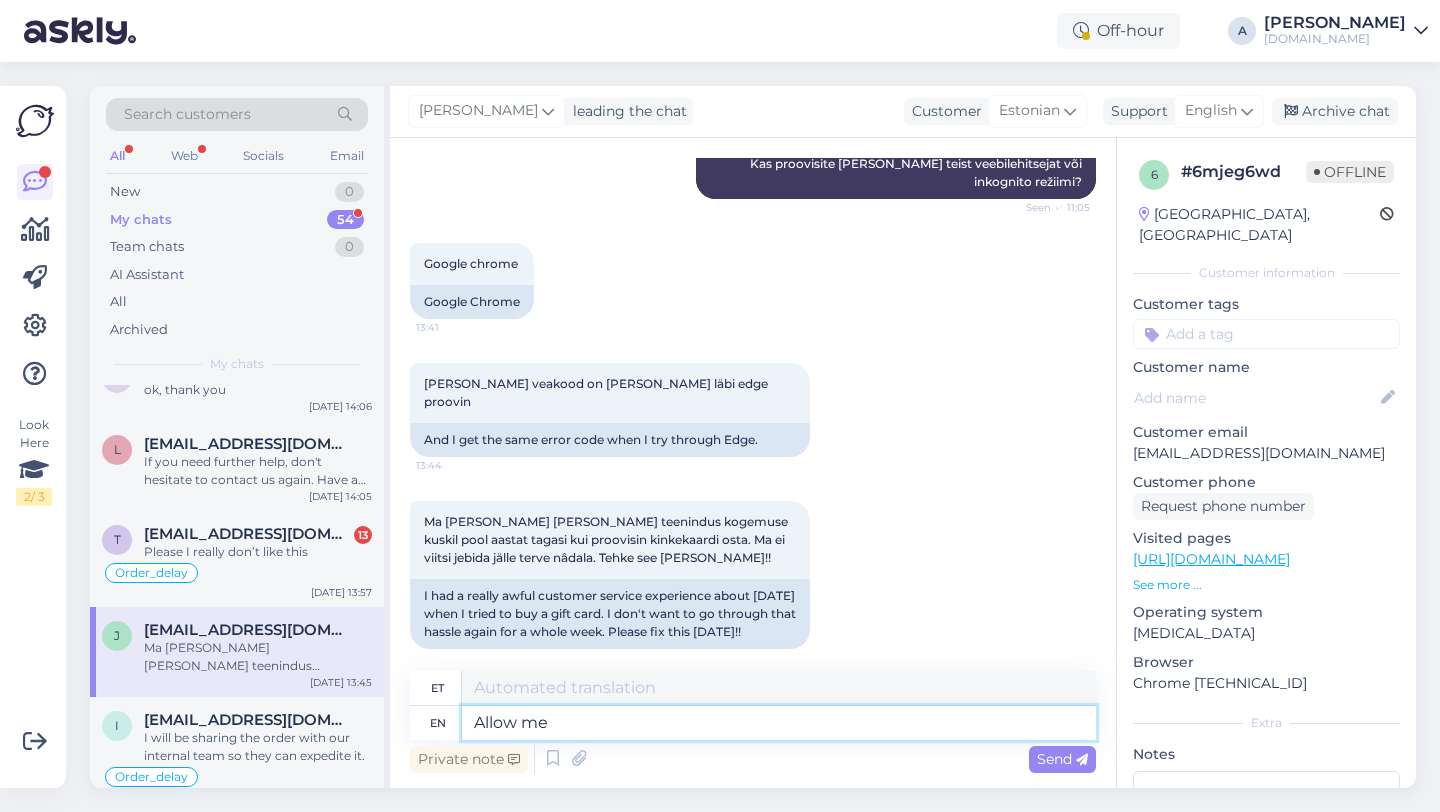 type on "Allow me" 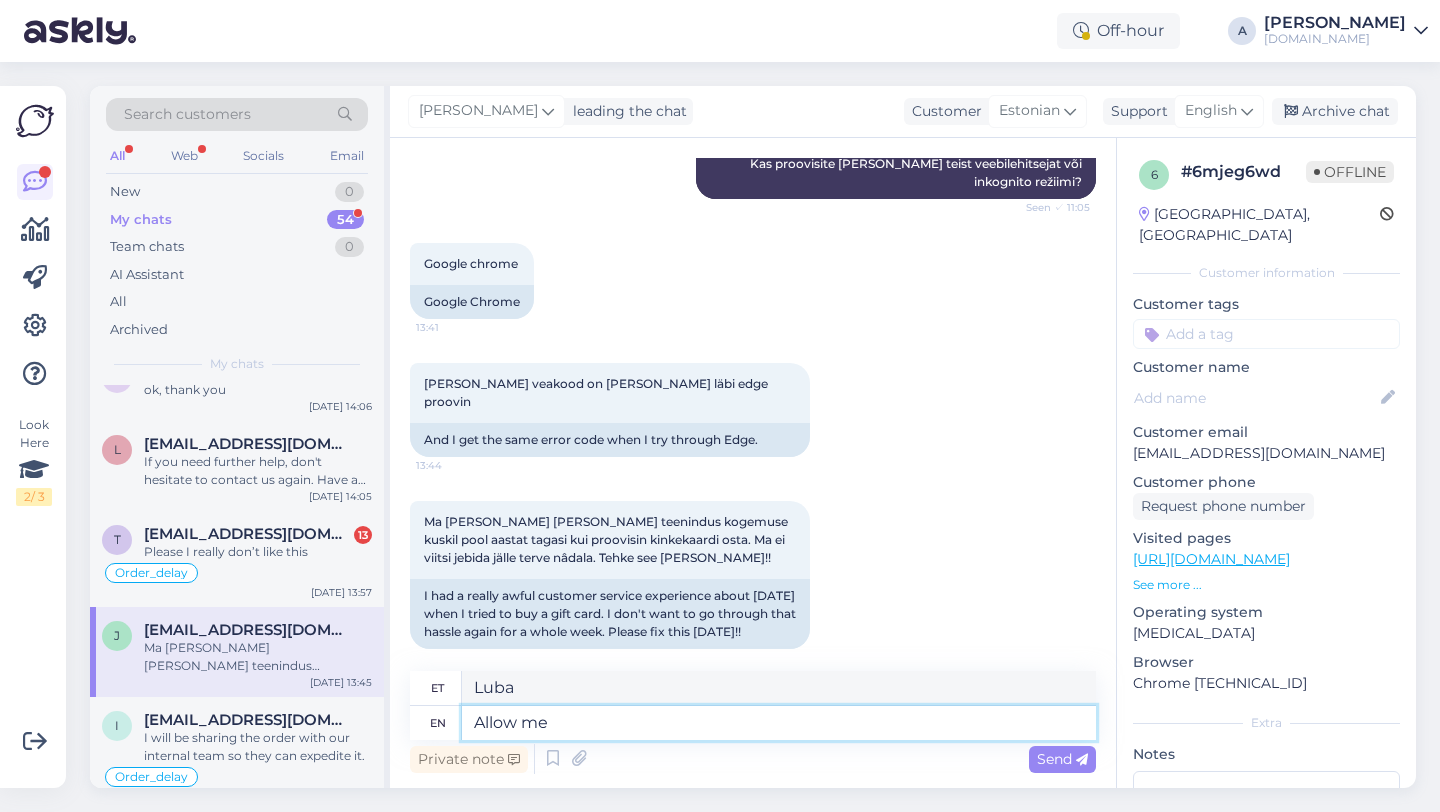 type on "Lubage mul." 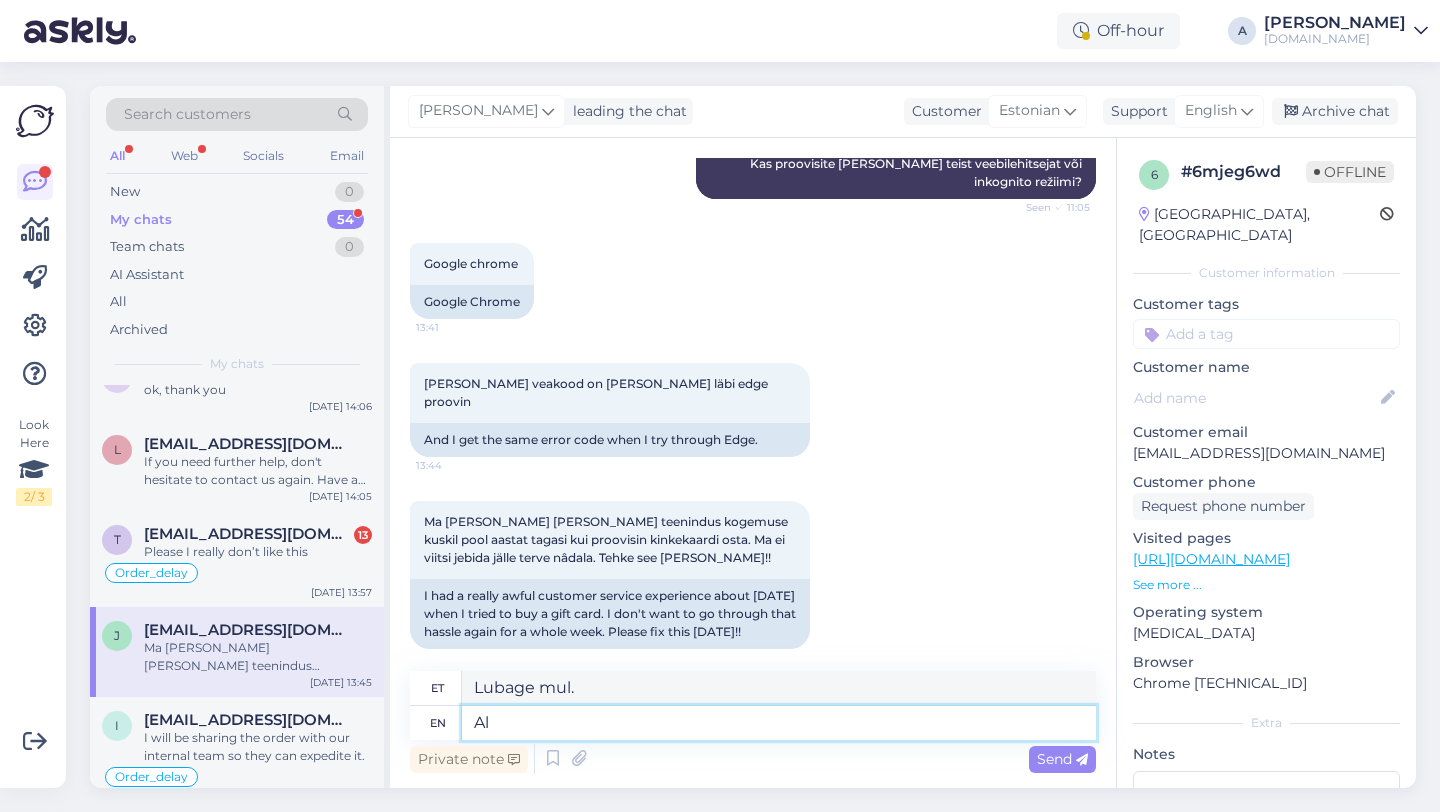 type on "A" 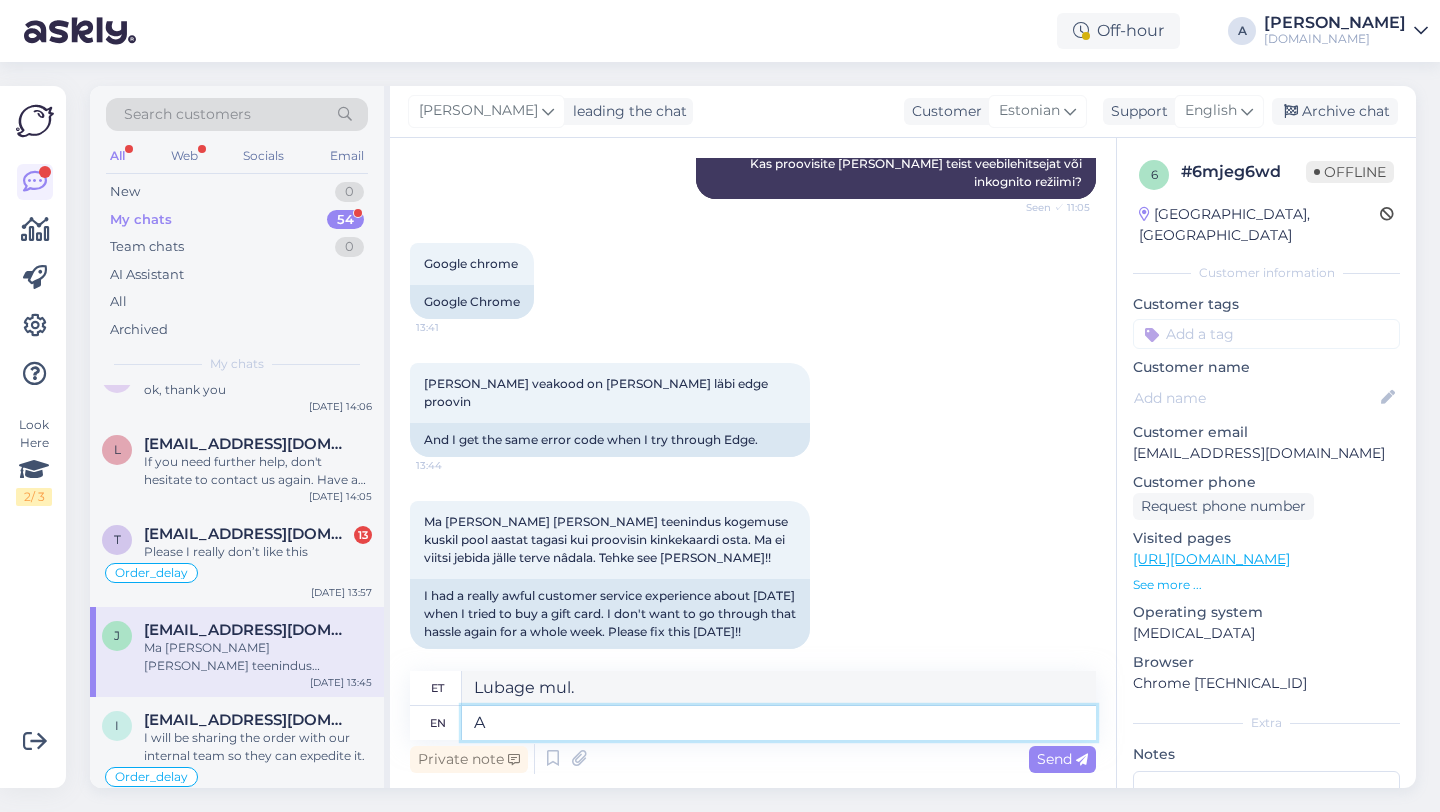 type 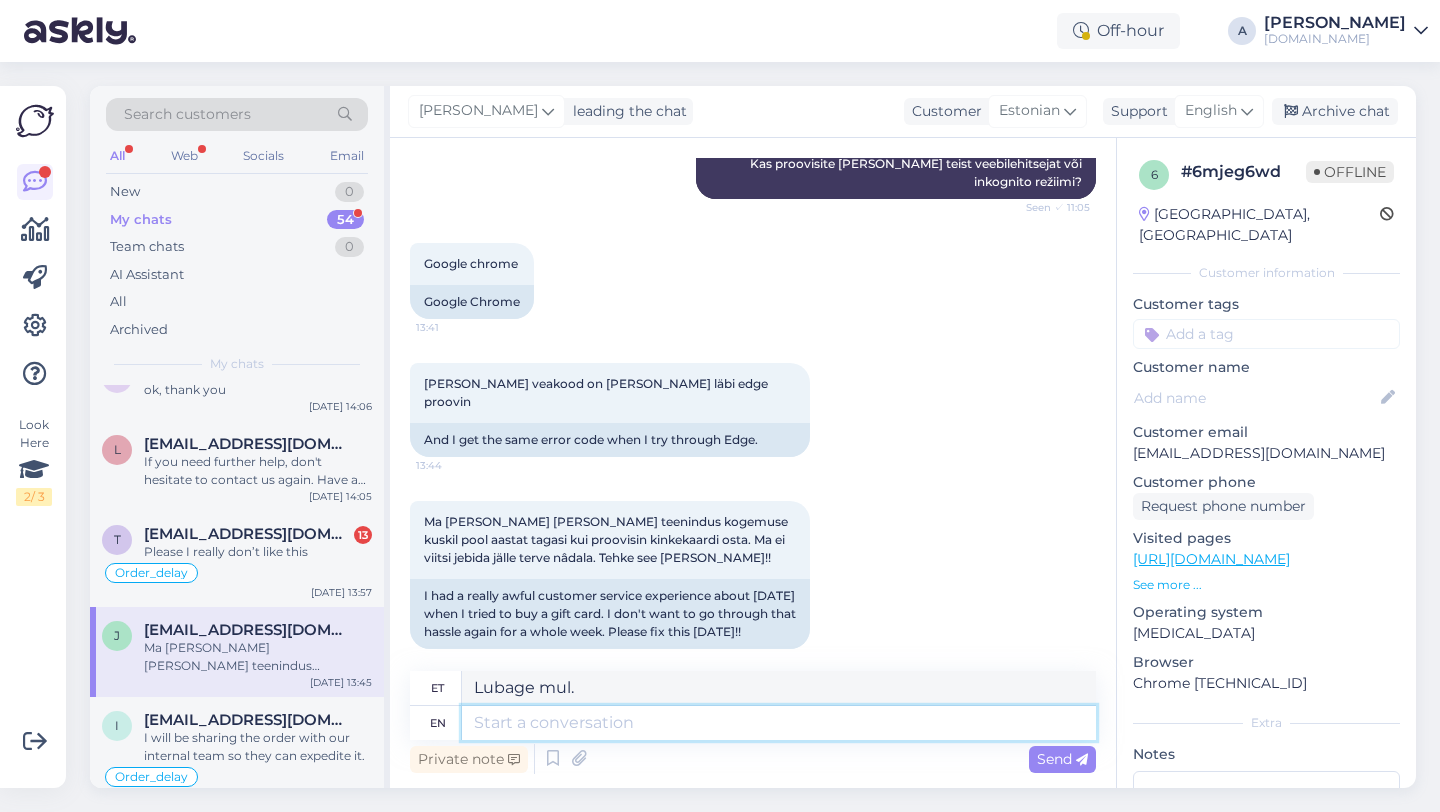 type on "Luba" 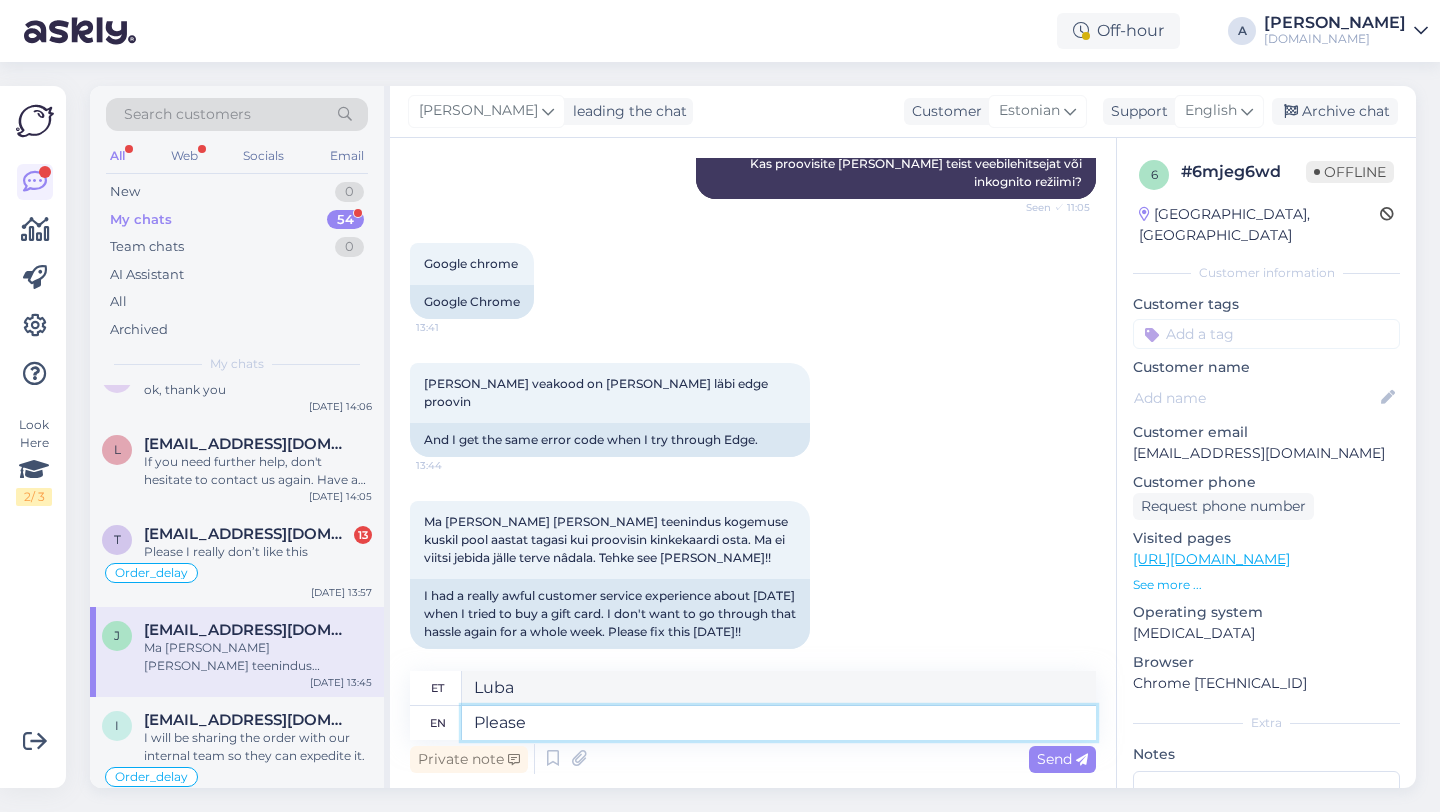 type on "Please" 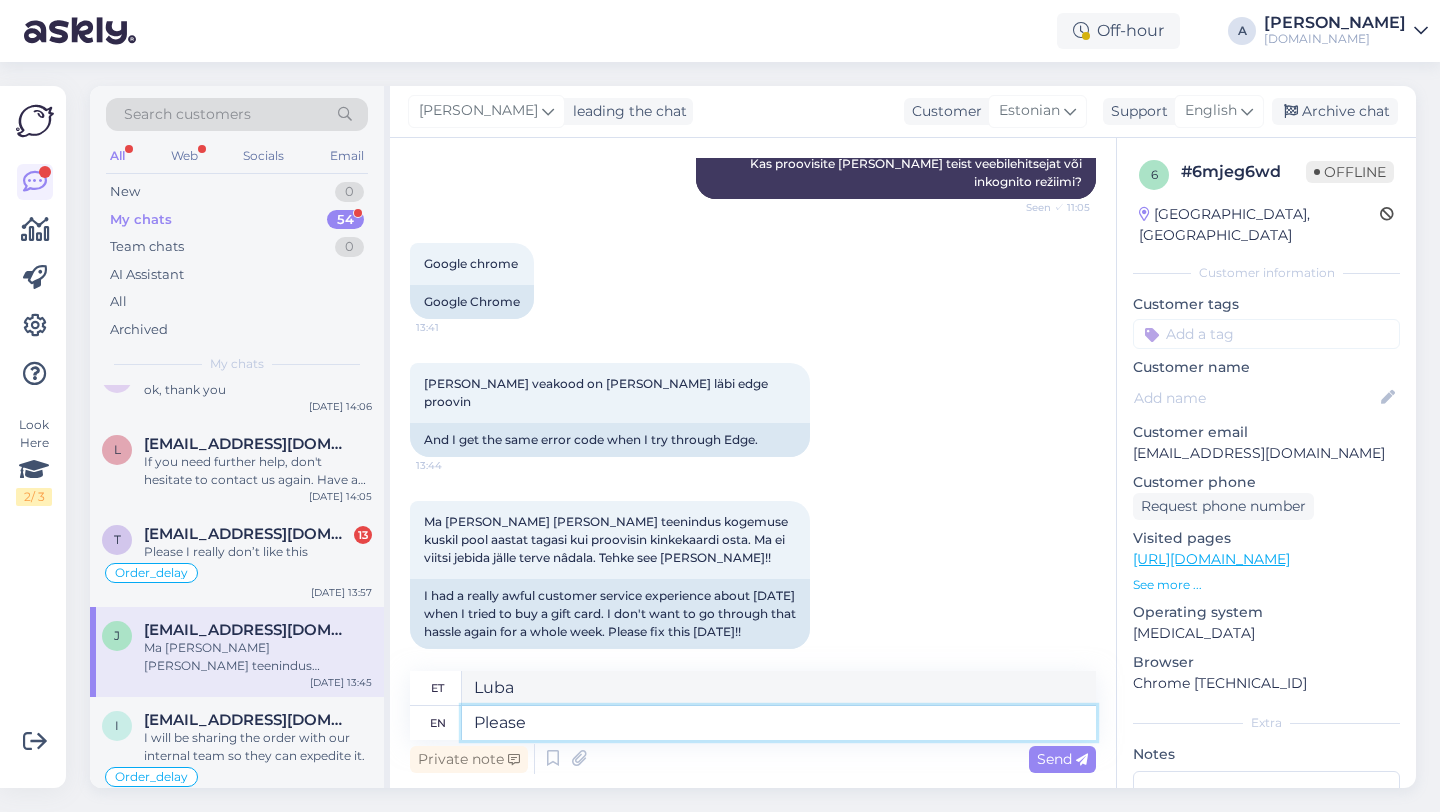 type on "Palun." 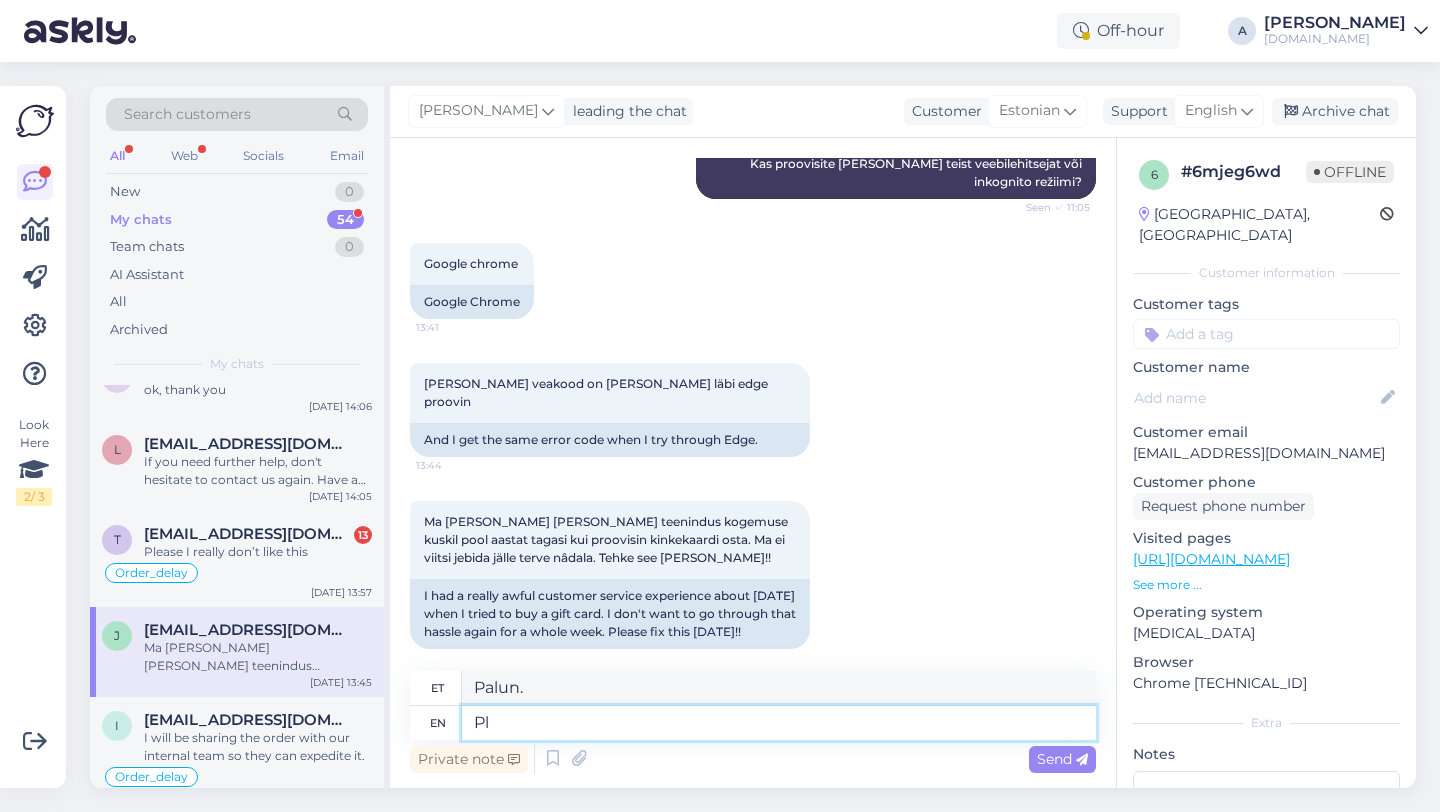 type on "P" 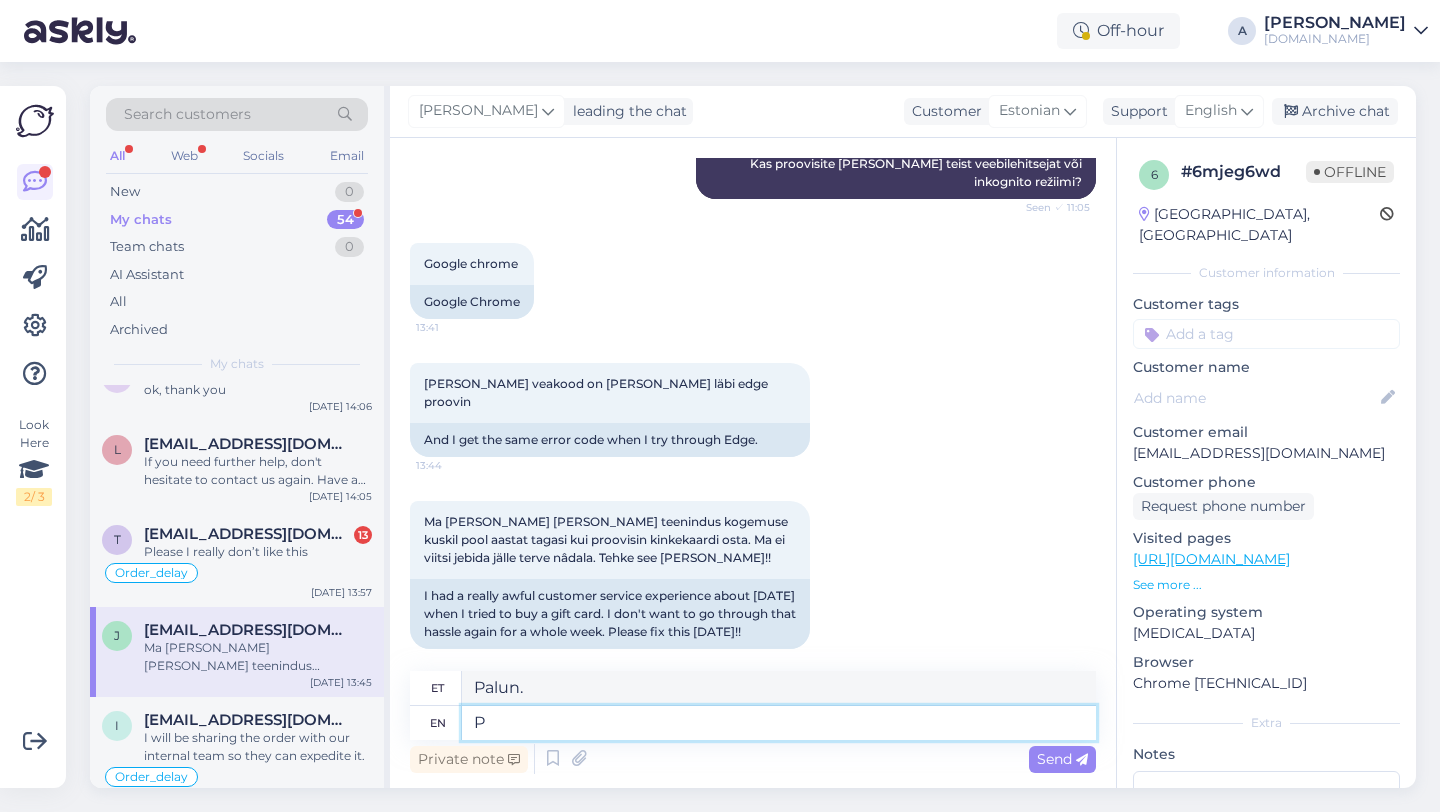 type 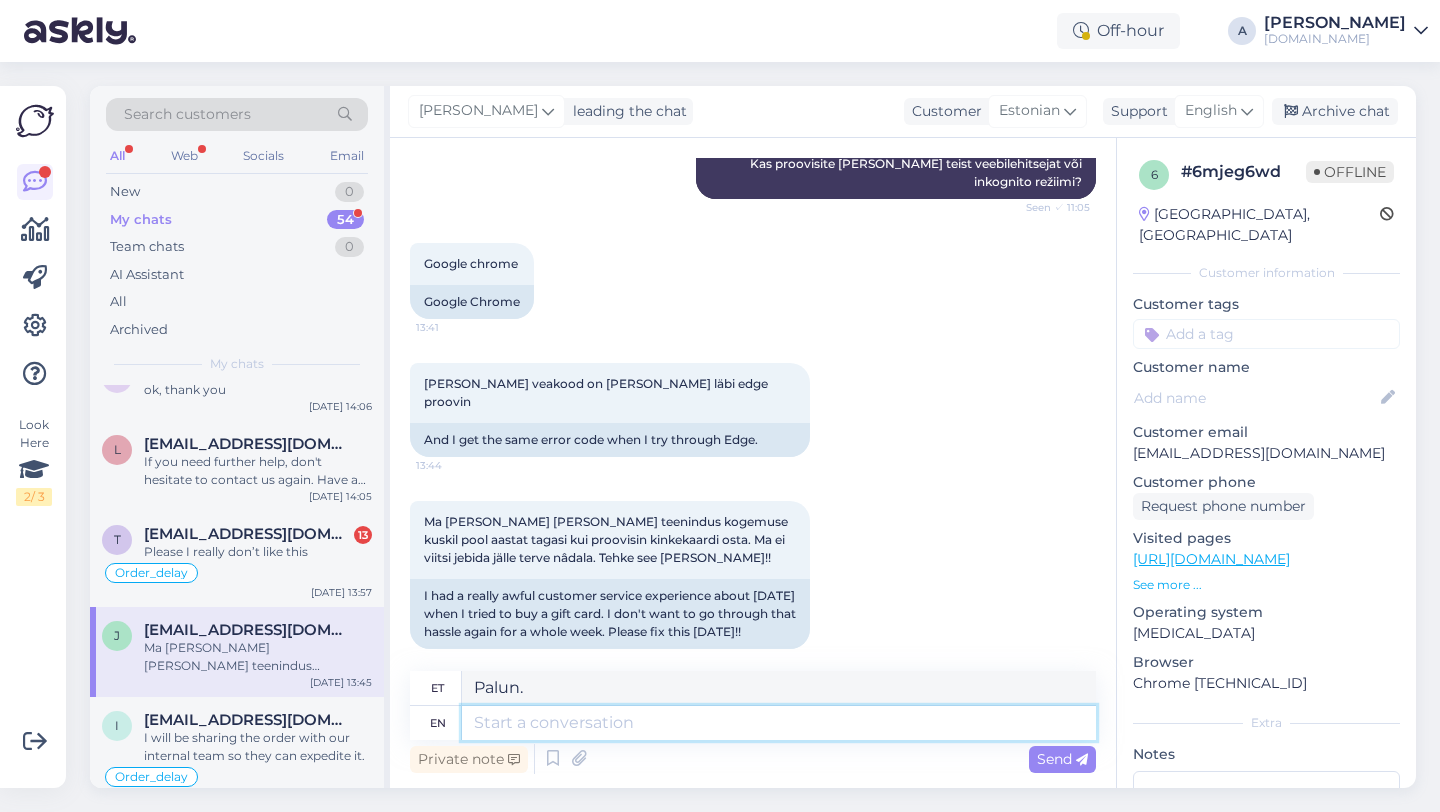type 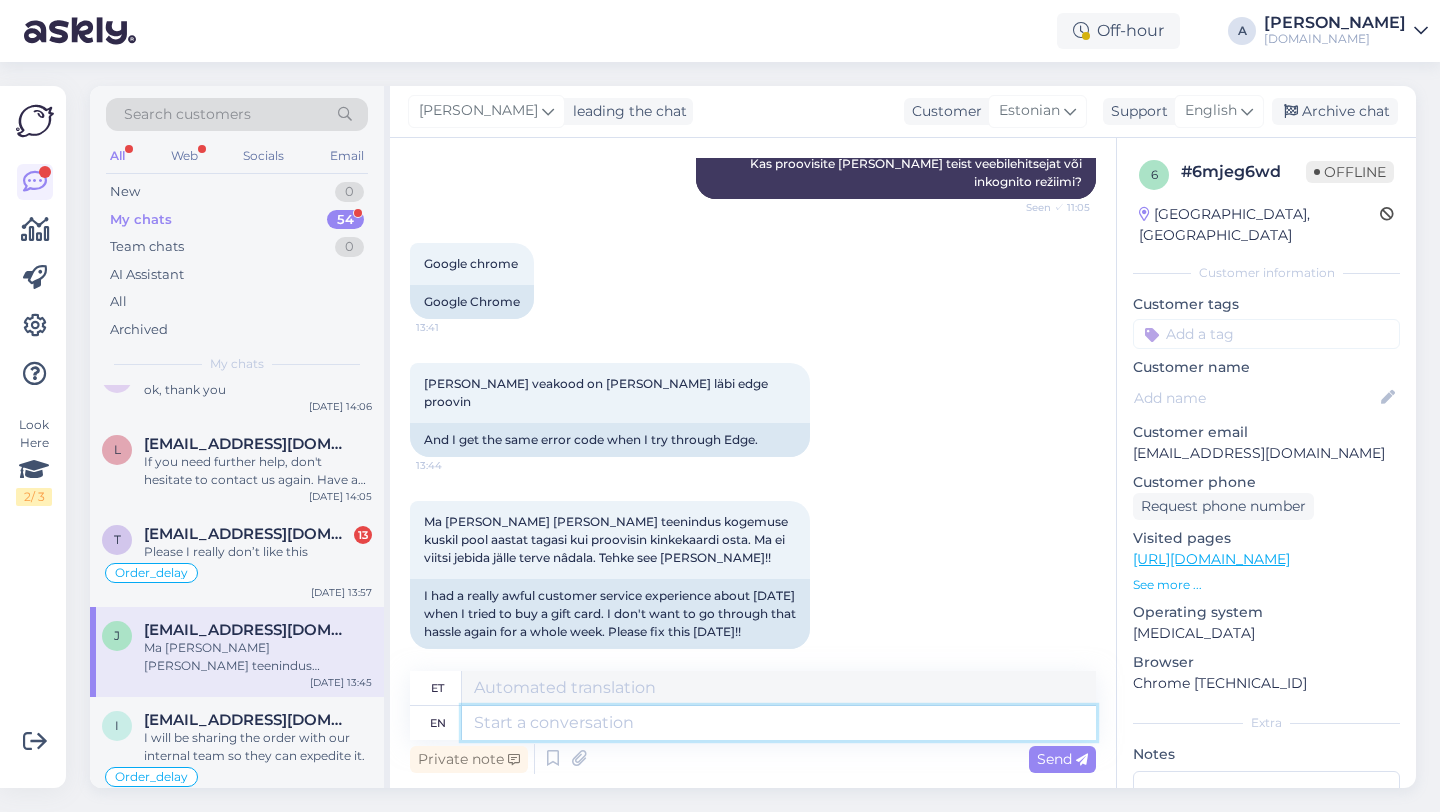 click at bounding box center (779, 723) 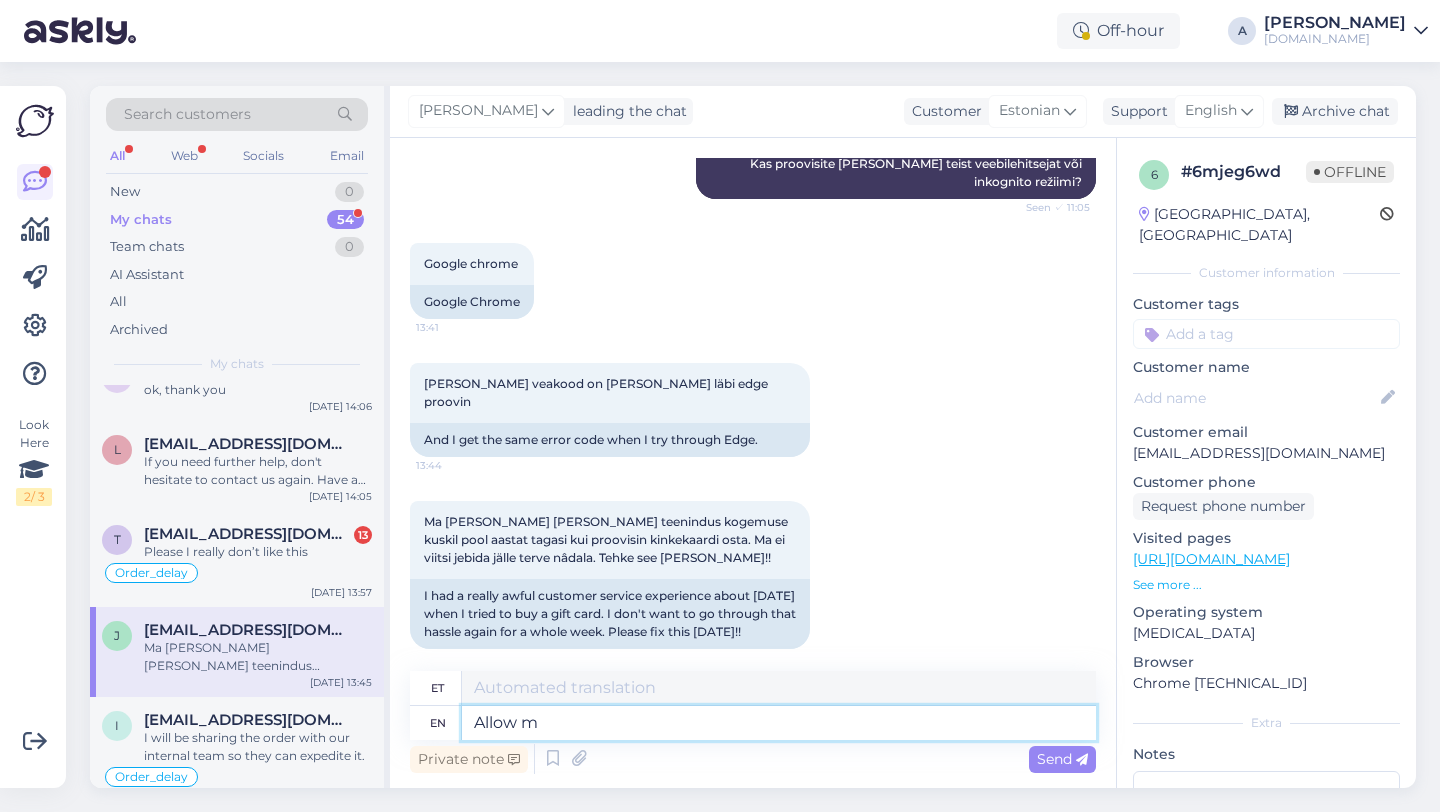 type on "Allow mr" 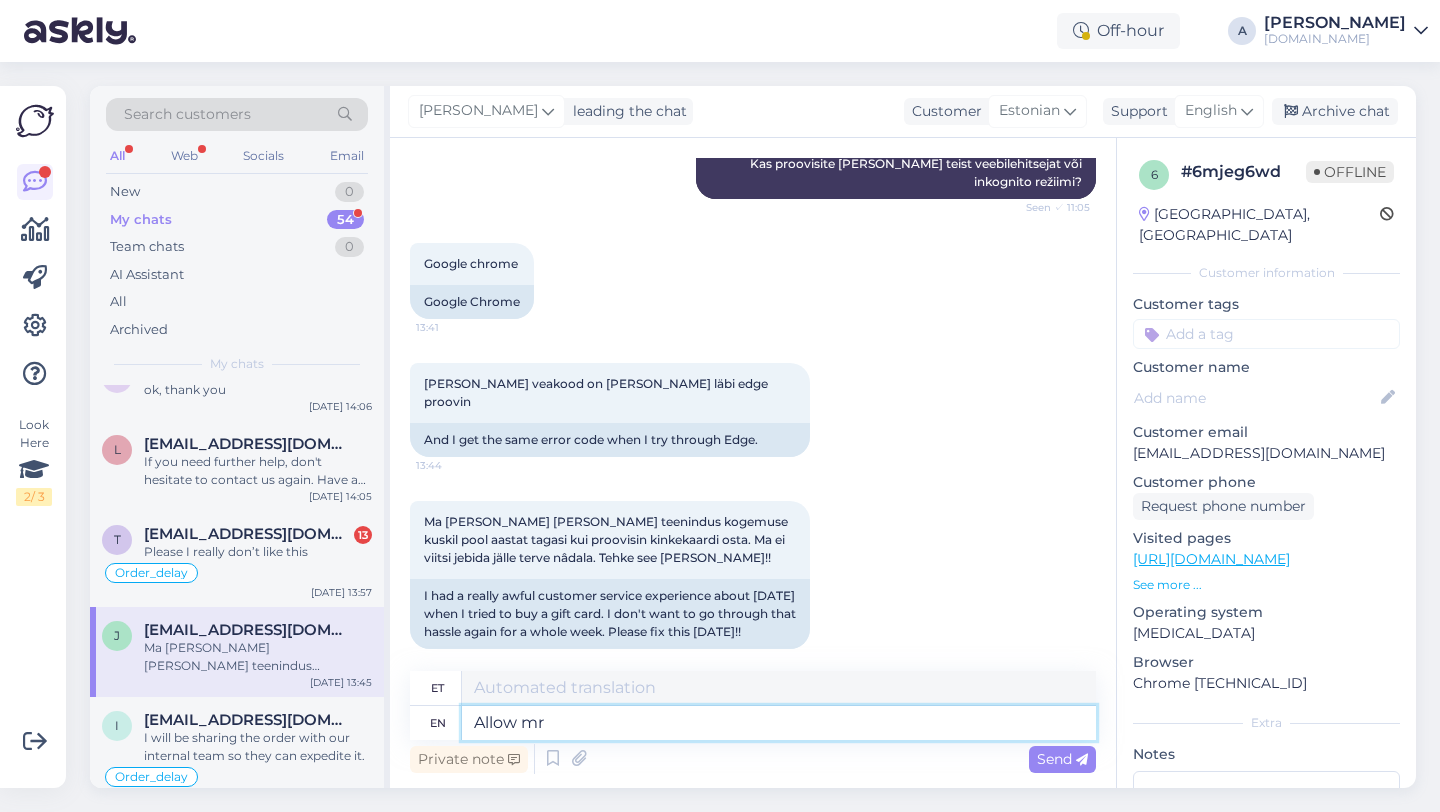 type on "Luba" 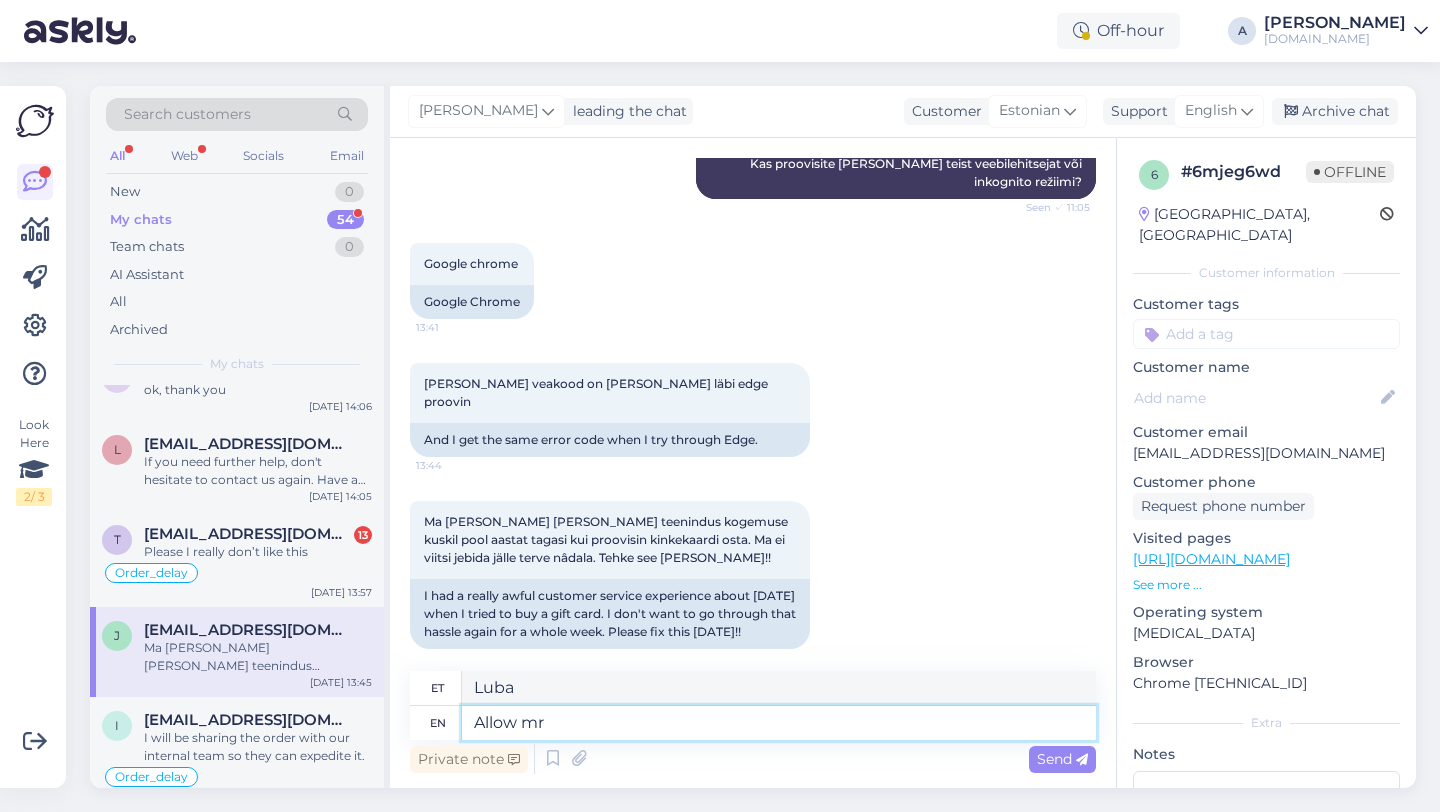 type on "Allow mr" 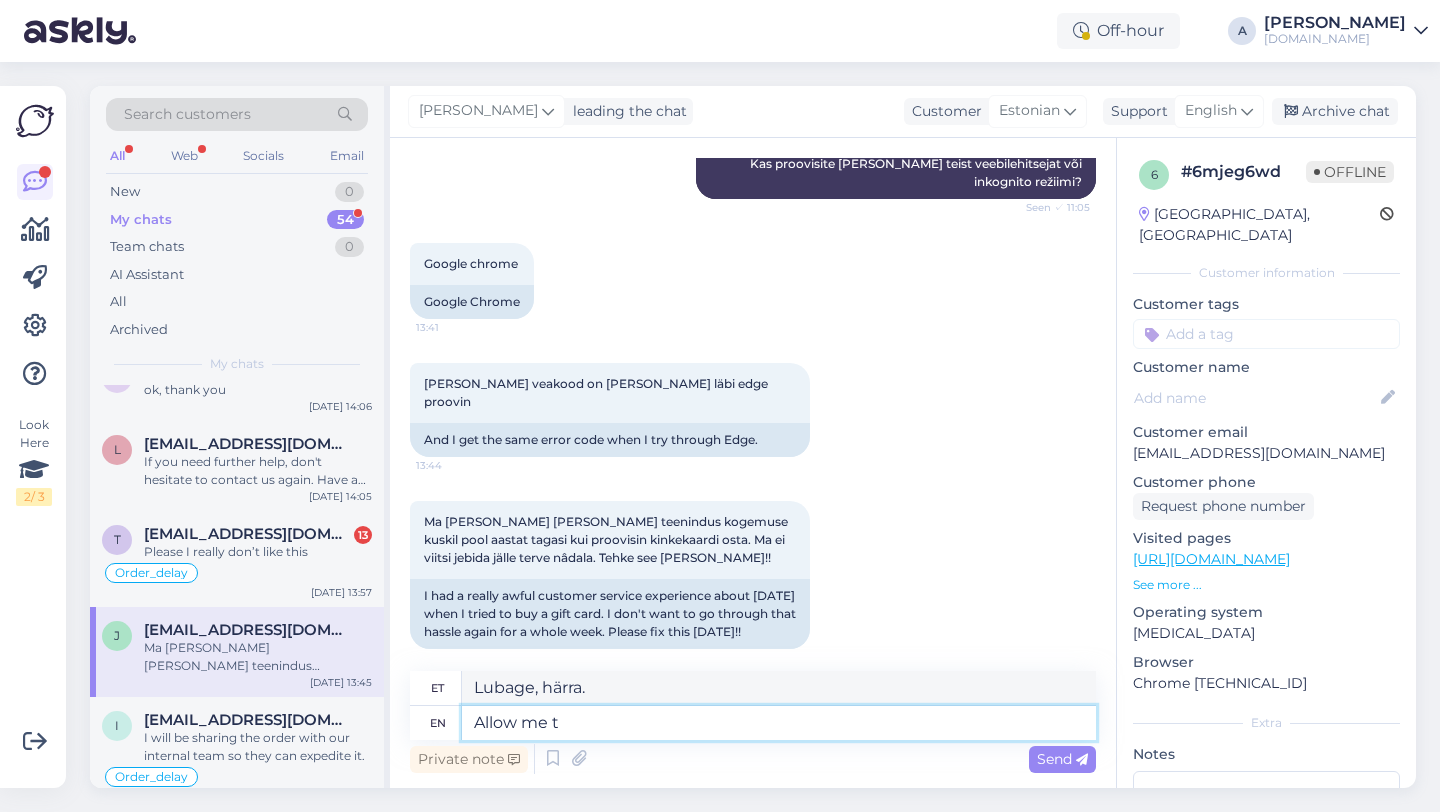 type on "Allow me to" 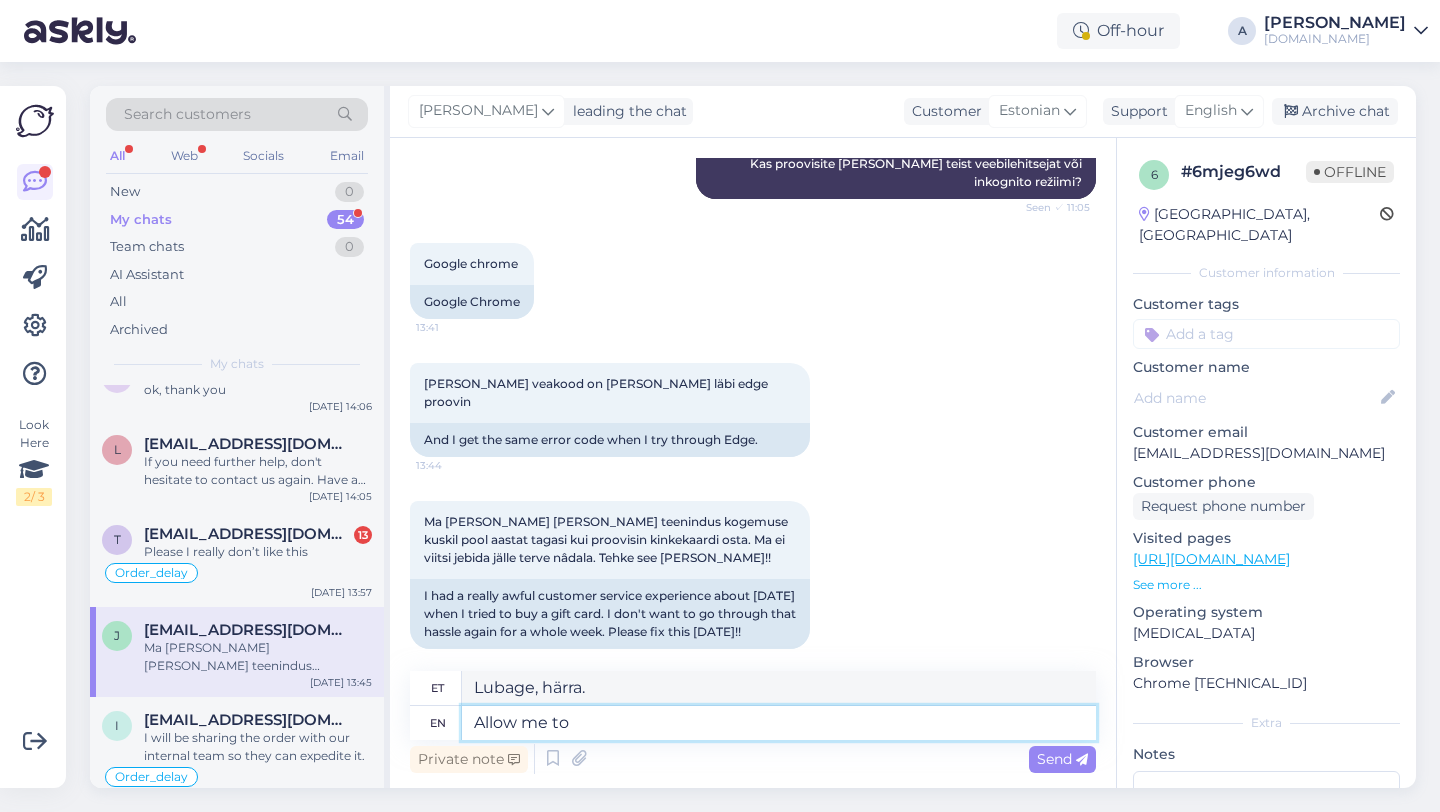 type on "Lubage mul." 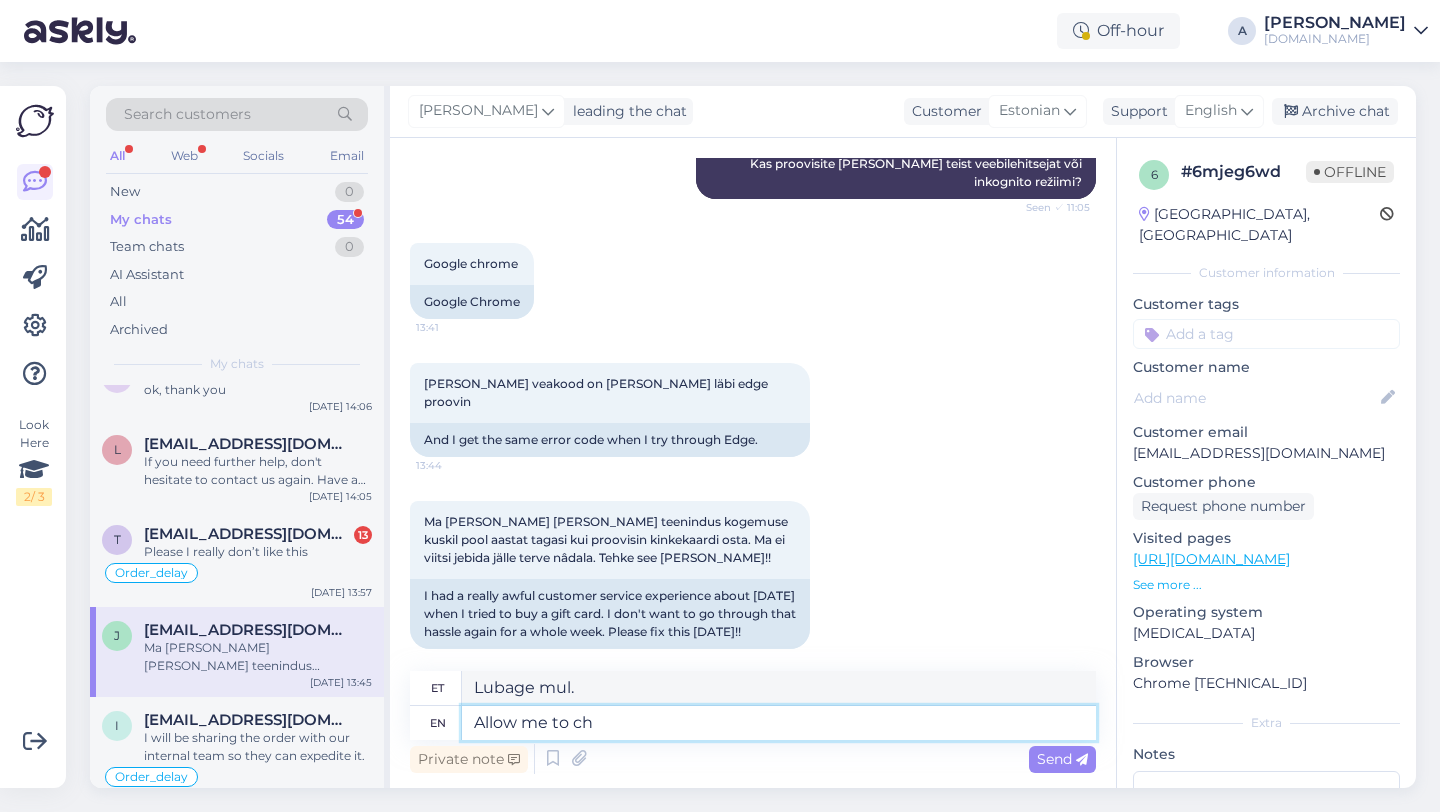 type on "Allow me to che" 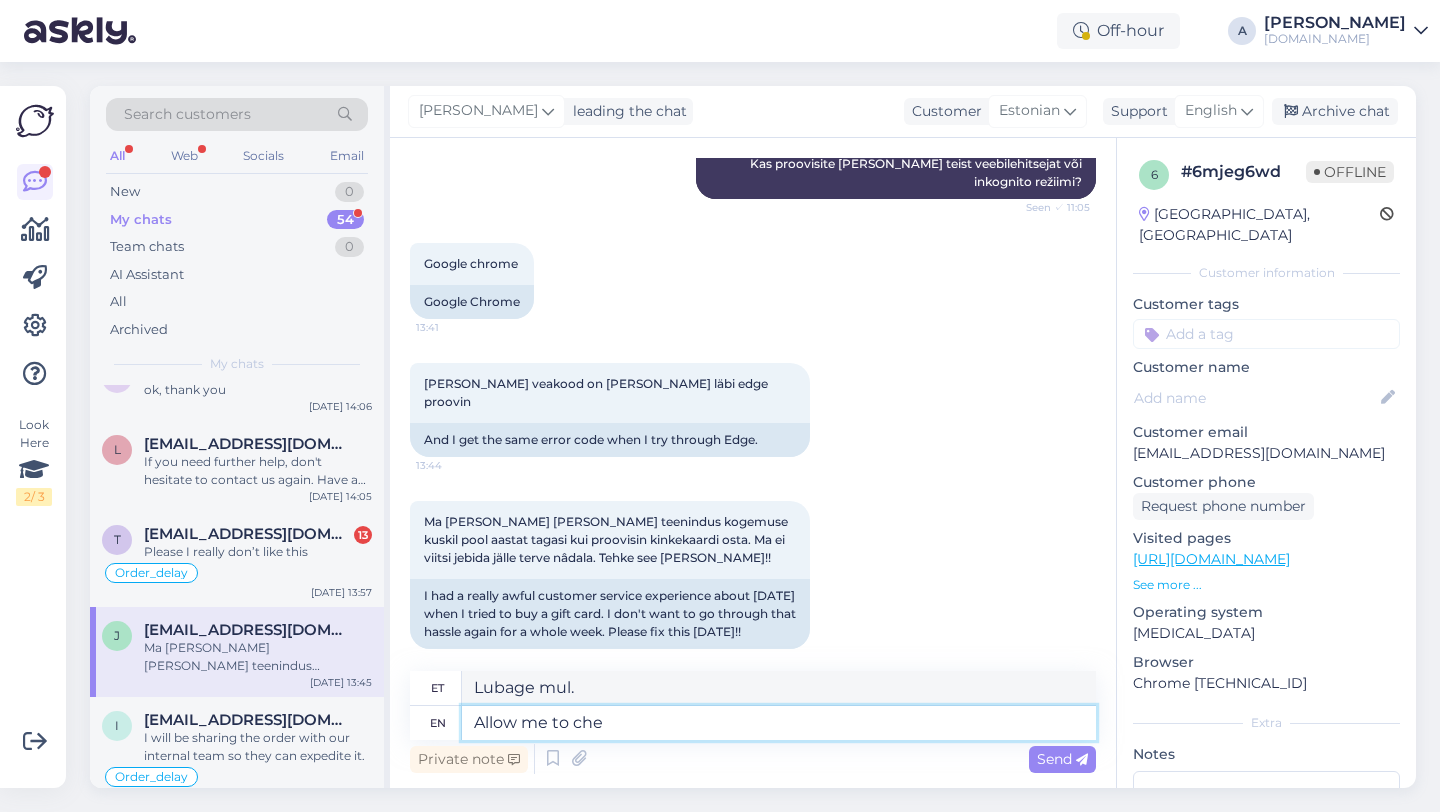 type on "Lubage mul" 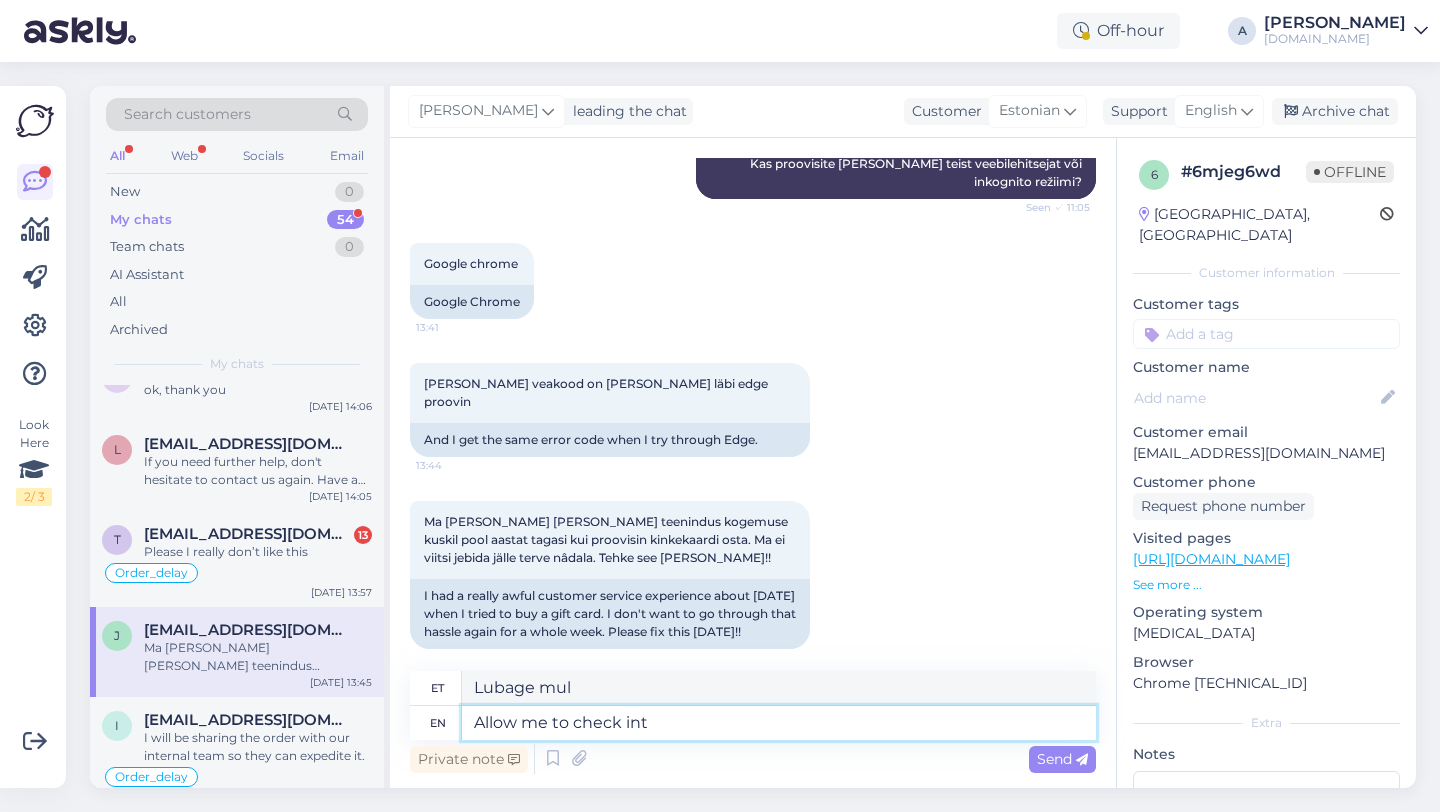 type on "Allow me to check inte" 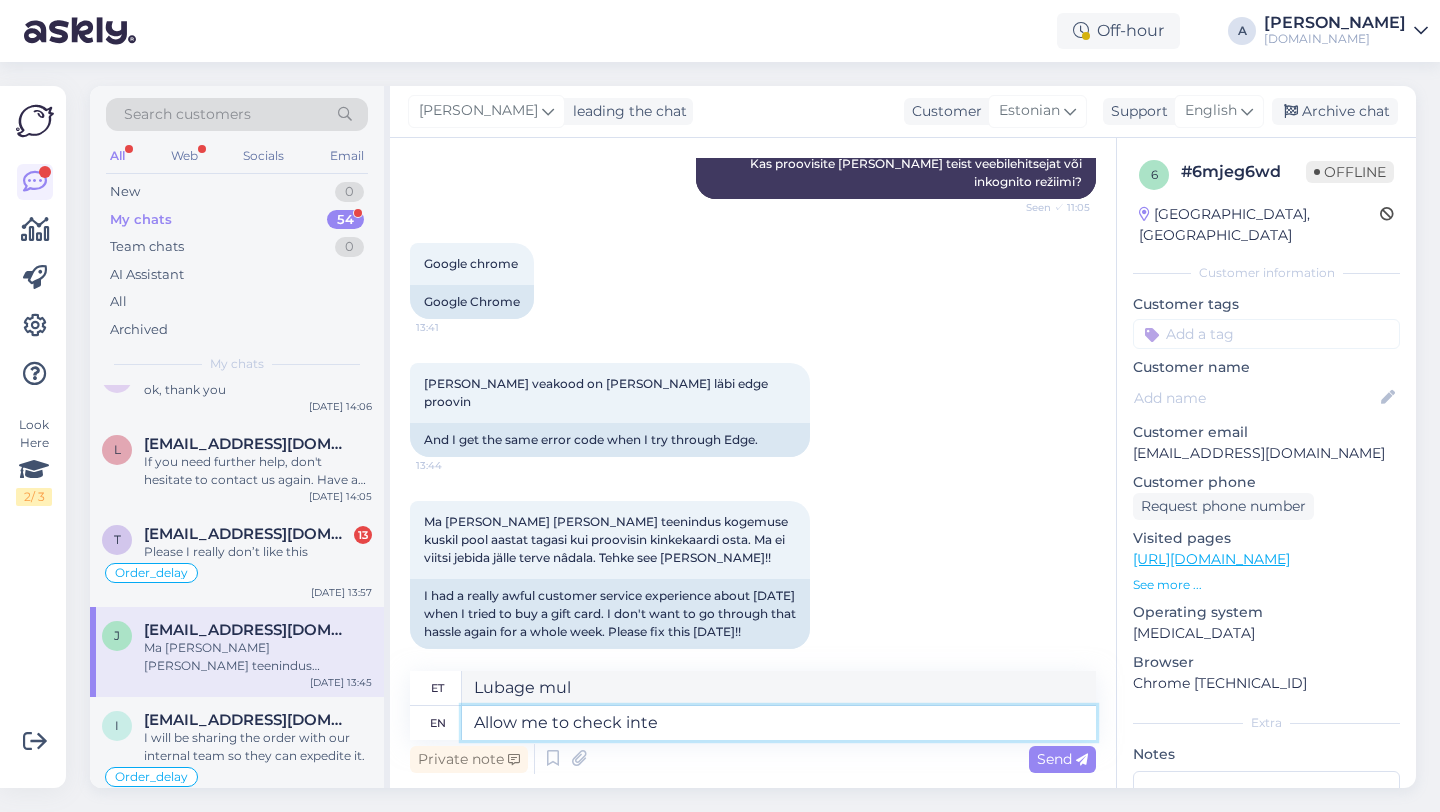 type on "Lubage mul kontrollida." 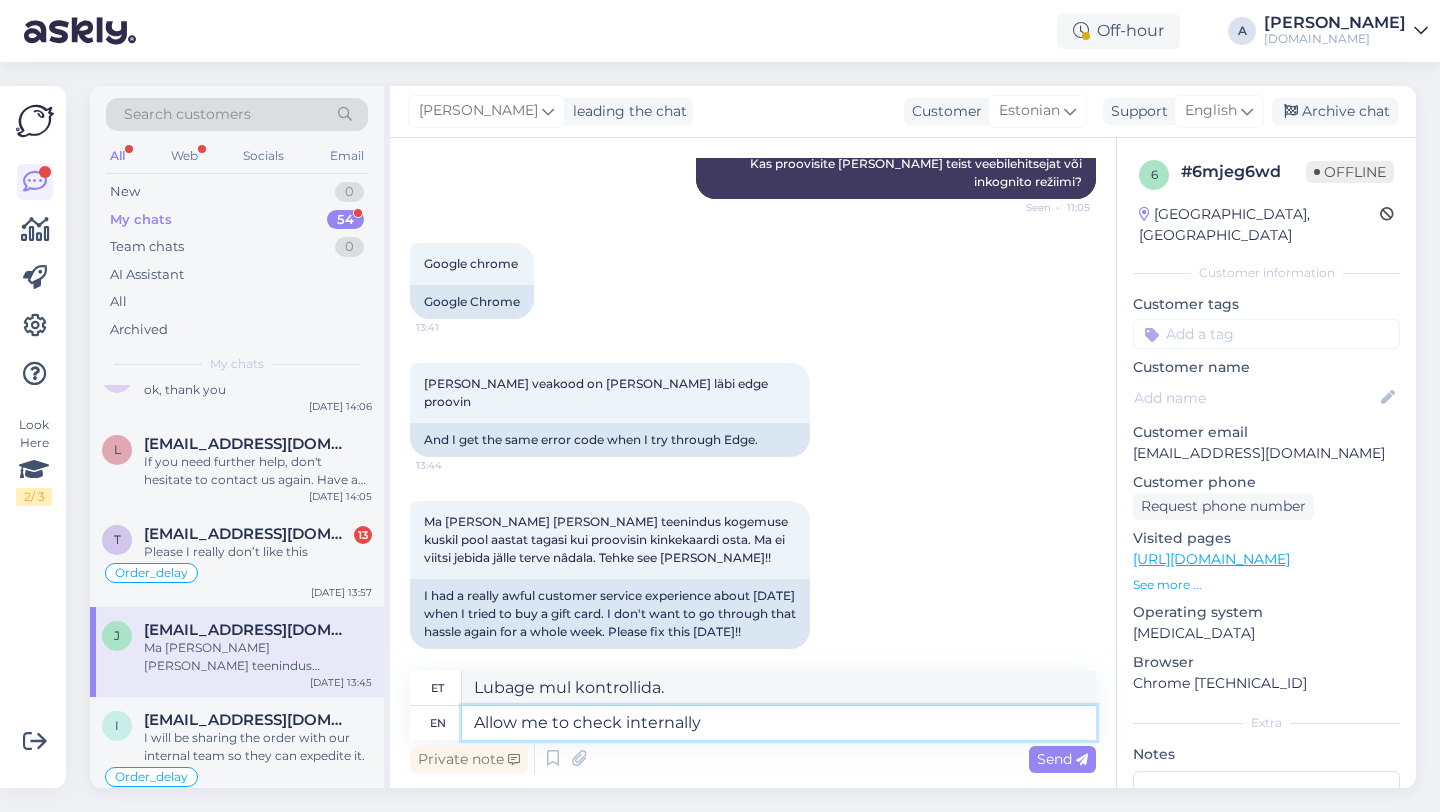 type on "Allow me to check internally." 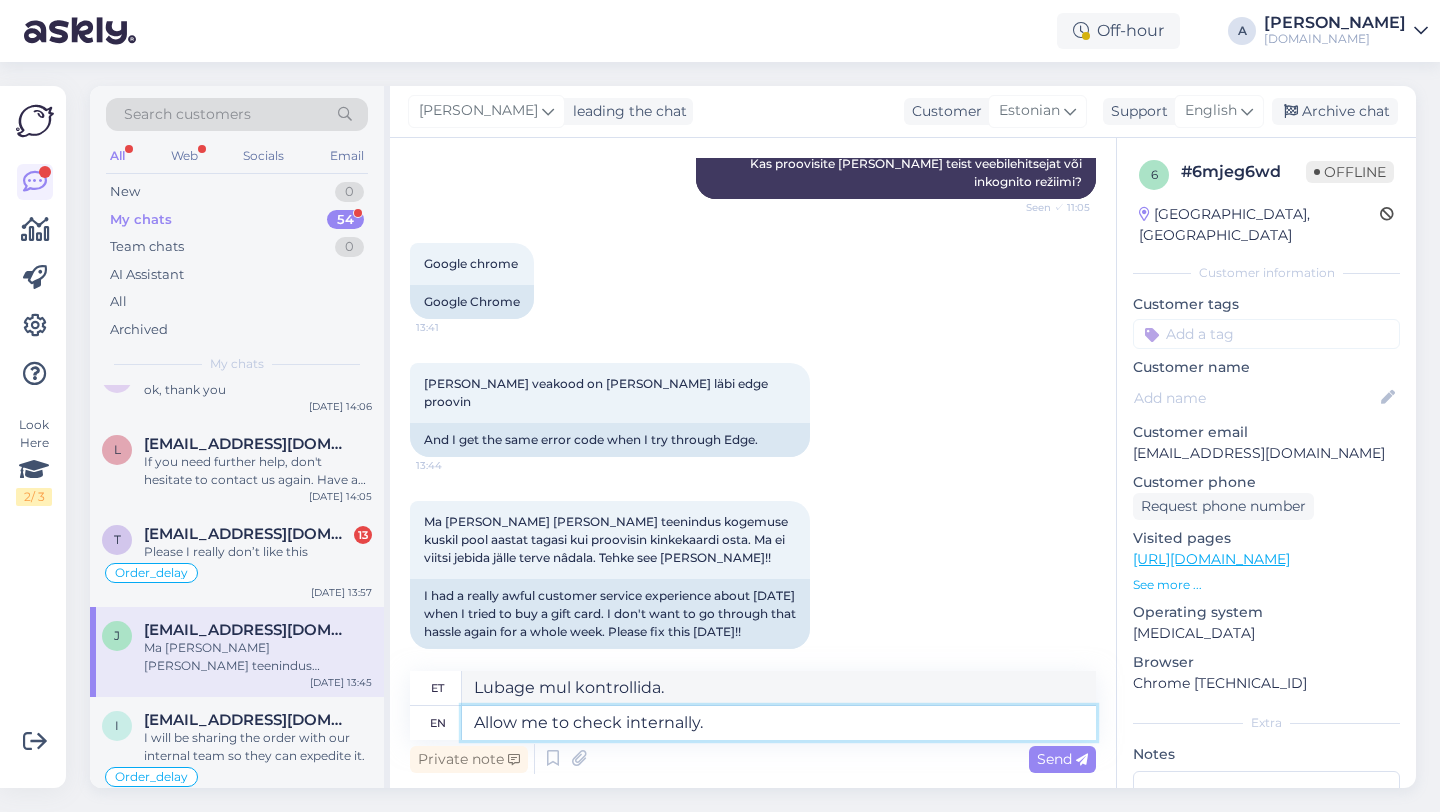 type on "Lubage mul sisemiselt kontrollida." 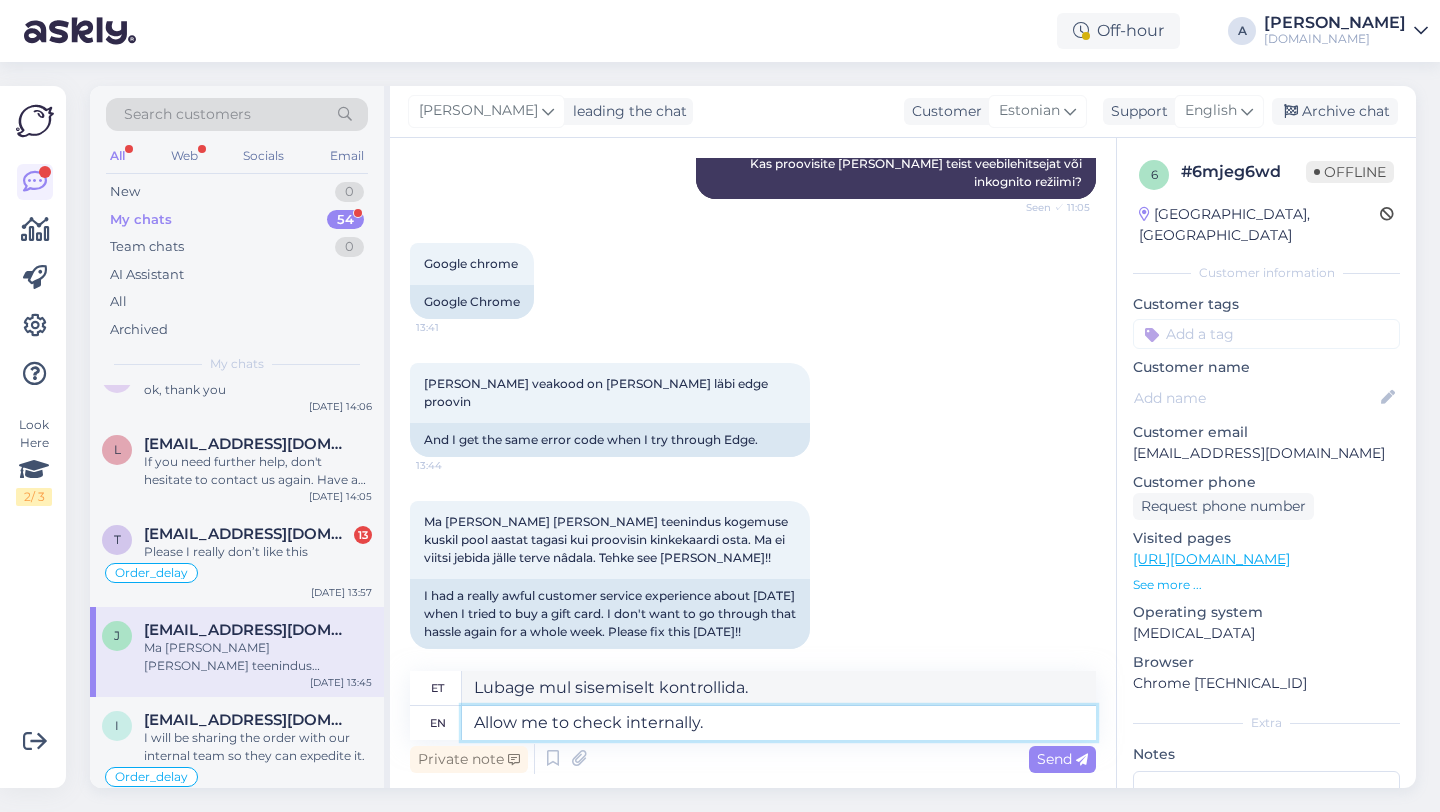 click on "Allow me to check internally." at bounding box center (779, 723) 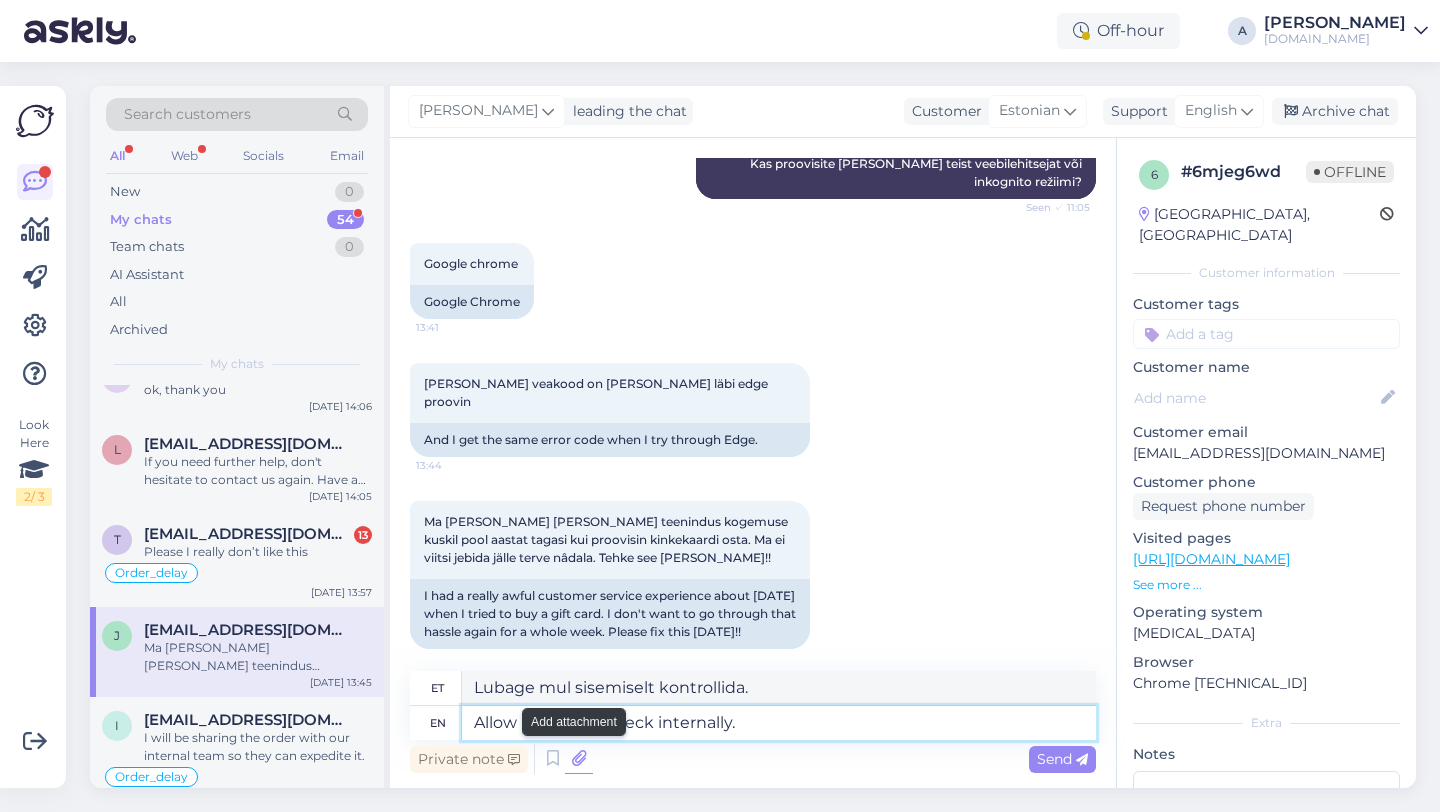 type on "Allow me to doubcheck internally." 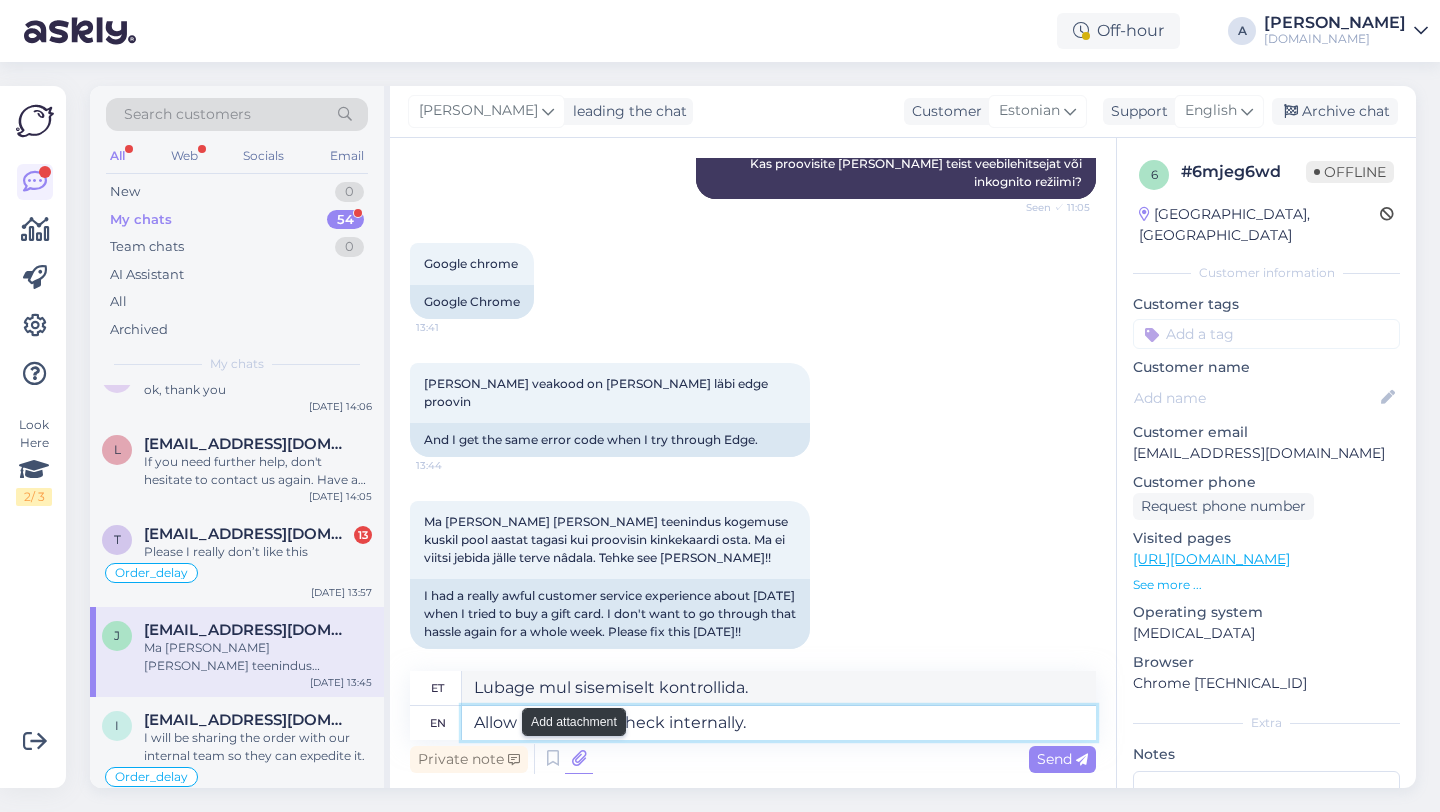 type on "Lubage mul sisemiselt järele kontrollida." 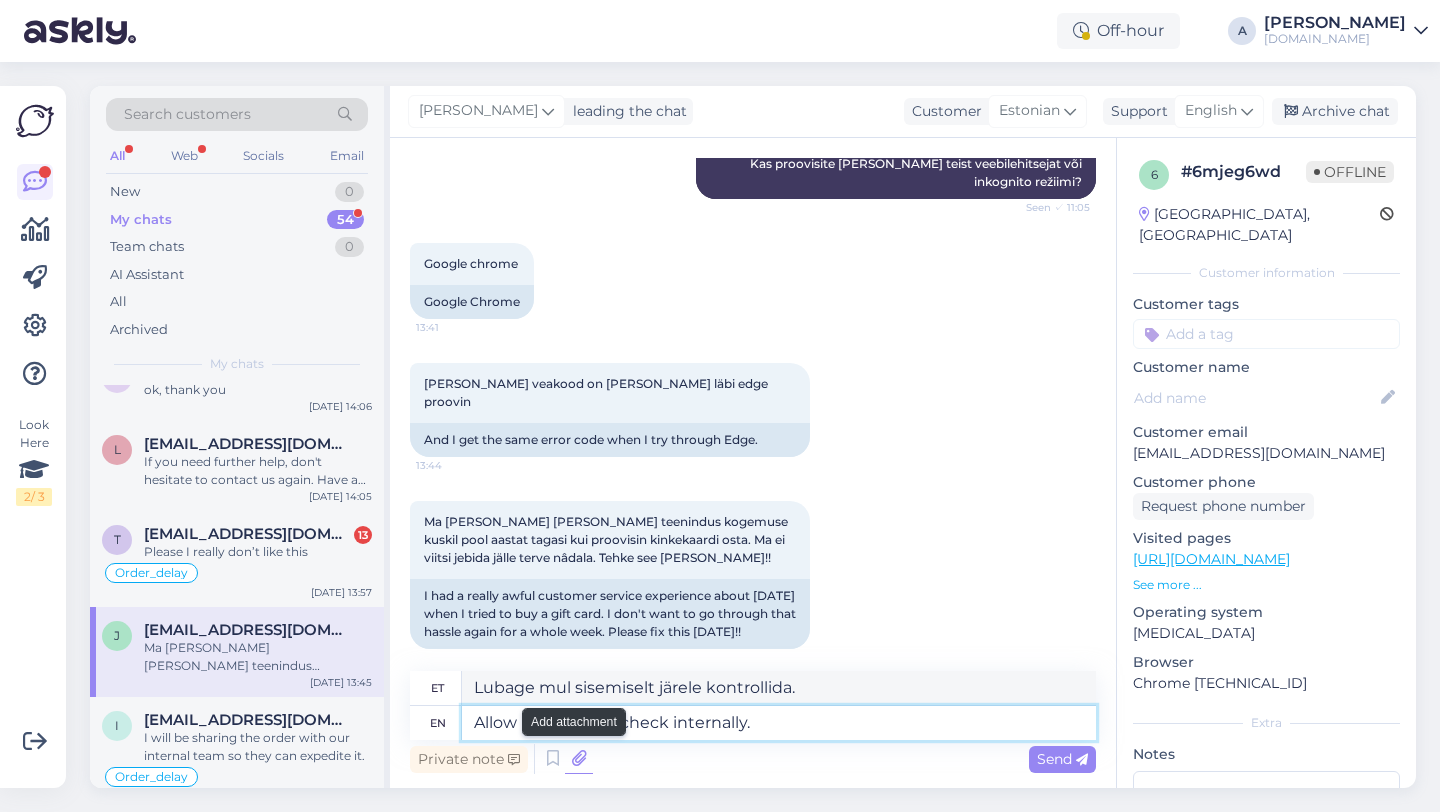 type on "Allow me to doublecheck internally." 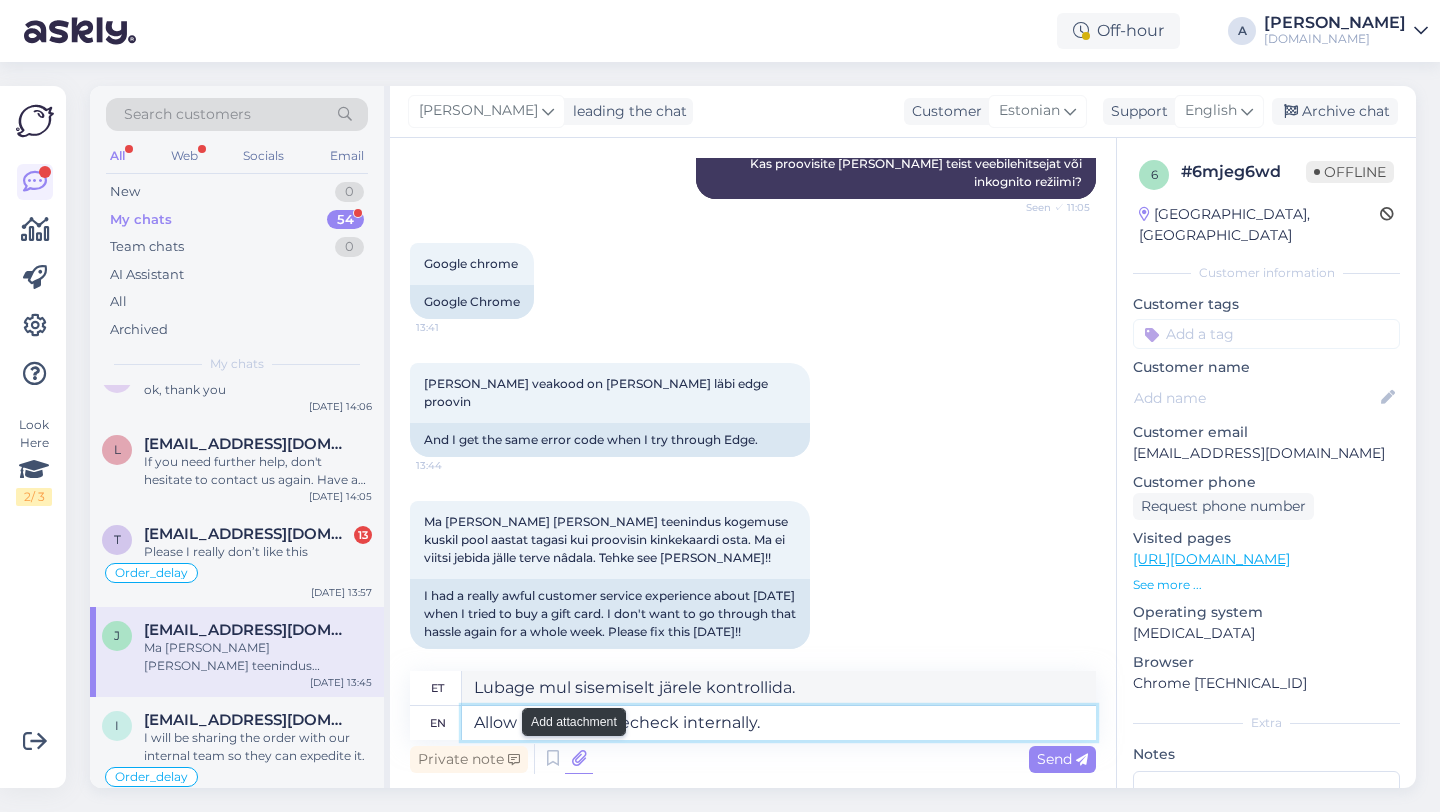 type on "Lubage mul sisemiselt asja uuesti kontrollida." 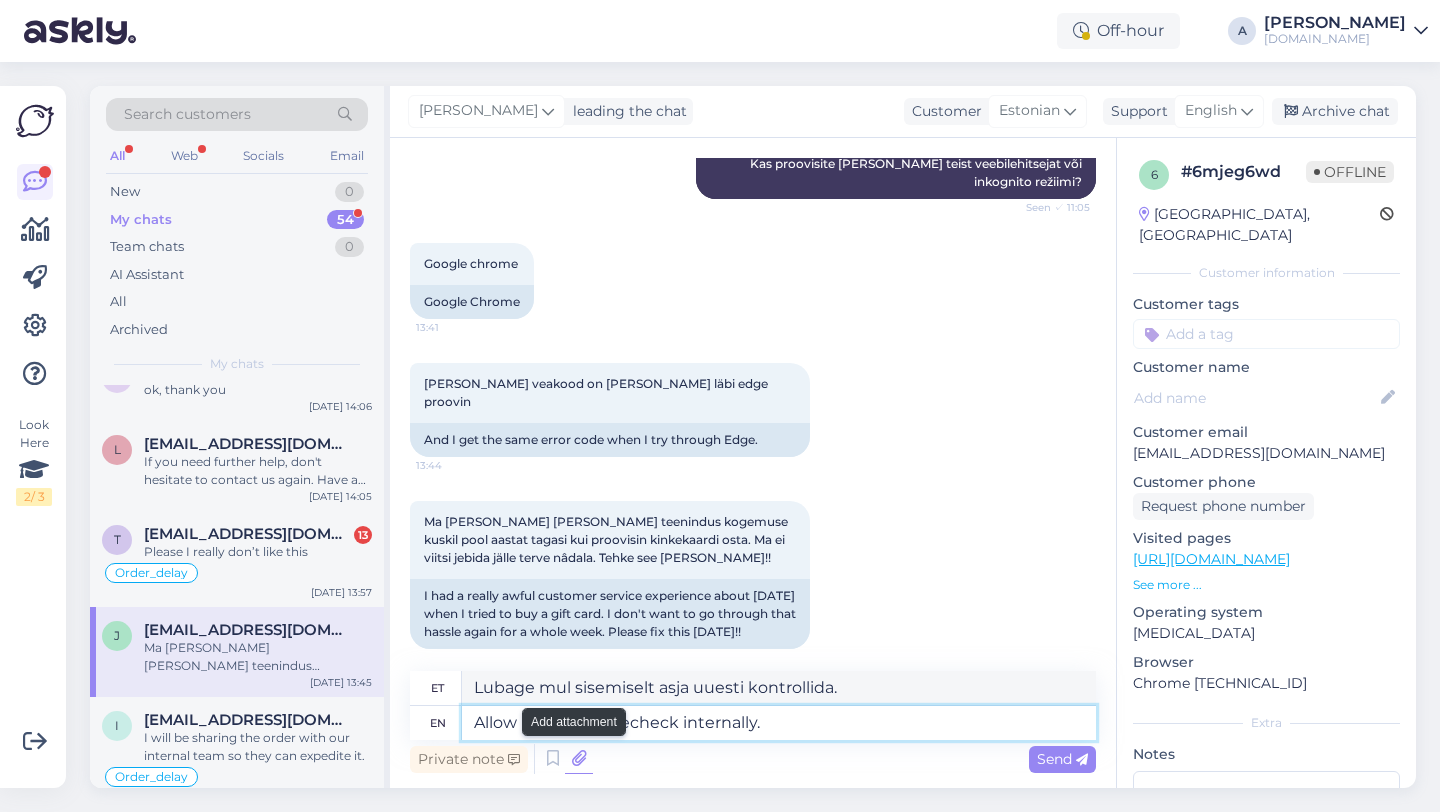 type on "Allow me to double-check internally." 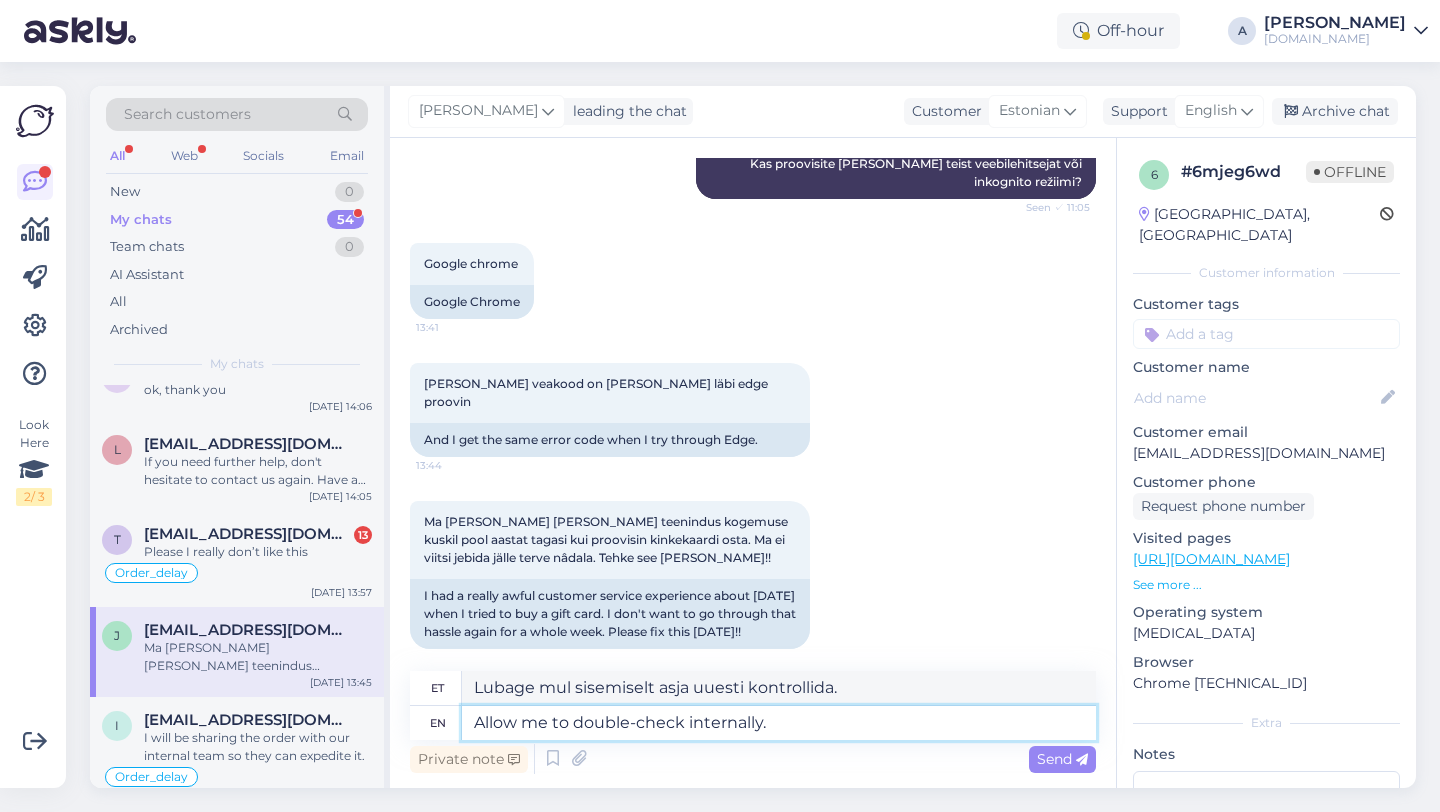 click on "Allow me to double-check internally." at bounding box center (779, 723) 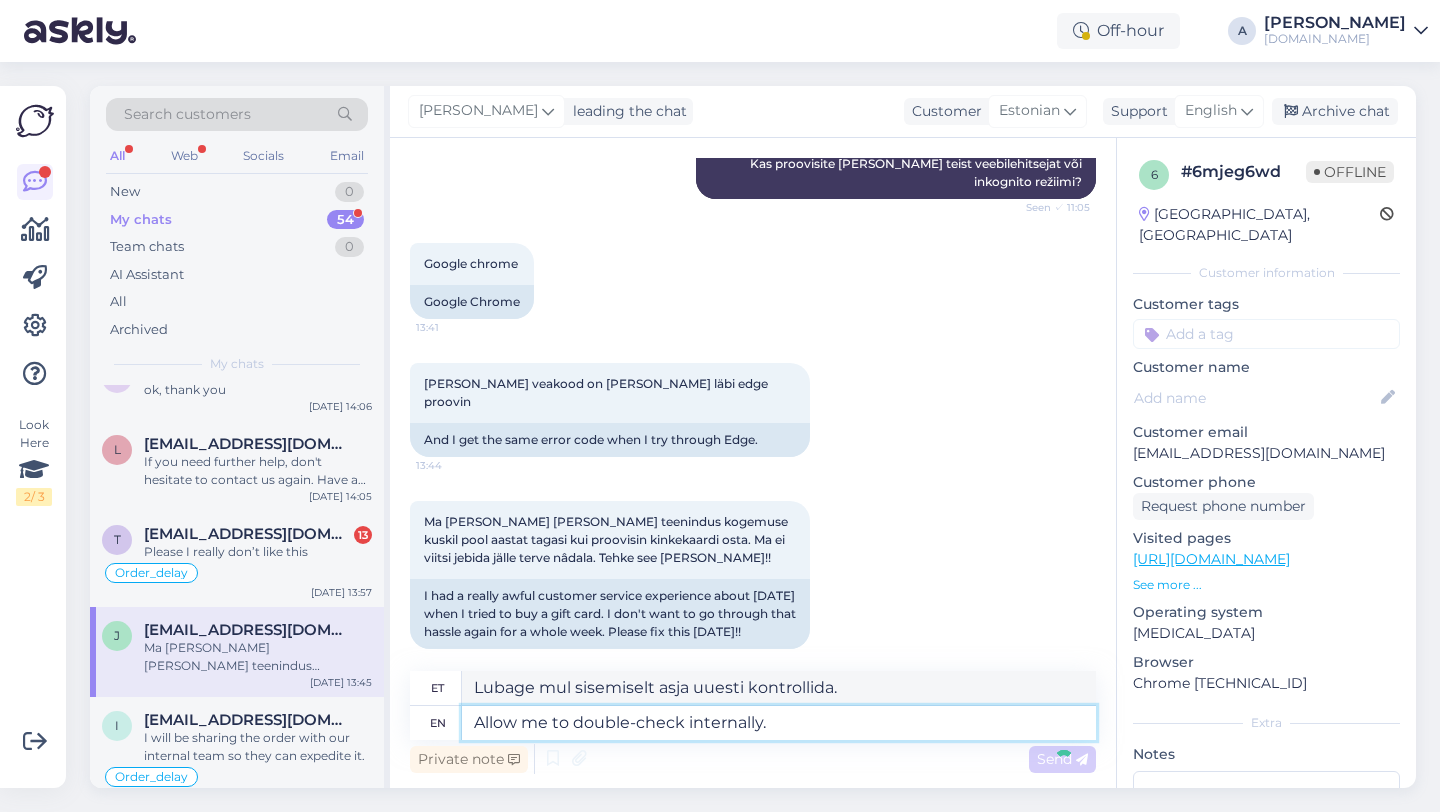 type 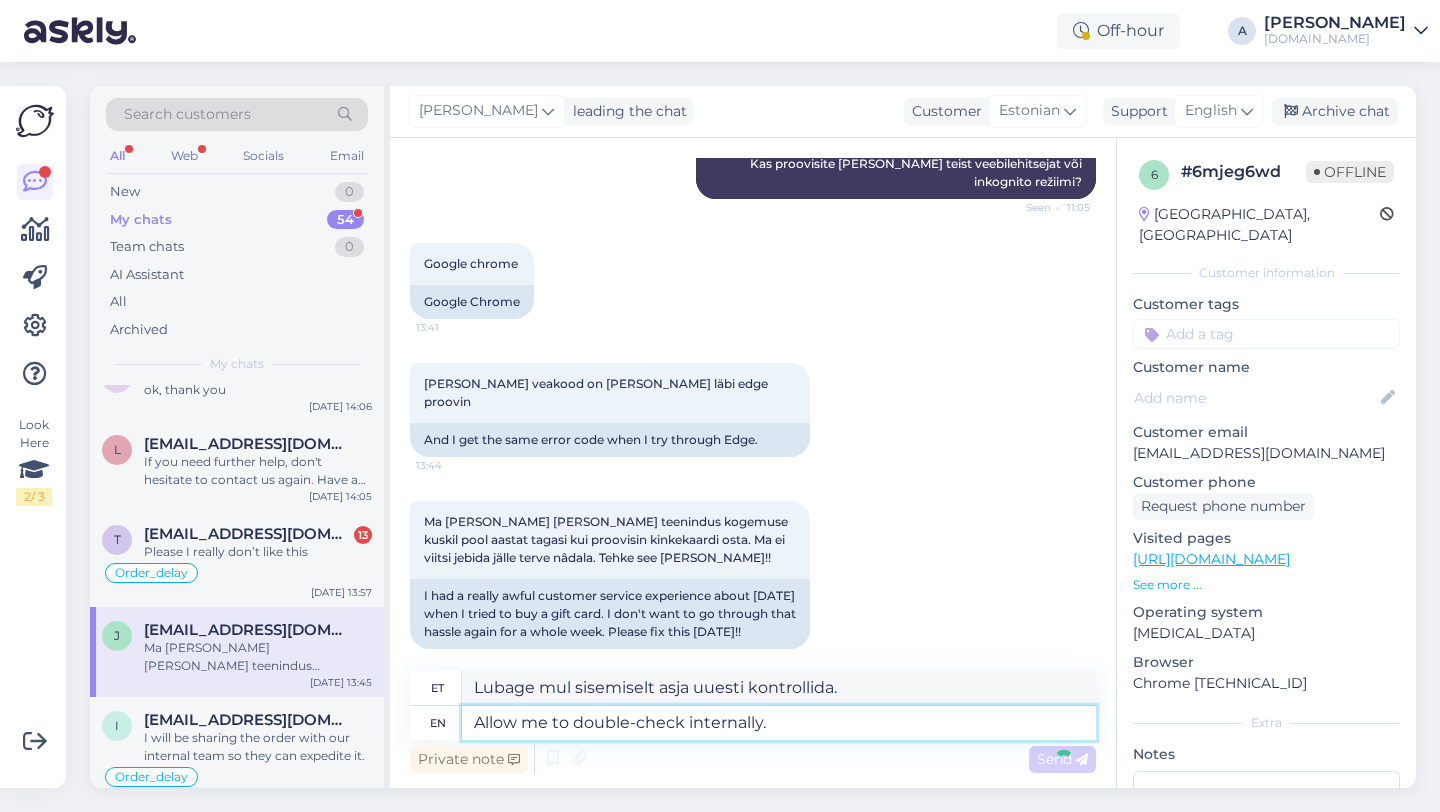 type 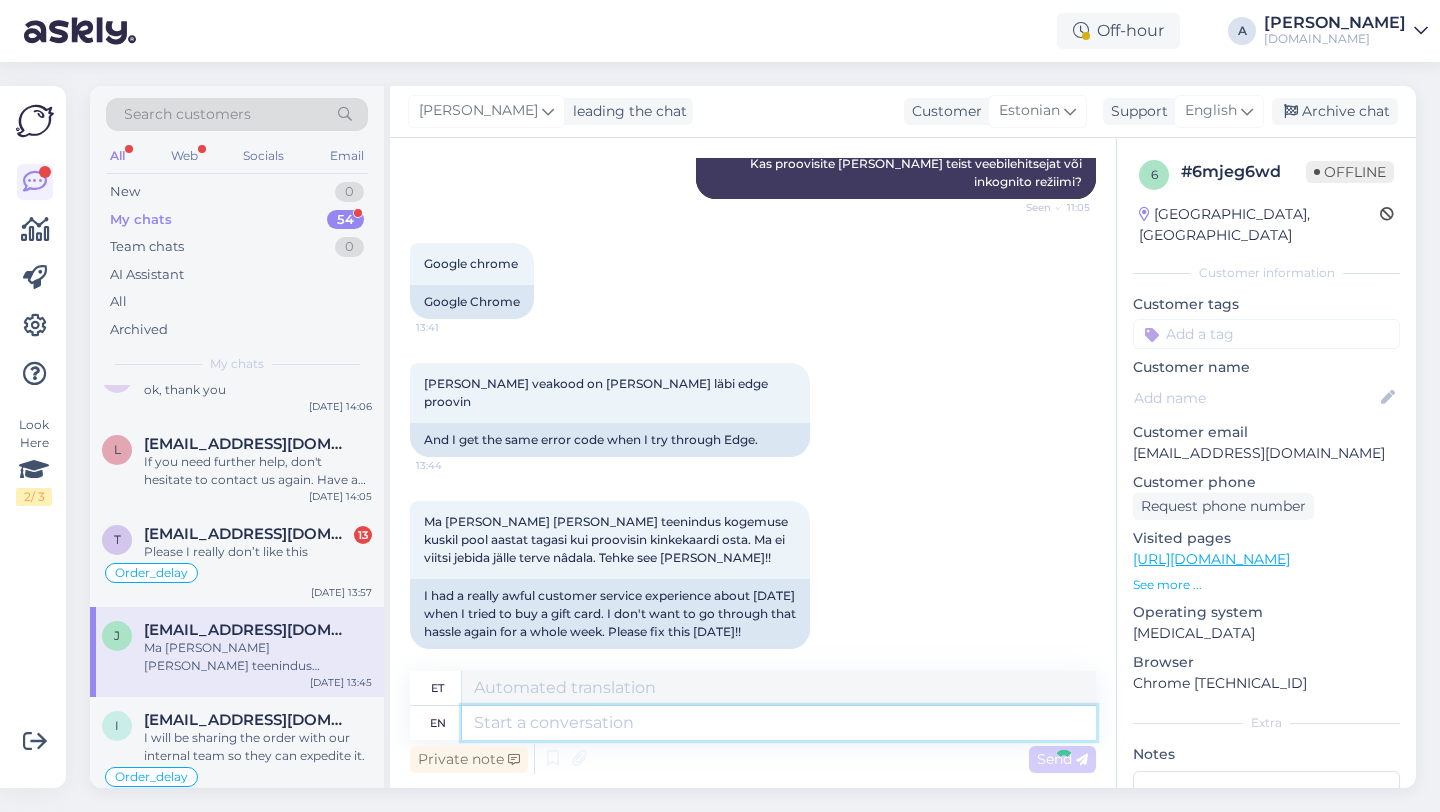 scroll, scrollTop: 921, scrollLeft: 0, axis: vertical 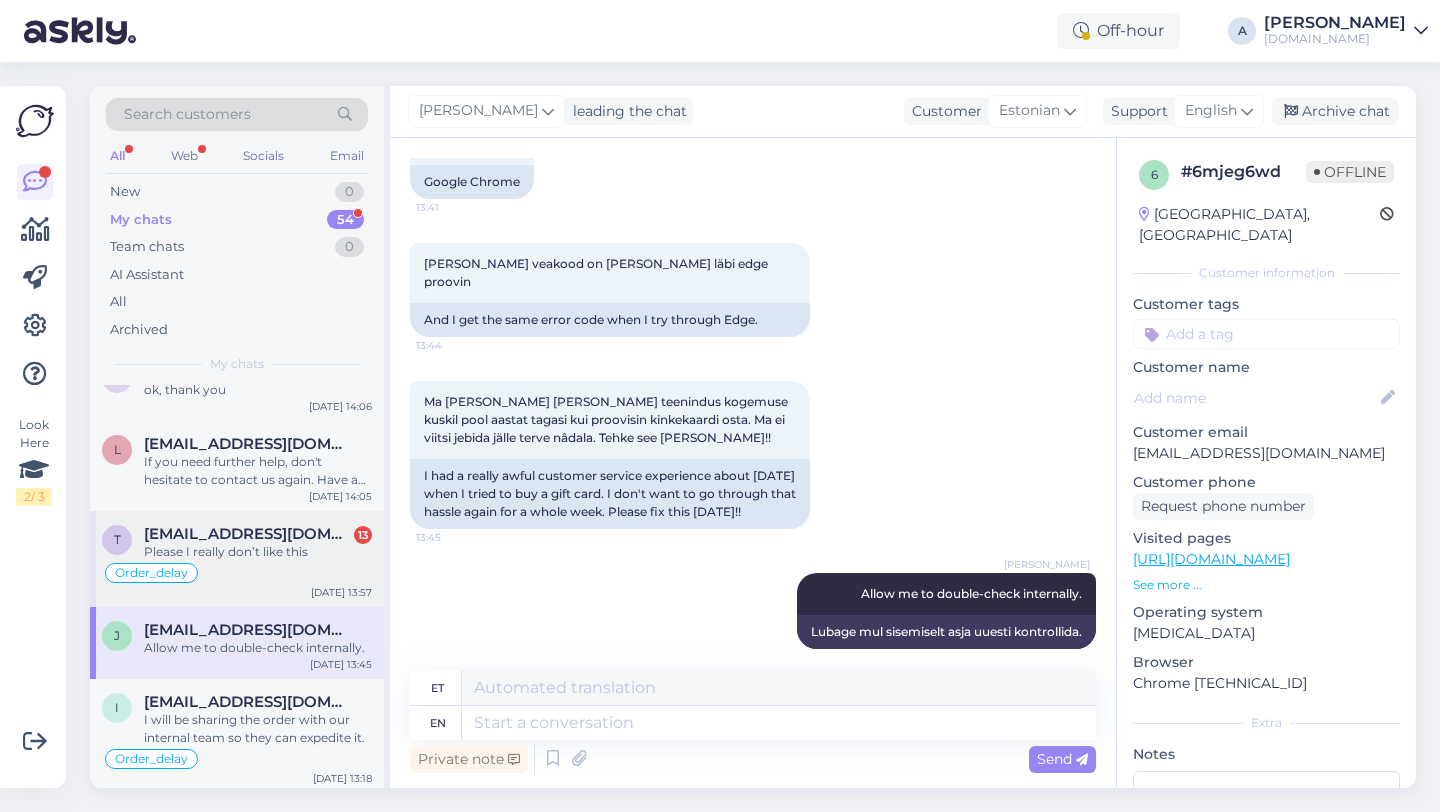 click on "Please I really don’t like this" at bounding box center [258, 552] 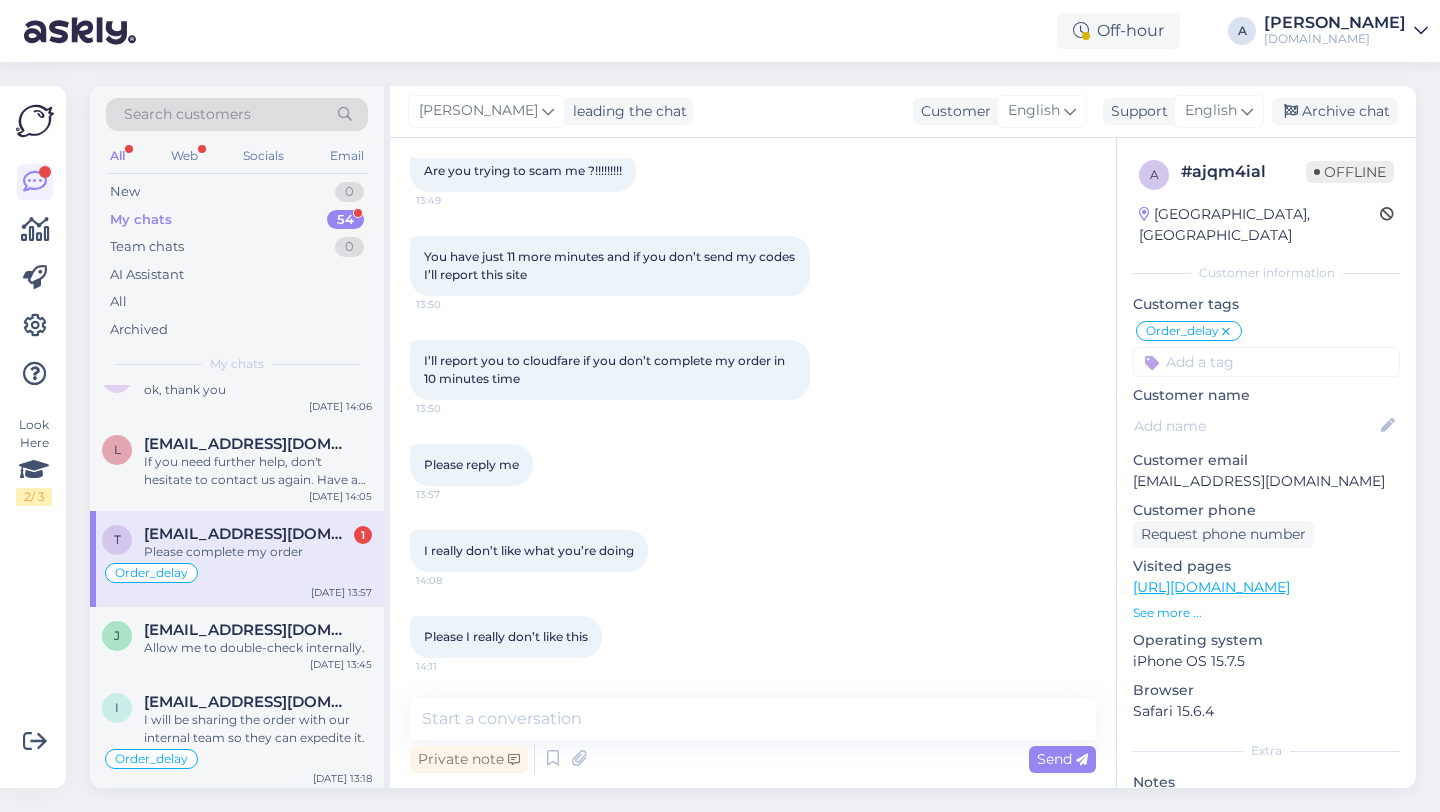 scroll, scrollTop: 8590, scrollLeft: 0, axis: vertical 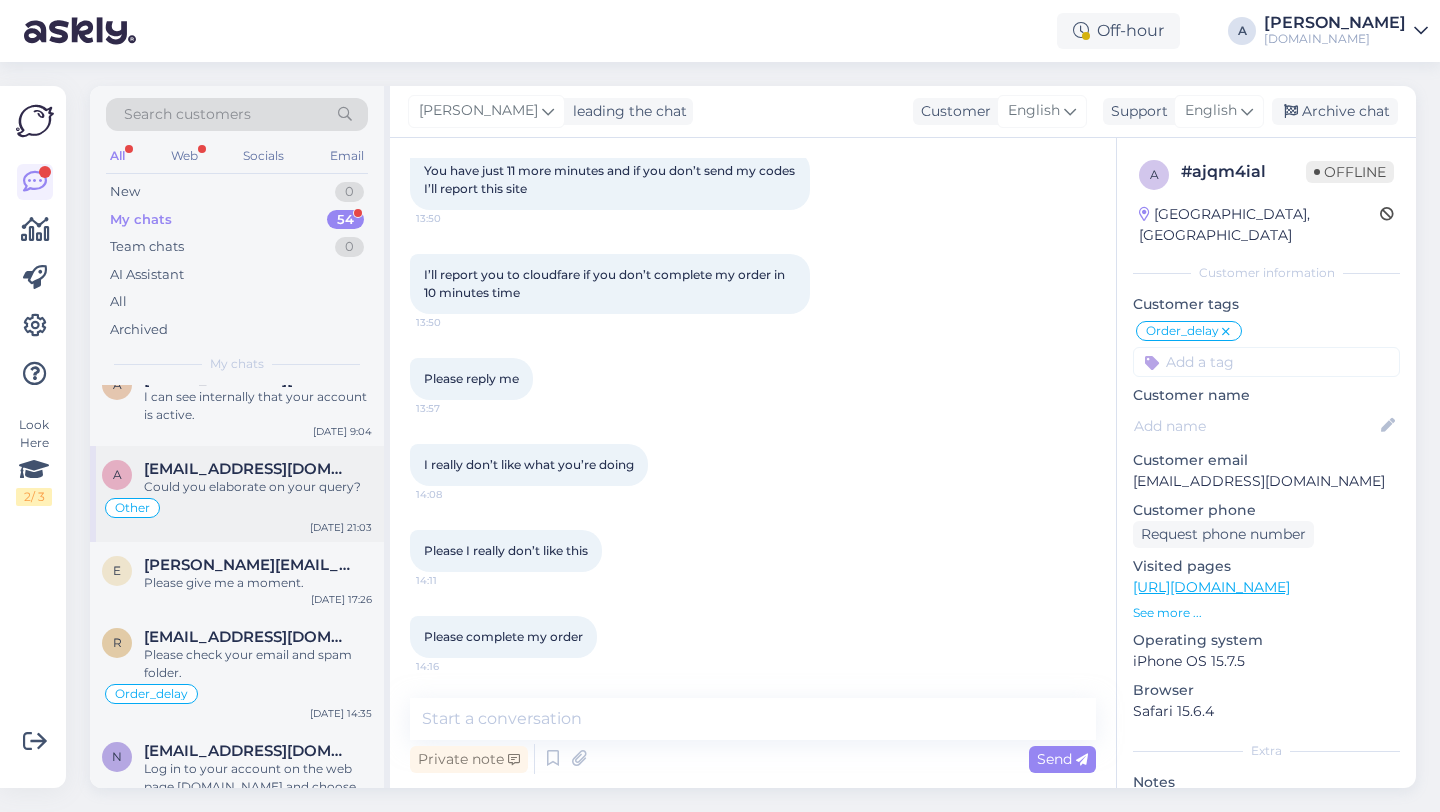 click on "Other" at bounding box center [237, 508] 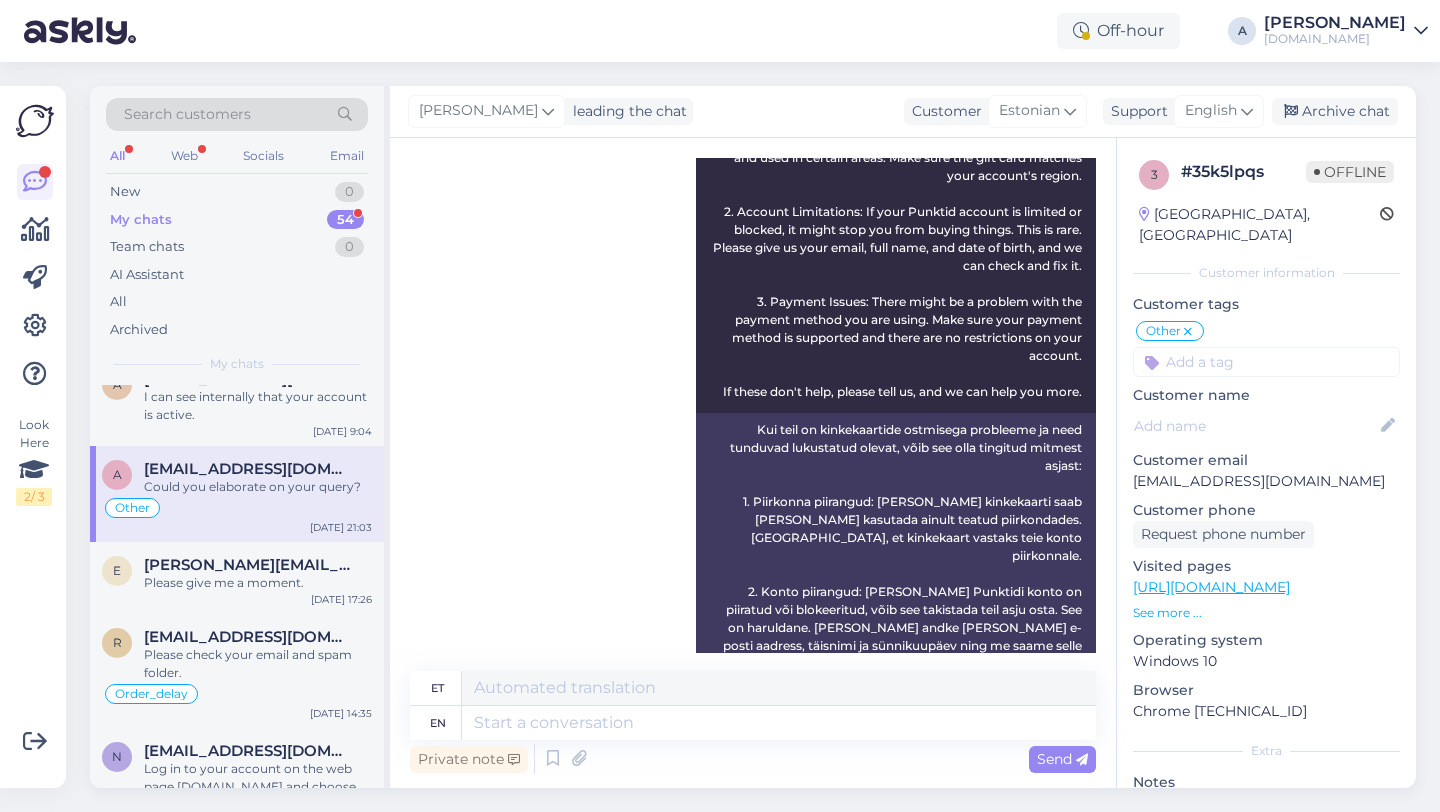 scroll, scrollTop: 0, scrollLeft: 0, axis: both 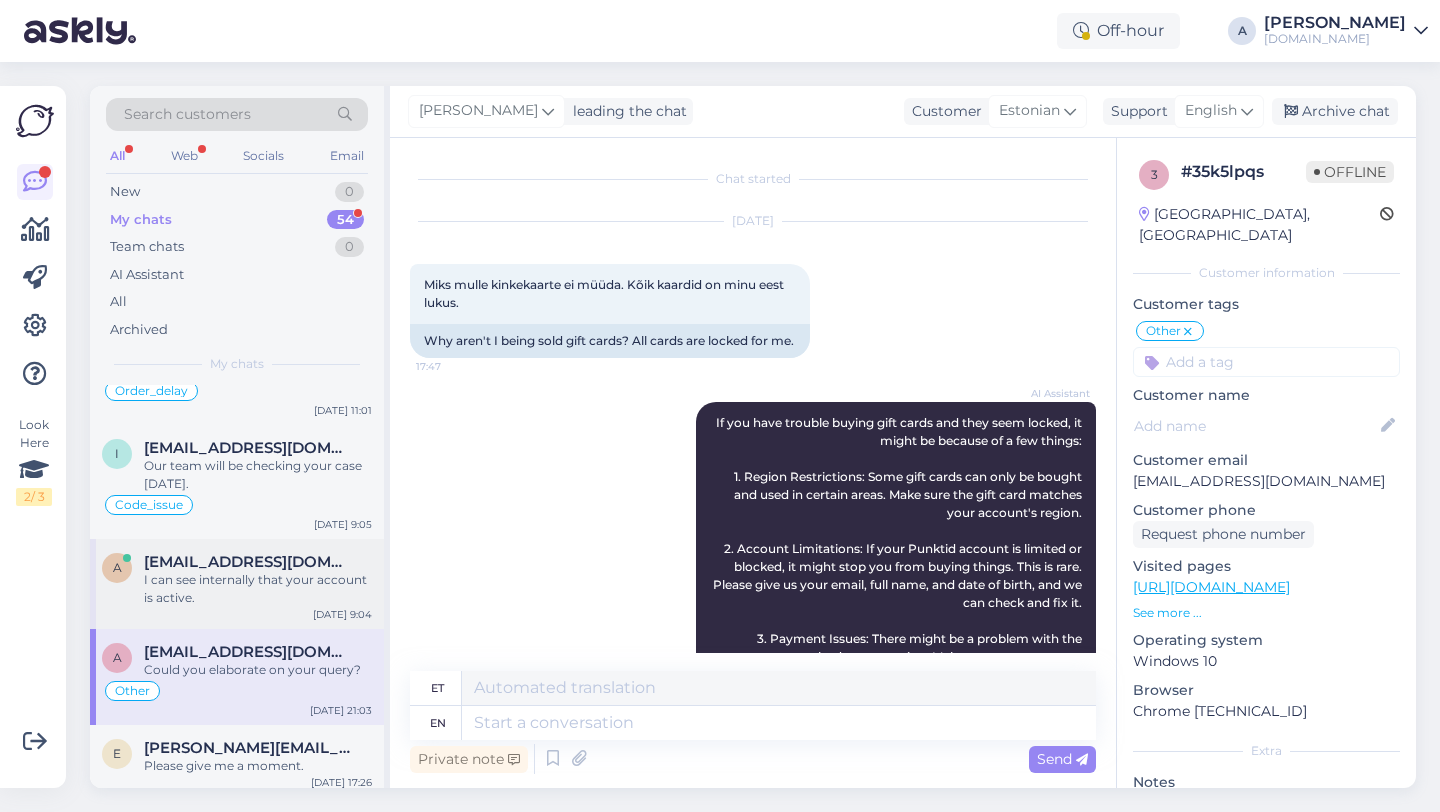 click on "I can see internally that your account is active." at bounding box center [258, 589] 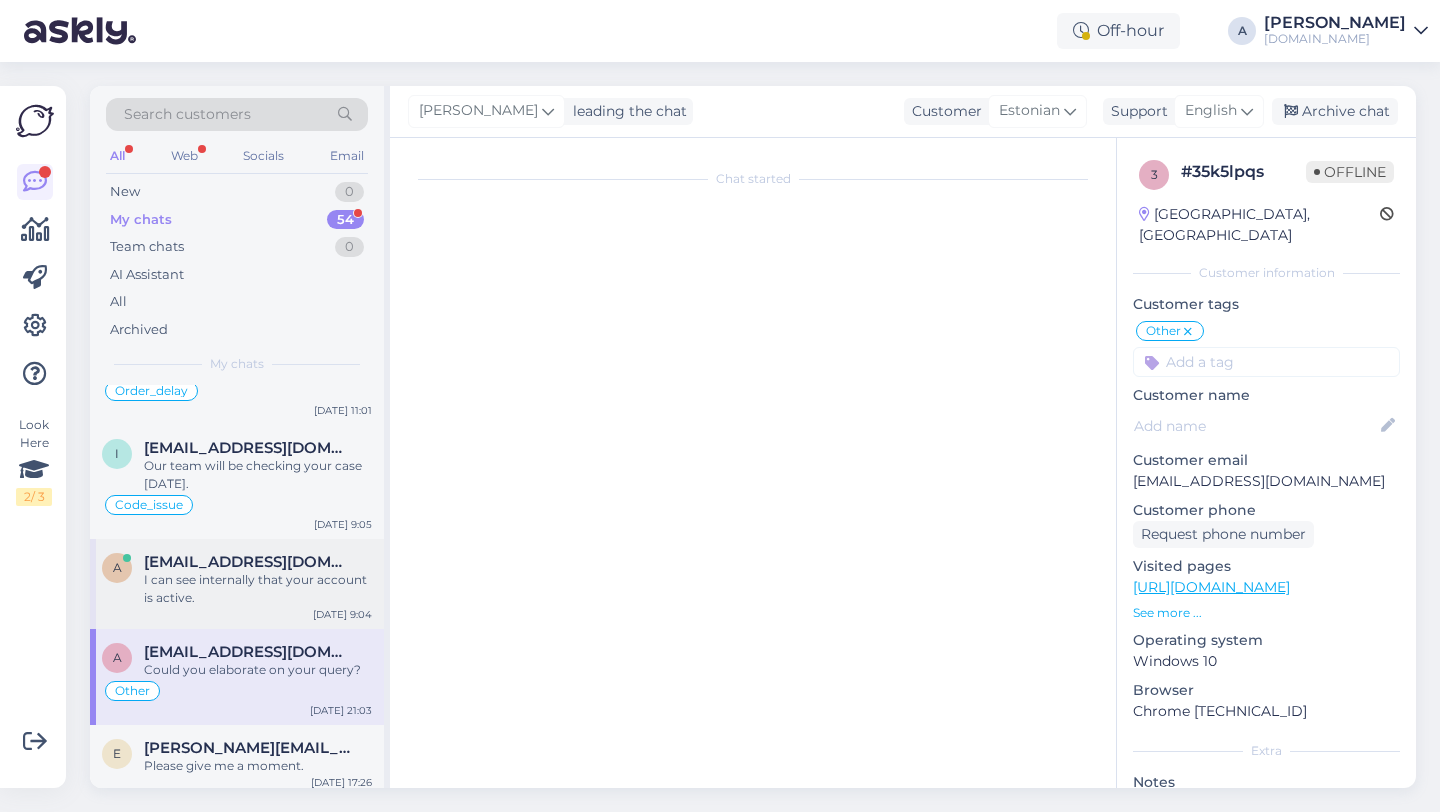 scroll, scrollTop: 4617, scrollLeft: 0, axis: vertical 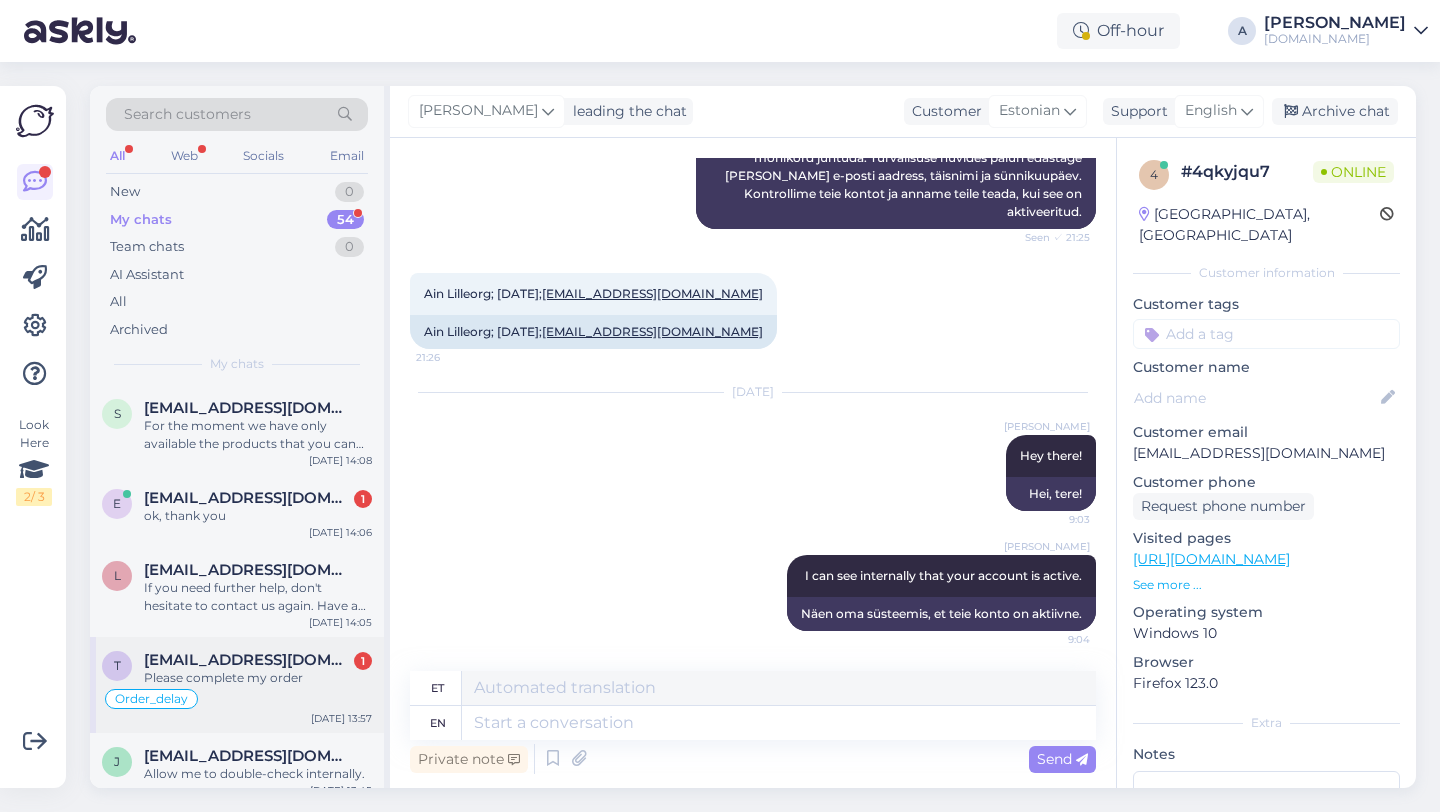 click on "[EMAIL_ADDRESS][DOMAIN_NAME]" at bounding box center (248, 660) 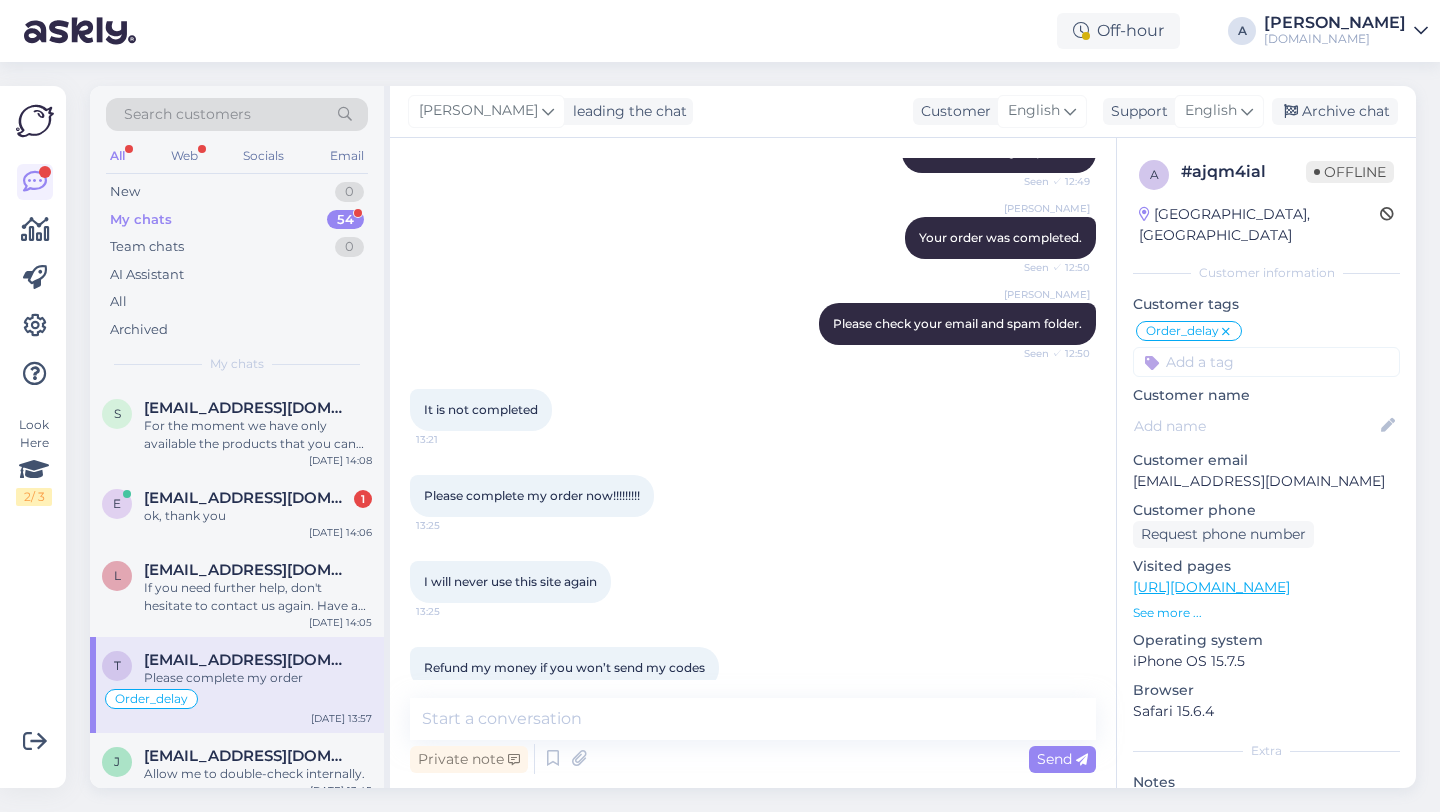 scroll, scrollTop: 8468, scrollLeft: 0, axis: vertical 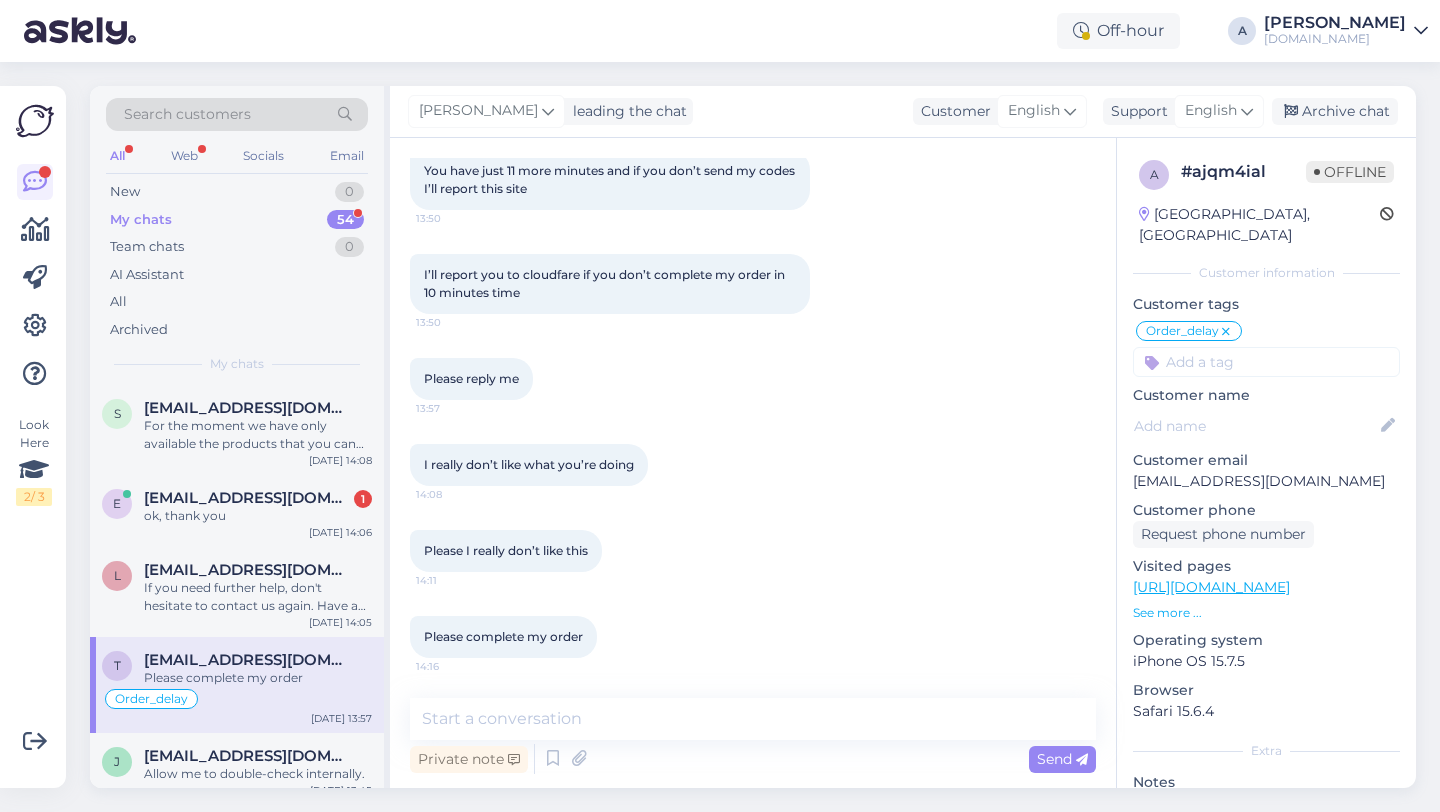 drag, startPoint x: 1356, startPoint y: 465, endPoint x: 1108, endPoint y: 466, distance: 248.00201 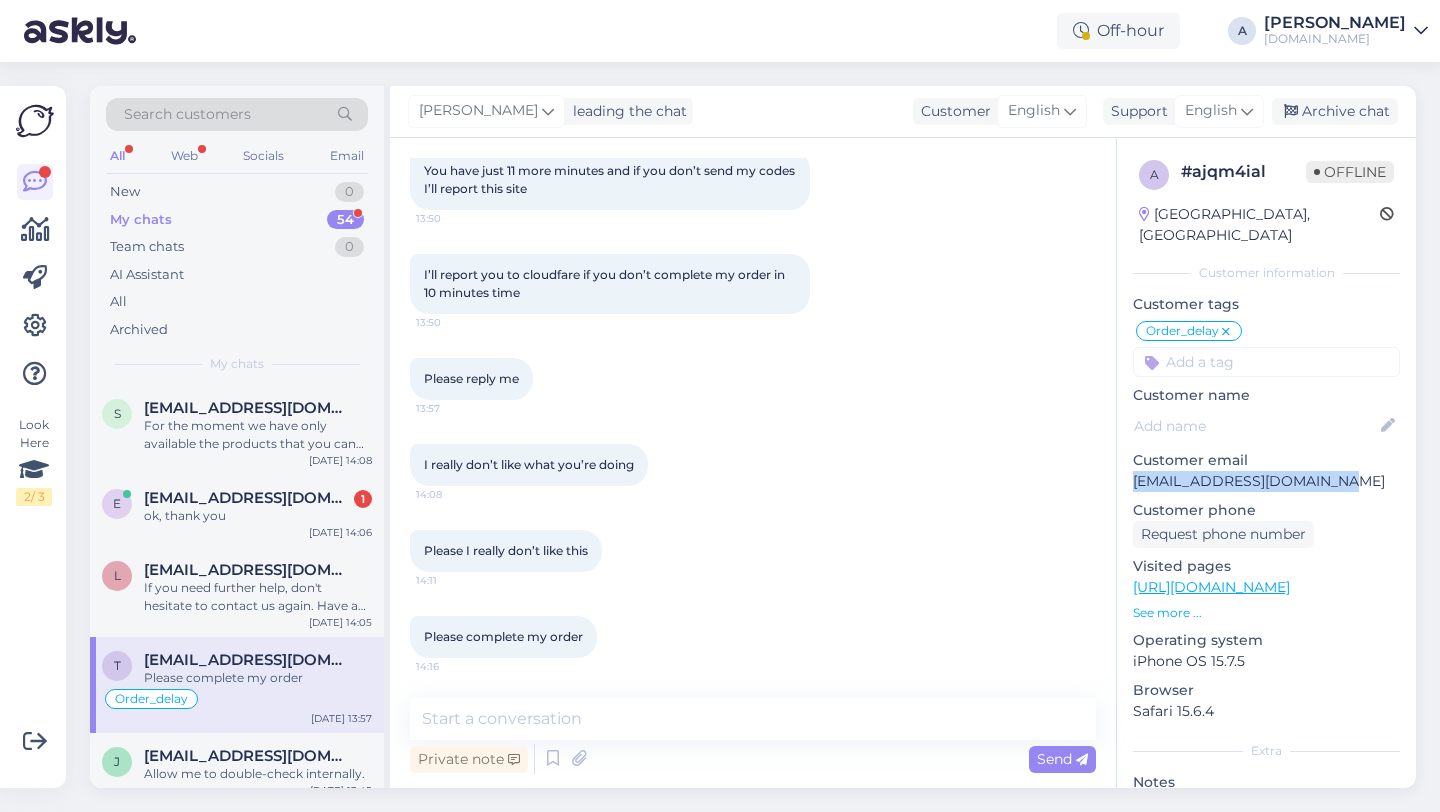 drag, startPoint x: 1347, startPoint y: 458, endPoint x: 1139, endPoint y: 463, distance: 208.06009 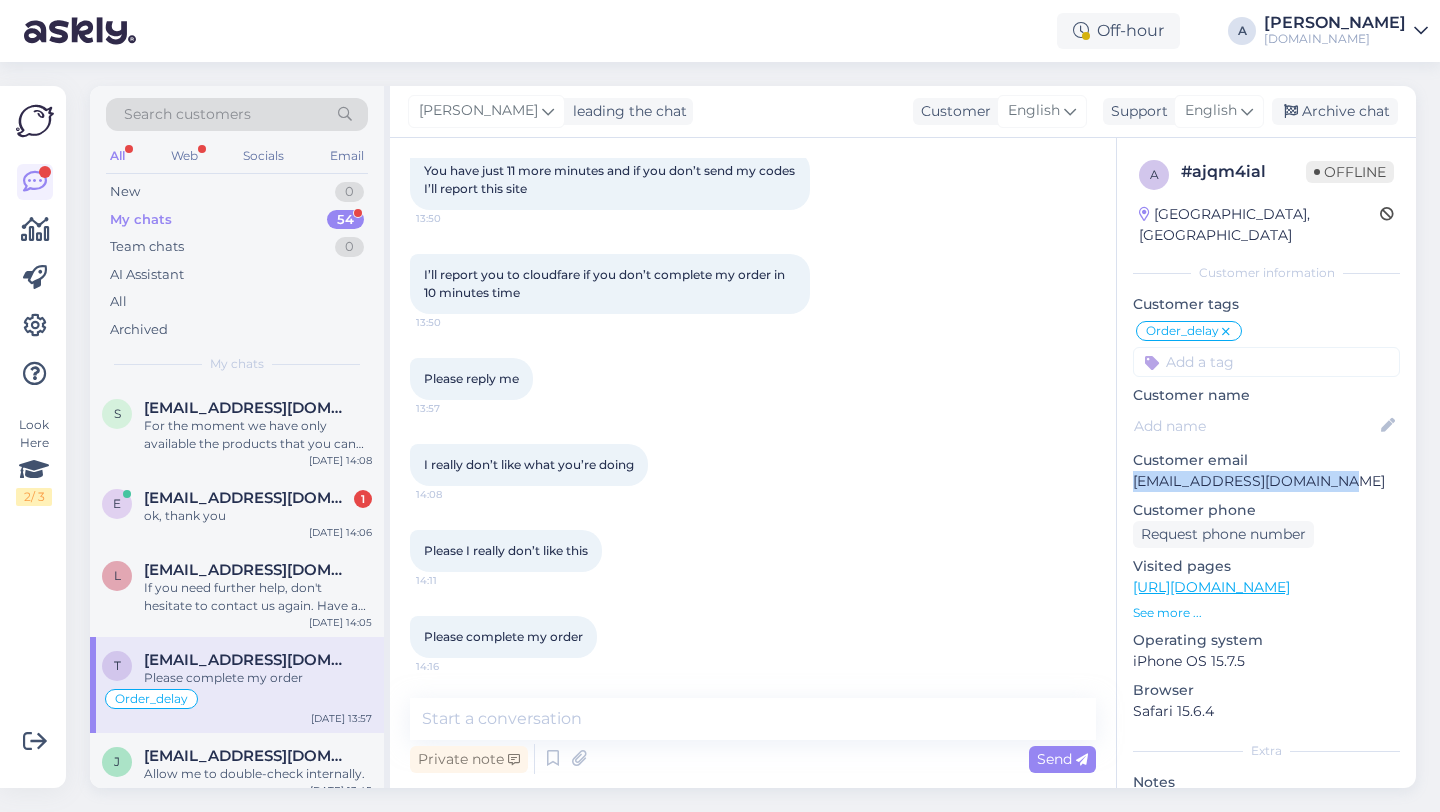 copy on "[EMAIL_ADDRESS][DOMAIN_NAME]" 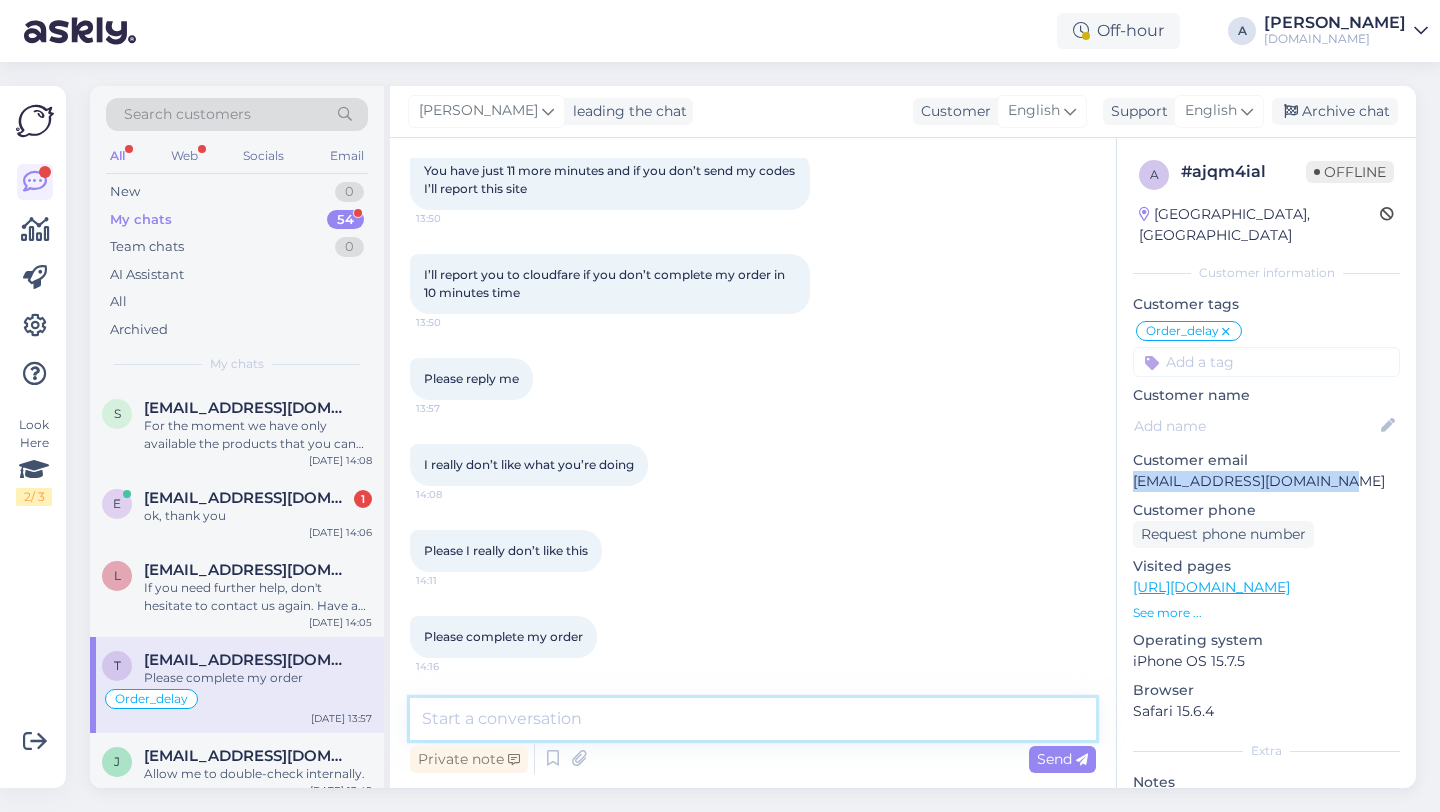click at bounding box center [753, 719] 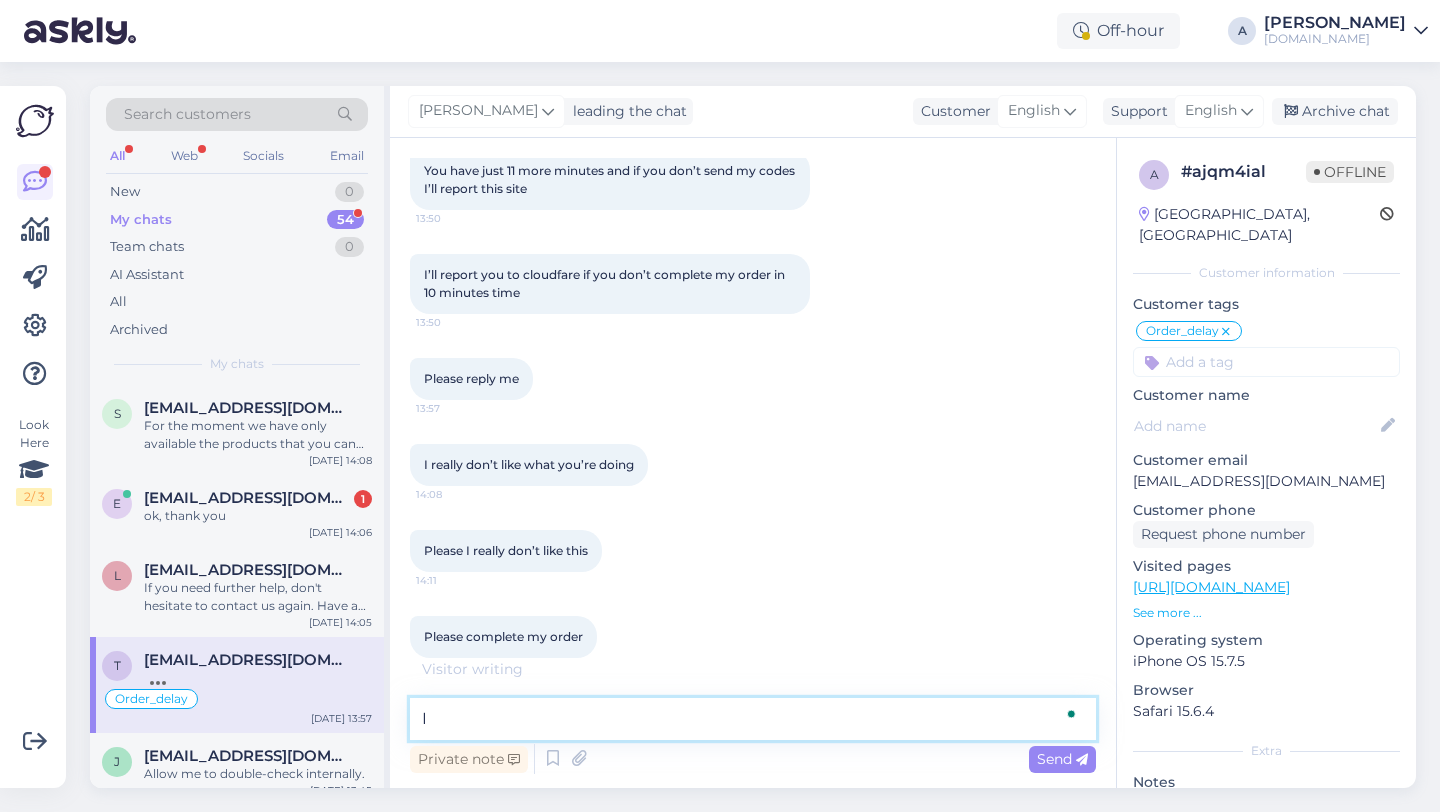 type on "I" 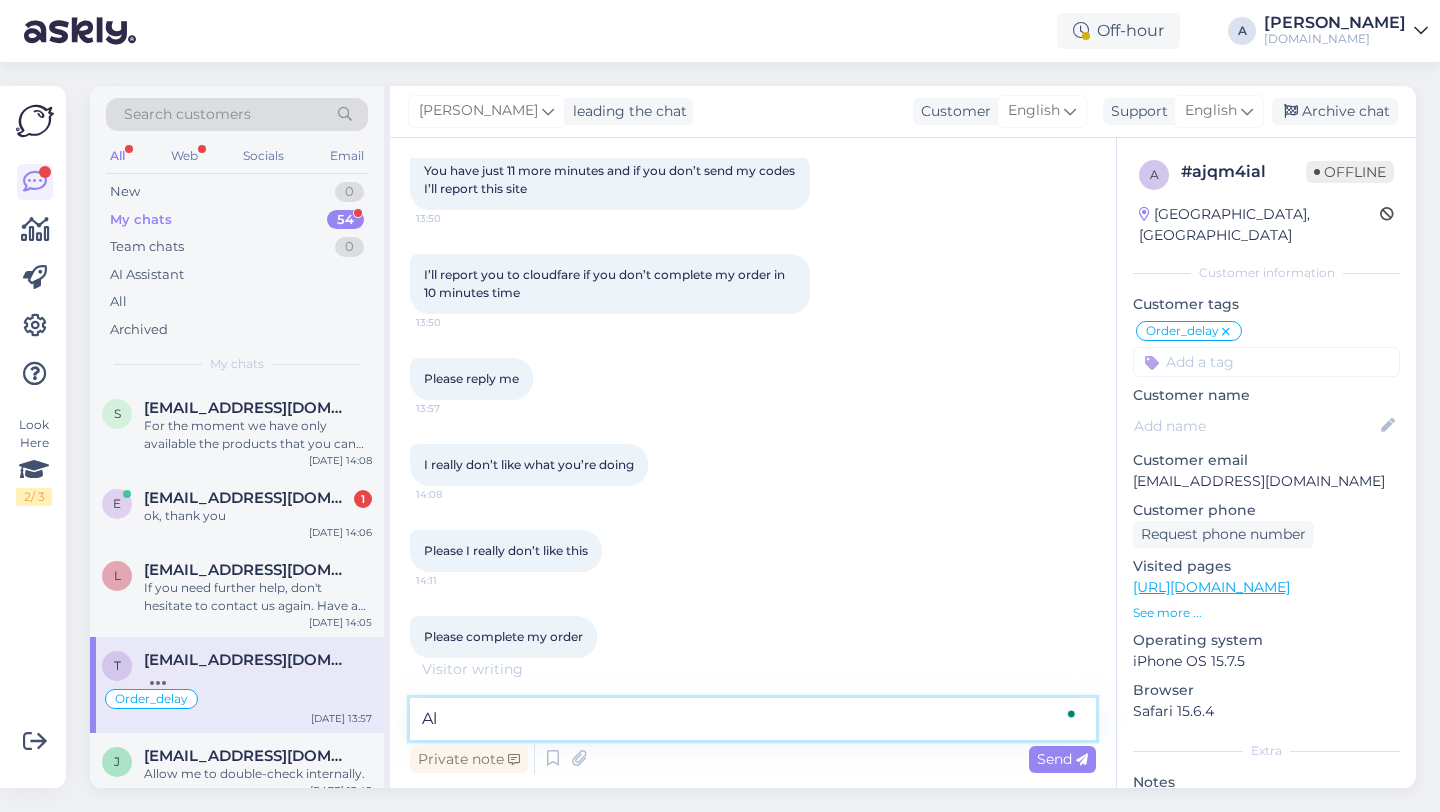 type on "A" 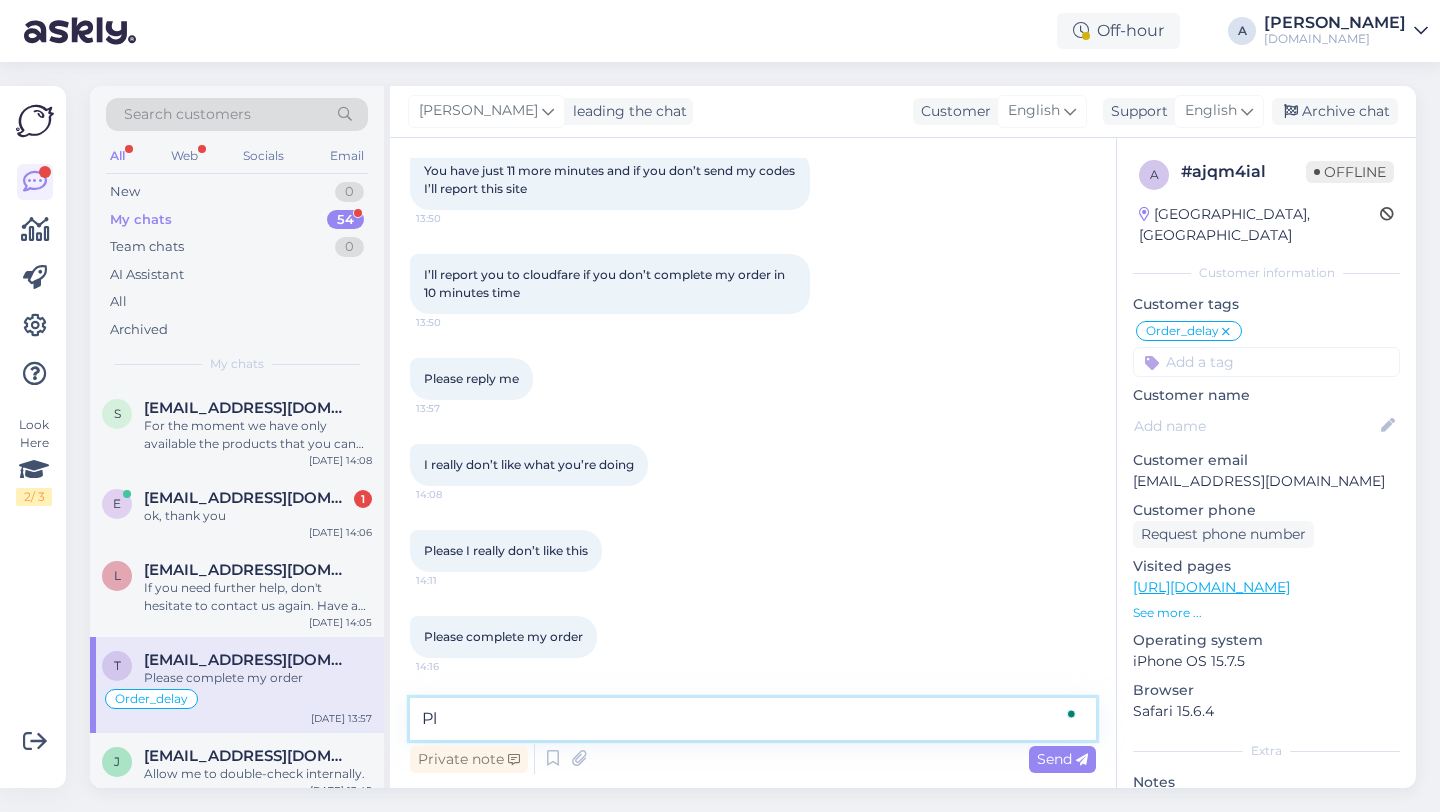 type on "P" 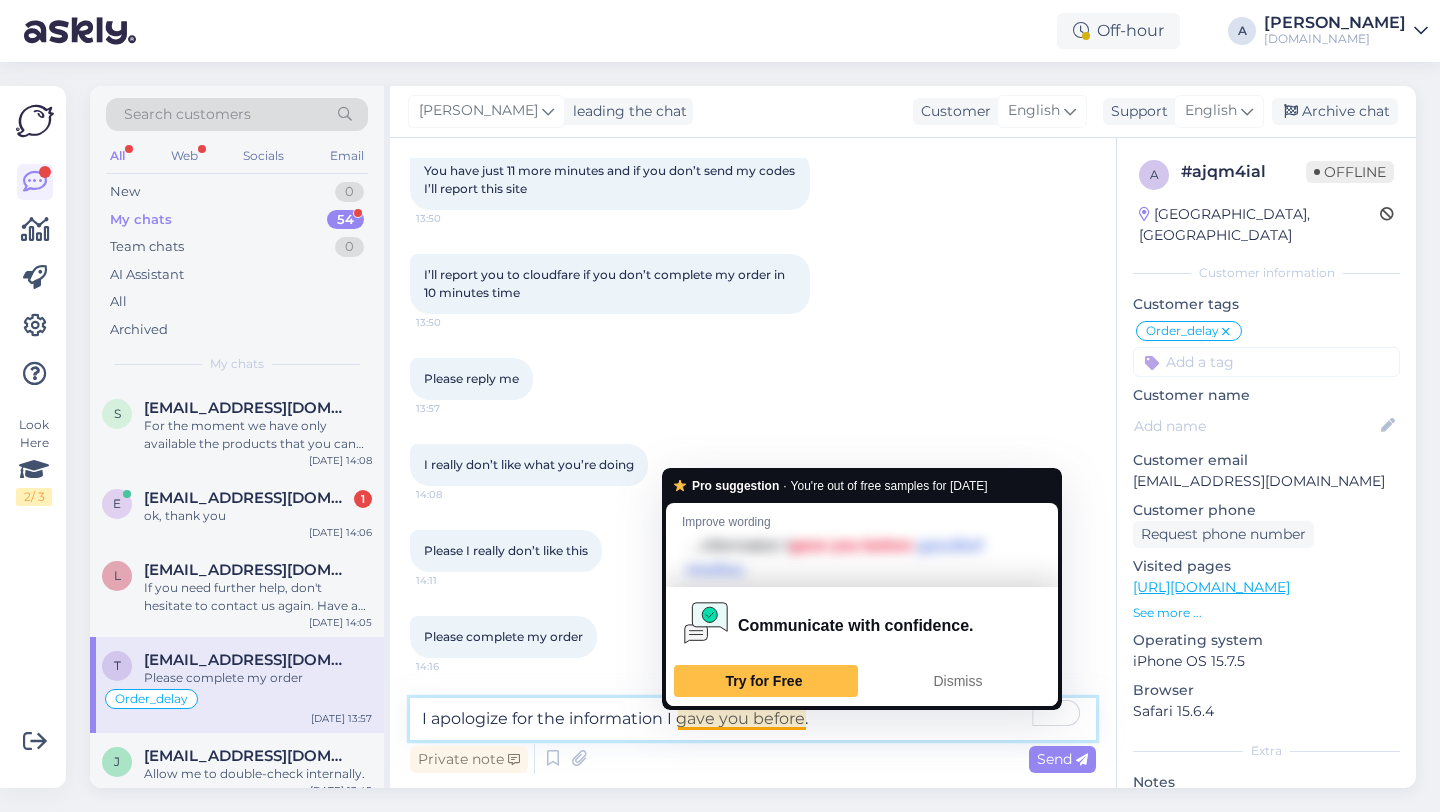 click on "I apologize for the information I gave you before." at bounding box center [753, 719] 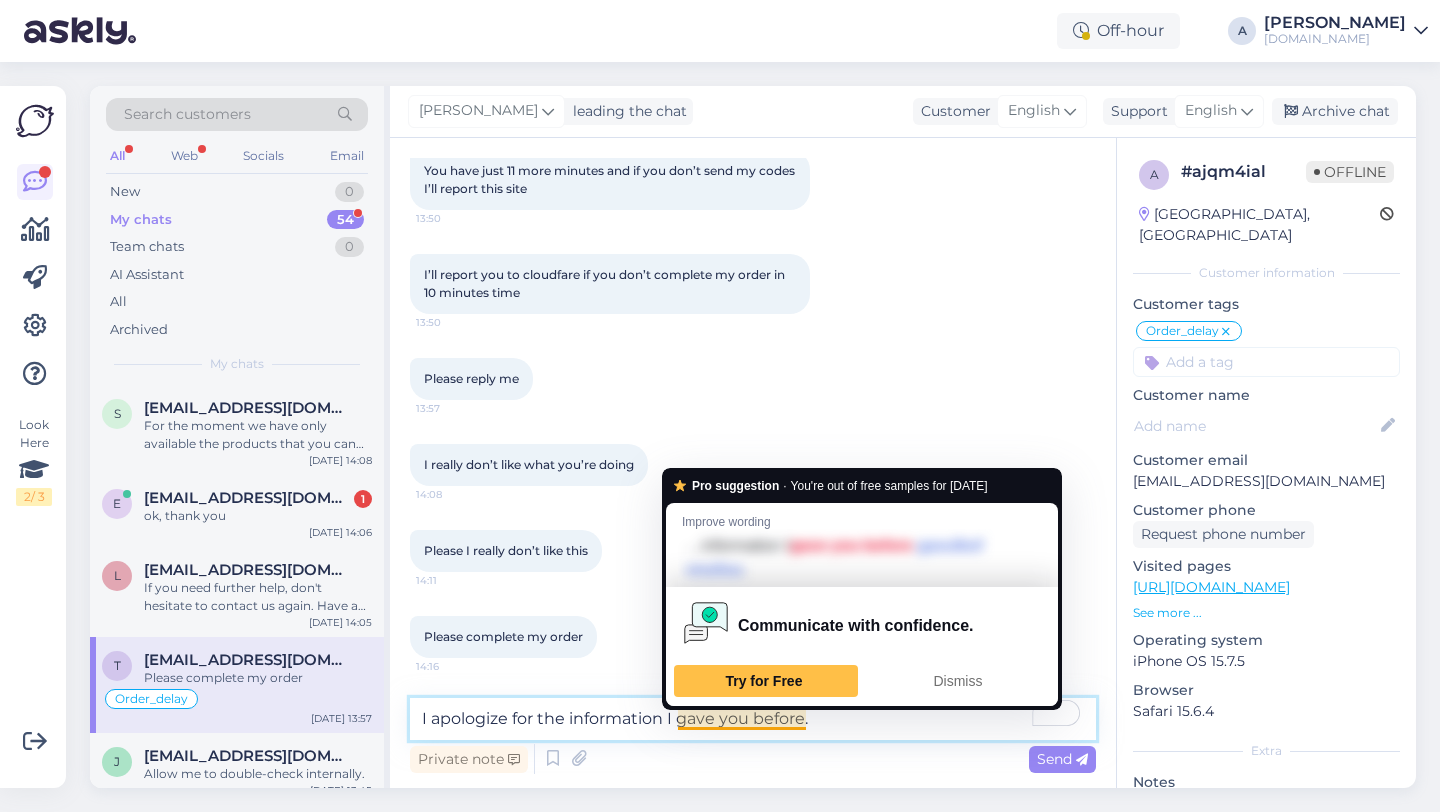 drag, startPoint x: 819, startPoint y: 724, endPoint x: 687, endPoint y: 730, distance: 132.13629 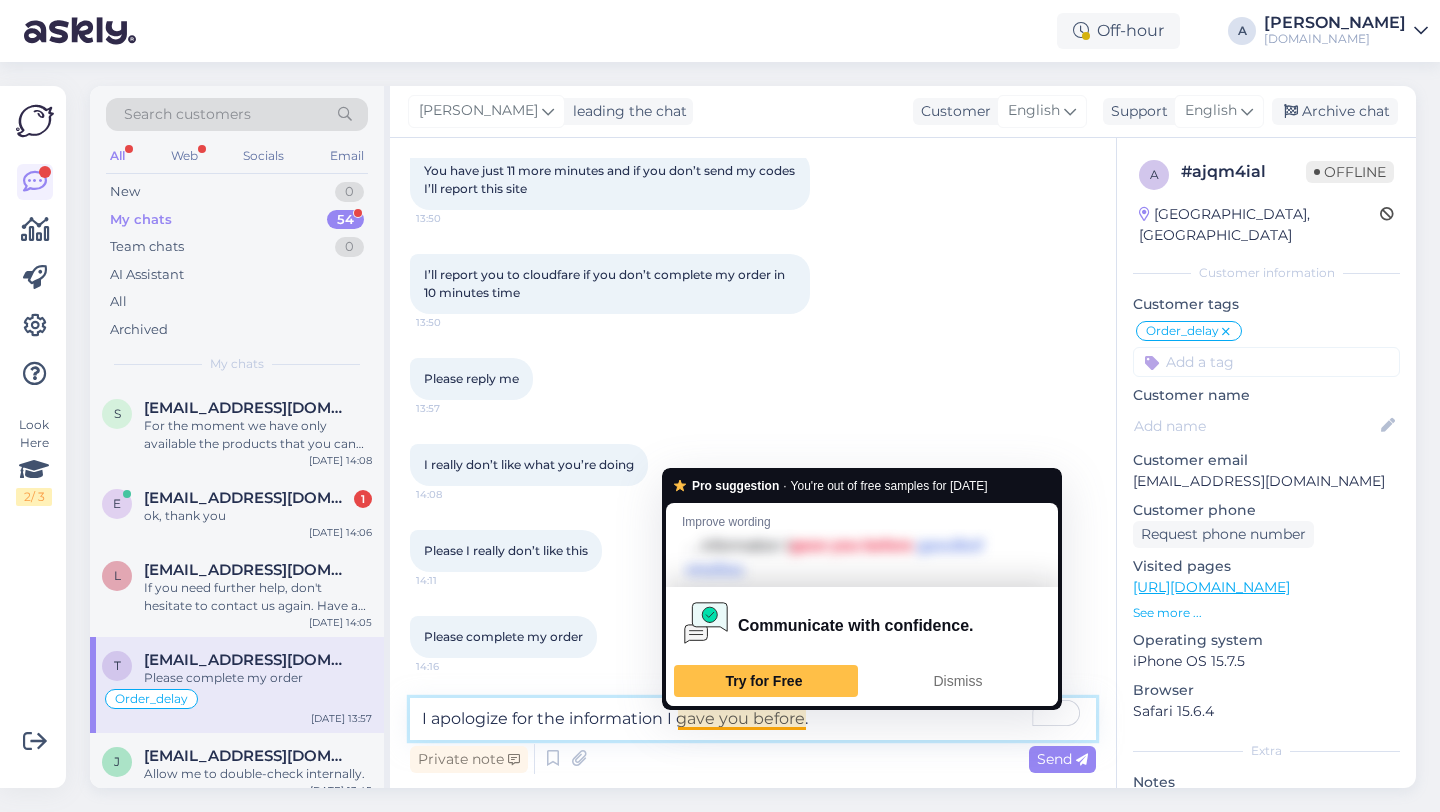 click on "I apologize for the information I gave you before." at bounding box center [753, 719] 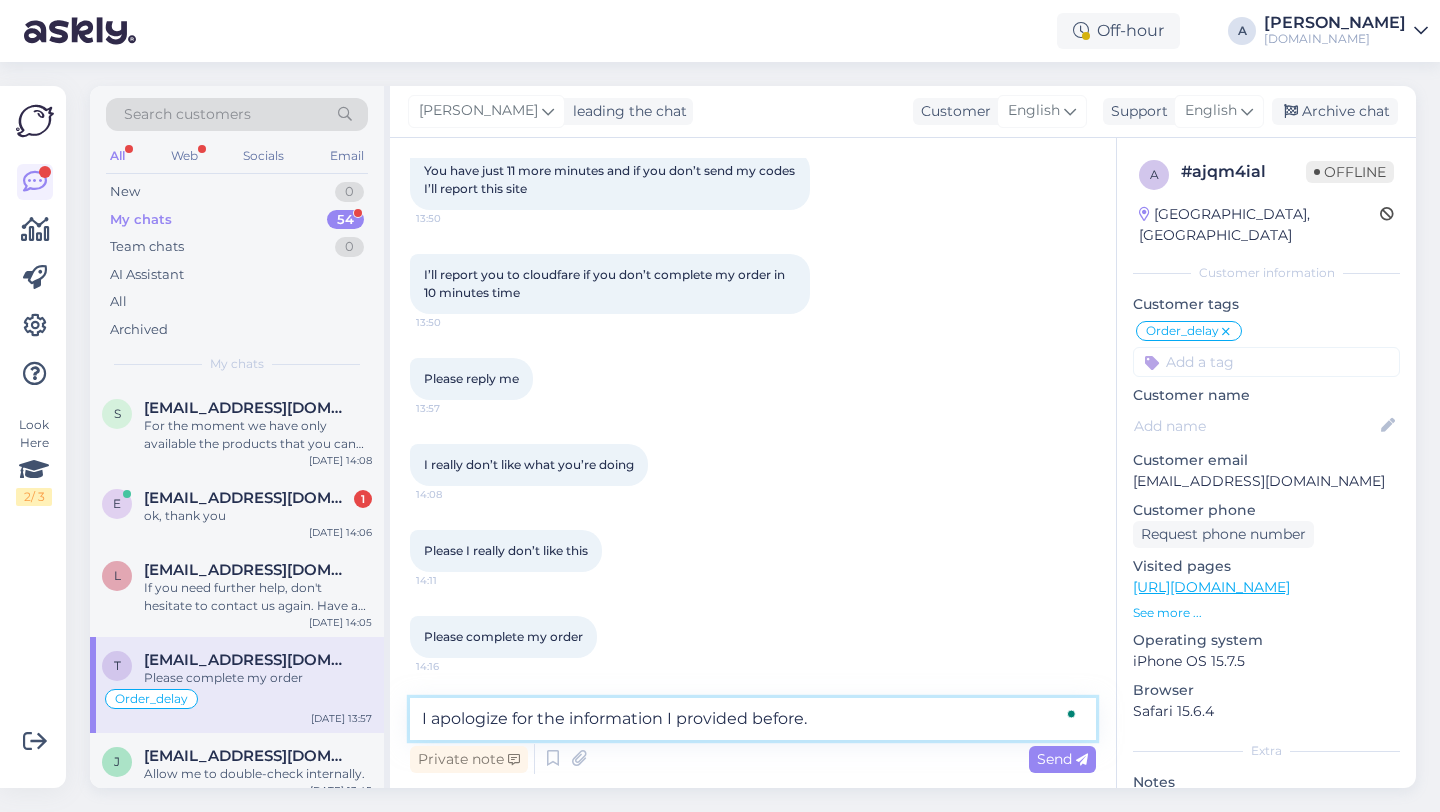 type on "I apologize for the information I provided before." 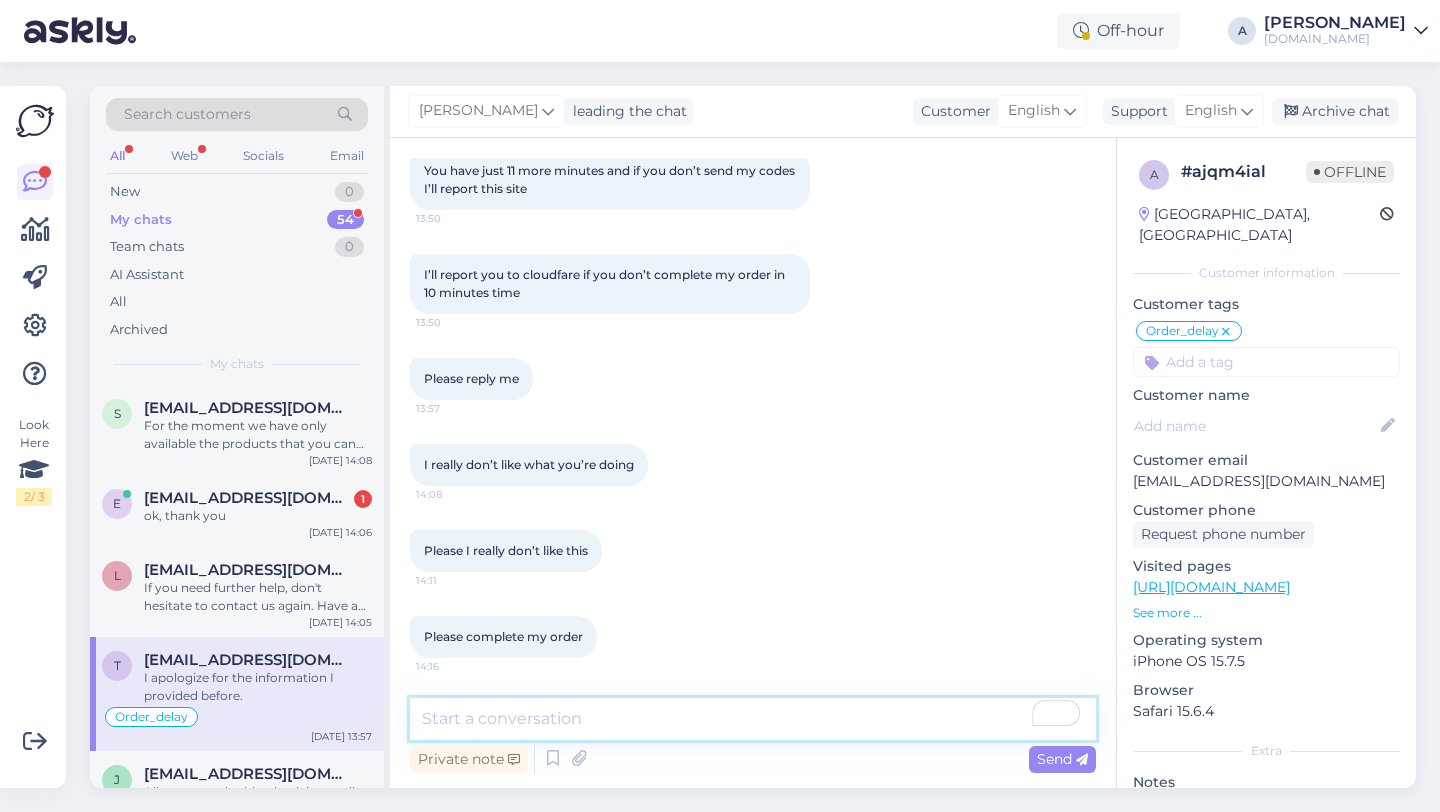 scroll, scrollTop: 8554, scrollLeft: 0, axis: vertical 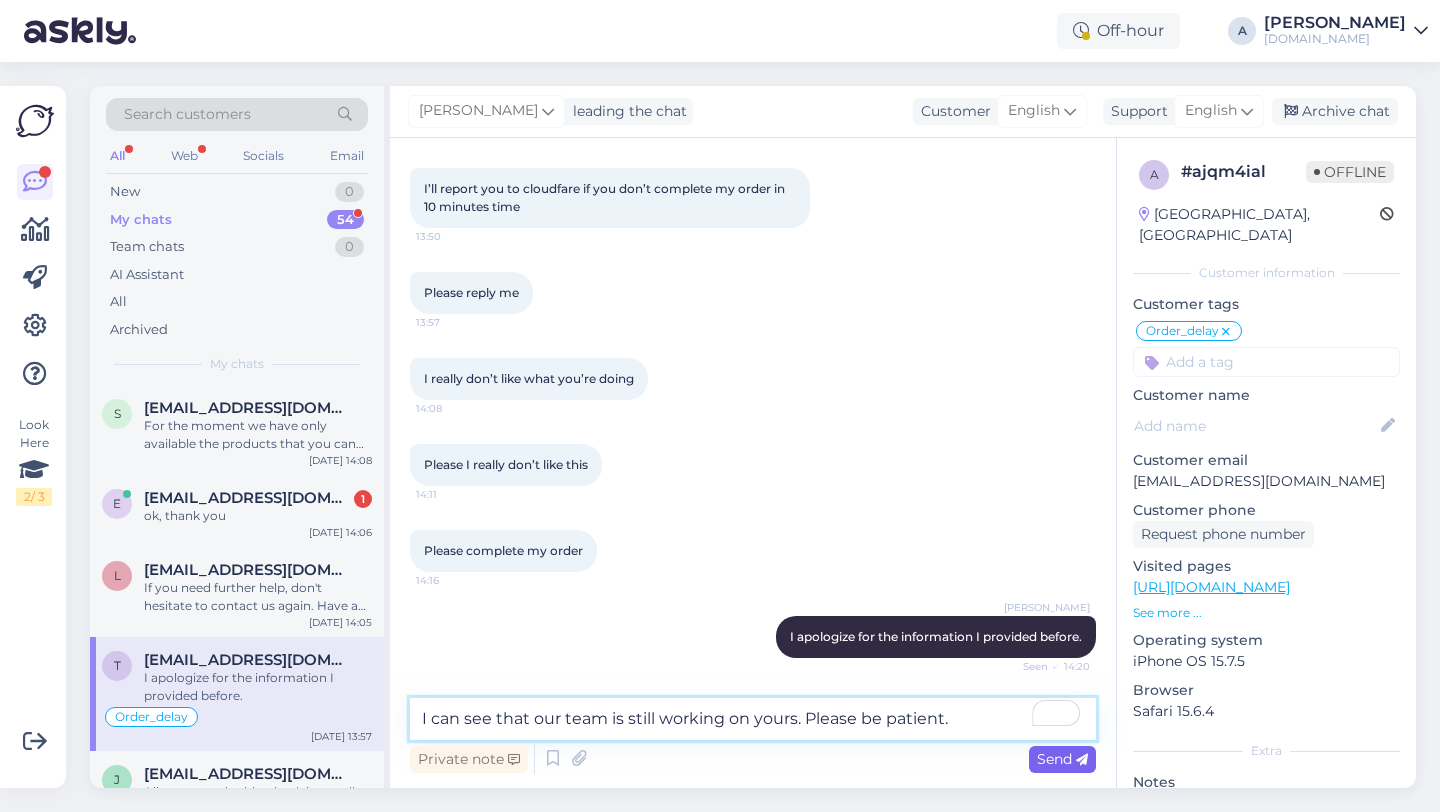 type on "I can see that our team is still working on yours. Please be patient." 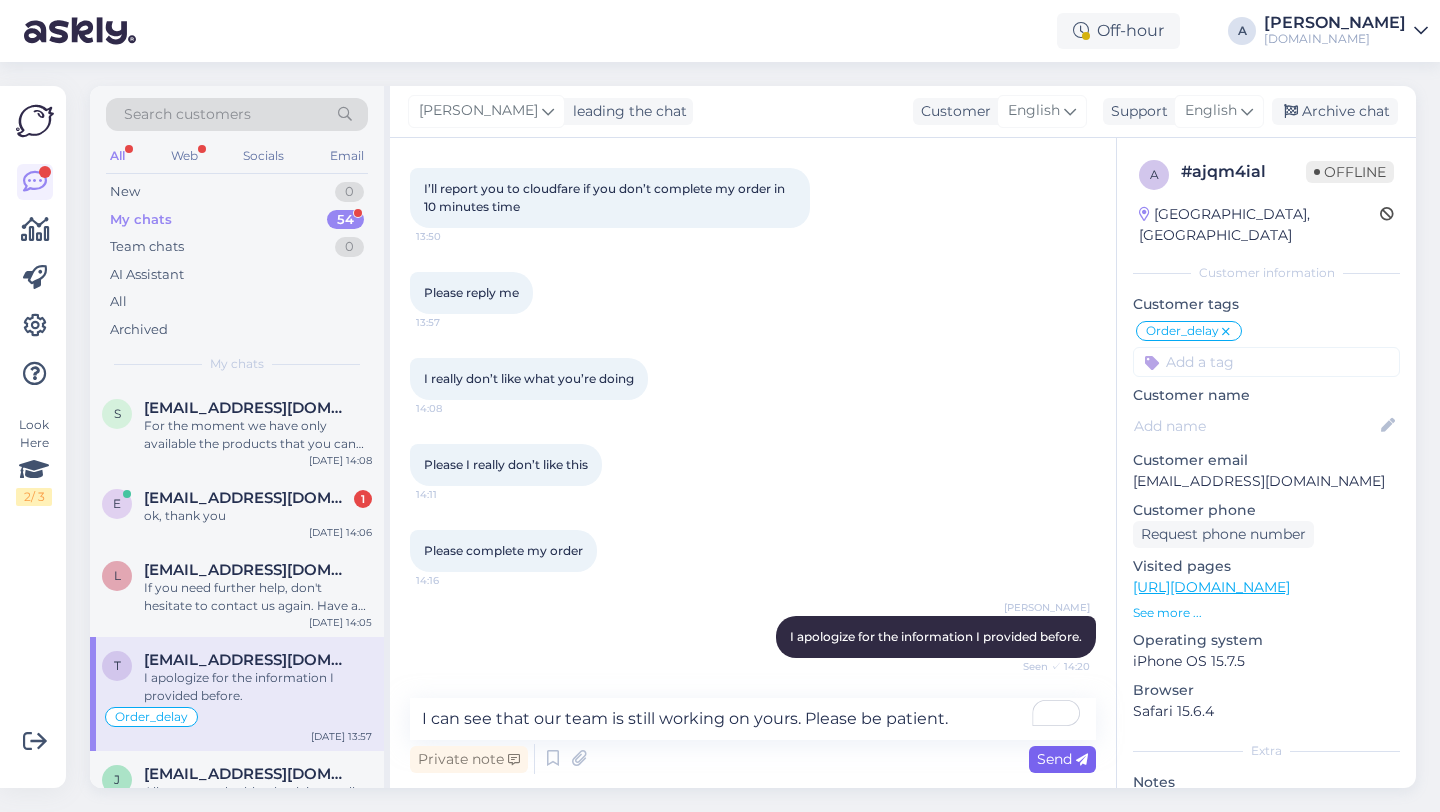 click on "Send" at bounding box center [1062, 759] 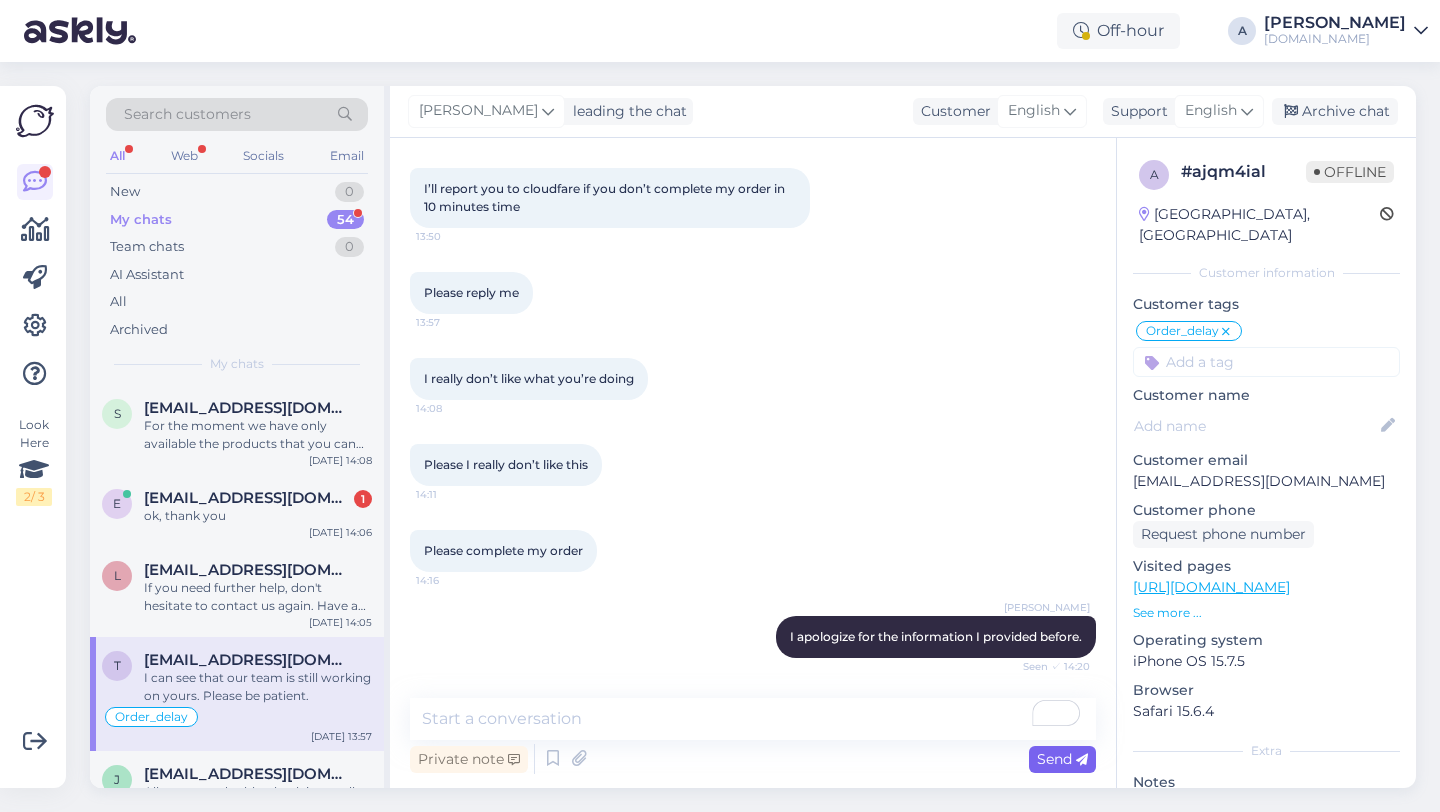 scroll, scrollTop: 8658, scrollLeft: 0, axis: vertical 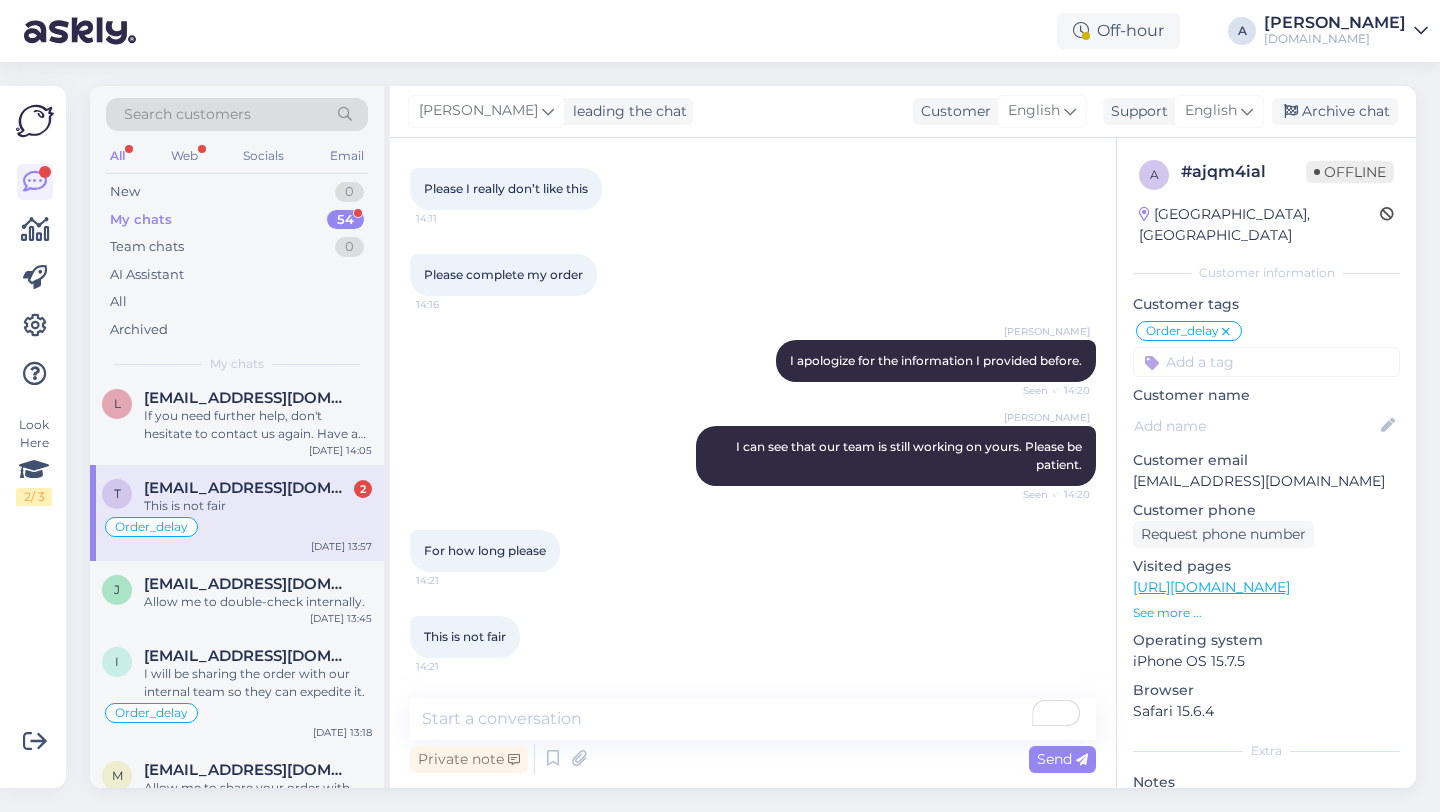 click on "Search customers" at bounding box center (187, 114) 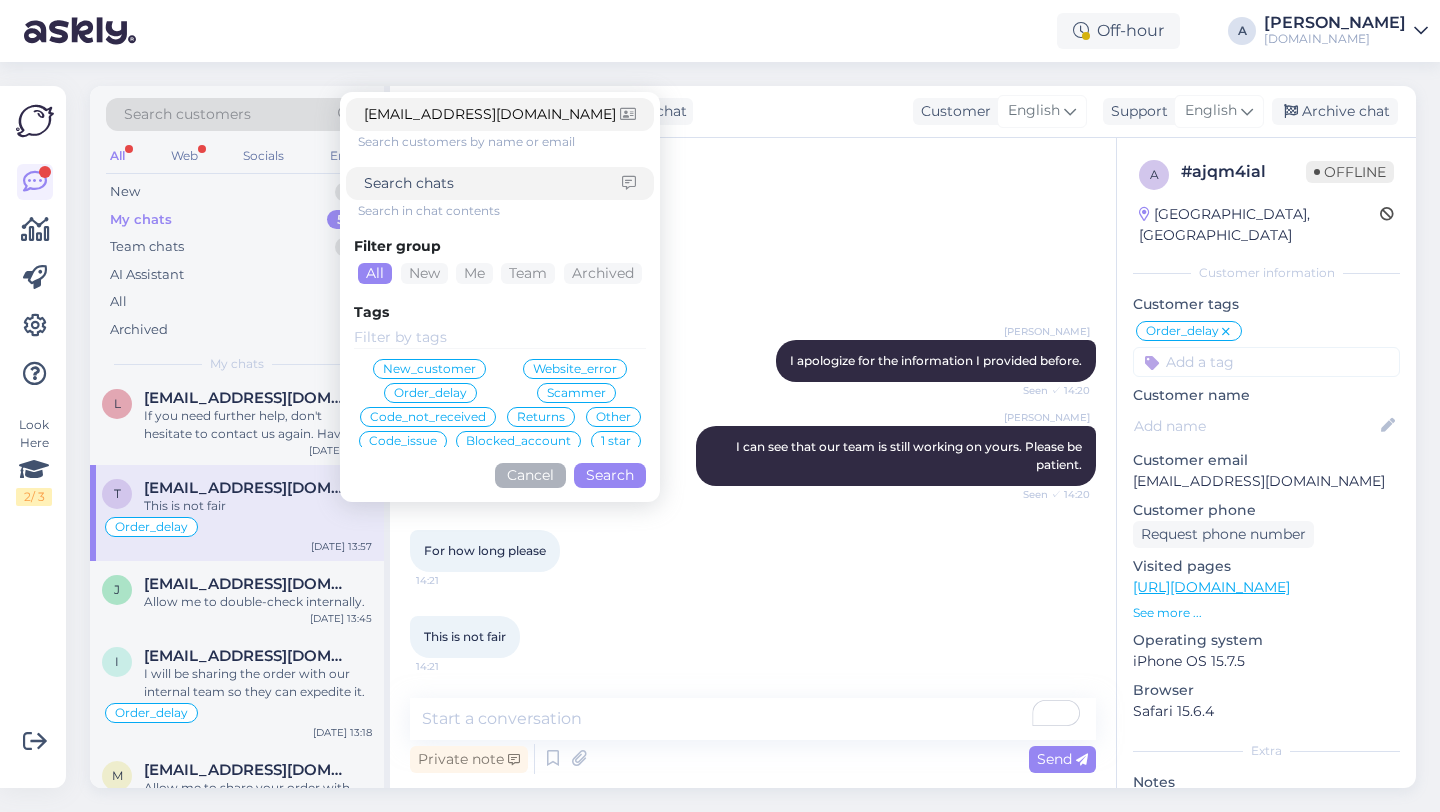 type on "[EMAIL_ADDRESS][DOMAIN_NAME]" 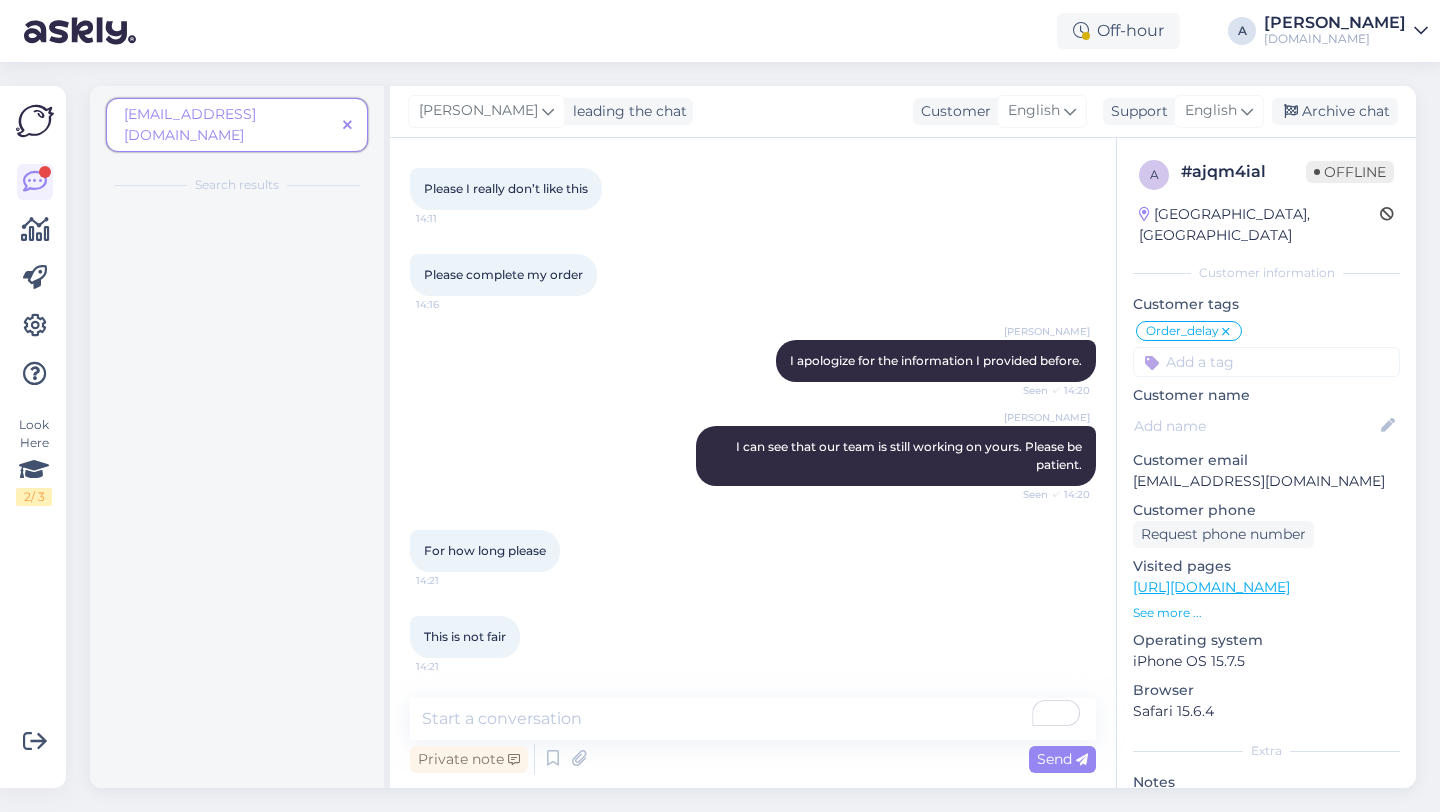 scroll, scrollTop: 0, scrollLeft: 0, axis: both 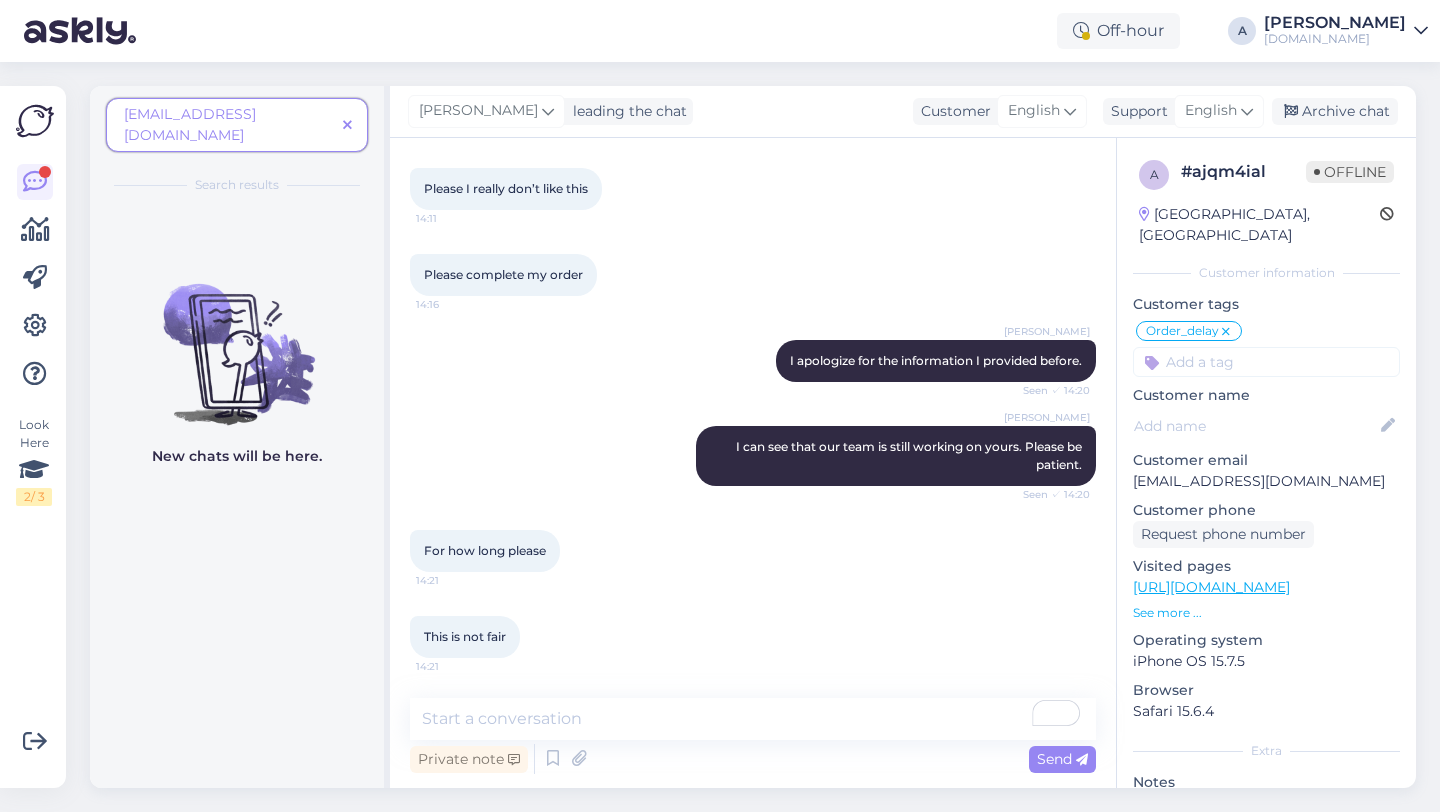 click at bounding box center [347, 126] 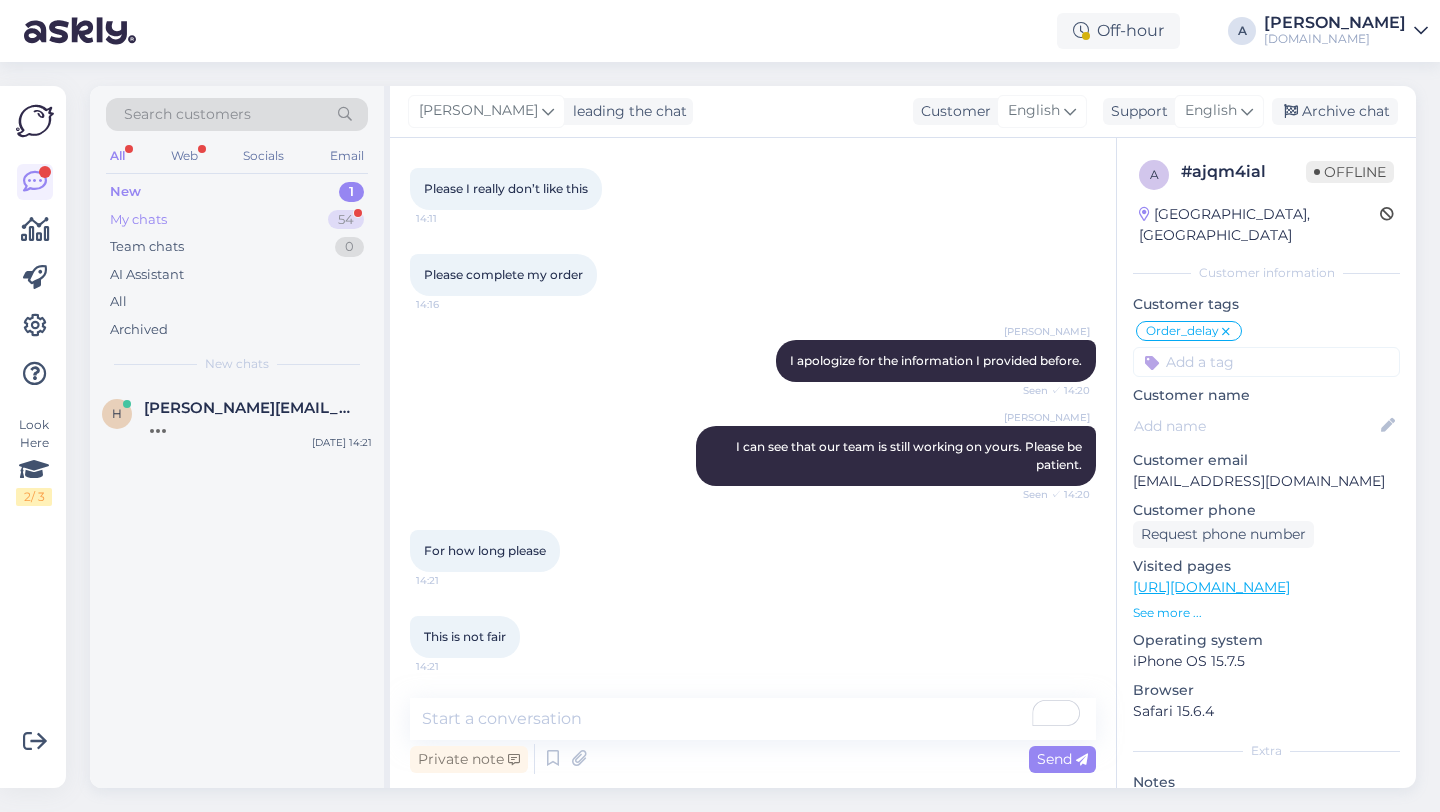 click on "My chats 54" at bounding box center (237, 220) 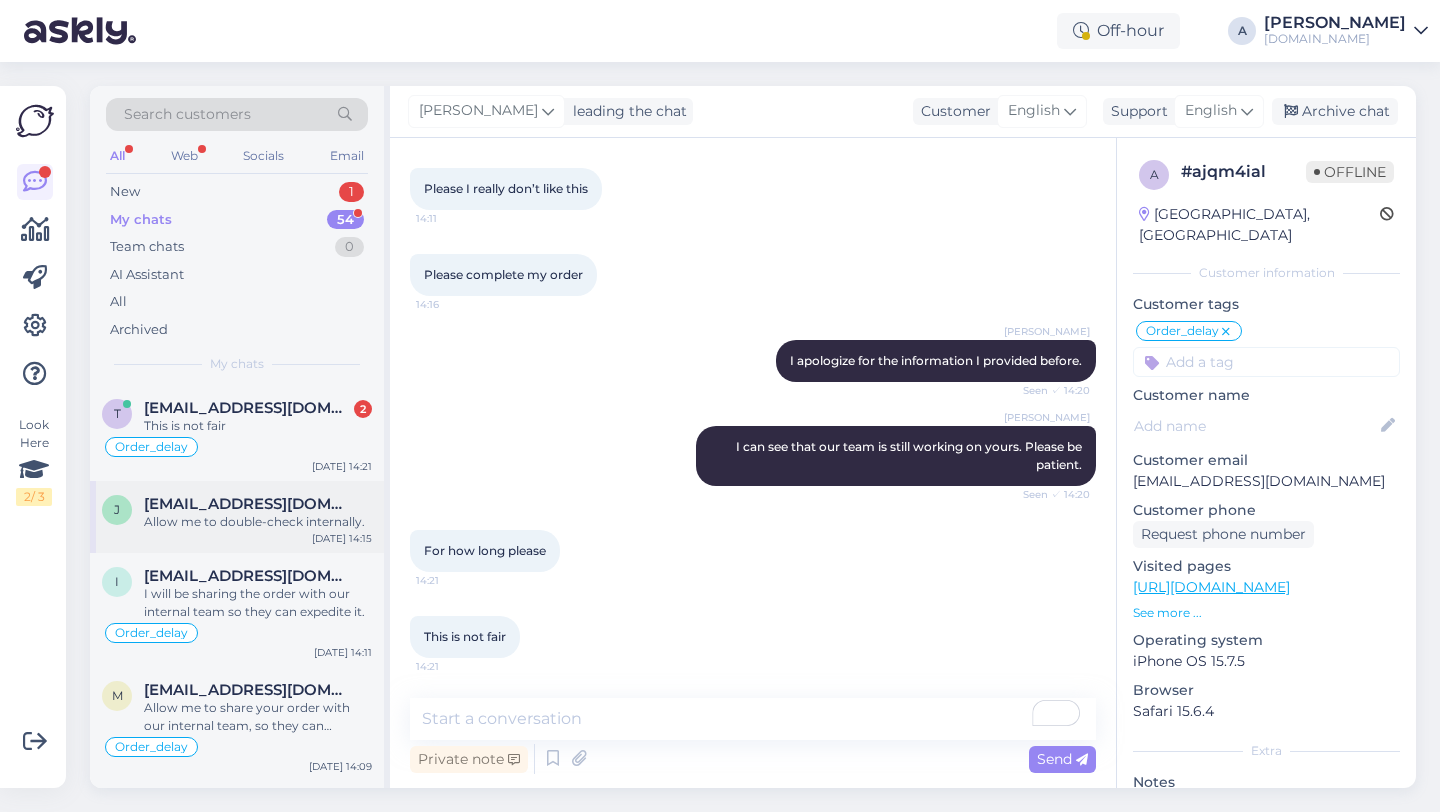 click on "[EMAIL_ADDRESS][DOMAIN_NAME]" at bounding box center (248, 504) 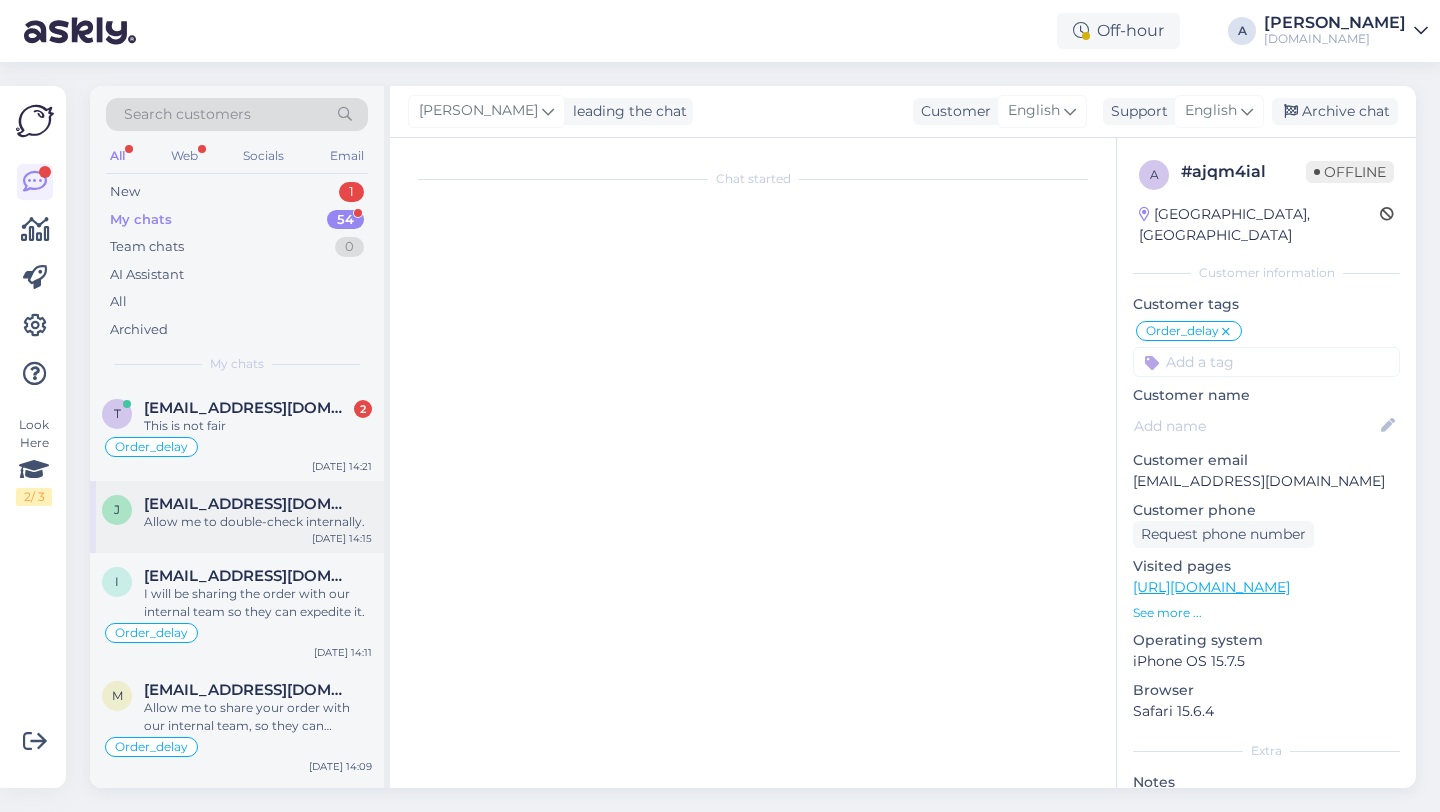 scroll, scrollTop: 921, scrollLeft: 0, axis: vertical 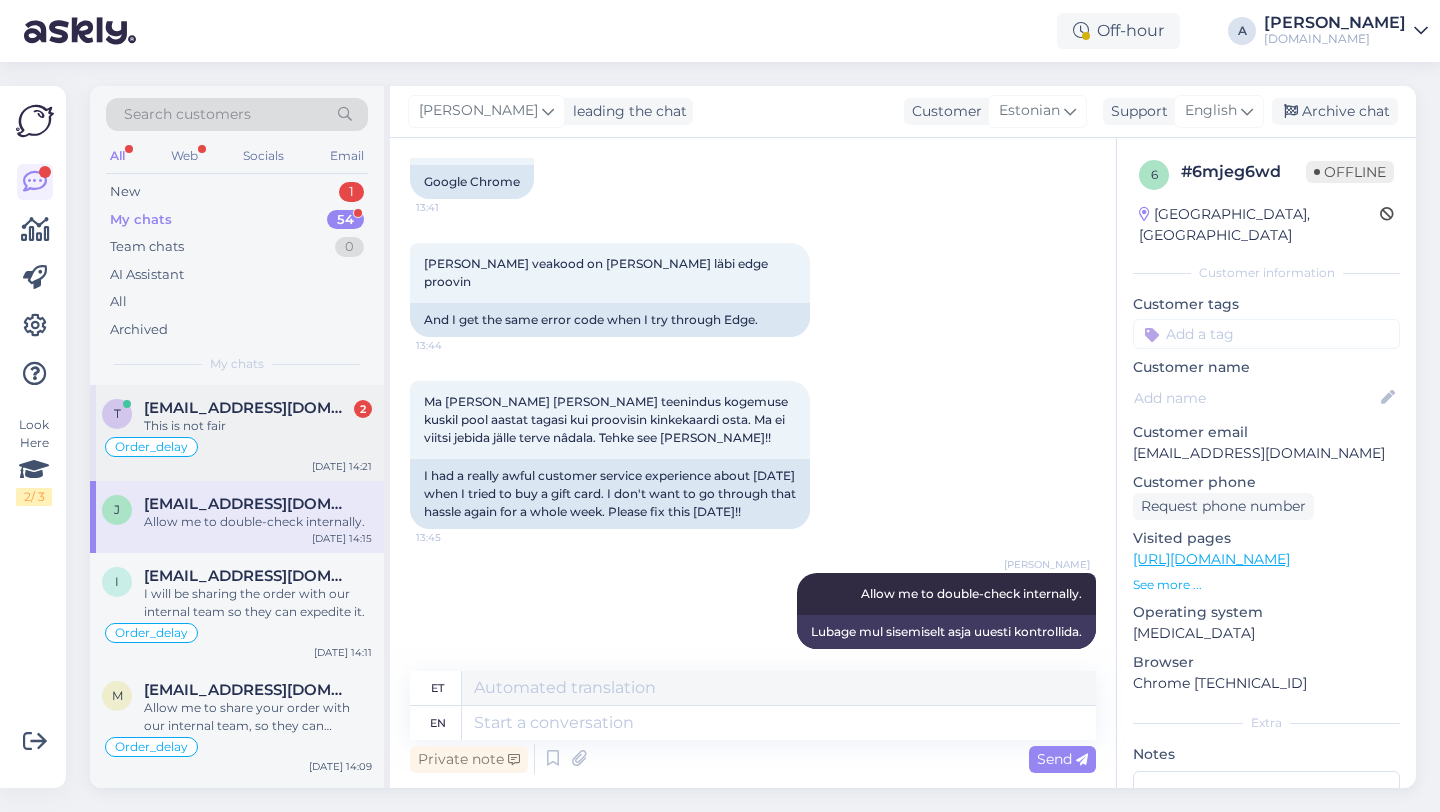 click on "This is not fair" at bounding box center [258, 426] 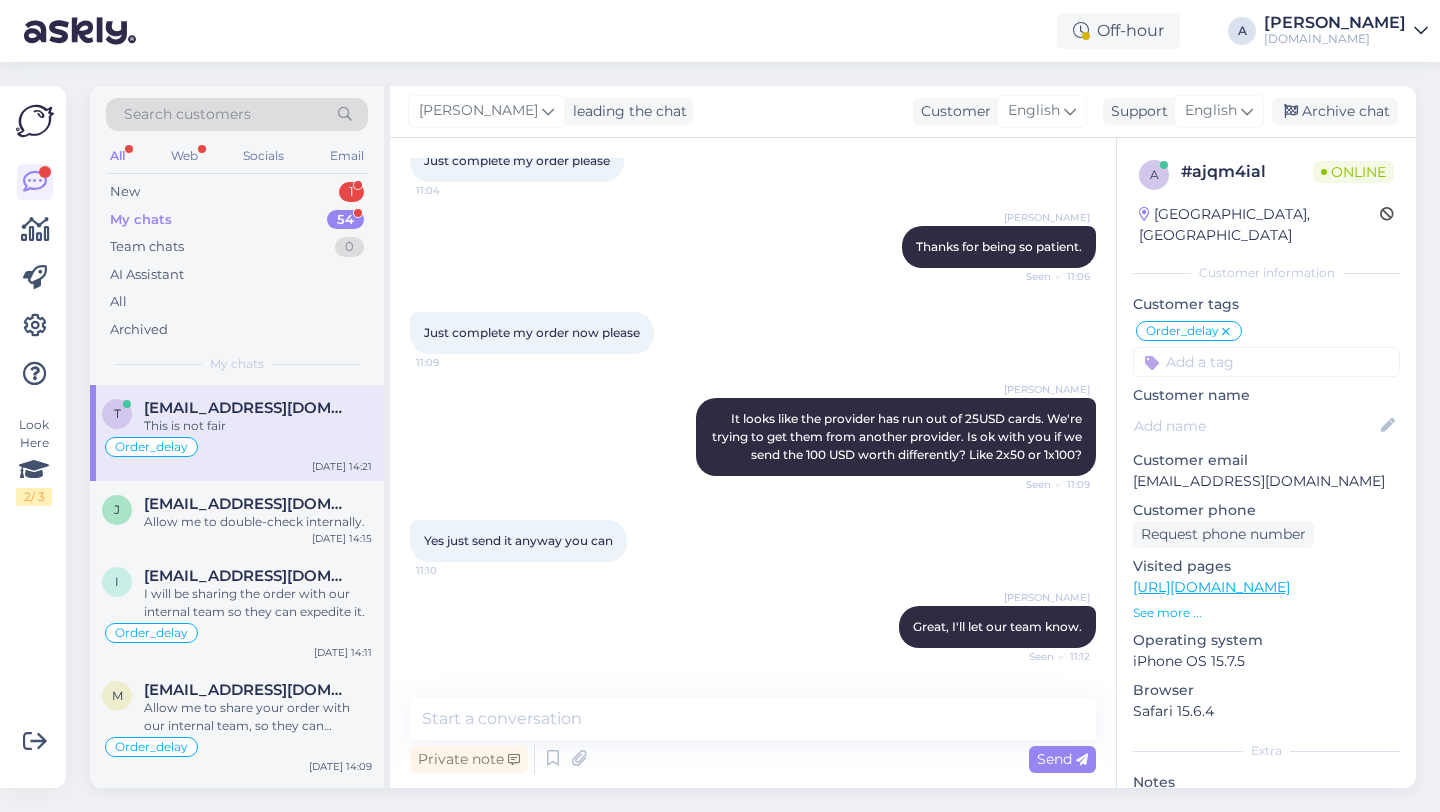 scroll, scrollTop: 8486, scrollLeft: 0, axis: vertical 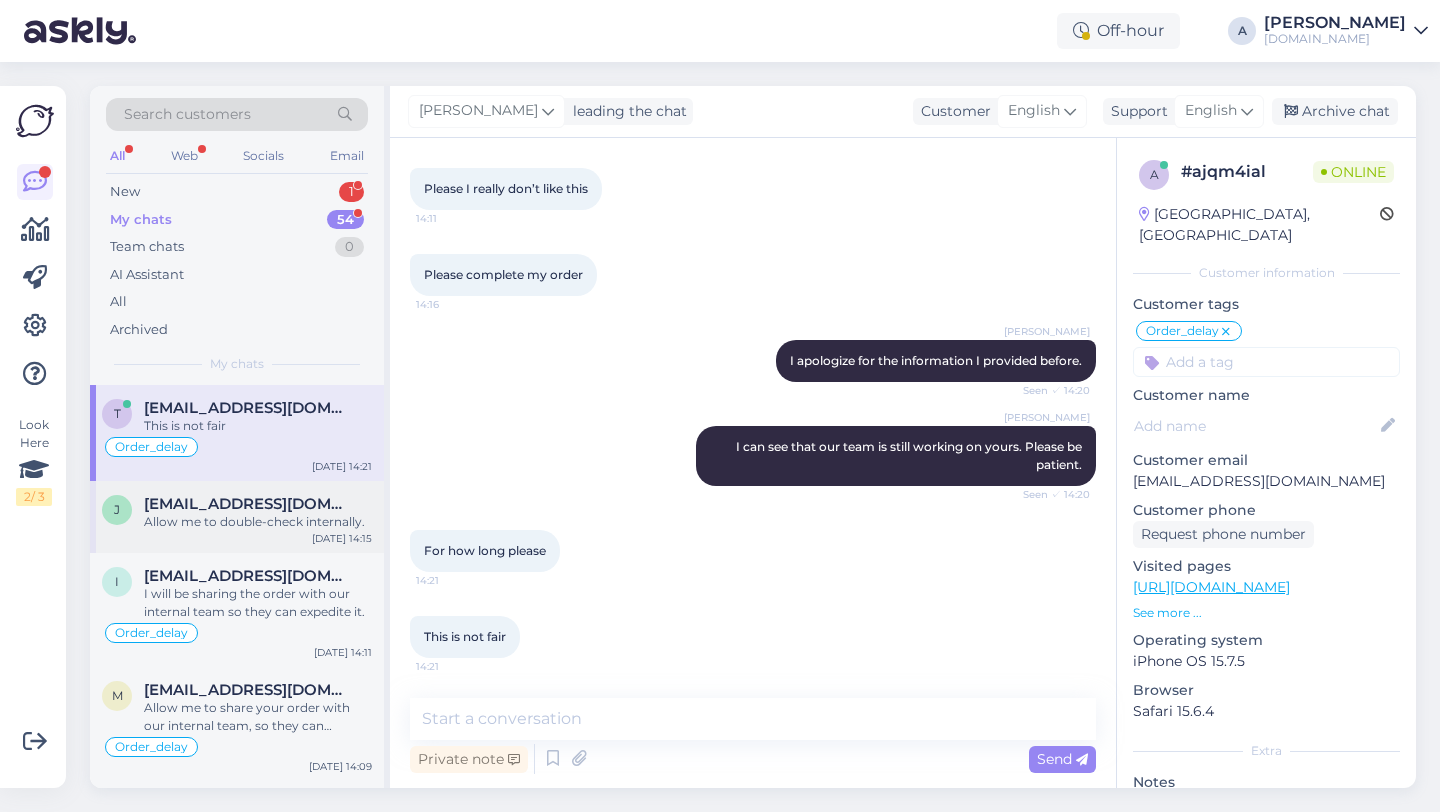 click on "[EMAIL_ADDRESS][DOMAIN_NAME]" at bounding box center (248, 504) 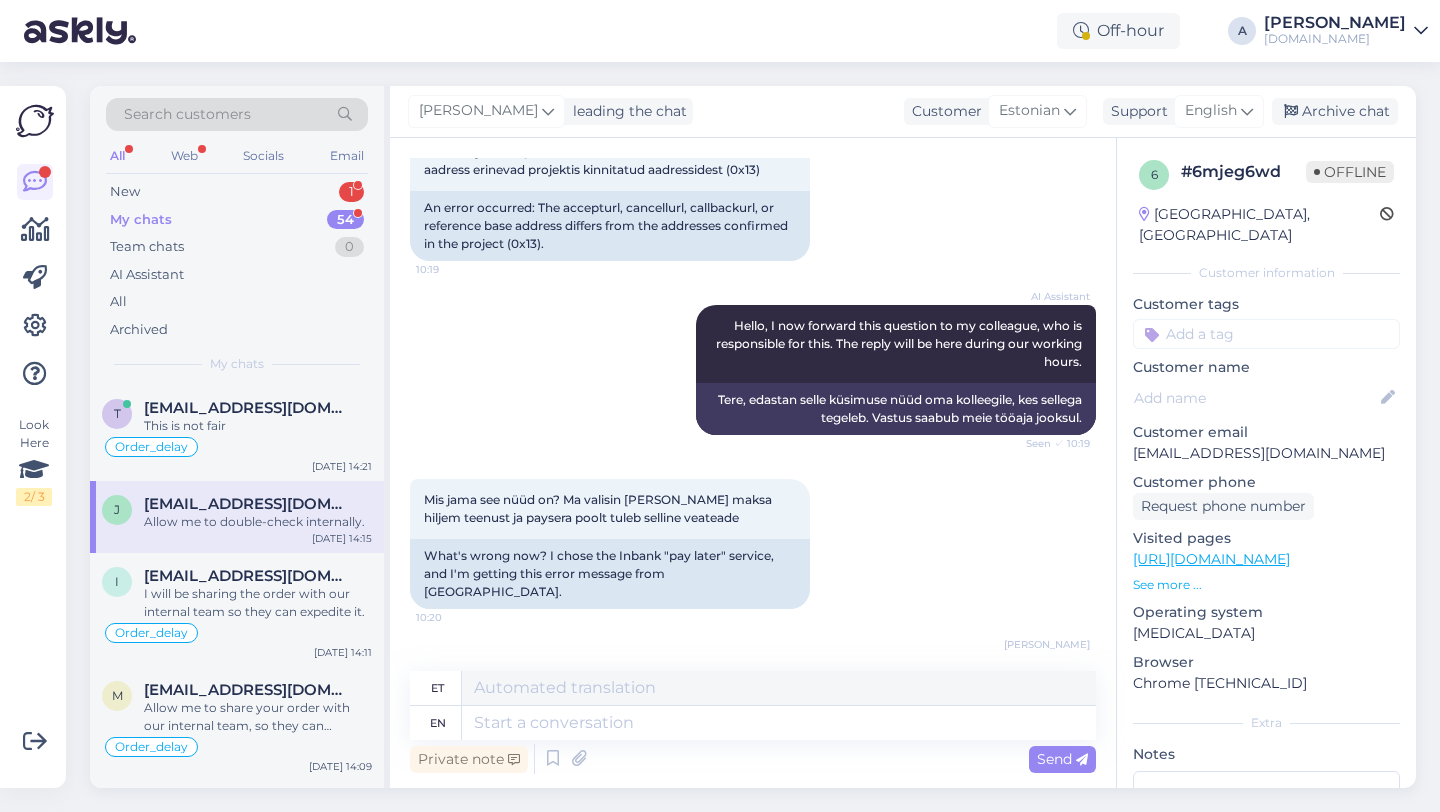 scroll, scrollTop: 0, scrollLeft: 0, axis: both 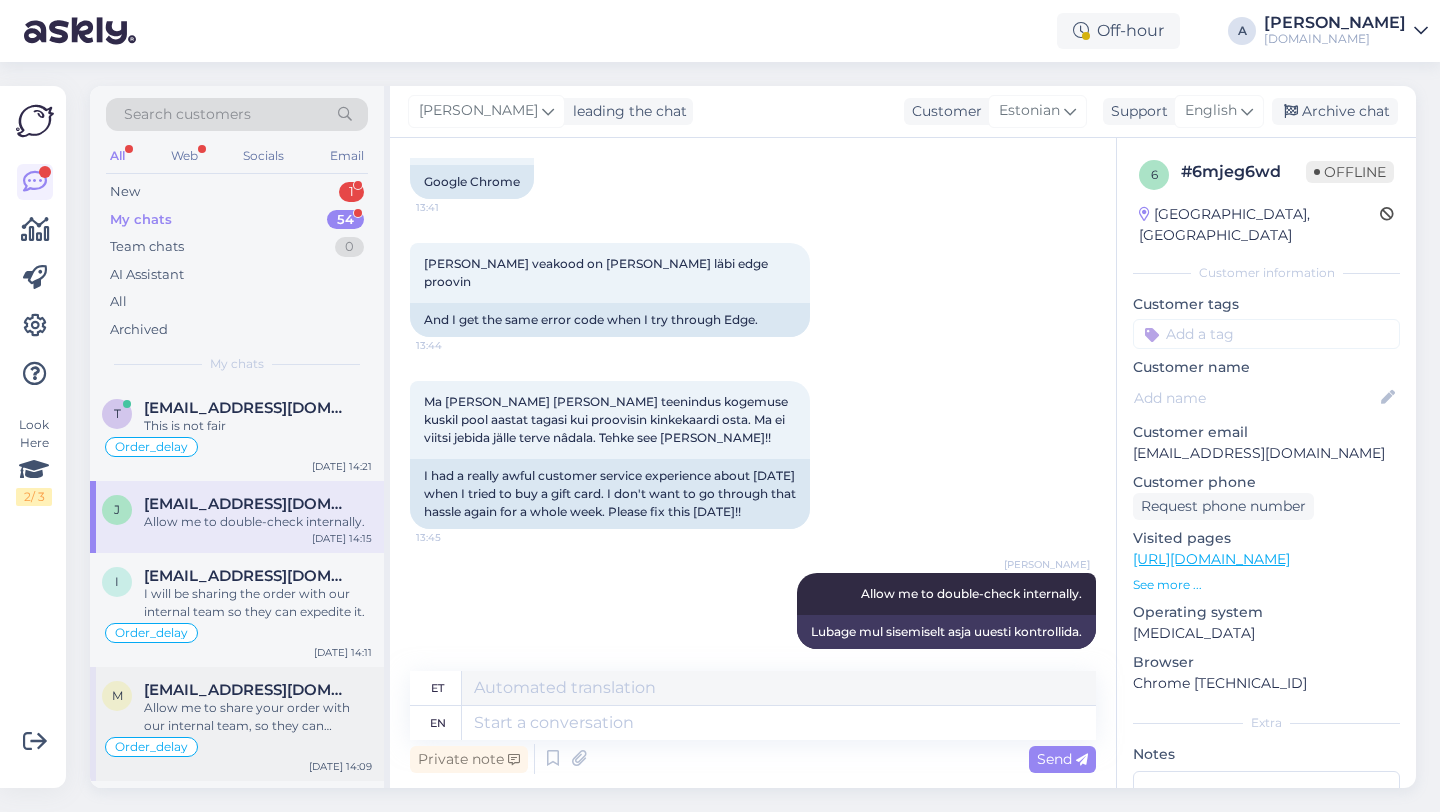 click on "m mr.ghara70@gmail.com Allow me to share your order with our internal team, so they can expedite it.  Order_delay Jul 10 14:09" at bounding box center (237, 724) 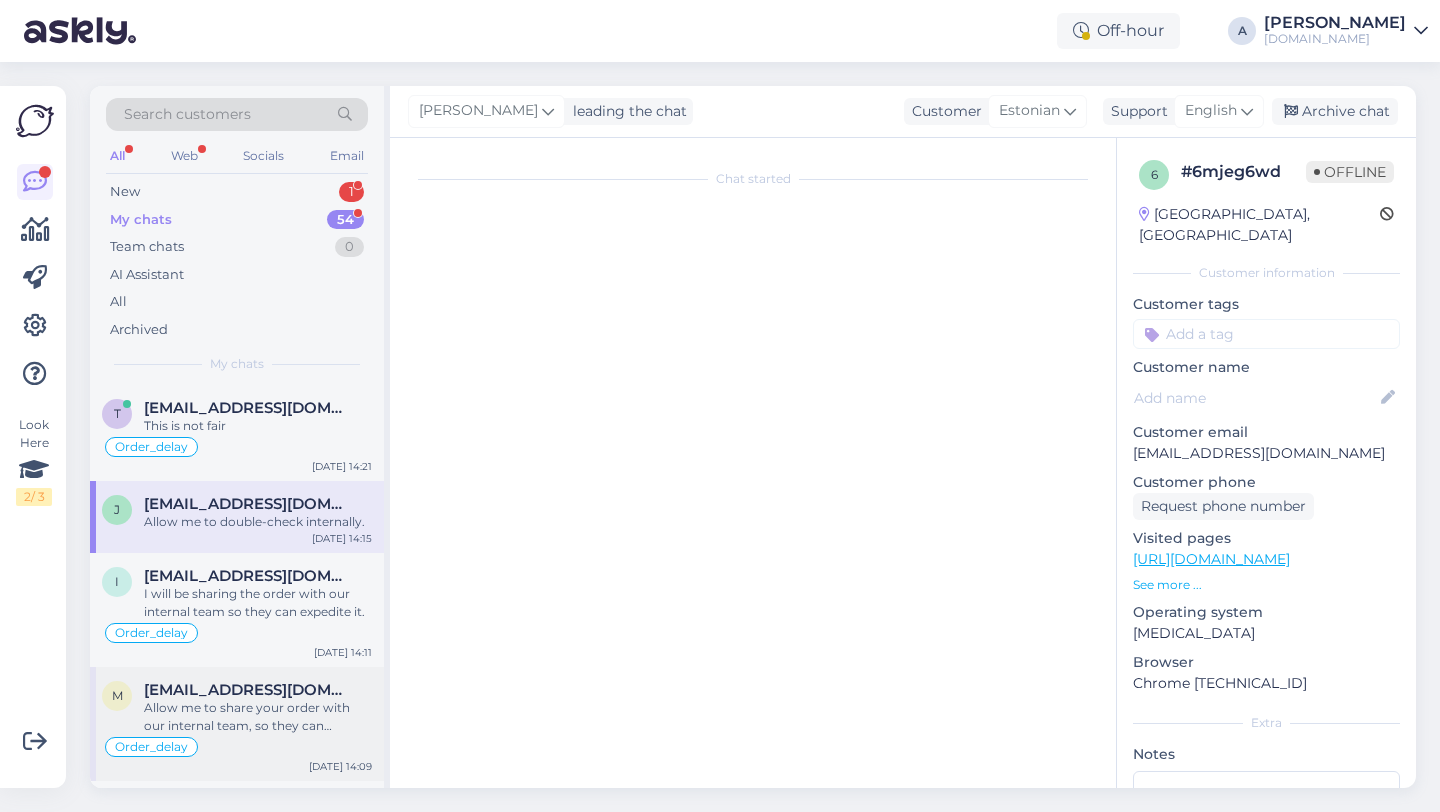 scroll, scrollTop: 620, scrollLeft: 0, axis: vertical 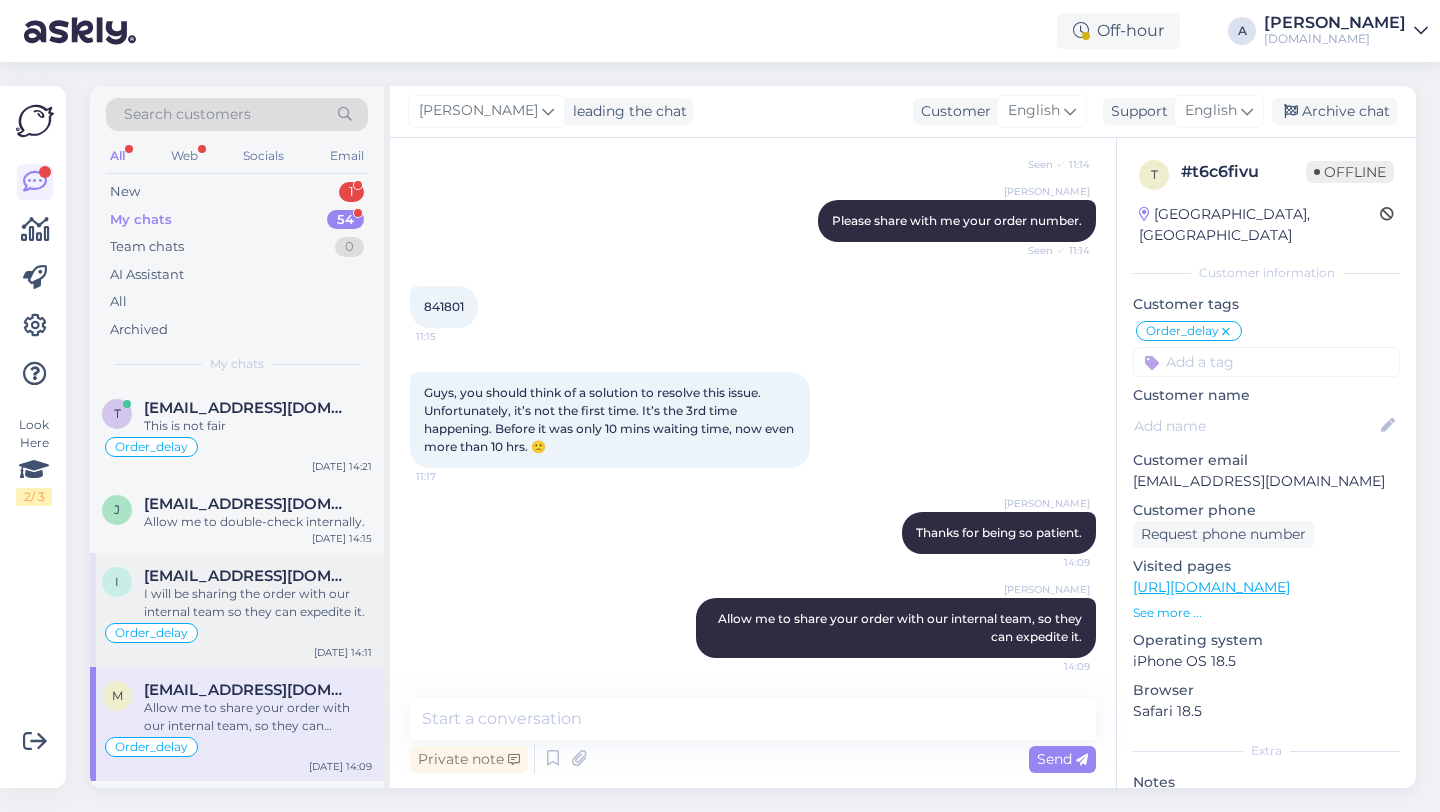 click on "I will be sharing the order with our internal team so they can expedite it." at bounding box center (258, 603) 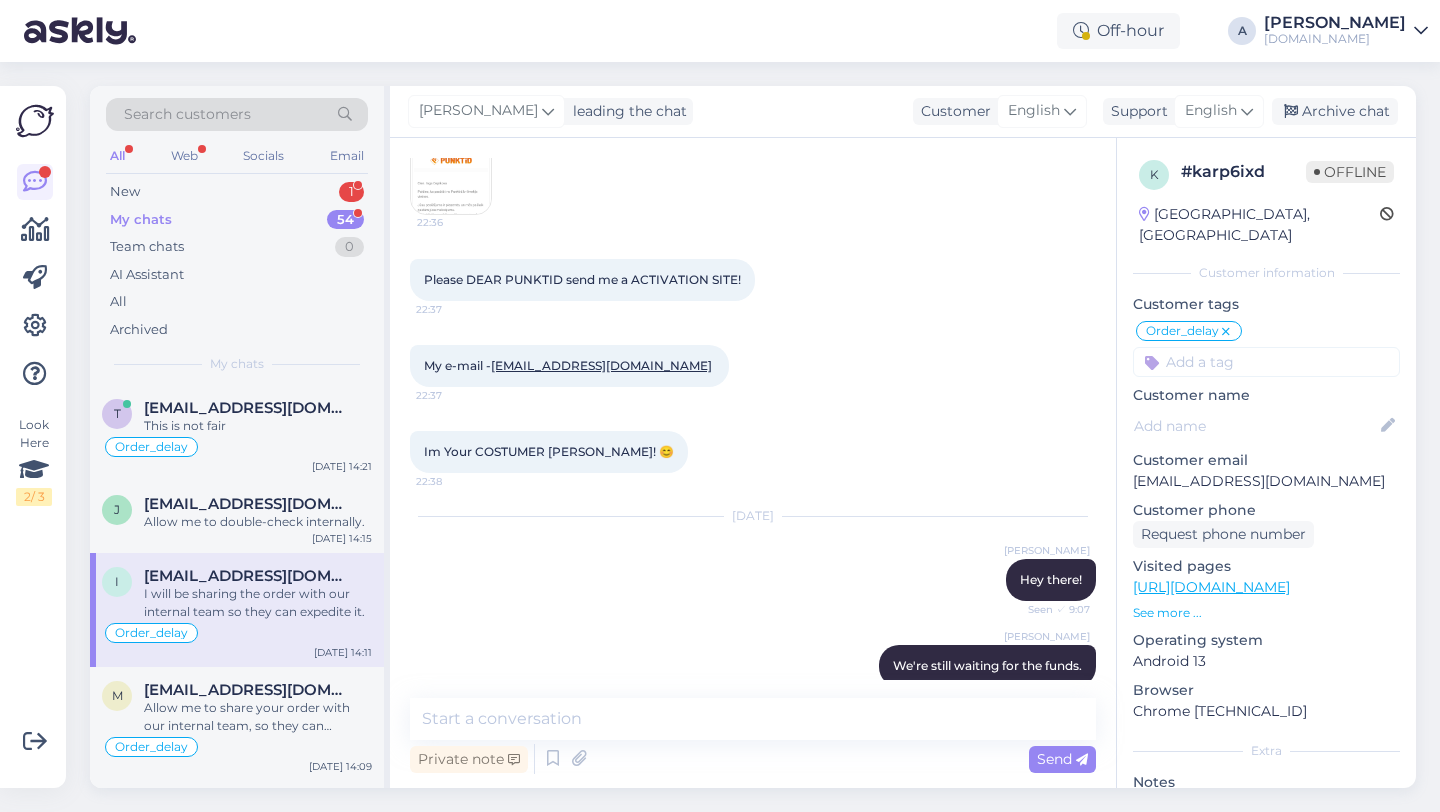 scroll, scrollTop: 9720, scrollLeft: 0, axis: vertical 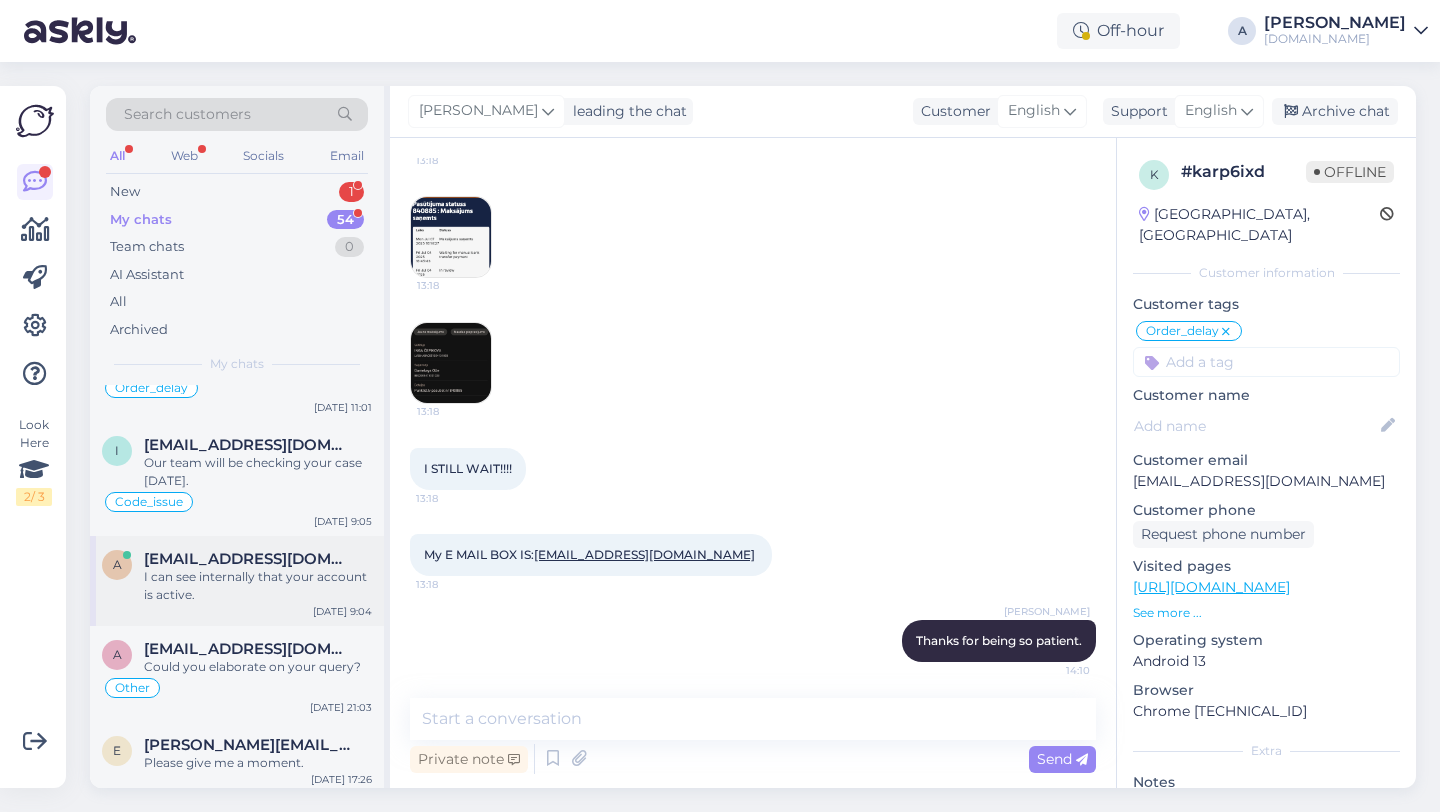 click on "I can see internally that your account is active." at bounding box center [258, 586] 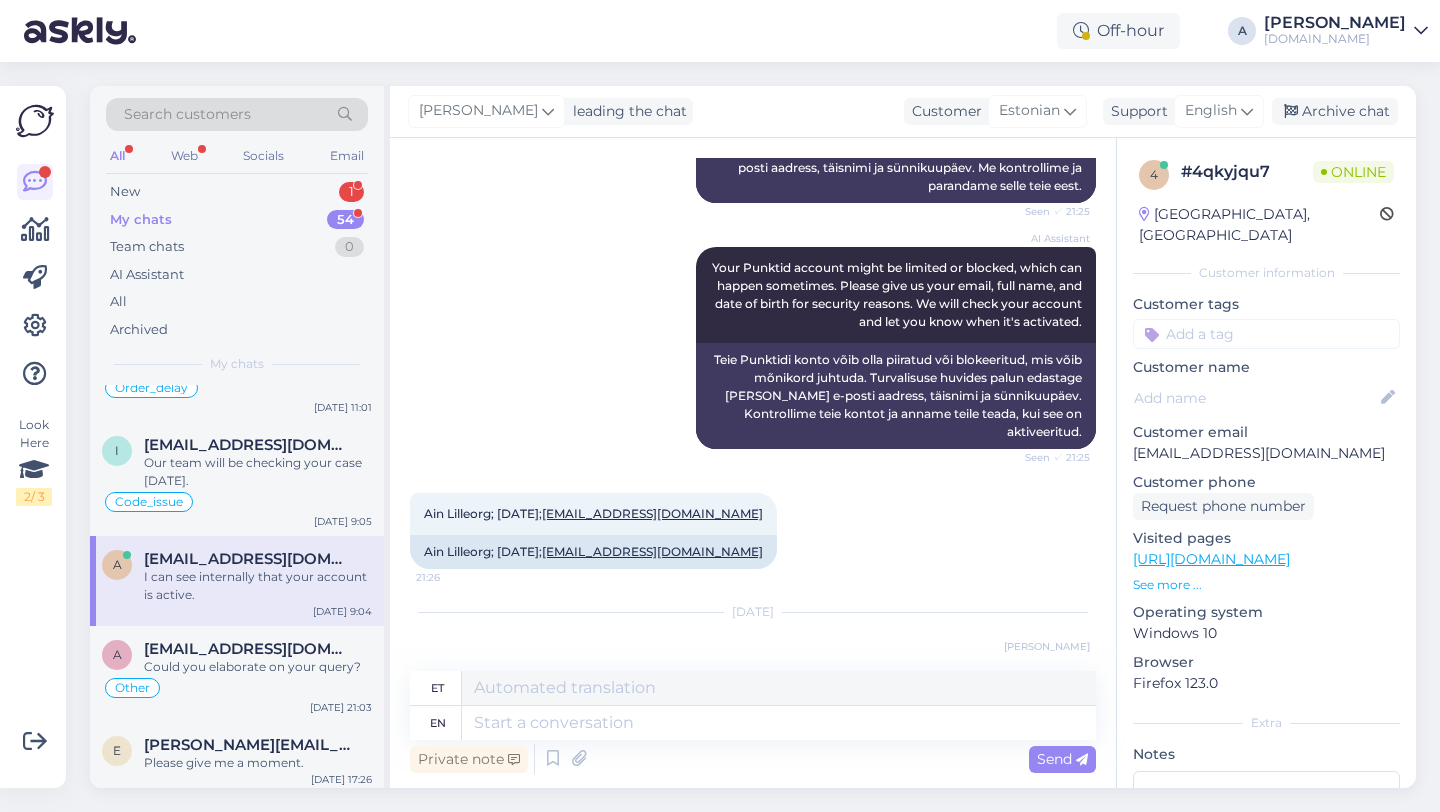 scroll, scrollTop: 4617, scrollLeft: 0, axis: vertical 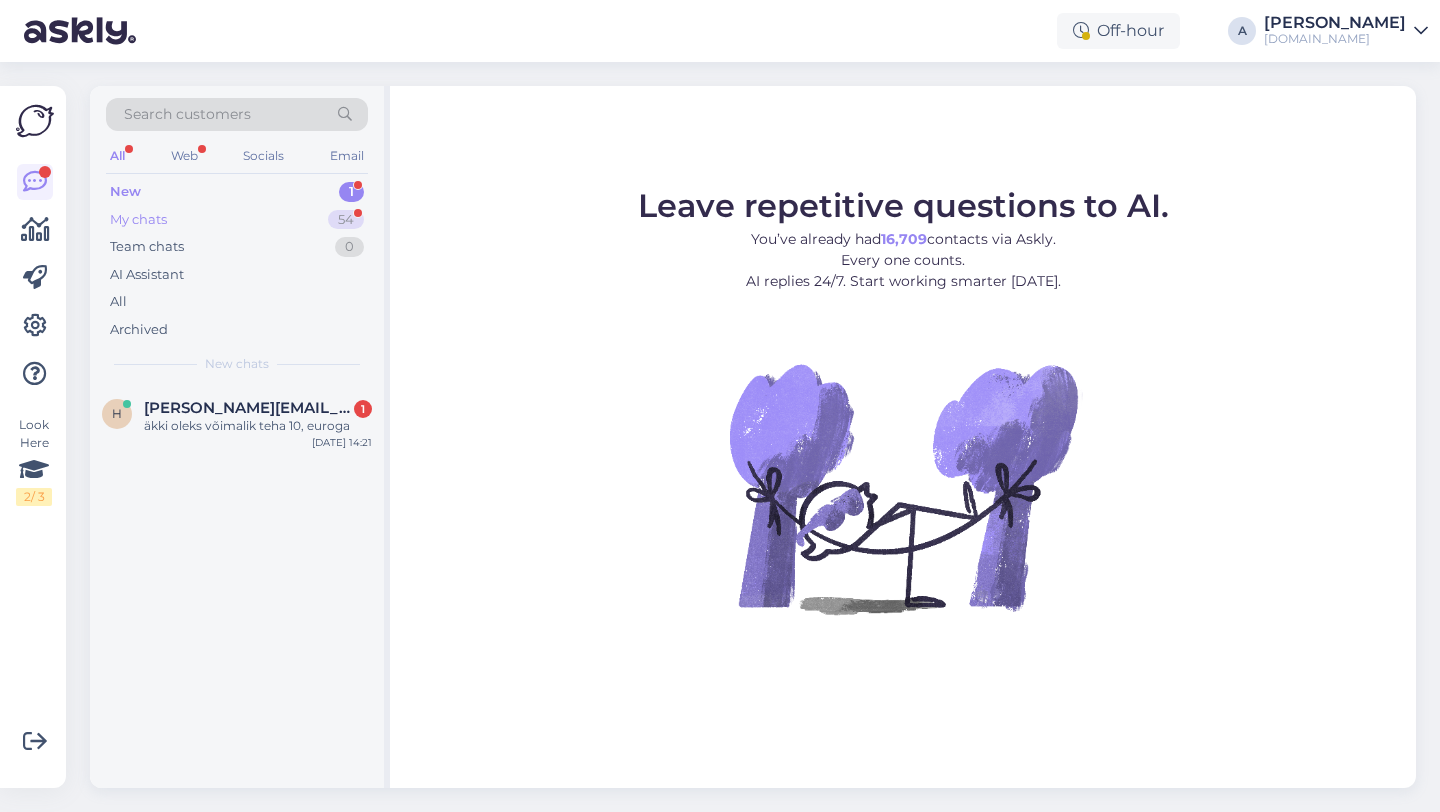 click on "My chats 54" at bounding box center [237, 220] 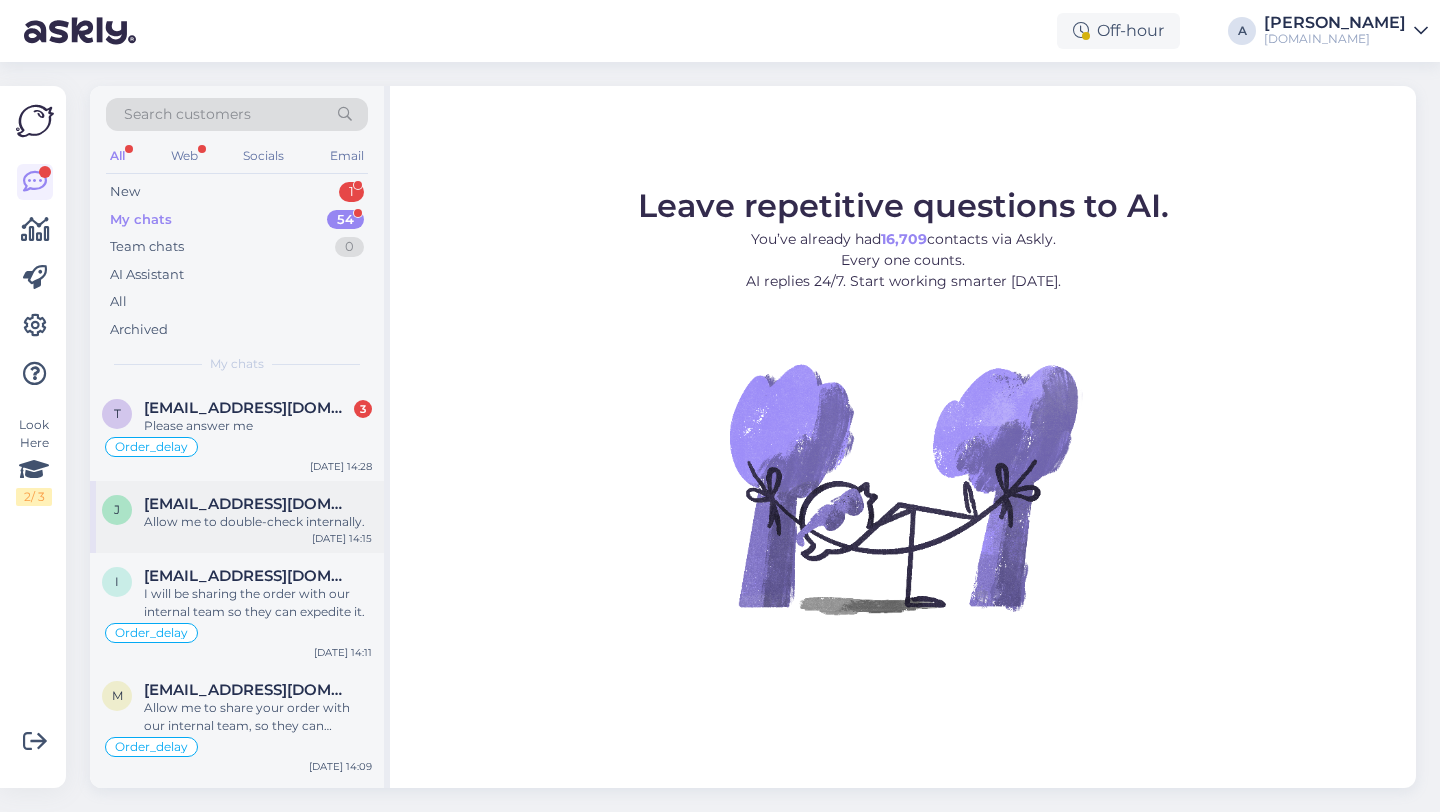 click on "[DATE] 14:15" at bounding box center (342, 538) 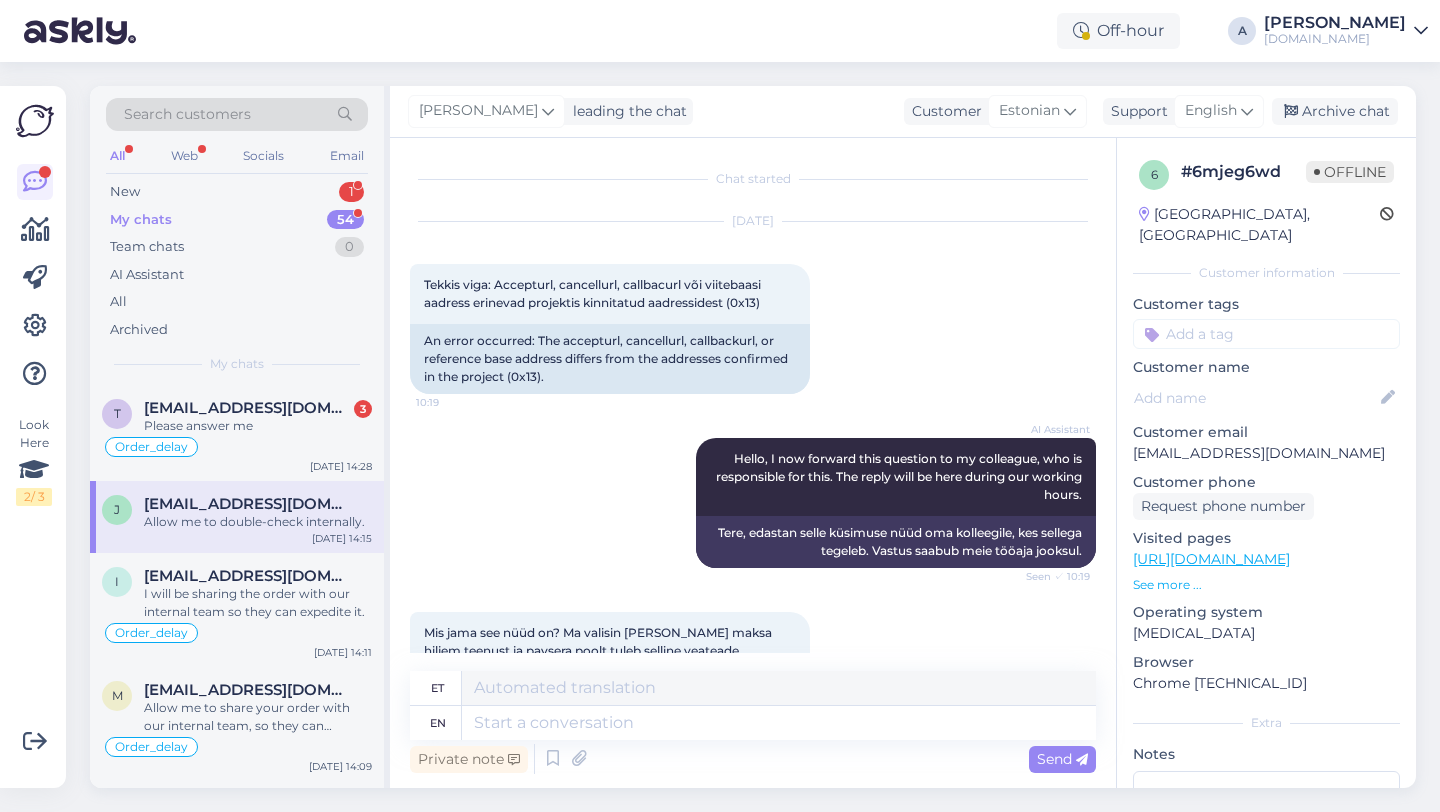 scroll, scrollTop: 921, scrollLeft: 0, axis: vertical 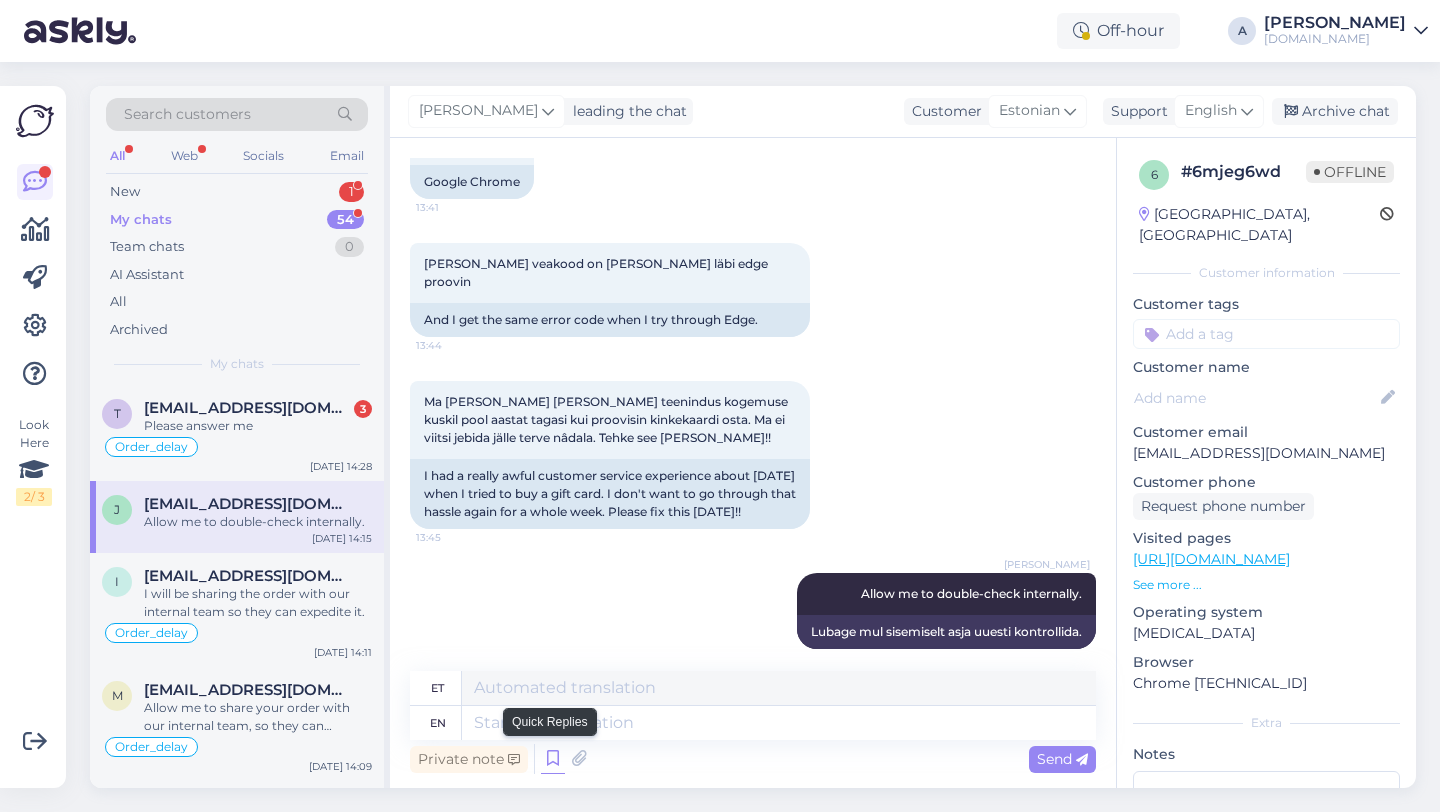 click at bounding box center (553, 759) 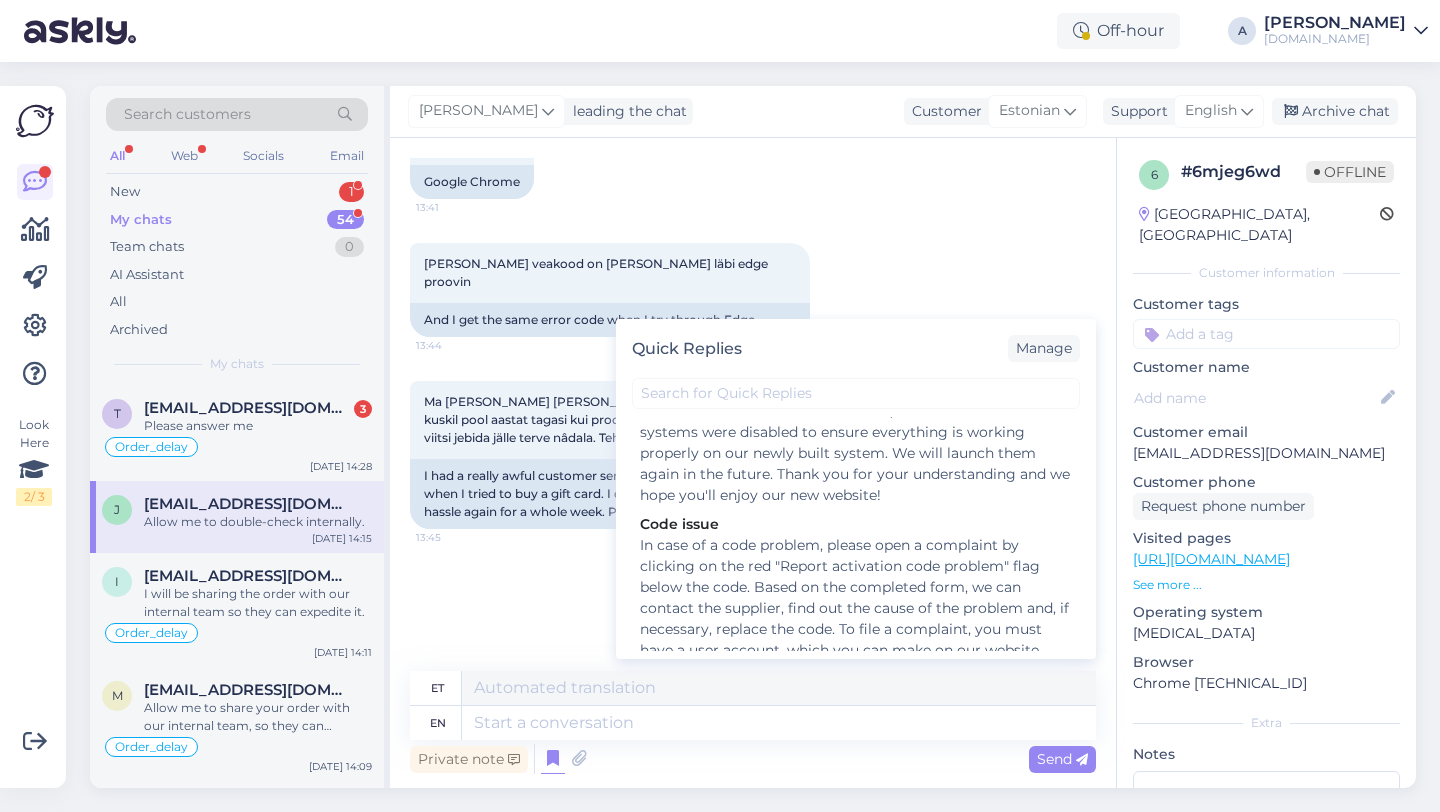 scroll, scrollTop: 2643, scrollLeft: 0, axis: vertical 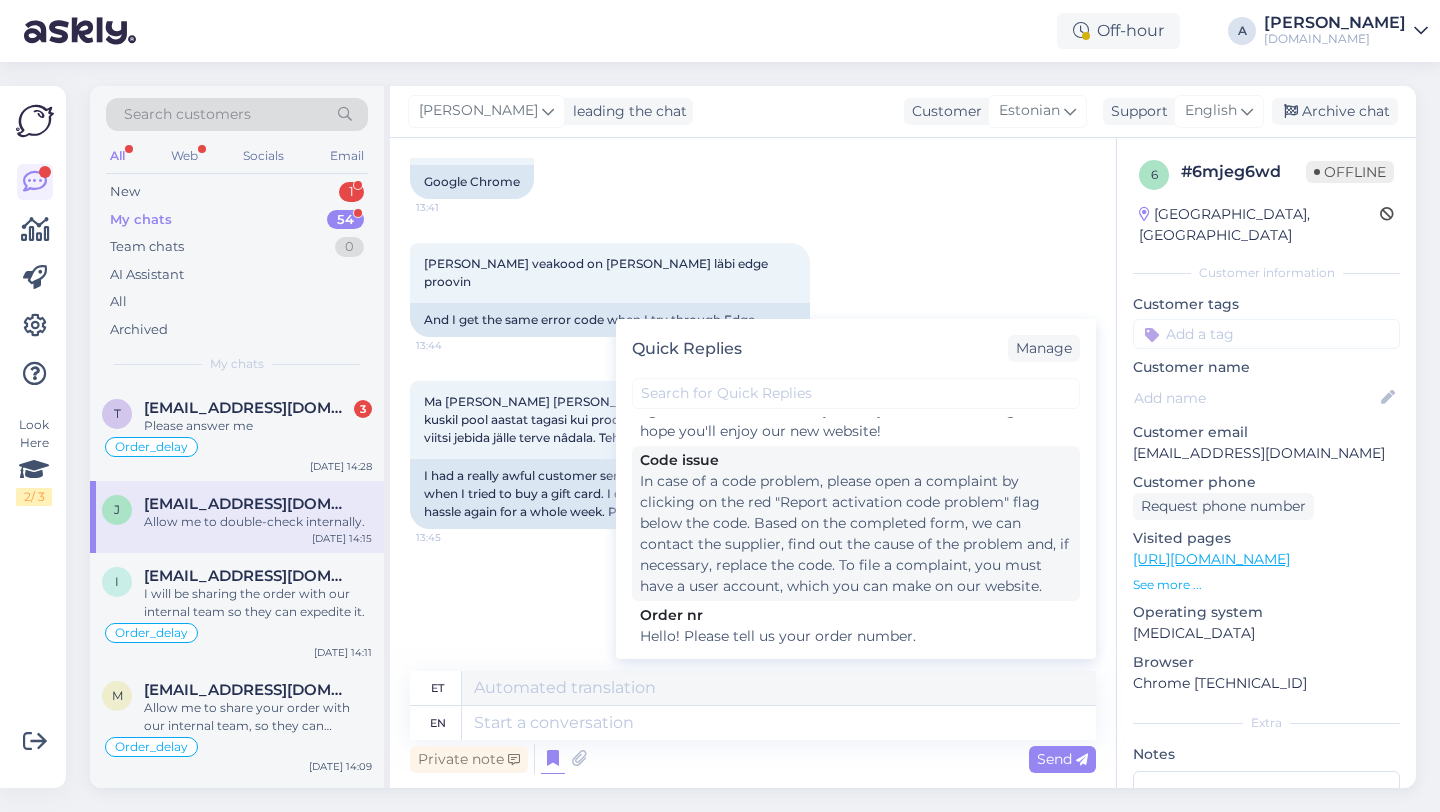 click on "In case of a code problem, please open a complaint by clicking on the red "Report activation code problem" flag below the code.
Based on the completed form, we can contact the supplier, find out the cause of the problem and, if necessary, replace the code.
To file a complaint, you must have a user account, which you can make on our website." at bounding box center [856, 534] 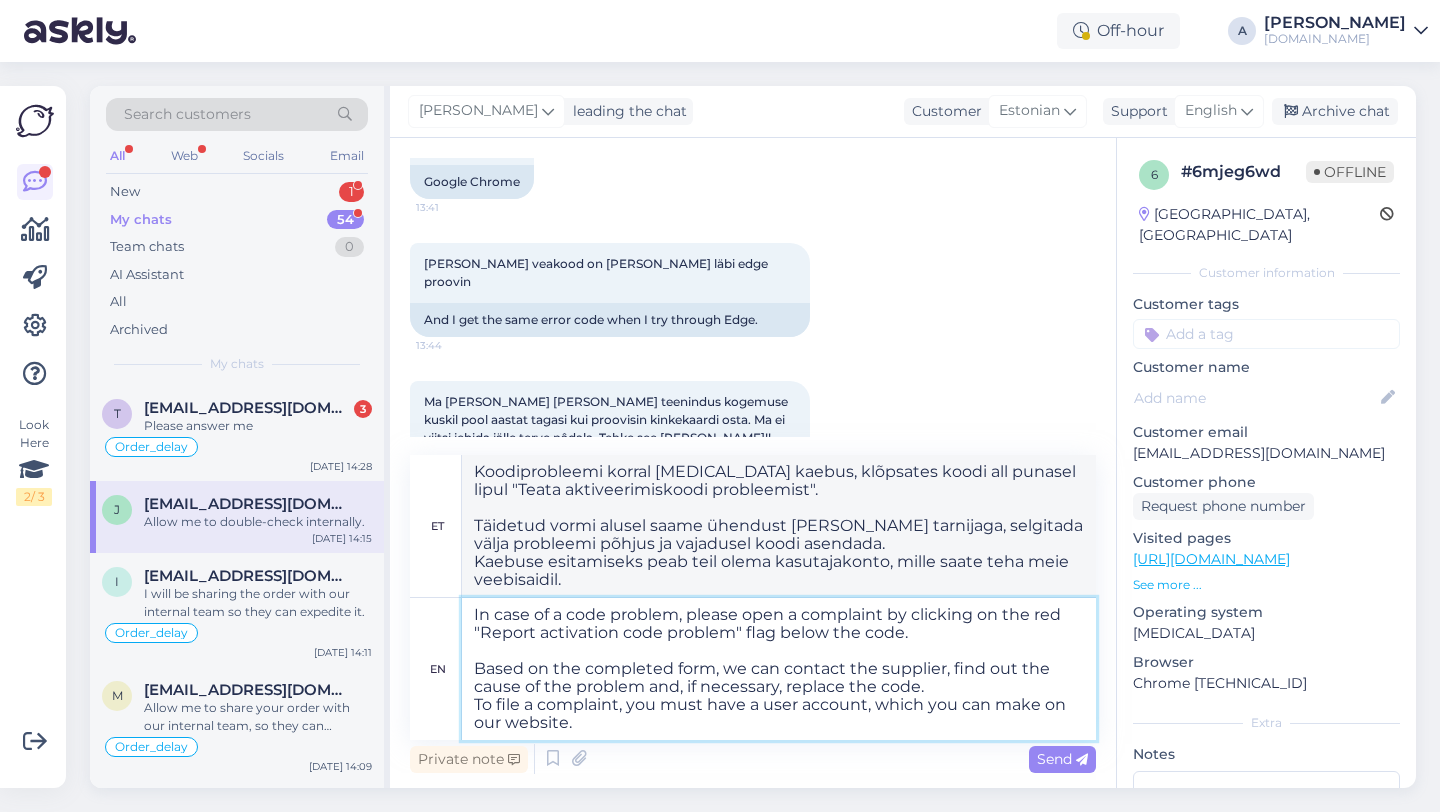 drag, startPoint x: 595, startPoint y: 719, endPoint x: 426, endPoint y: 536, distance: 249.09837 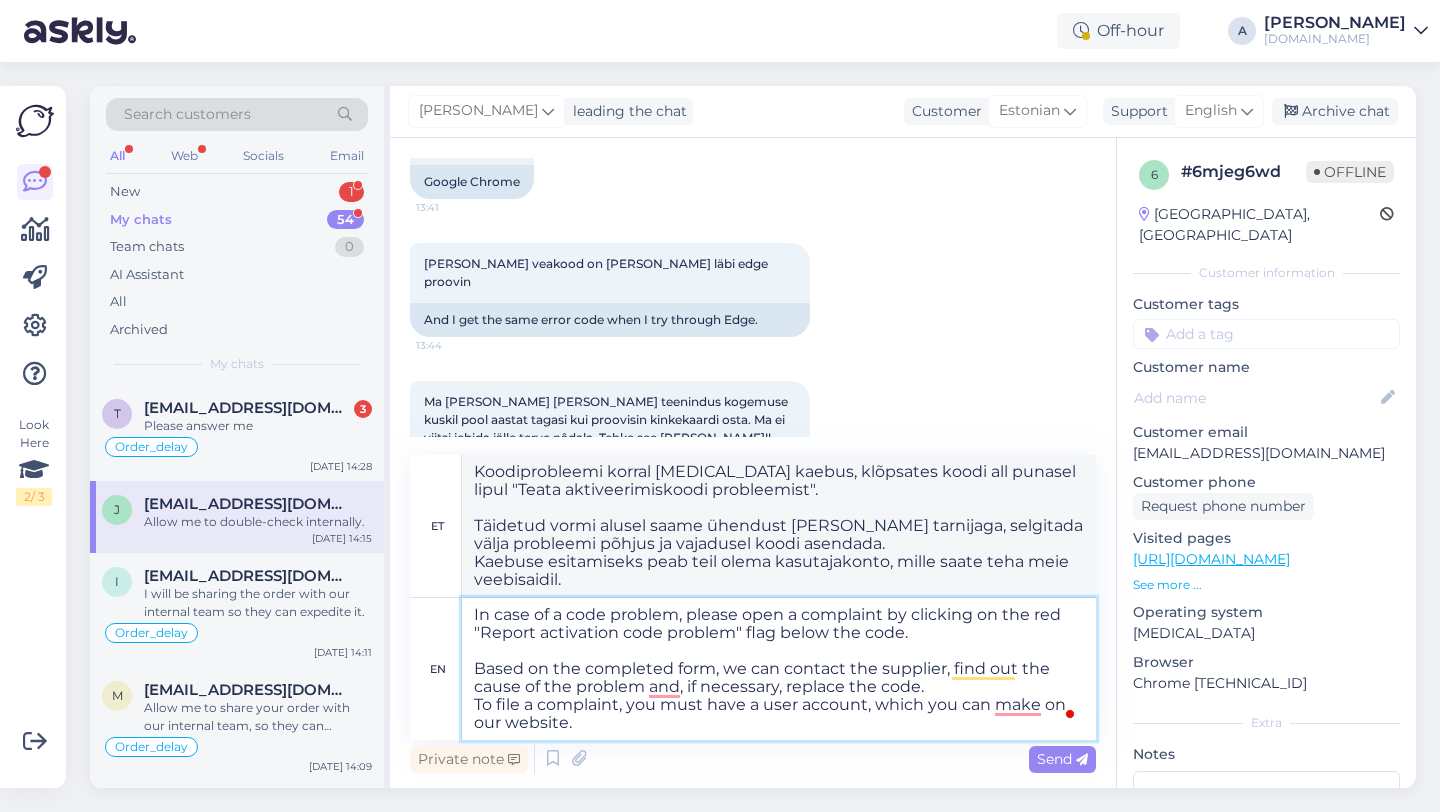 type 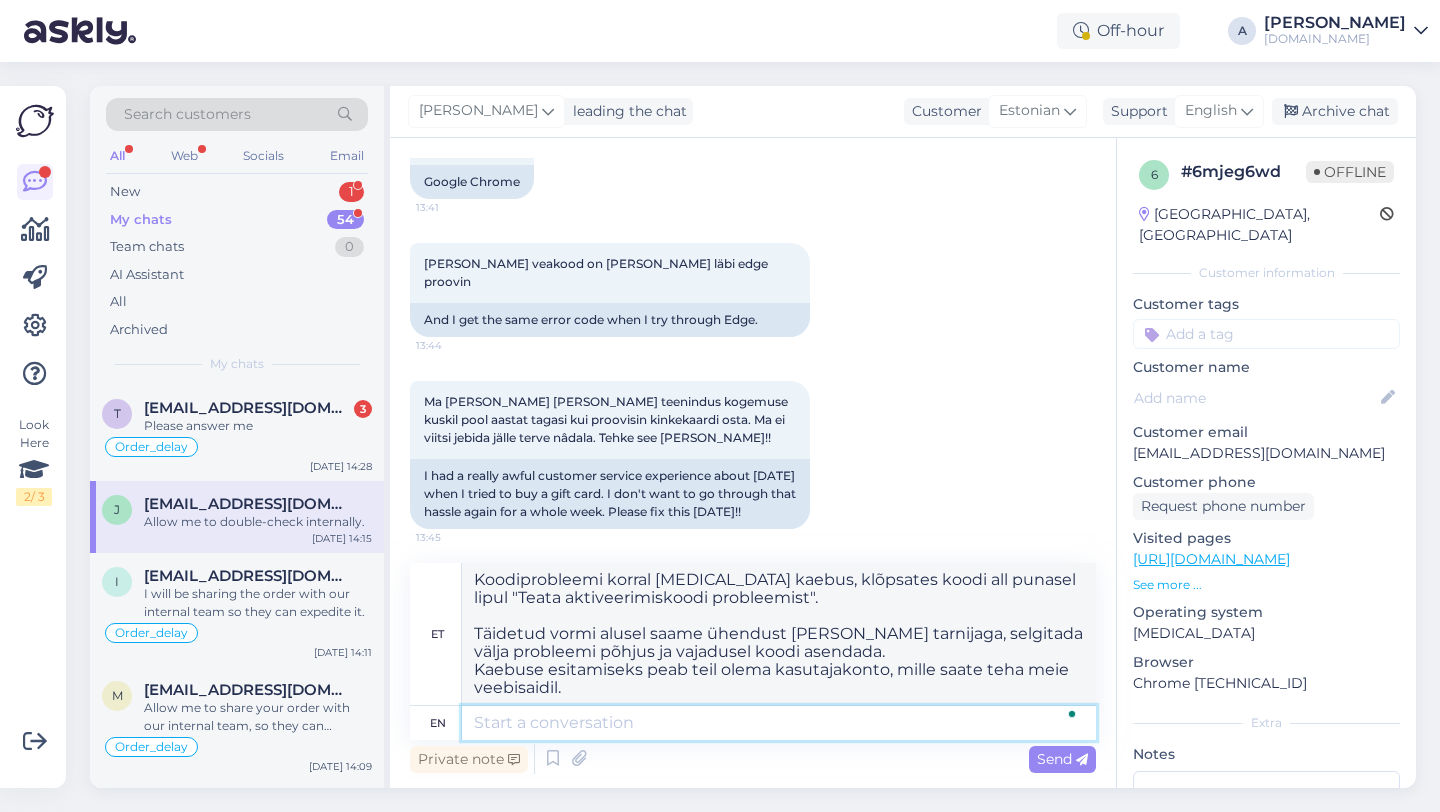 type 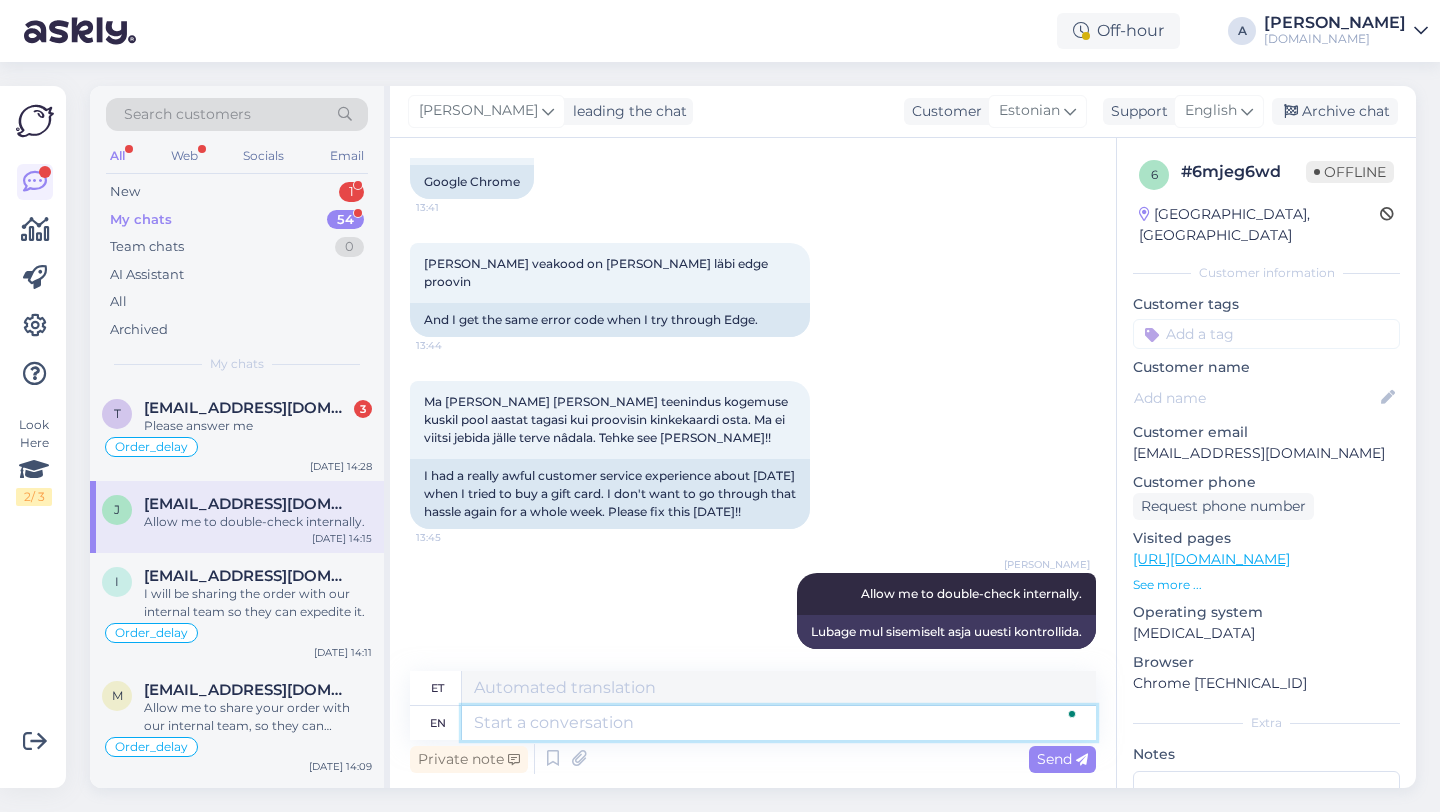 type 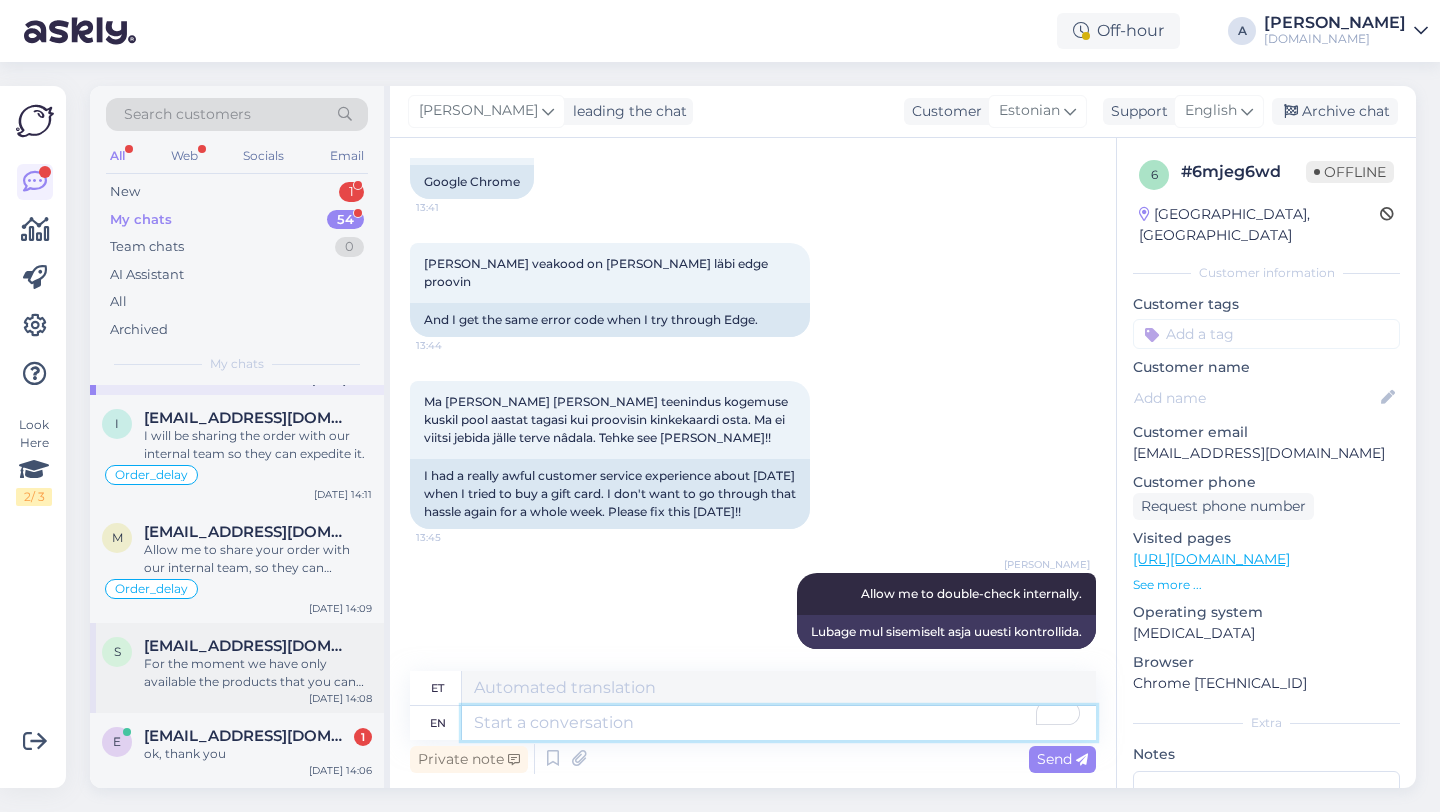 scroll, scrollTop: 0, scrollLeft: 0, axis: both 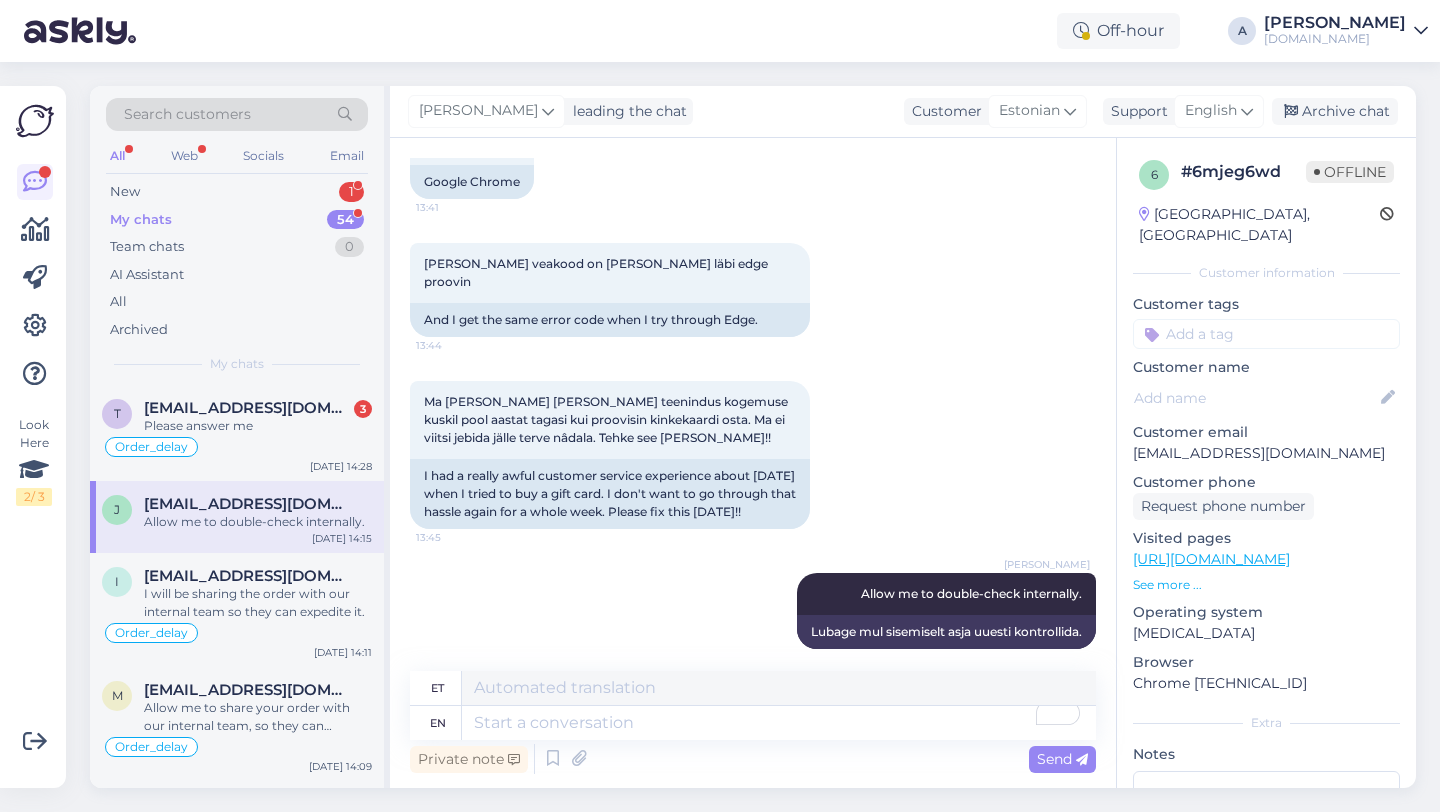 click on "Allow me to double-check internally." at bounding box center [258, 522] 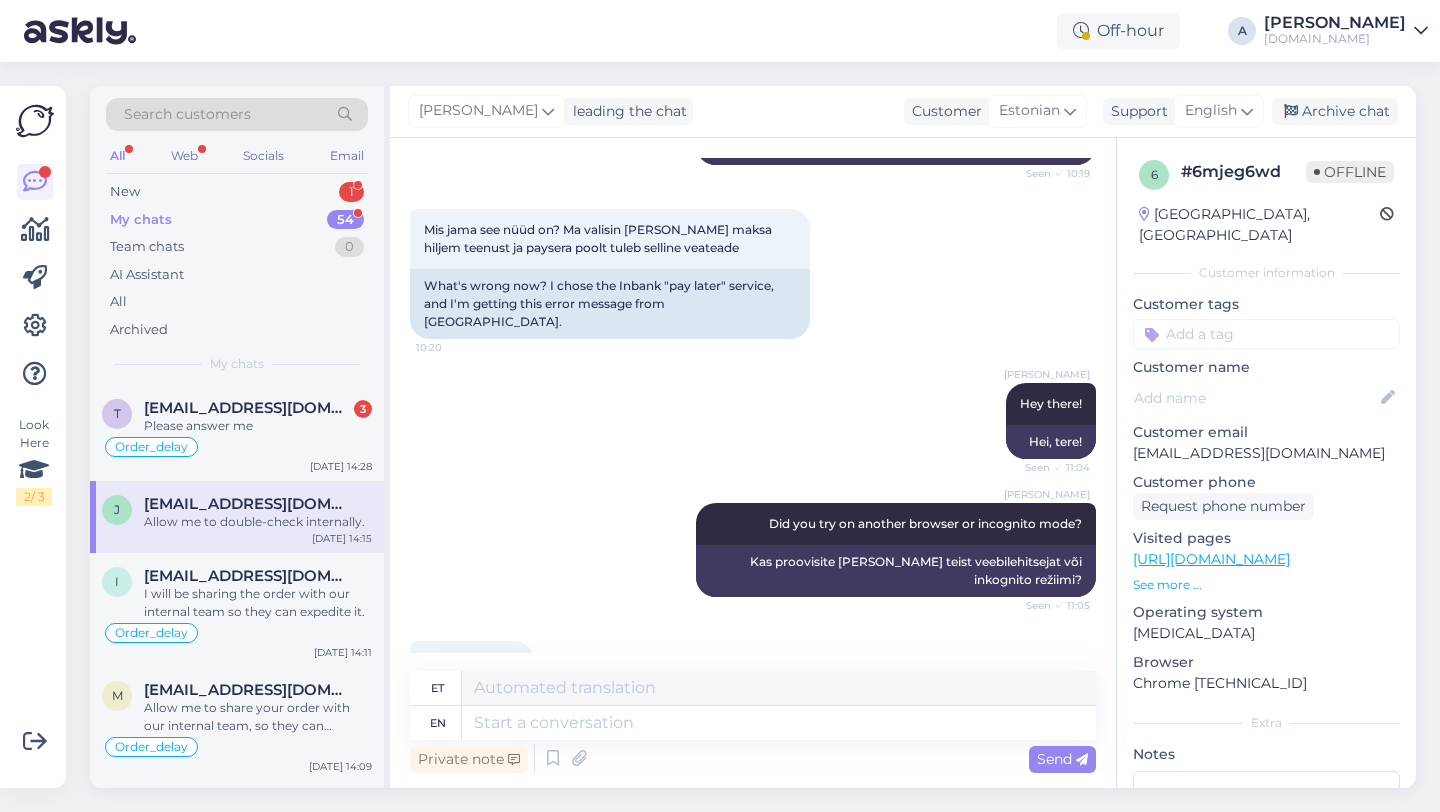 scroll, scrollTop: 921, scrollLeft: 0, axis: vertical 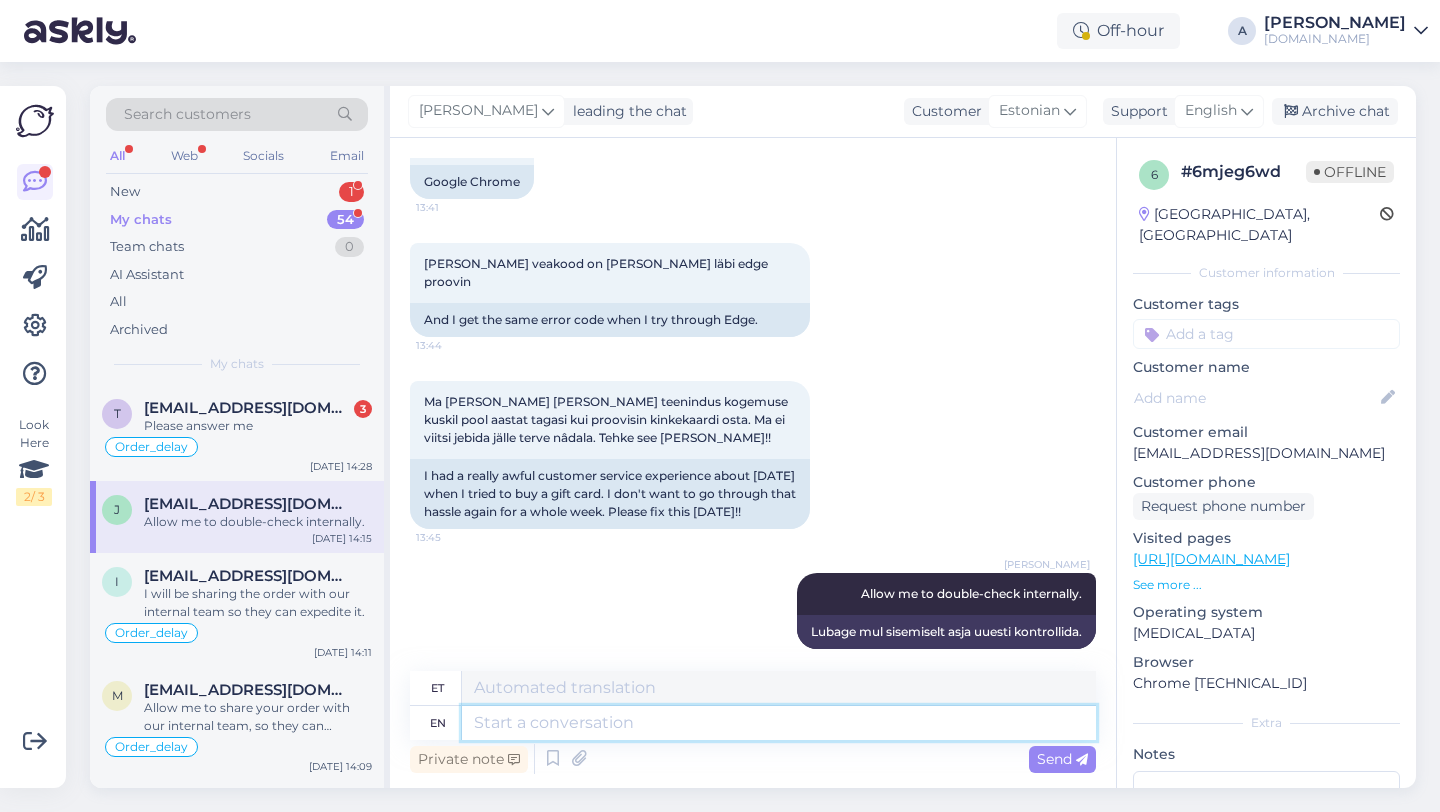 click at bounding box center [779, 723] 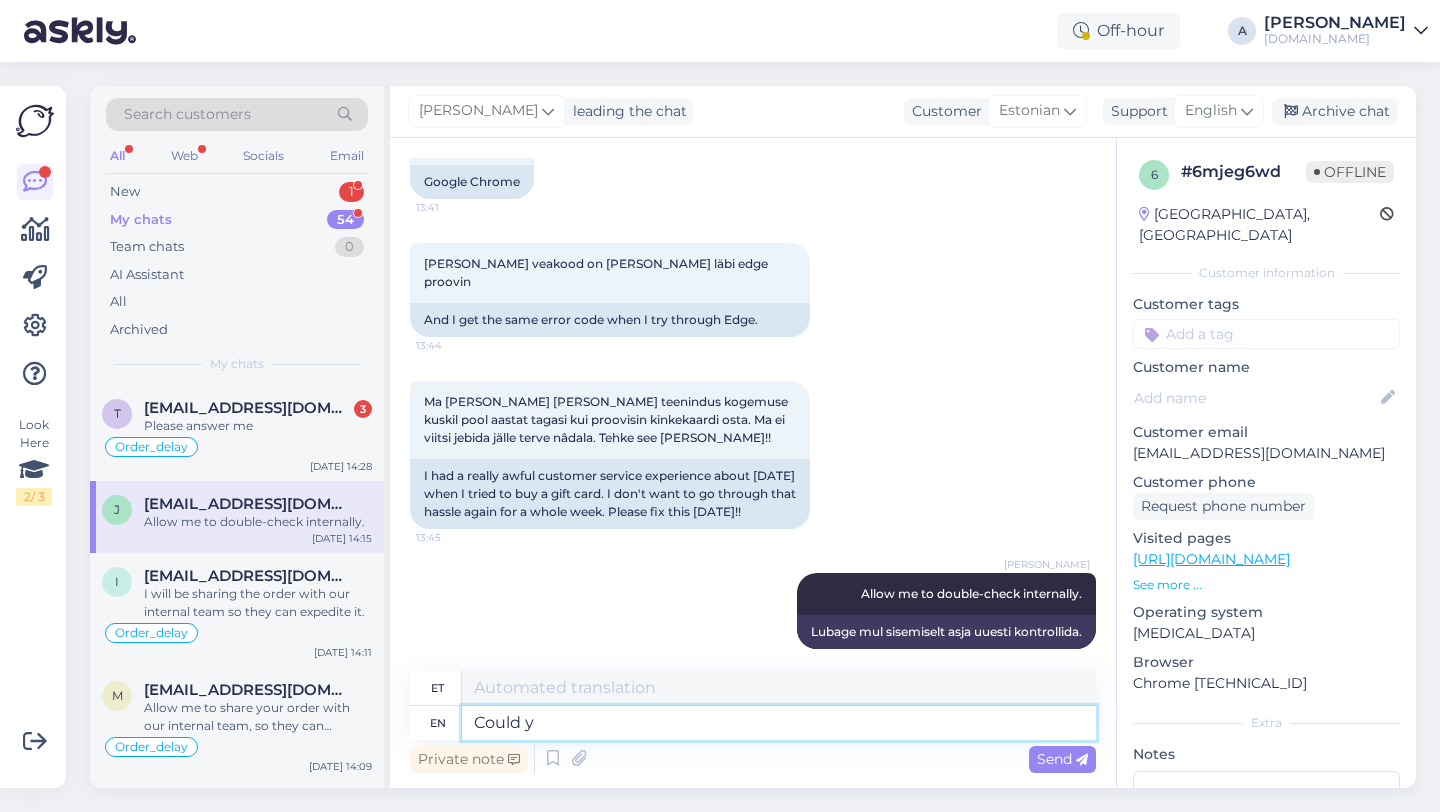 type on "Could yo" 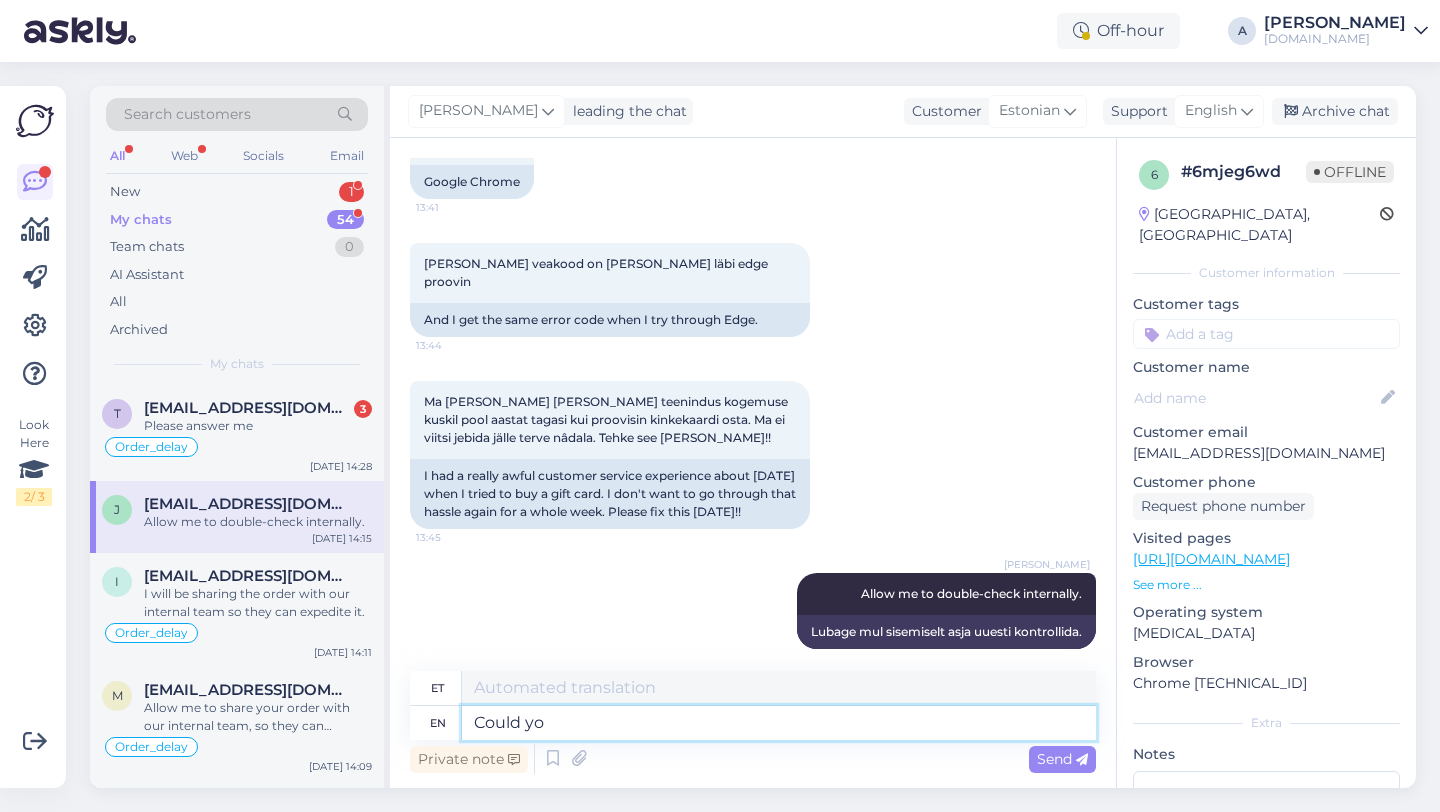 type on "Kas võiks" 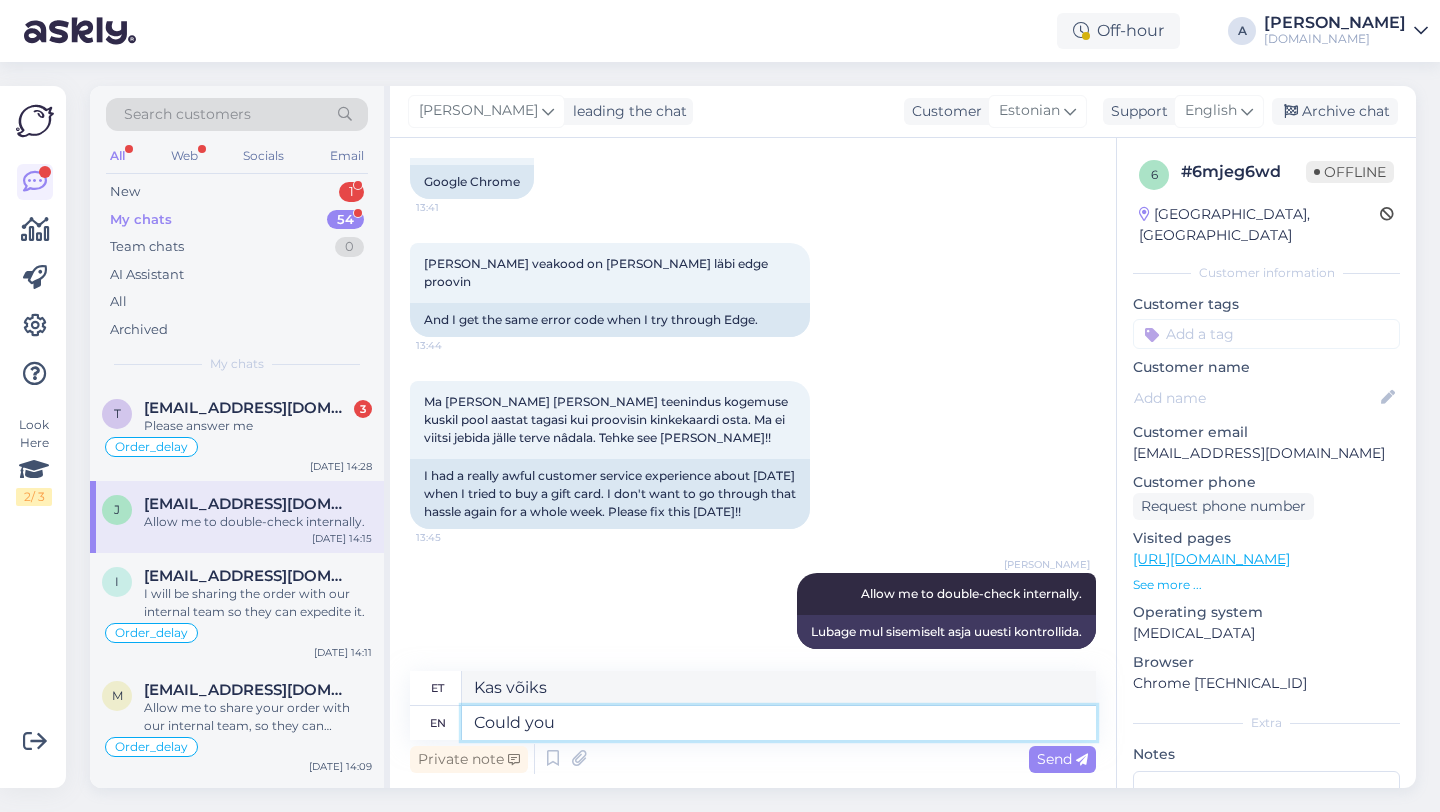 type on "Could you s" 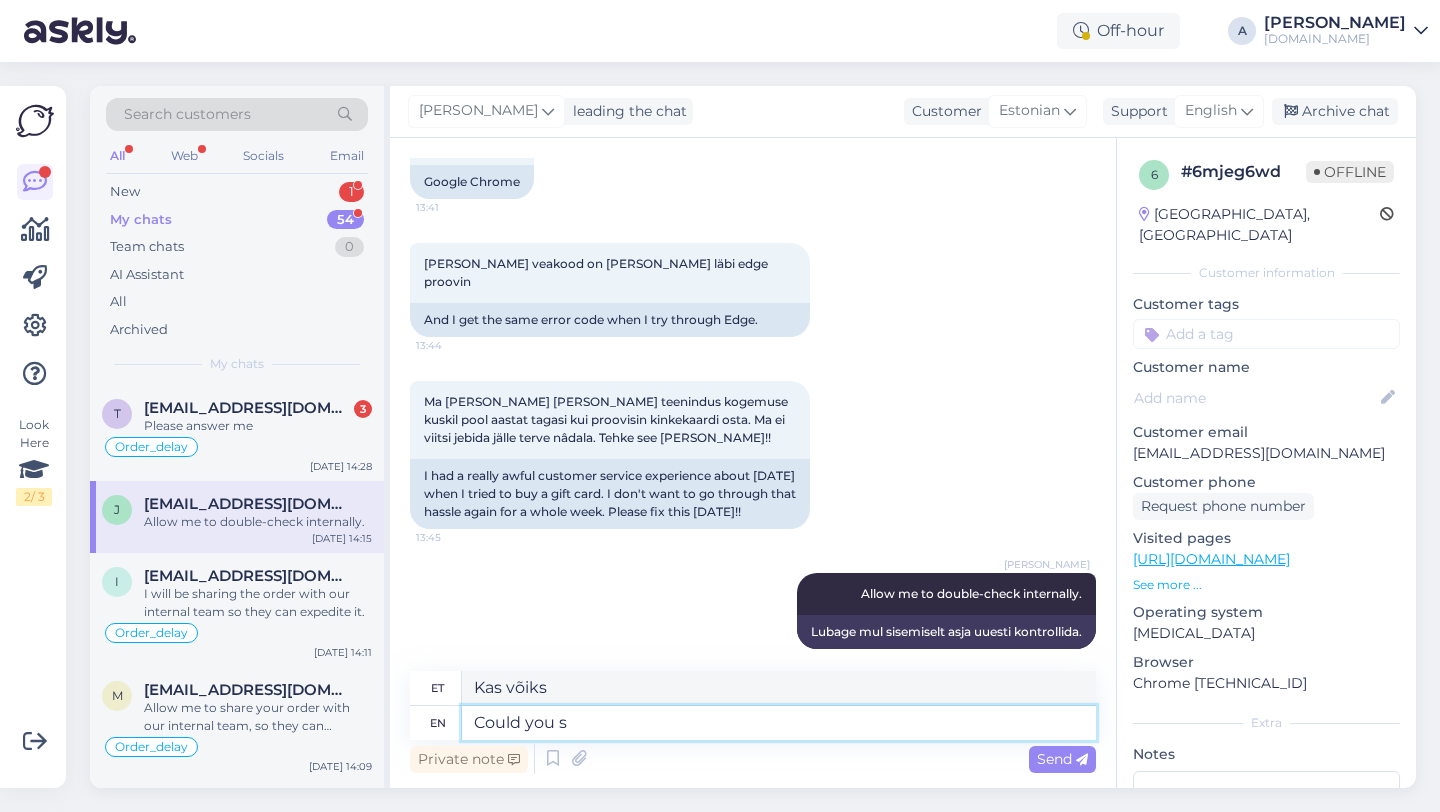 type on "Kas saaksite" 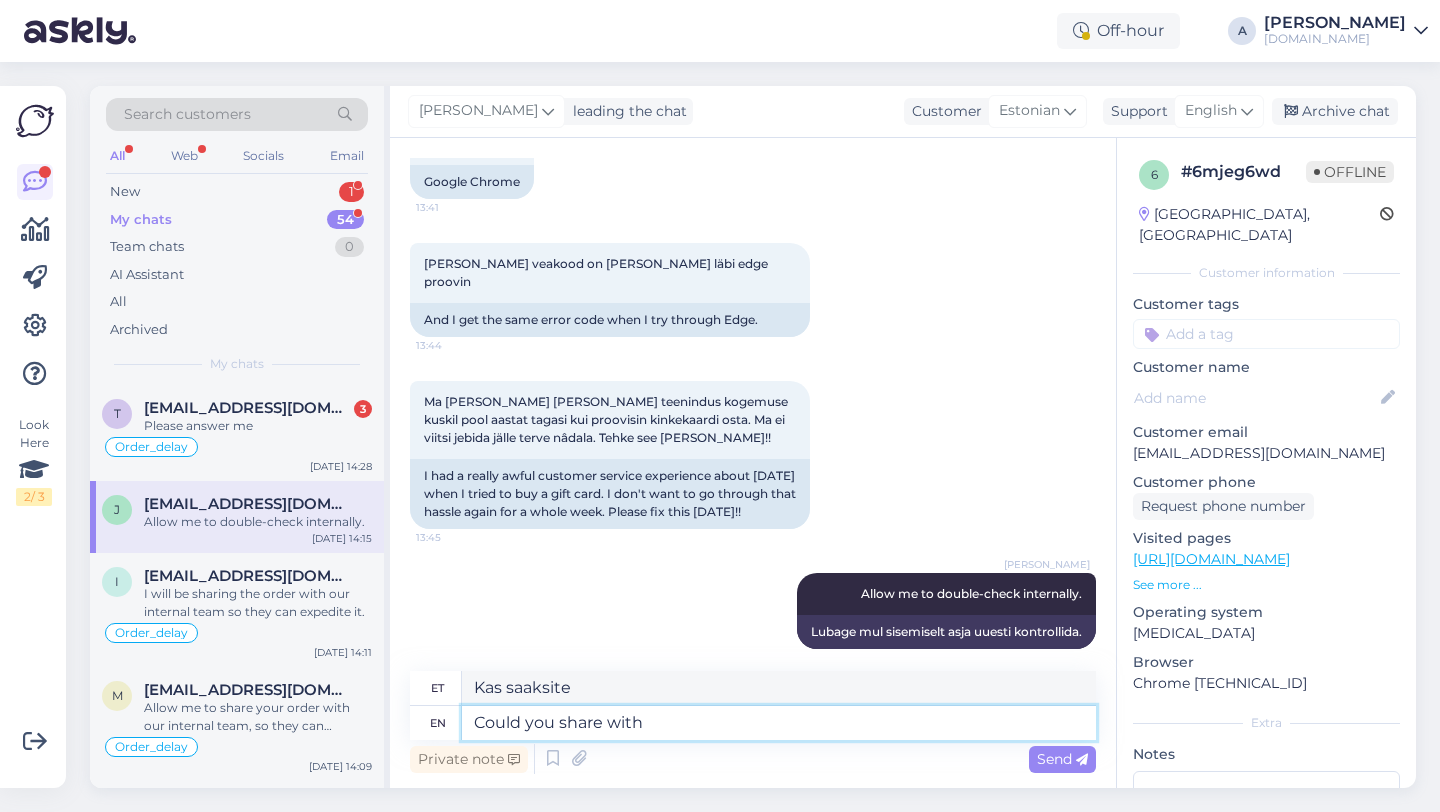 type on "Could you share with" 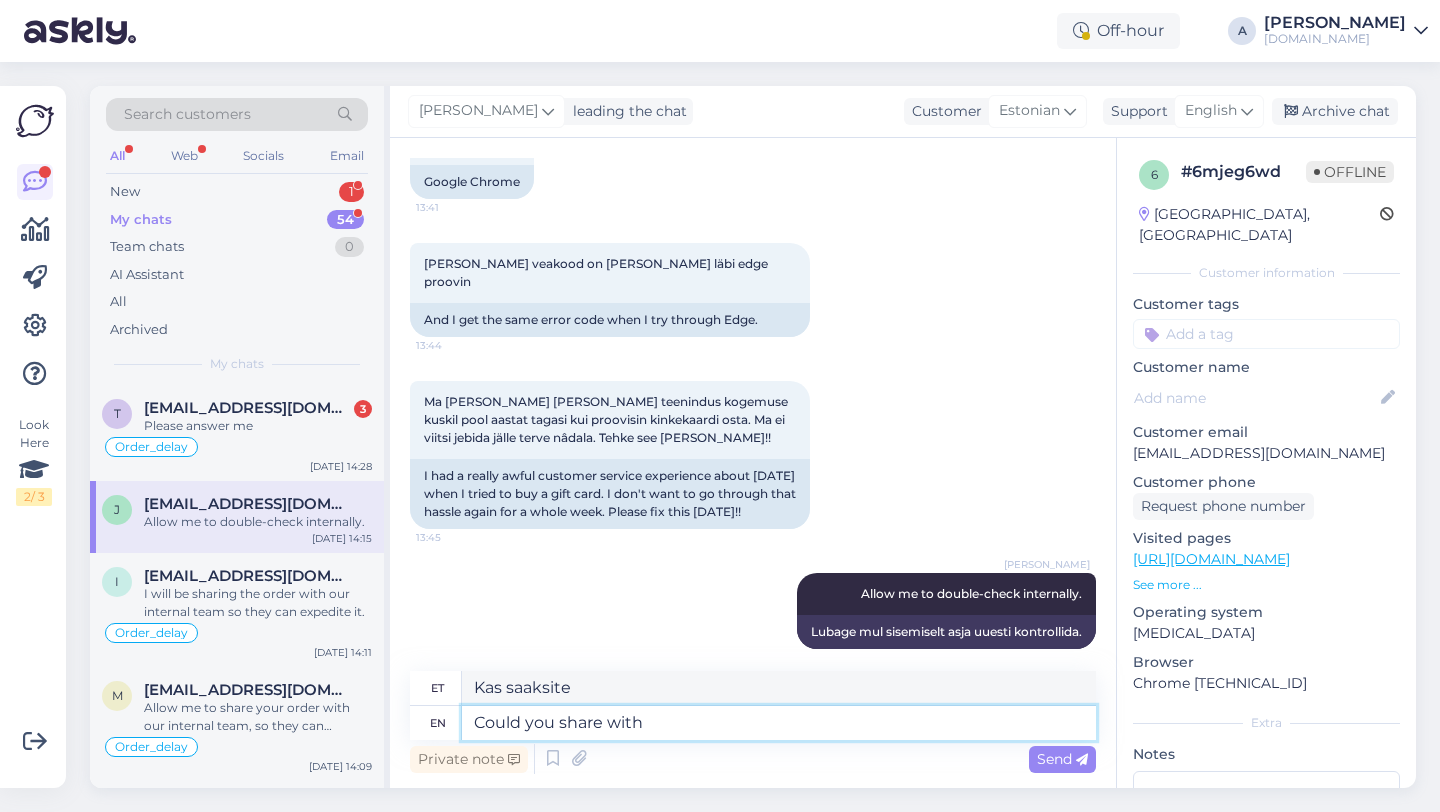 type on "Kas saaksite jagada?" 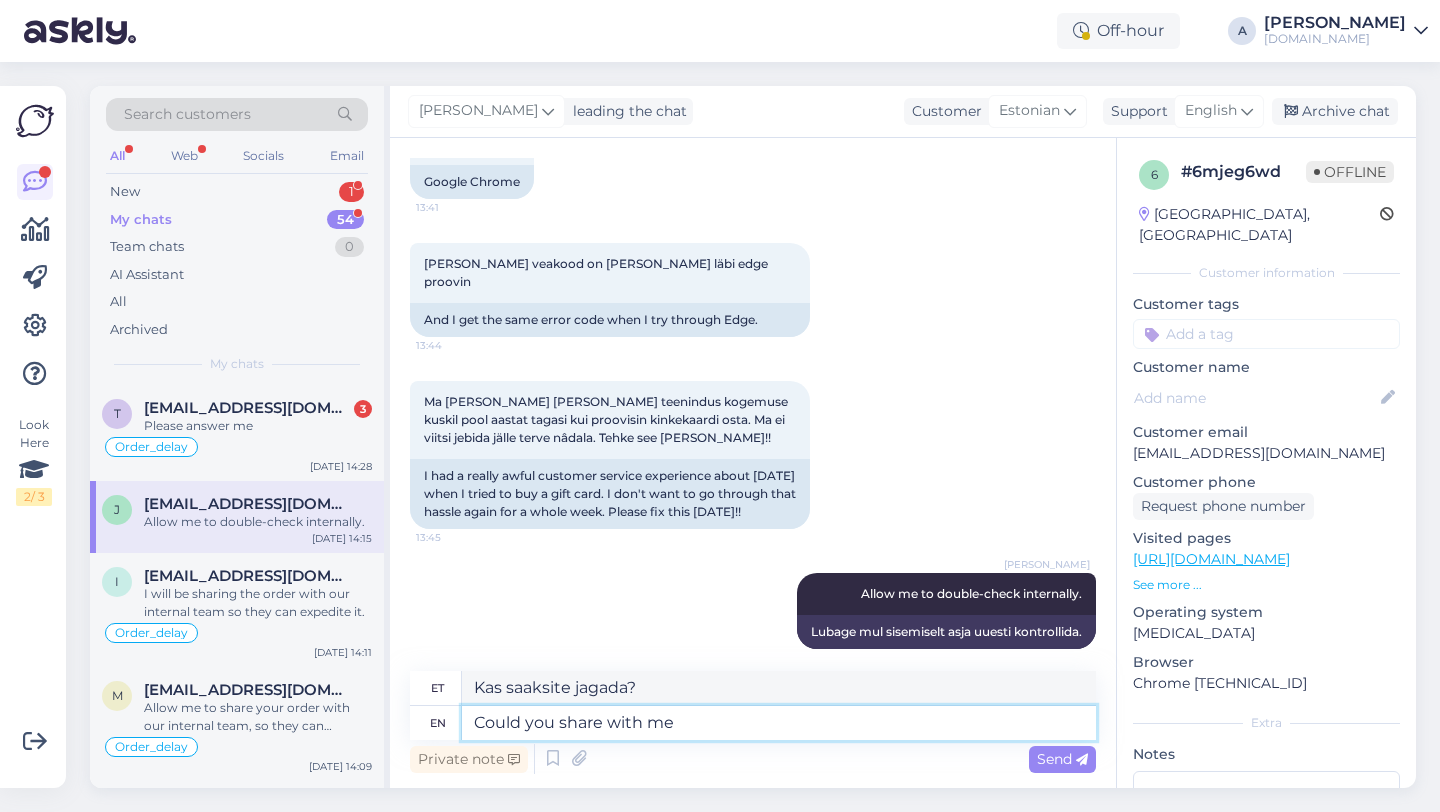 type on "Could you share with me" 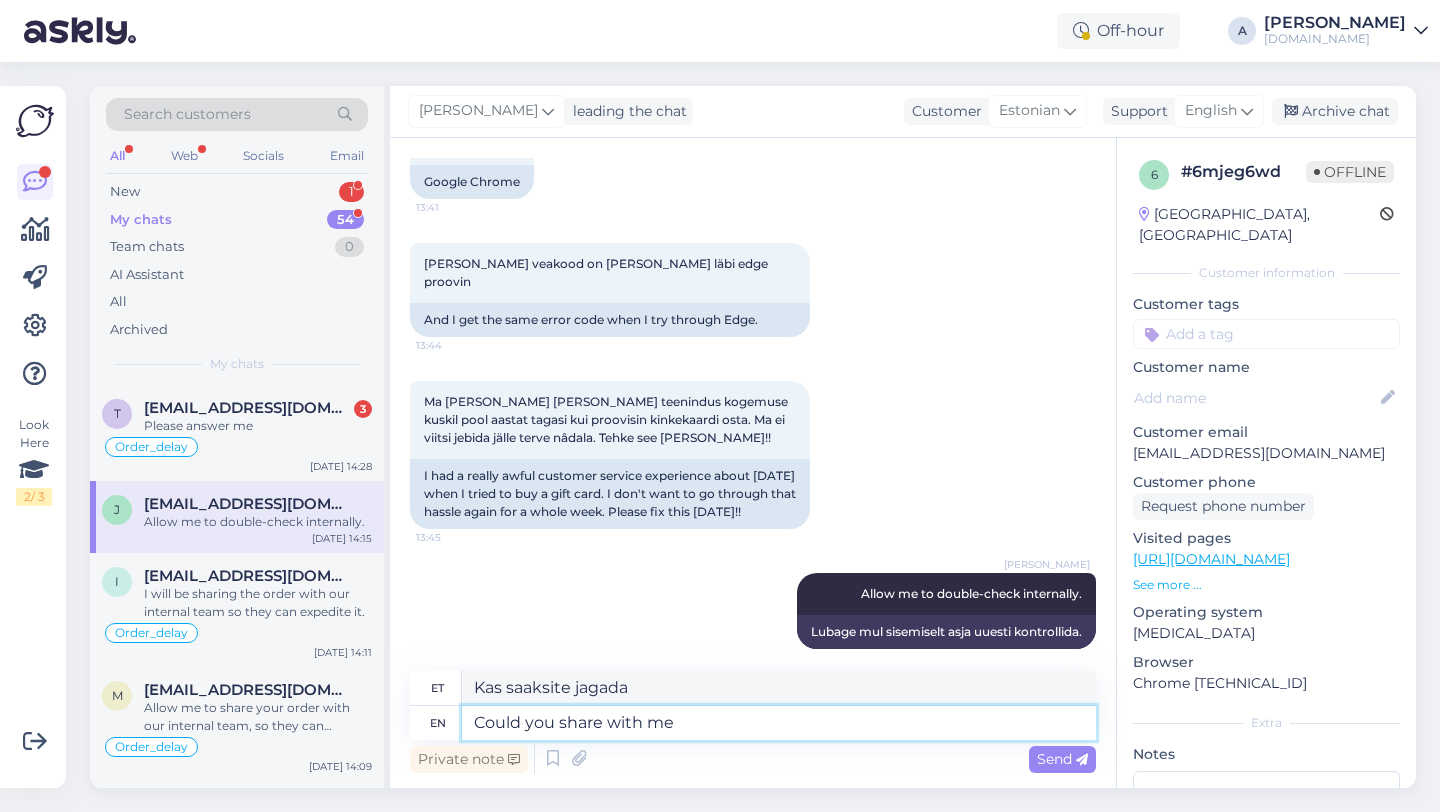 type on "Kas saaksite seda minuga jagada?" 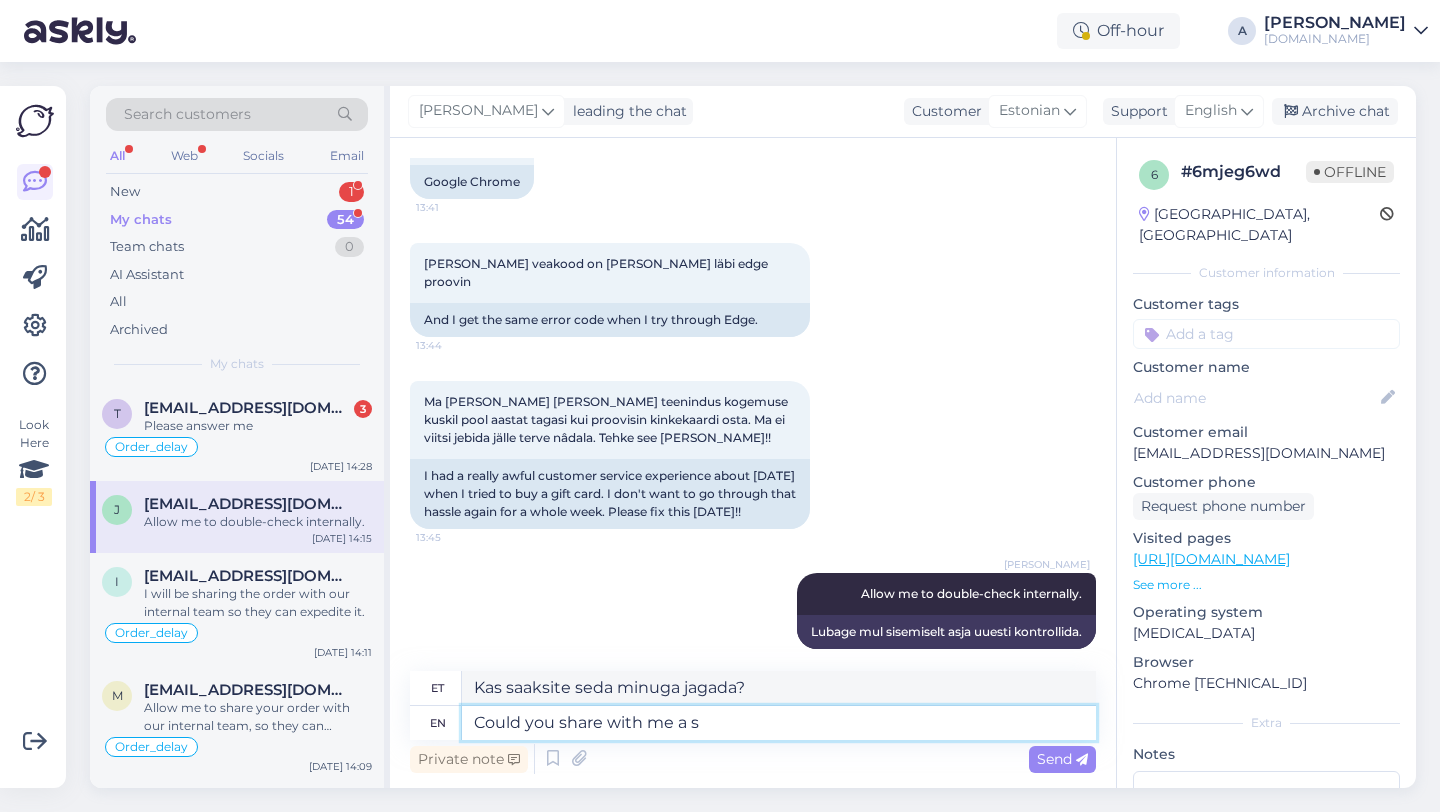 type on "Could you share with me a sc" 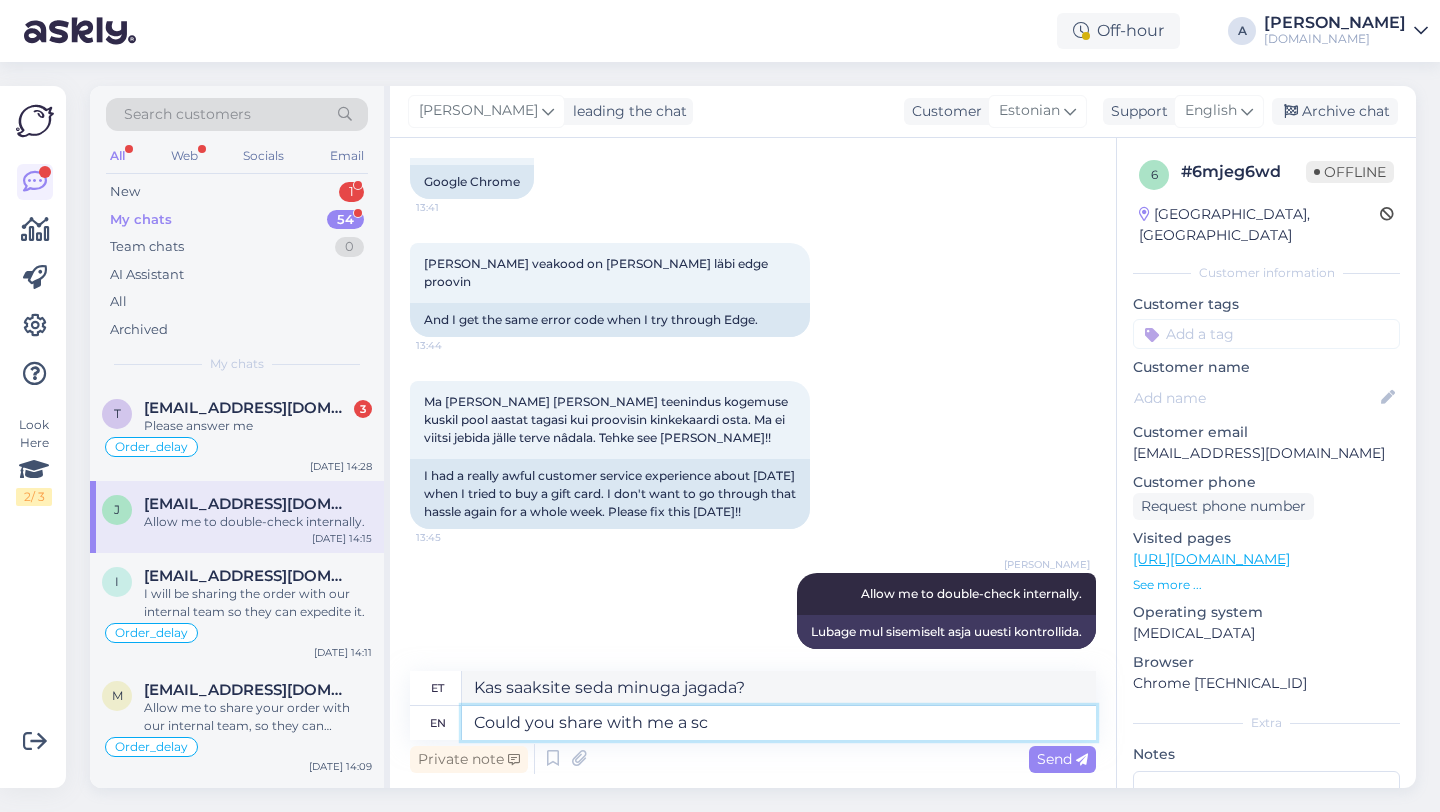 type on "Kas saaksite minuga jagada ühte" 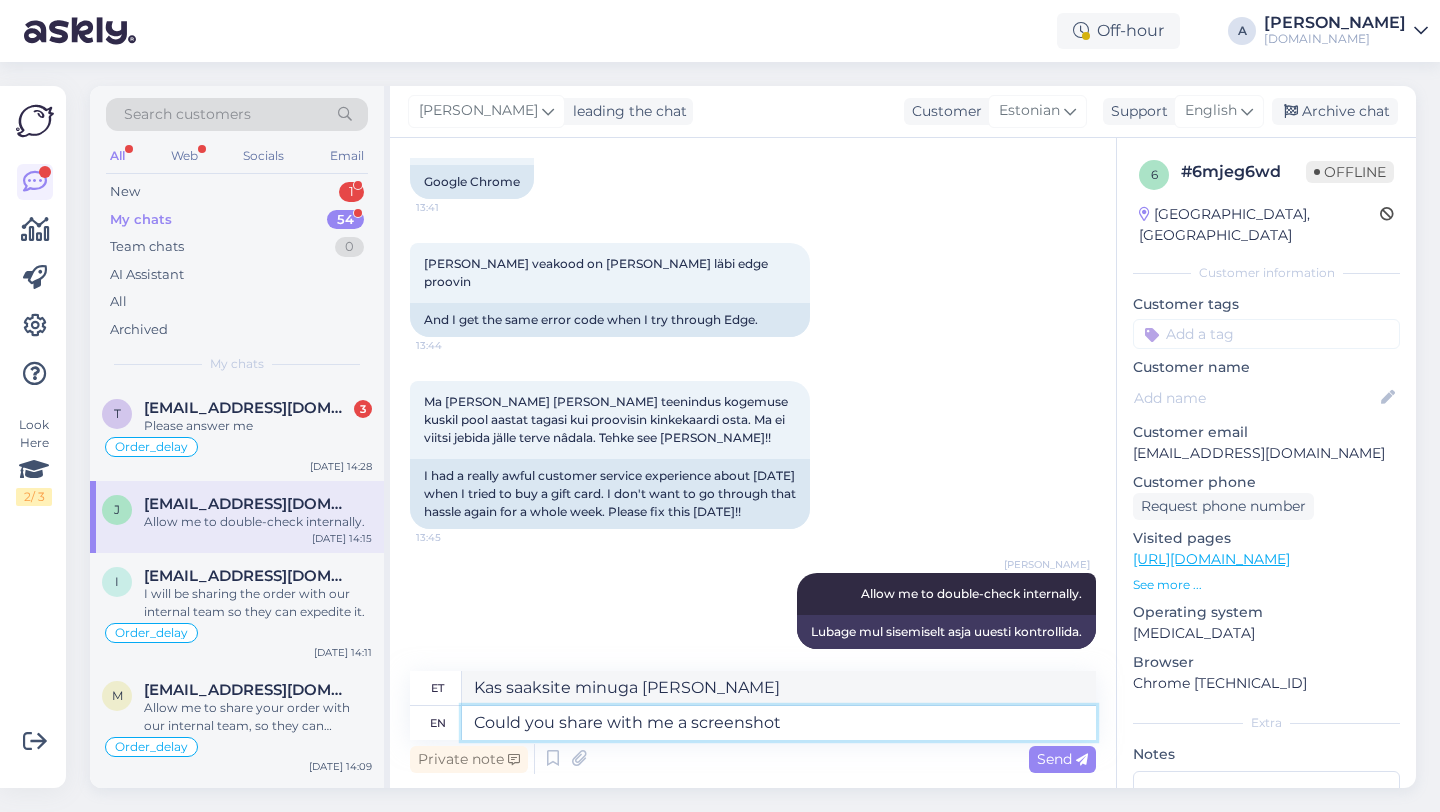 type on "Could you share with me a screenshot" 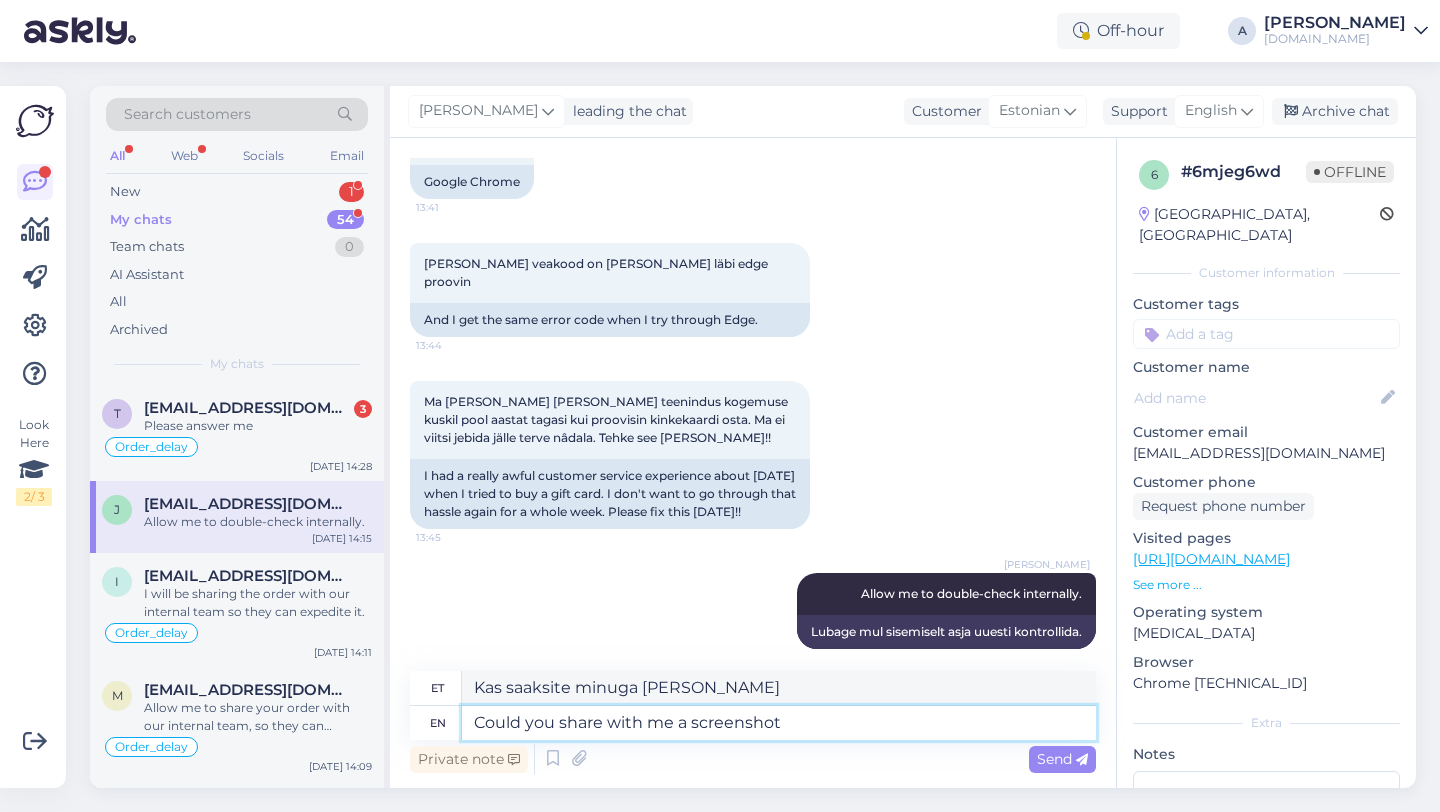 type on "Kas saaksite minuga jagada ekraanipilti?" 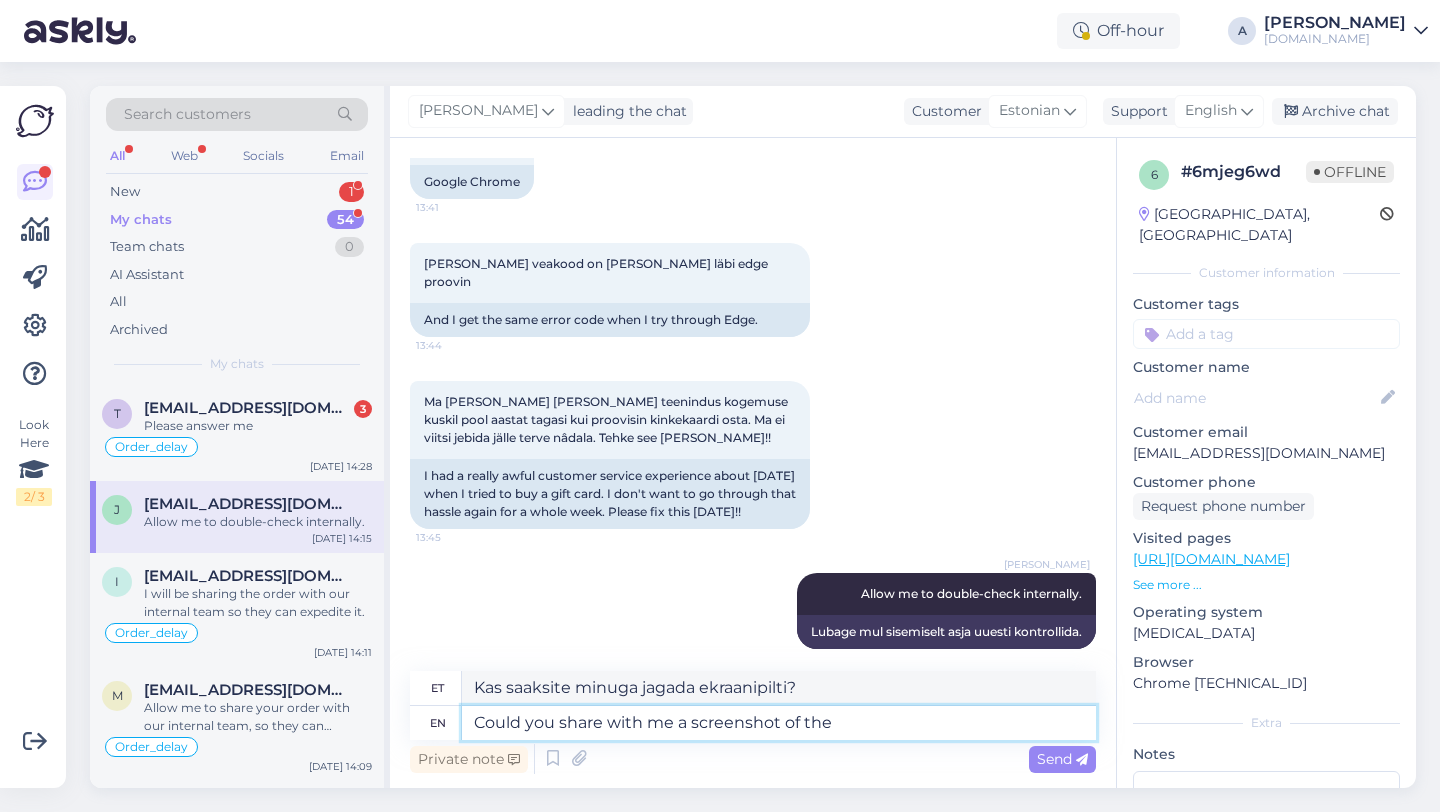 type on "Could you share with me a screenshot of the" 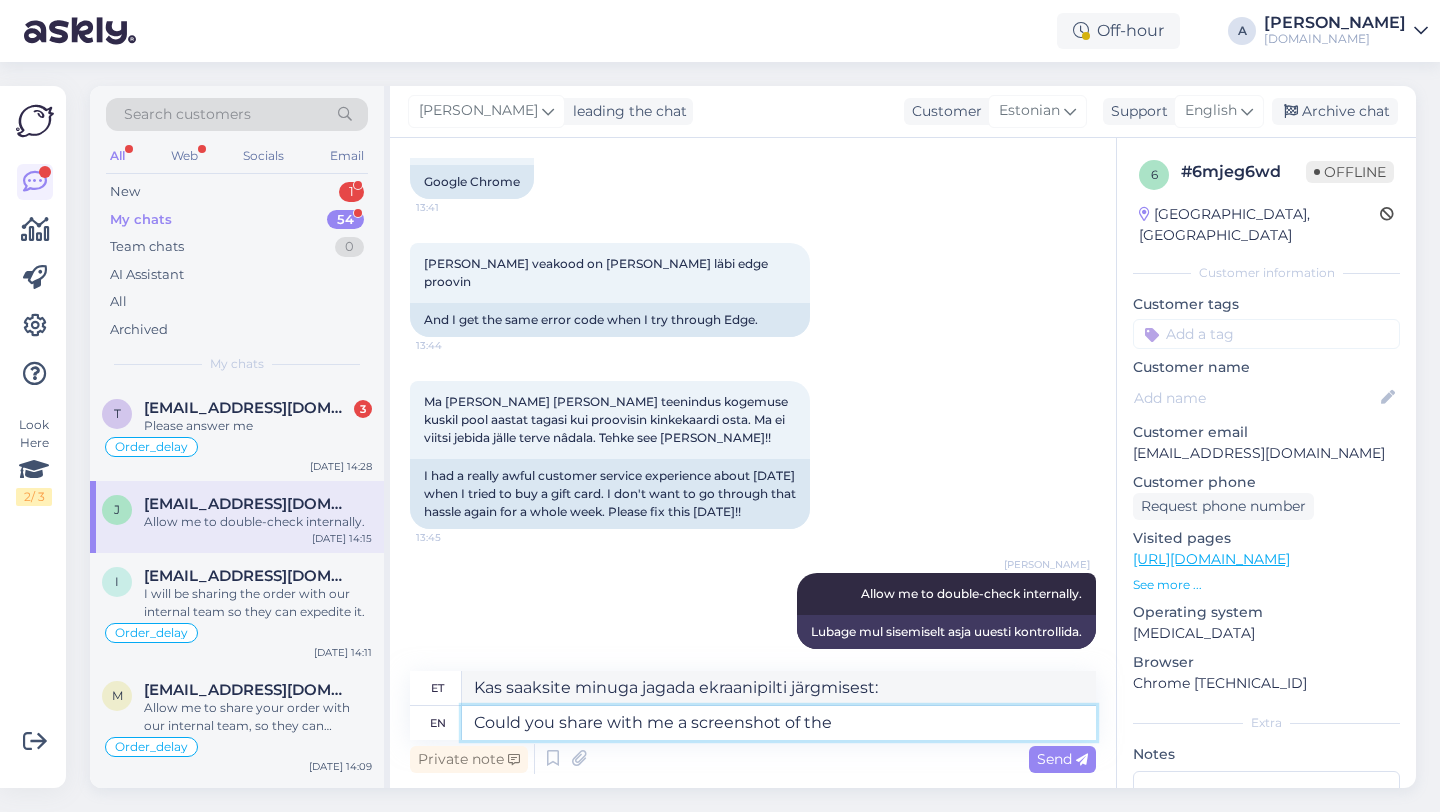 type on "Could you share with me a screenshot of the e" 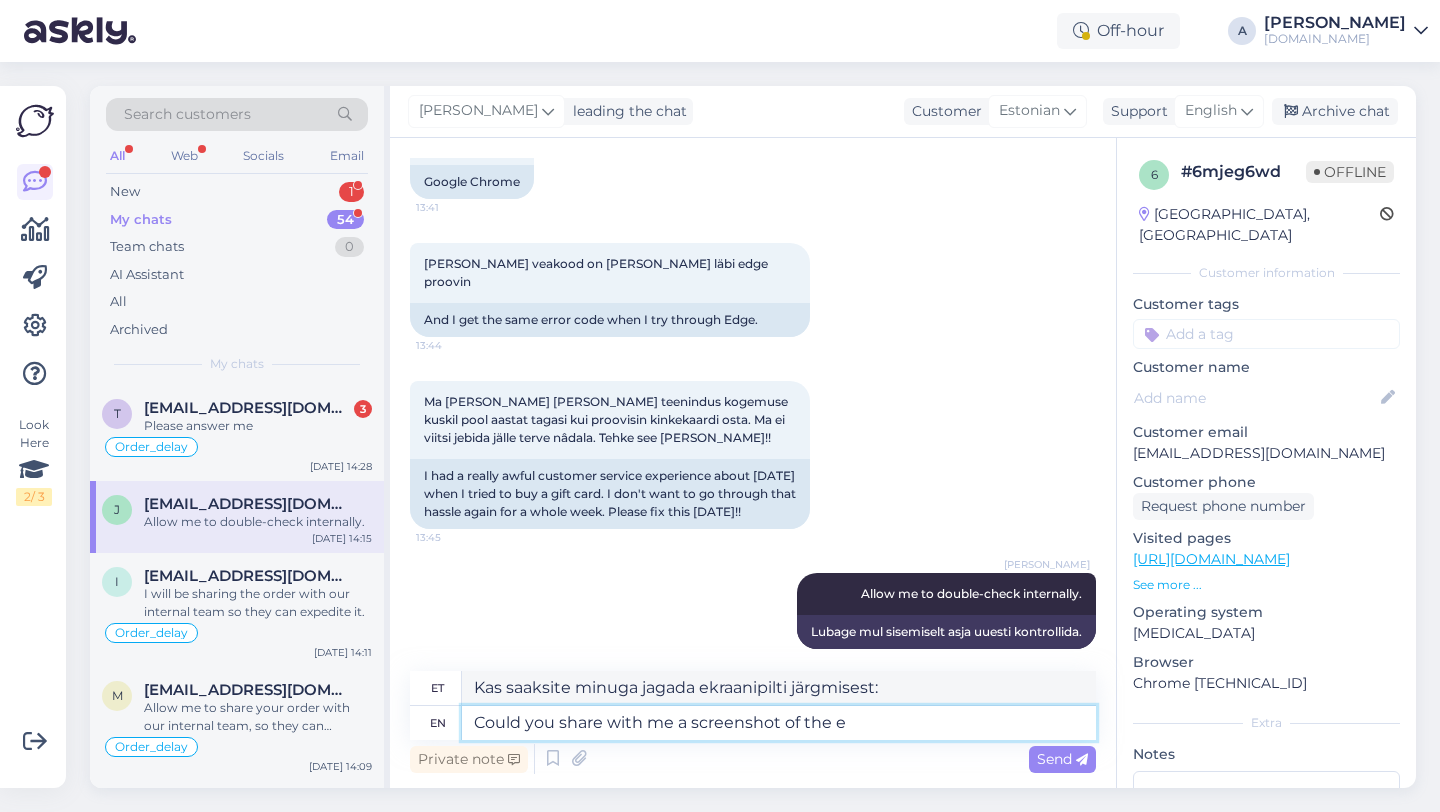 type on "Kas saaksite minuga jagada ekraanipilti" 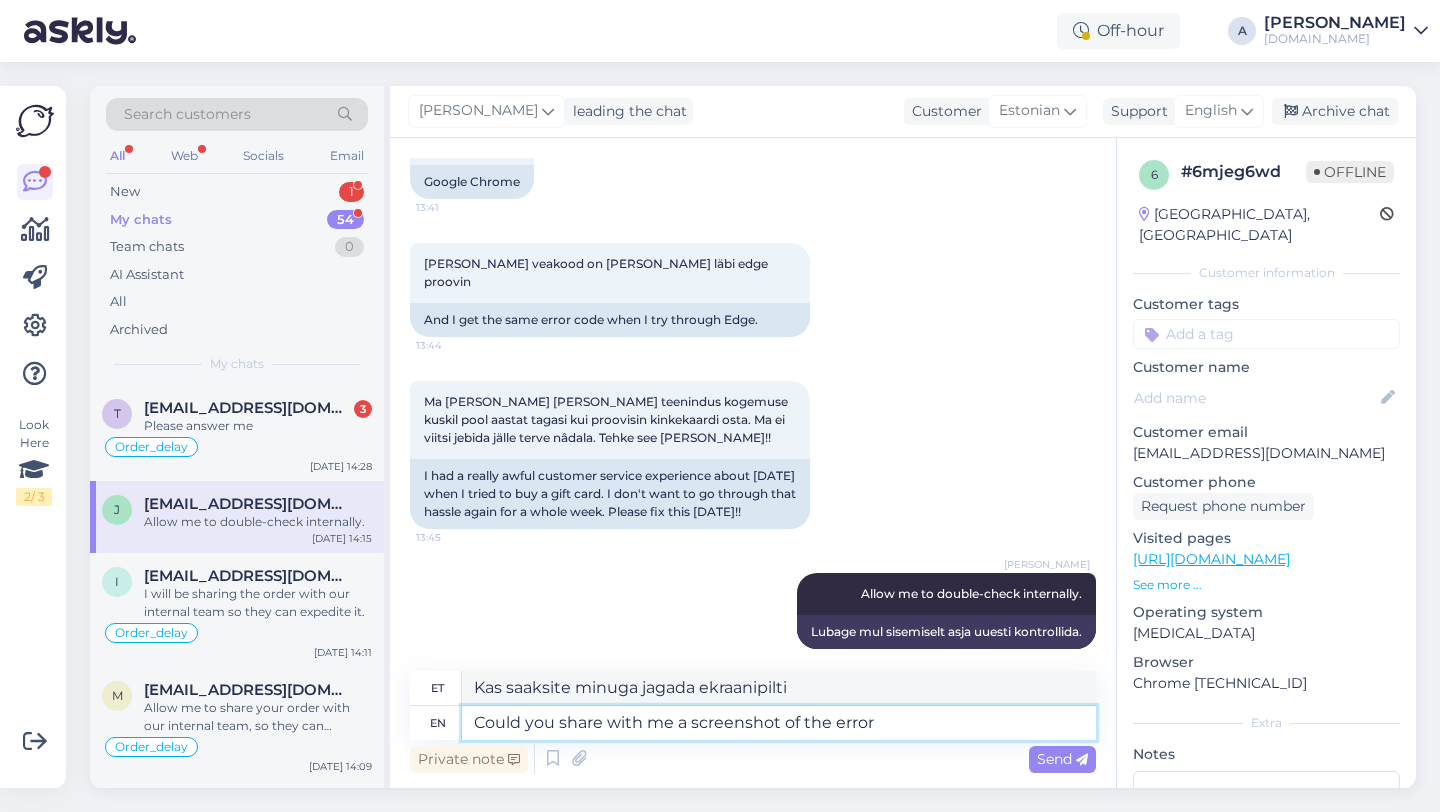 type on "Could you share with me a screenshot of the error?" 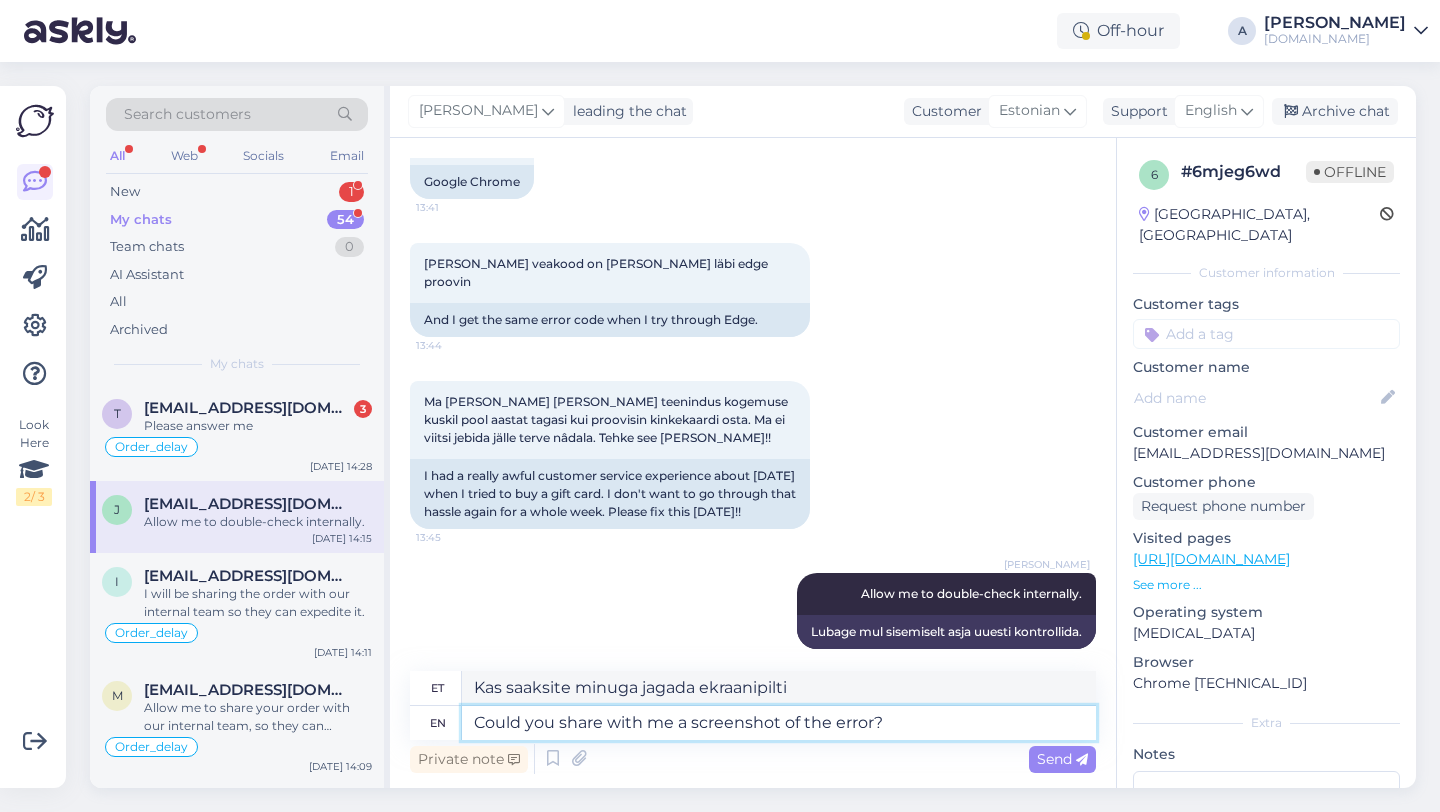 type on "Kas saaksite mulle jagada ekraanipilti veast?" 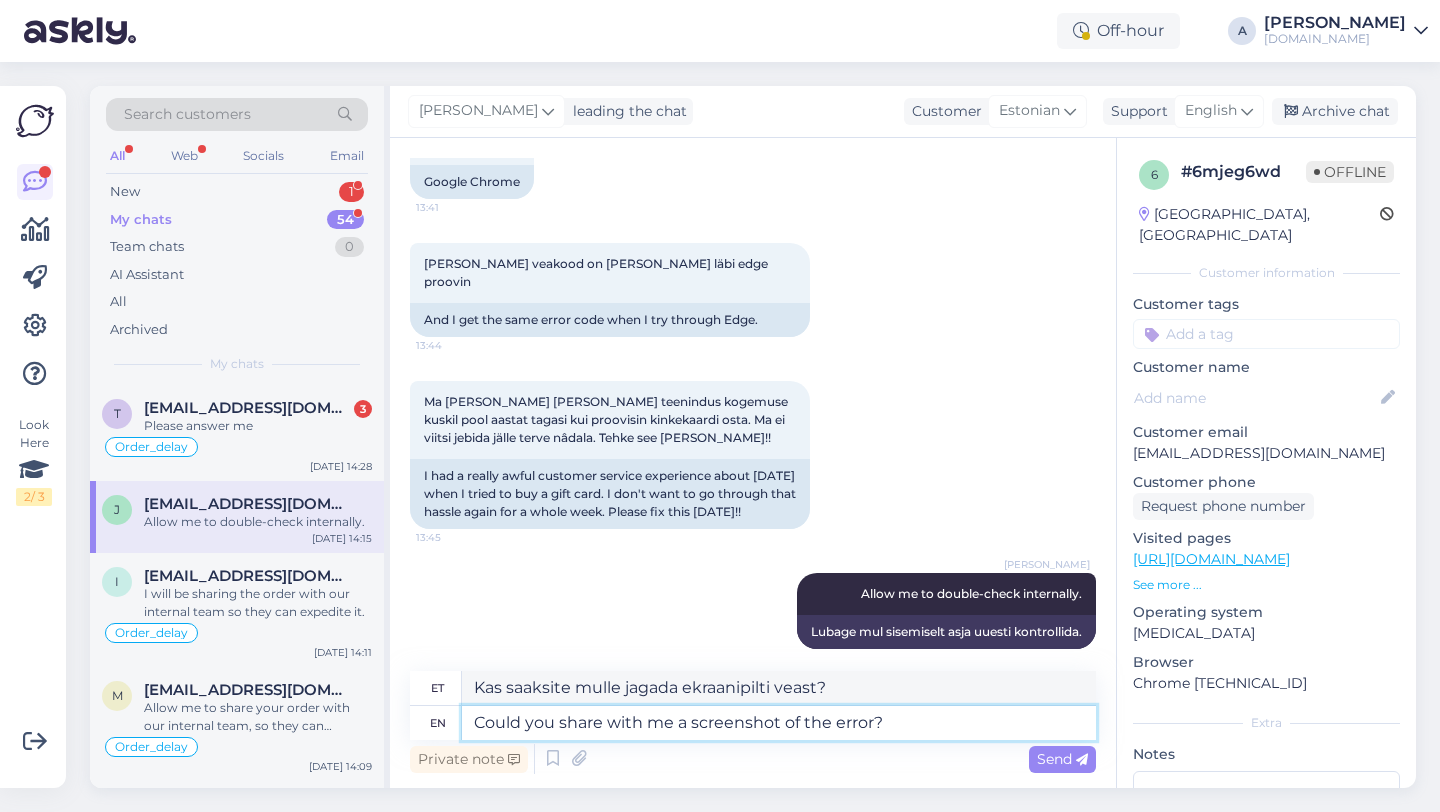 type on "Could you share with me a screenshot of the error?" 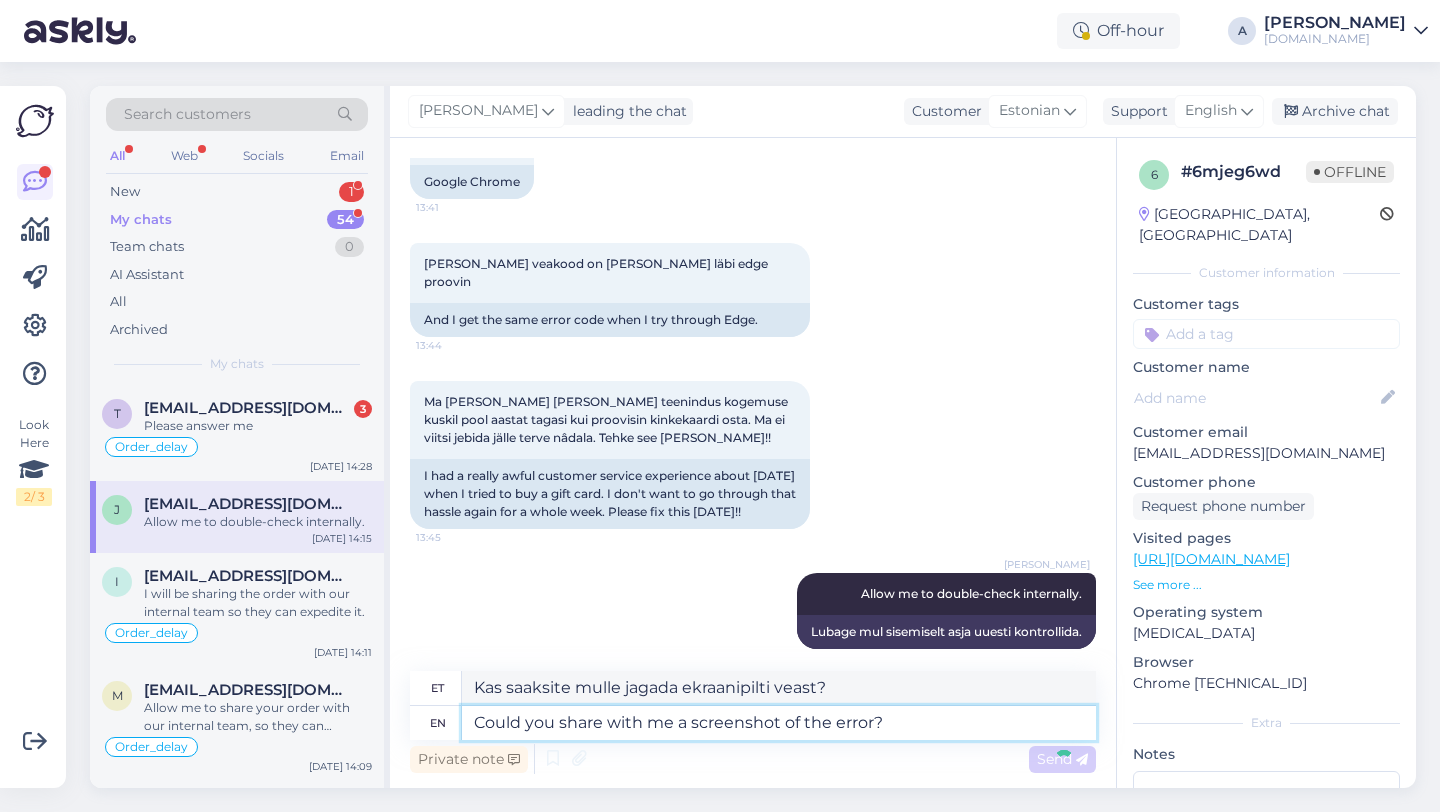 type 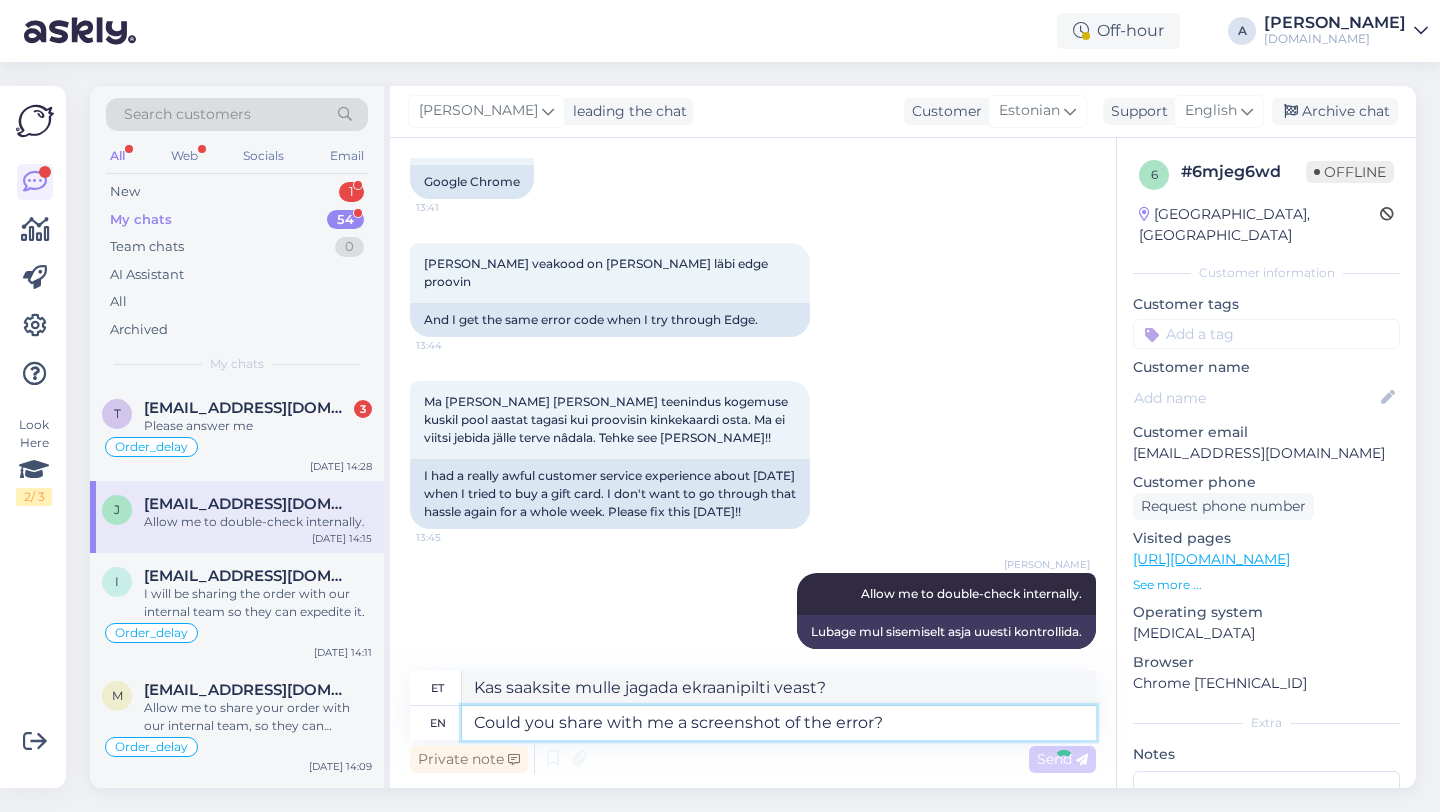 type 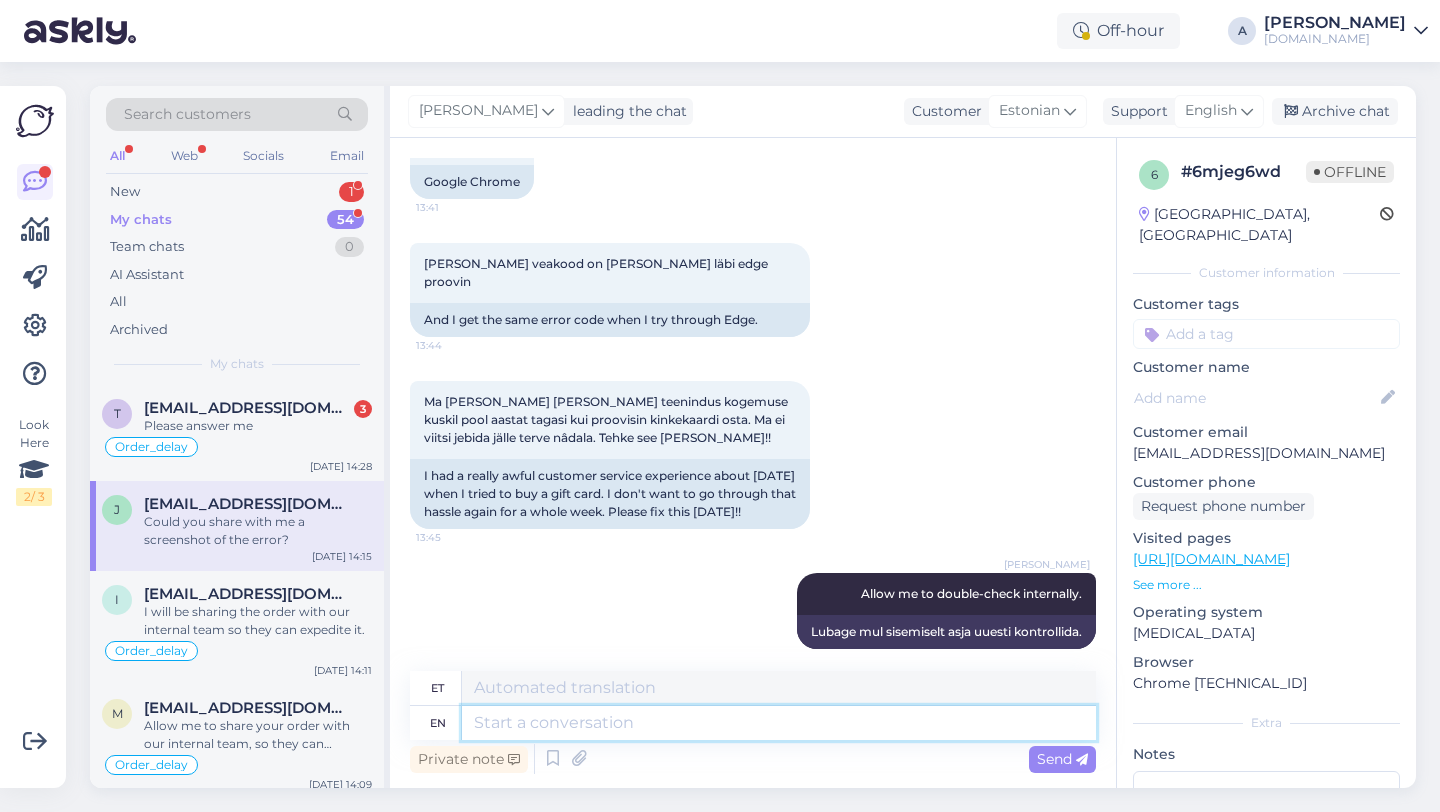 scroll, scrollTop: 1041, scrollLeft: 0, axis: vertical 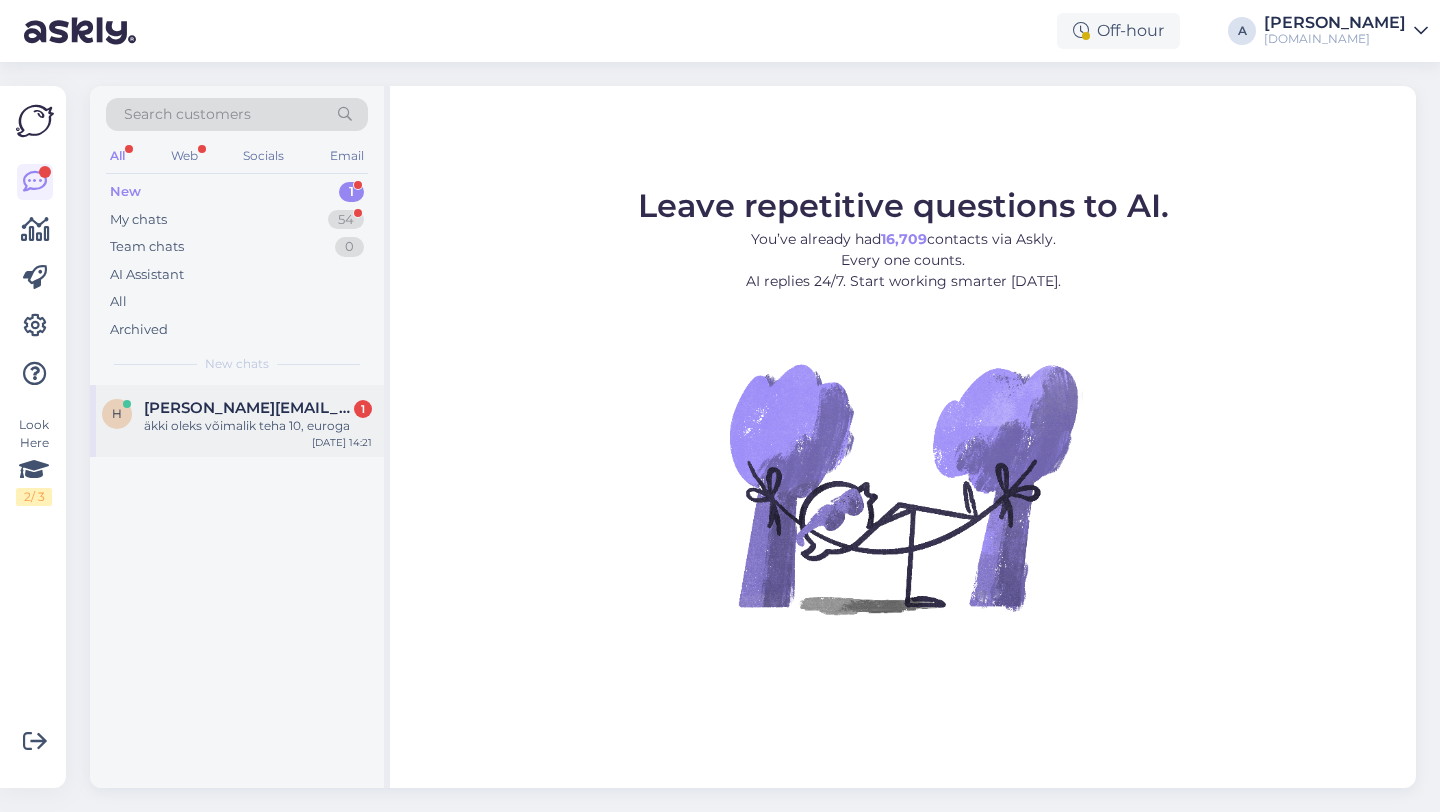 click on "äkki oleks võimalik teha 10, euroga" at bounding box center (258, 426) 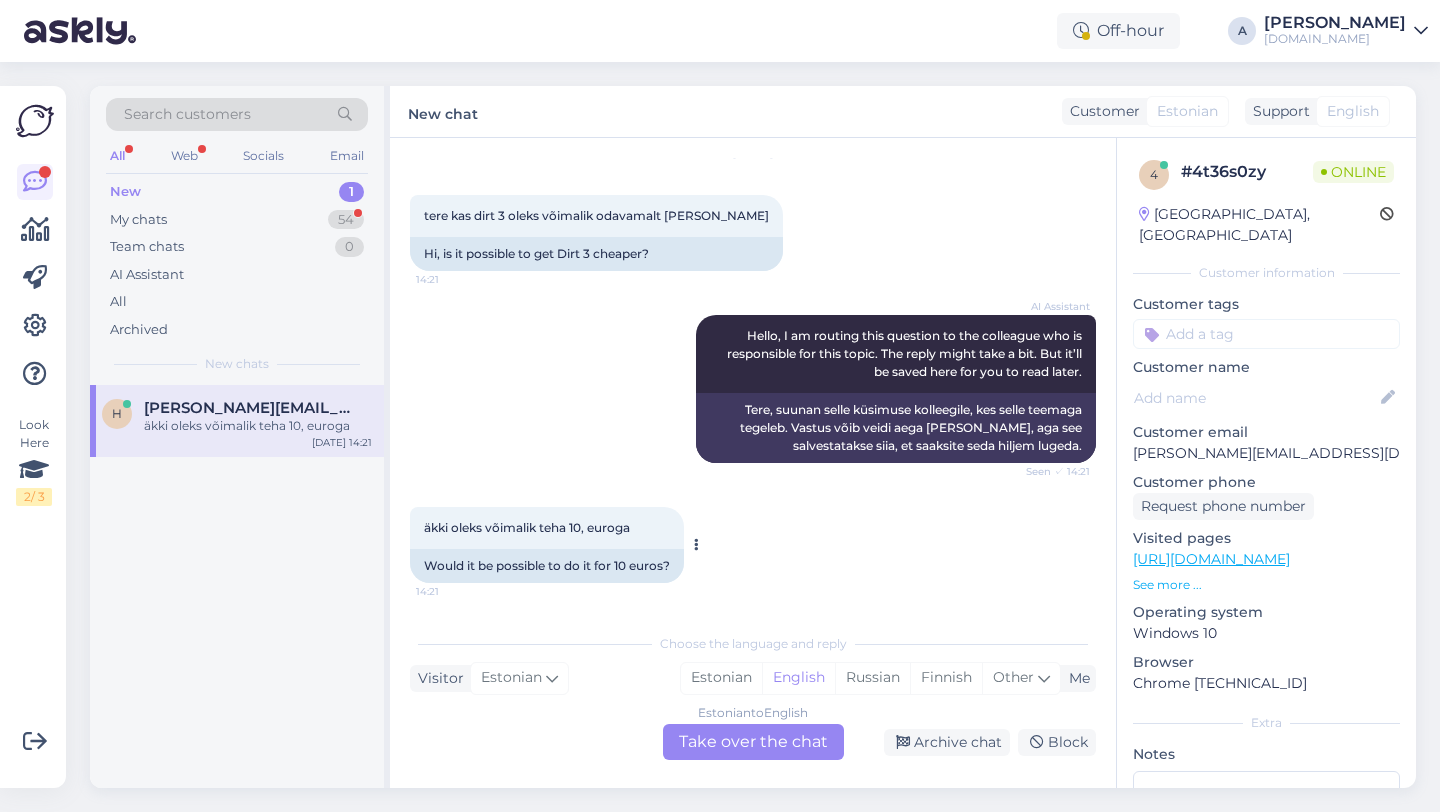 scroll, scrollTop: 65, scrollLeft: 0, axis: vertical 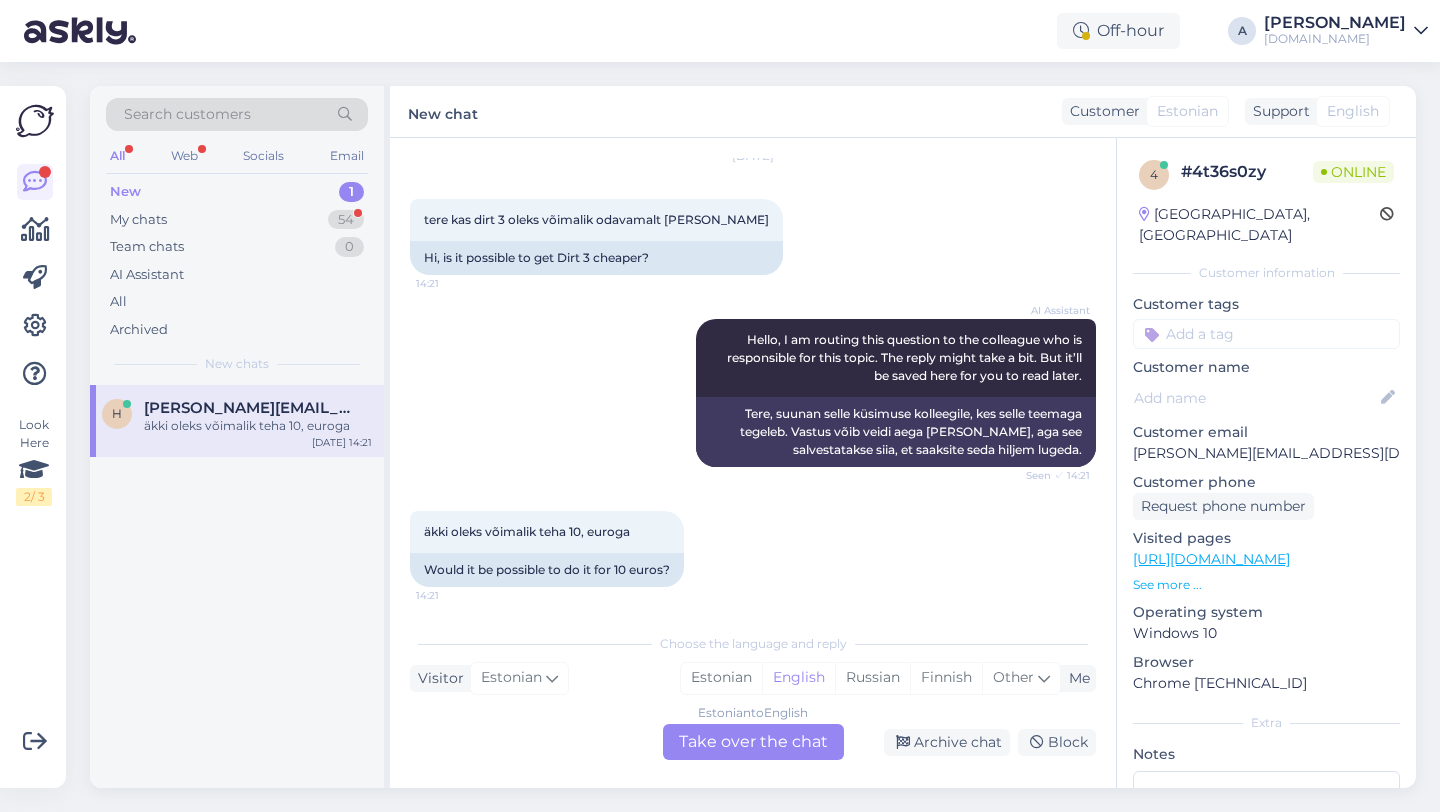click on "Estonian  to  English Take over the chat" at bounding box center (753, 742) 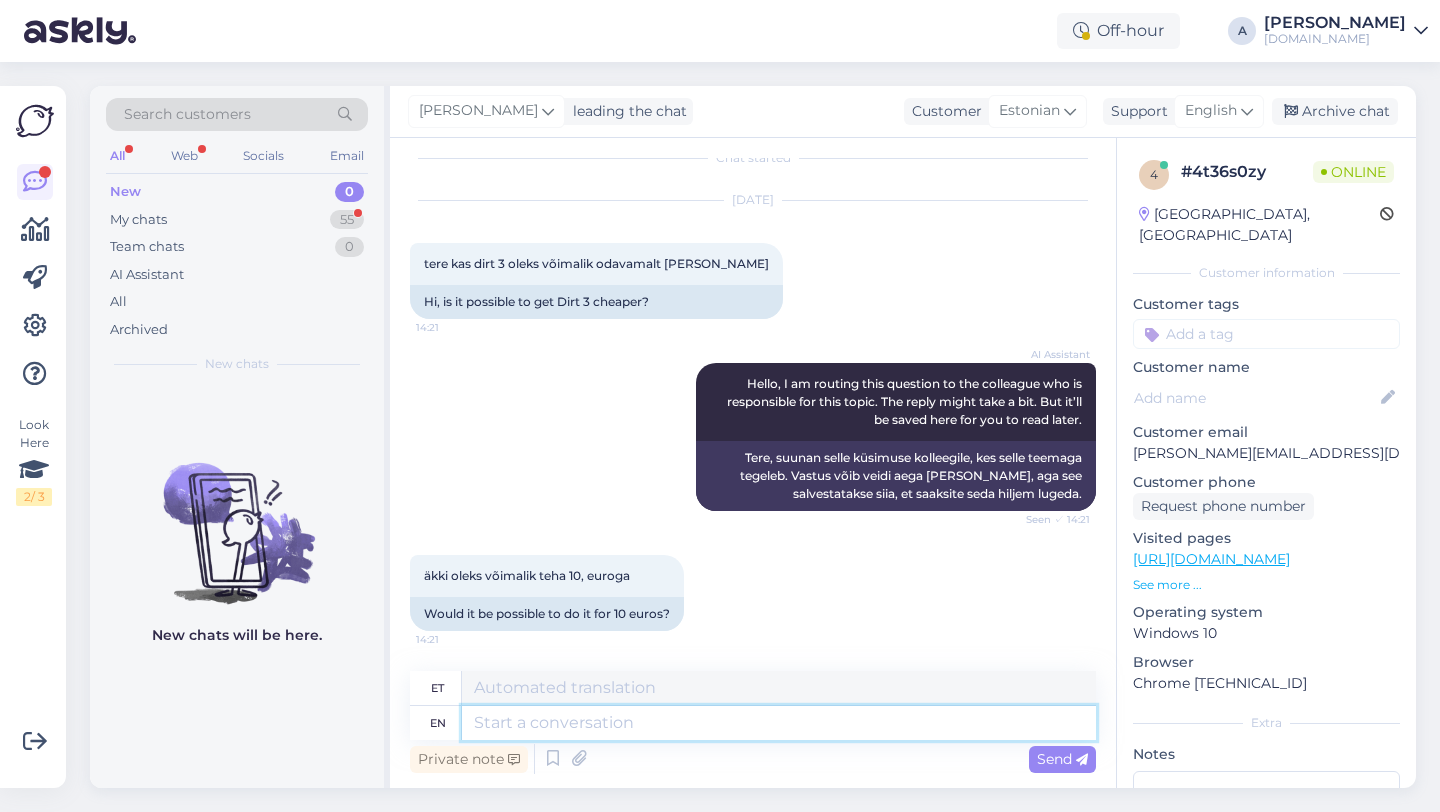 click at bounding box center (779, 723) 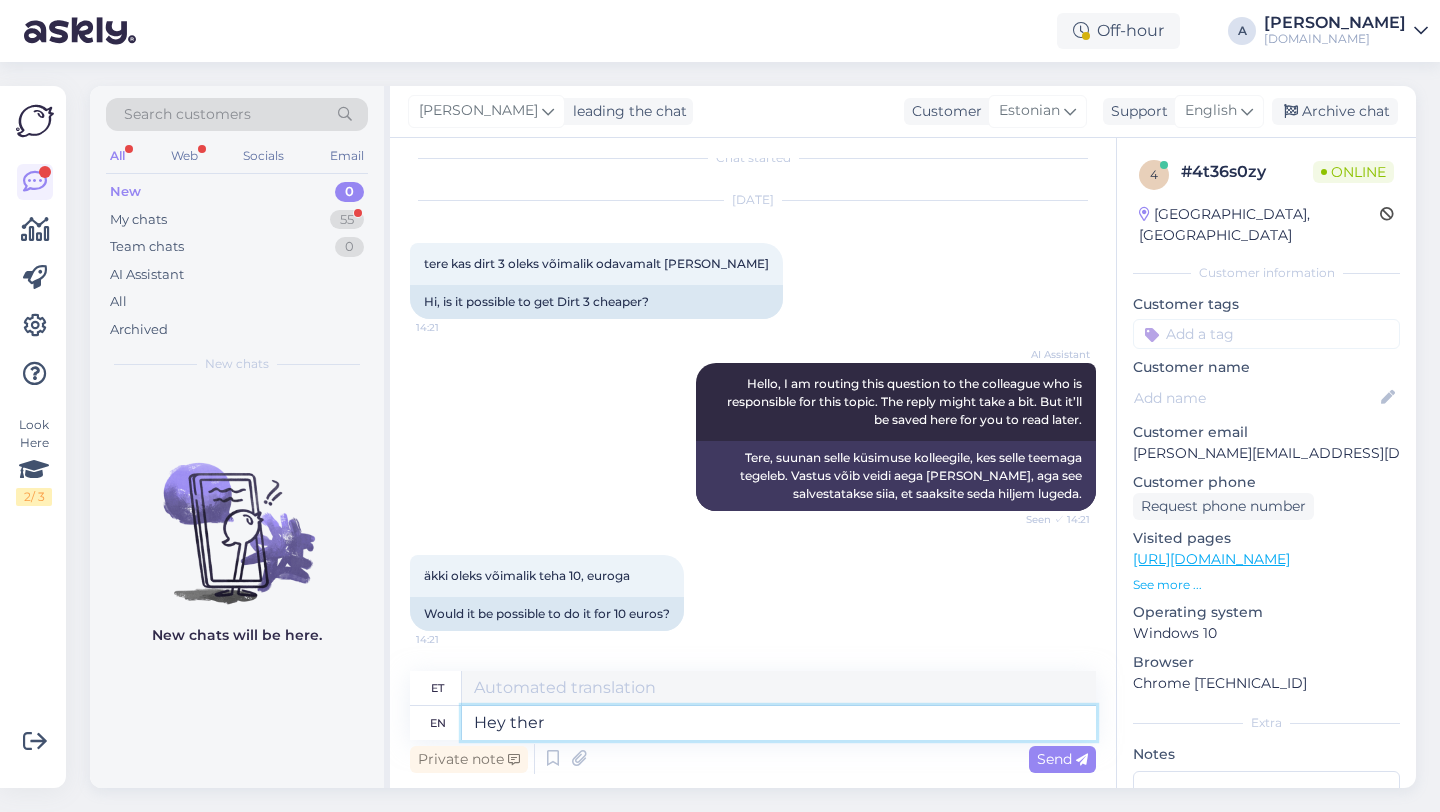 type on "Hey there" 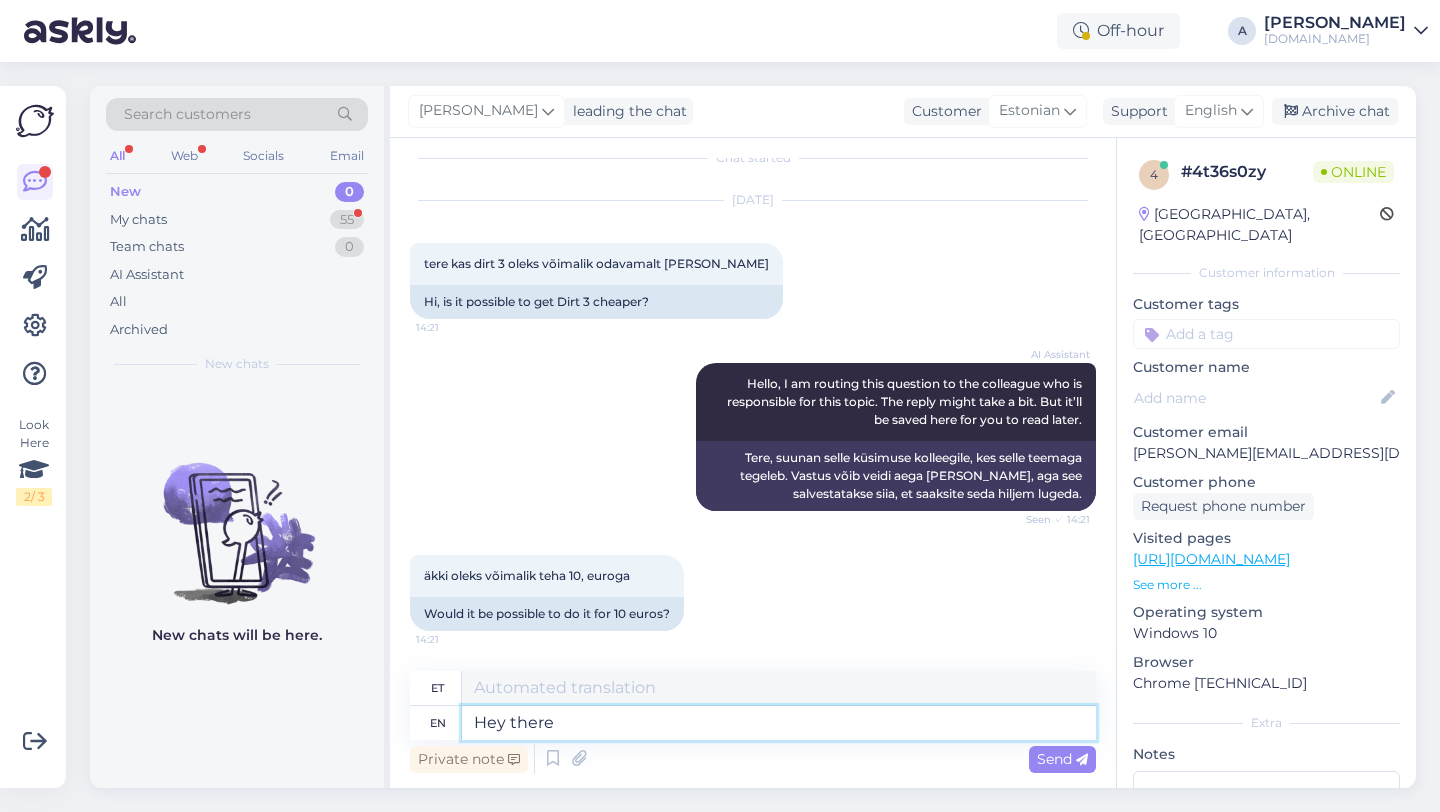 type on "Hei" 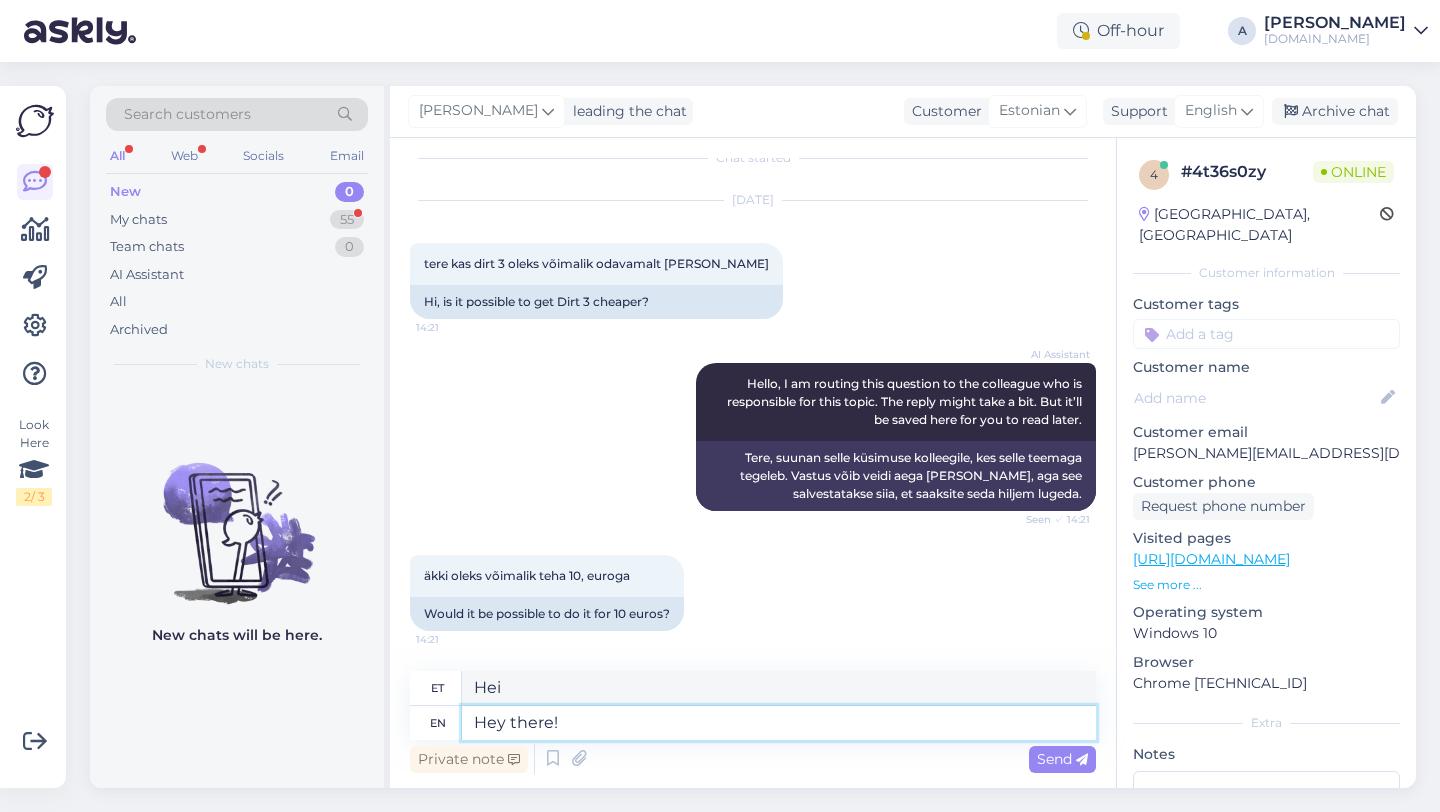 type on "Hey there!" 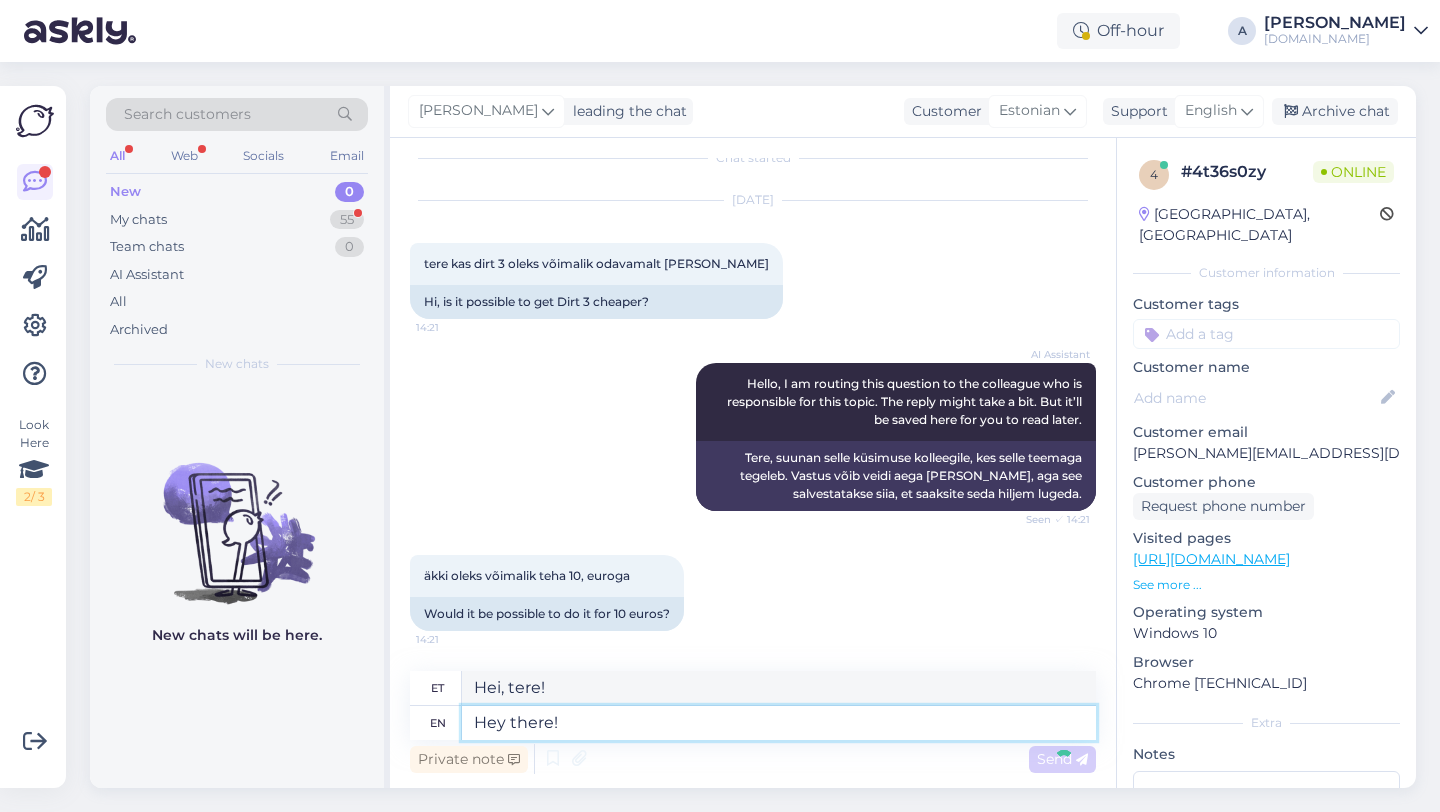 type 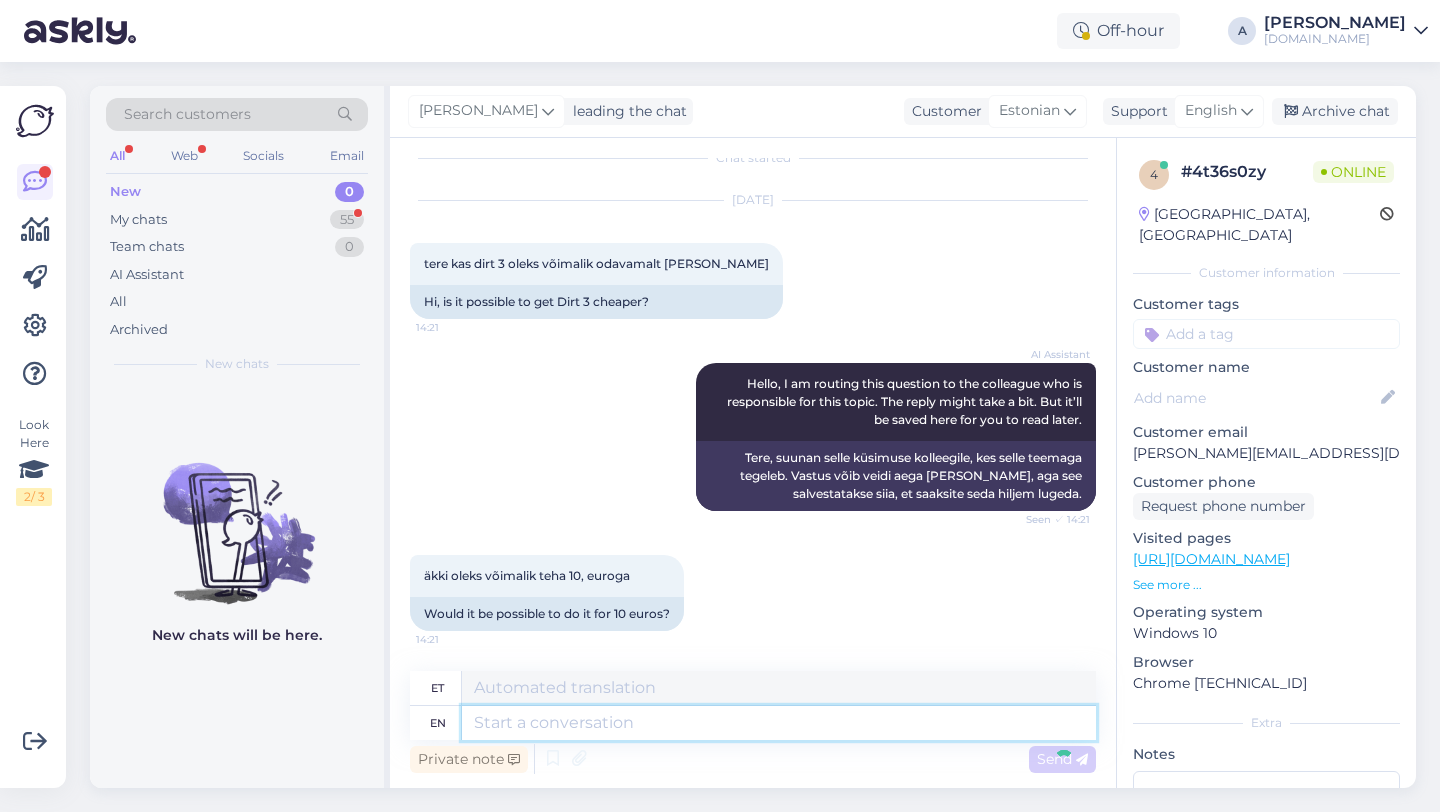 scroll, scrollTop: 141, scrollLeft: 0, axis: vertical 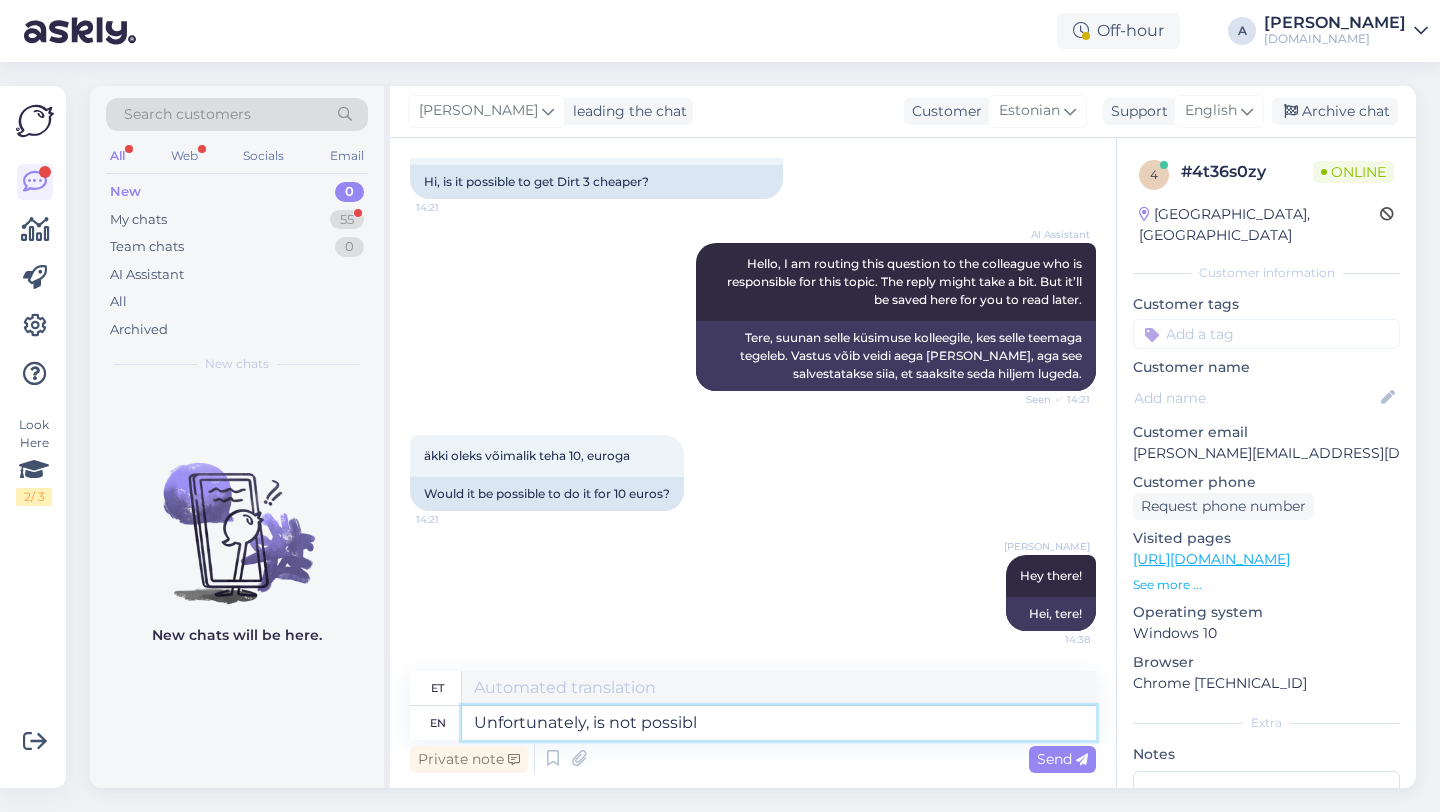 type on "Unfortunately, is not possible" 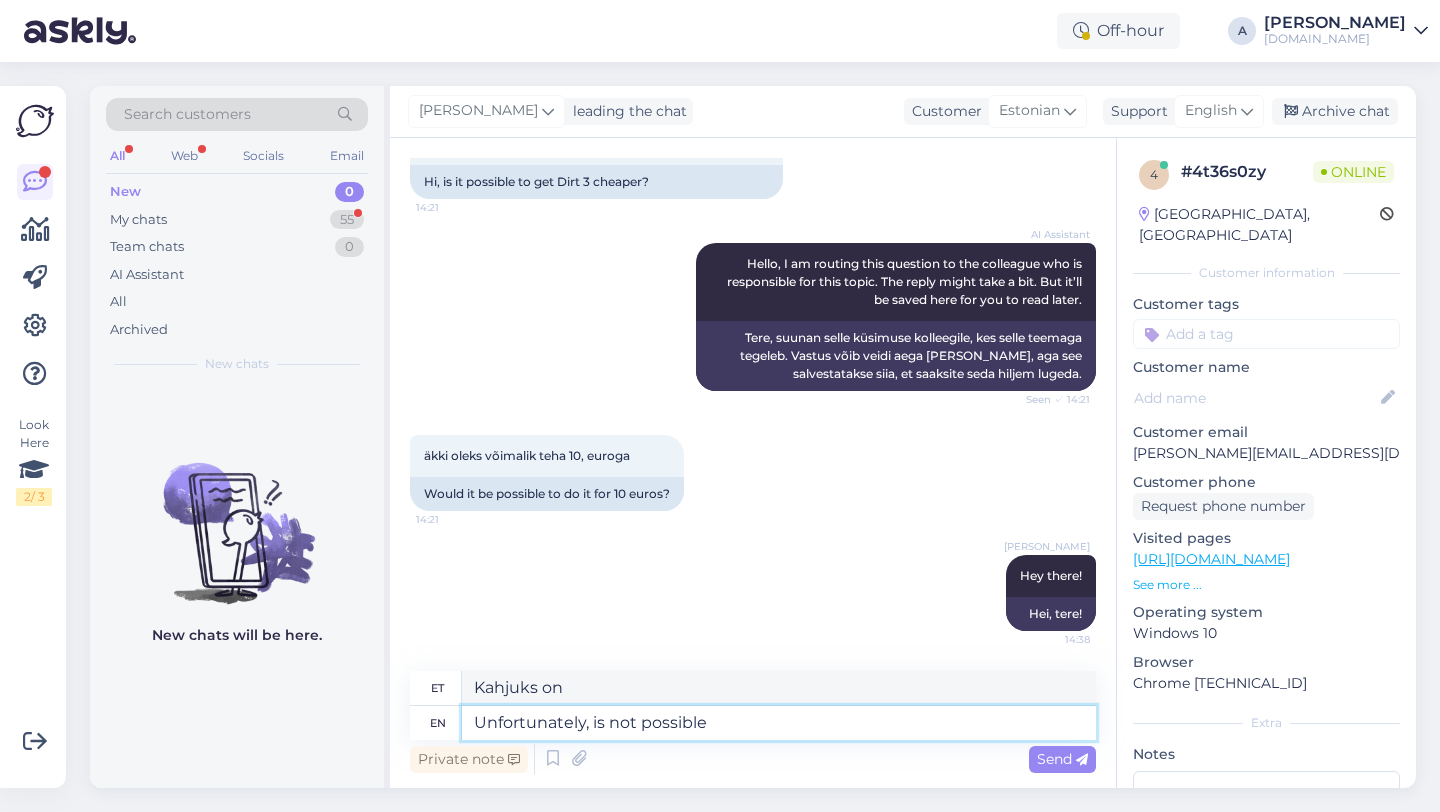 type on "Kahjuks, ei ole." 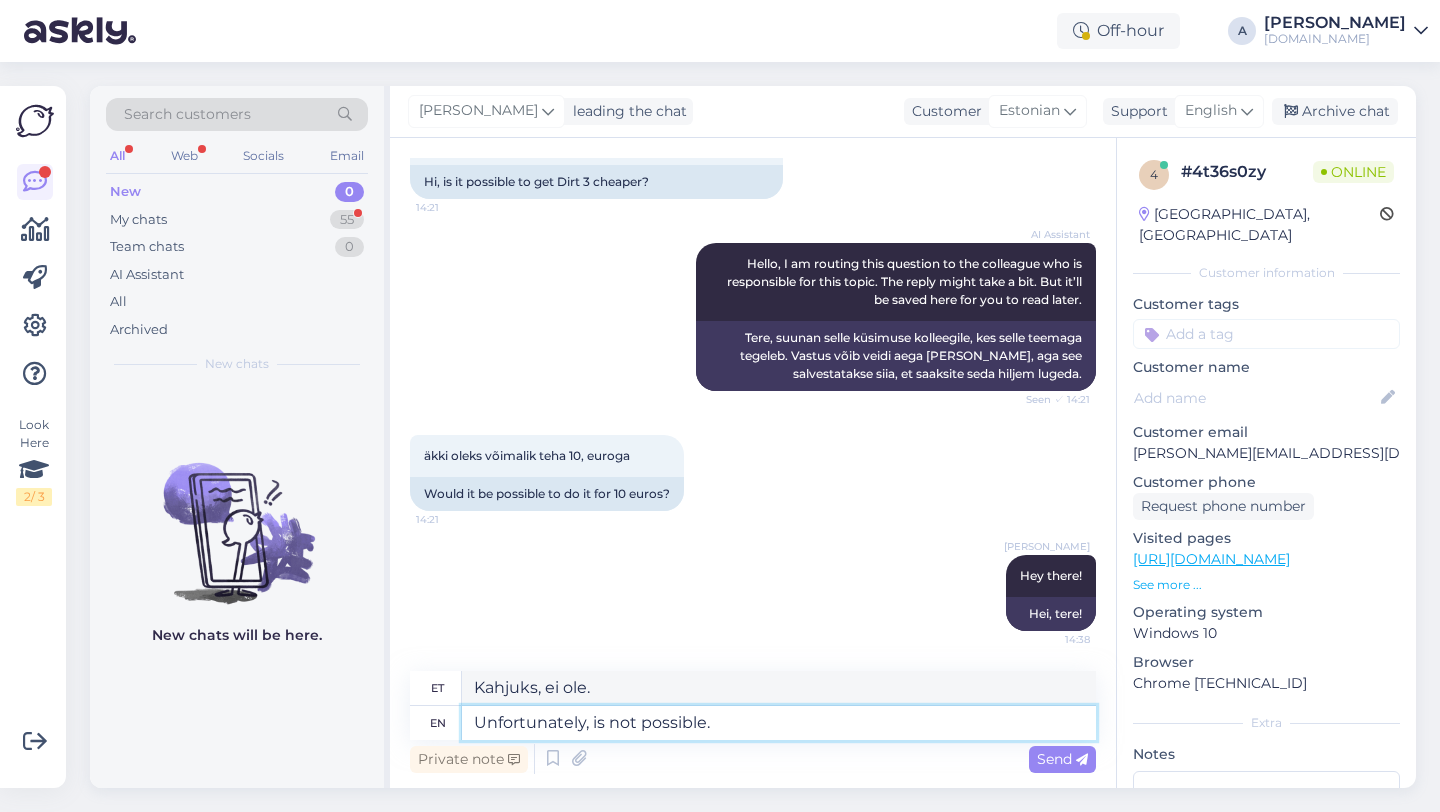 type on "Unfortunately, is not possible." 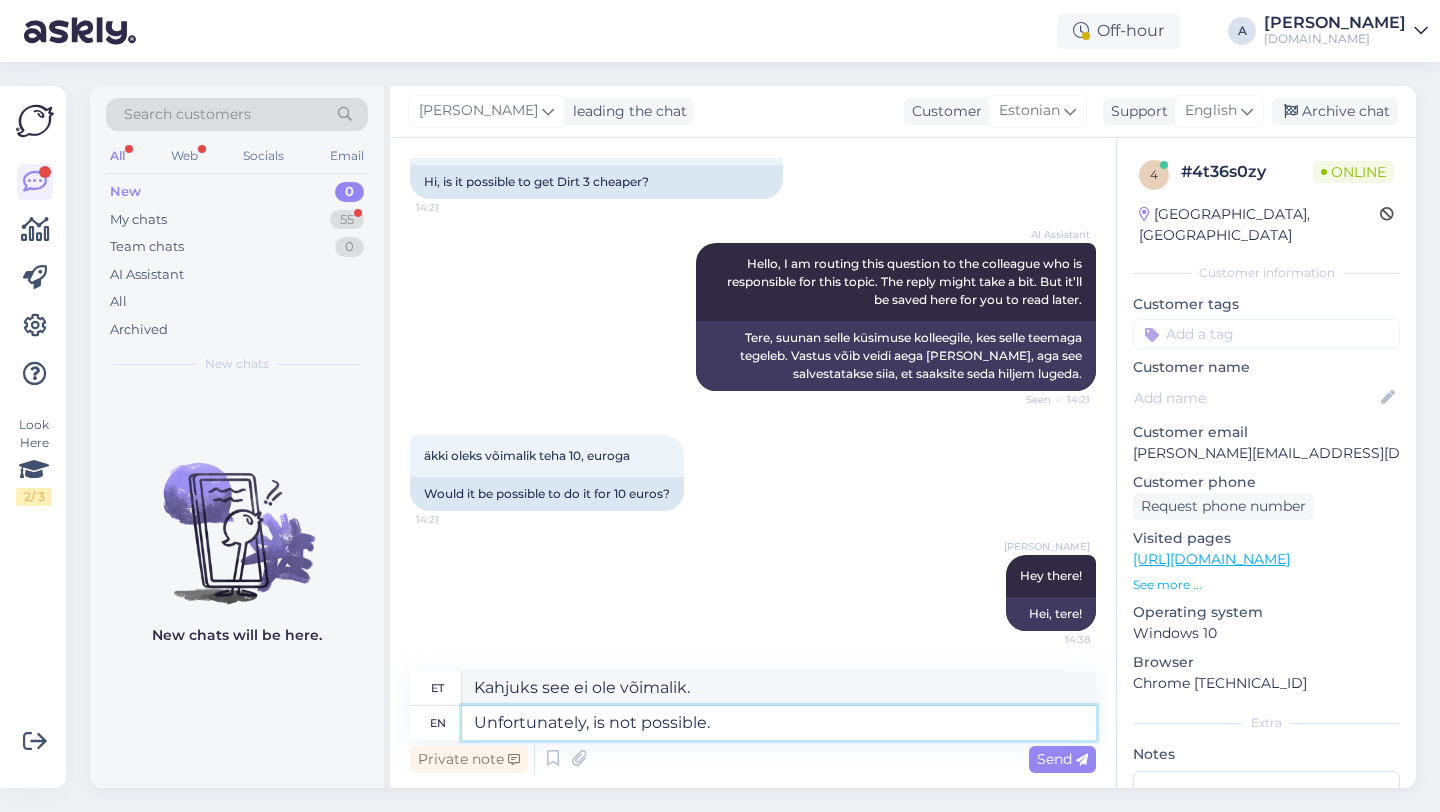click on "Unfortunately, is not possible." at bounding box center [779, 723] 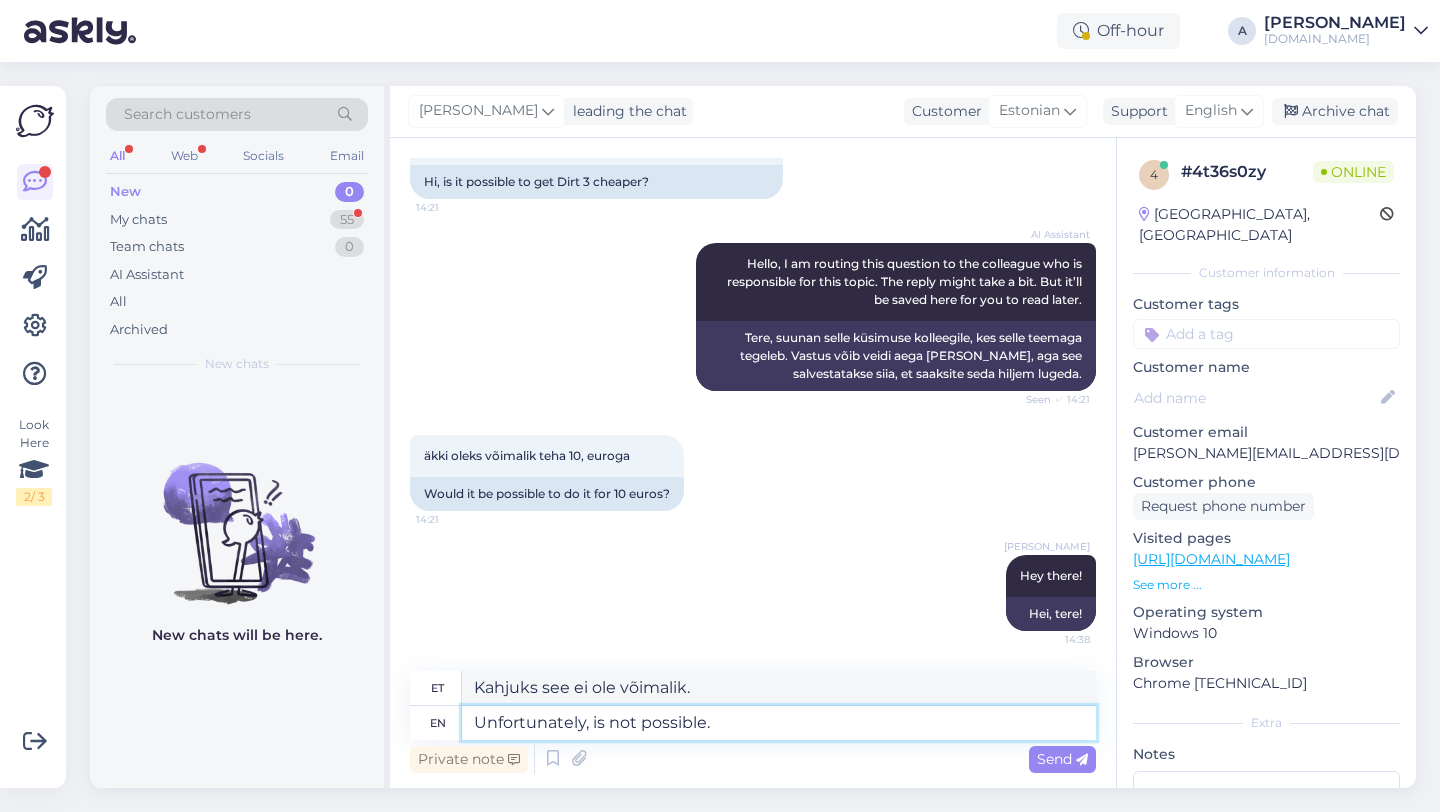 type on "Unfortunately, s not possible." 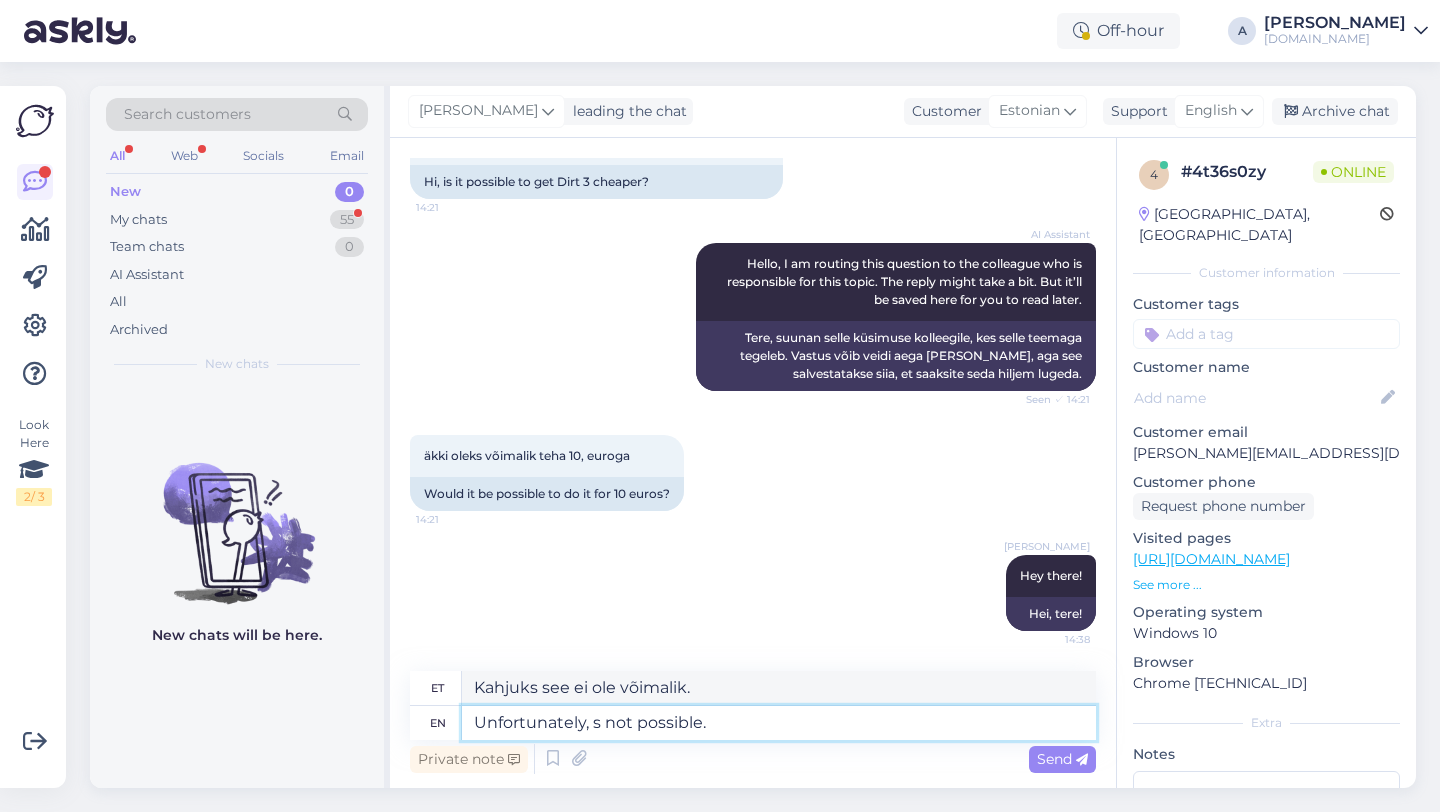 type on "Kahjuks see pole võimalik." 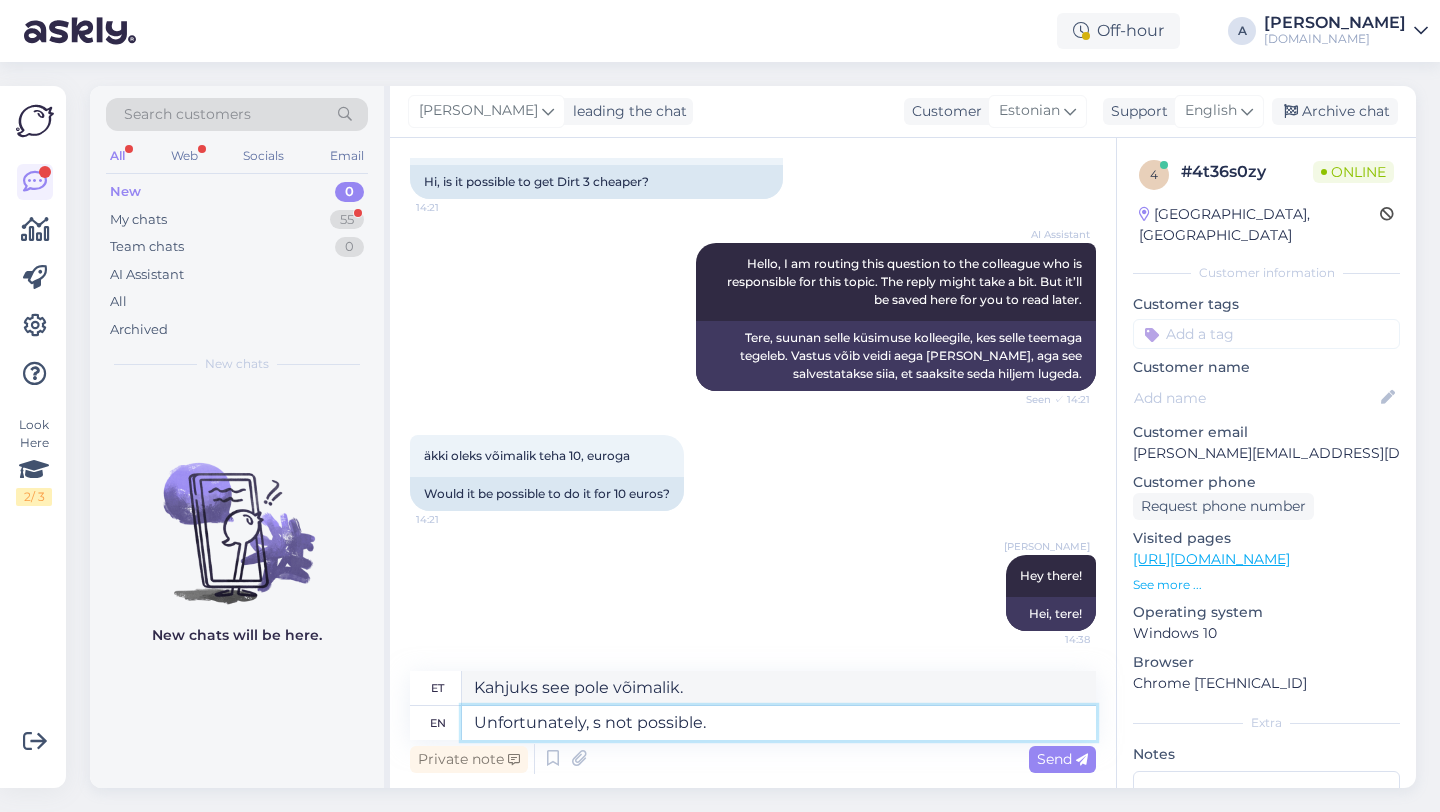 type on "Unfortunately, Is not possible." 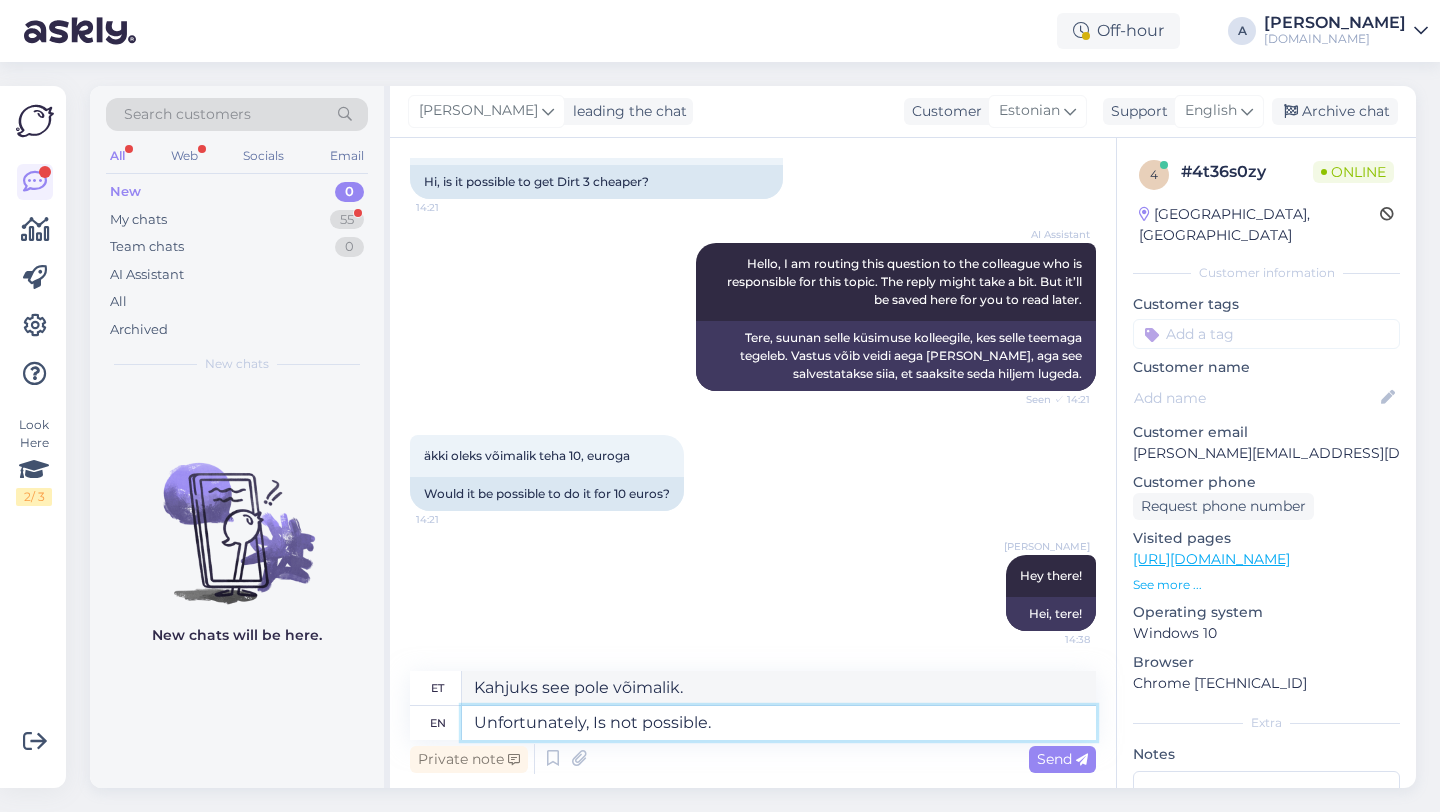 type on "Kahjuks, see ei ole võimalik." 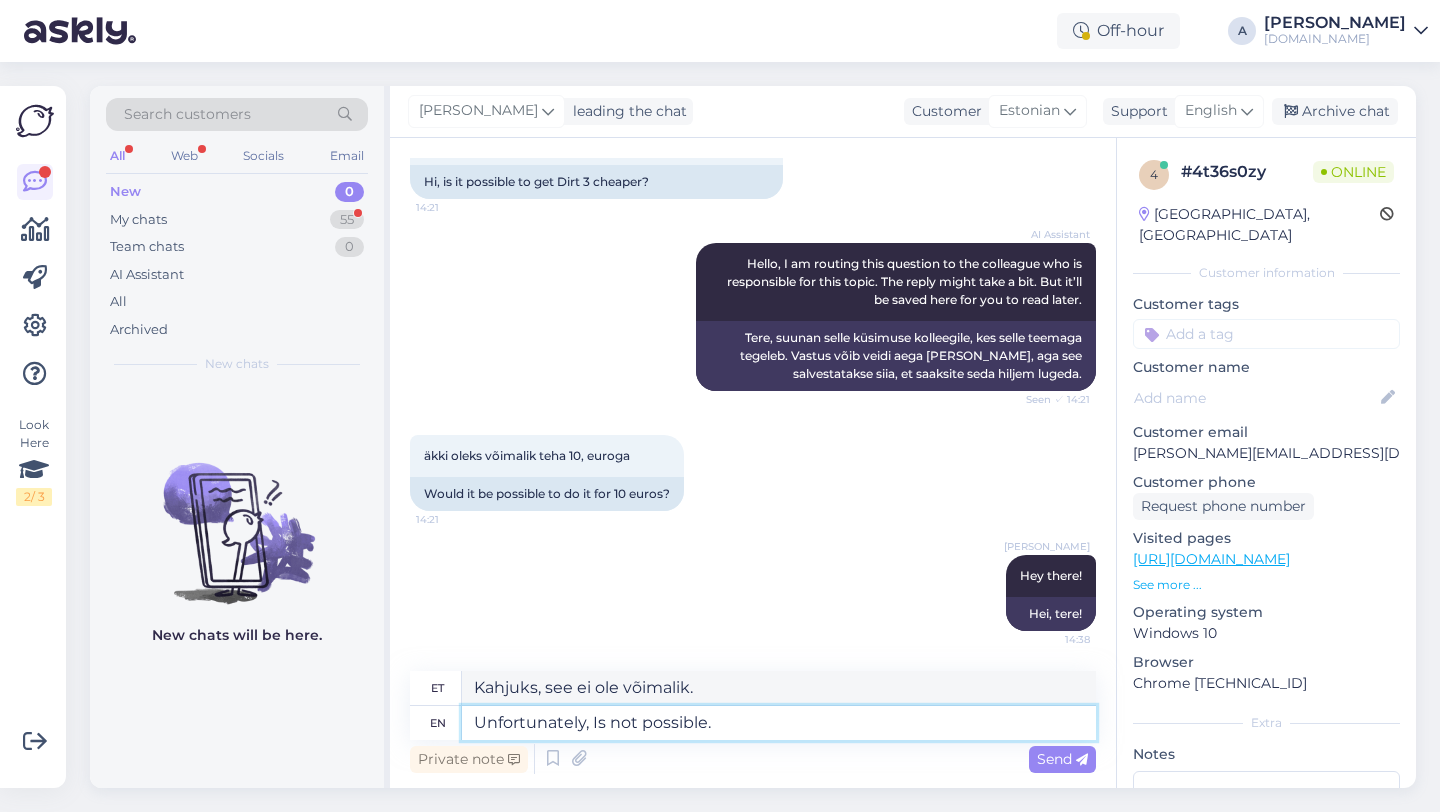 type 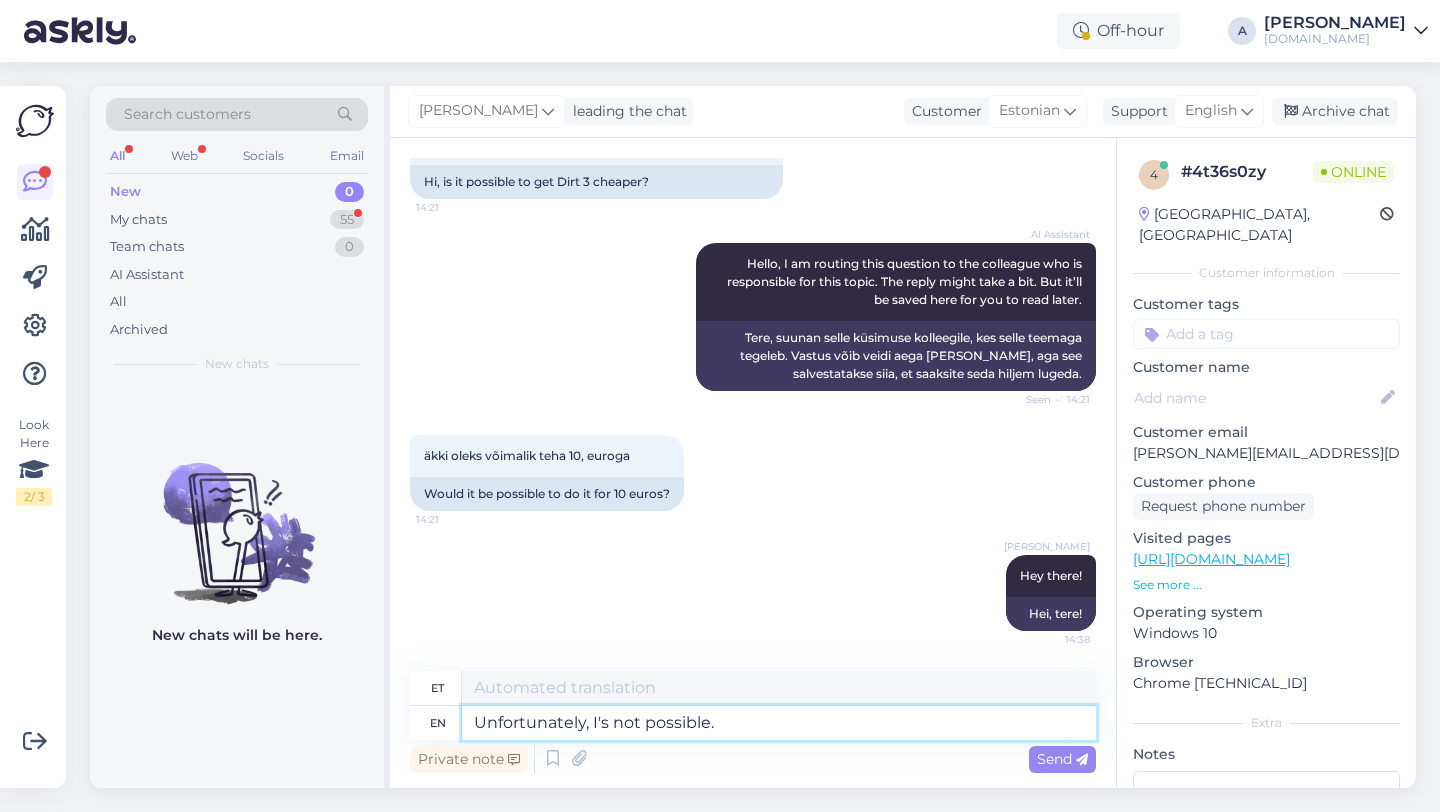 type on "Unfortunately, I'Ts not possible." 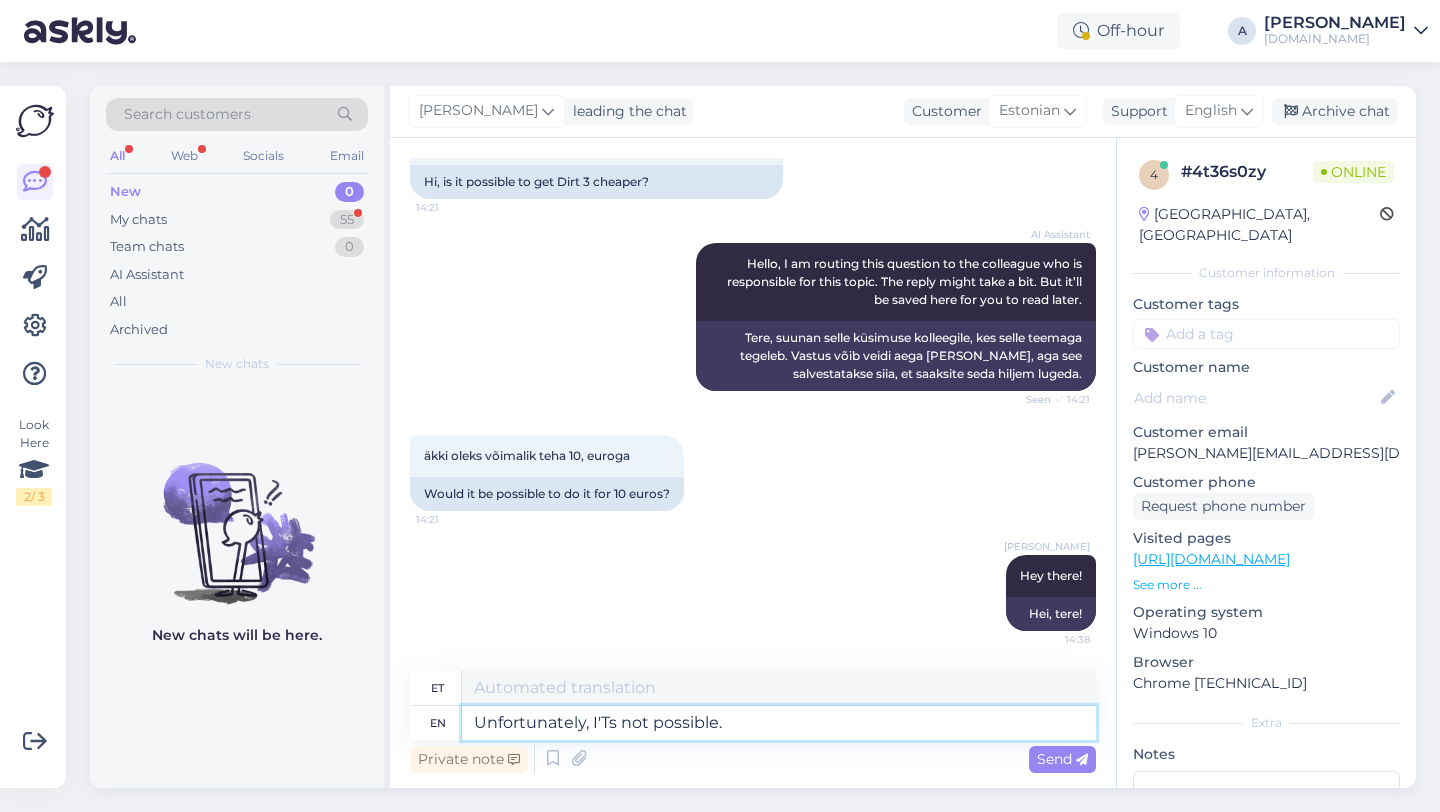 type on "Kahjuks see pole võimalik." 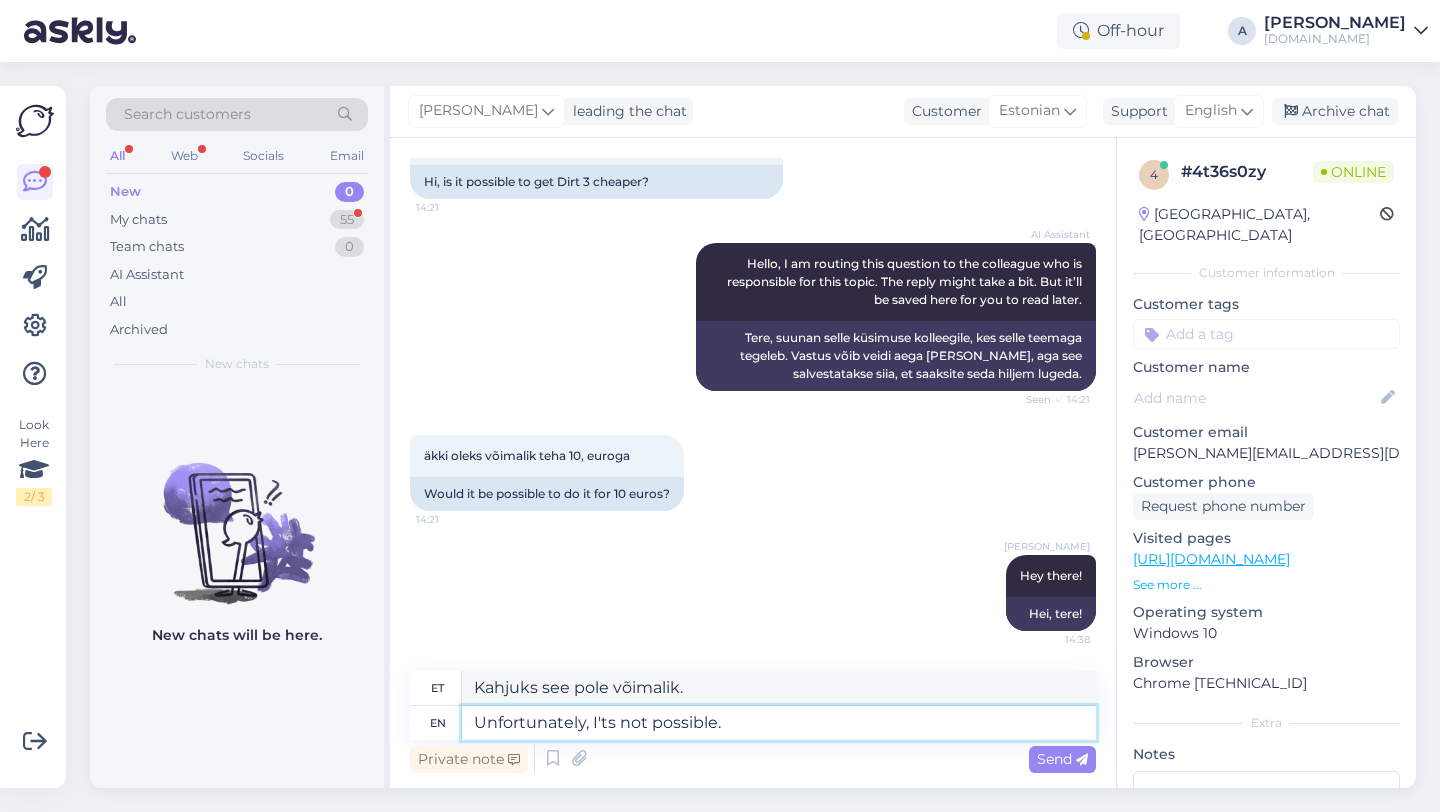 click on "Unfortunately, I'ts not possible." at bounding box center [779, 723] 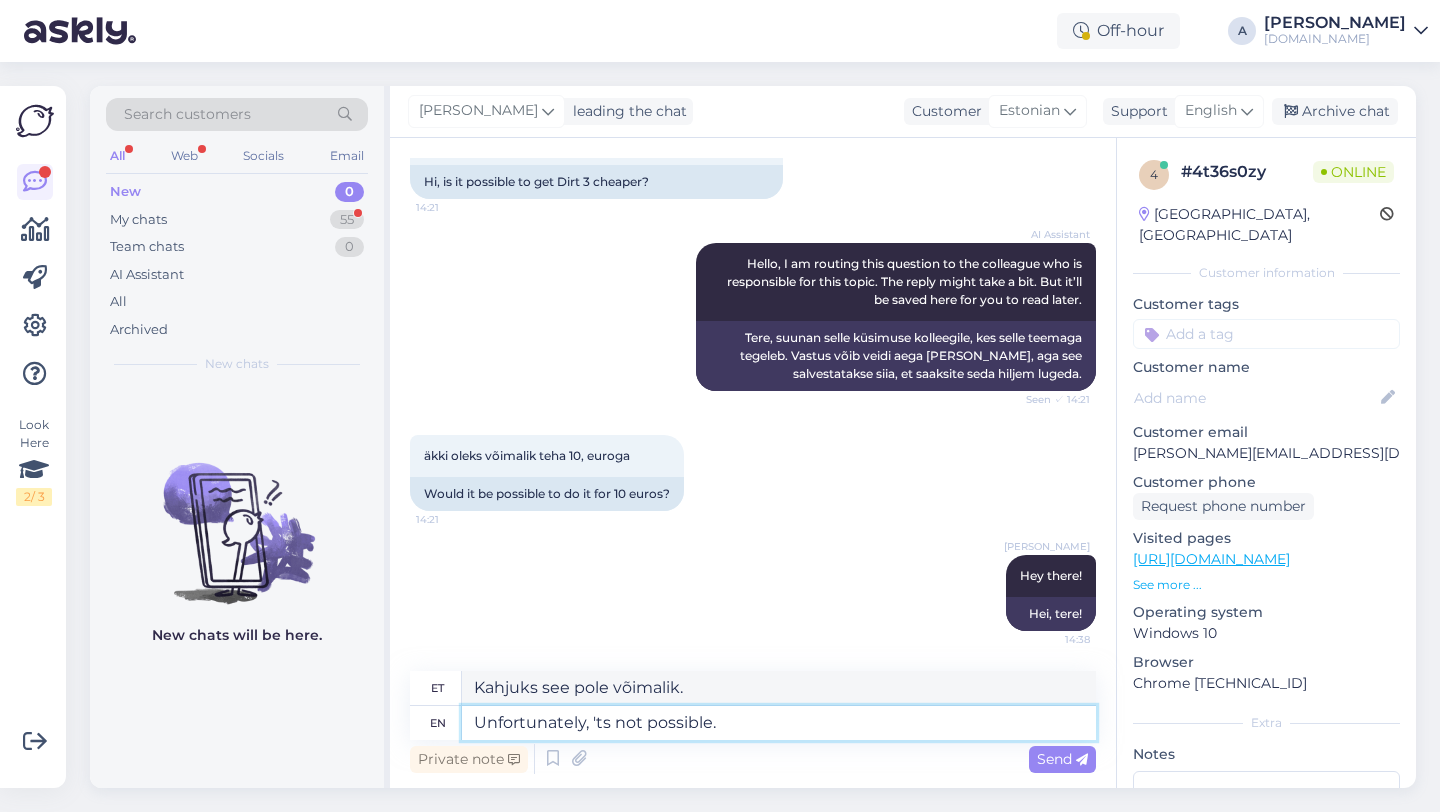 type on "Unfortunately, i'ts not possible." 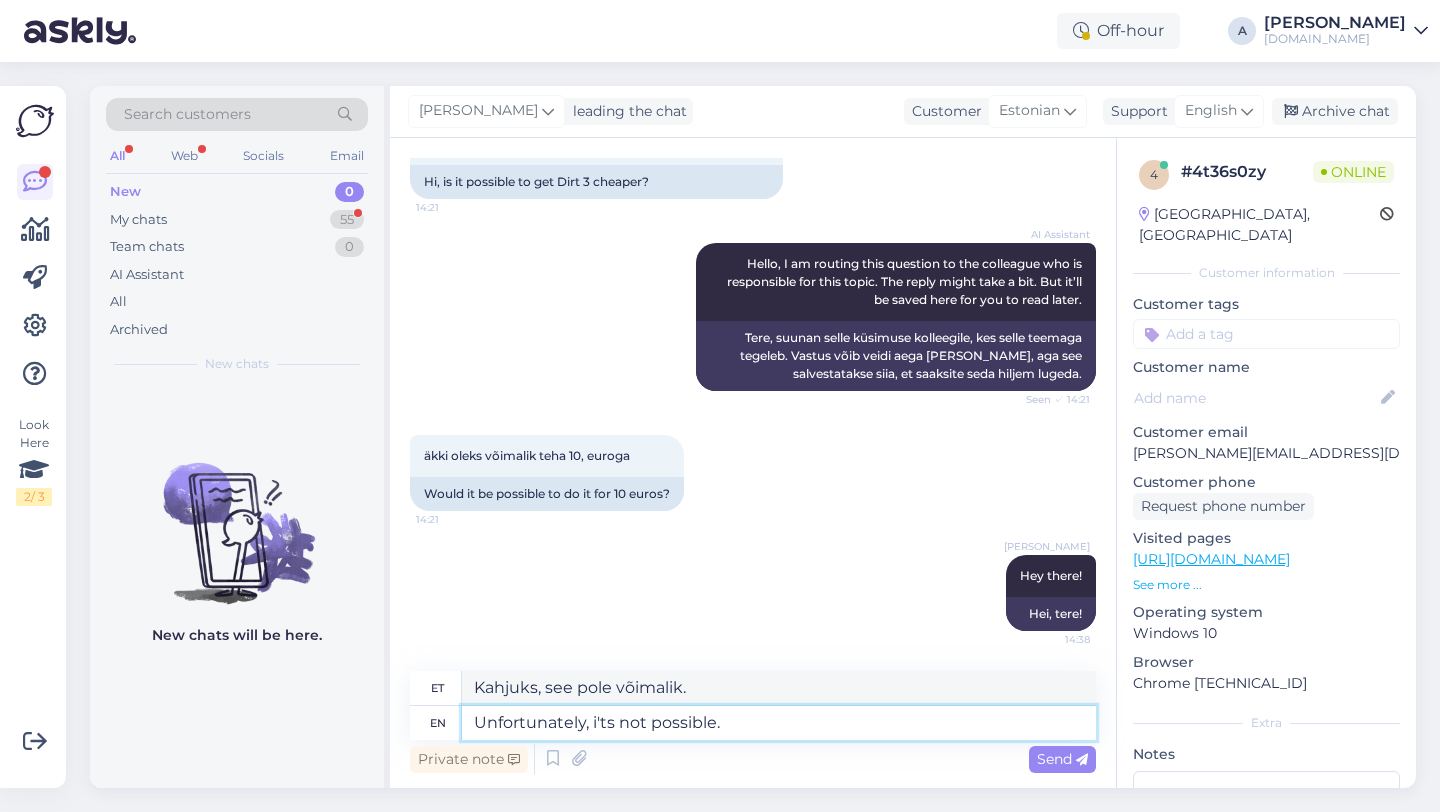 type on "Kahjuks see pole võimalik." 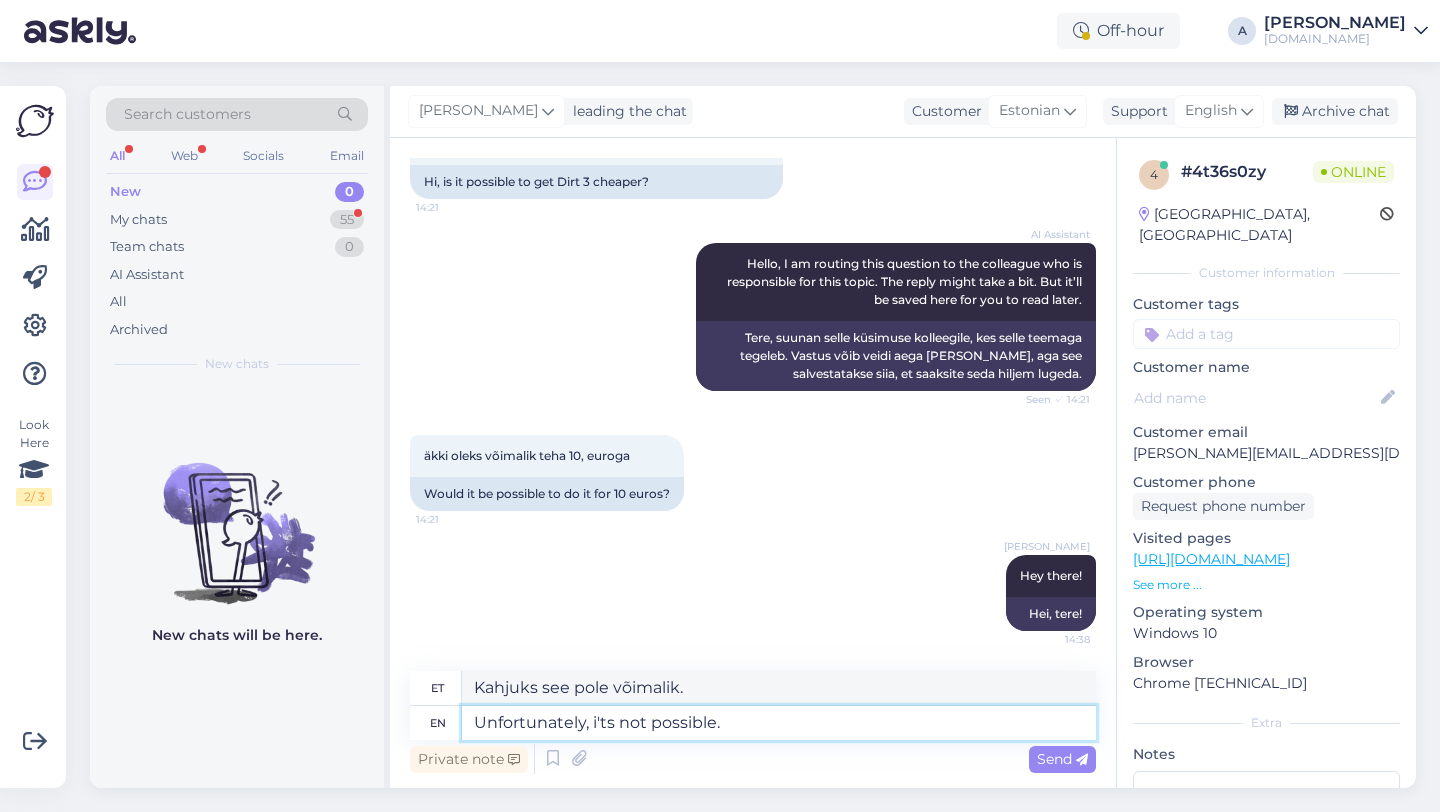 click on "Unfortunately, i'ts not possible." at bounding box center (779, 723) 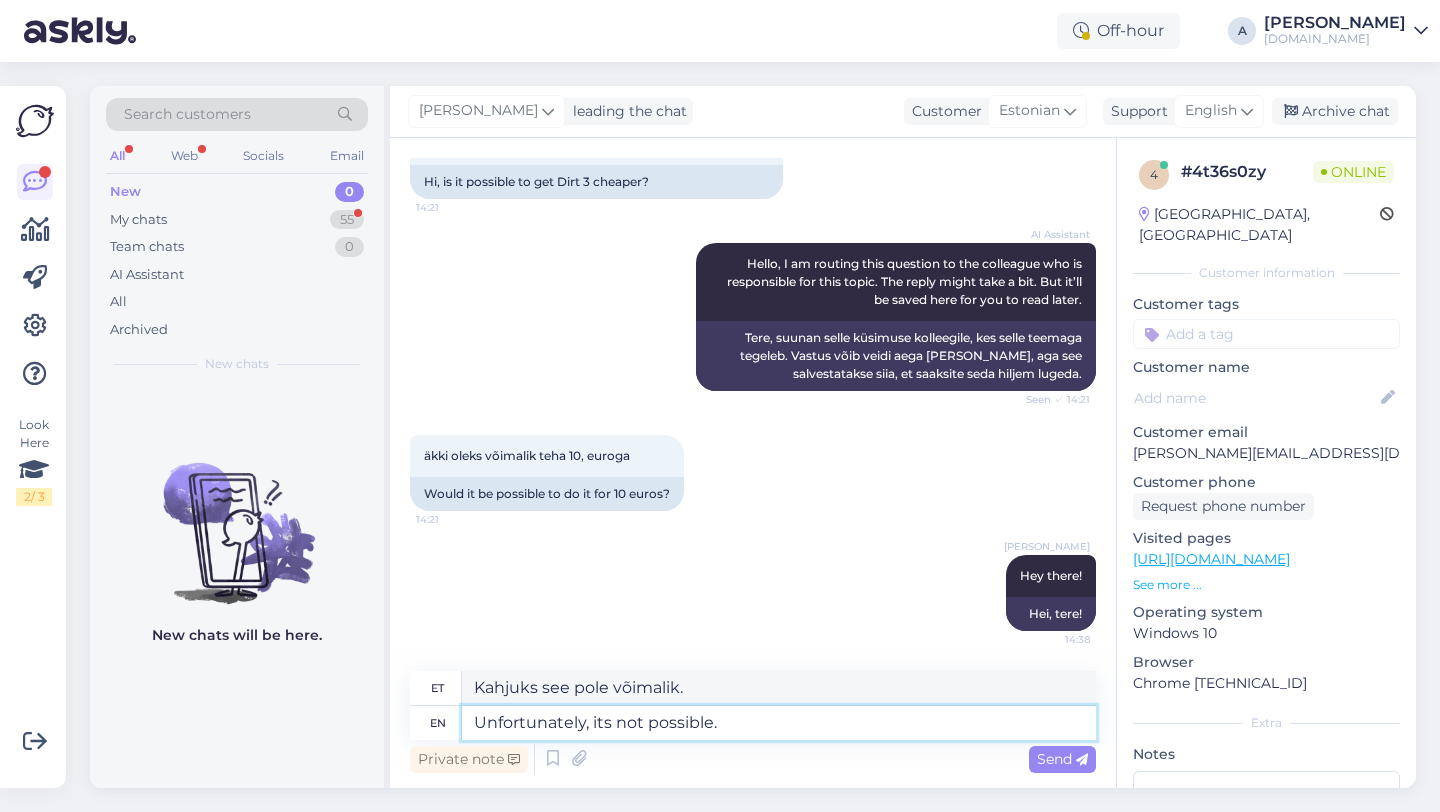 type on "Unfortunately, it's not possible." 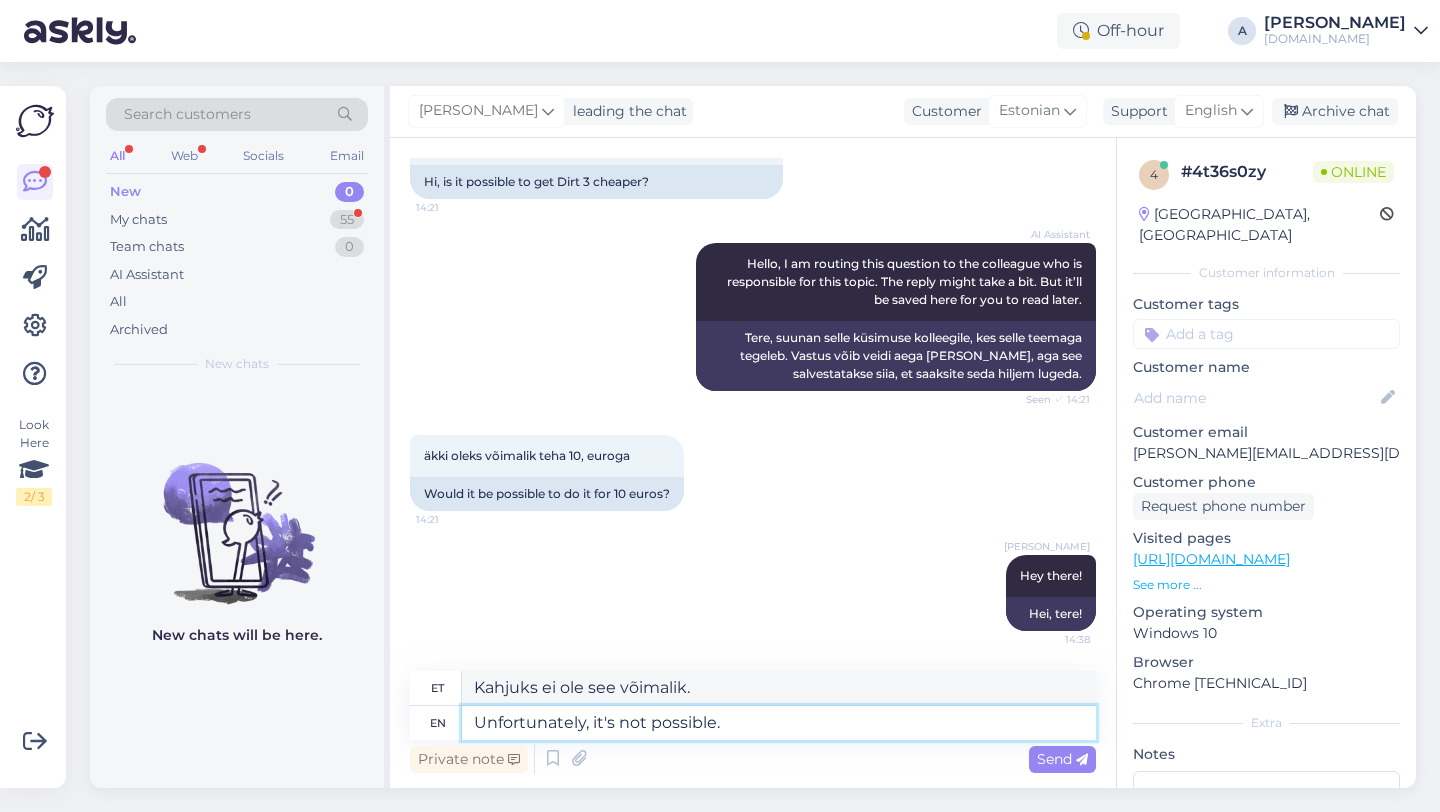 click on "Unfortunately, it's not possible." at bounding box center [779, 723] 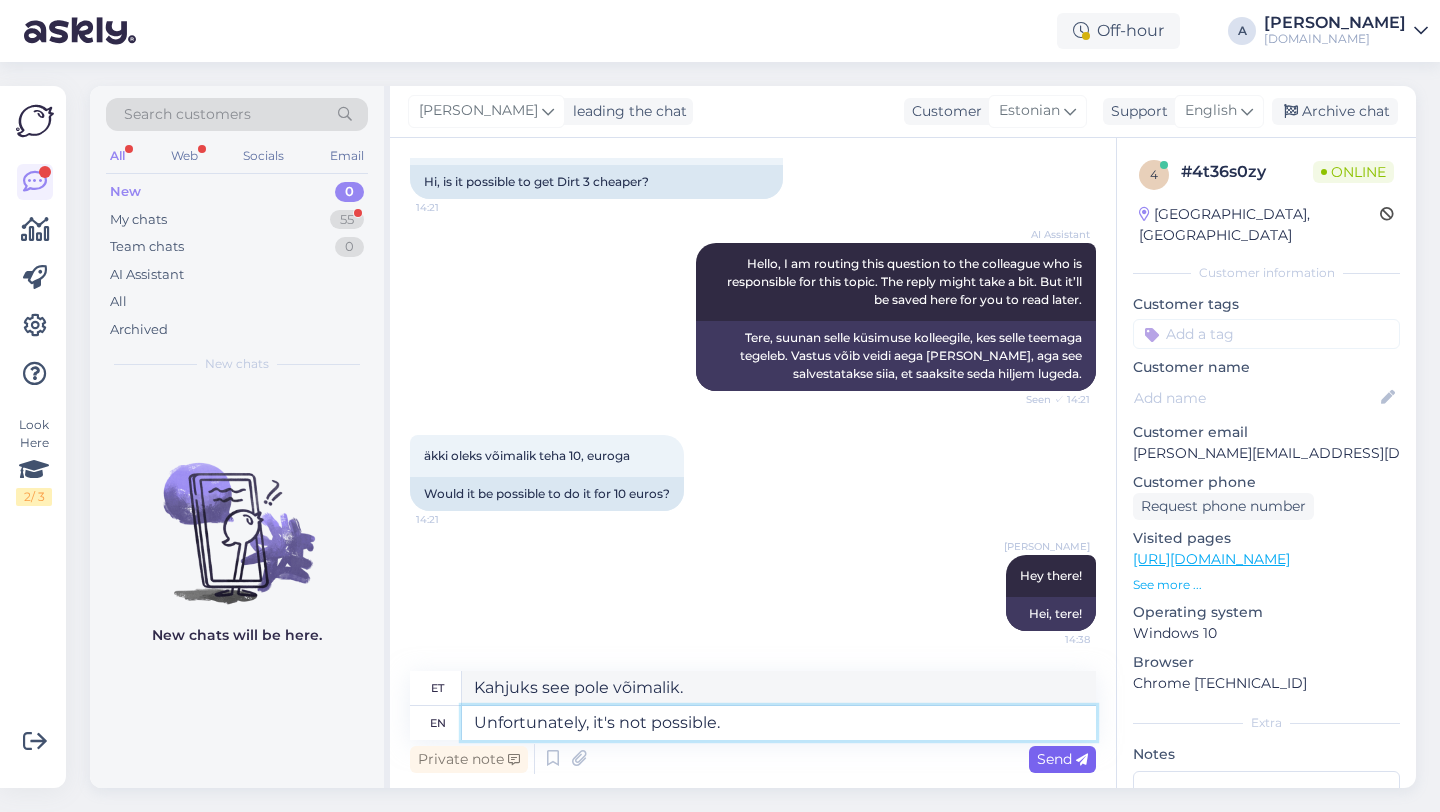 type on "Unfortunately, it's not possible." 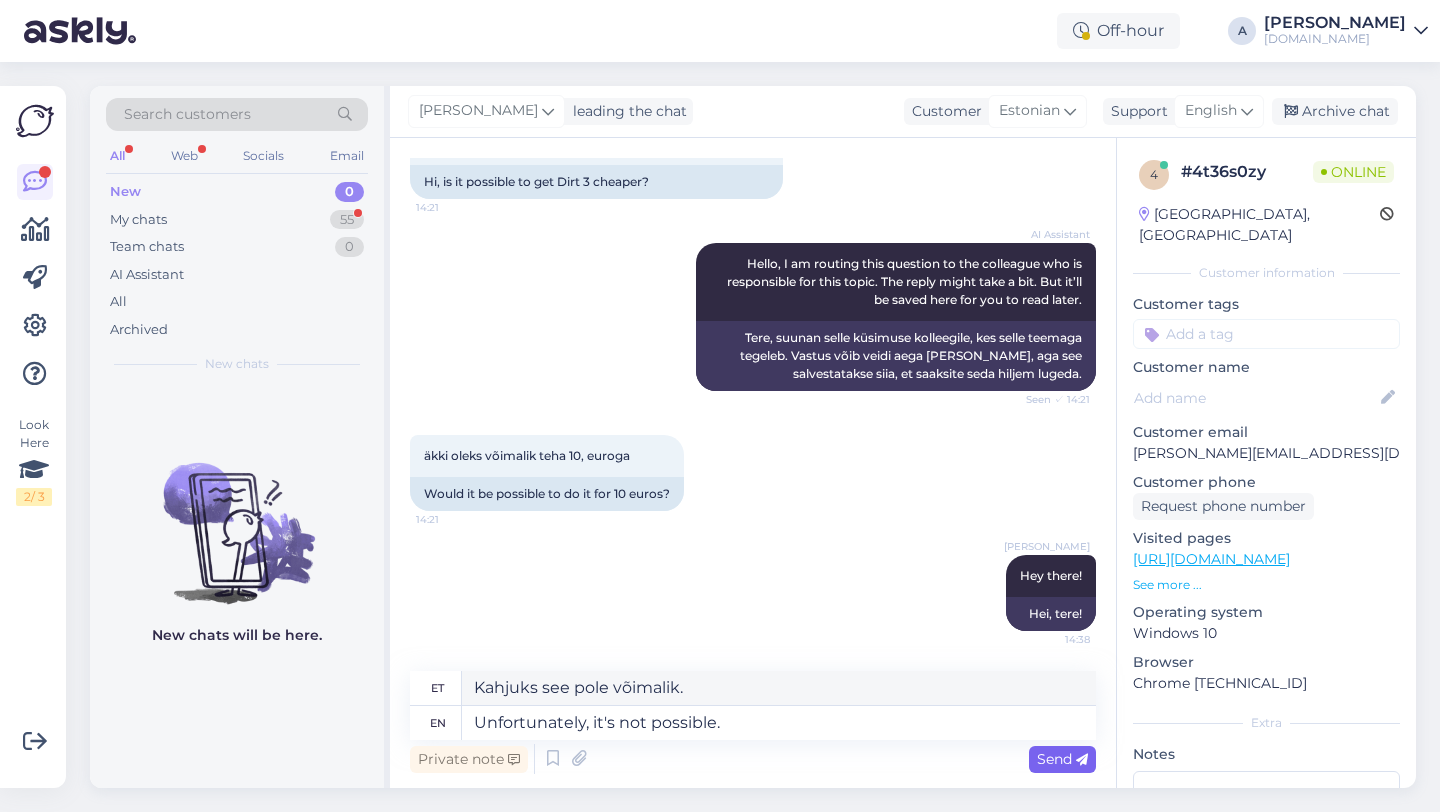 click on "Send" at bounding box center [1062, 759] 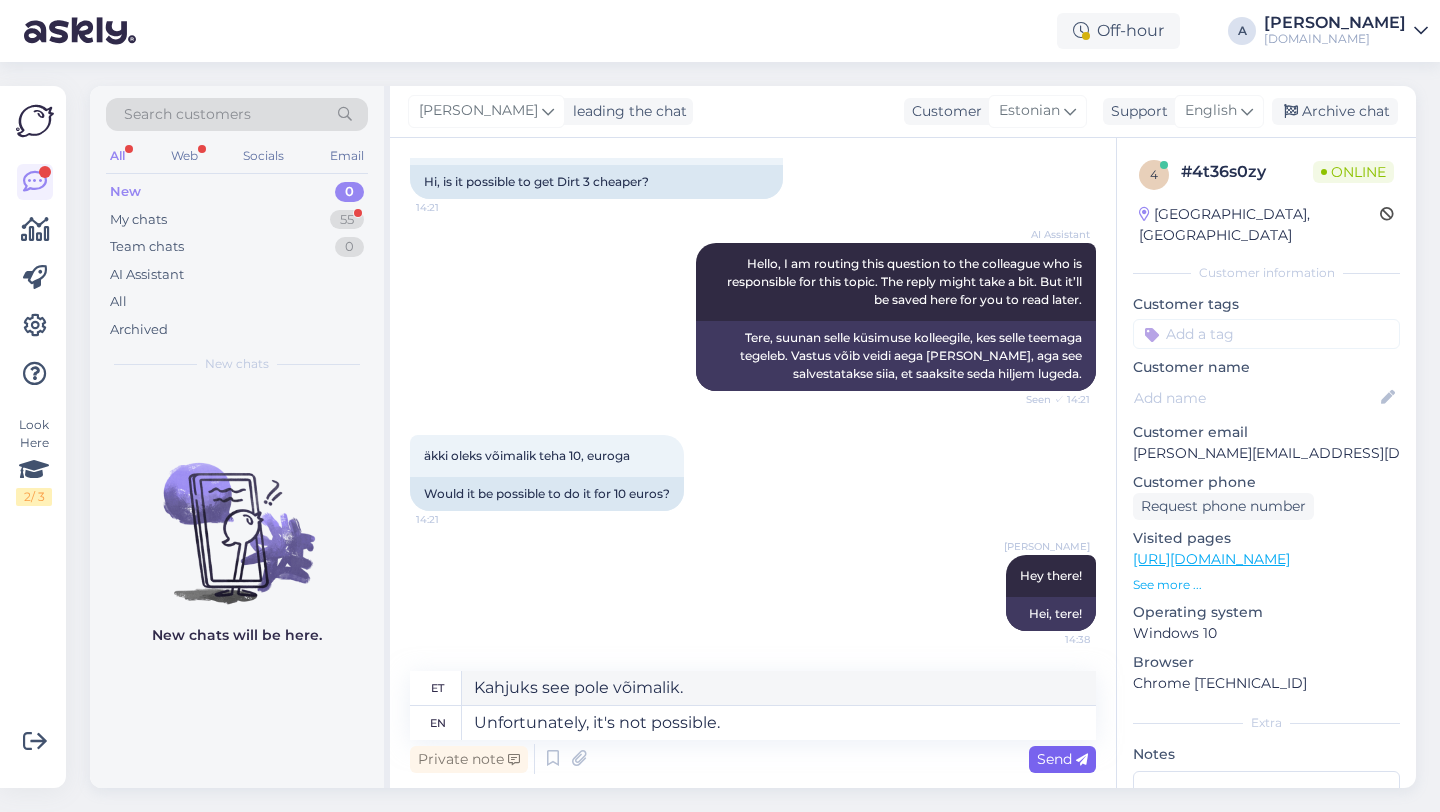 click on "Send" at bounding box center (1062, 759) 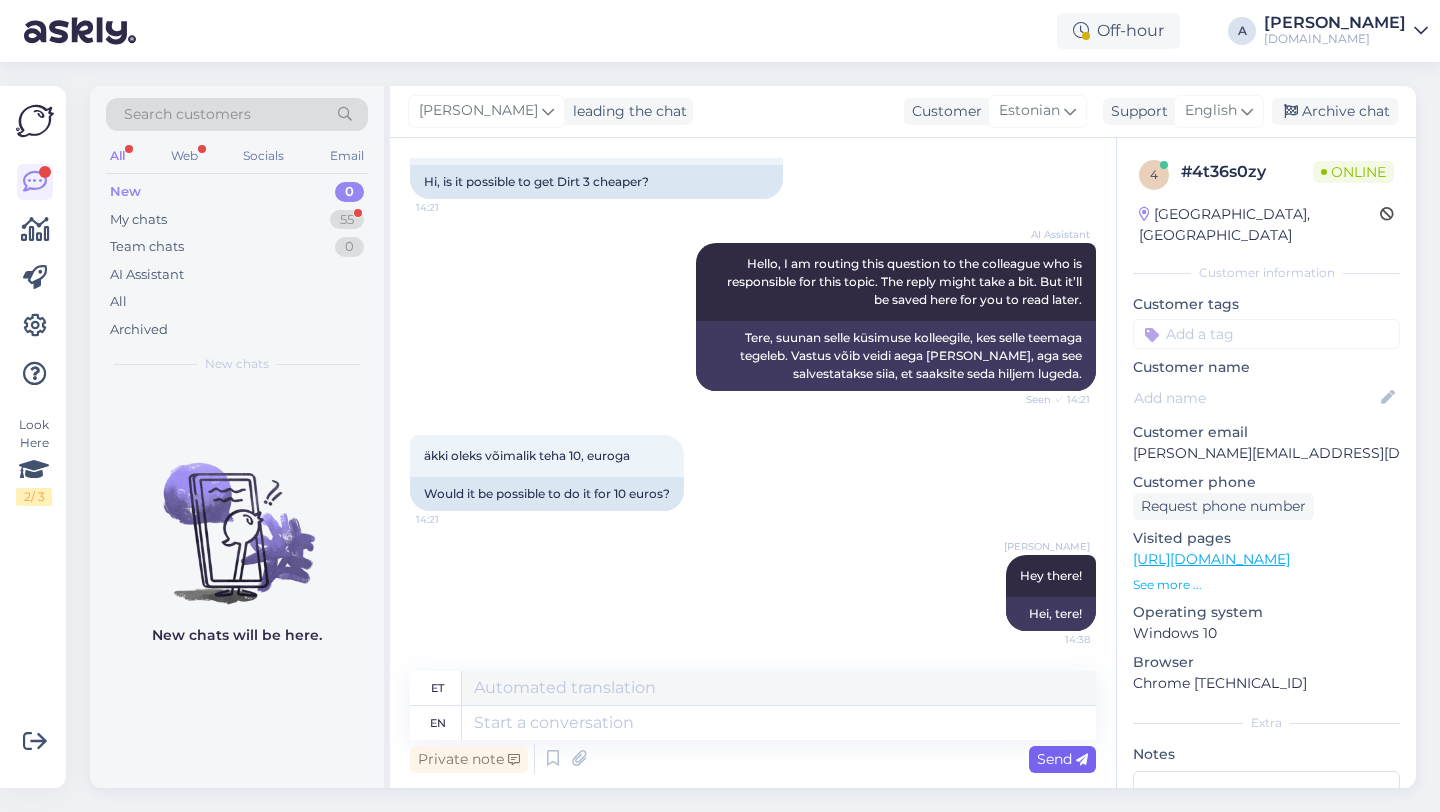 scroll, scrollTop: 261, scrollLeft: 0, axis: vertical 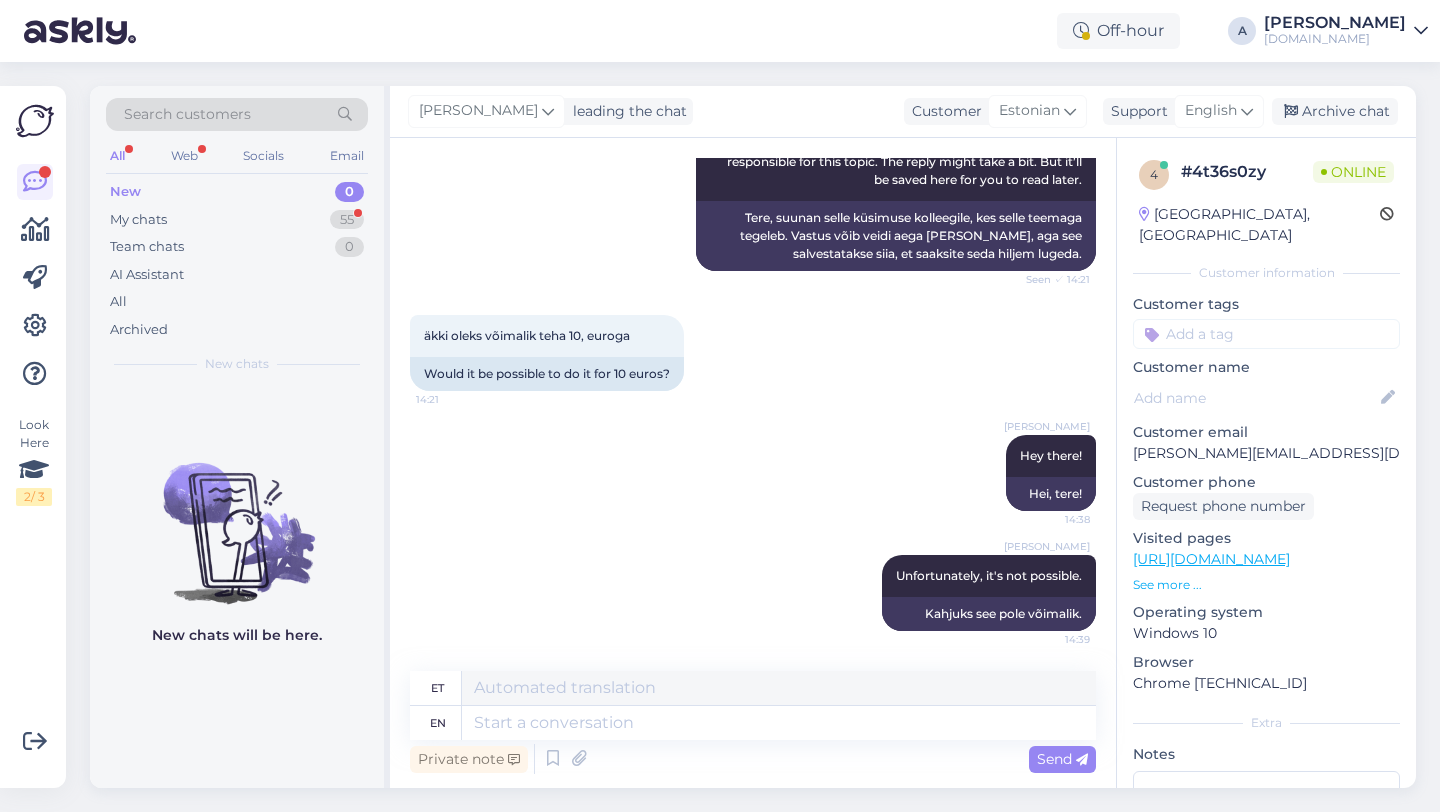 click at bounding box center [1266, 334] 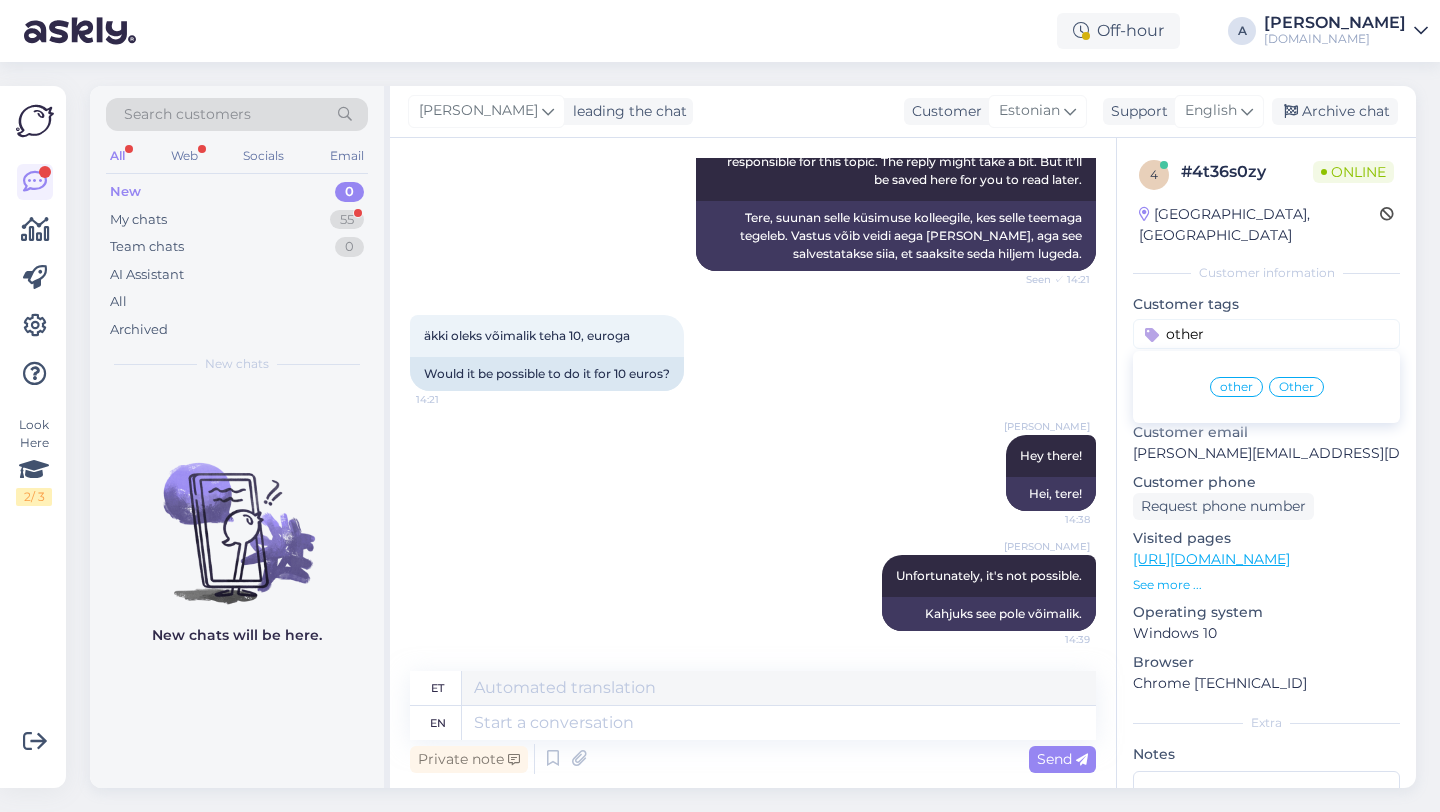 type on "other" 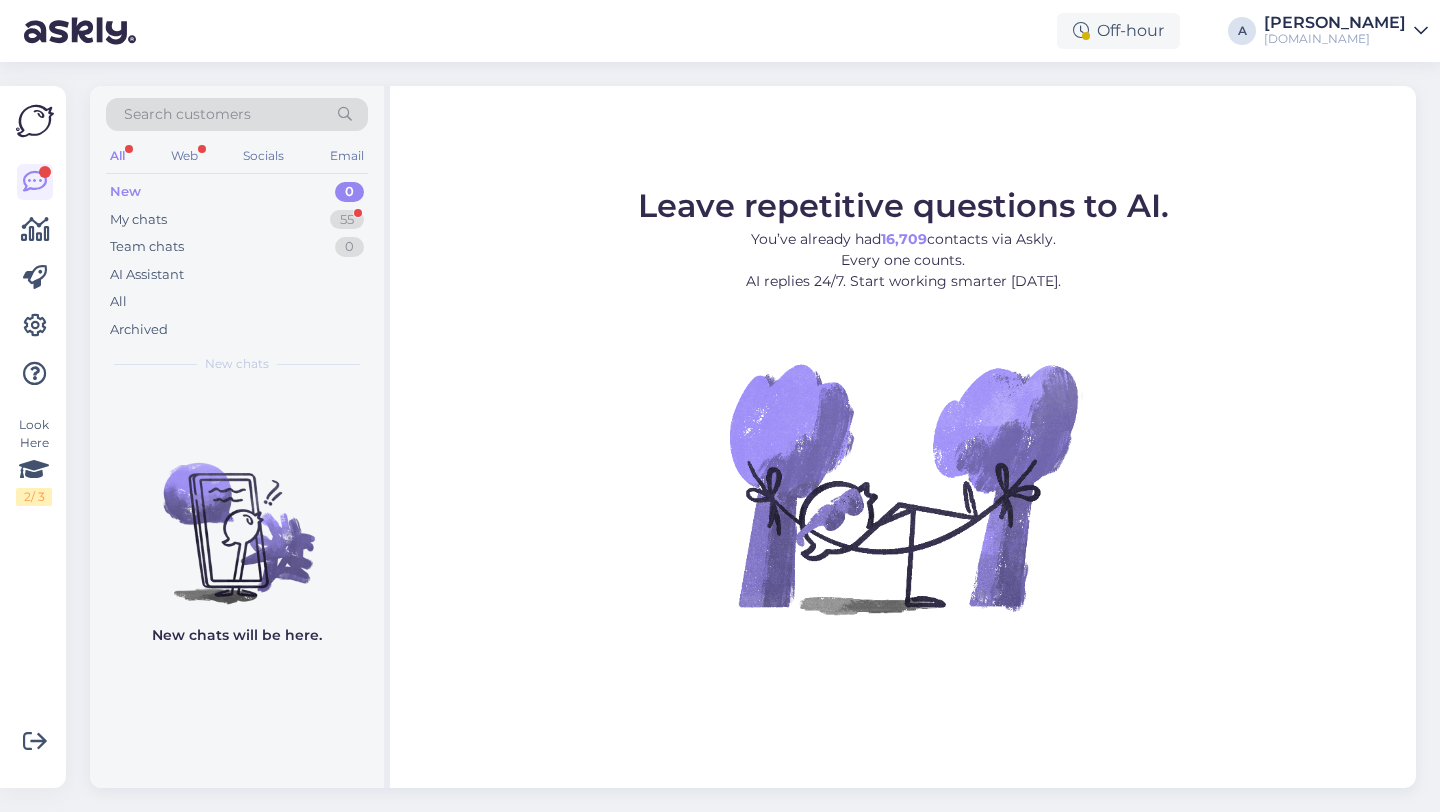 scroll, scrollTop: 0, scrollLeft: 0, axis: both 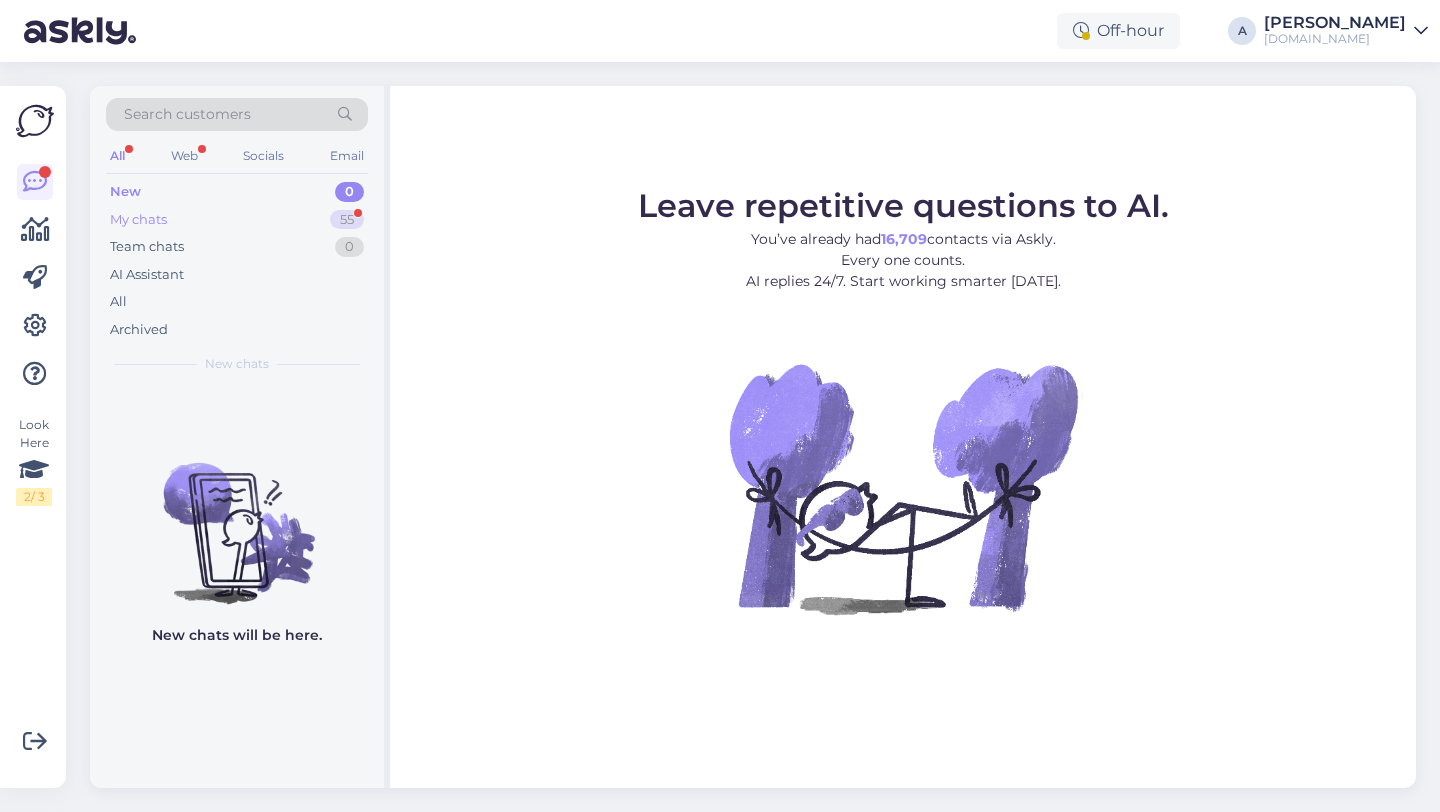 click on "My chats 55" at bounding box center [237, 220] 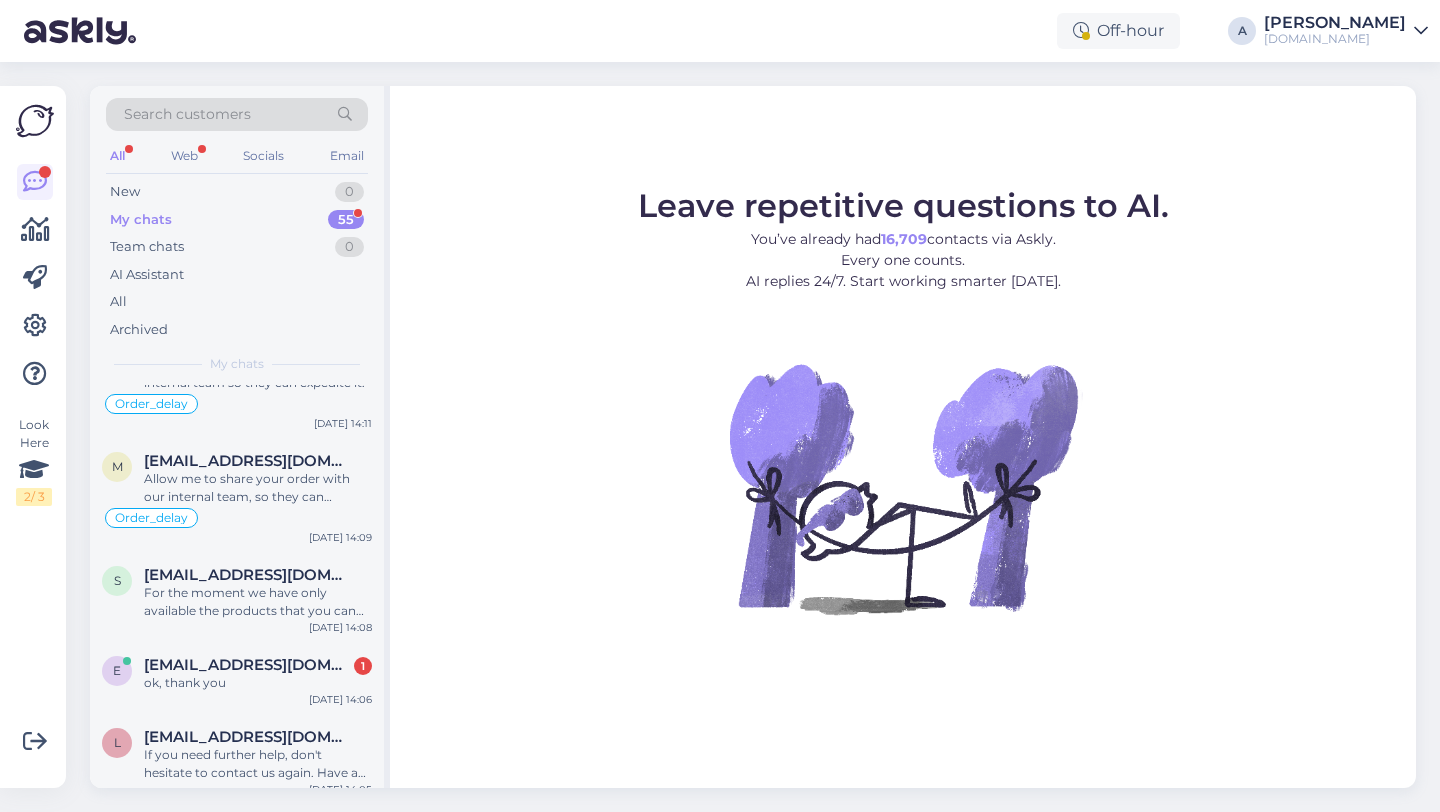 scroll, scrollTop: 375, scrollLeft: 0, axis: vertical 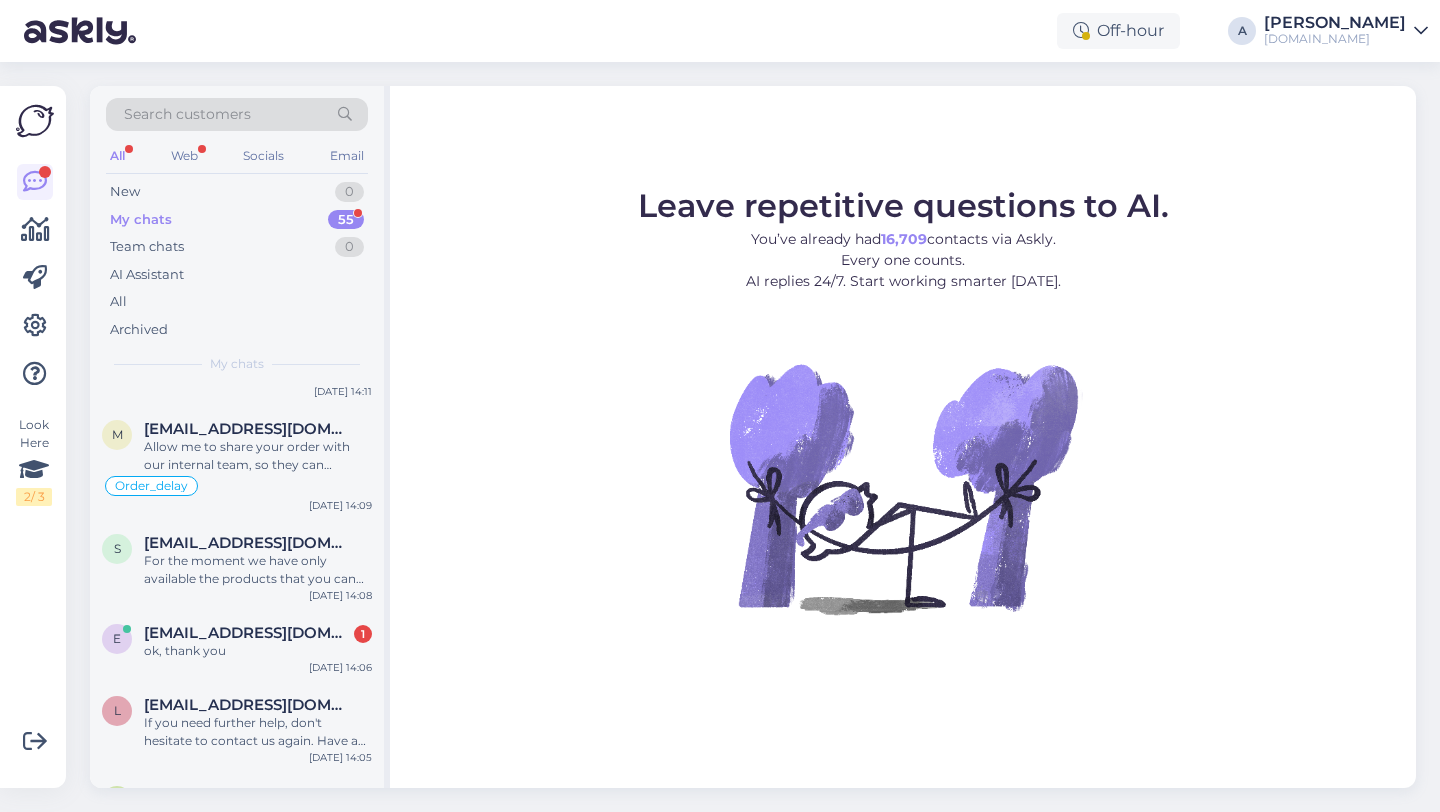 click on "ok, thank you" at bounding box center [258, 651] 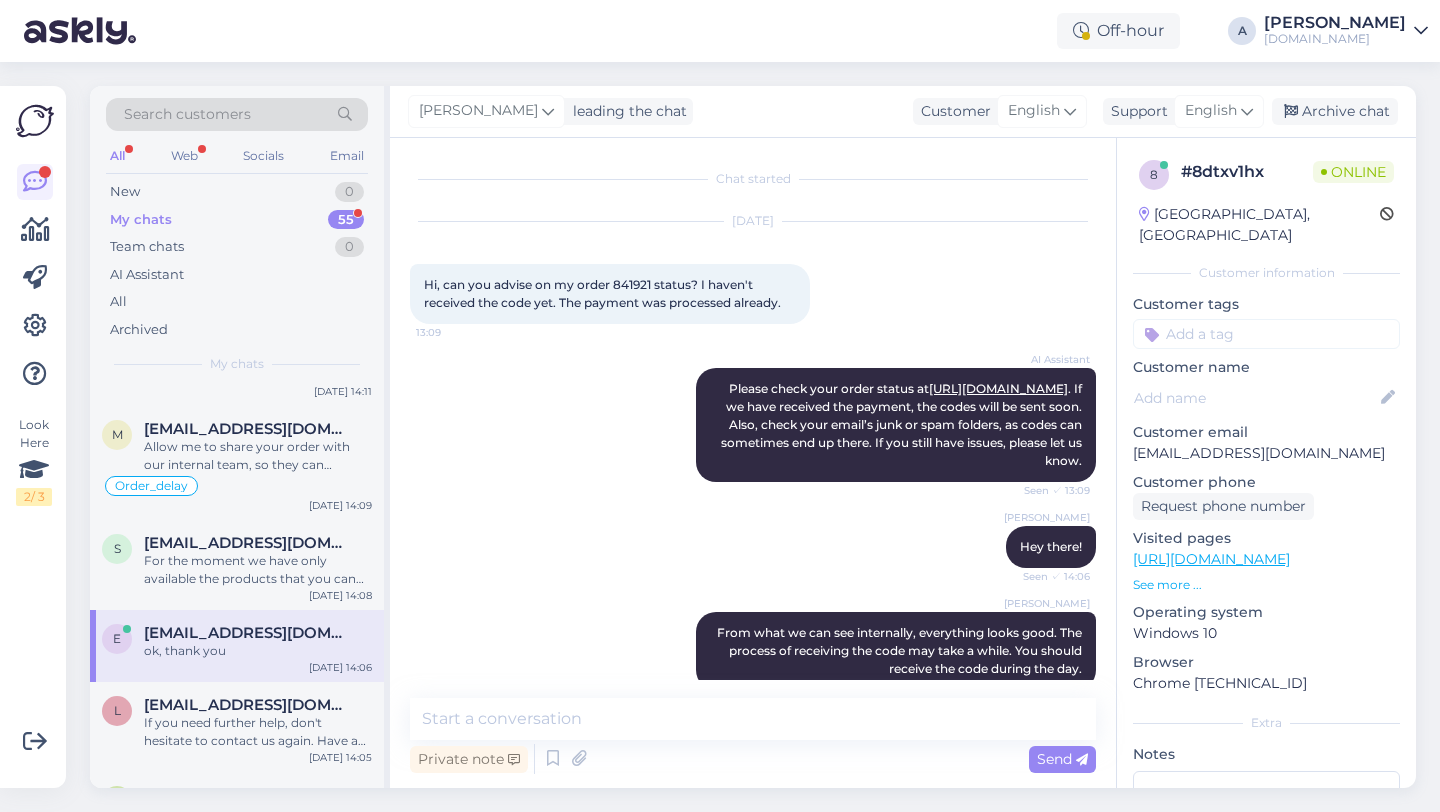scroll, scrollTop: 118, scrollLeft: 0, axis: vertical 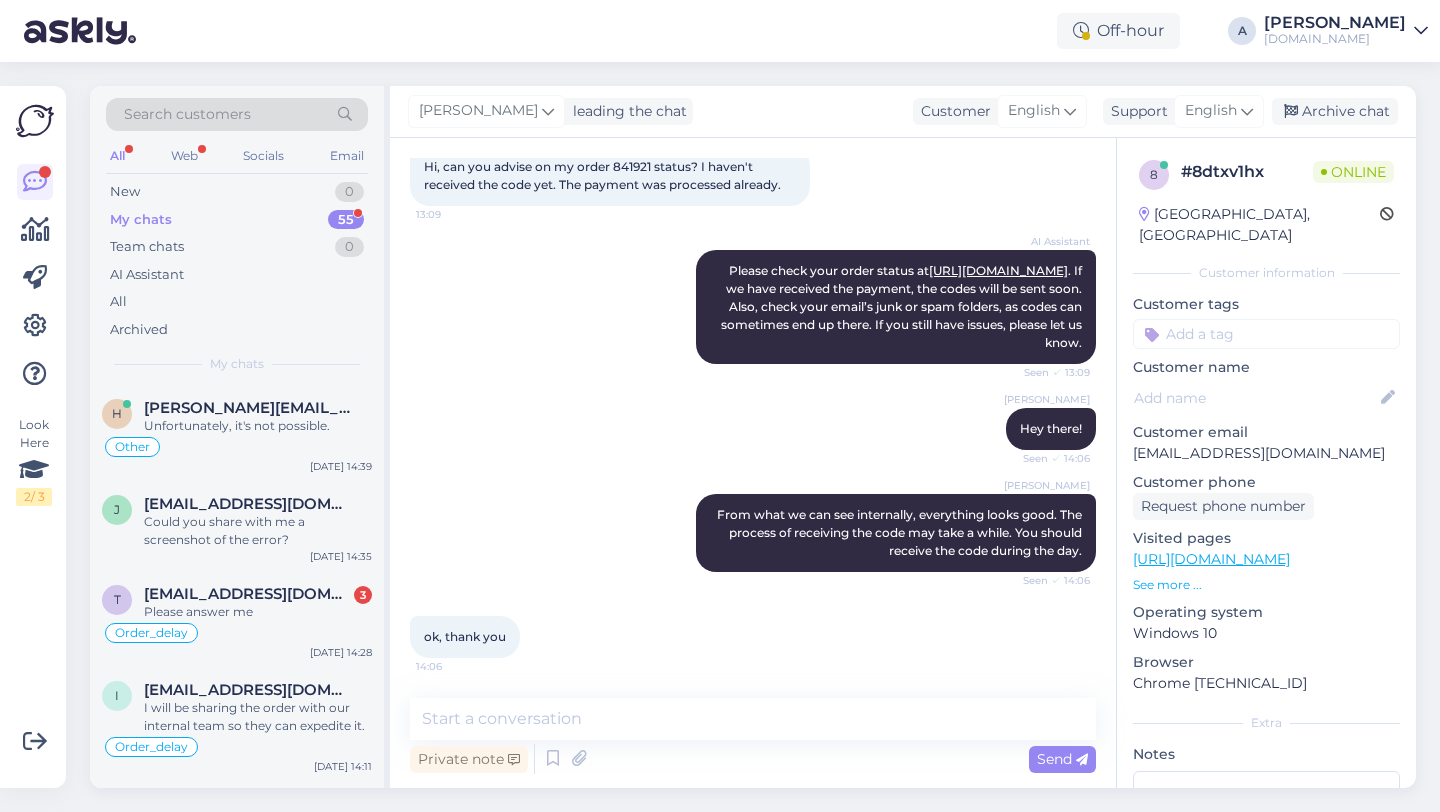 click at bounding box center (1266, 334) 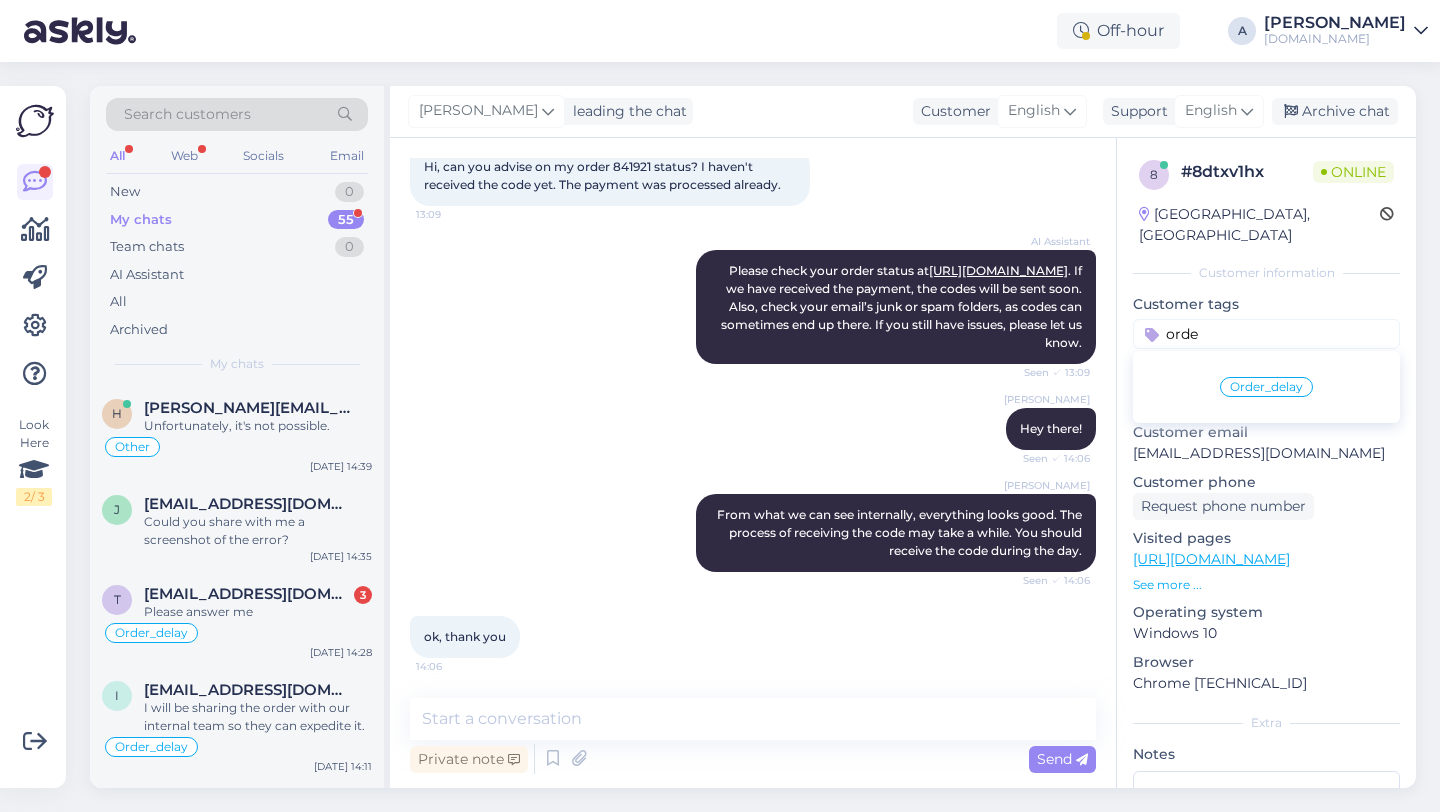 type on "orde" 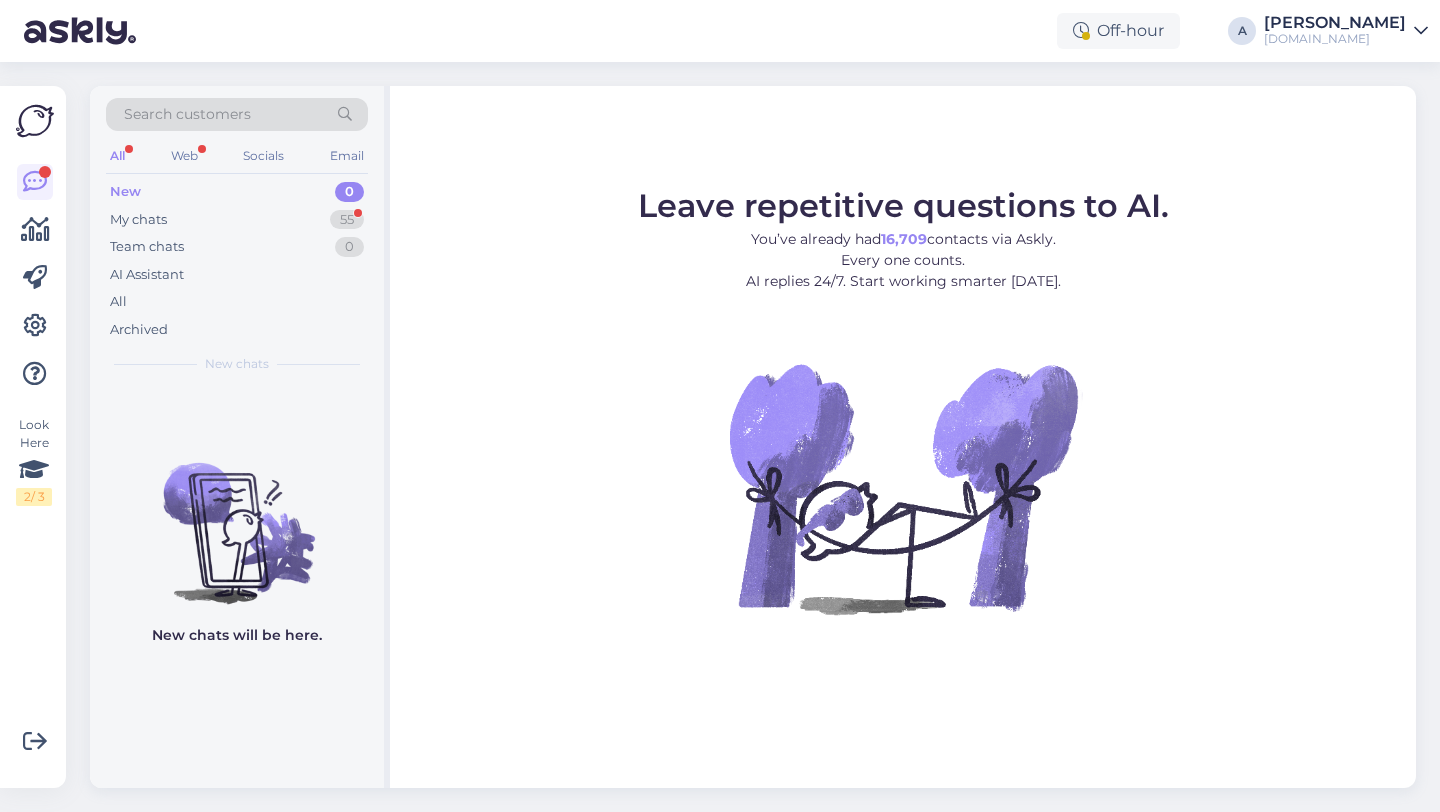 scroll, scrollTop: 0, scrollLeft: 0, axis: both 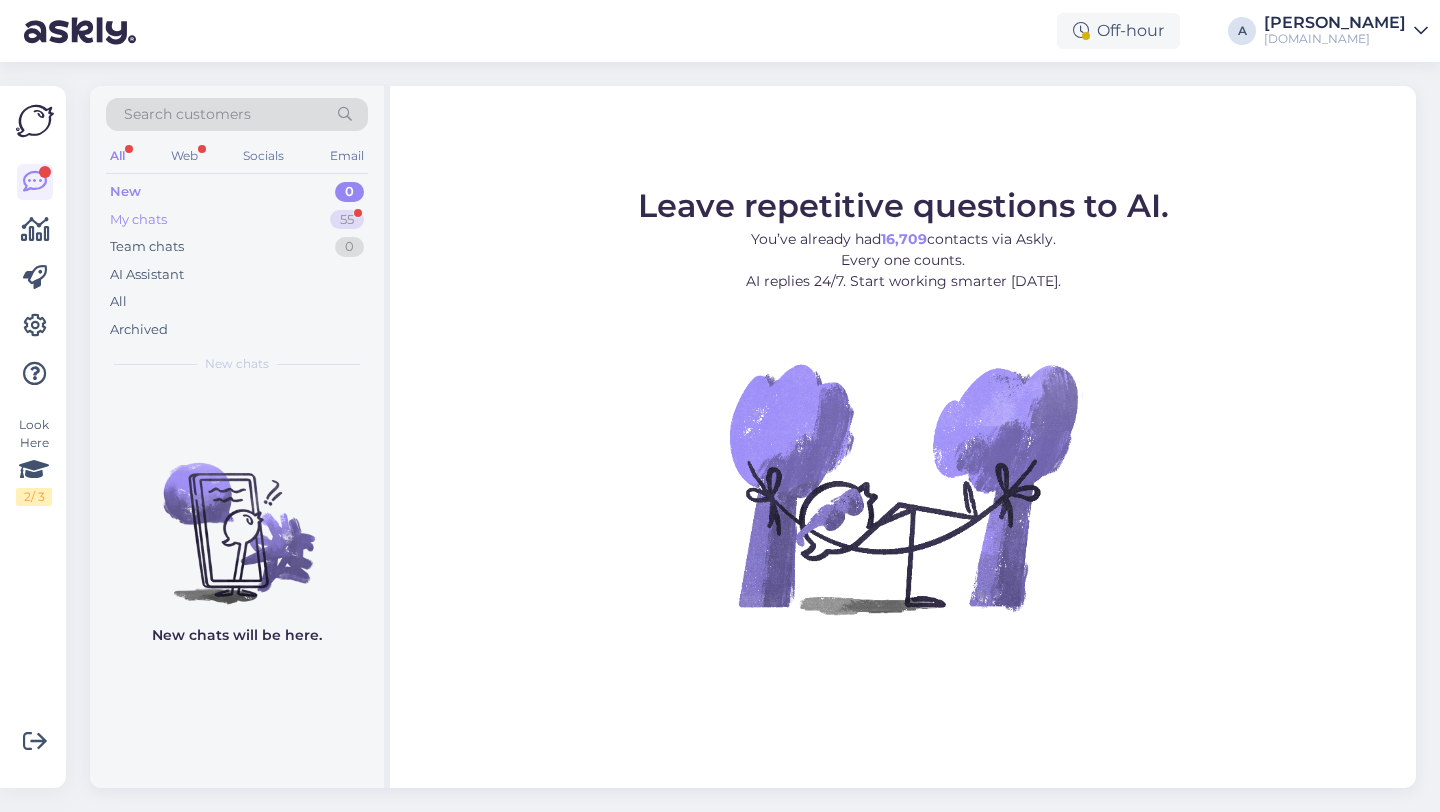 click on "My chats 55" at bounding box center [237, 220] 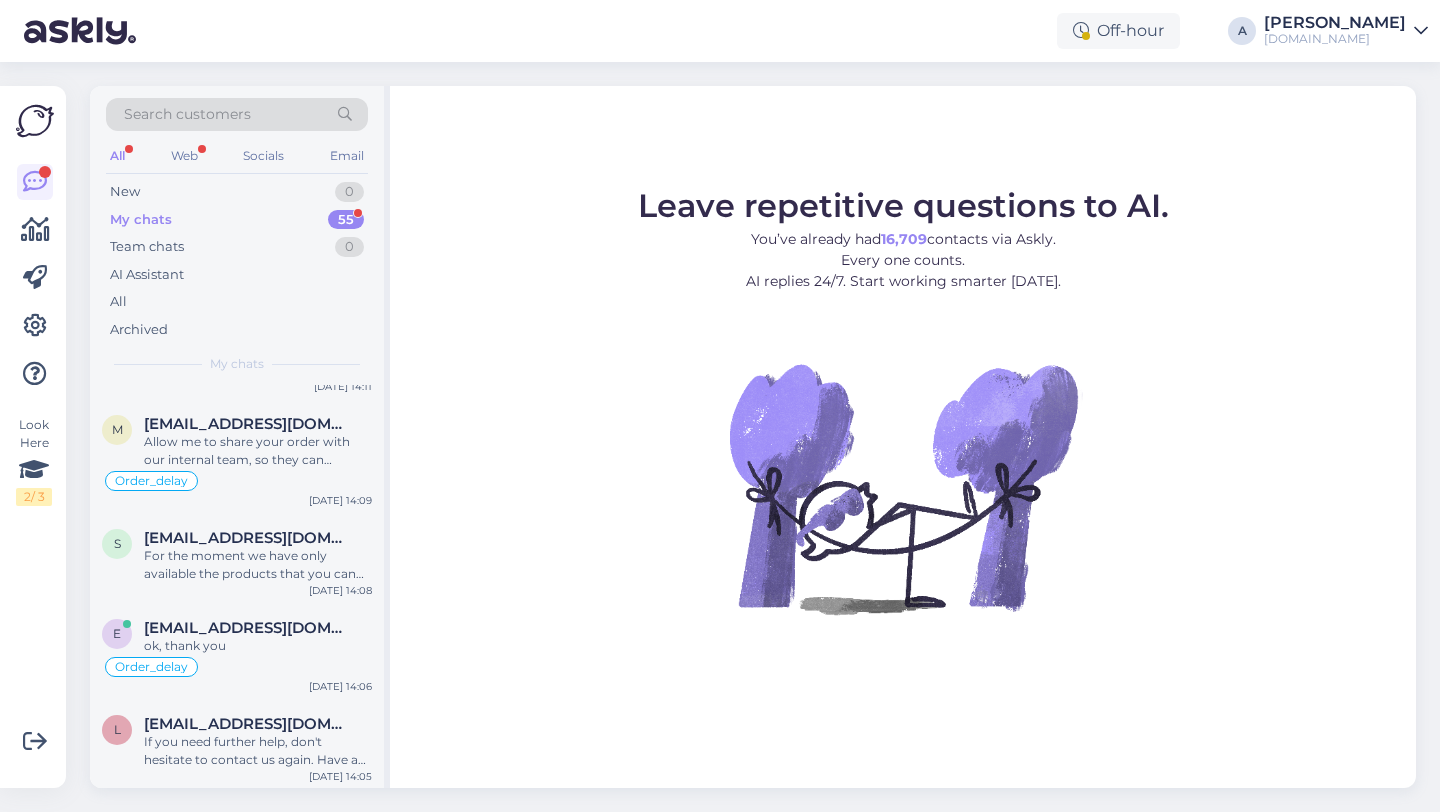 scroll, scrollTop: 0, scrollLeft: 0, axis: both 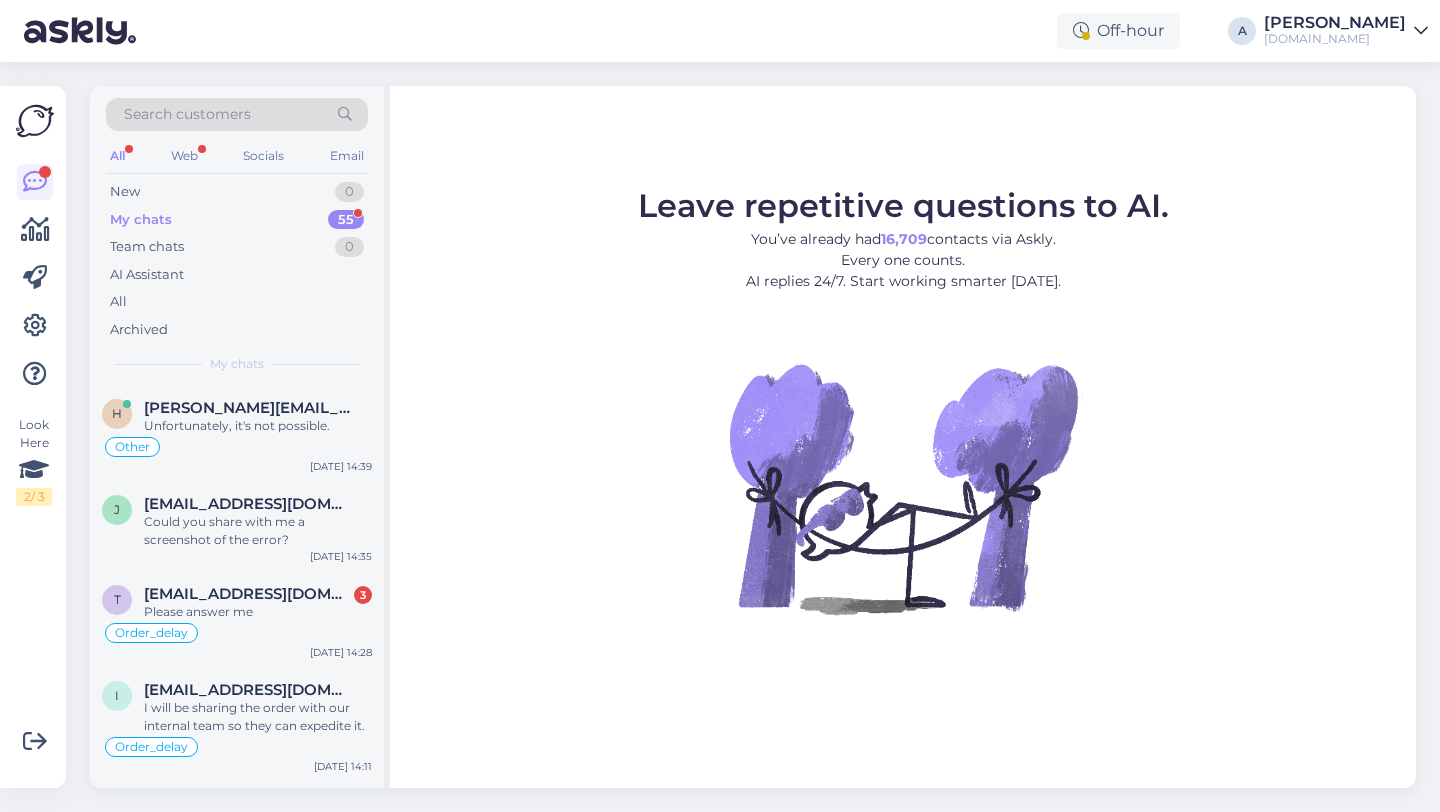 click on "Search customers All Web Socials  Email New 0 My chats 55 Team chats 0 AI Assistant All Archived My chats [PERSON_NAME] [PERSON_NAME][EMAIL_ADDRESS][DOMAIN_NAME] Unfortunately, it's not possible.  Other [DATE] 14:39  [PERSON_NAME] [PERSON_NAME][EMAIL_ADDRESS][DOMAIN_NAME] Could you share with me a screenshot of the error?  [DATE] 14:35  t [EMAIL_ADDRESS][DOMAIN_NAME] 3 Please answer me  Order_delay [DATE] 14:28  I [EMAIL_ADDRESS][DOMAIN_NAME] I will be sharing the order with our internal team so they can expedite it.  Order_delay [DATE] 14:11  m [EMAIL_ADDRESS][DOMAIN_NAME] Allow me to share your order with our internal team, so they can expedite it.  Order_delay [DATE] 14:09  s [EMAIL_ADDRESS][DOMAIN_NAME] For the moment we have only available the products that you can find on our site.  [DATE] 14:08  e [EMAIL_ADDRESS][DOMAIN_NAME] ok, thank you Order_delay [DATE] 14:06  l [EMAIL_ADDRESS][DOMAIN_NAME] If you need further help, don't hesitate to contact us again. Have a great day!  [DATE] 14:05  L [EMAIL_ADDRESS][DOMAIN_NAME] Please share with me the order number.  Other [DATE] 11:09  m [EMAIL_ADDRESS][DOMAIN_NAME]" at bounding box center (759, 437) 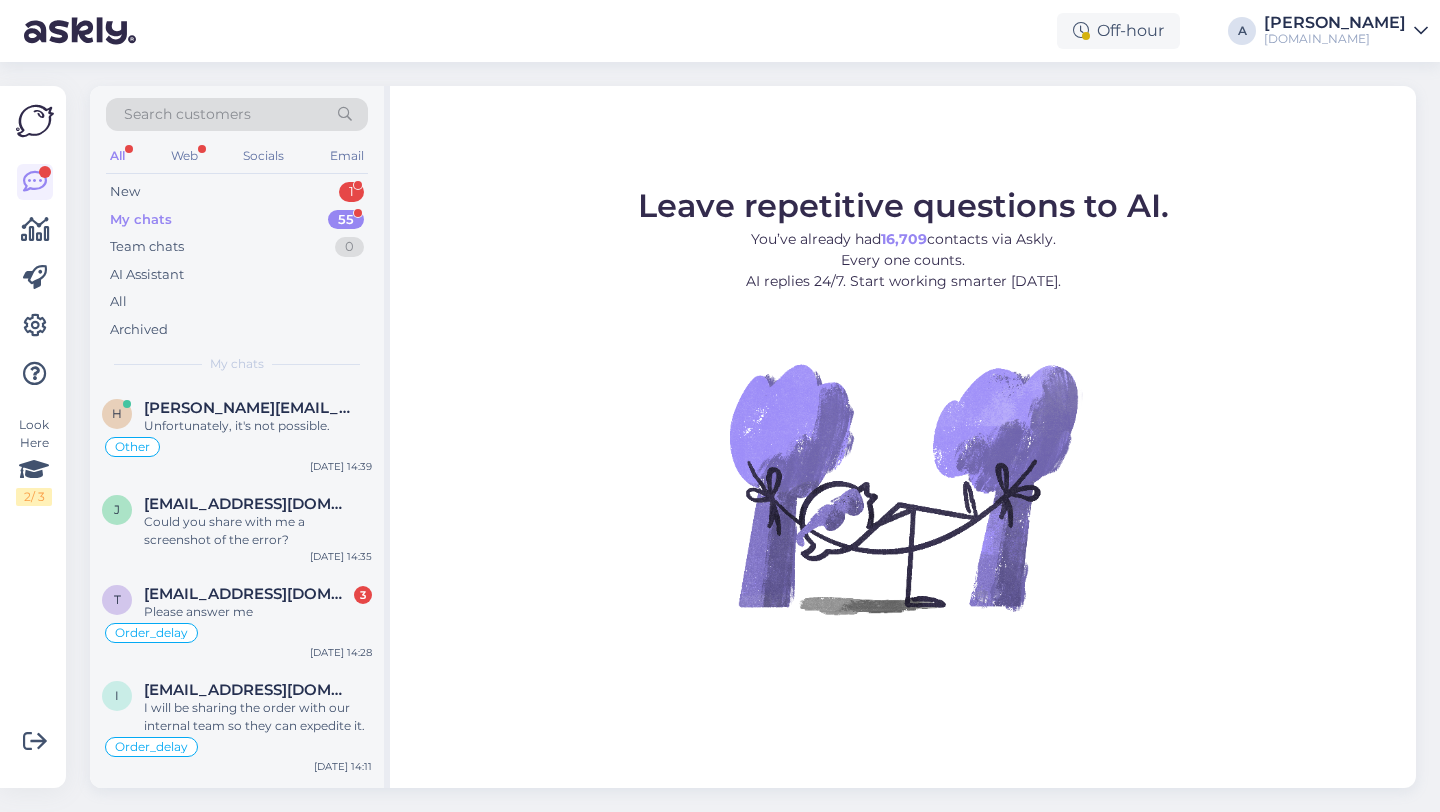 click at bounding box center [903, 488] 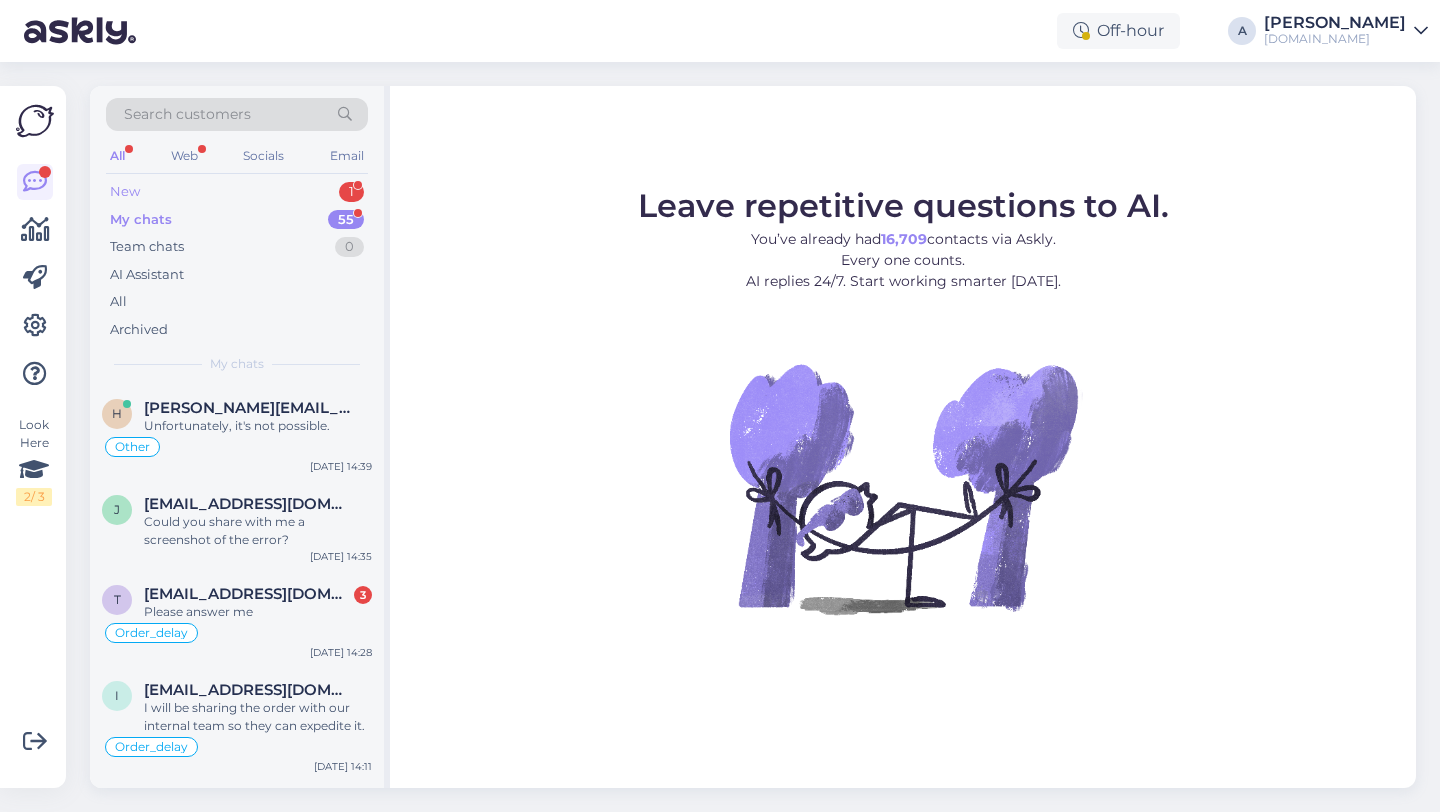 click on "New 1" at bounding box center (237, 192) 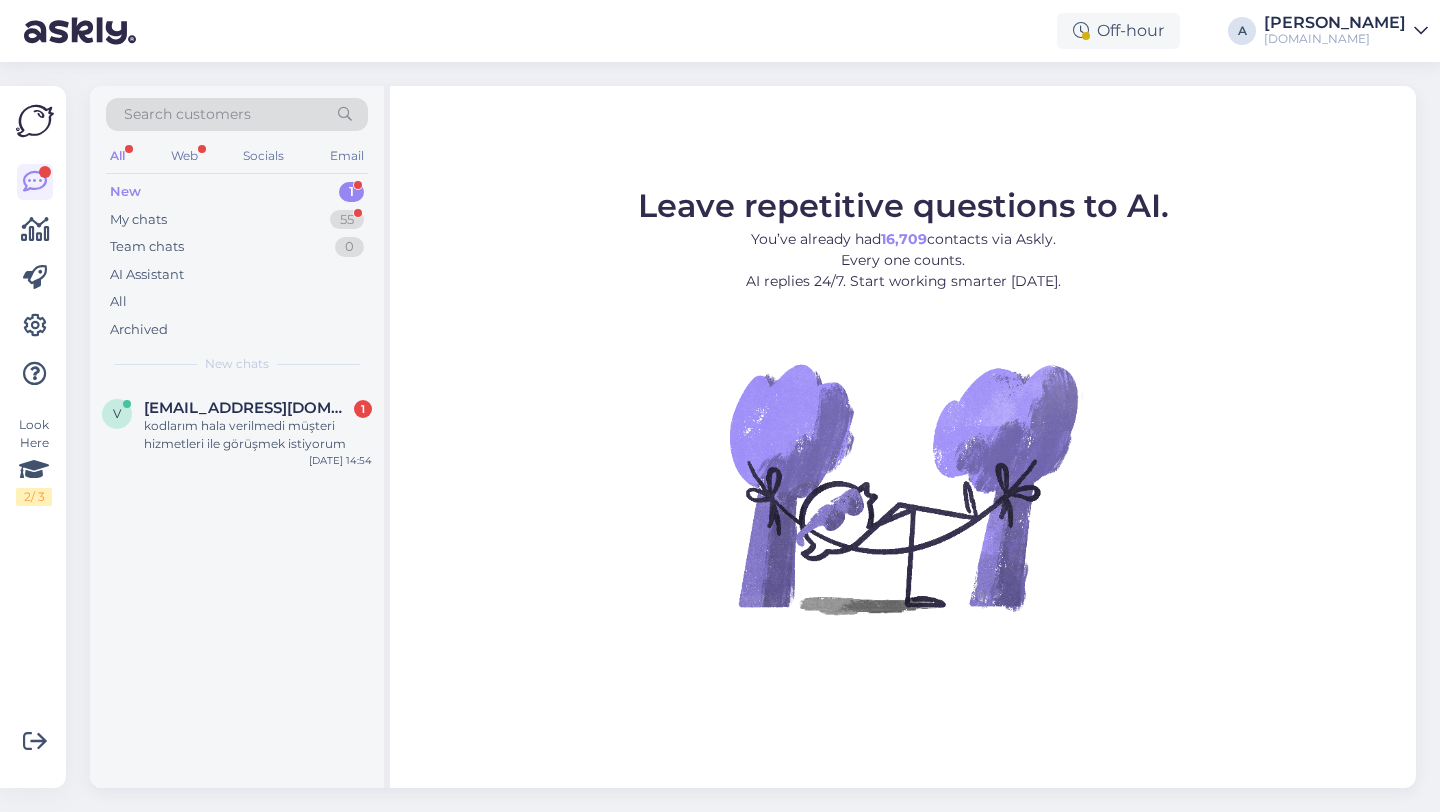 click on "v veysel.kcmz00@hotmail.com 1 kodlarım hala verilmedi müşteri hizmetleri ile görüşmek istiyorum Jul 10 14:54" at bounding box center (237, 586) 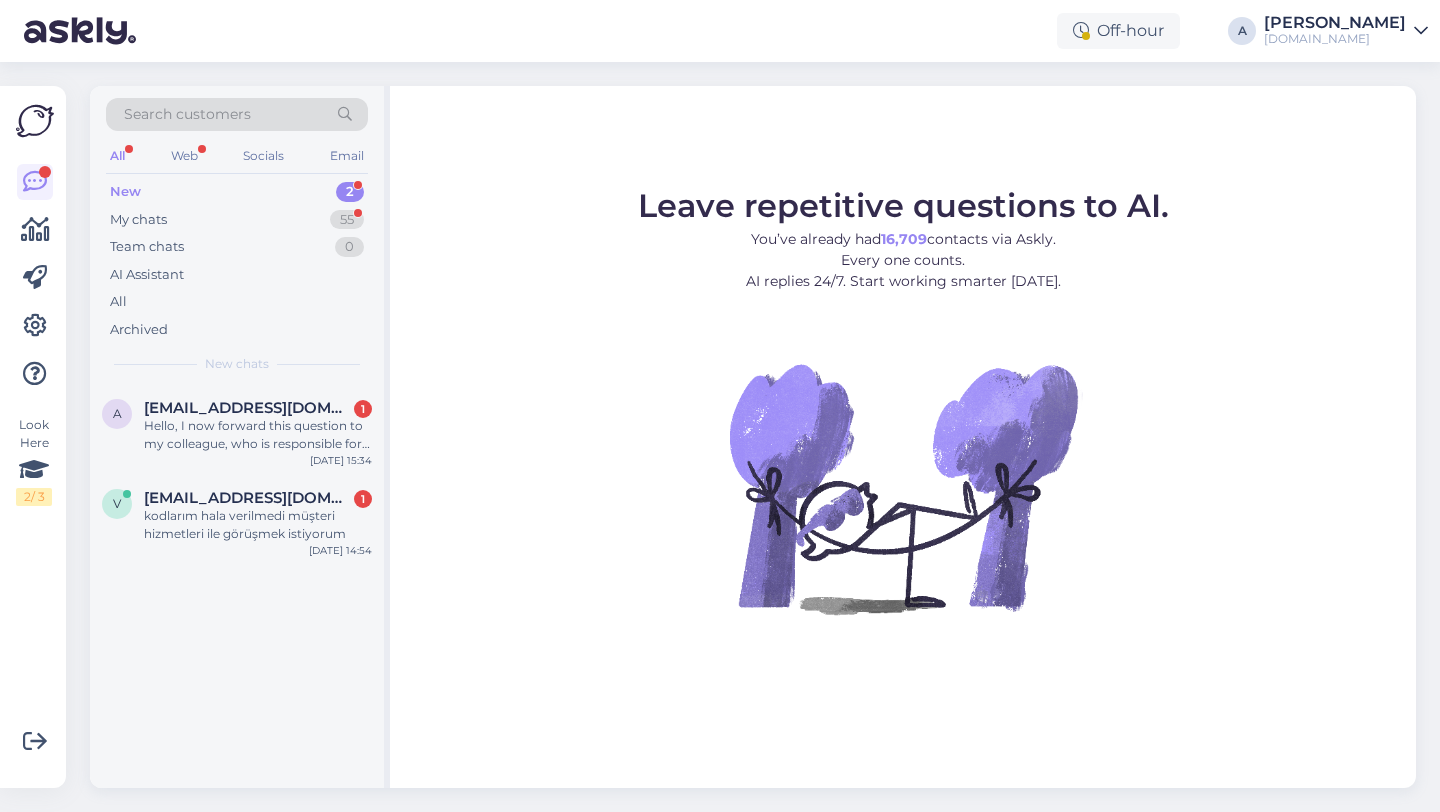 click on "Leave repetitive questions to AI. You’ve already had  16,709  contacts via Askly. Every one counts.  AI replies 24/7. Start working smarter today." at bounding box center [903, 429] 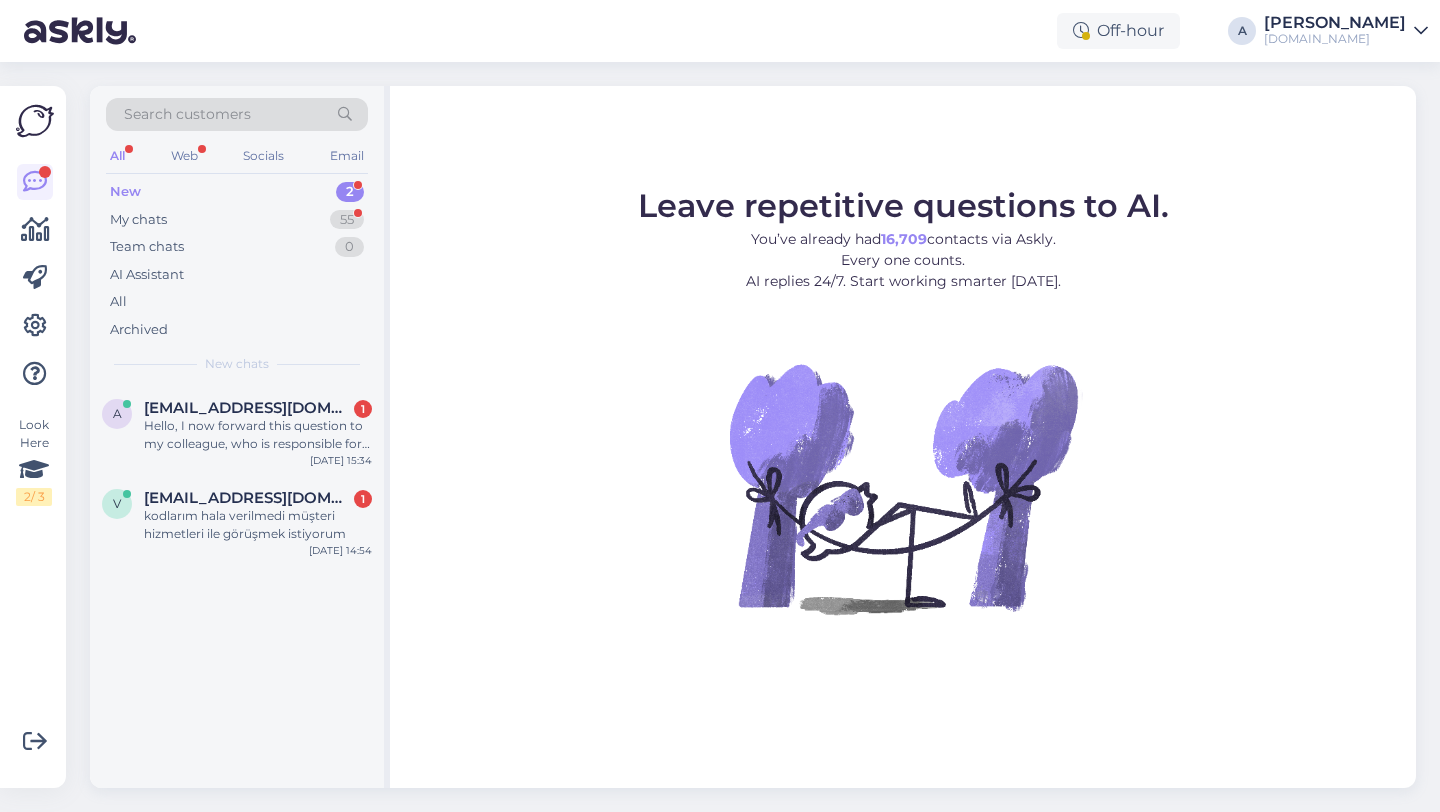 click on "Leave repetitive questions to AI. You’ve already had  16,709  contacts via Askly. Every one counts.  AI replies 24/7. Start working smarter today." at bounding box center [903, 429] 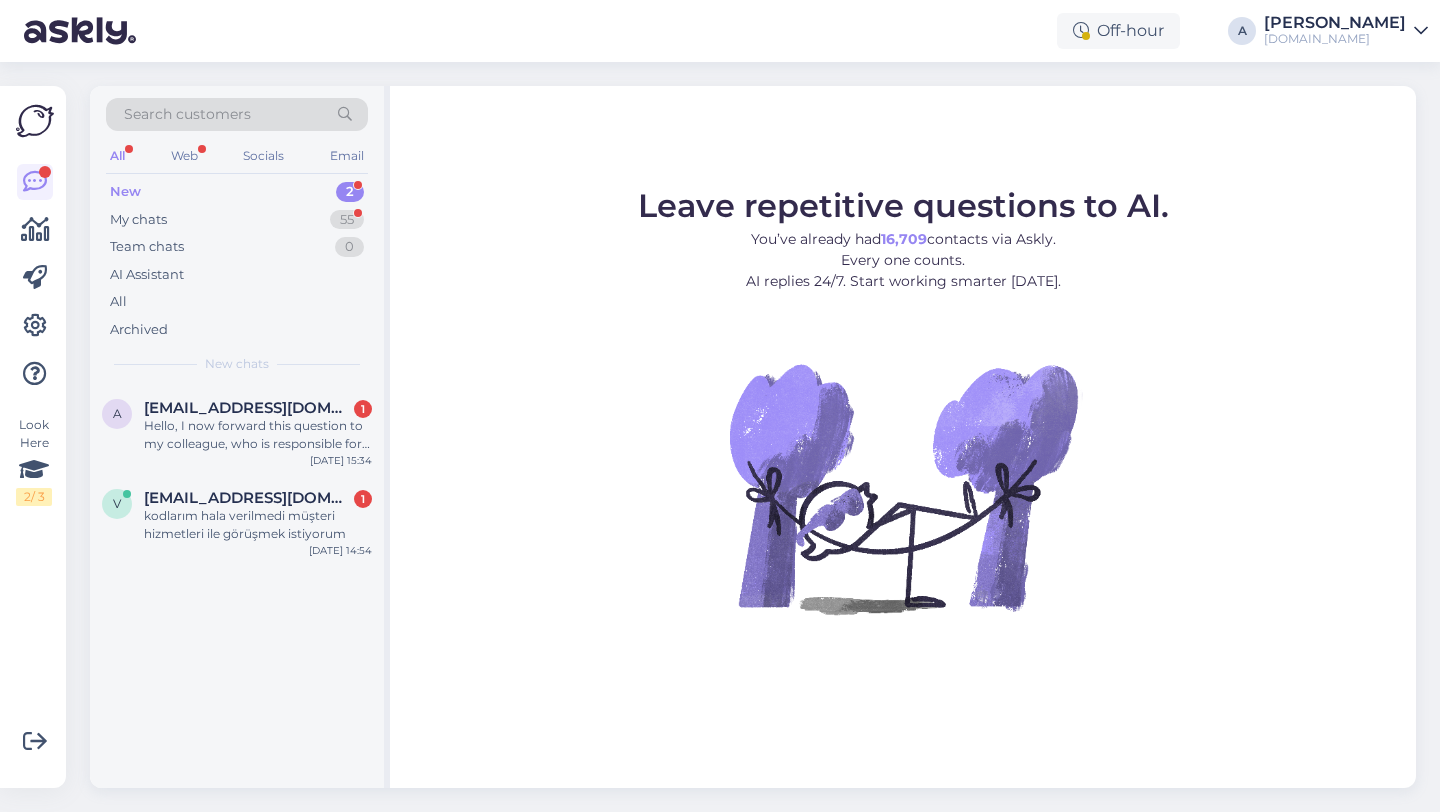 click on "a a.gagaine@inbox.lv 1 Hello, I now forward this question to my colleague, who is responsible for this. The reply will be here during our working hours. Jul 10 15:34  v veysel.kcmz00@hotmail.com 1 kodlarım hala verilmedi müşteri hizmetleri ile görüşmek istiyorum Jul 10 14:54" at bounding box center (237, 586) 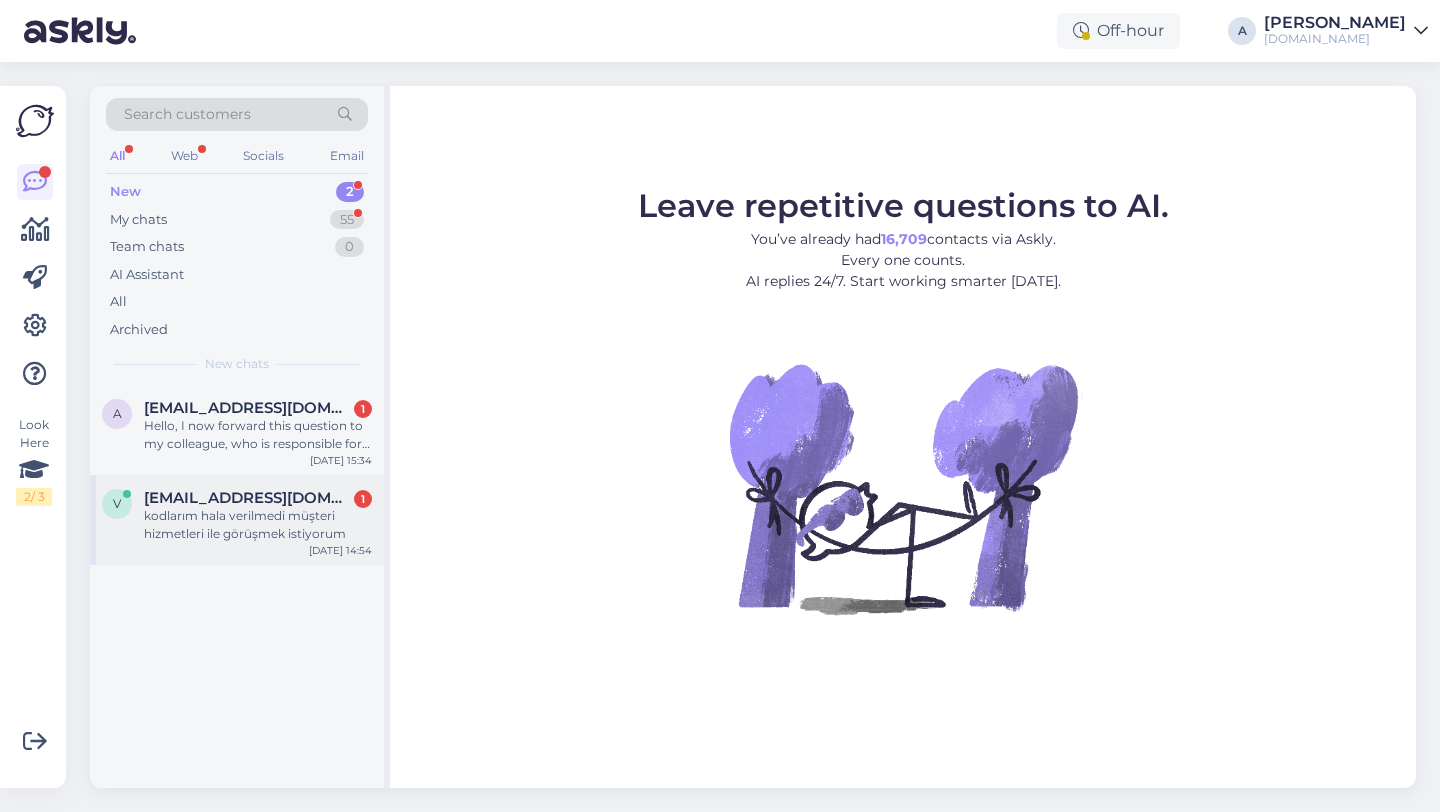 click on "v veysel.kcmz00@hotmail.com 1 kodlarım hala verilmedi müşteri hizmetleri ile görüşmek istiyorum Jul 10 14:54" at bounding box center [237, 520] 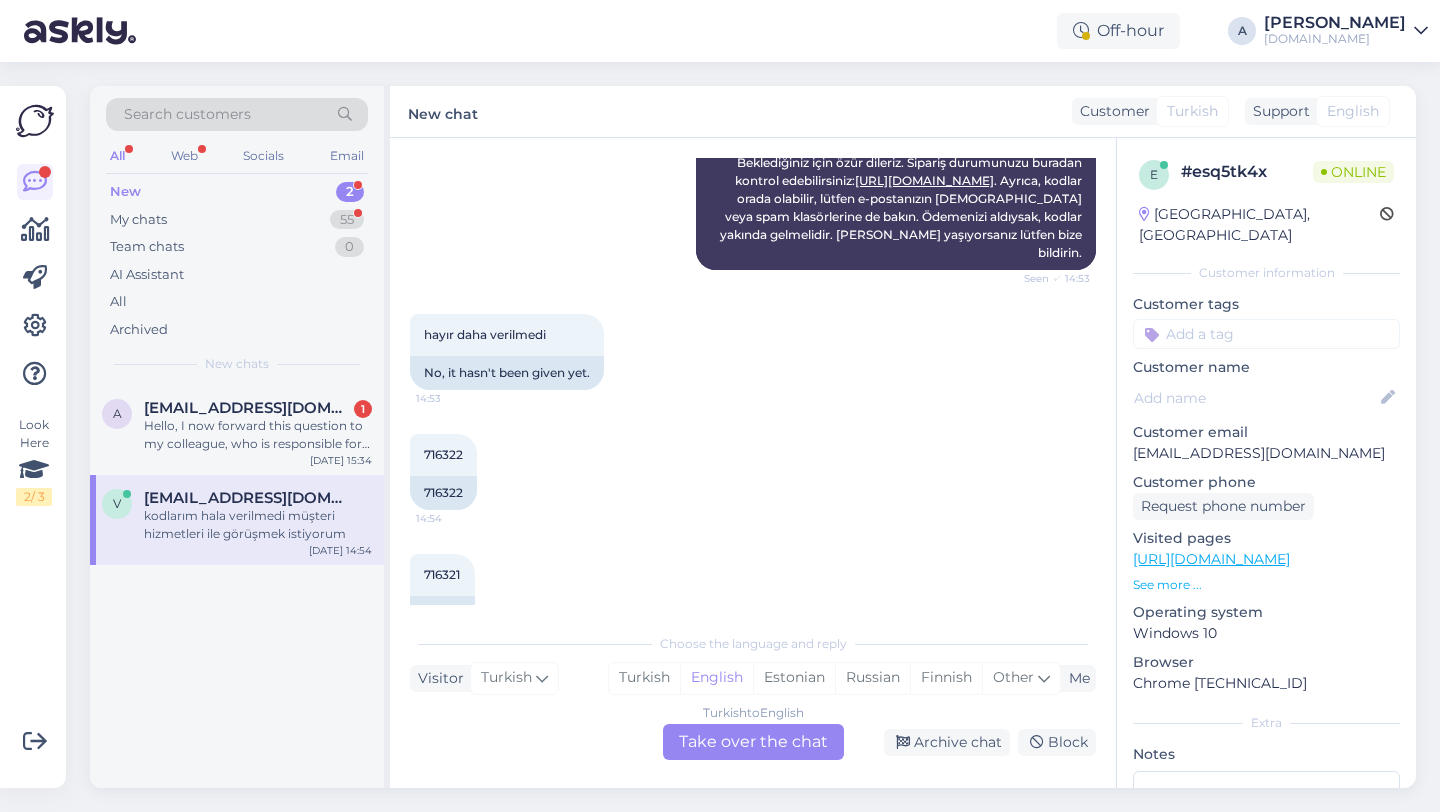 scroll, scrollTop: 371, scrollLeft: 0, axis: vertical 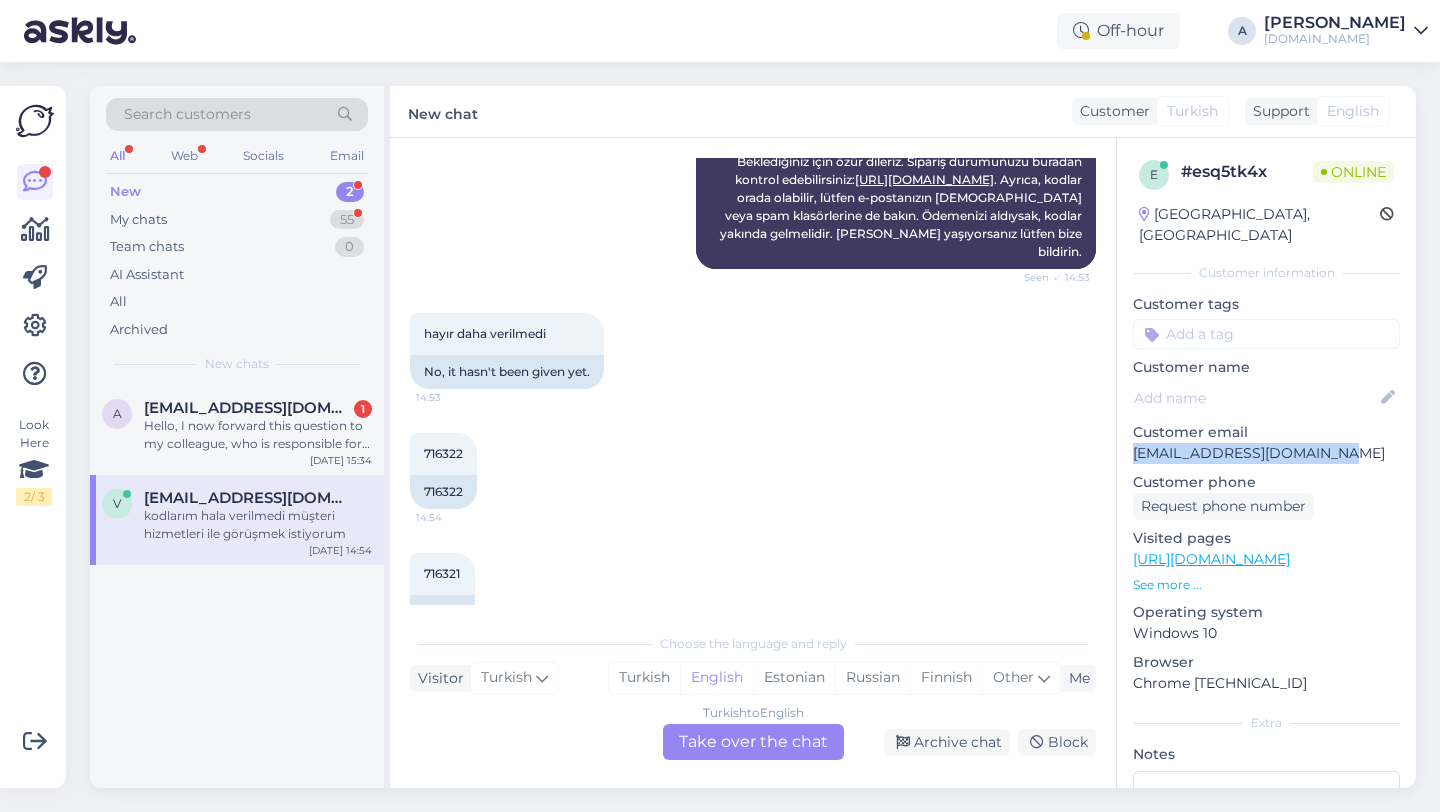 drag, startPoint x: 1349, startPoint y: 430, endPoint x: 1121, endPoint y: 430, distance: 228 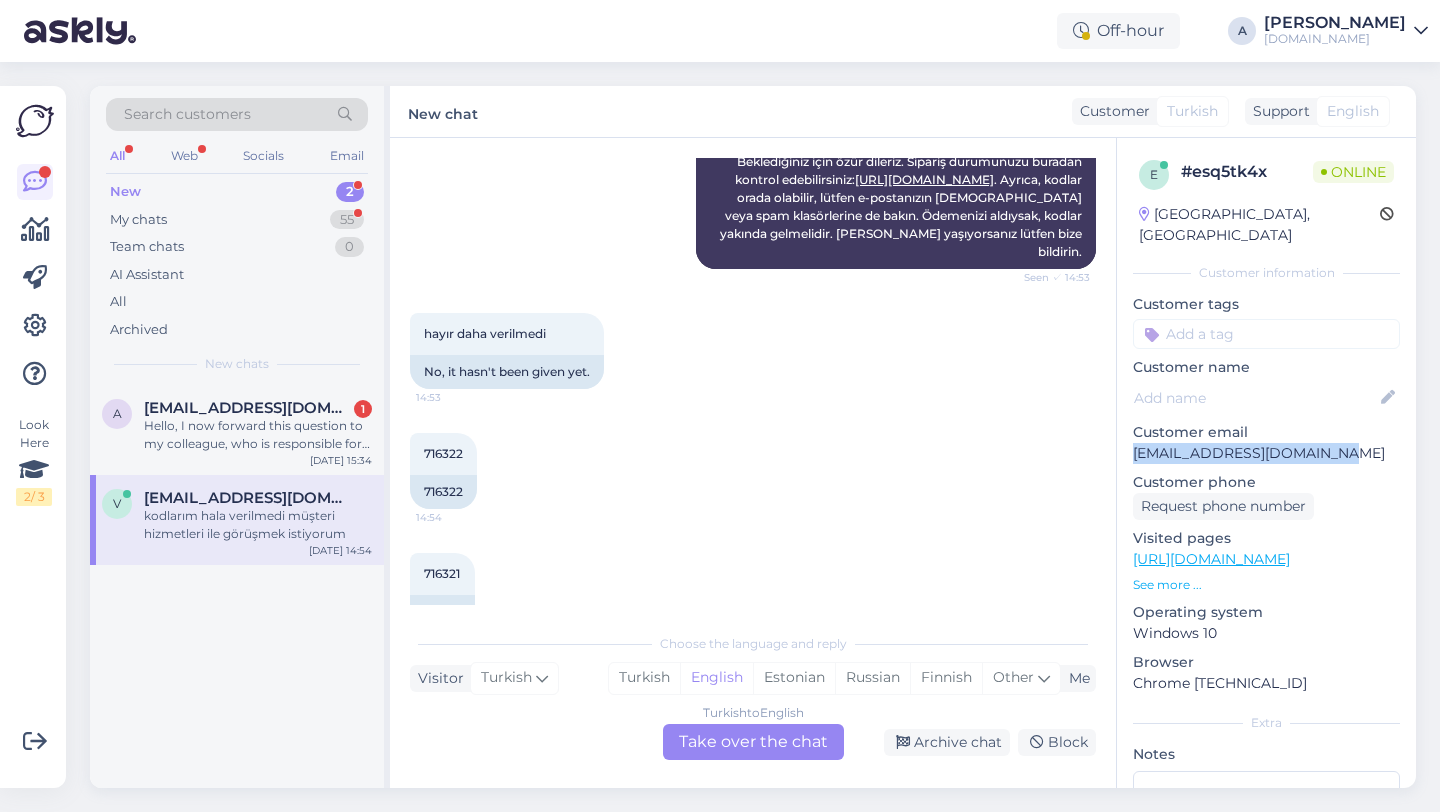 copy on "veysel.kcmz00@hotmail.com" 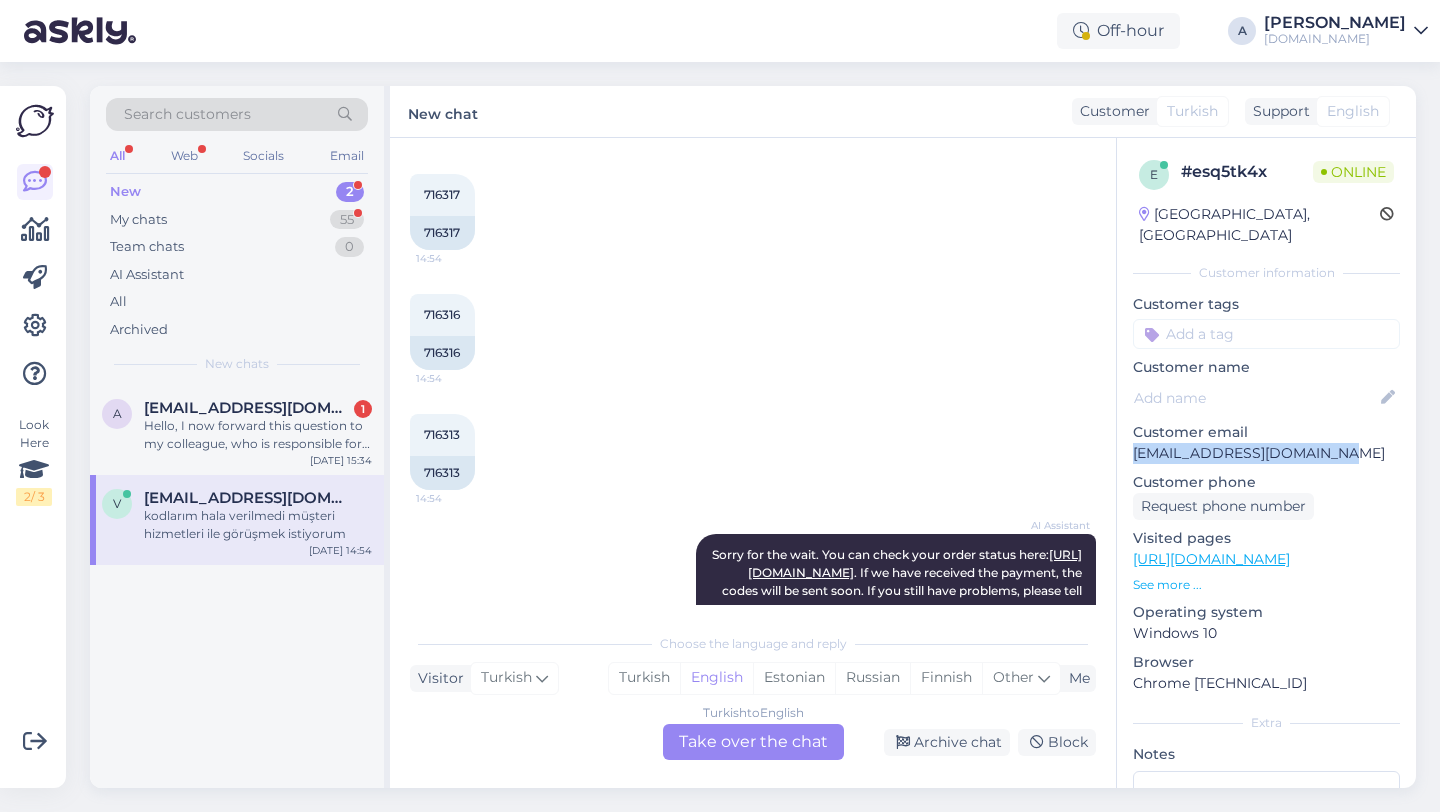 scroll, scrollTop: 1317, scrollLeft: 0, axis: vertical 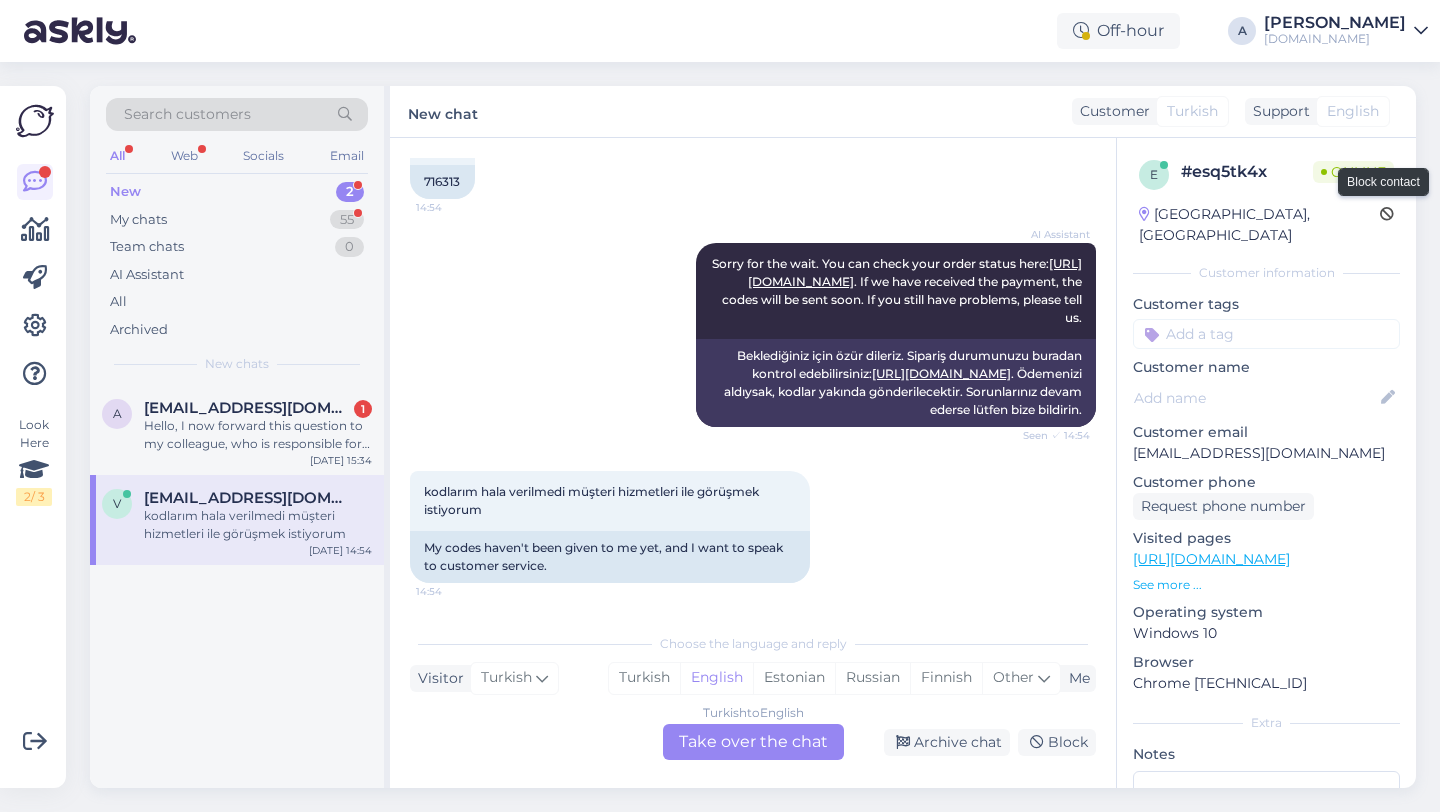 click at bounding box center (1387, 215) 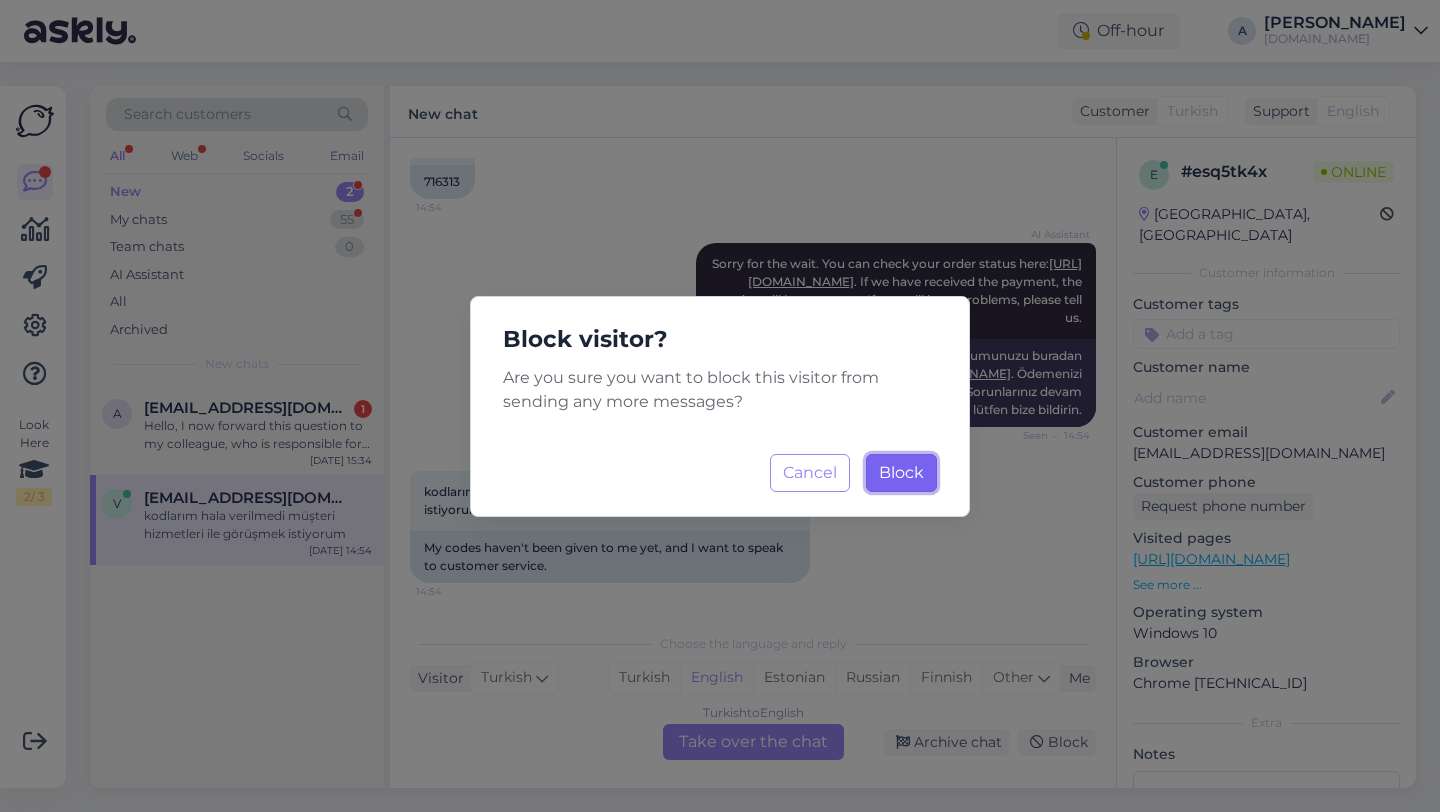 click on "Block" at bounding box center [901, 472] 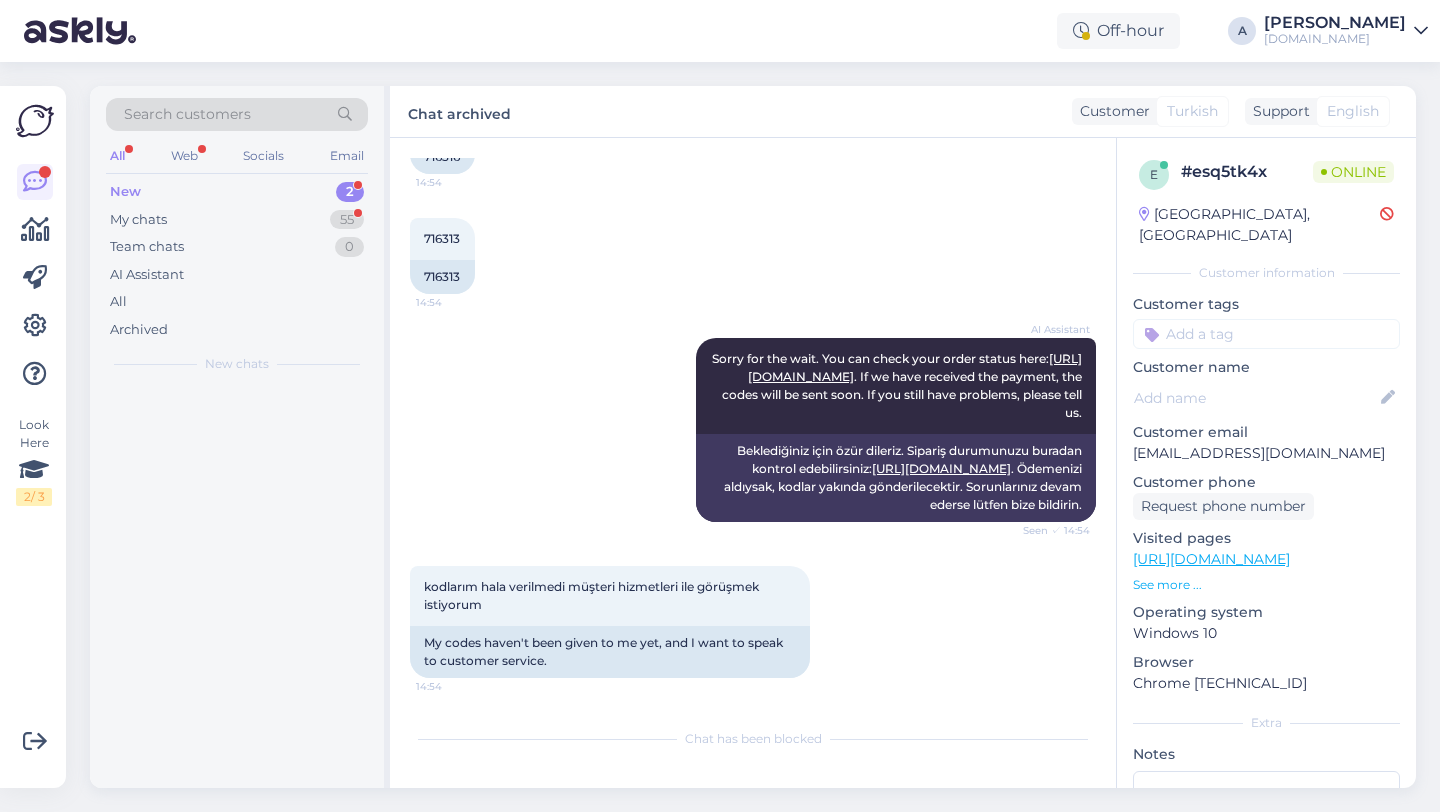 scroll, scrollTop: 1222, scrollLeft: 0, axis: vertical 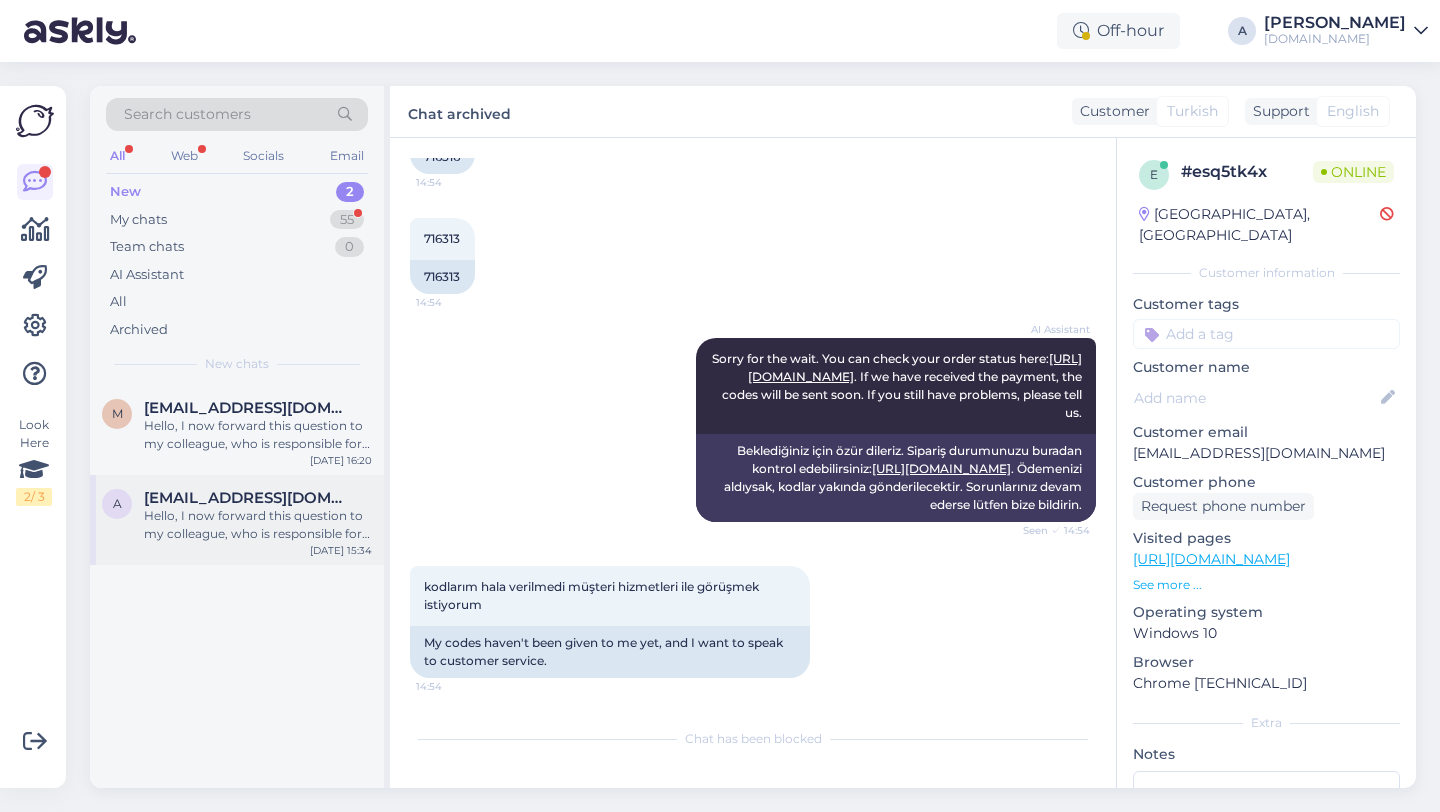 click on "Hello, I now forward this question to my colleague, who is responsible for this. The reply will be here during our working hours." at bounding box center (258, 525) 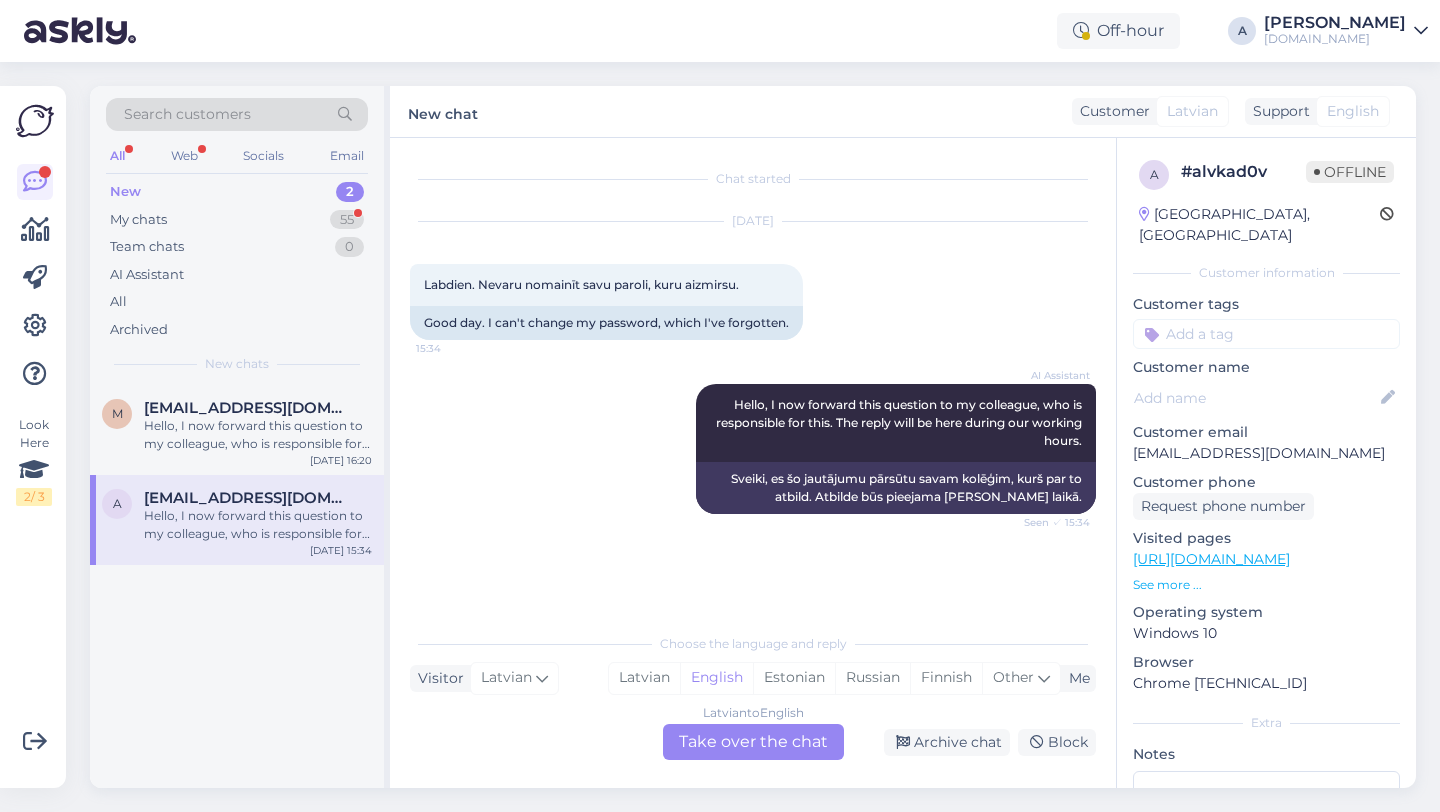 click on "Latvian  to  English Take over the chat" at bounding box center [753, 742] 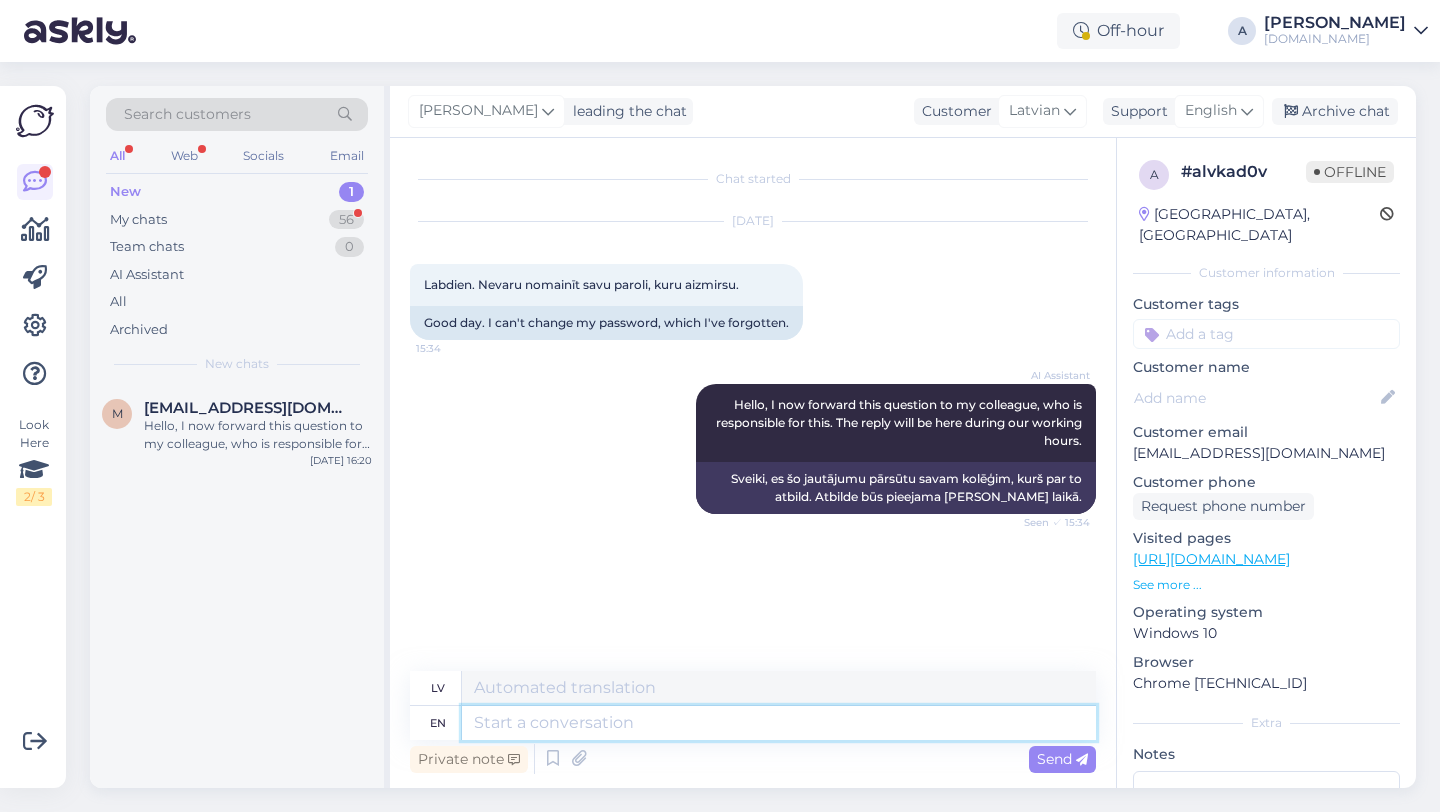 click at bounding box center [779, 723] 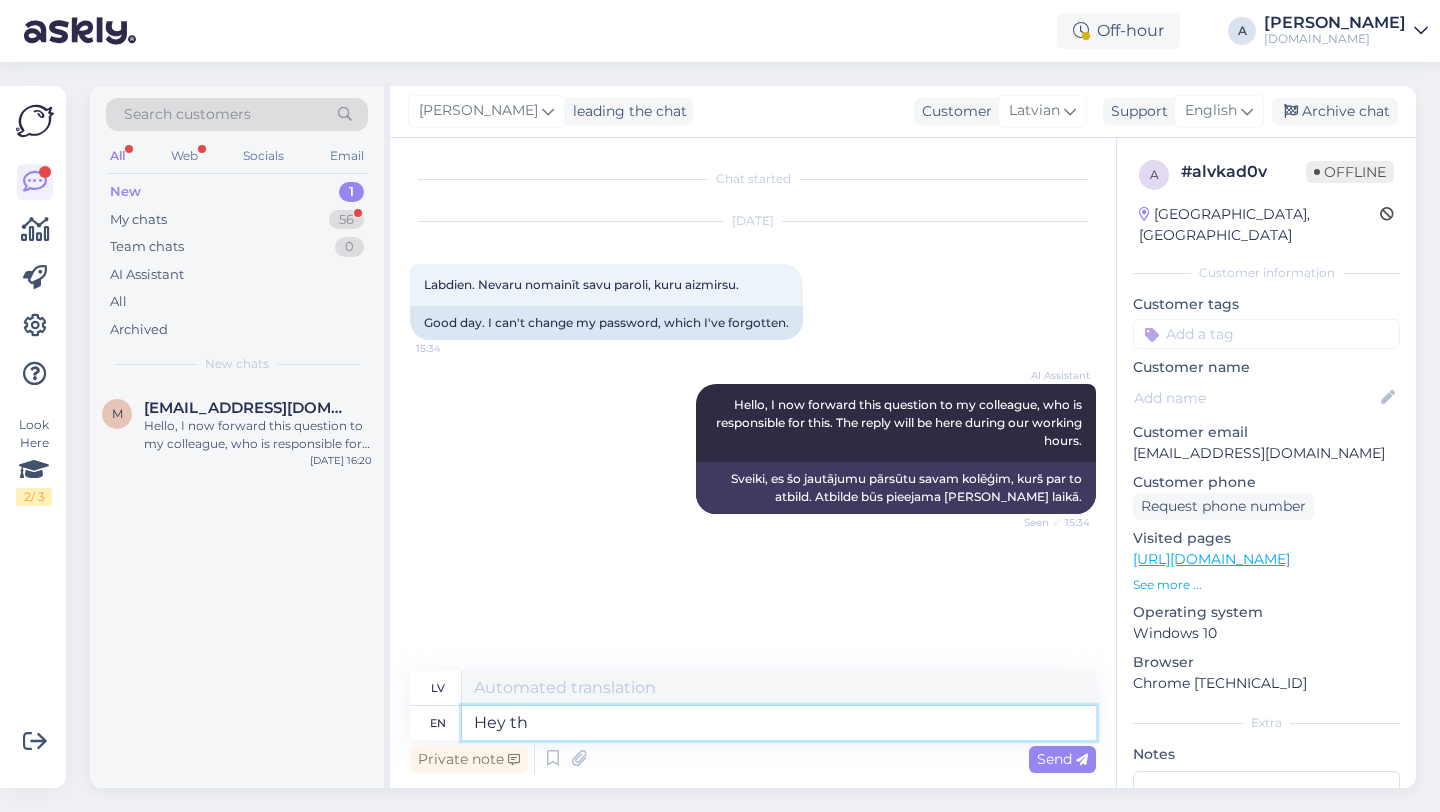 type on "Hey the" 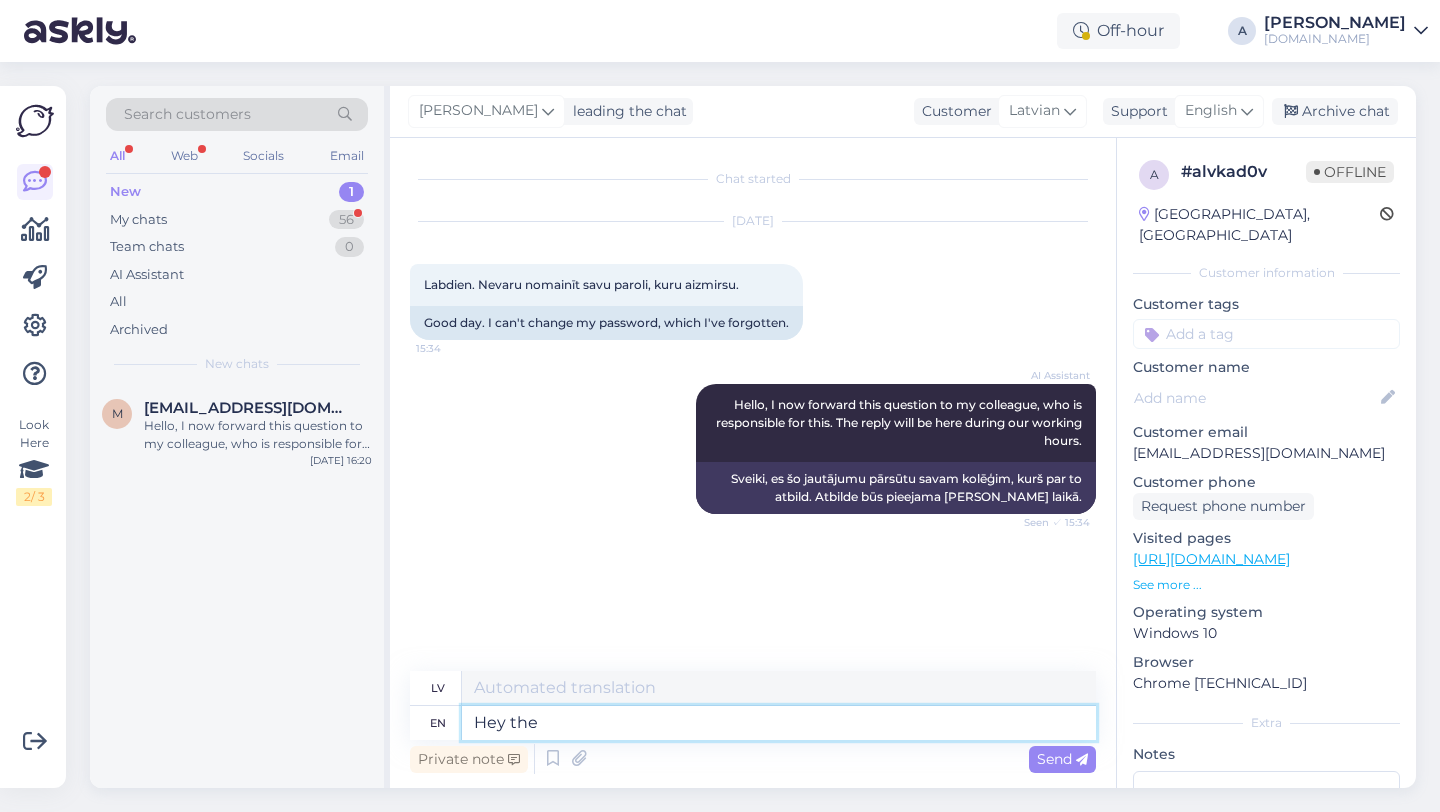 type on "Čau" 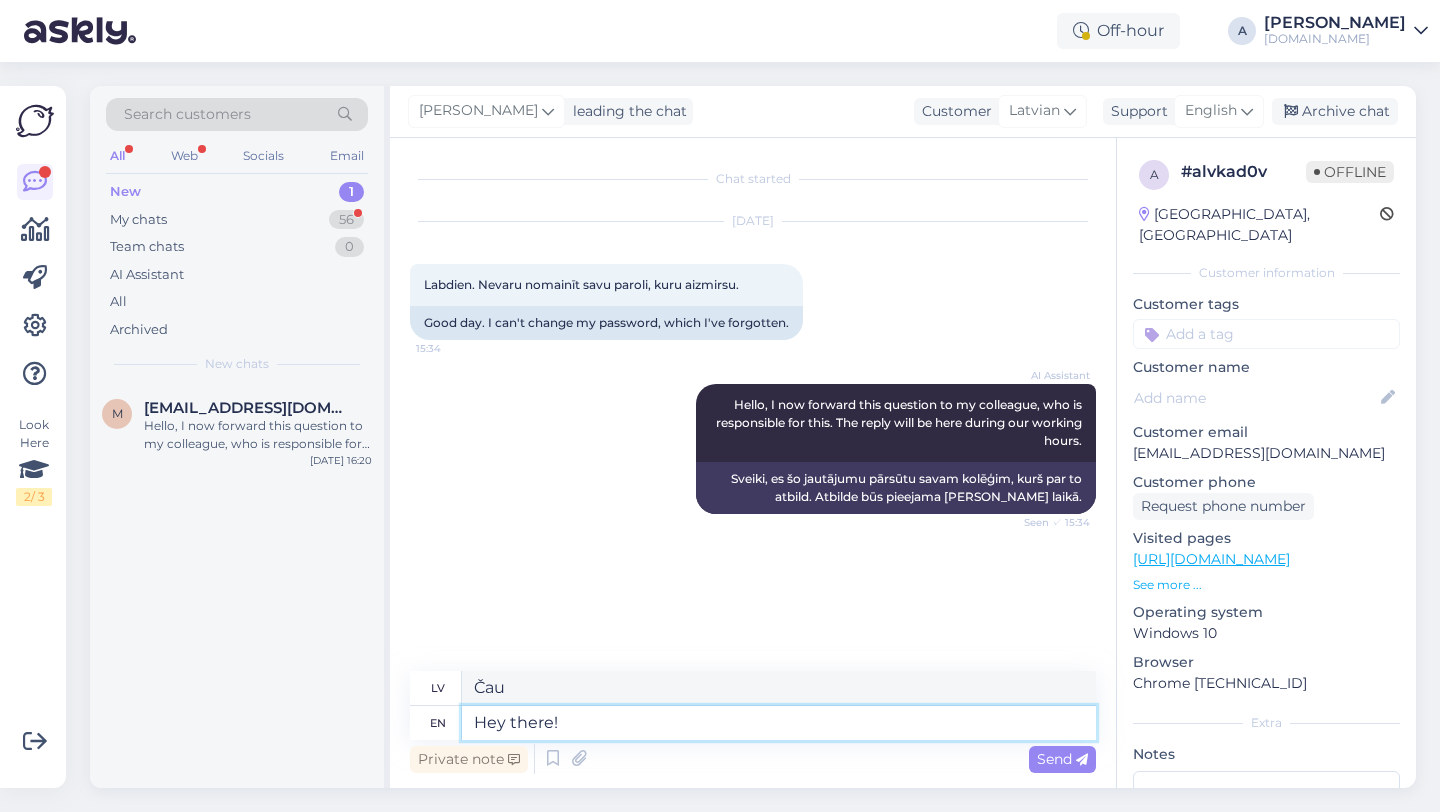 type on "Hey there!" 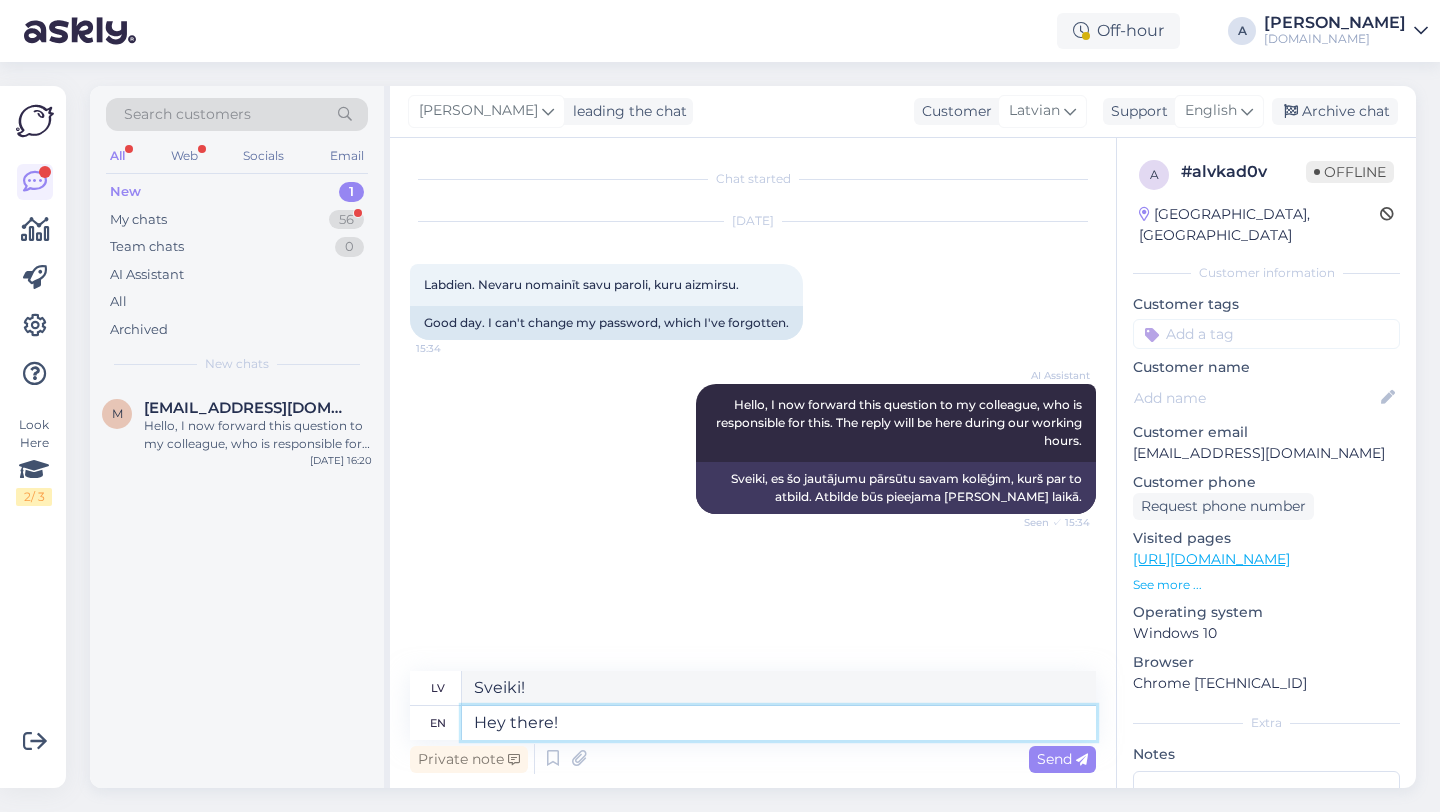 type 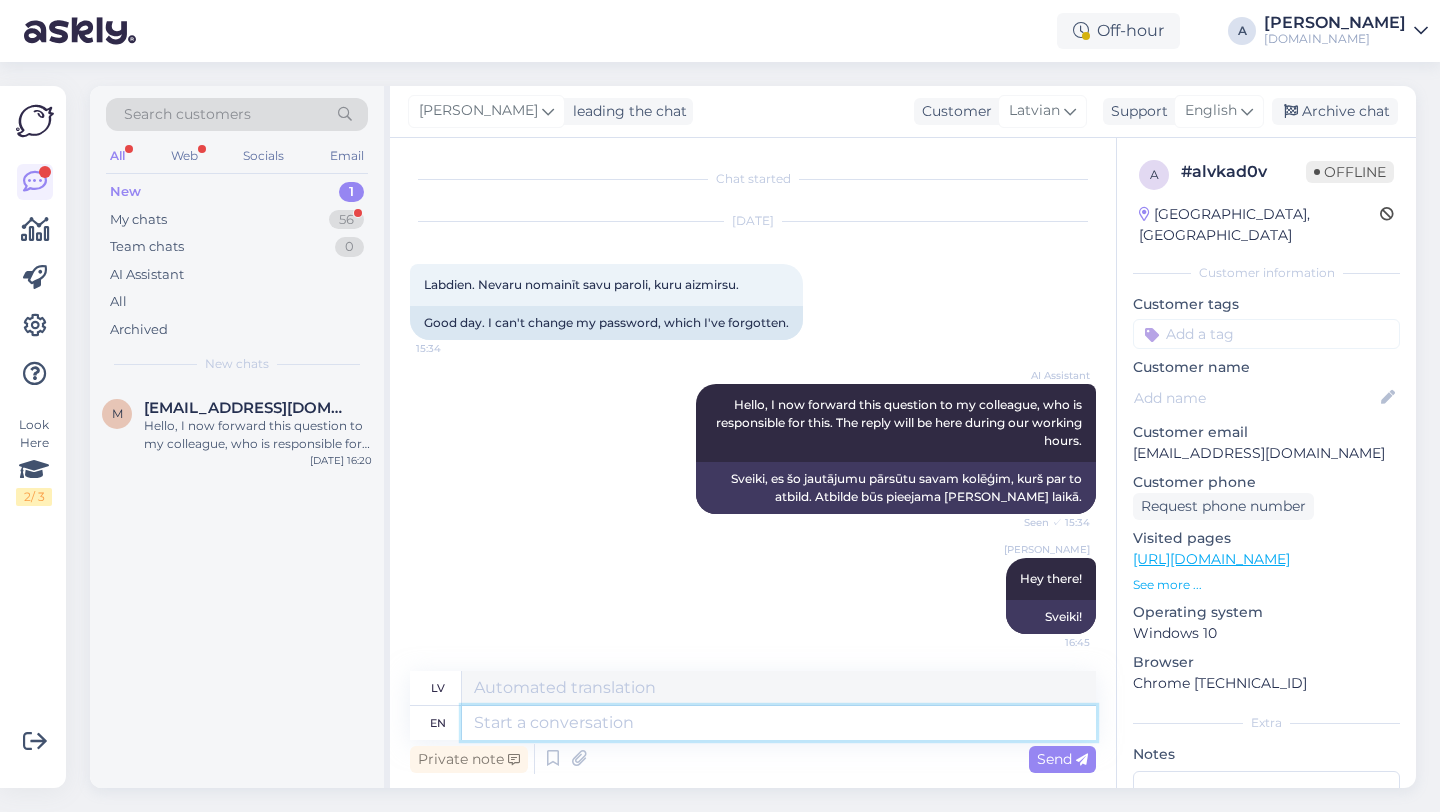 scroll, scrollTop: 3, scrollLeft: 0, axis: vertical 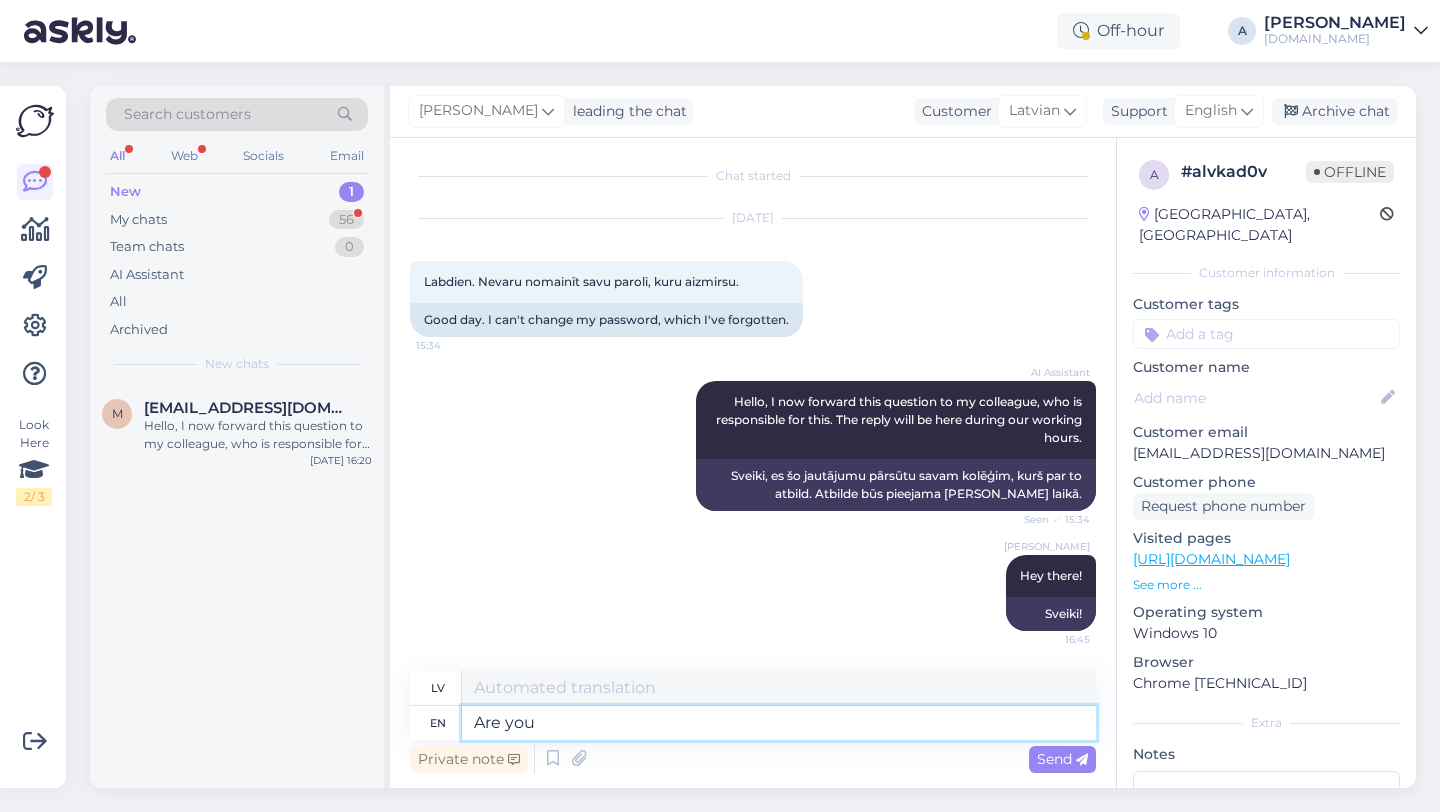 type on "Are you" 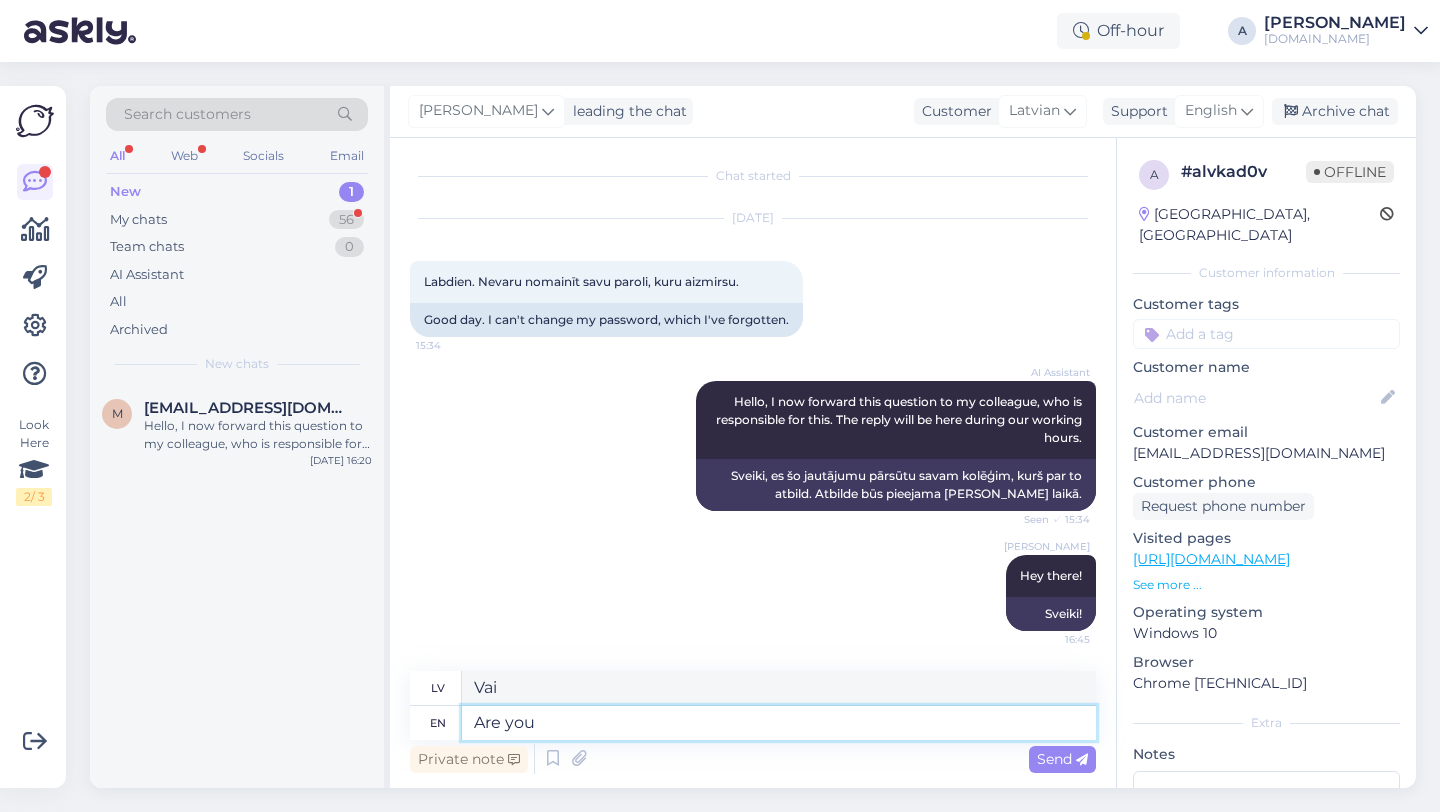 type on "Vai tu esi" 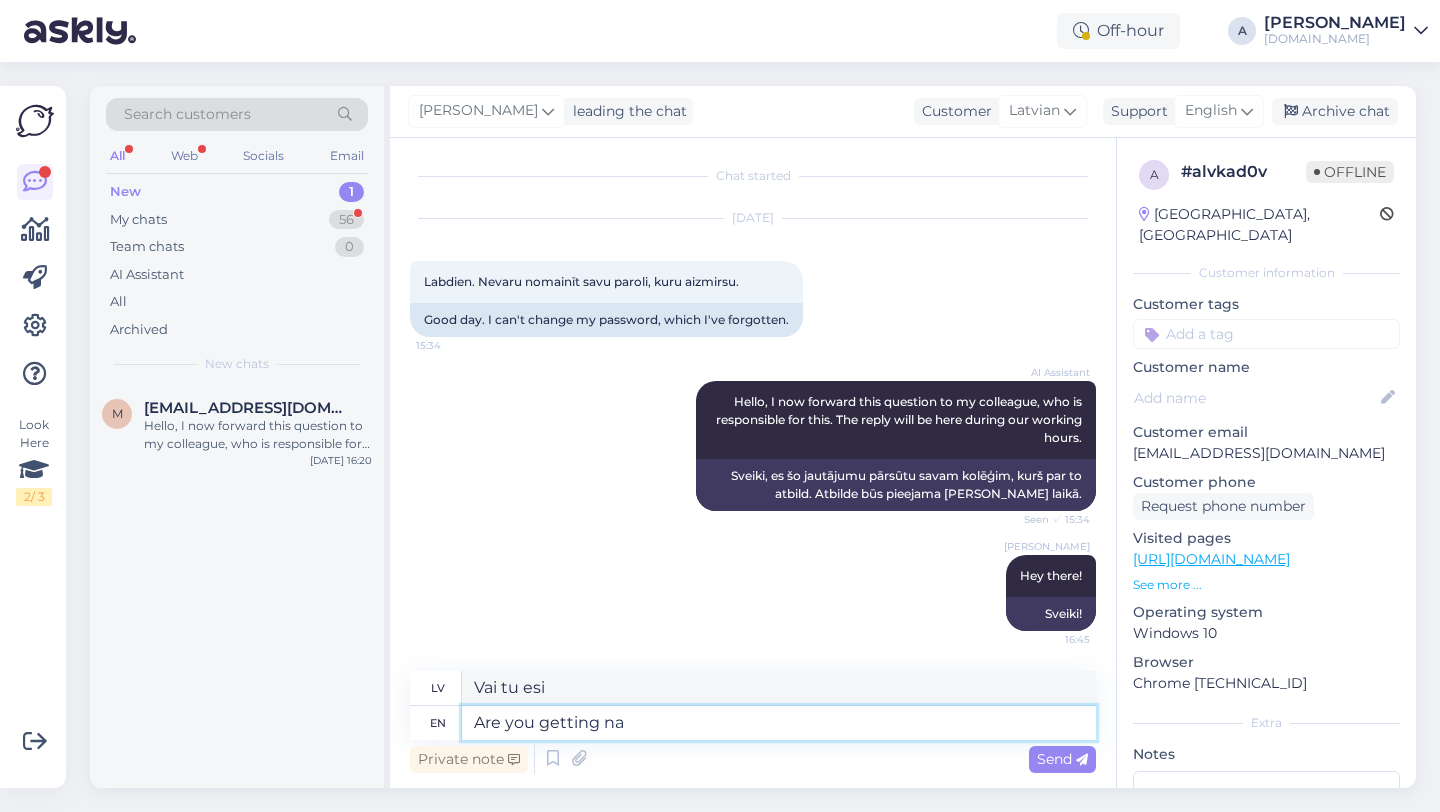 type on "Are you getting na" 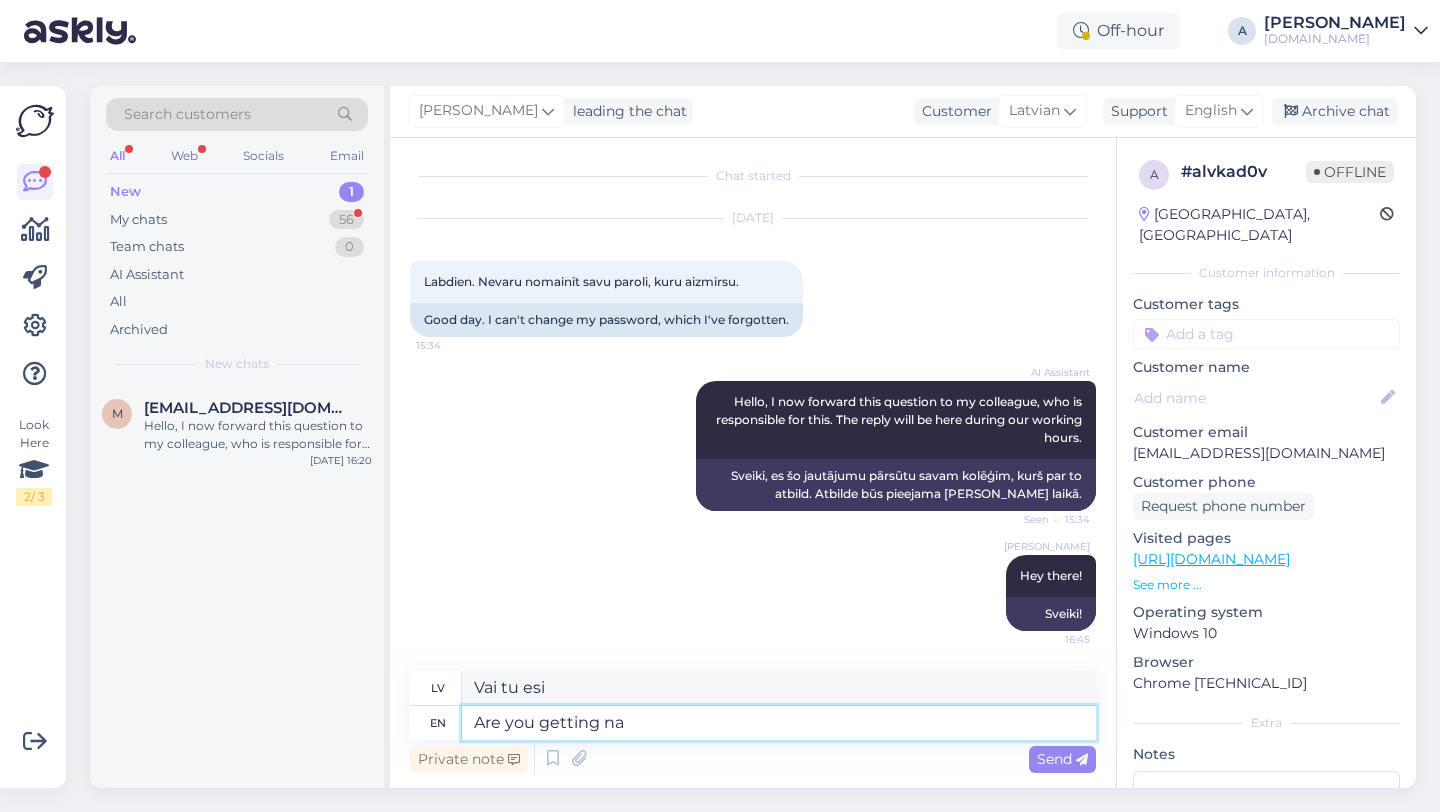 type on "Vai tu saņem?" 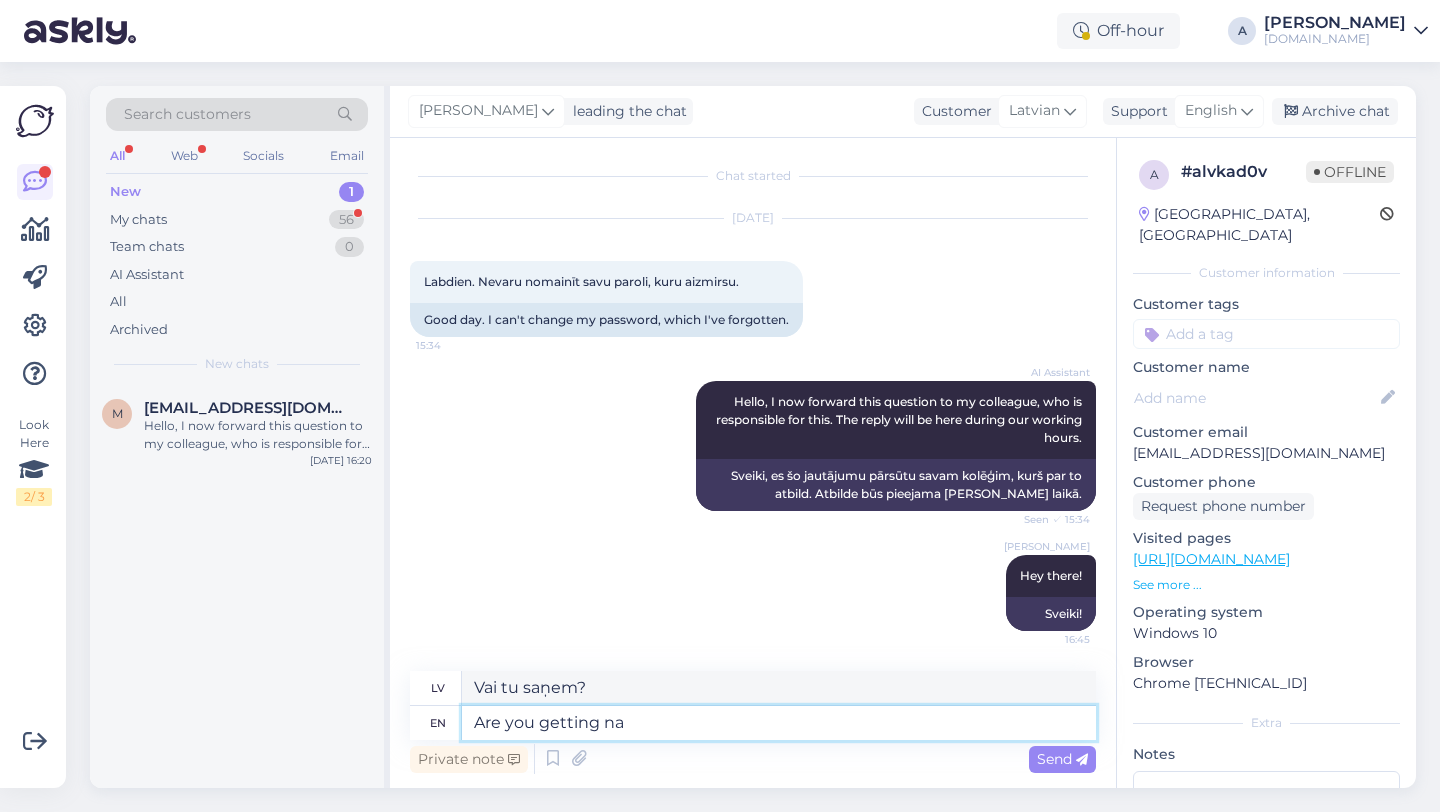 type on "Are you getting na" 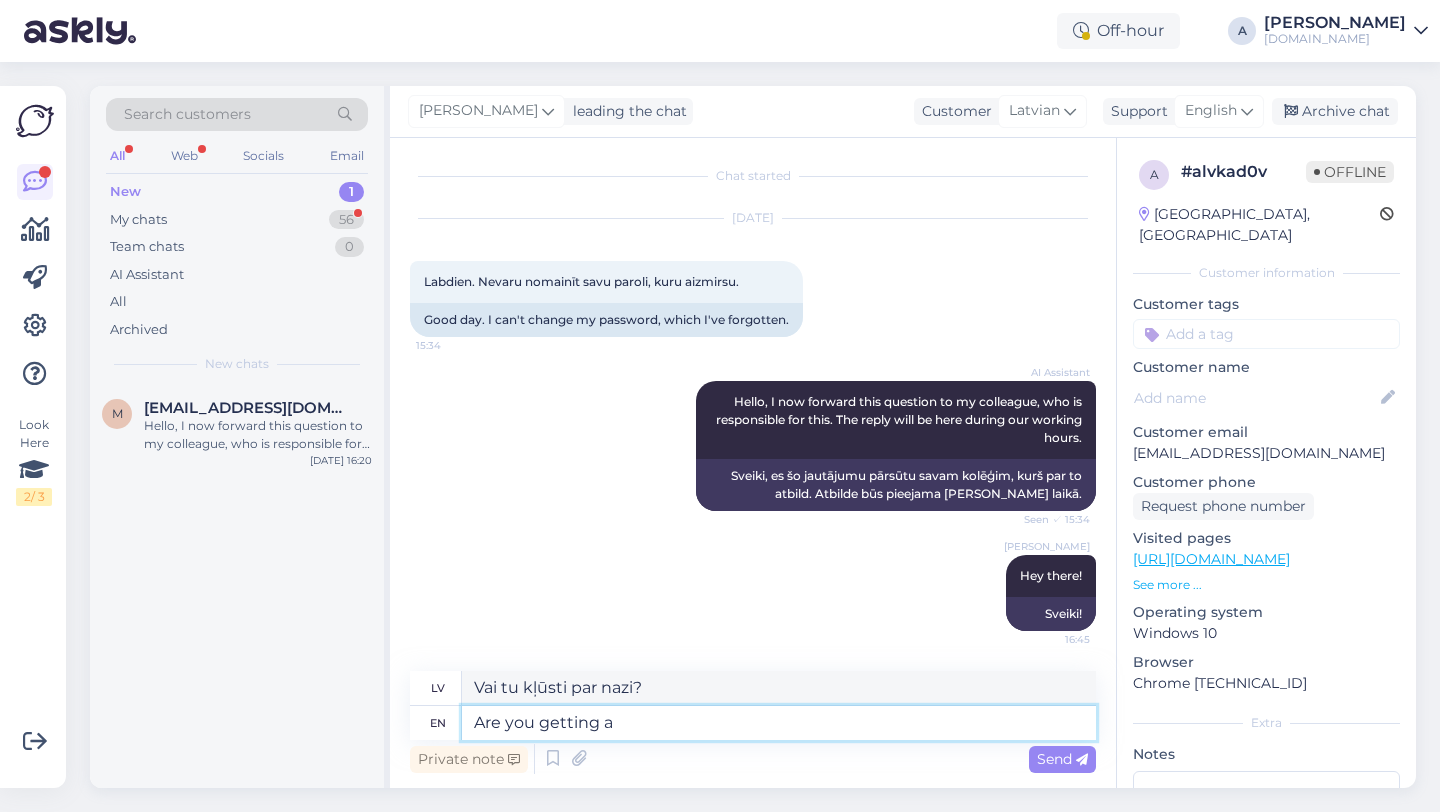 type on "Are you getting a m" 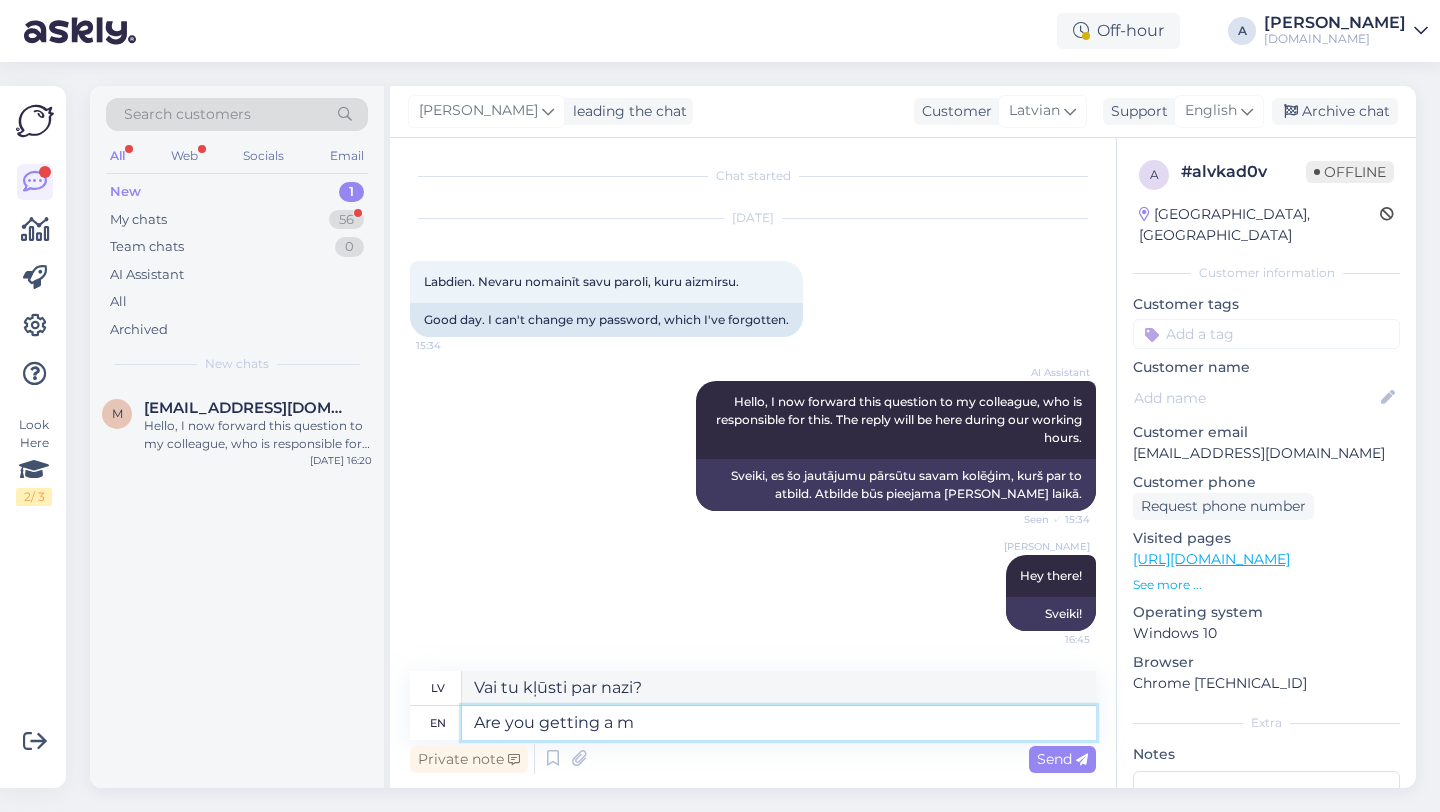 type on "Vai tu saņem?" 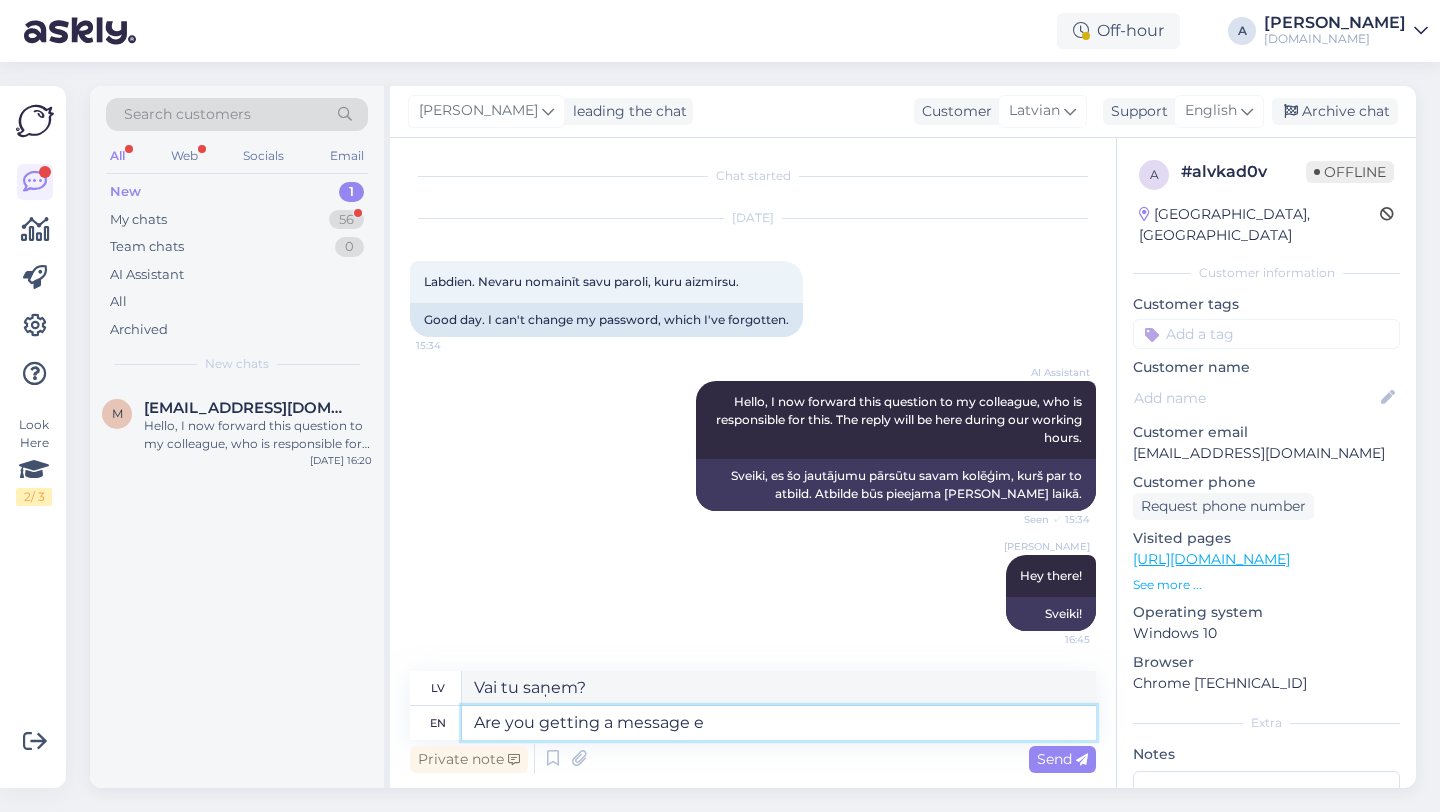 type on "Are you getting a message er" 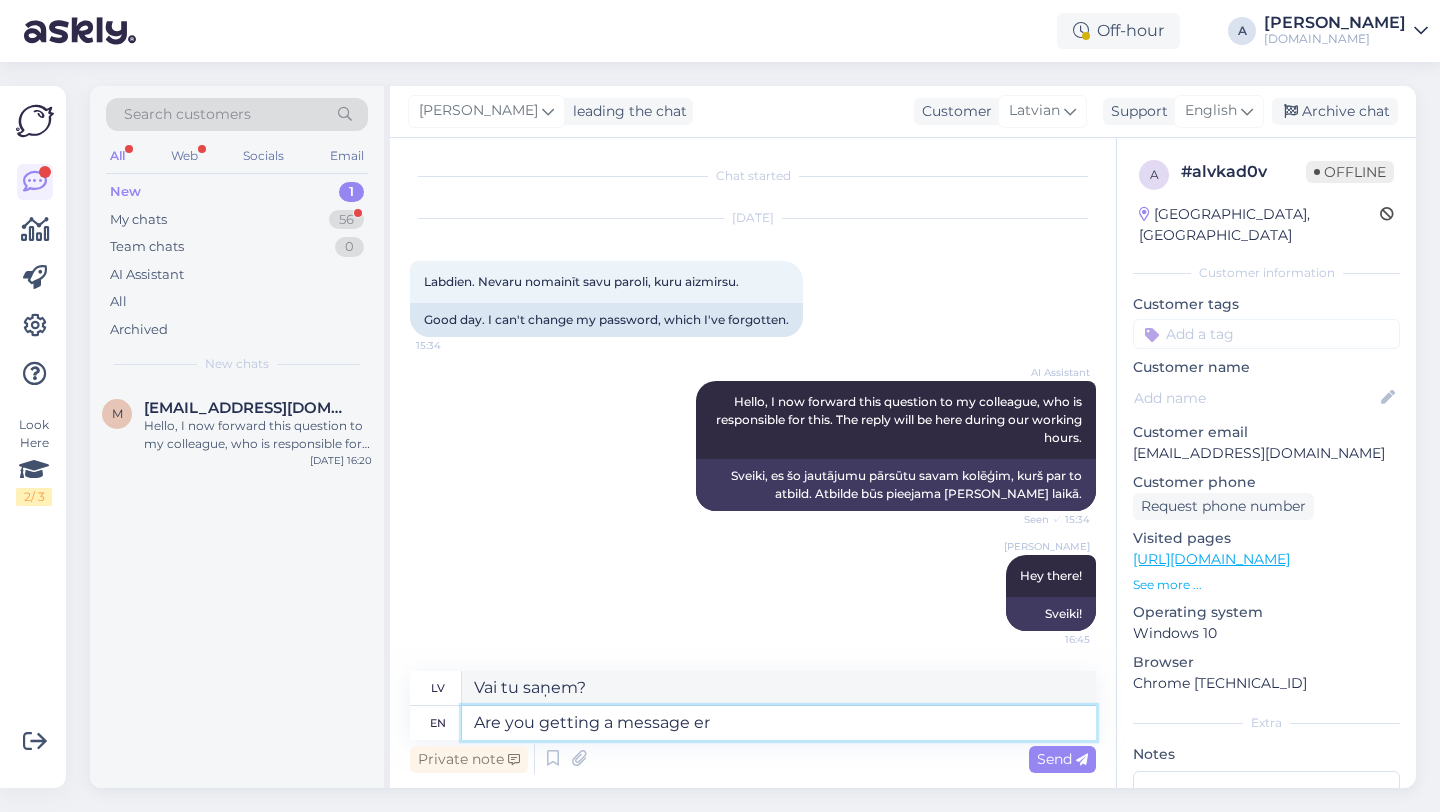 type on "Vai saņemat ziņojumu?" 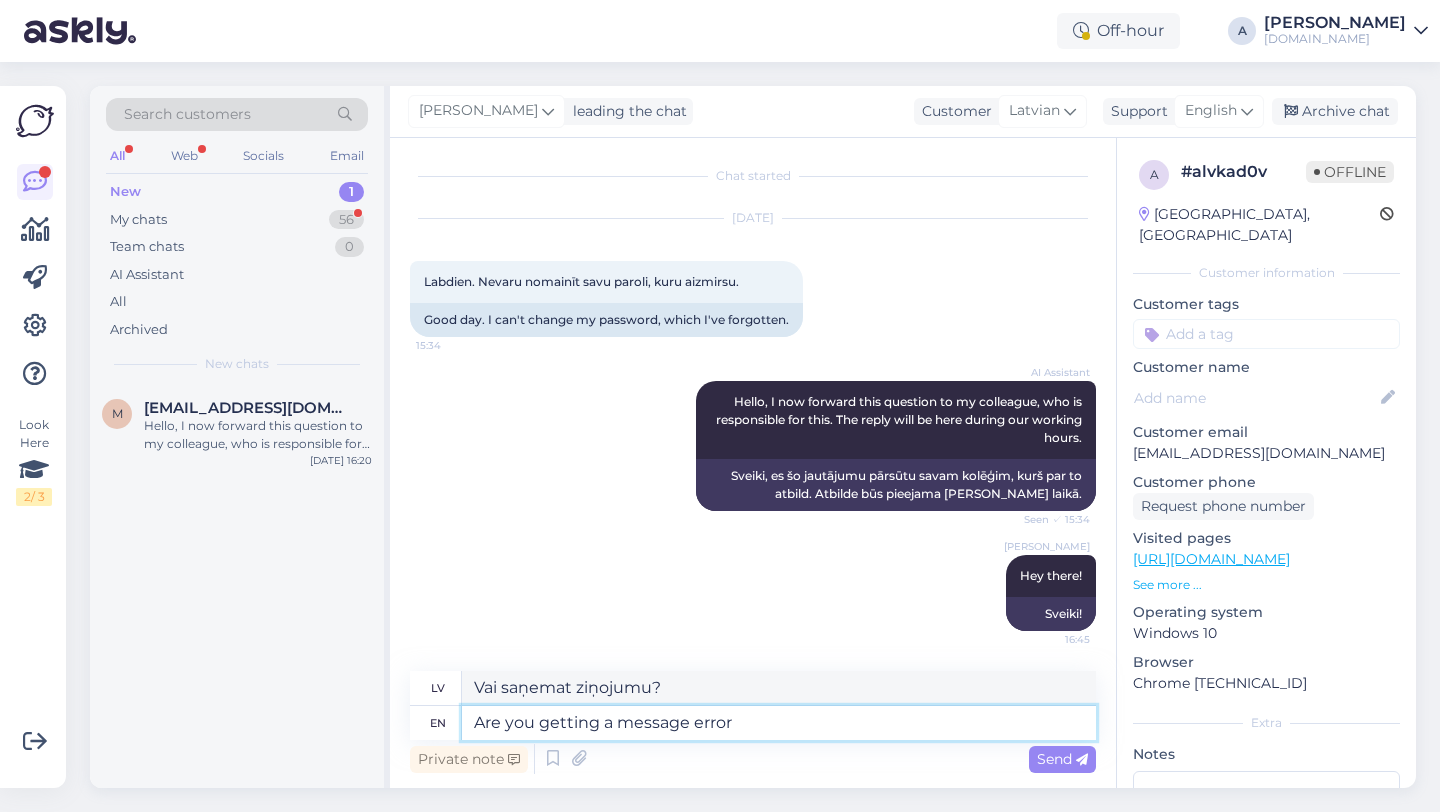type on "Are you getting a message error?" 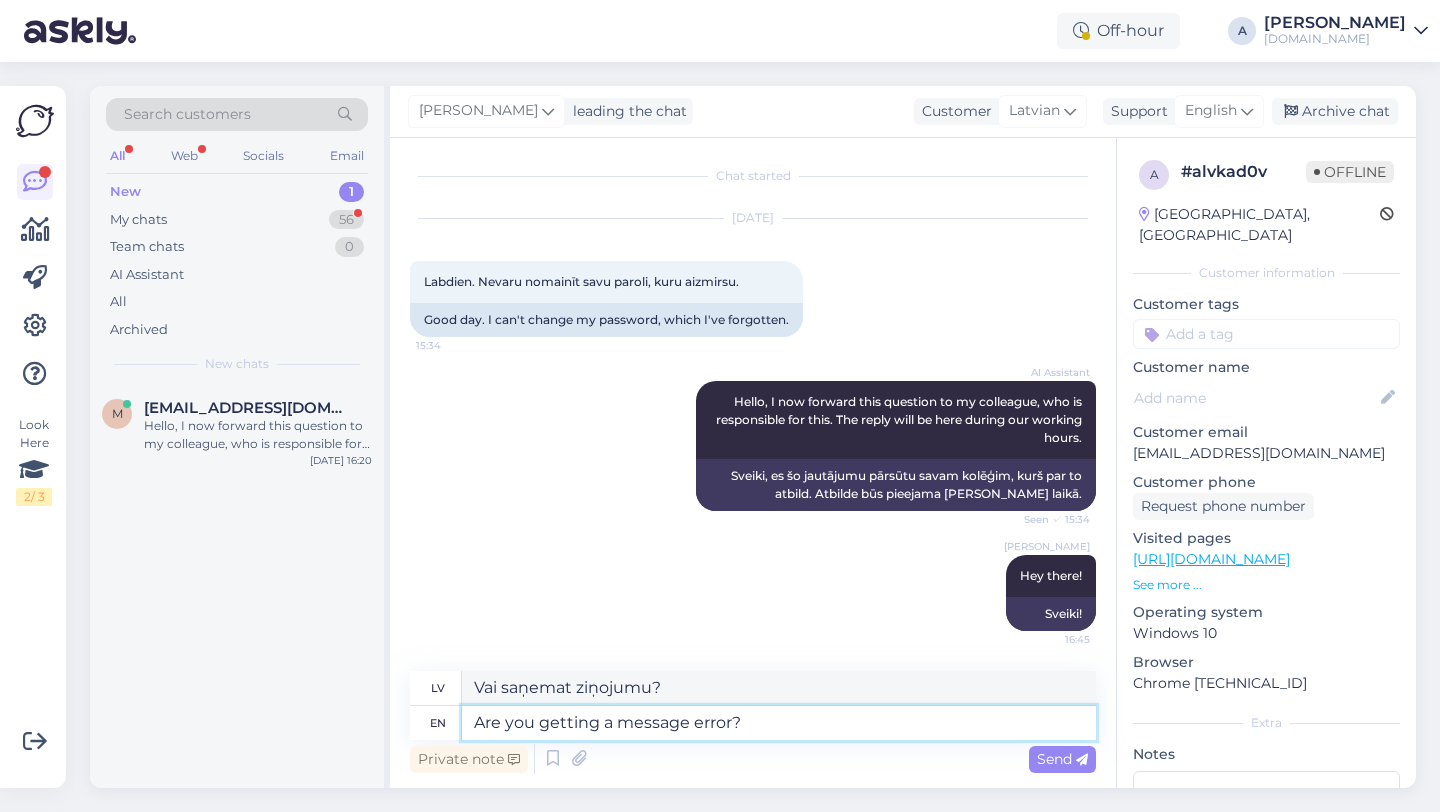 type on "Vai saņemat kļūdas paziņojumu?" 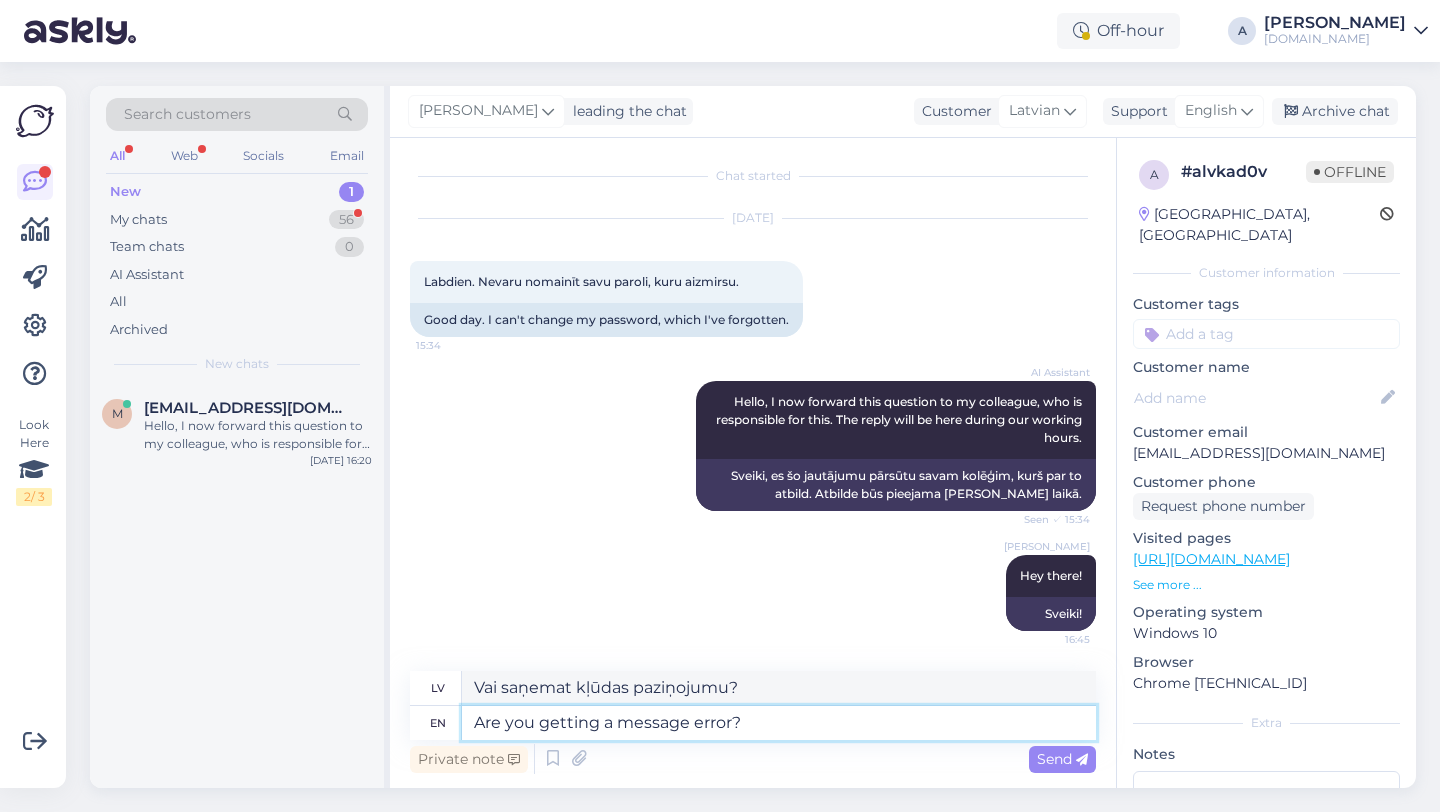 type 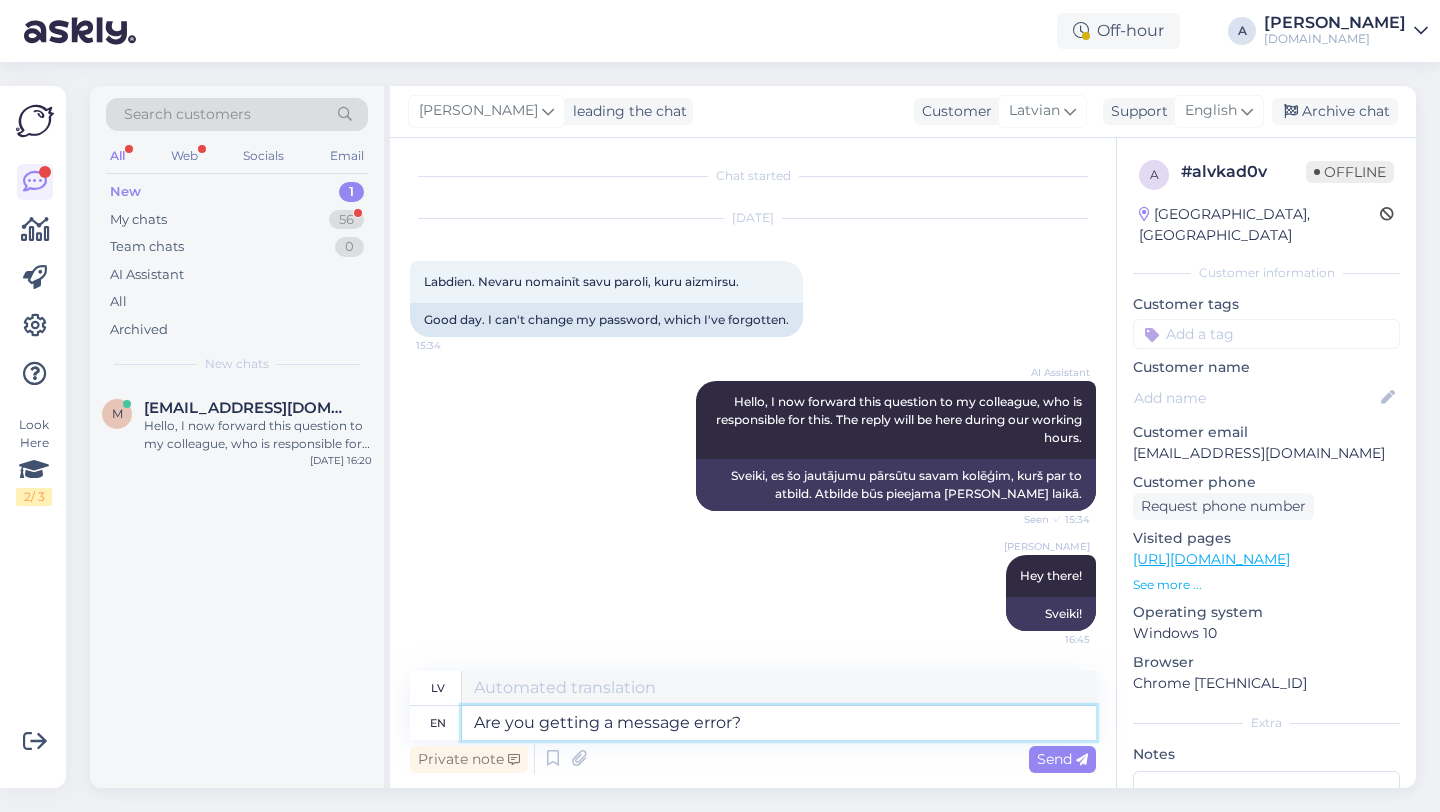 type 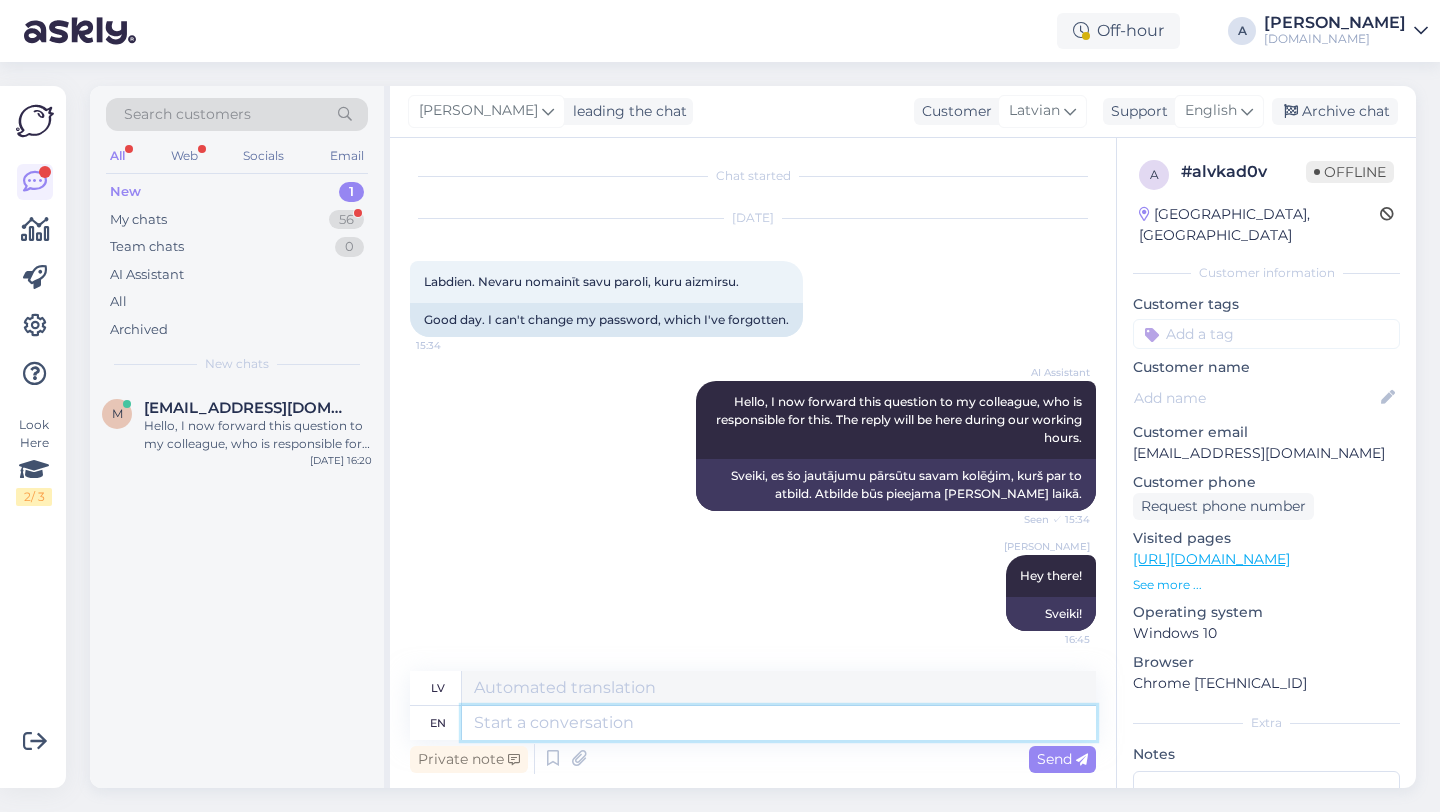 scroll, scrollTop: 123, scrollLeft: 0, axis: vertical 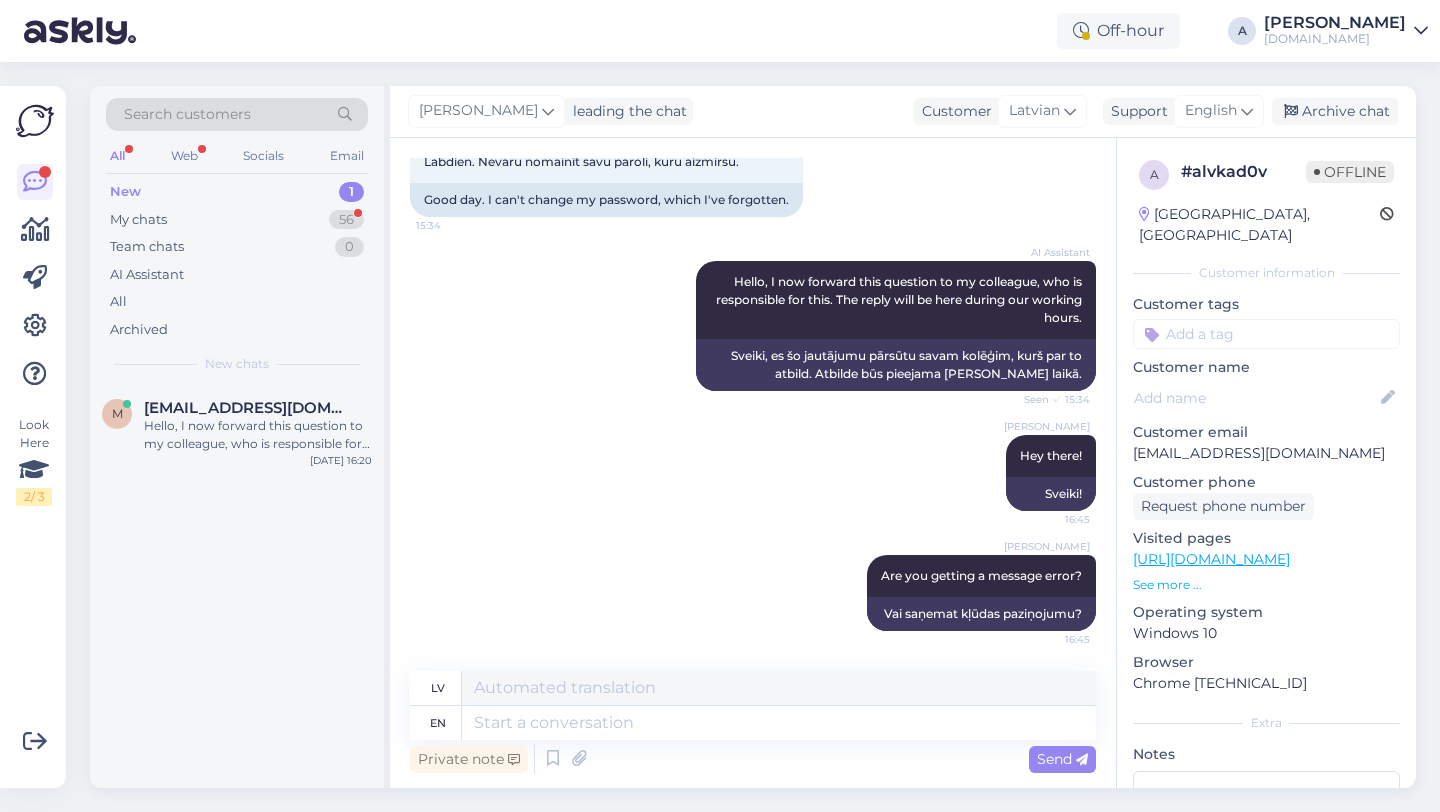 click on "Alfredo Are you getting a message error? 16:45  Vai saņemat kļūdas paziņojumu?" at bounding box center [753, 593] 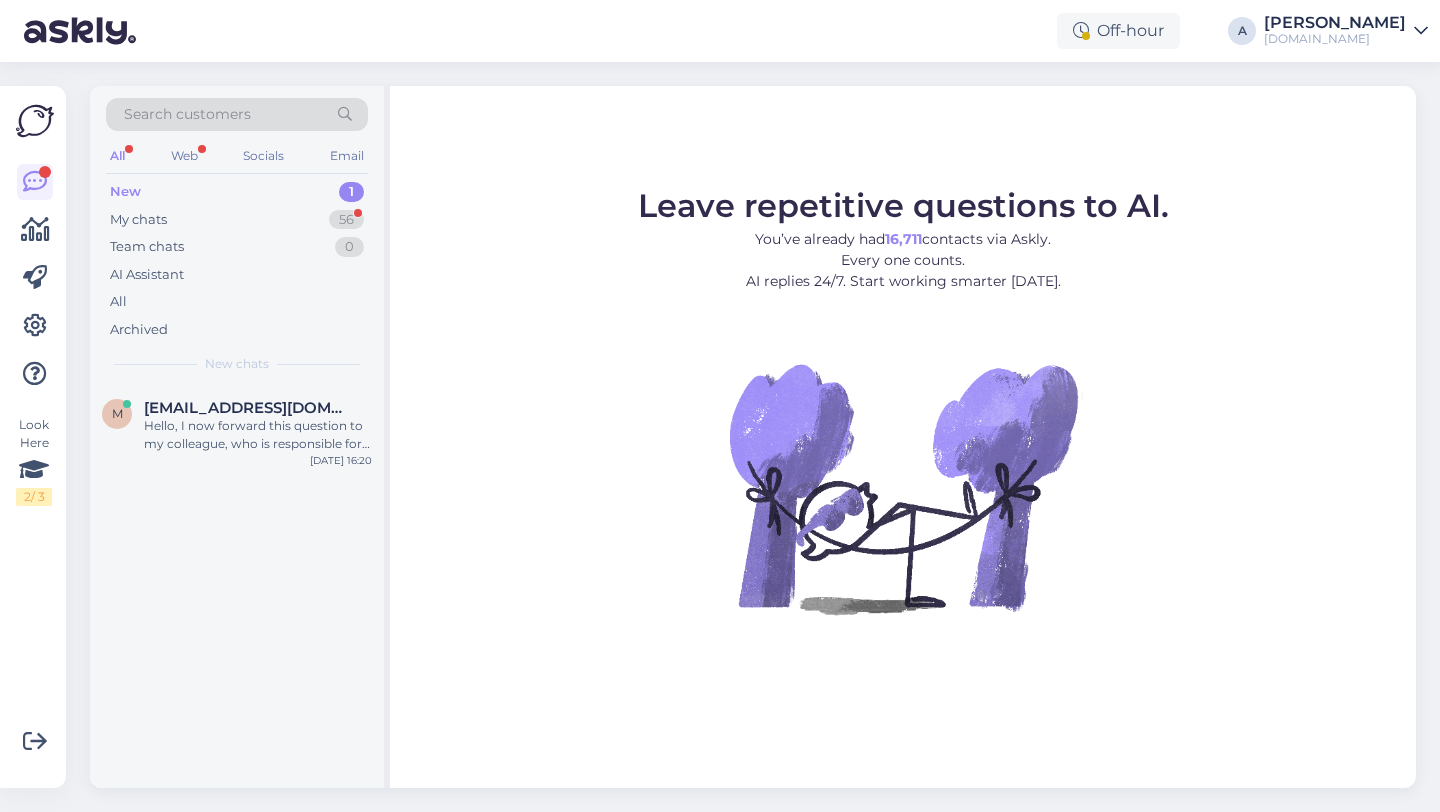 scroll, scrollTop: 0, scrollLeft: 0, axis: both 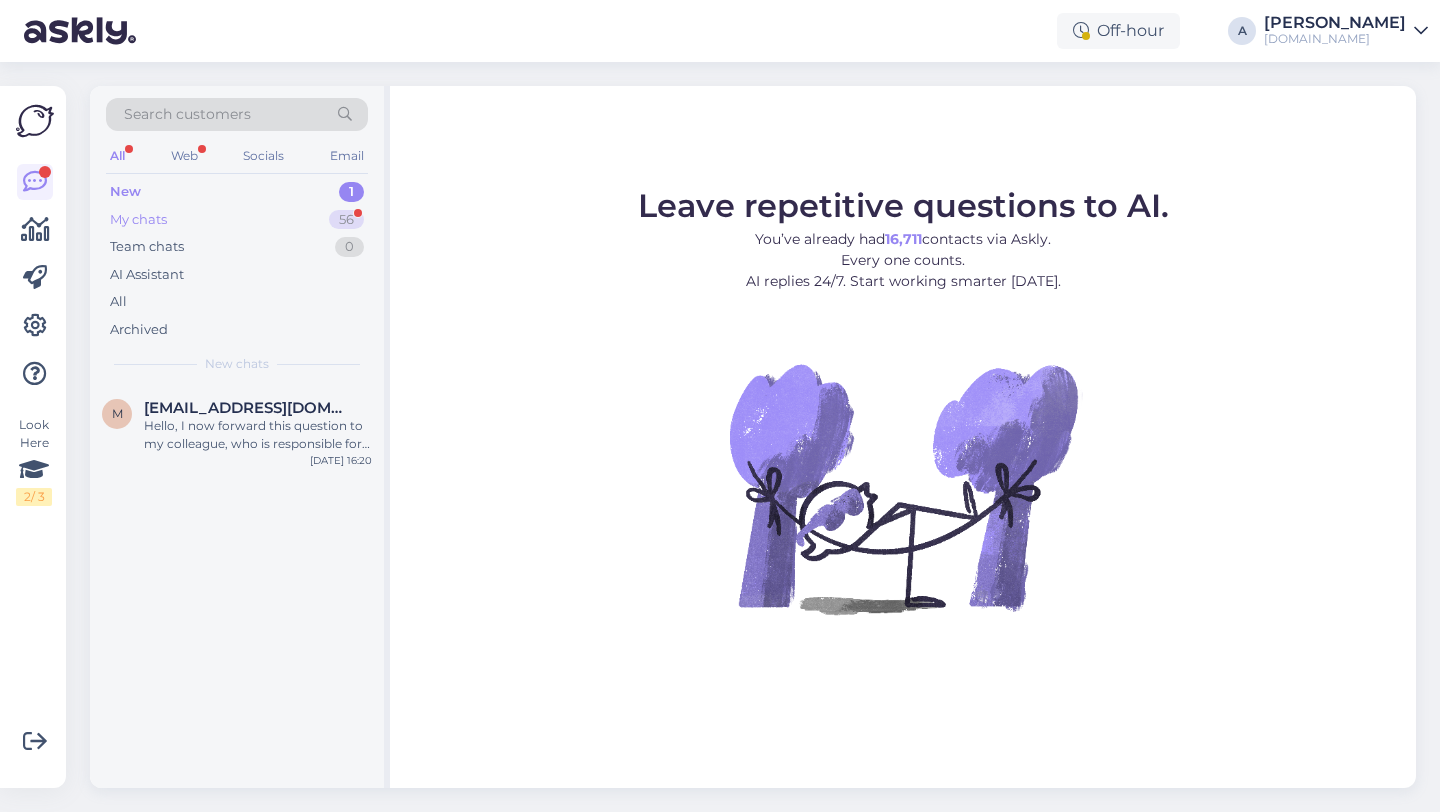 click on "56" at bounding box center (346, 220) 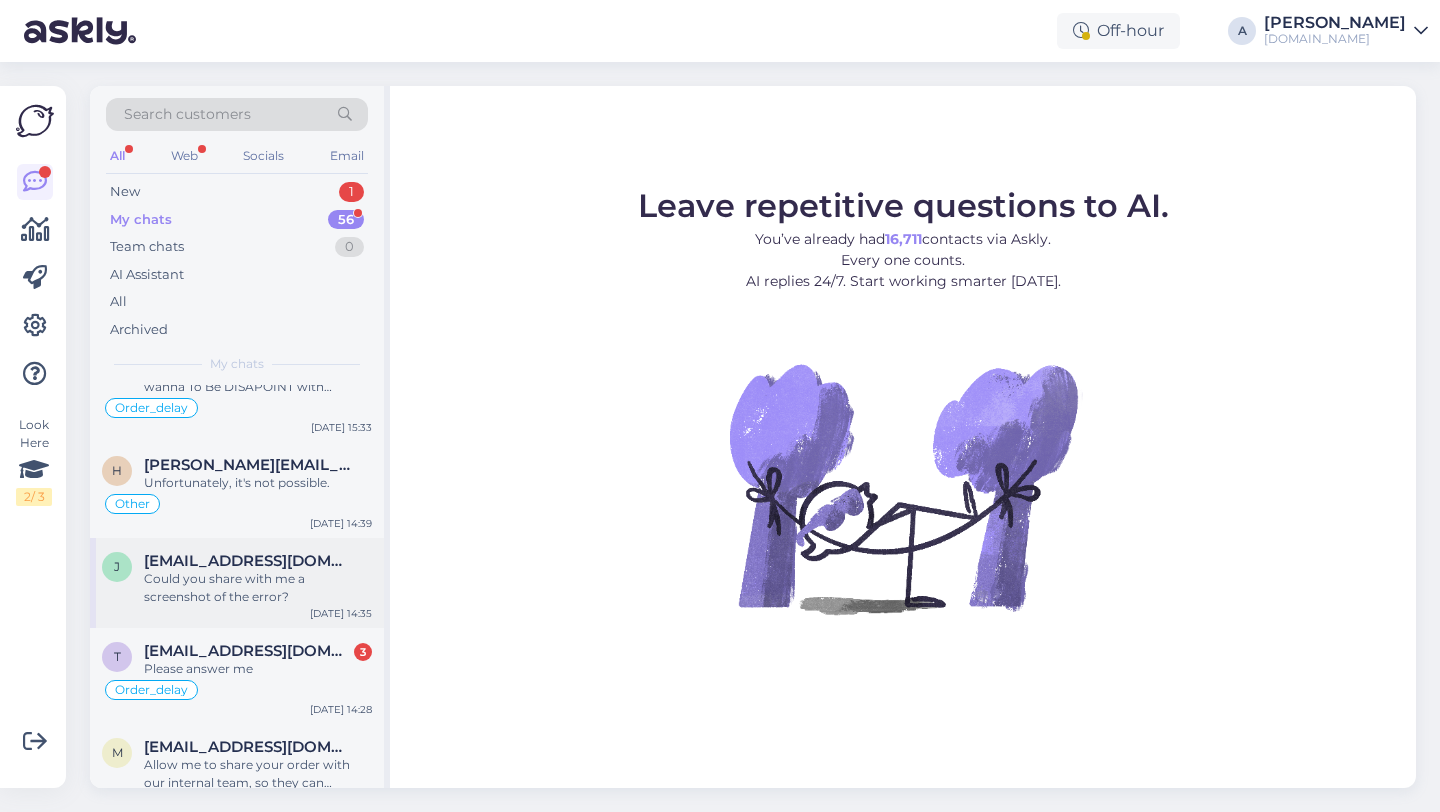 scroll, scrollTop: 0, scrollLeft: 0, axis: both 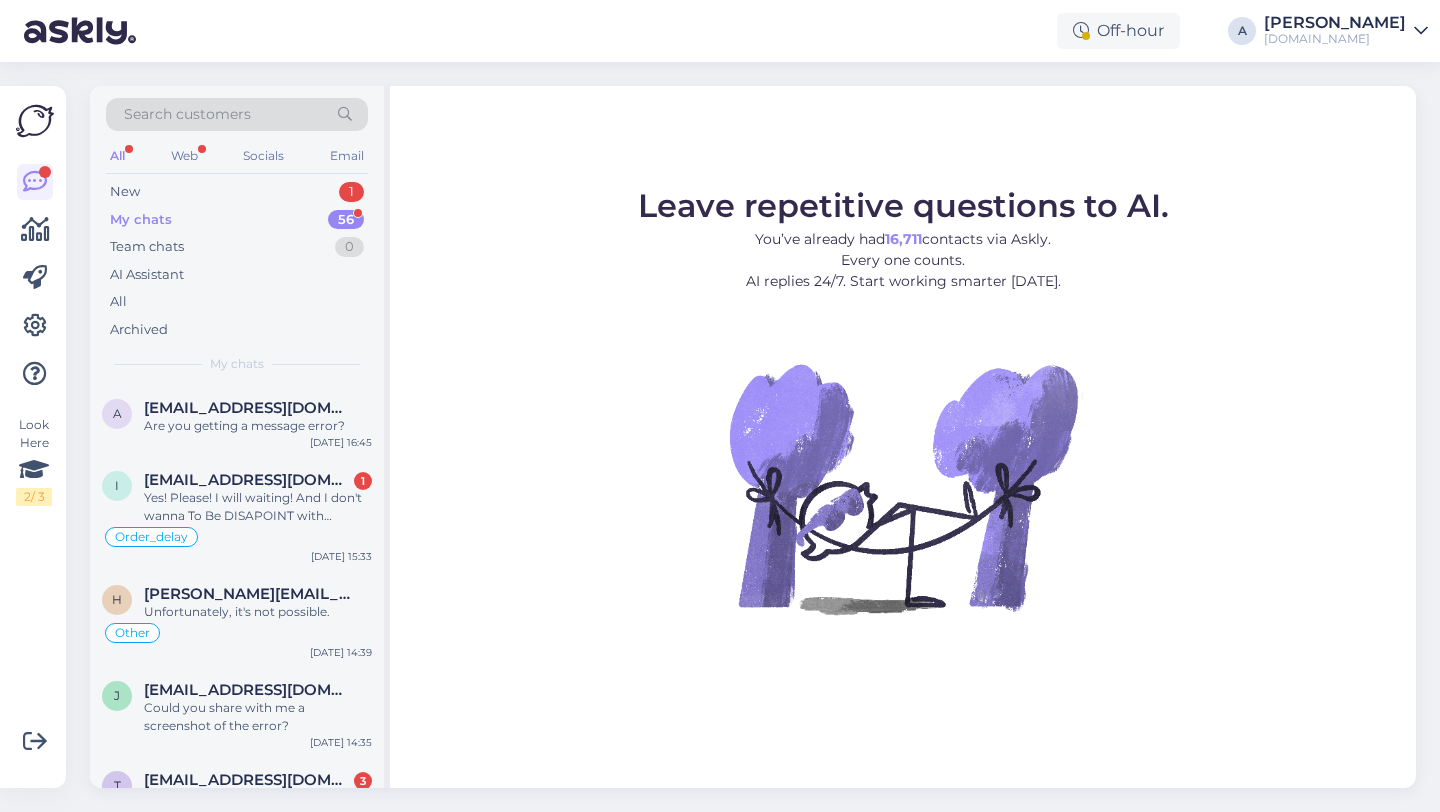 click on "Leave repetitive questions to AI. You’ve already had  16,711  contacts via Askly. Every one counts.  AI replies 24/7. Start working smarter [DATE]." at bounding box center [903, 429] 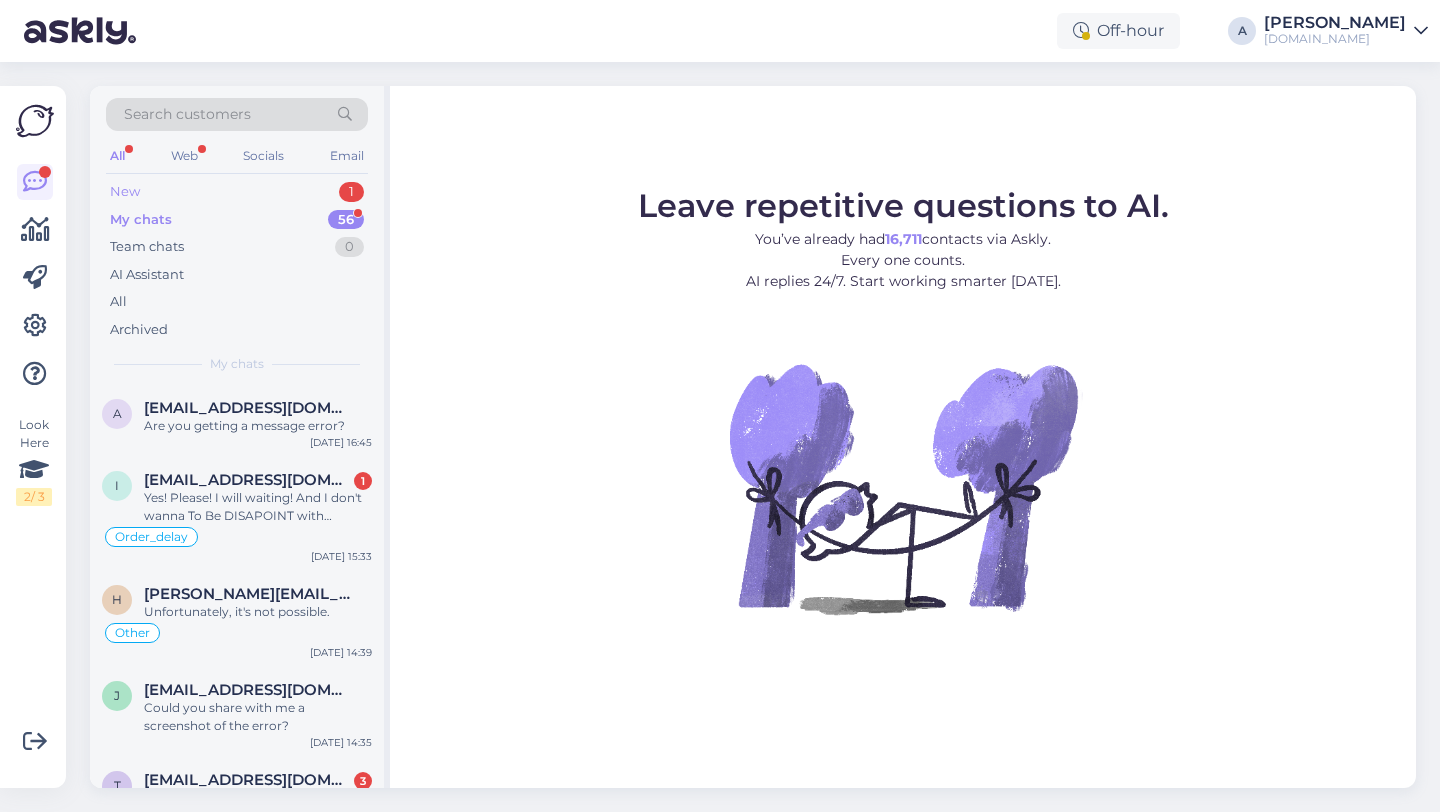 click on "New 1" at bounding box center (237, 192) 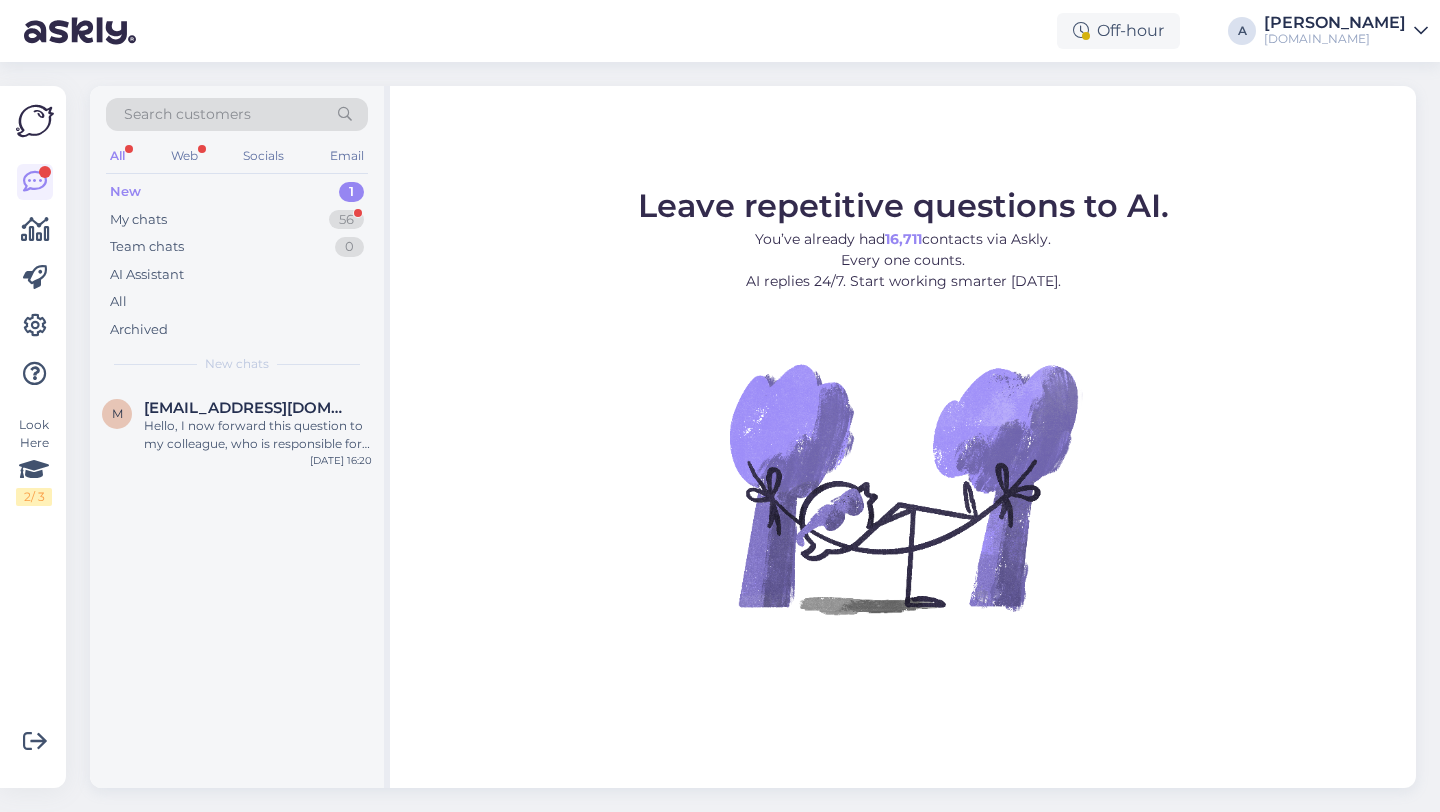 click on "Leave repetitive questions to AI. You’ve already had  16,711  contacts via Askly. Every one counts.  AI replies 24/7. Start working smarter [DATE]." at bounding box center [903, 429] 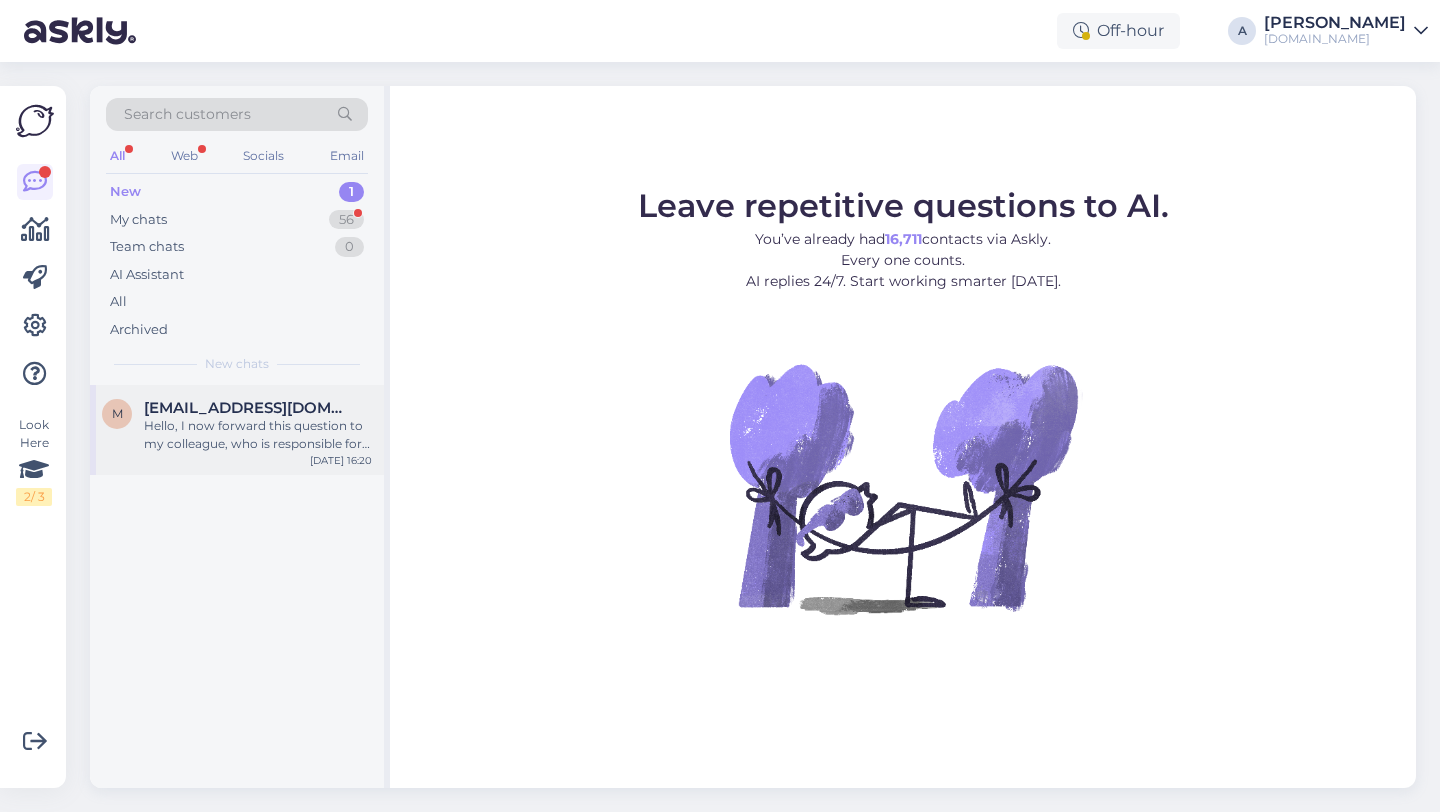click on "Hello, I now forward this question to my colleague, who is responsible for this. The reply will be here during our working hours." at bounding box center (258, 435) 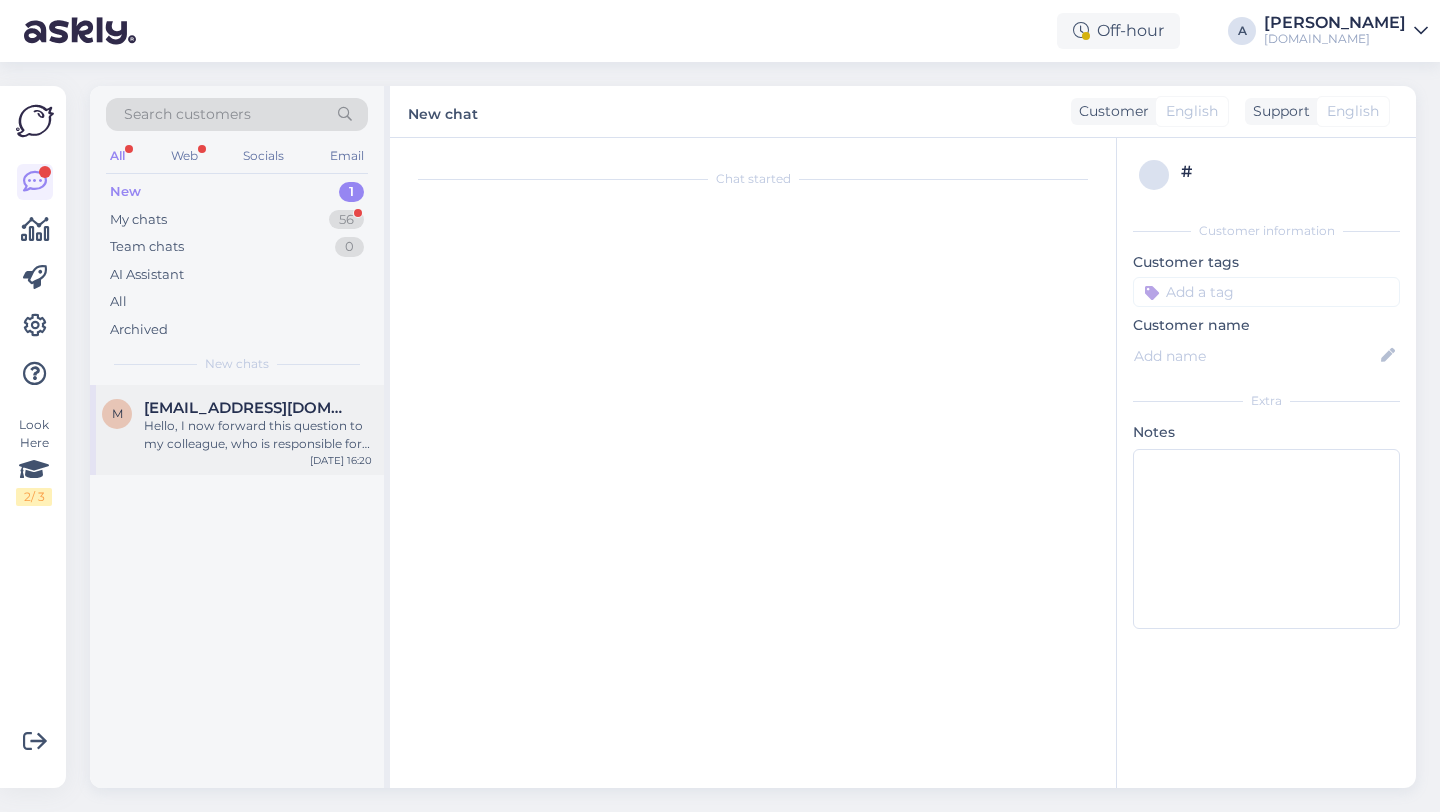 scroll, scrollTop: 537, scrollLeft: 0, axis: vertical 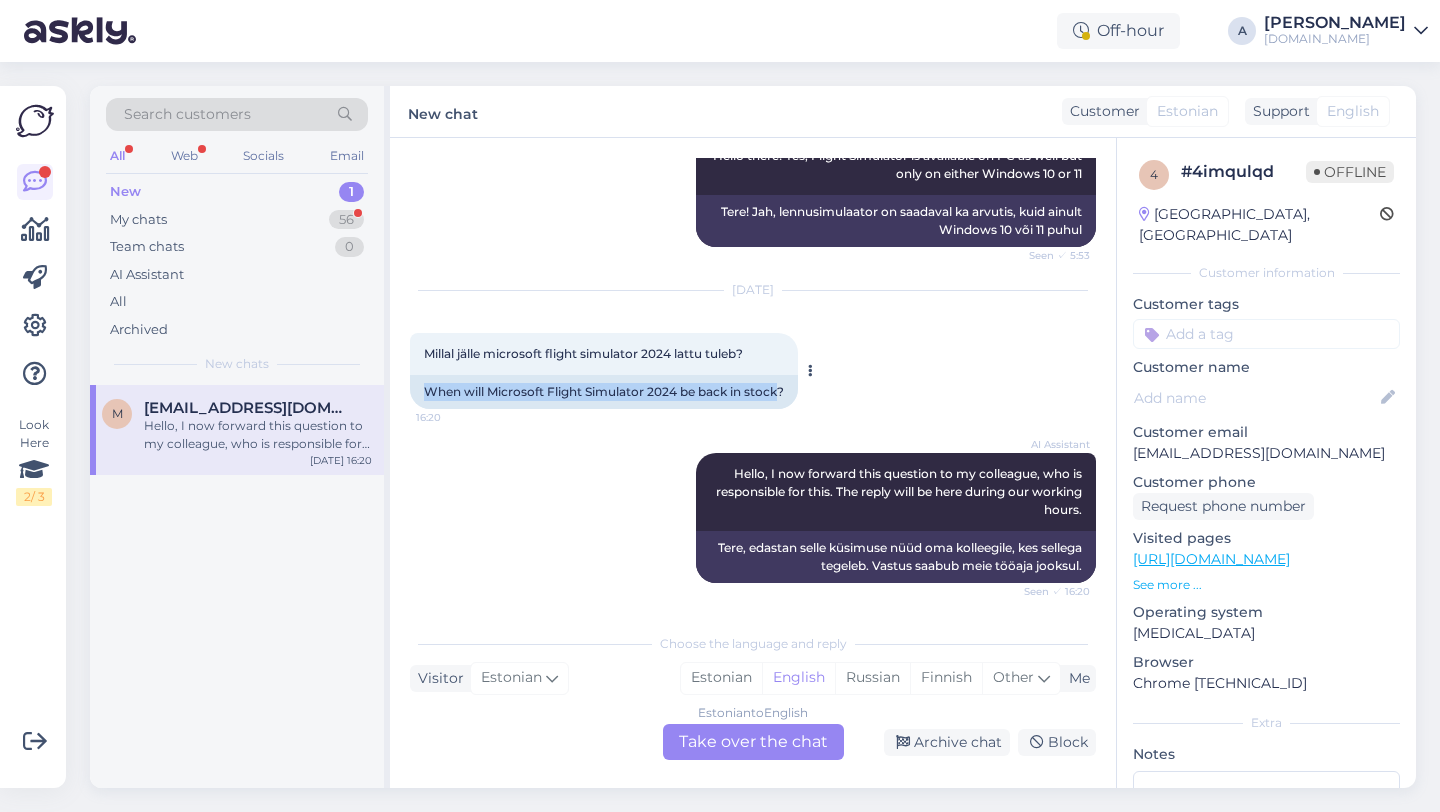drag, startPoint x: 784, startPoint y: 394, endPoint x: 428, endPoint y: 383, distance: 356.1699 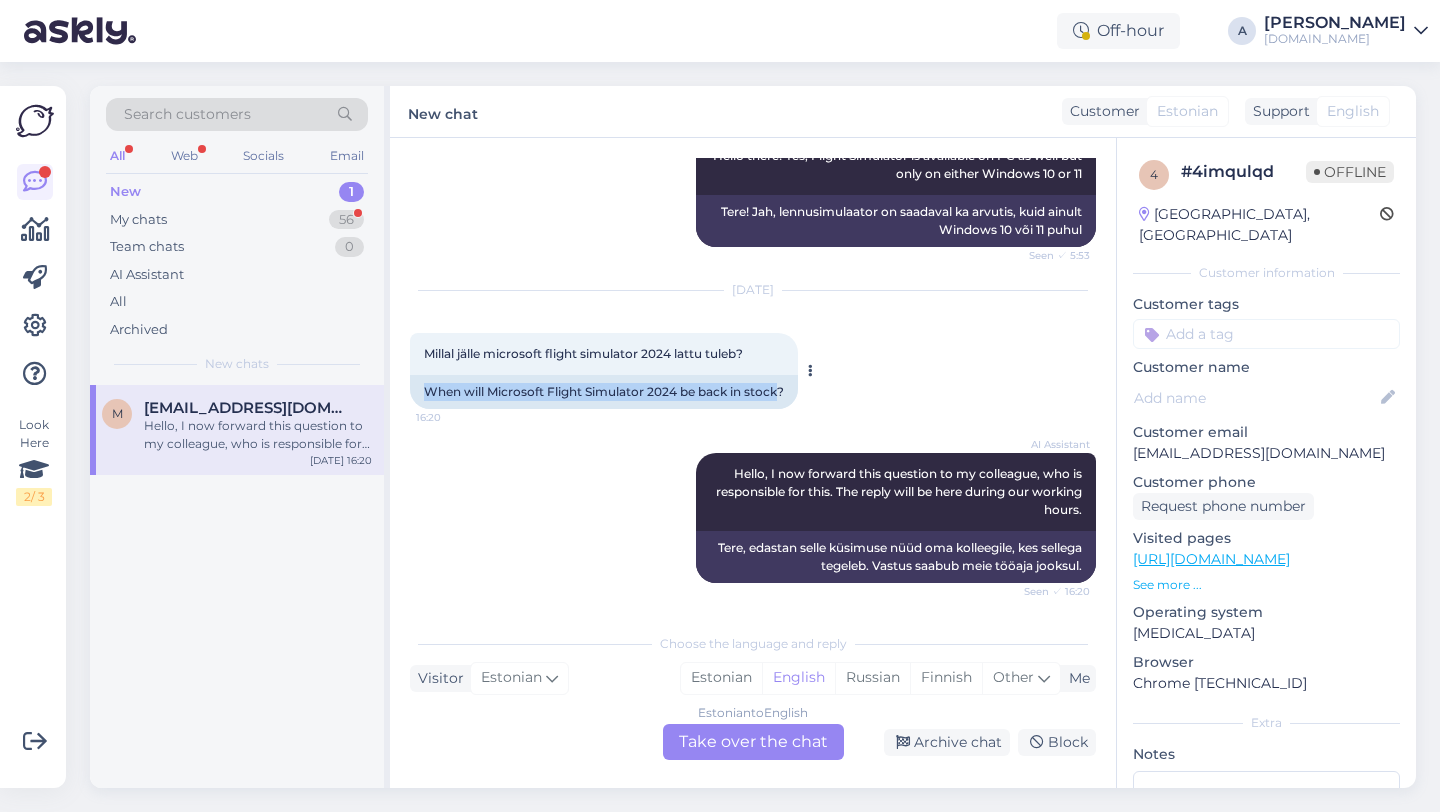 click on "When will Microsoft Flight Simulator 2024 be back in stock?" at bounding box center (604, 392) 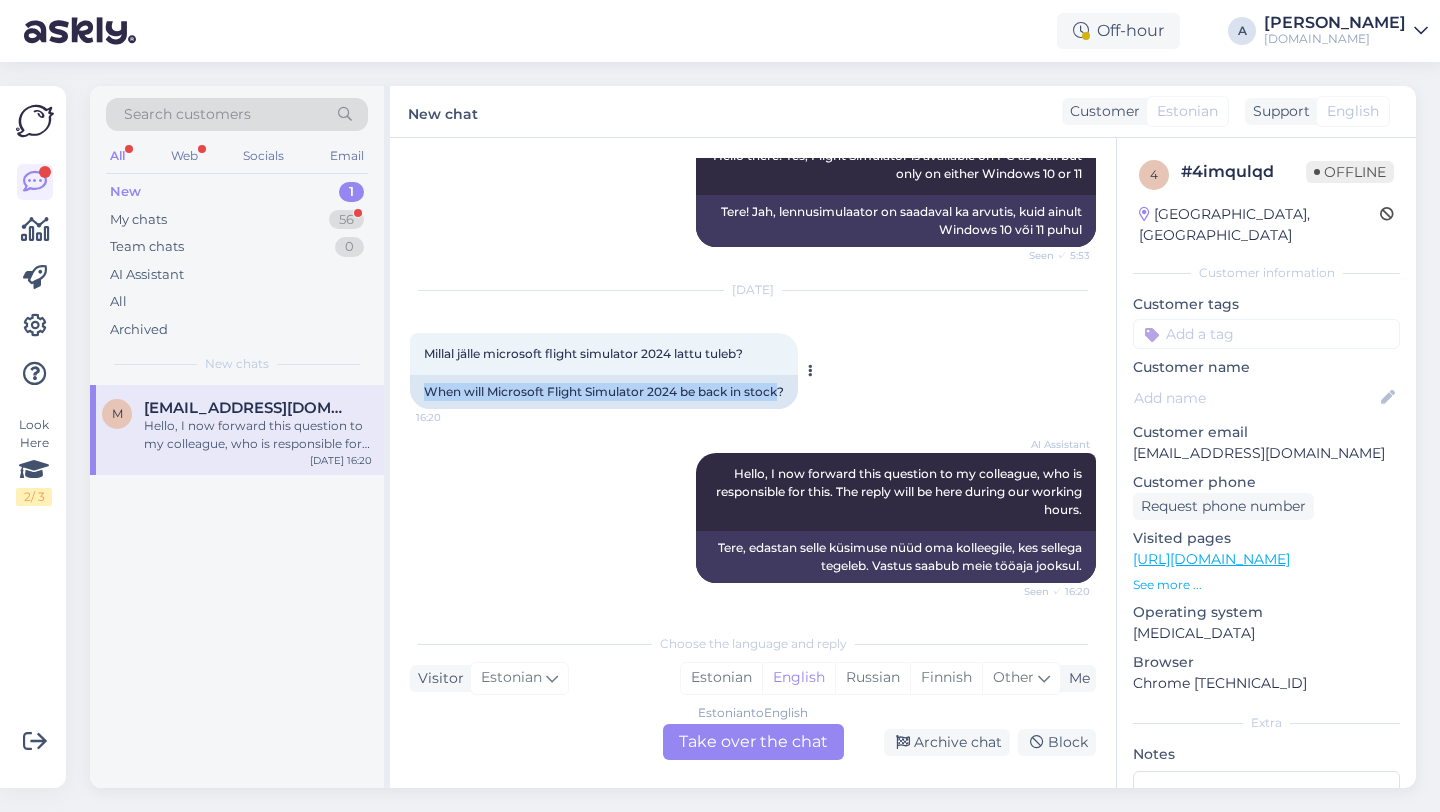 copy on "When will Microsoft Flight Simulator 2024 be back in stock" 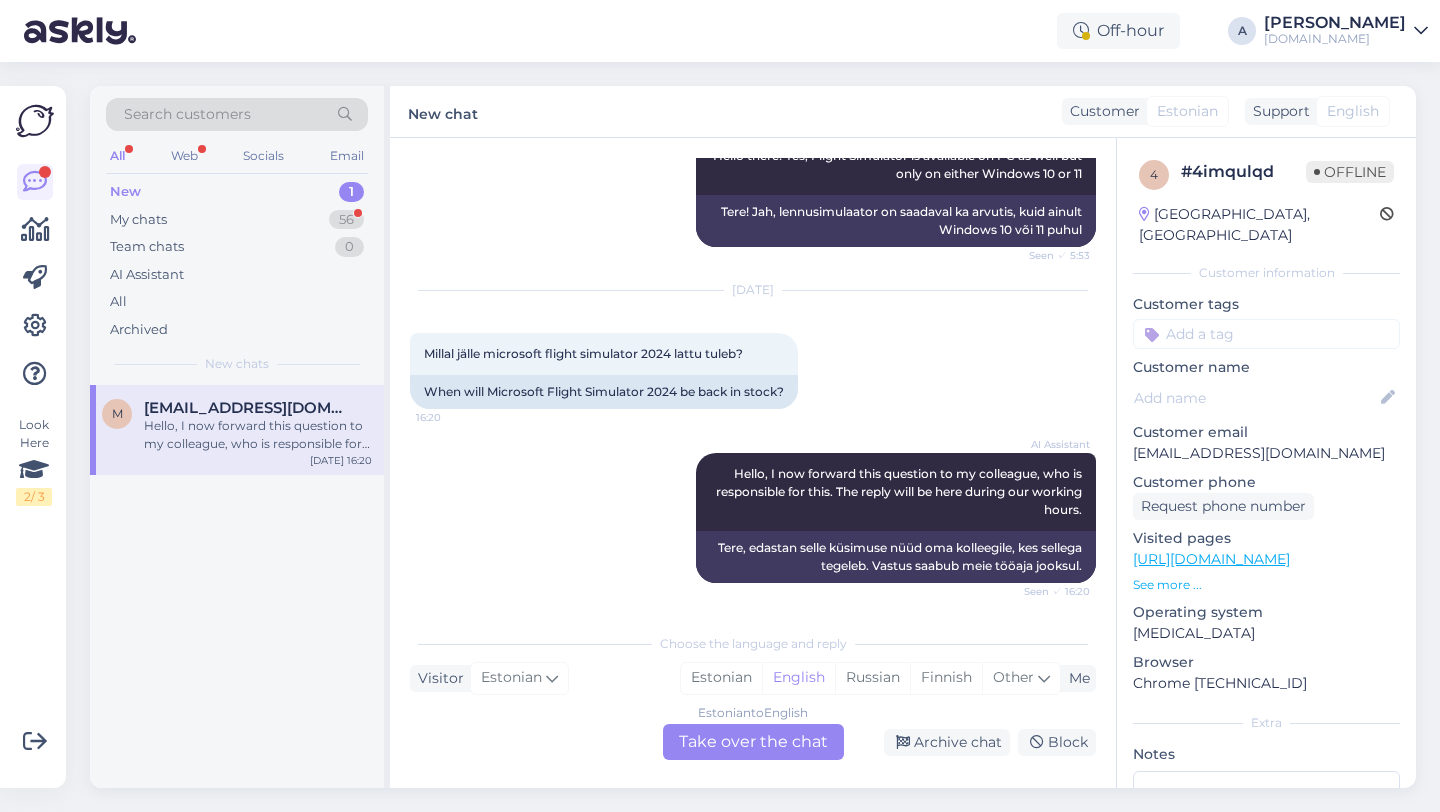 click on "Estonian  to  English Take over the chat" at bounding box center (753, 742) 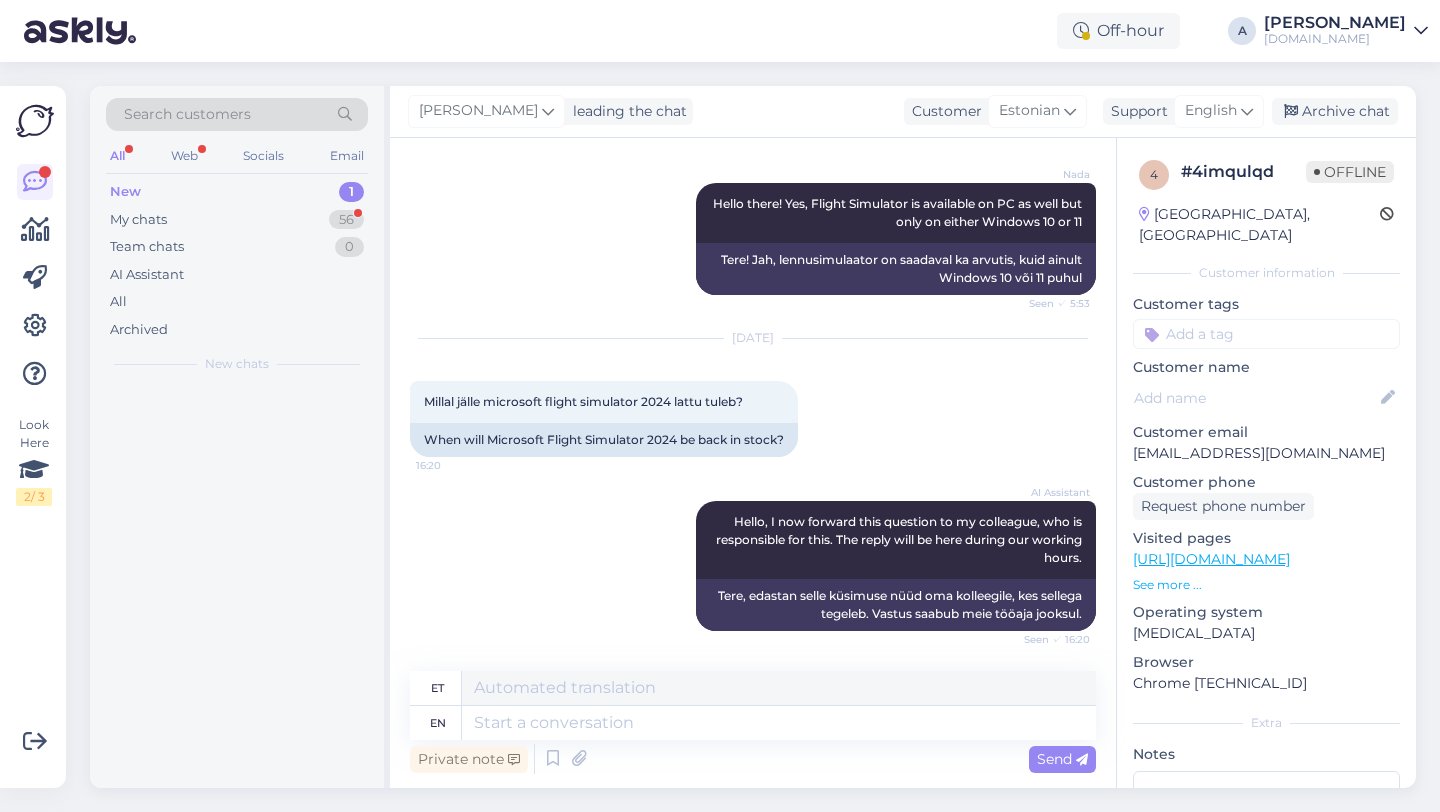 scroll, scrollTop: 489, scrollLeft: 0, axis: vertical 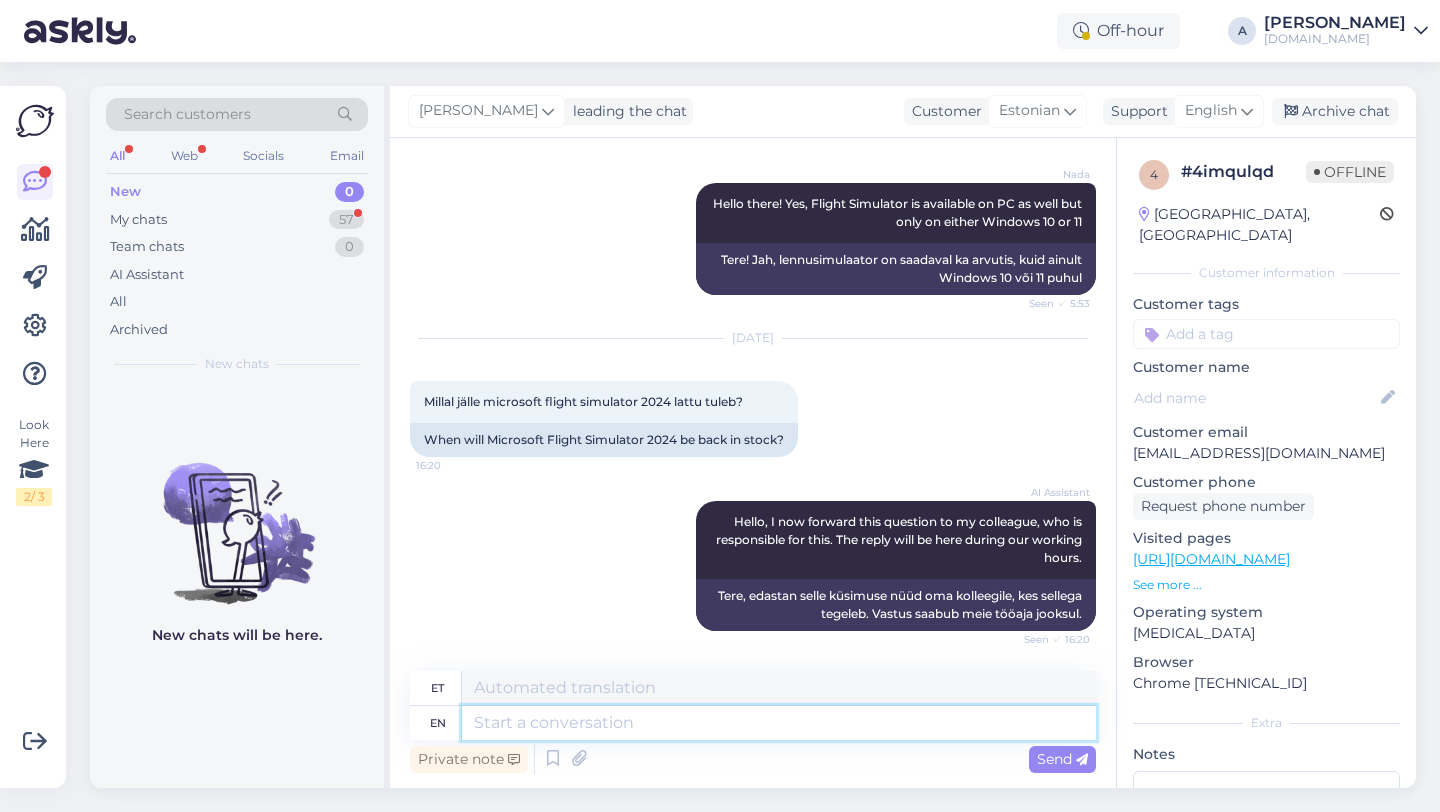 click at bounding box center (779, 723) 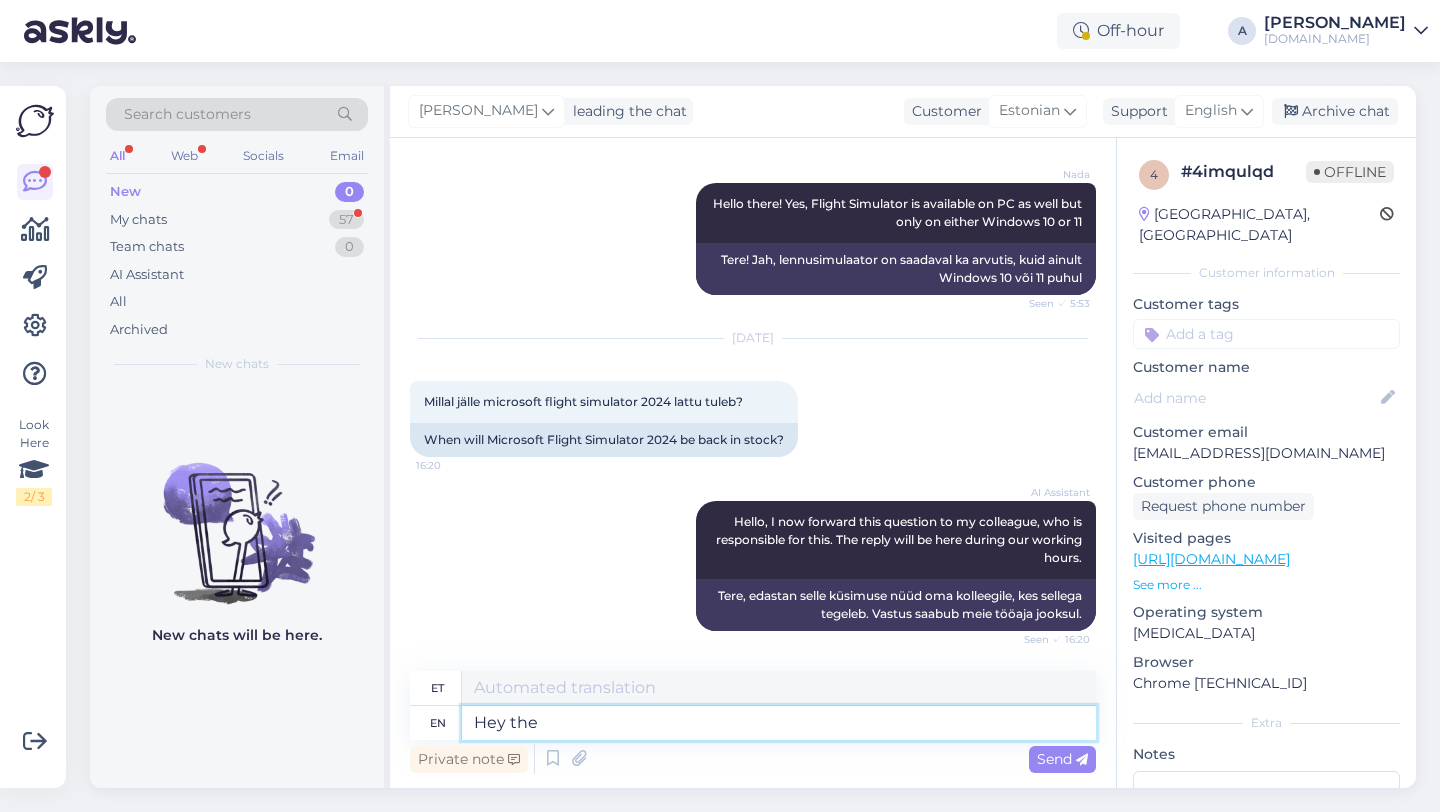 type on "Hey ther" 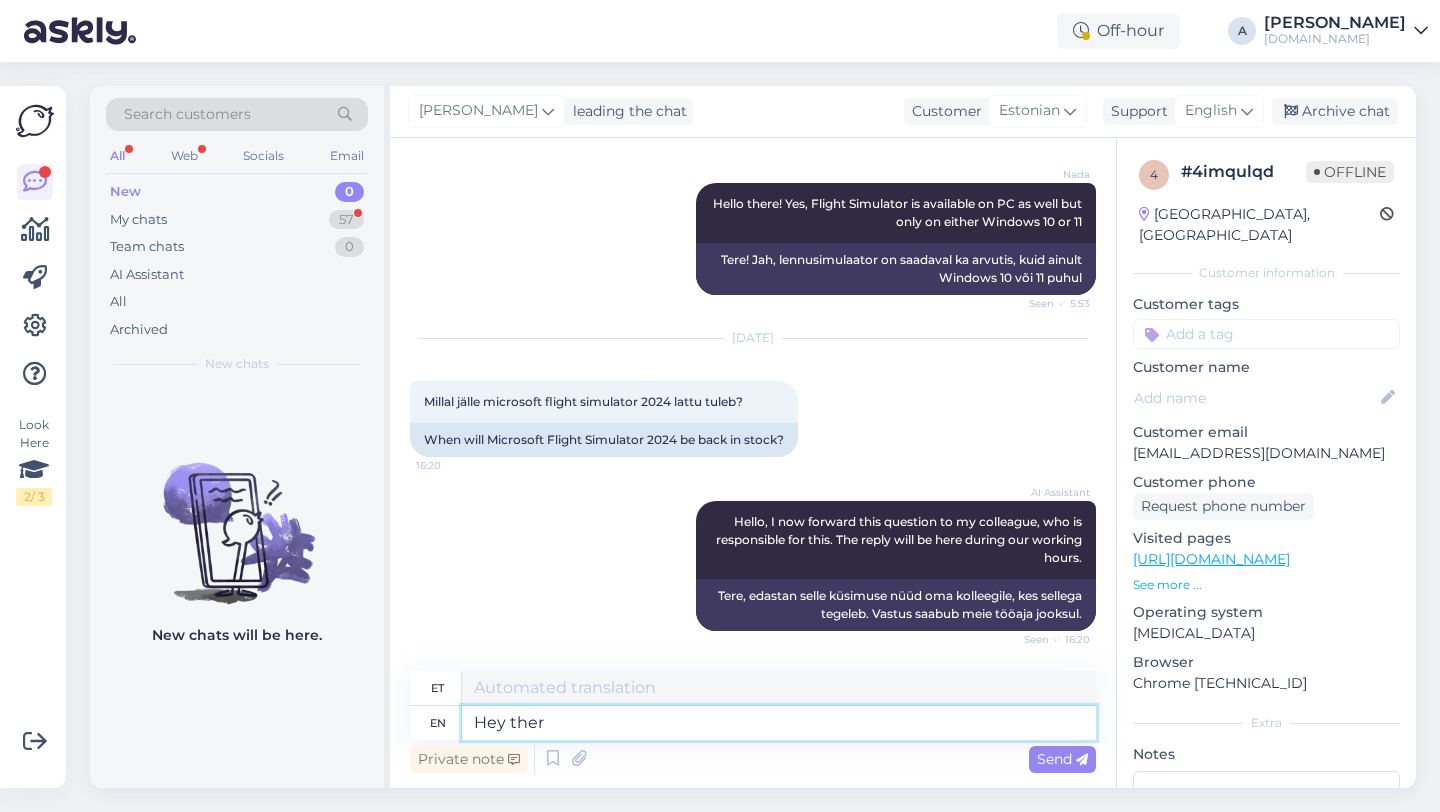 type on "Hei" 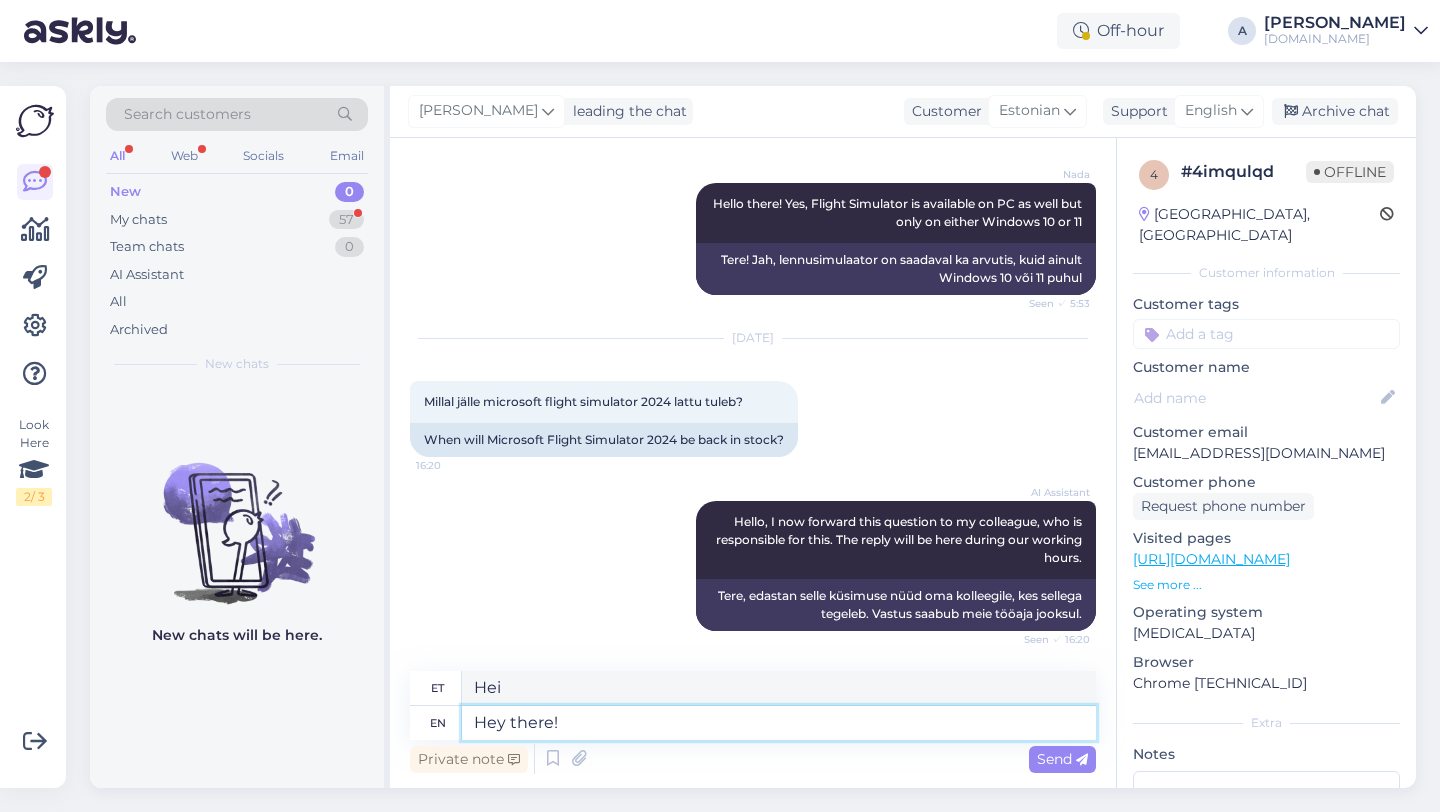 type on "Hey there!" 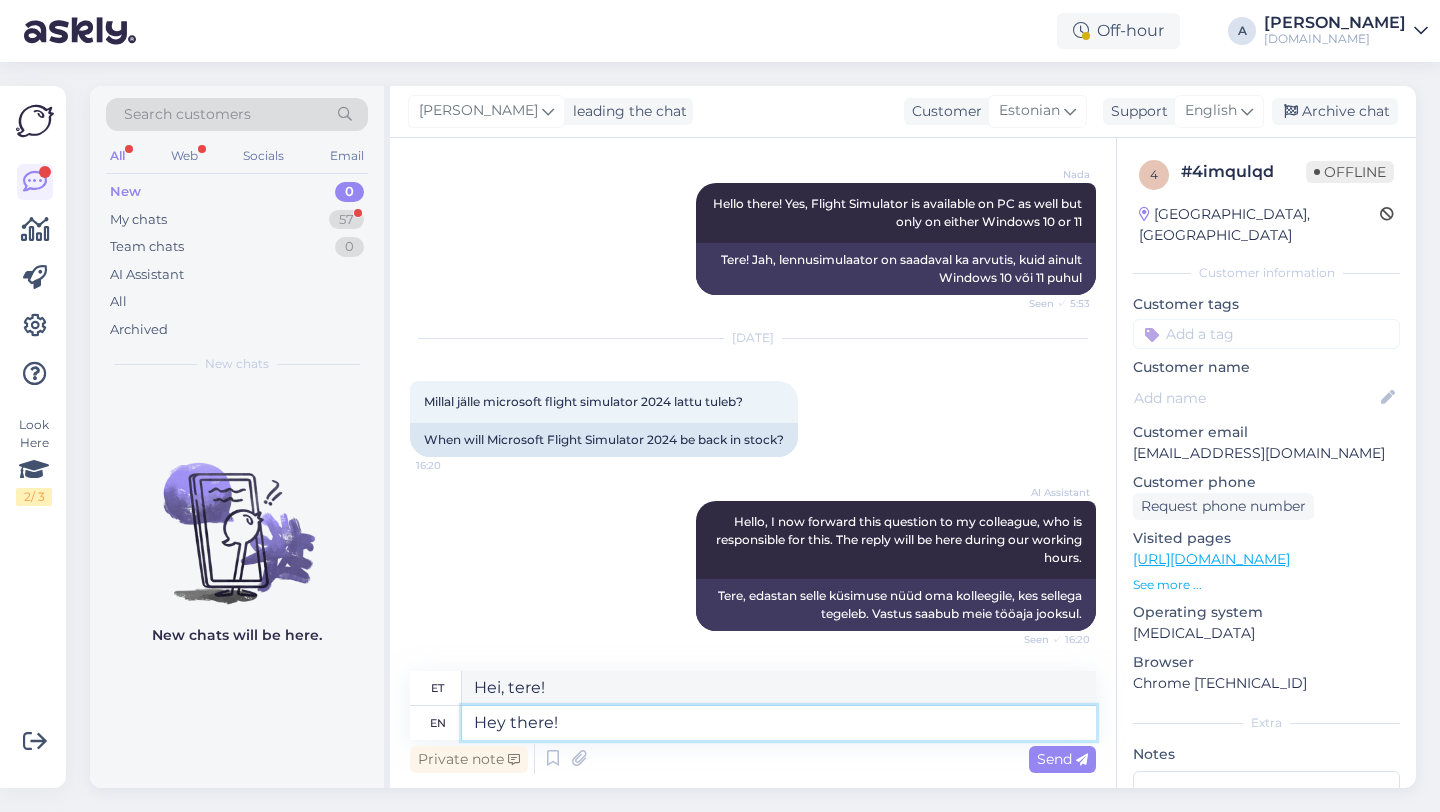 type 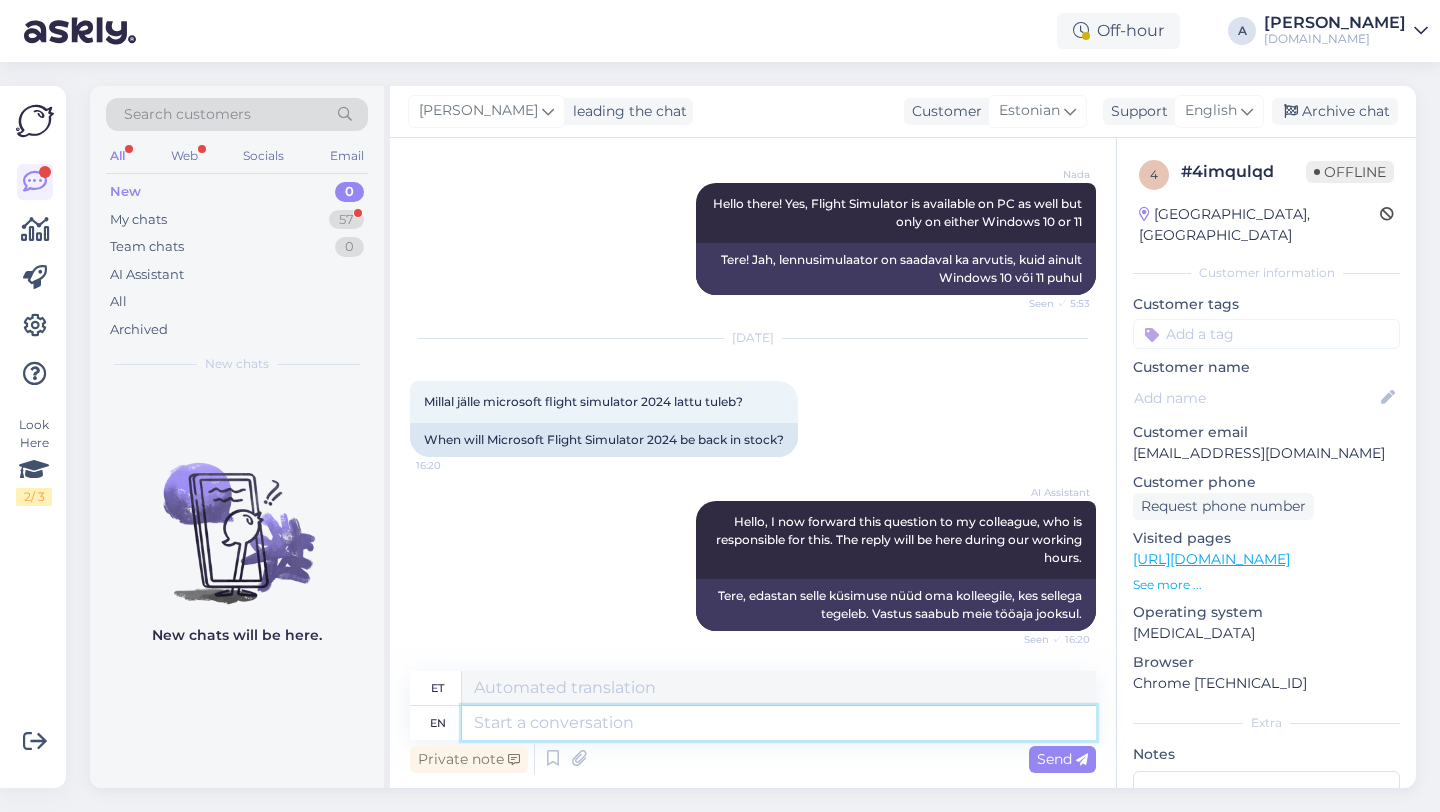 scroll, scrollTop: 609, scrollLeft: 0, axis: vertical 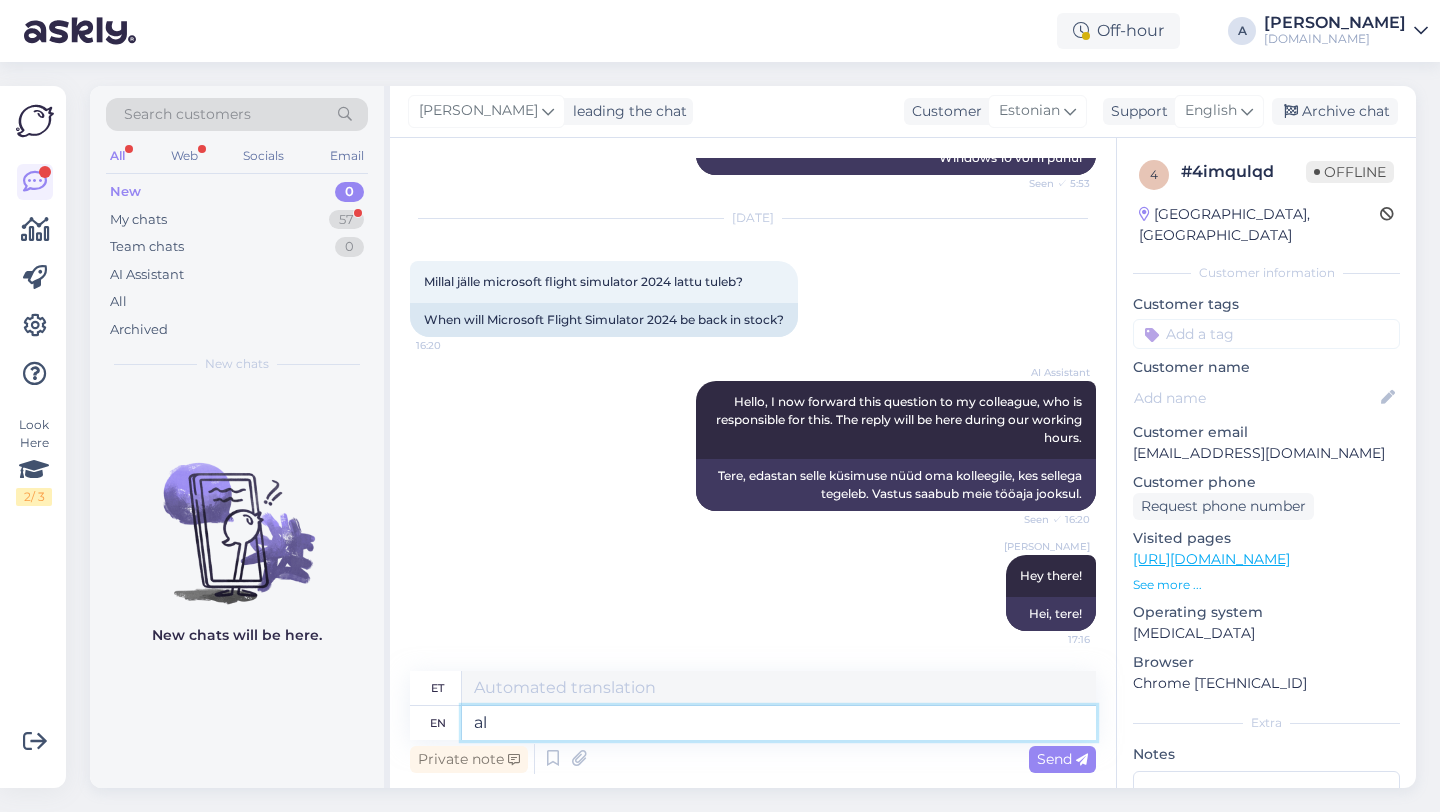 type on "a" 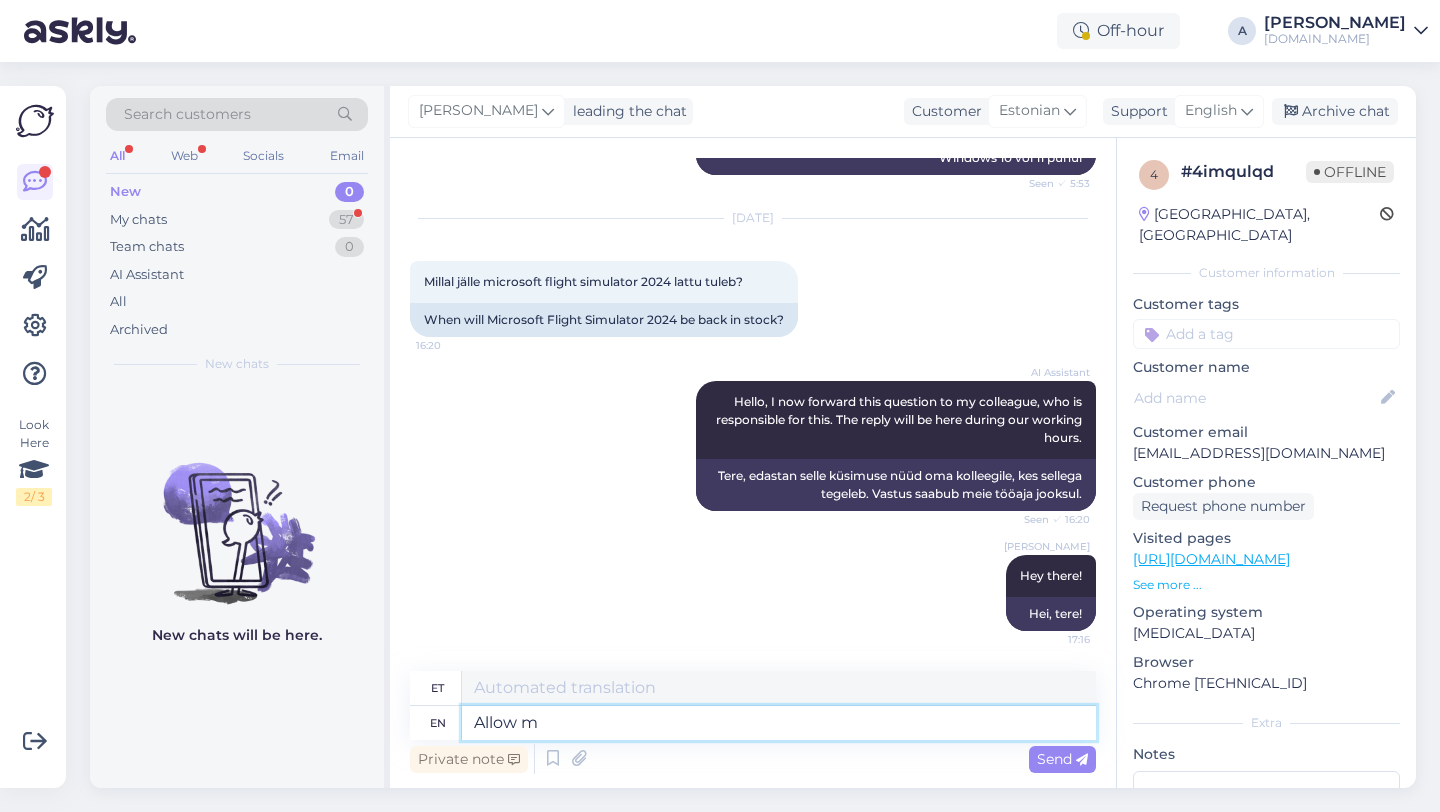 type on "Allow me" 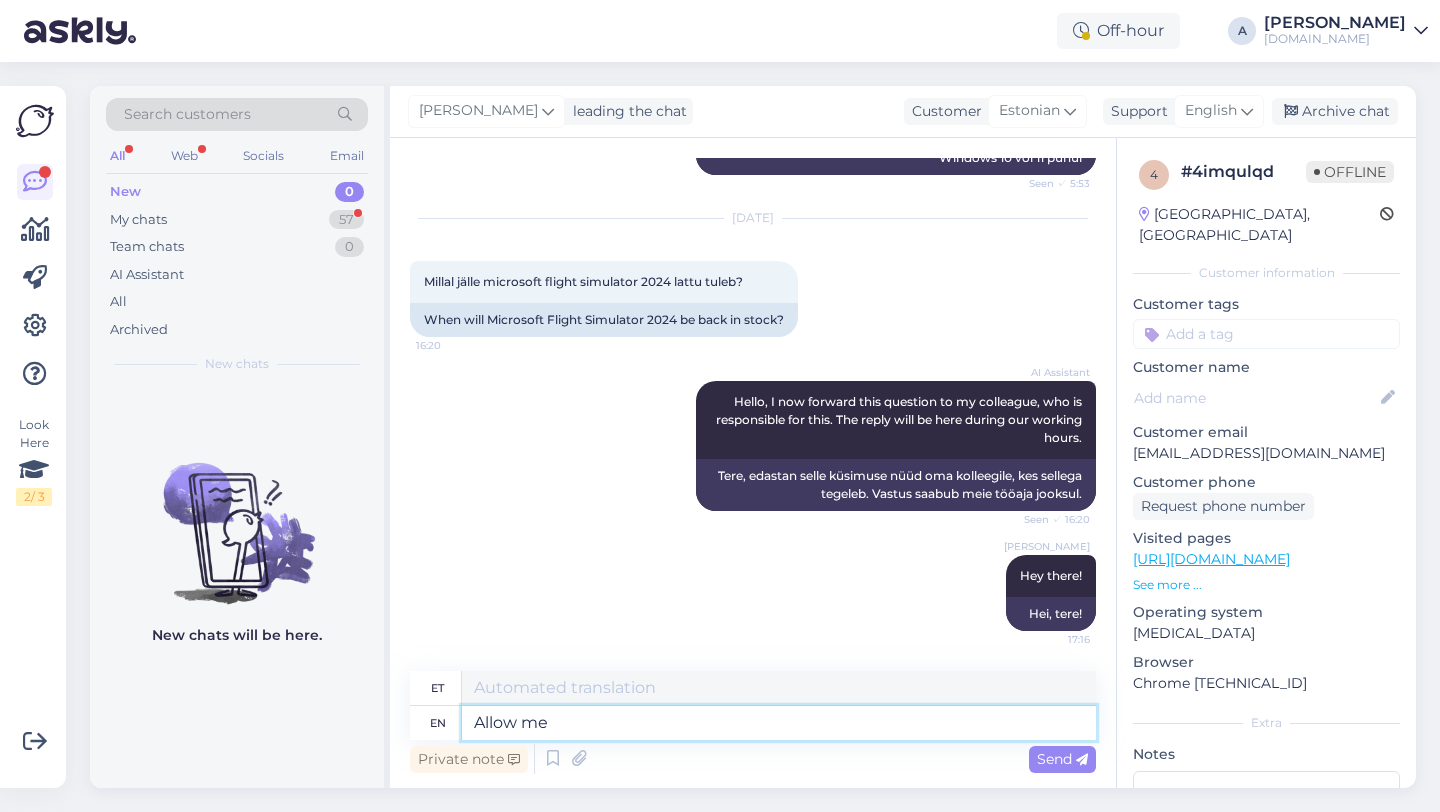 type on "Luba" 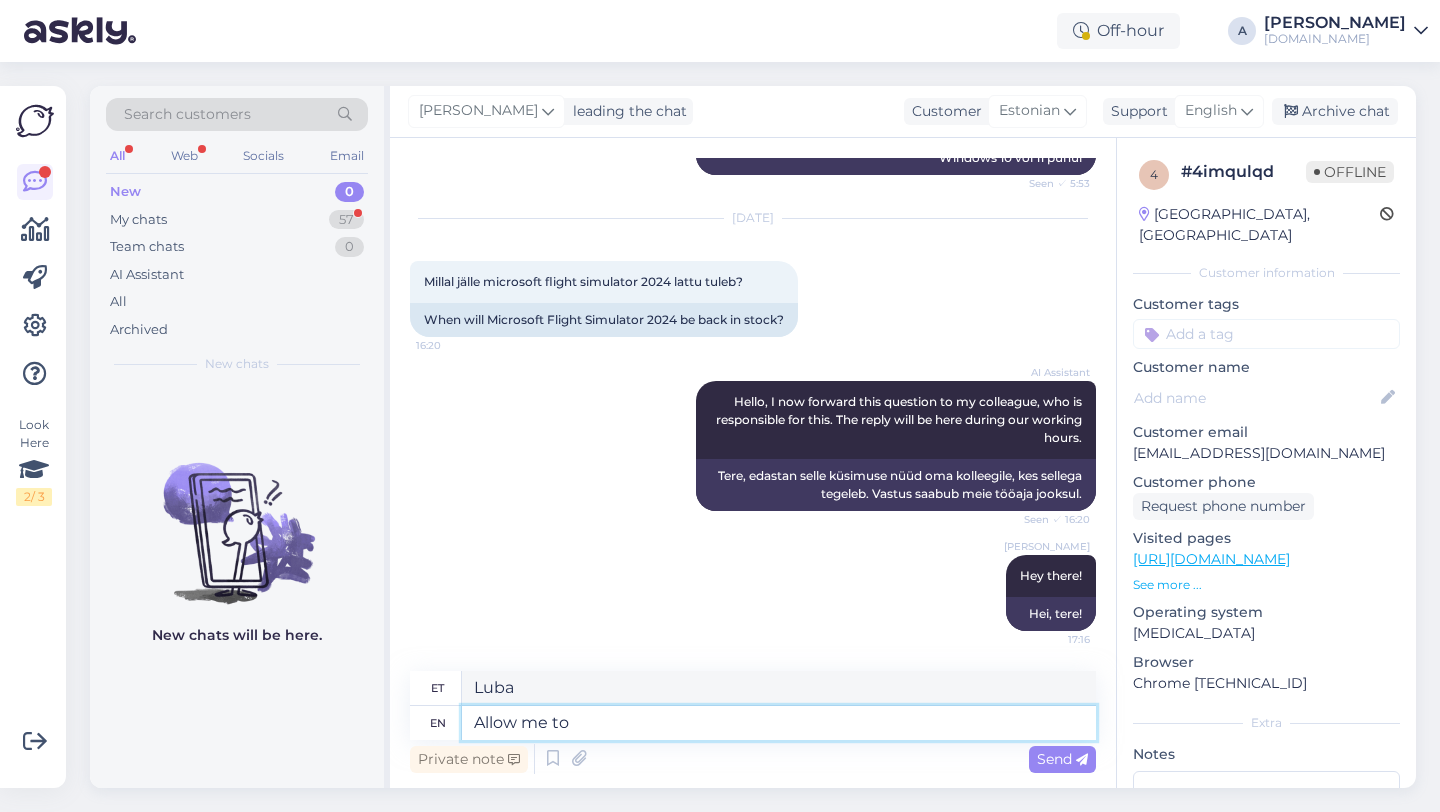 type on "Allow me to c" 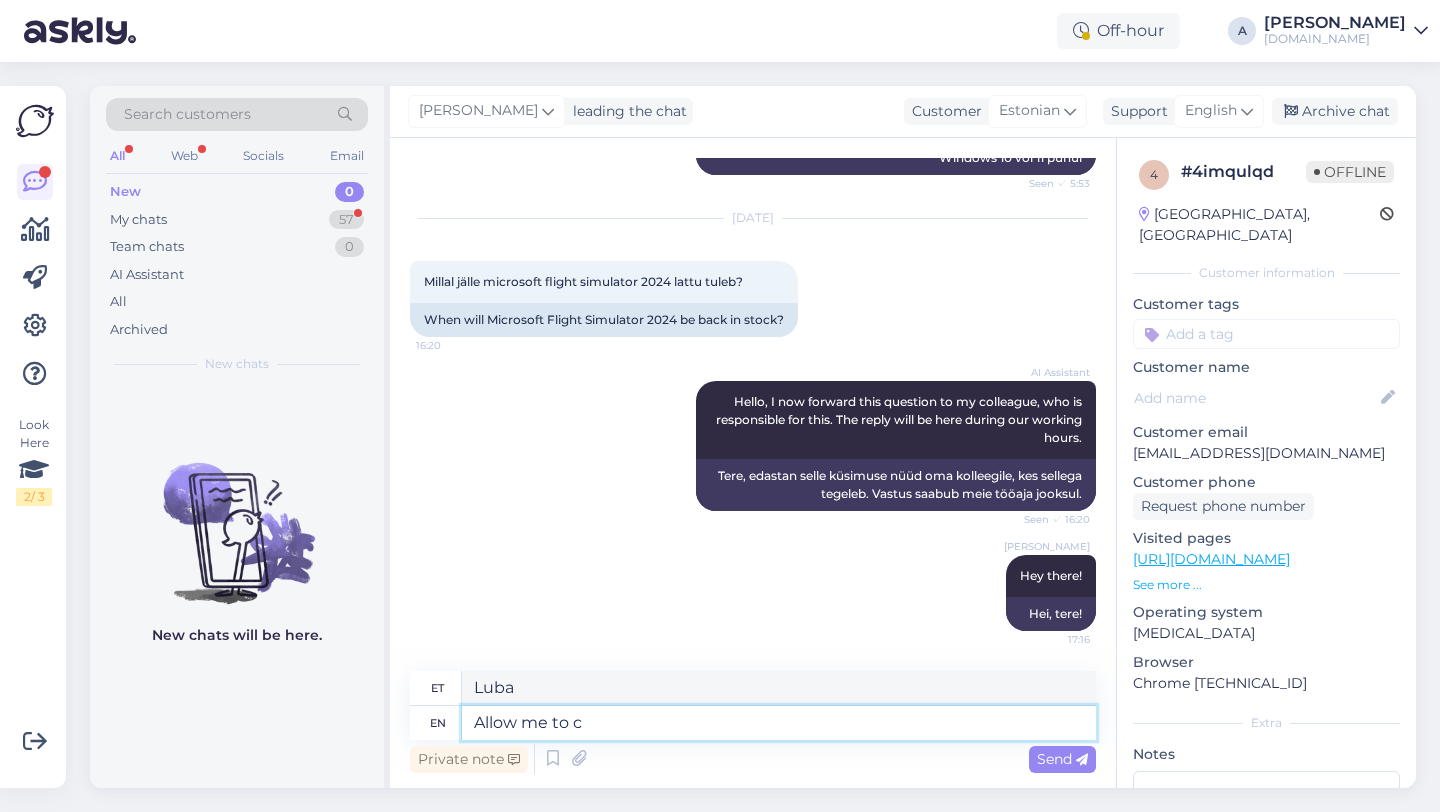 type on "Lubage mul." 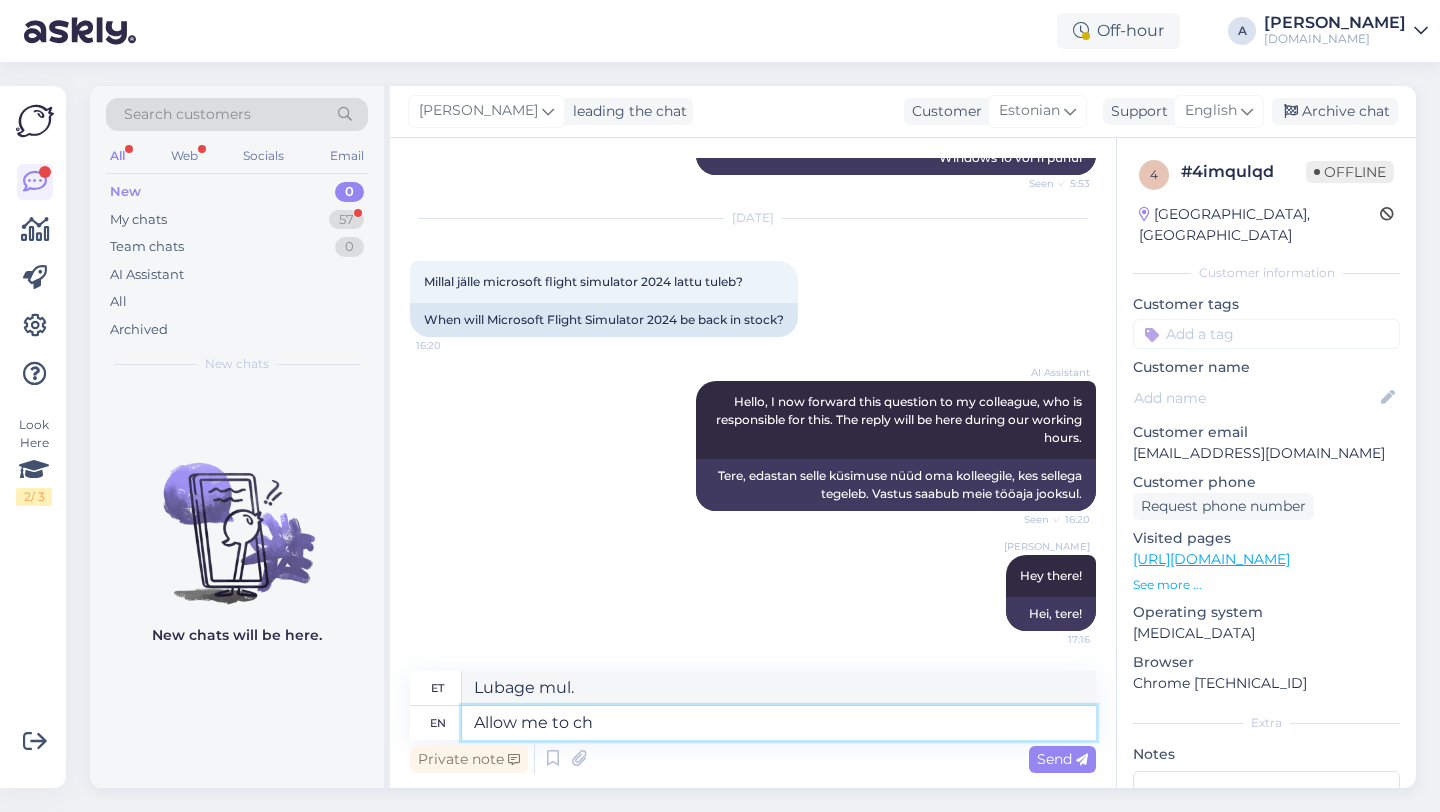 type on "Allow me to che" 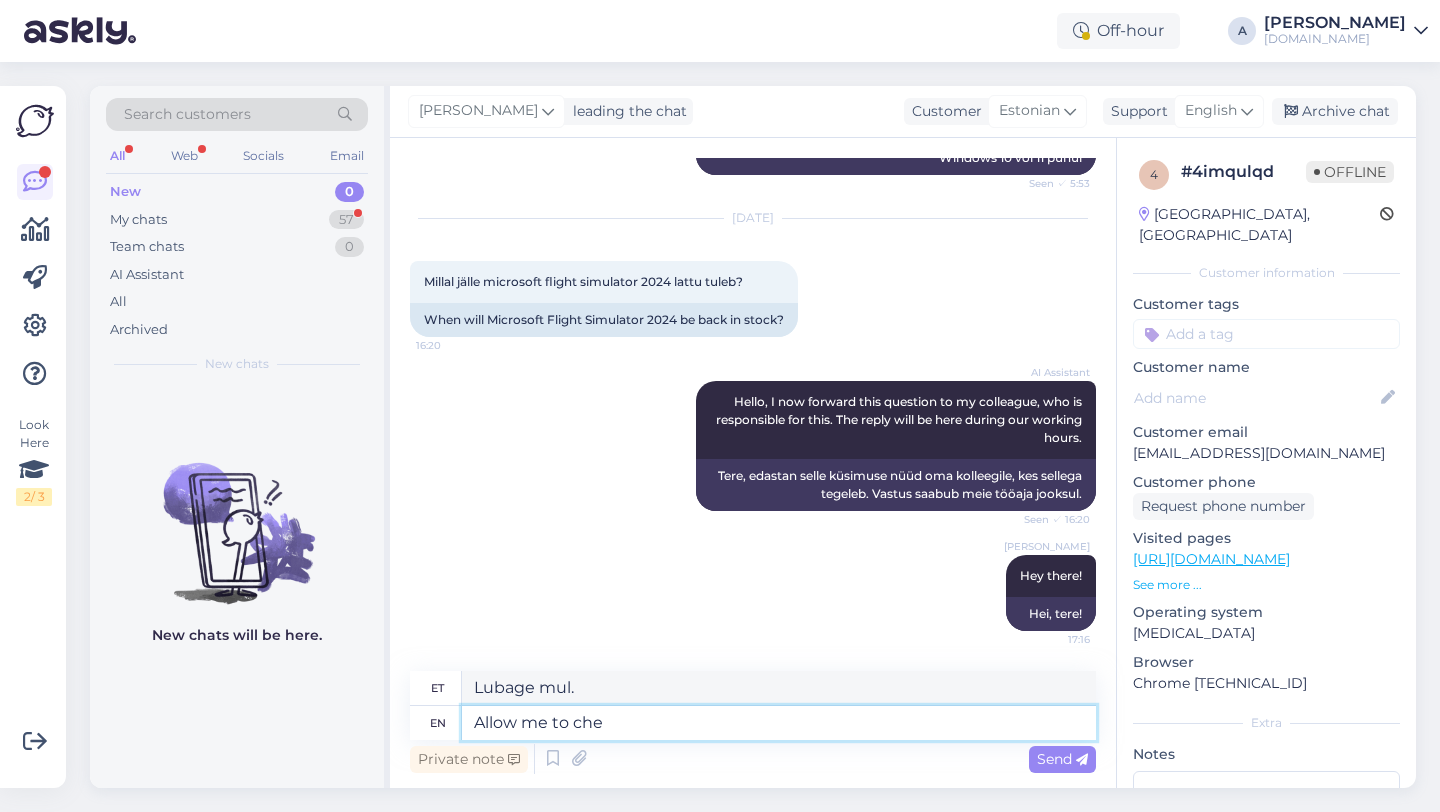 type on "Lubage mul" 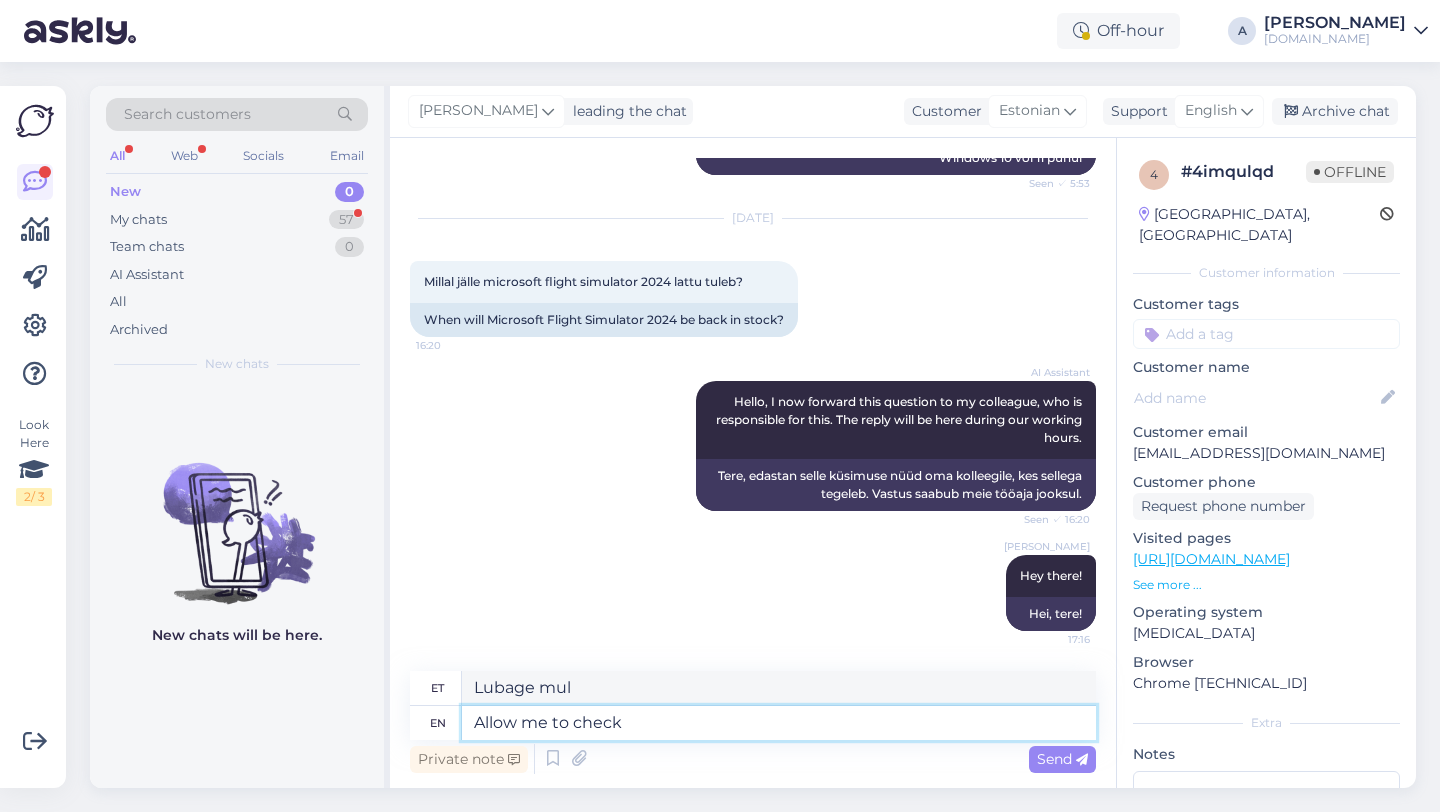 type on "Allow me to check" 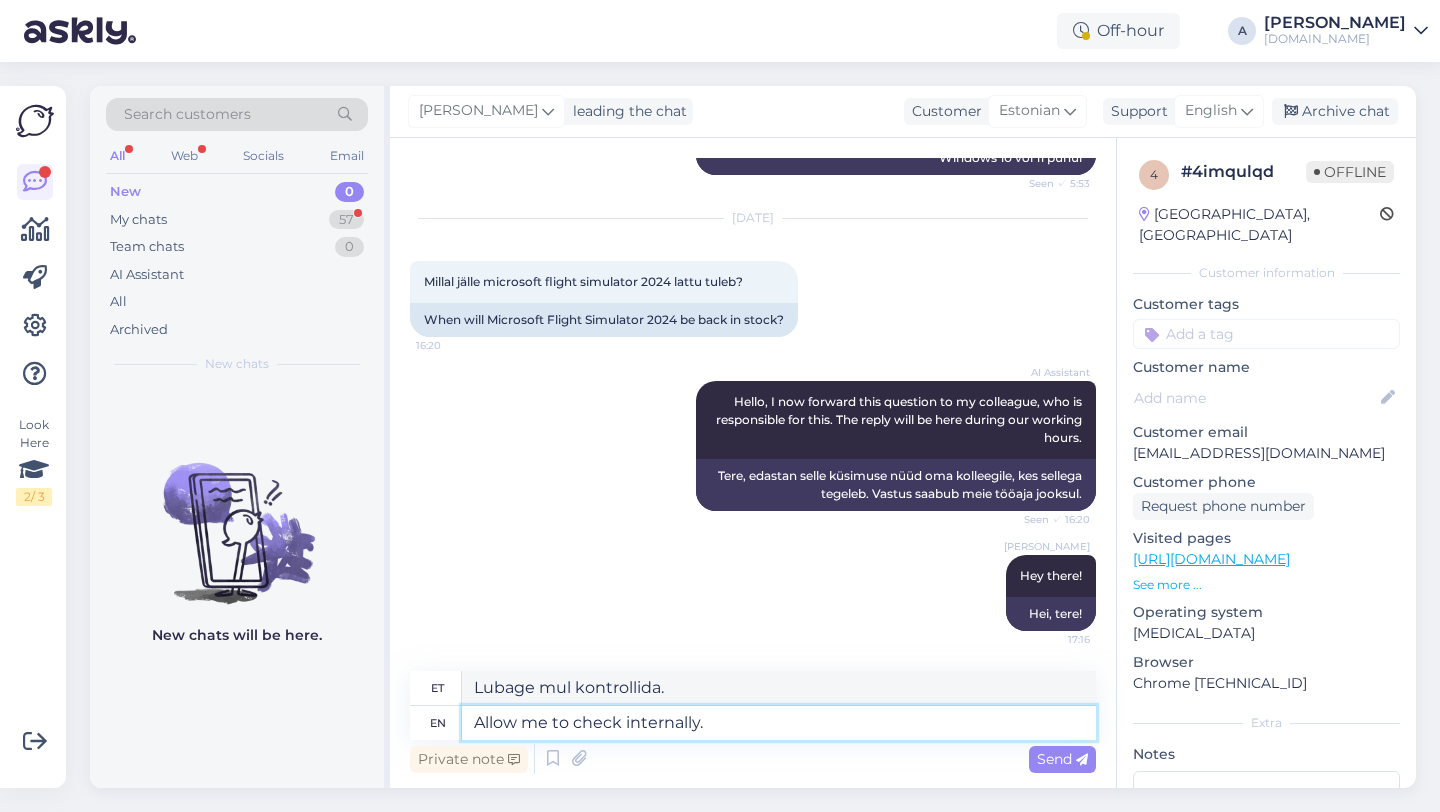 type on "Allow me to check internally." 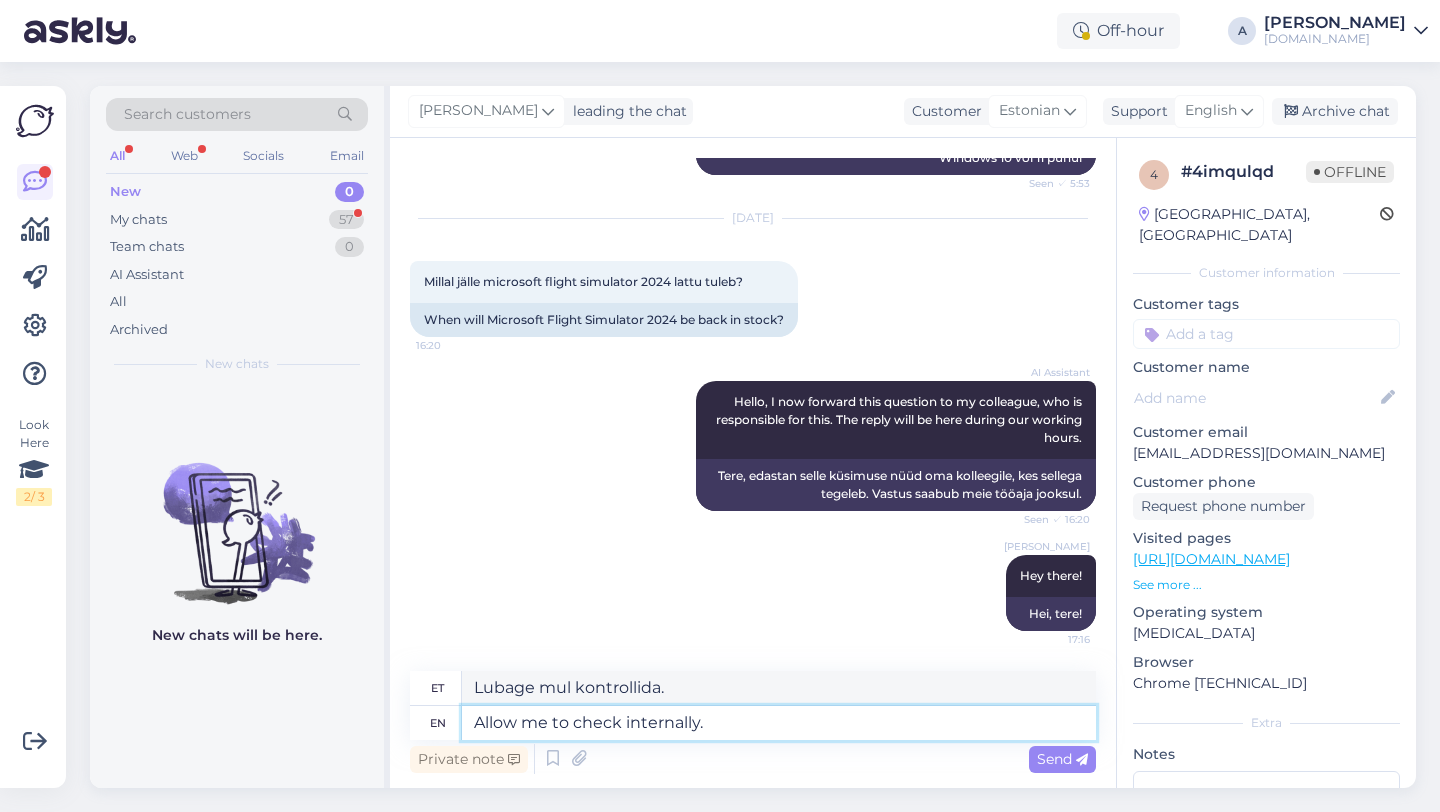 type on "Lubage mul sisemiselt kontrollida." 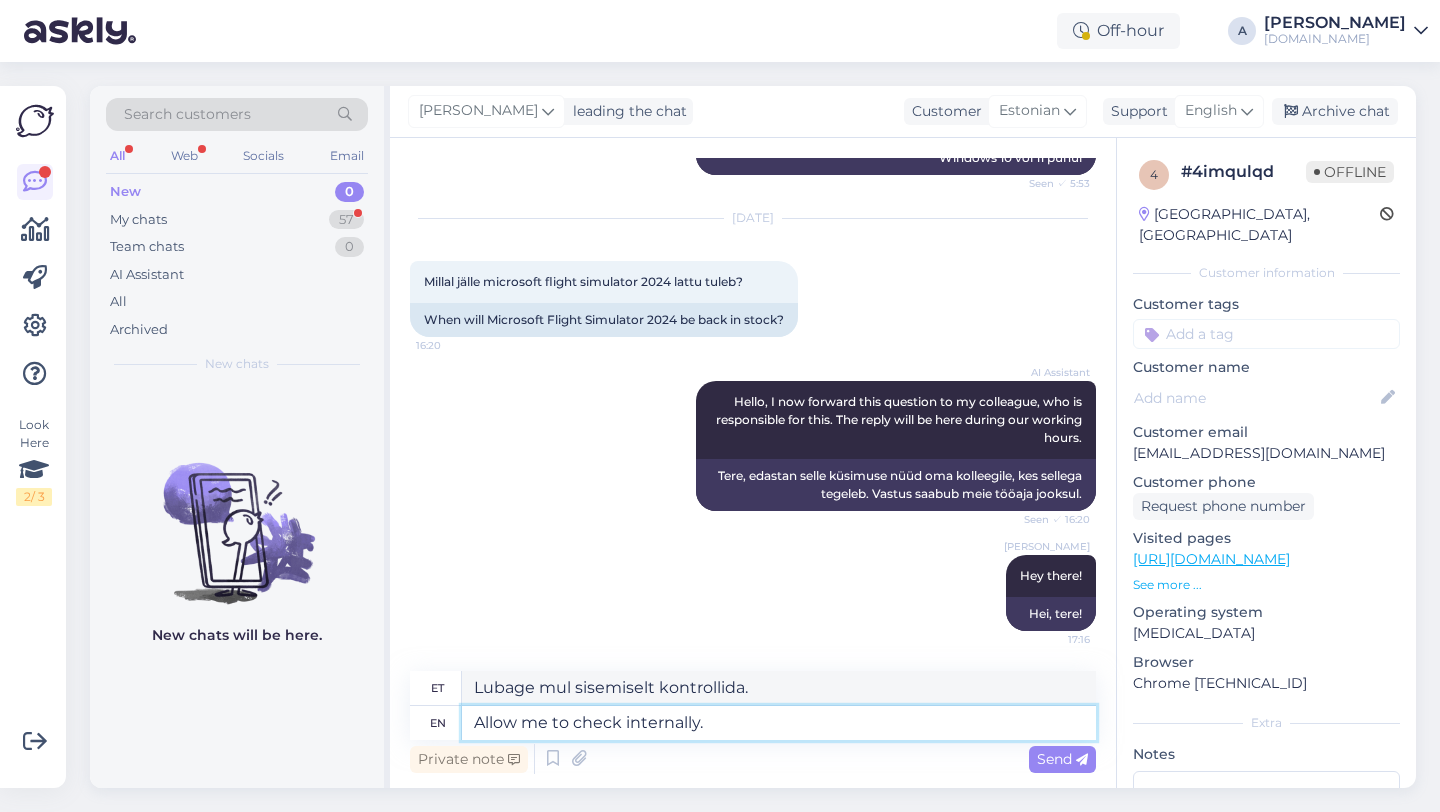 type 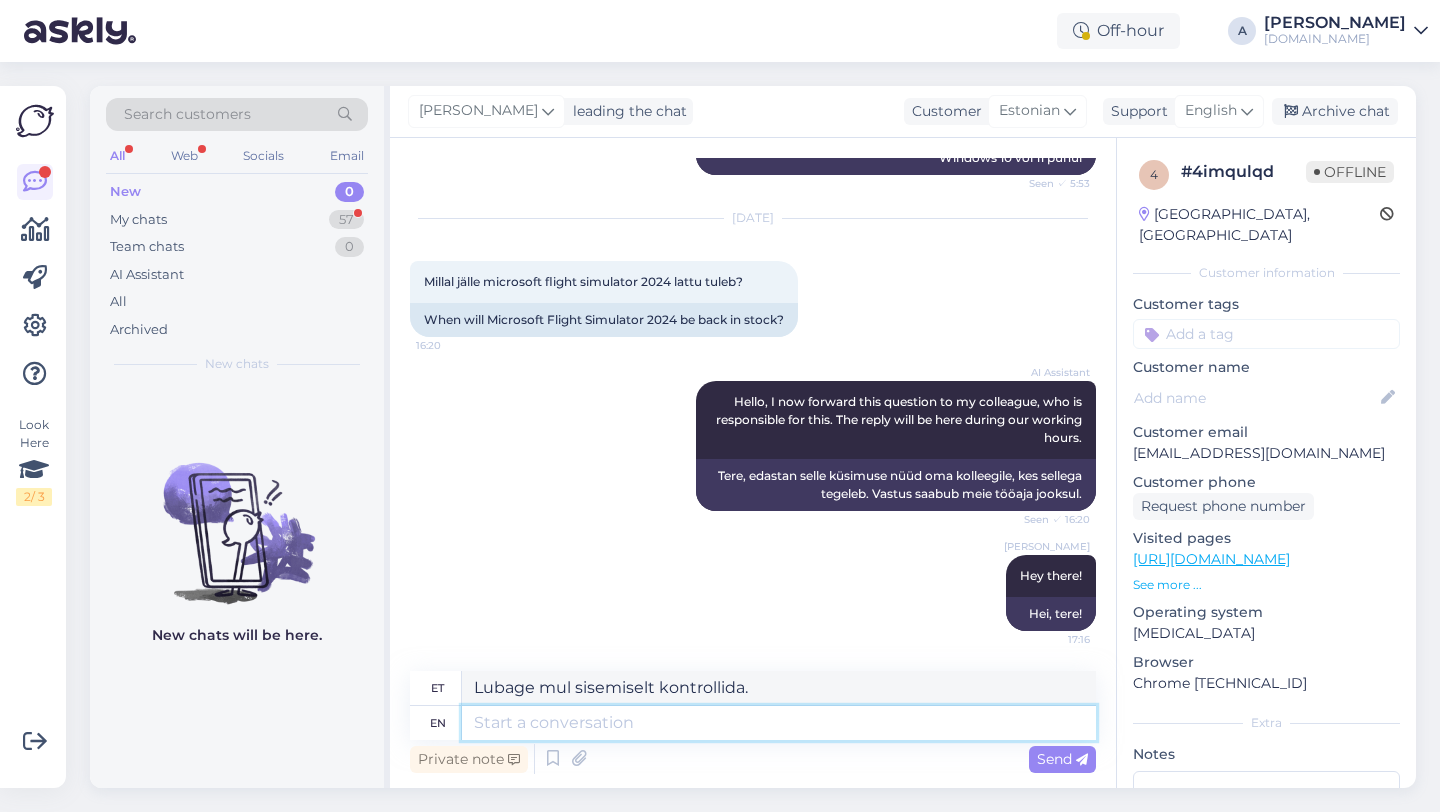 type 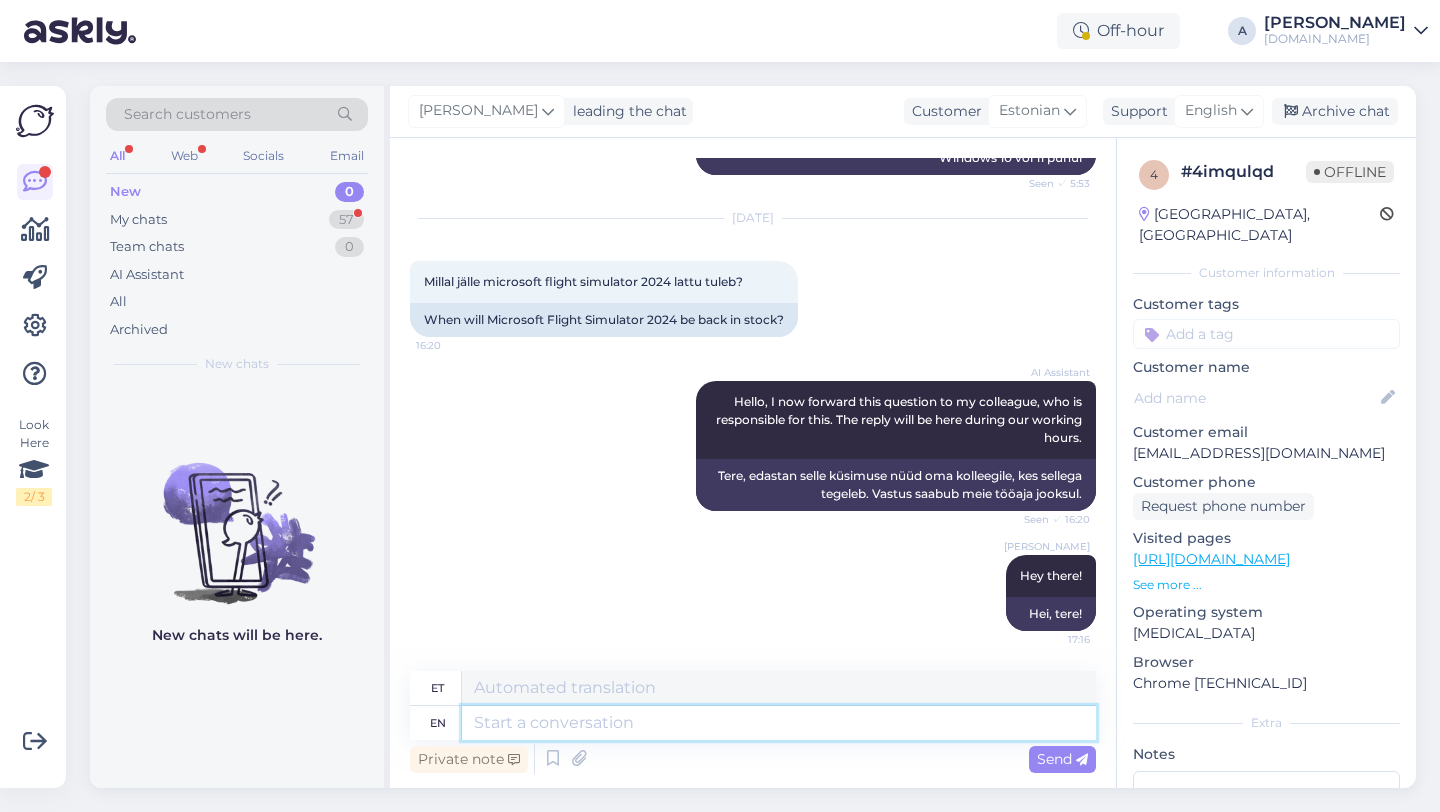 scroll, scrollTop: 729, scrollLeft: 0, axis: vertical 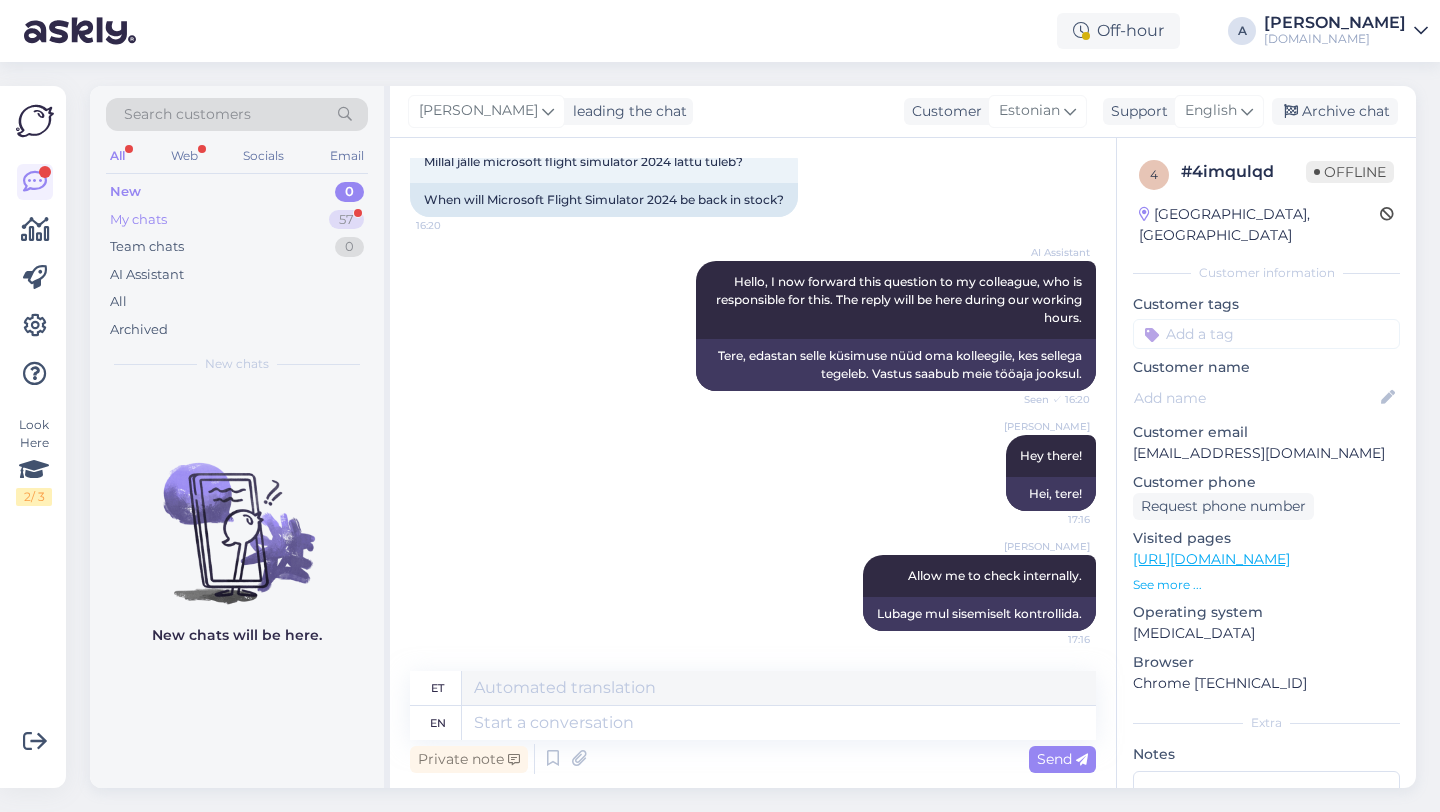 click on "My chats 57" at bounding box center [237, 220] 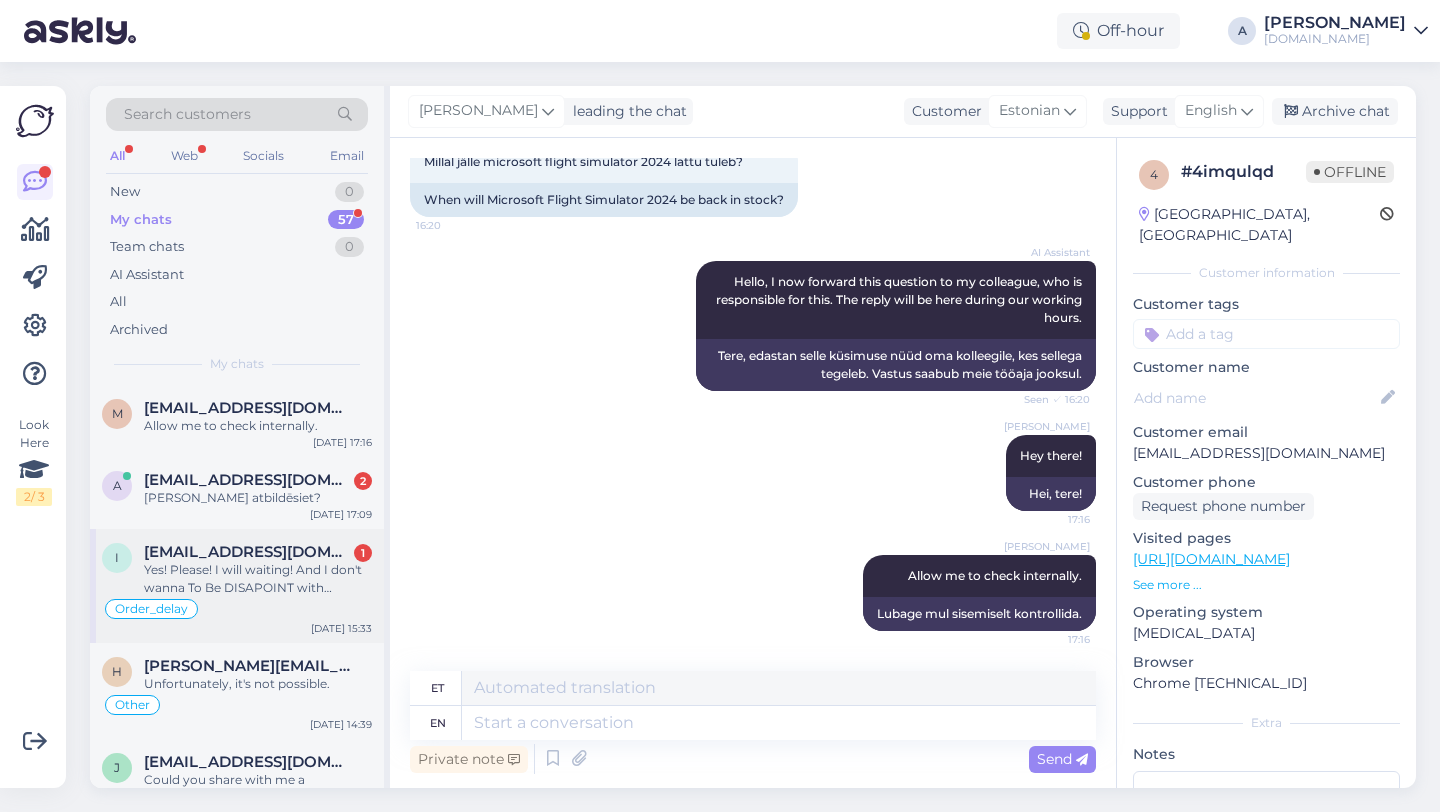 click on "Yes! Please! I will waiting! And I don't wanna To Be DISAPOINT with PUNKTID! Hope all WILL BE GOOD!😊" at bounding box center (258, 579) 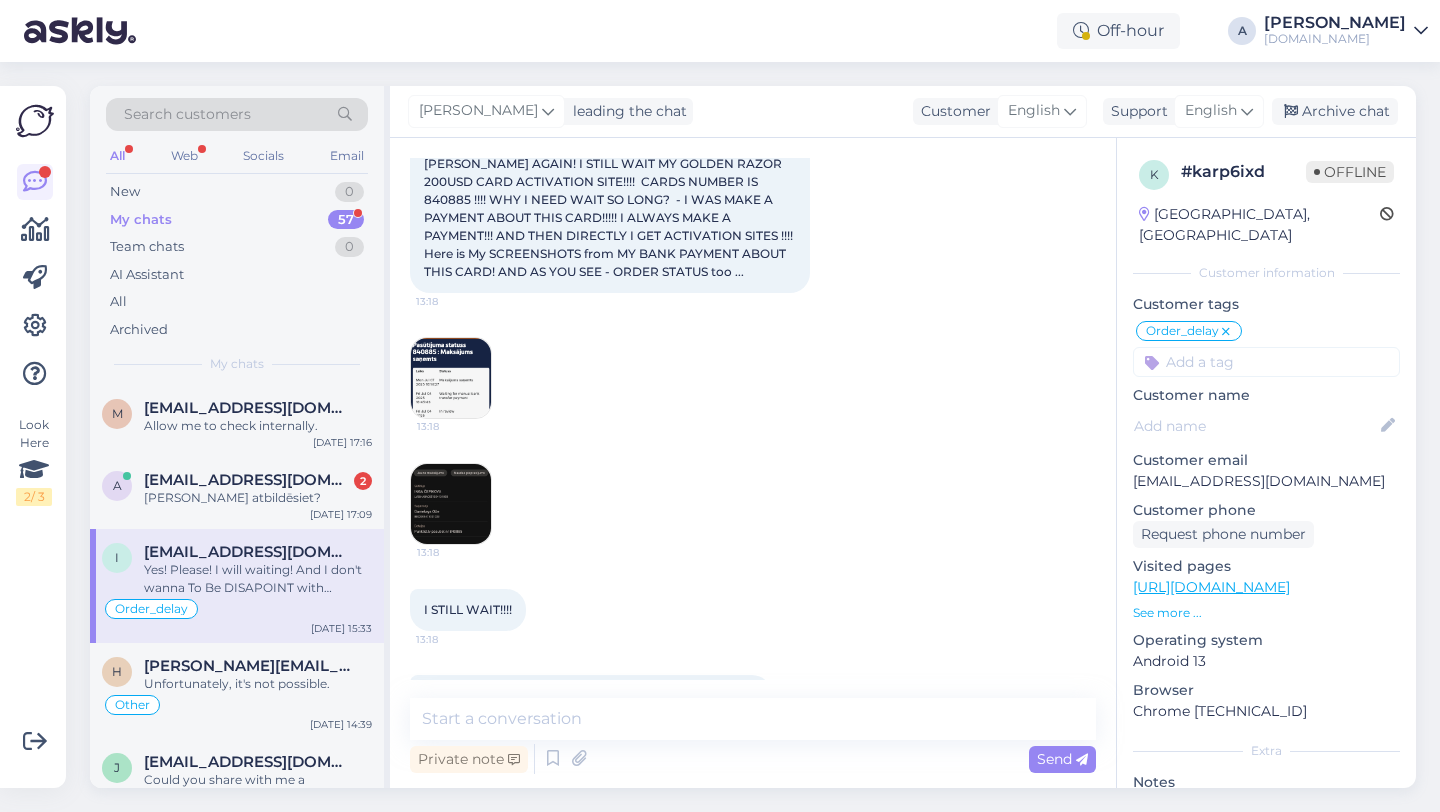 scroll, scrollTop: 9824, scrollLeft: 0, axis: vertical 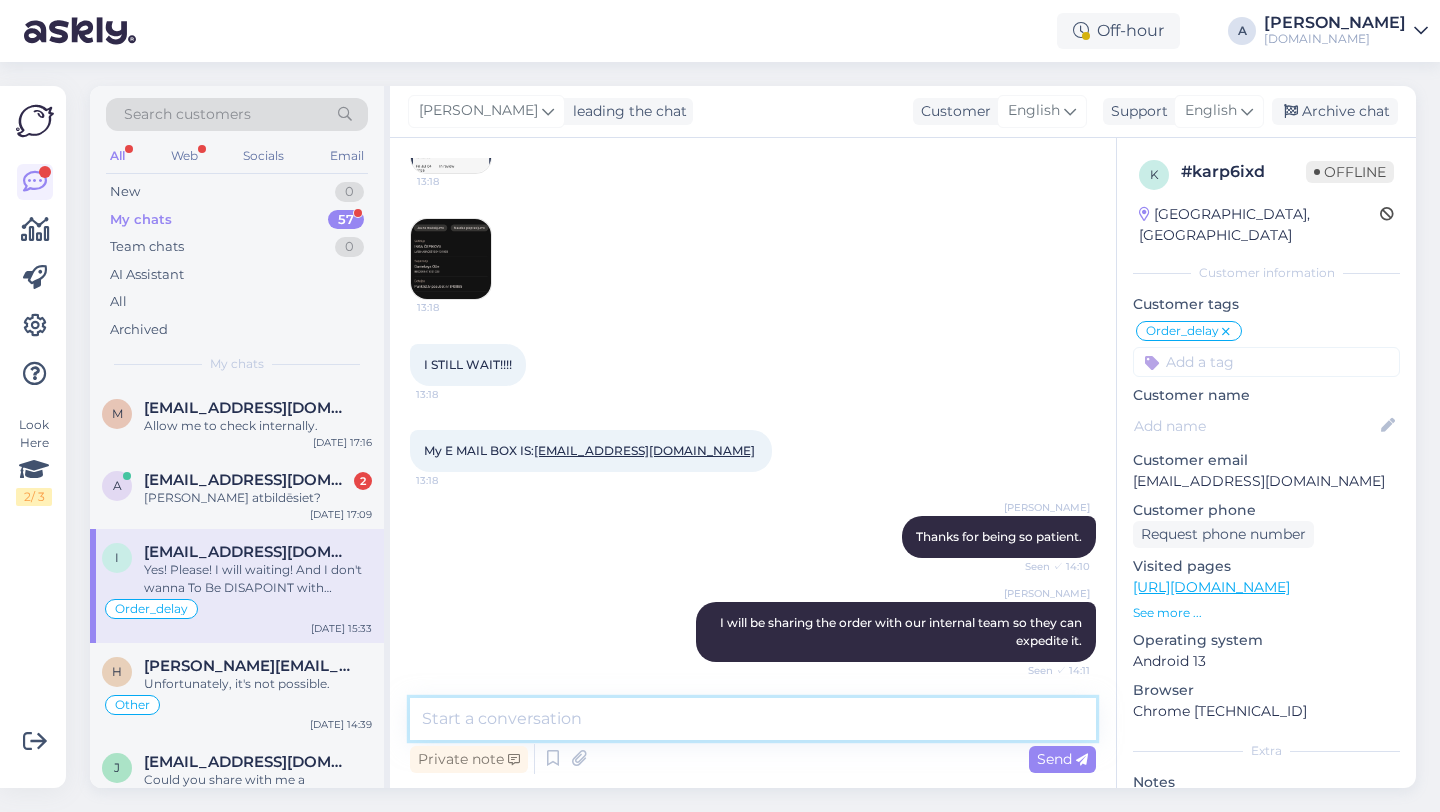 click at bounding box center (753, 719) 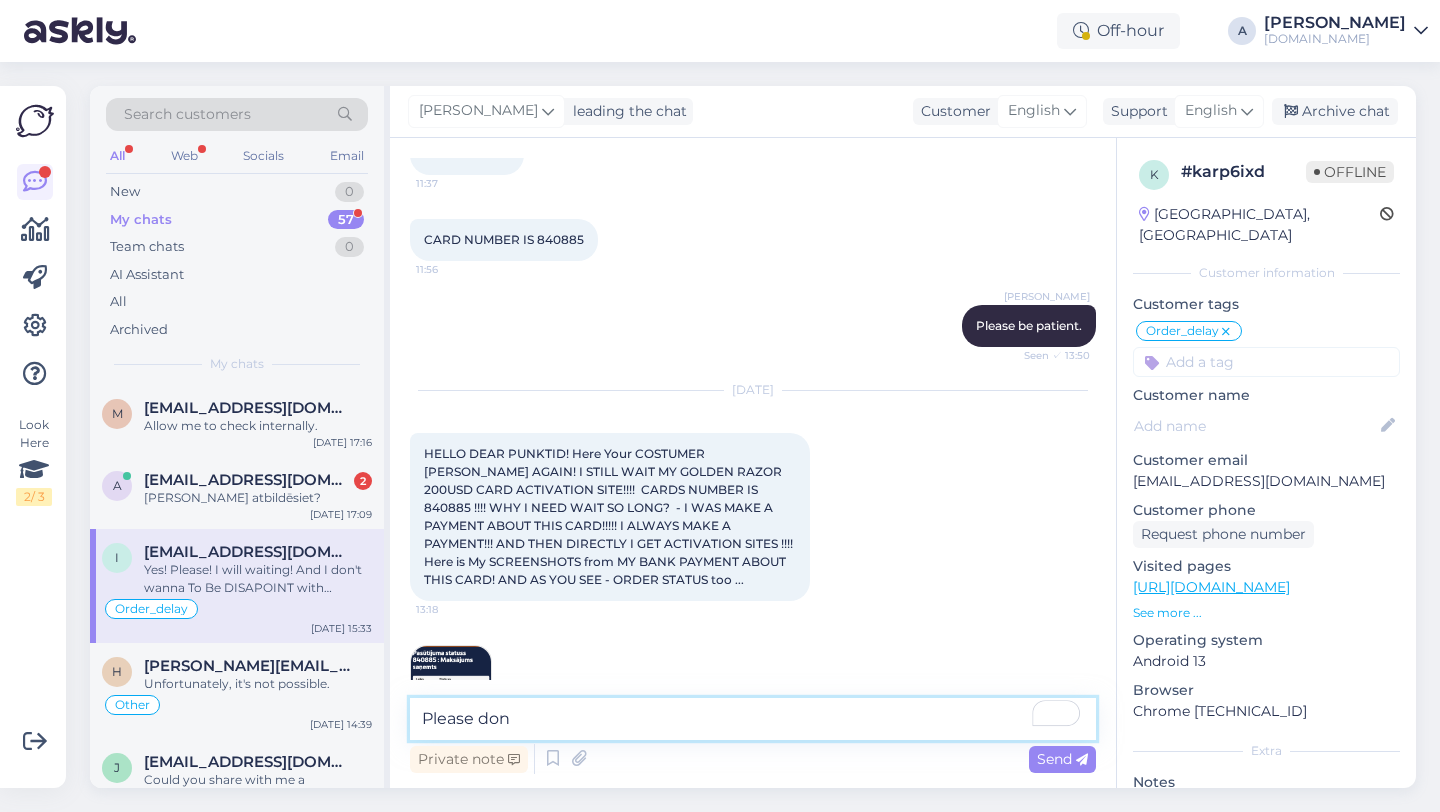 scroll, scrollTop: 9272, scrollLeft: 0, axis: vertical 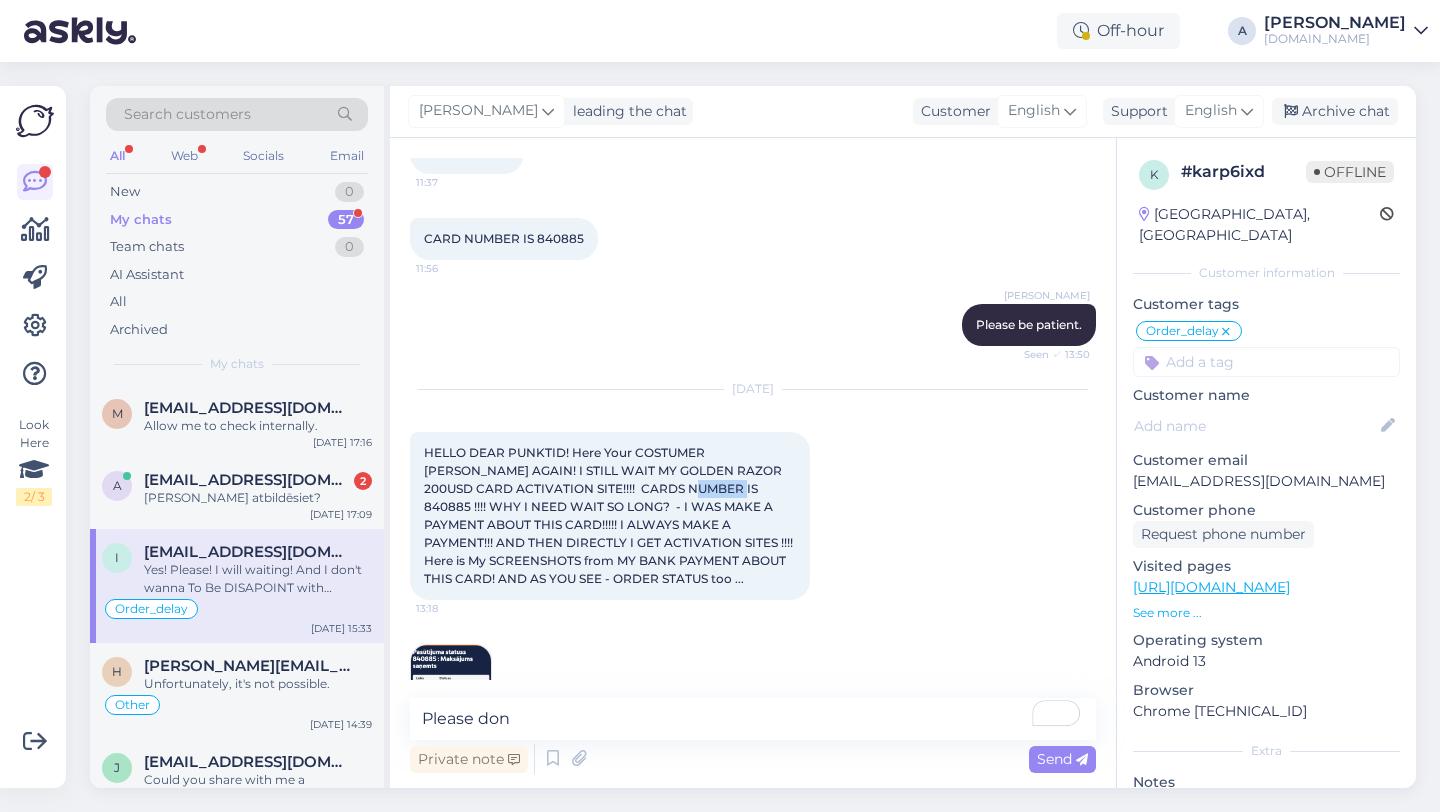 drag, startPoint x: 635, startPoint y: 379, endPoint x: 589, endPoint y: 379, distance: 46 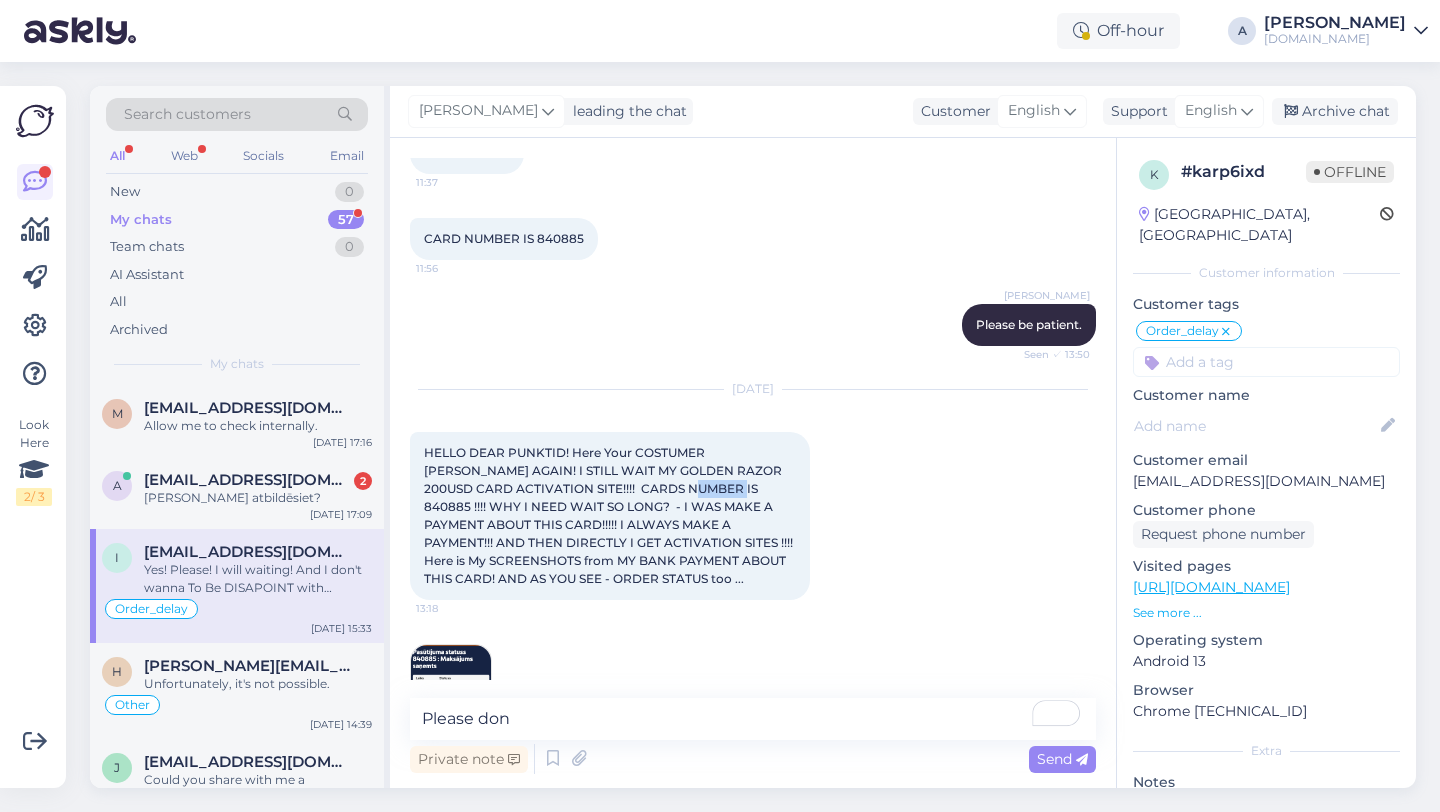 click on "HELLO DEAR PUNKTID! Here Your COSTUMER INGA AGAIN! I STILL WAIT MY GOLDEN RAZOR 200USD CARD ACTIVATION SITE!!!!  CARDS NUMBER IS 840885 !!!! WHY I NEED WAIT SO LONG?  - I WAS MAKE A PAYMENT ABOUT THIS CARD!!!!! I ALWAYS MAKE A PAYMENT!!! AND THEN DIRECTLY I GET ACTIVATION SITES !!!!  Here is My SCREENSHOTS from MY BANK PAYMENT ABOUT THIS CARD! AND AS YOU SEE - ORDER STATUS too ..." at bounding box center (611, 515) 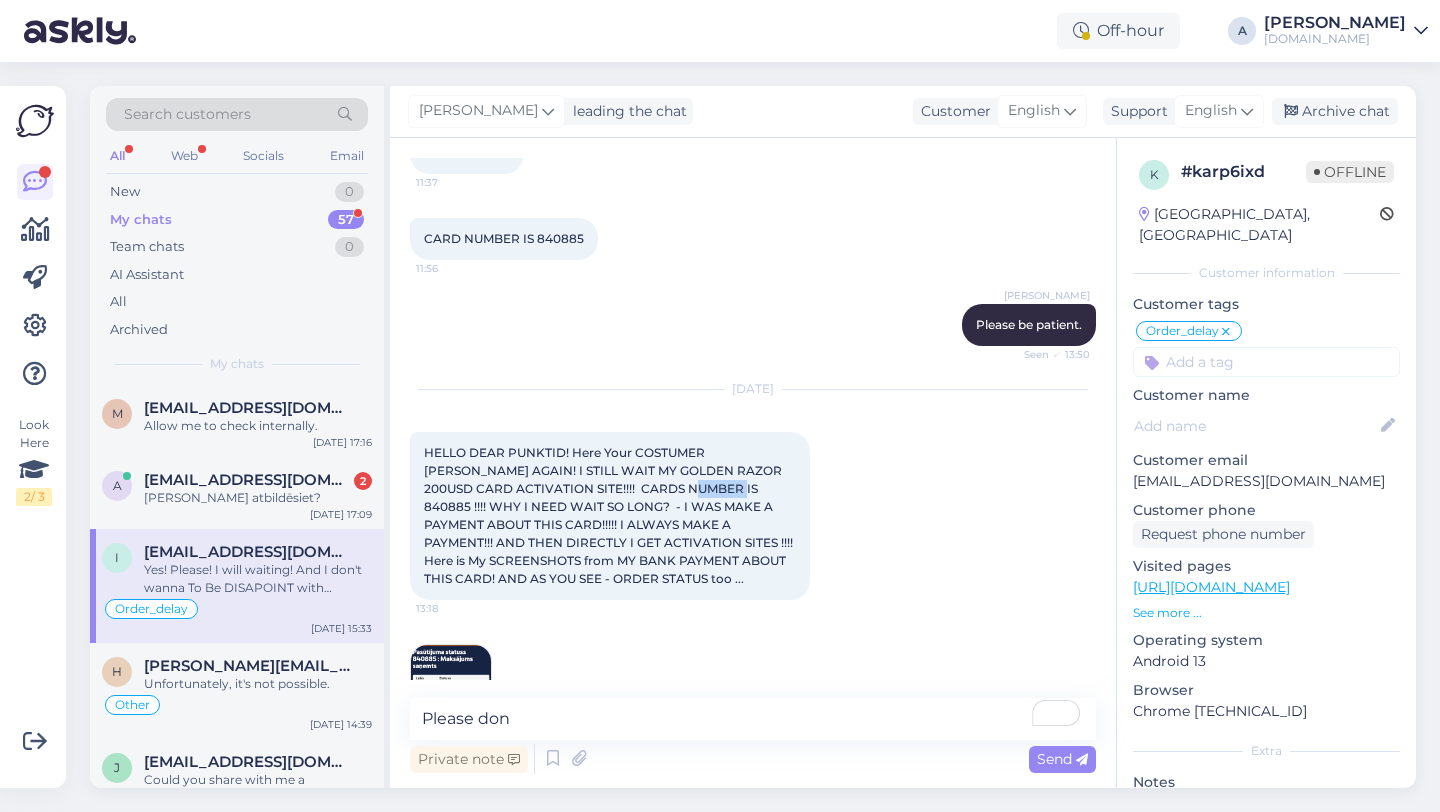 copy on "840885" 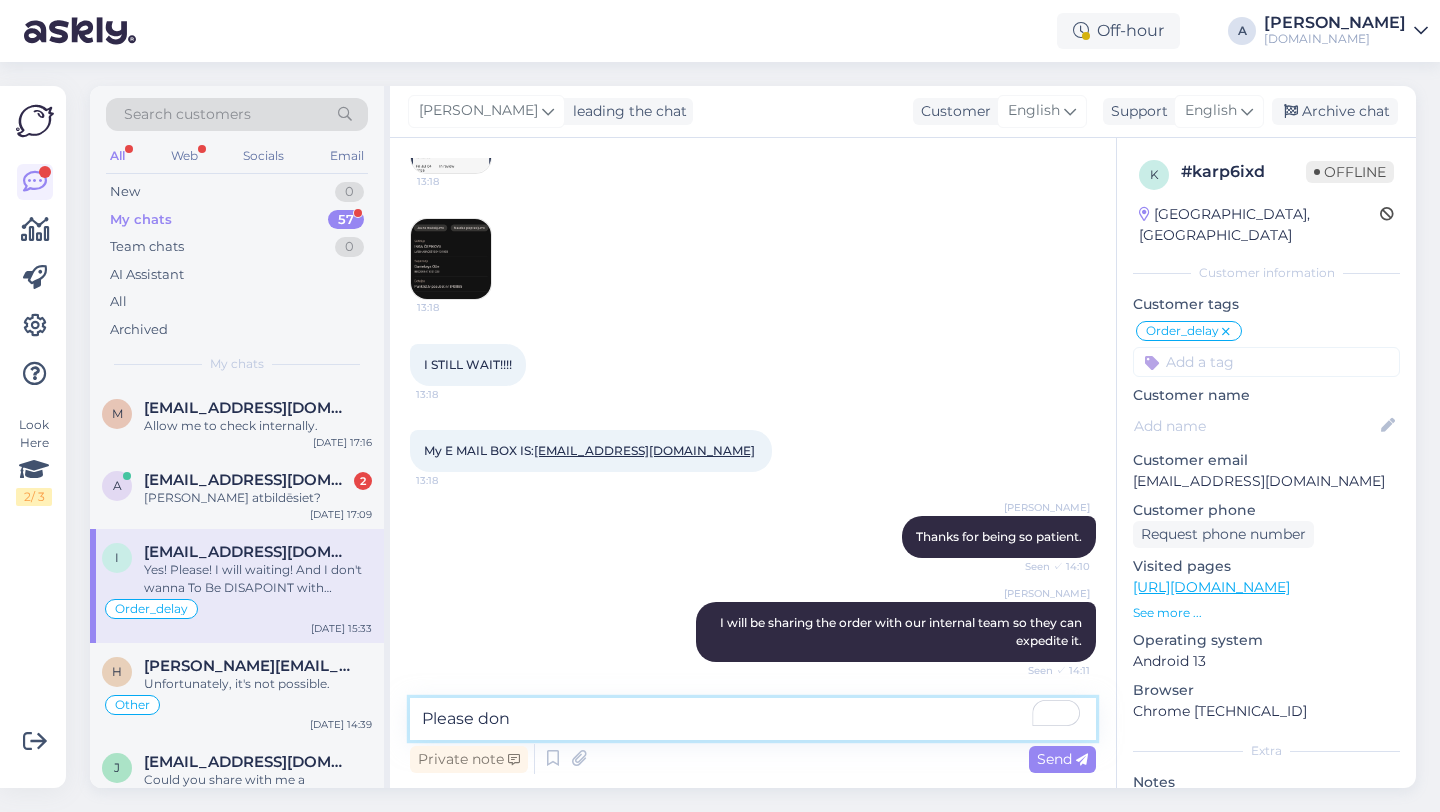 click on "Please don" at bounding box center (753, 719) 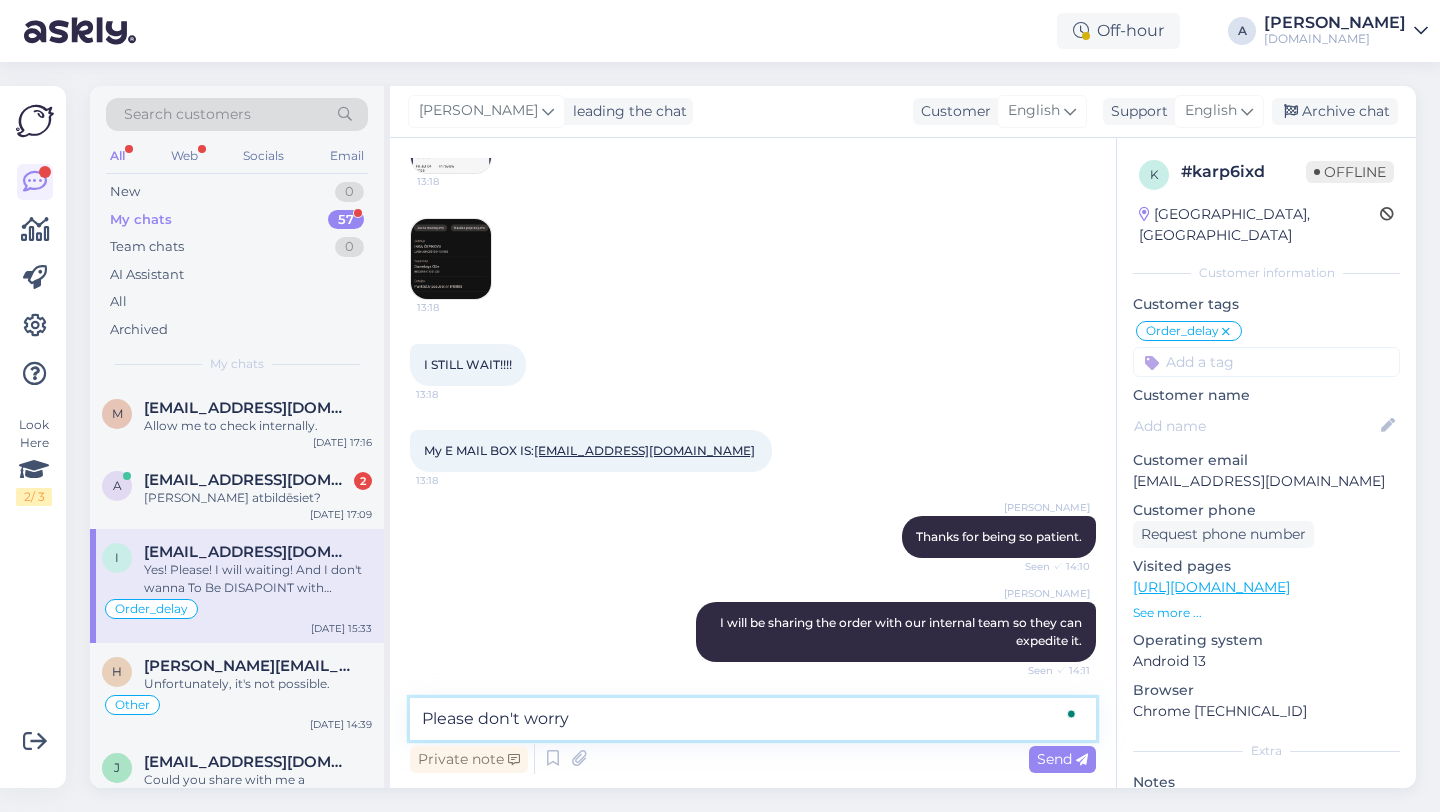 type on "Please don't worry" 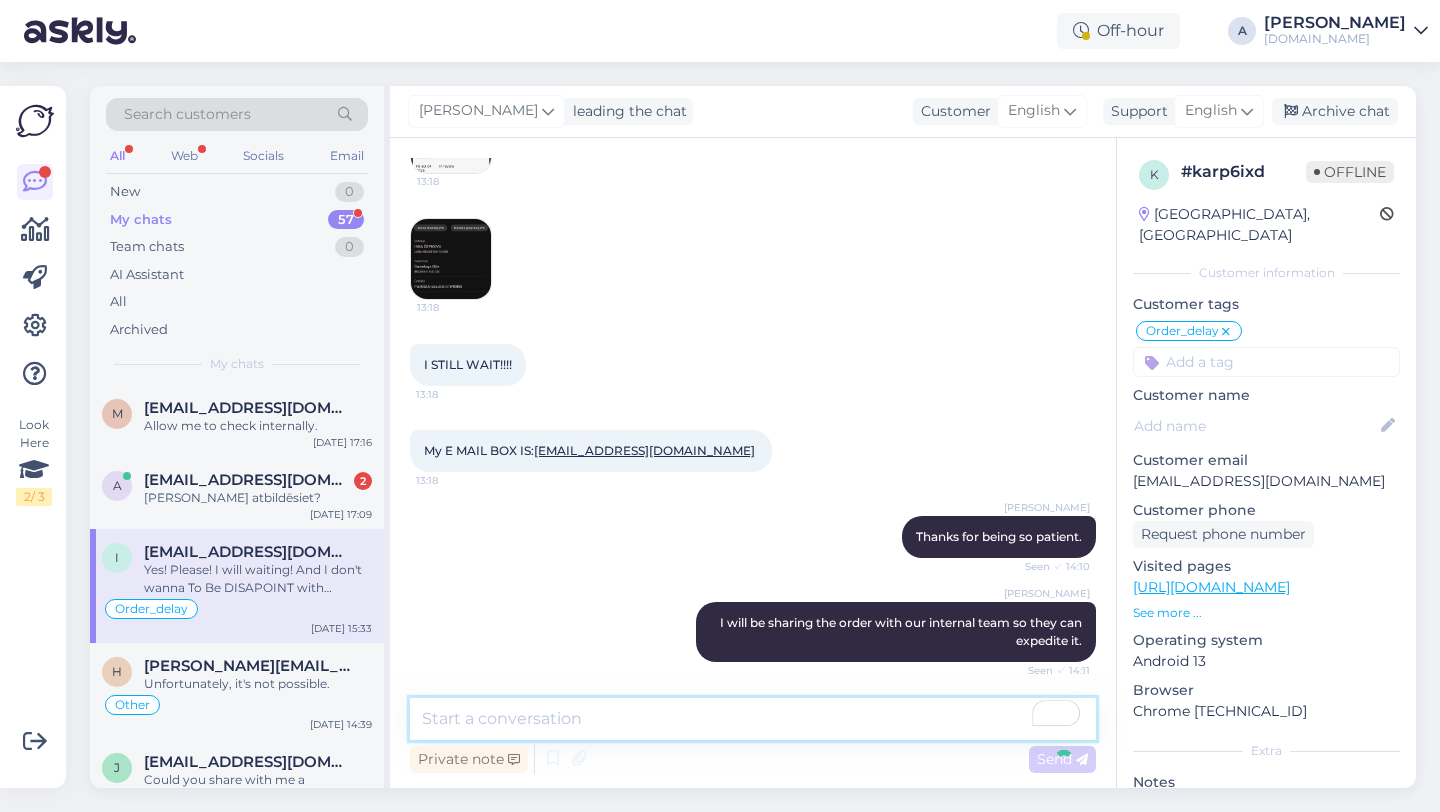 scroll, scrollTop: 9910, scrollLeft: 0, axis: vertical 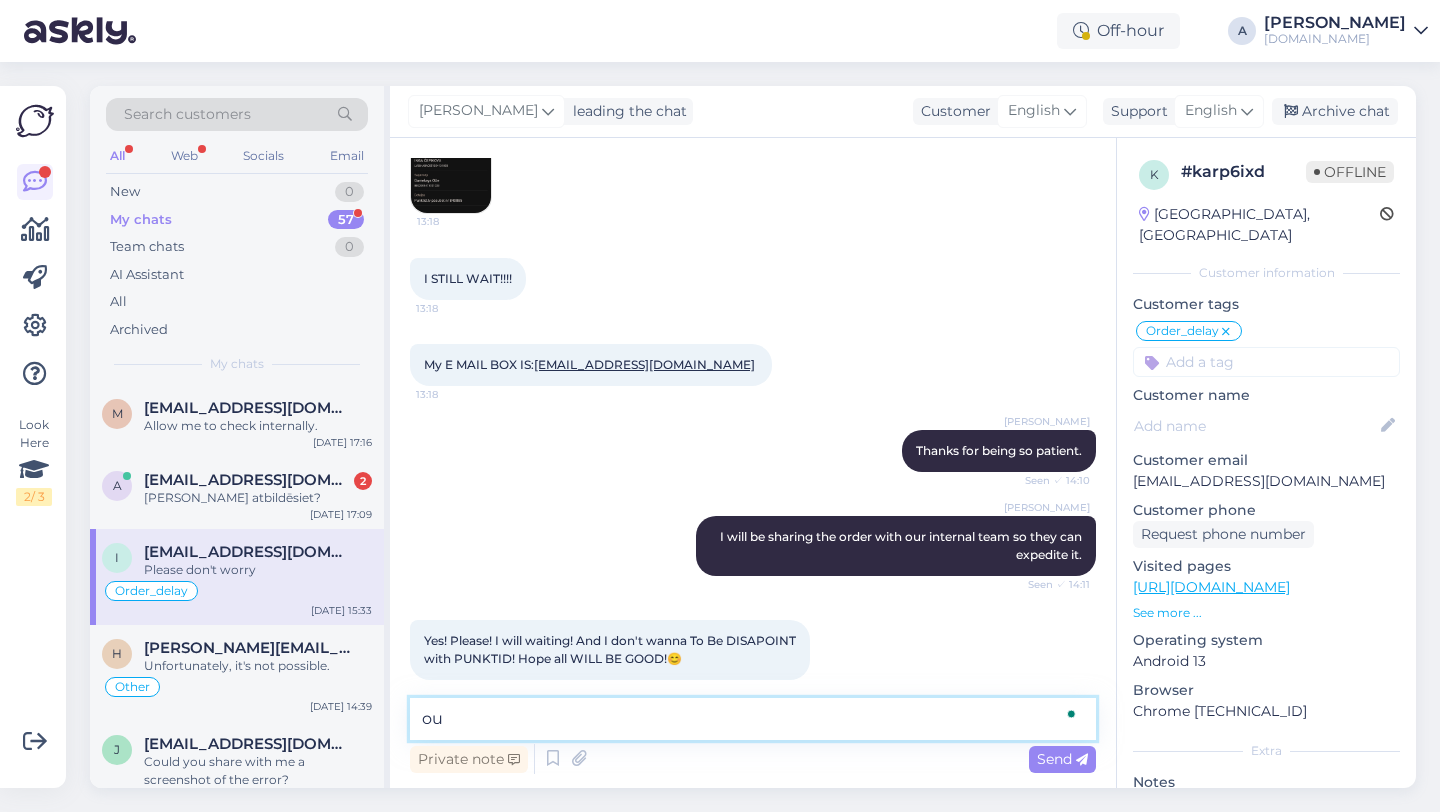 type on "o" 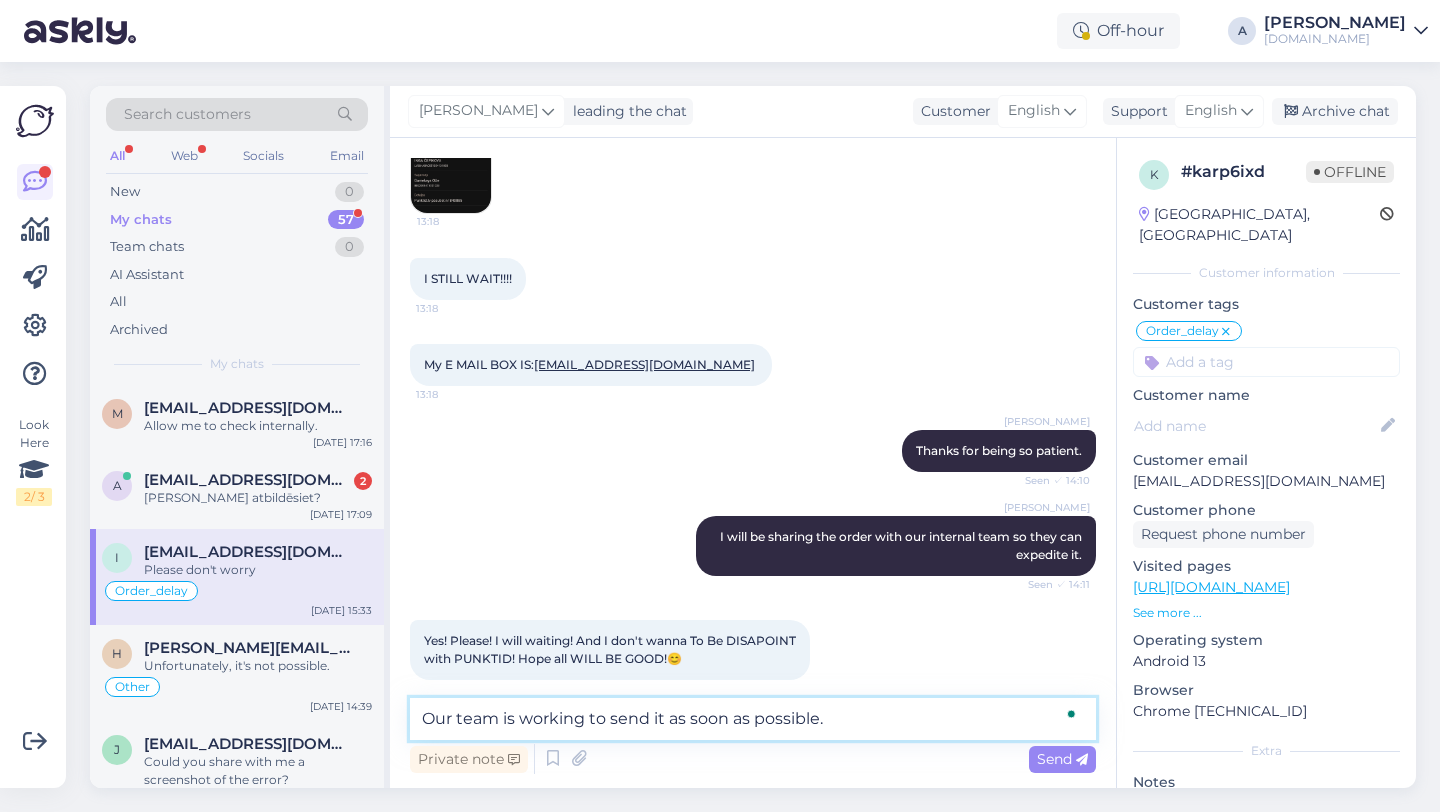 type on "Our team is working to send it as soon as possible." 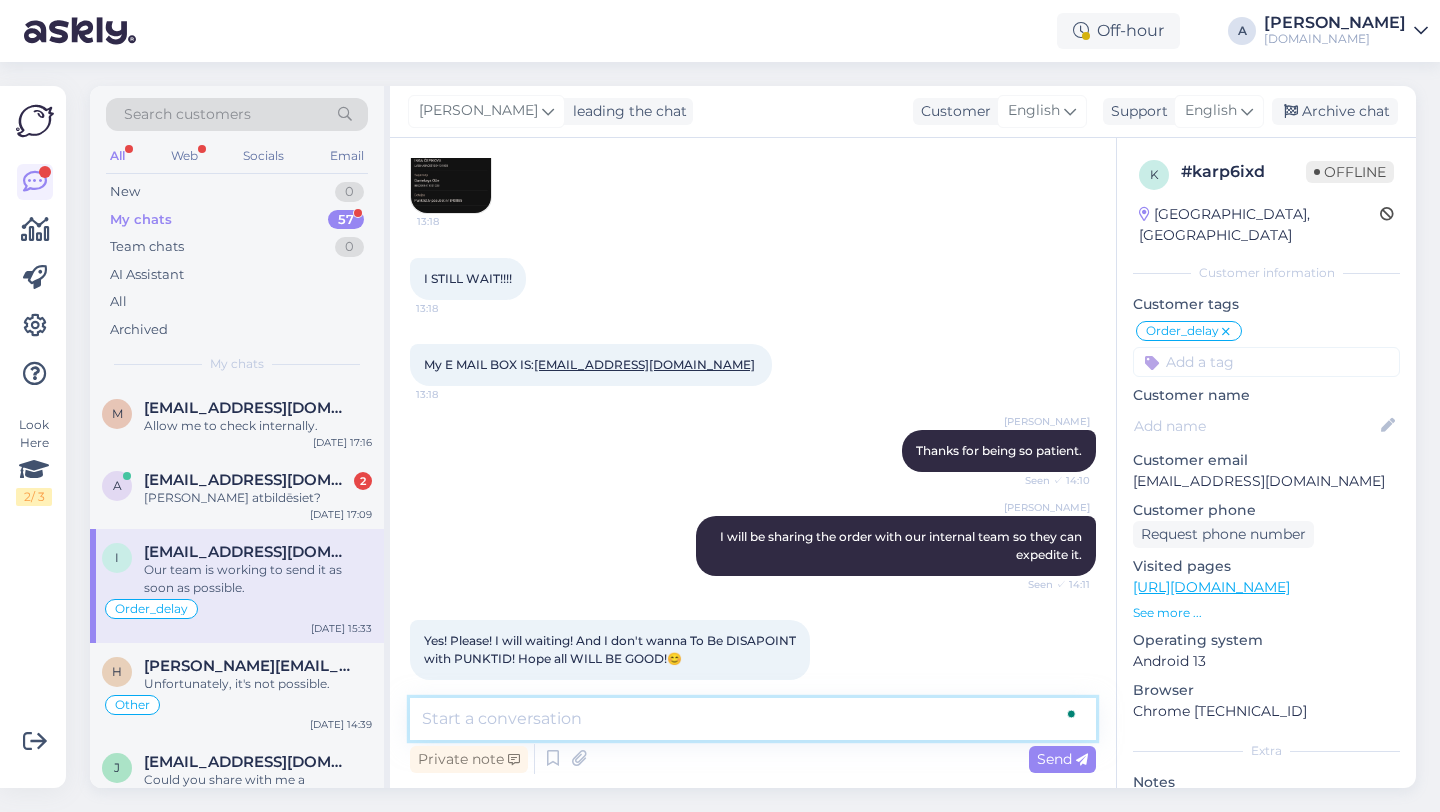 scroll, scrollTop: 9996, scrollLeft: 0, axis: vertical 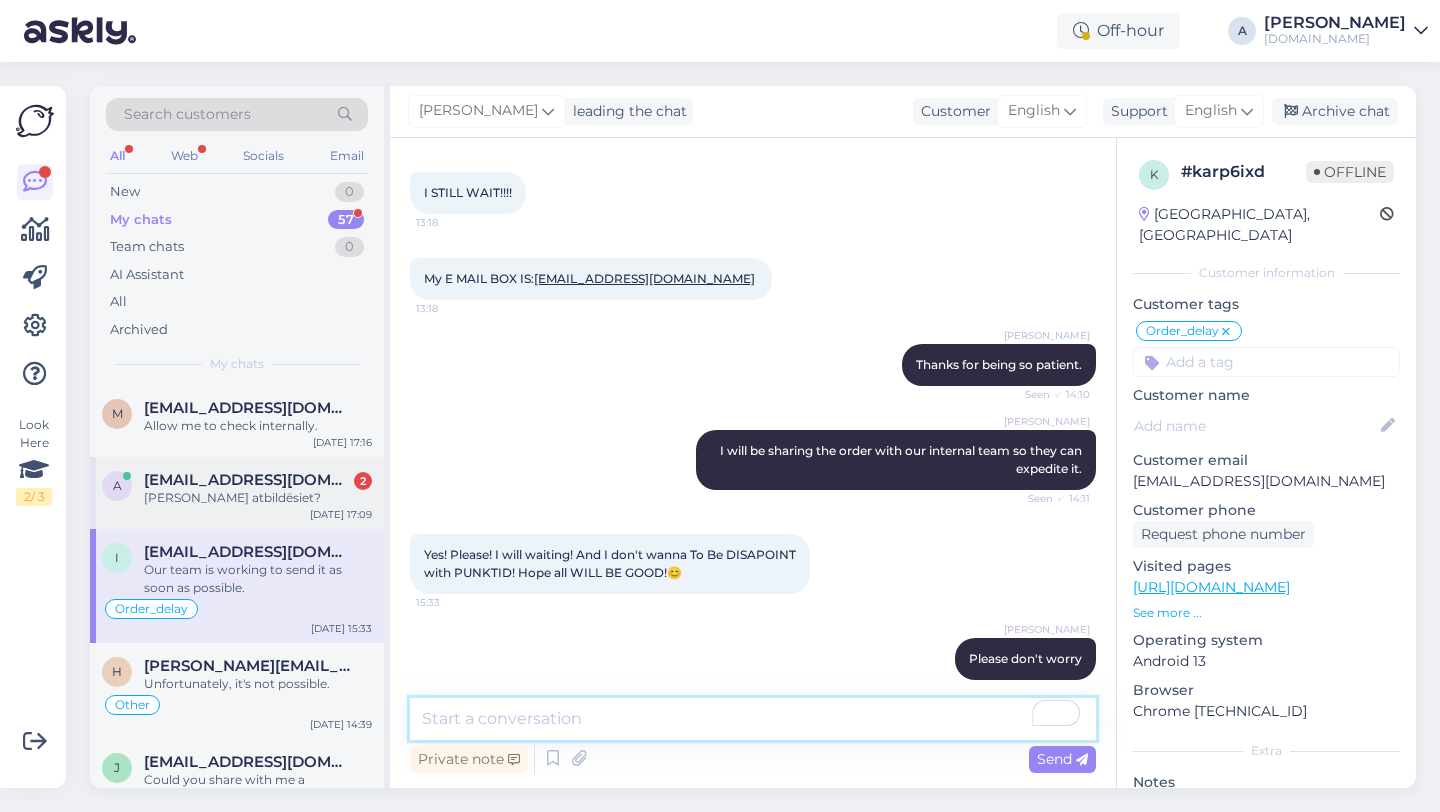 type 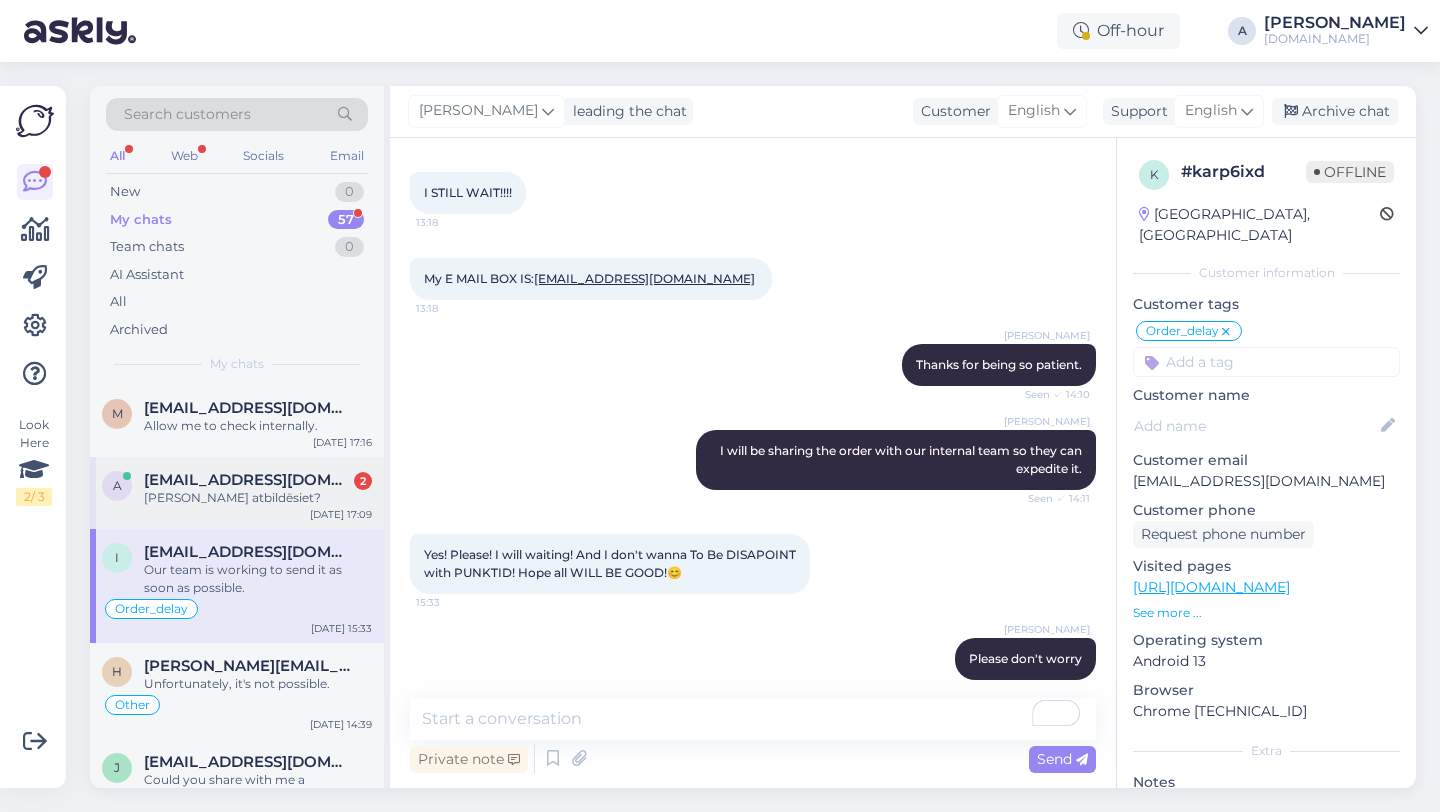 click on "Vai atbildēsiet?" at bounding box center (258, 498) 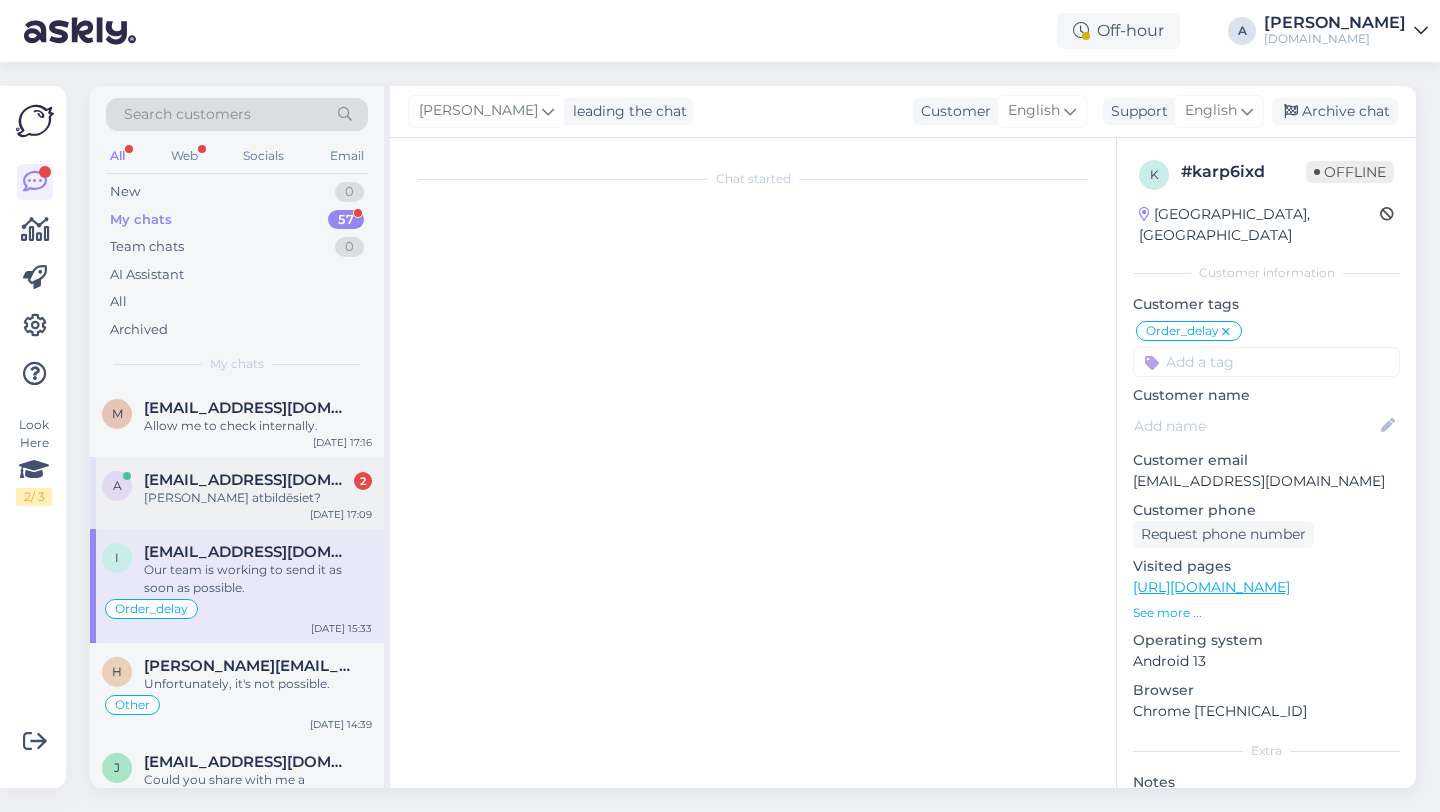 scroll, scrollTop: 363, scrollLeft: 0, axis: vertical 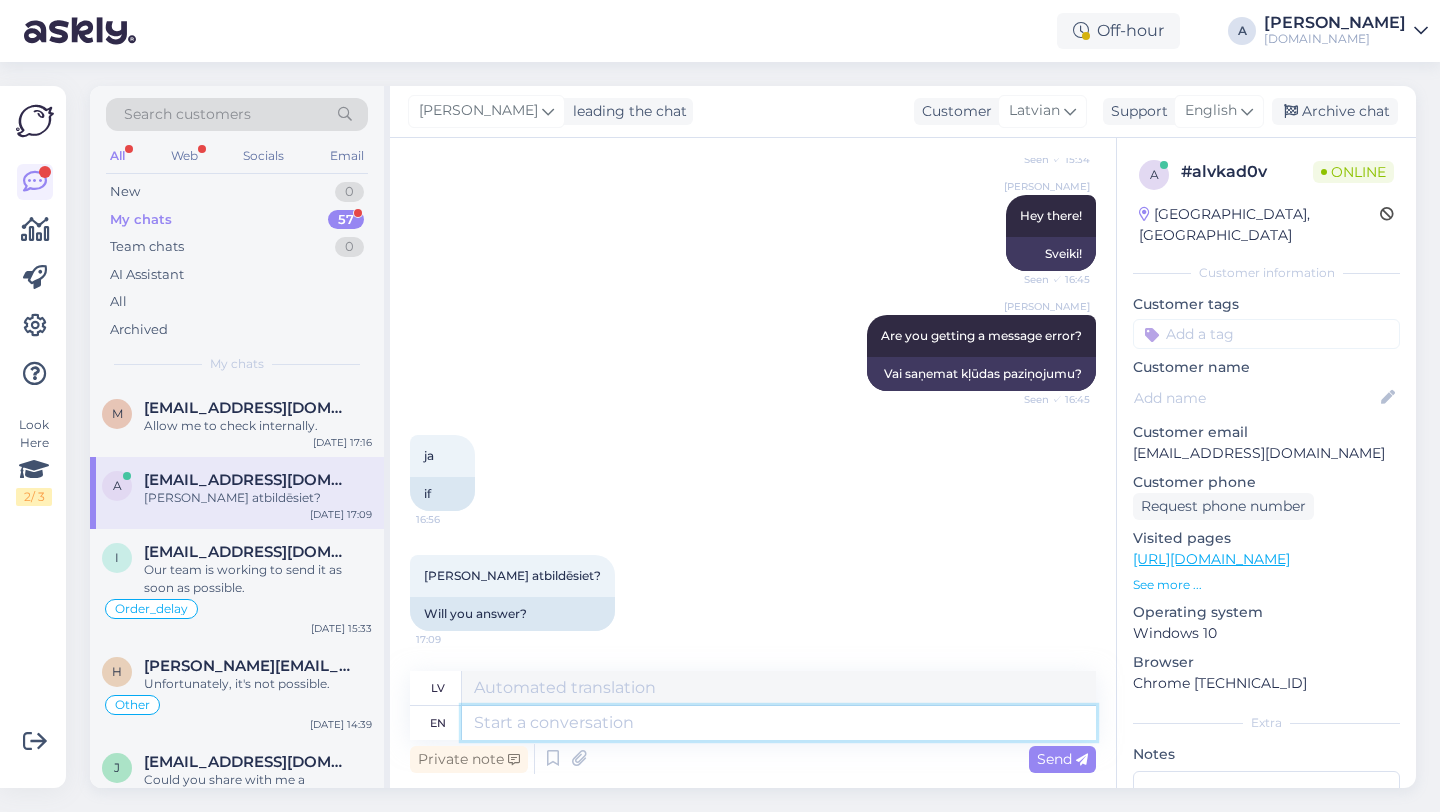 click at bounding box center (779, 723) 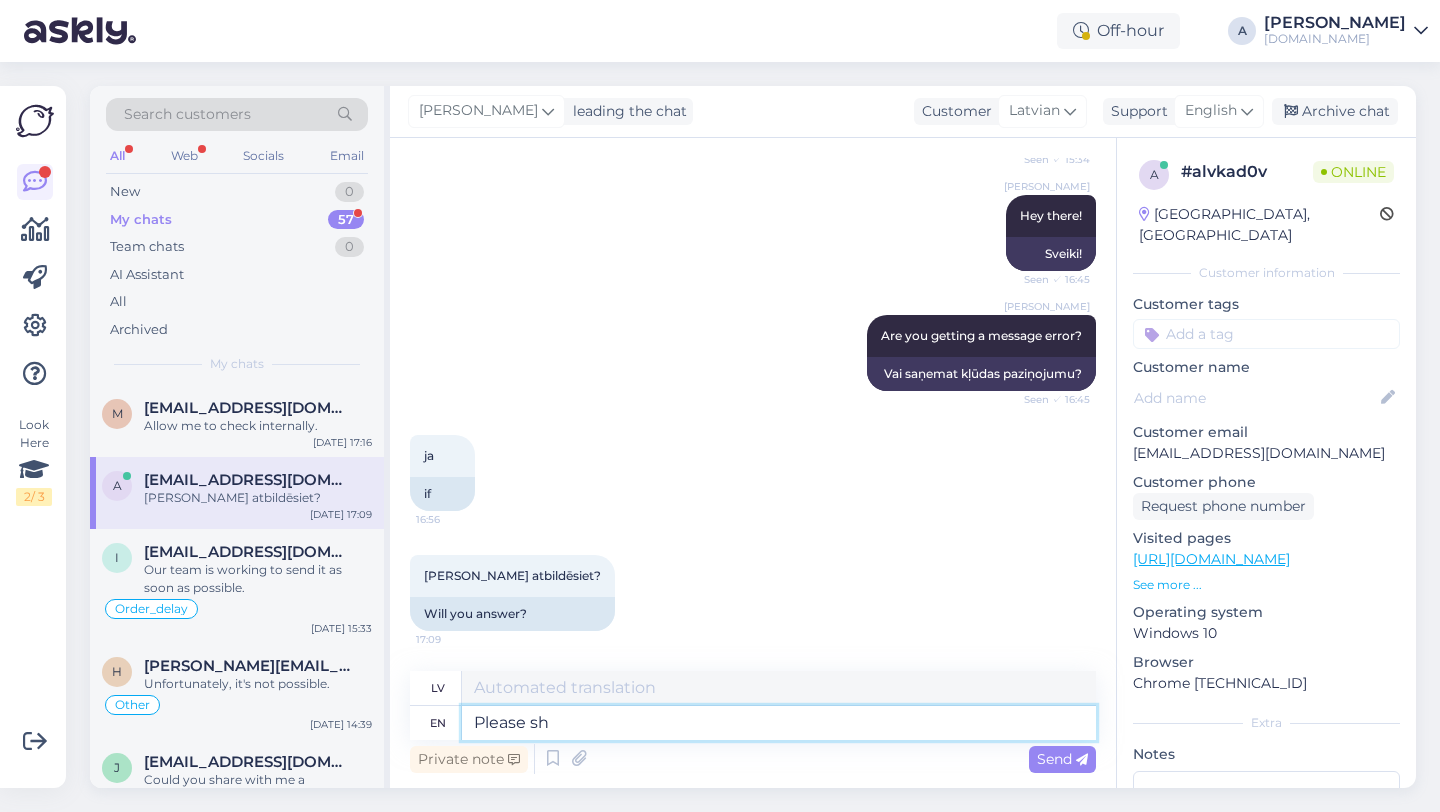 type on "Please sha" 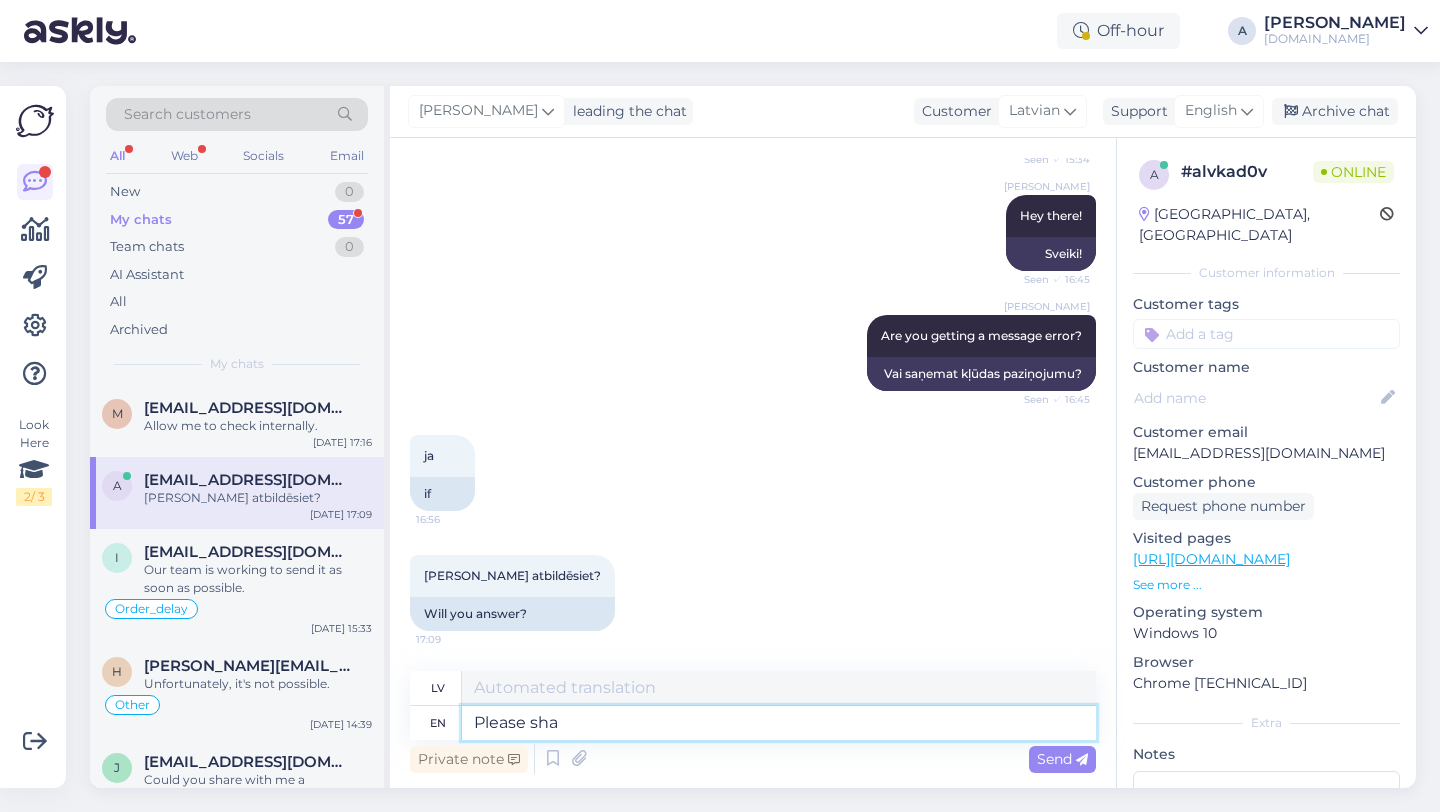 type on "Lūdzu" 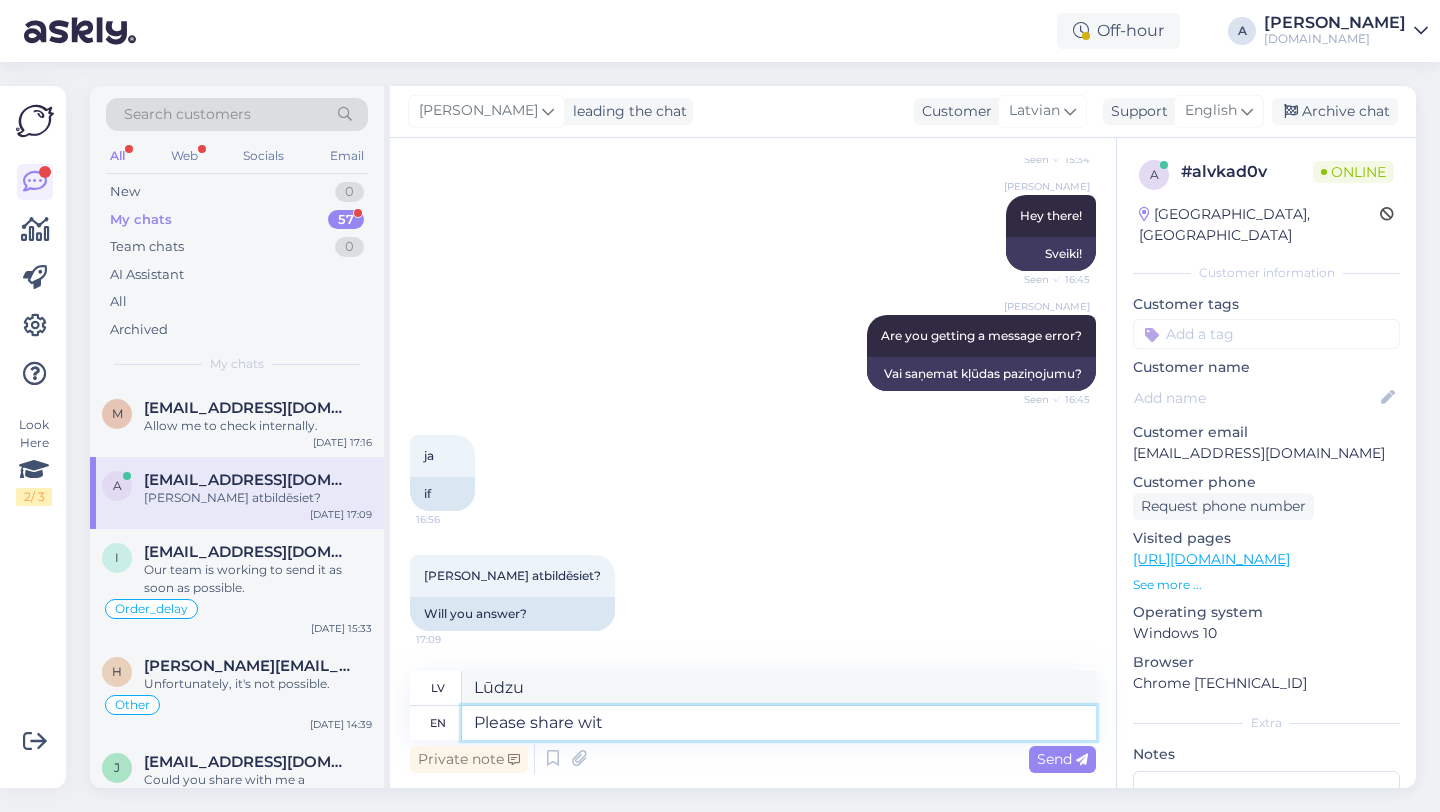 type on "Please share with" 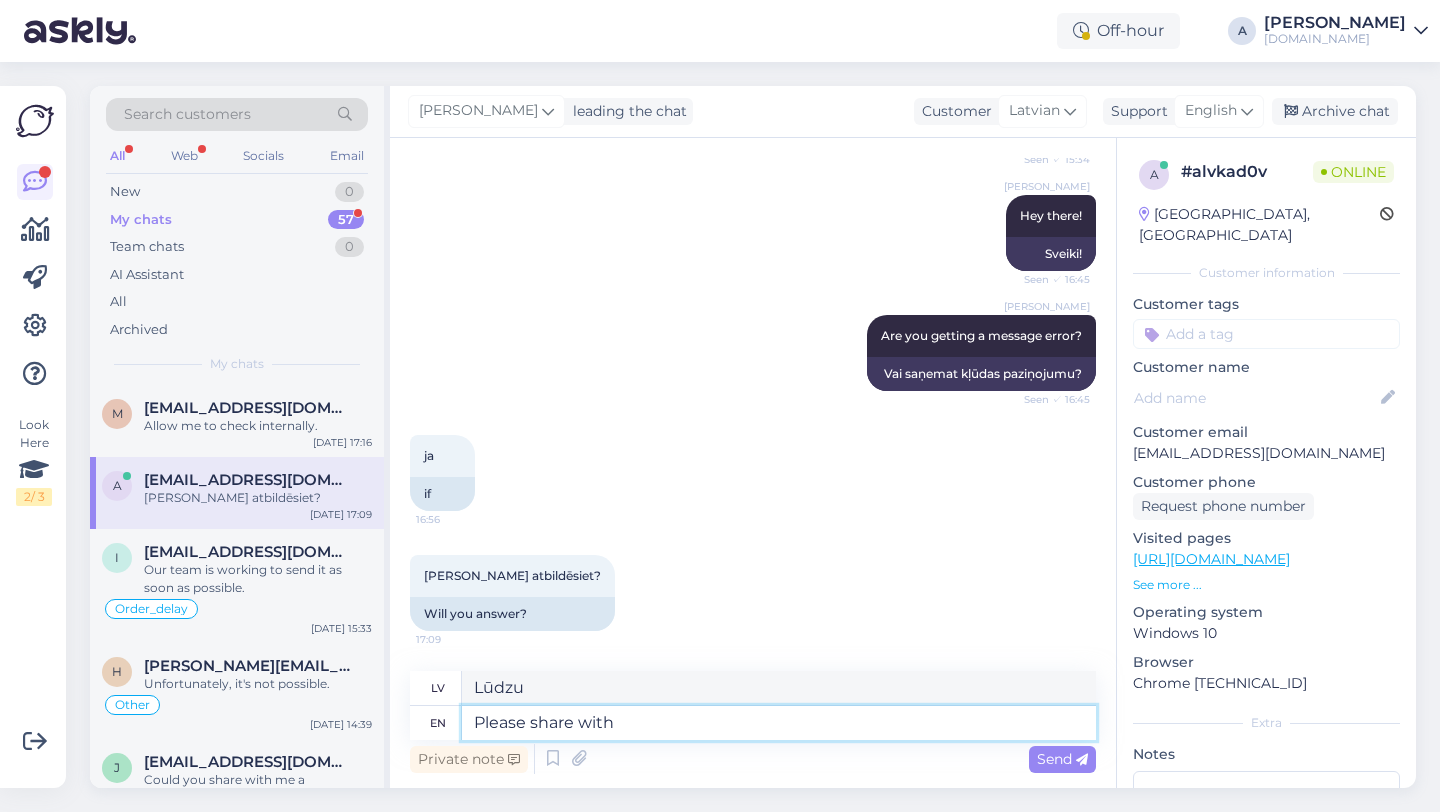 type on "Lūdzu, dalieties." 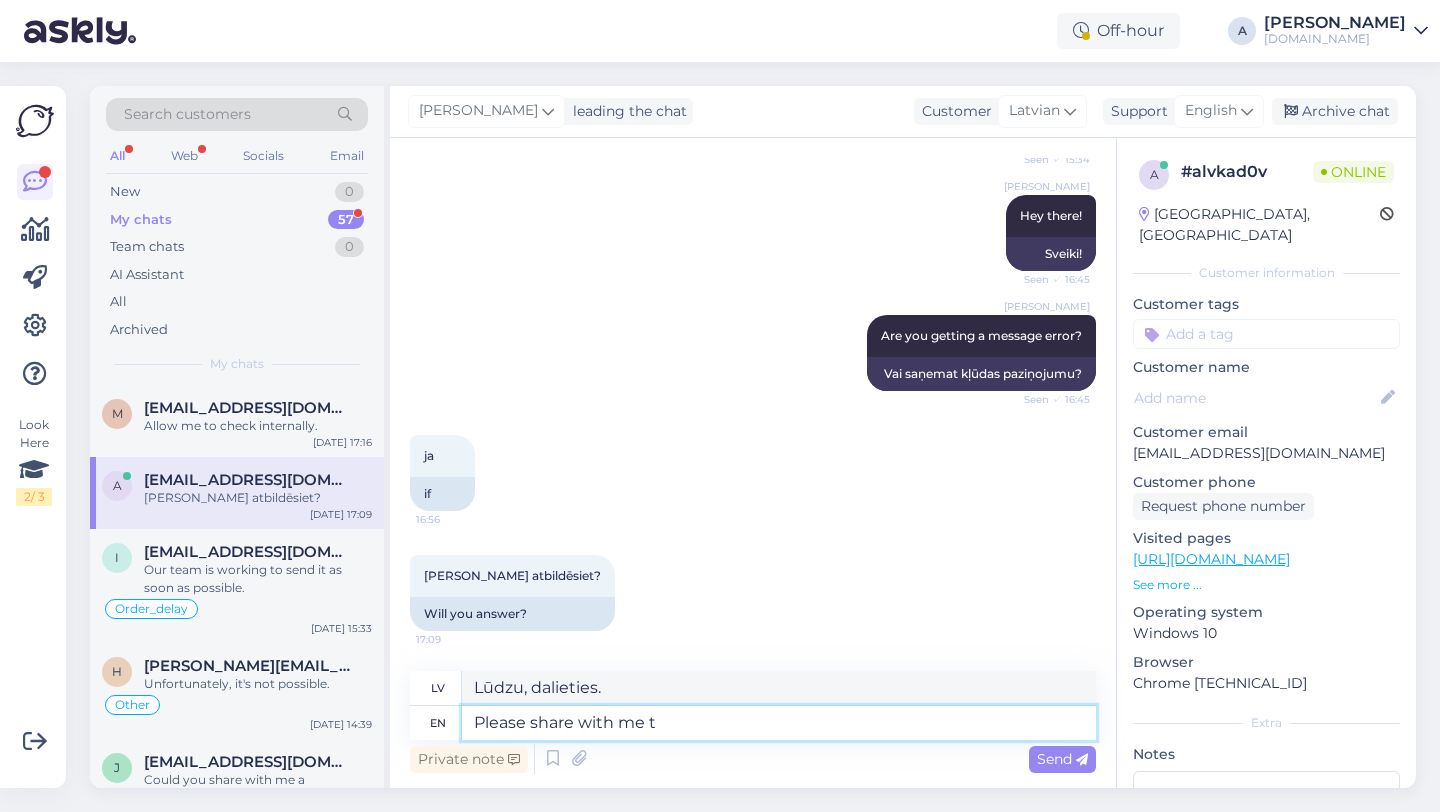 type on "Please share with me th" 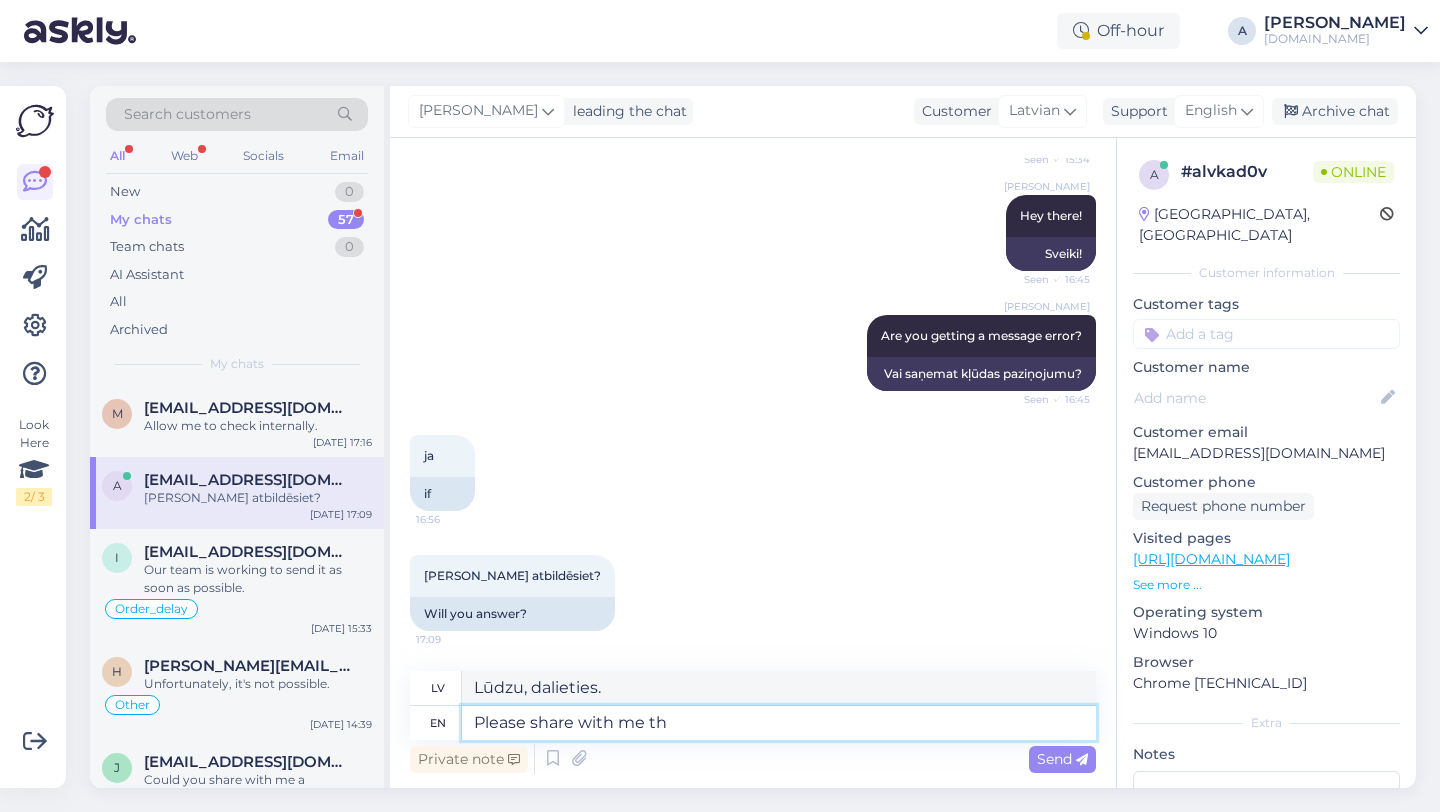 type on "Lūdzu, dalieties ar" 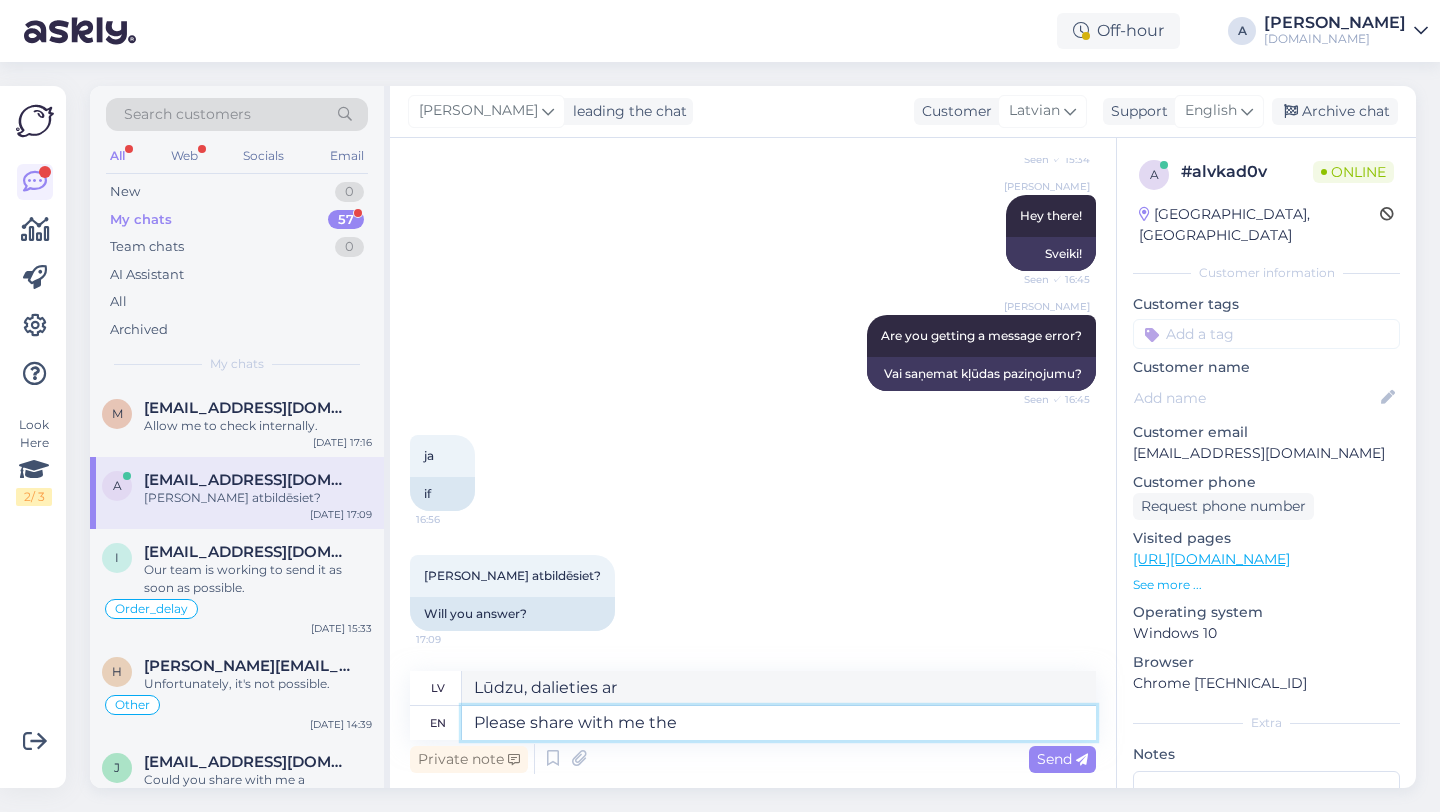 type on "Please share with me the e" 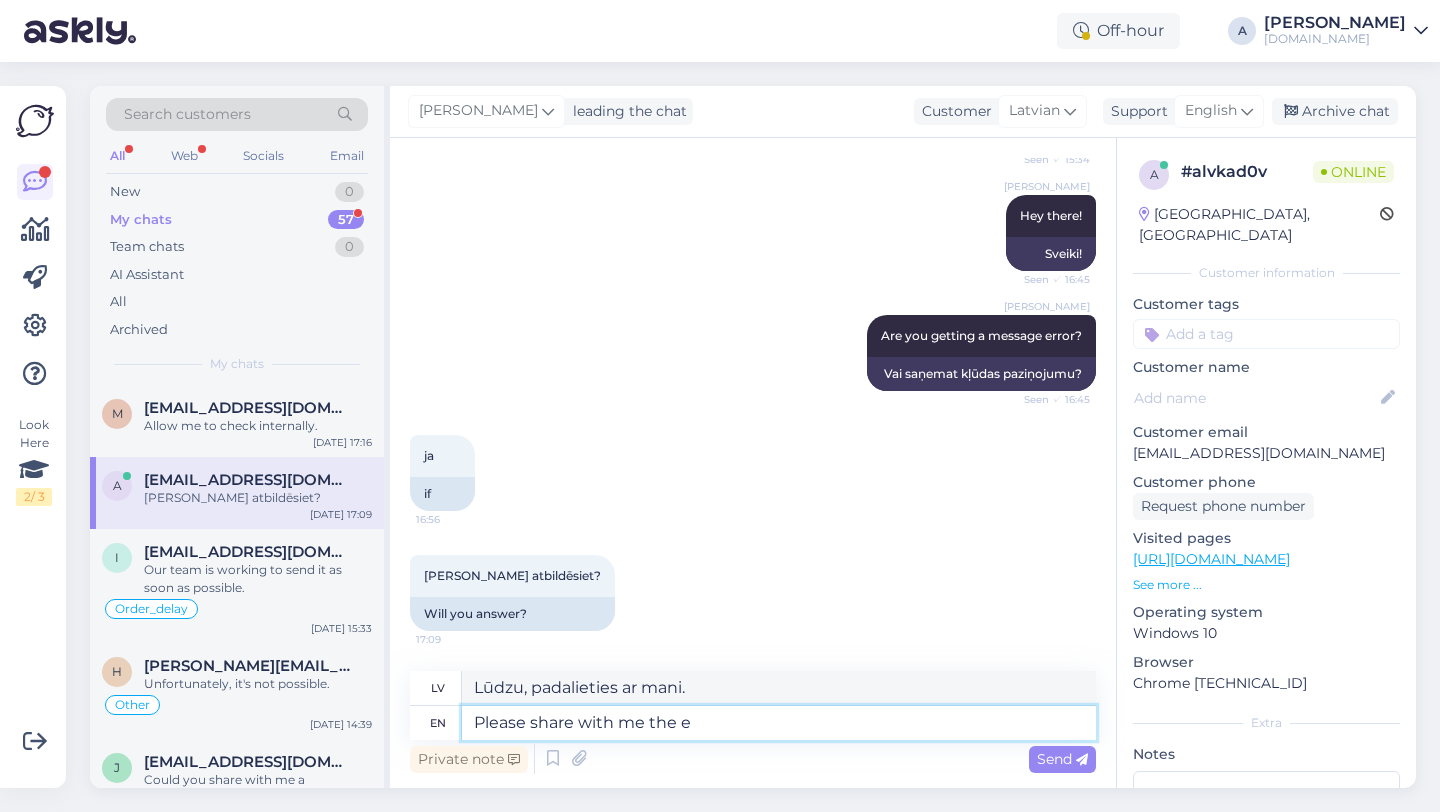 type on "Lūdzu, padalieties ar mani ar" 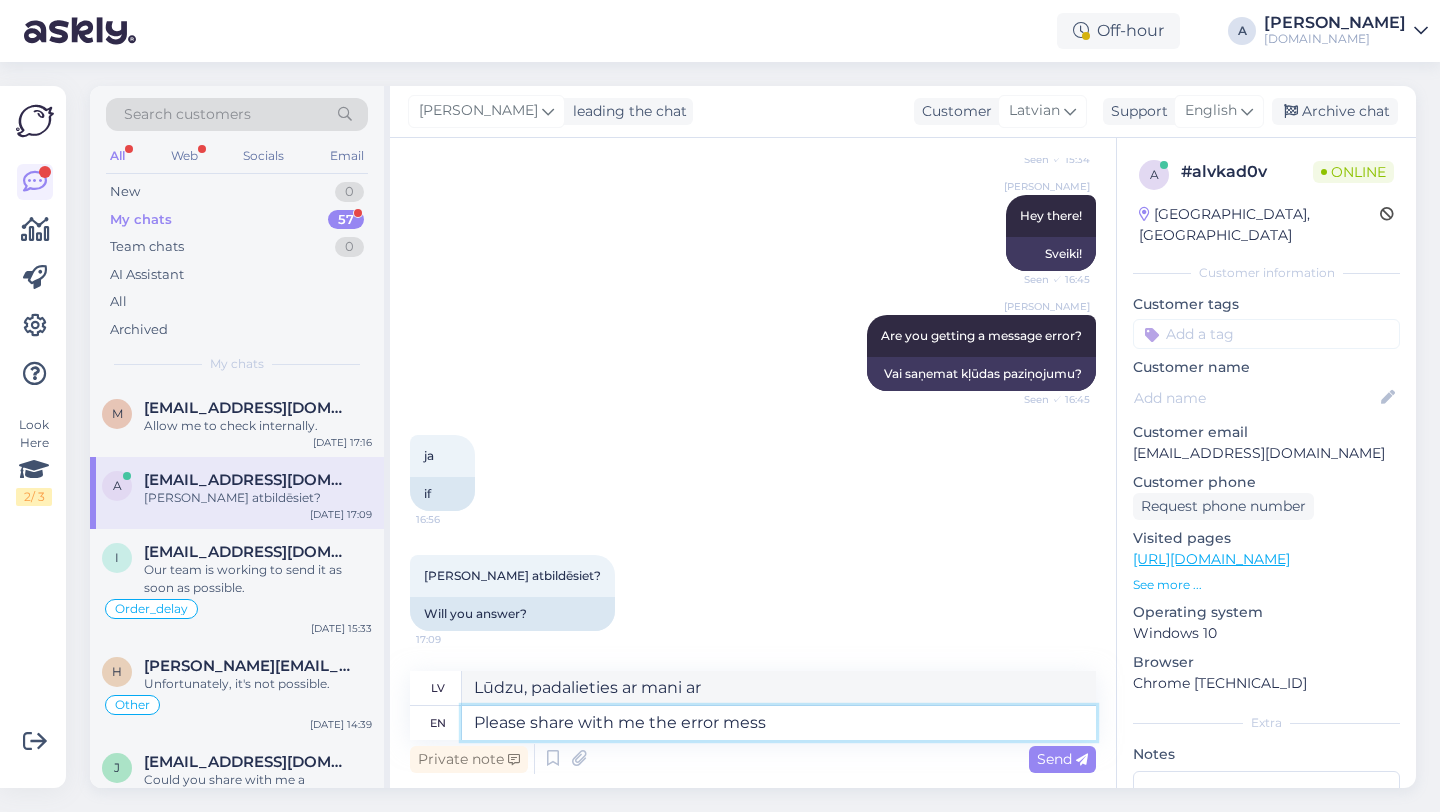 type on "Please share with me the error messa" 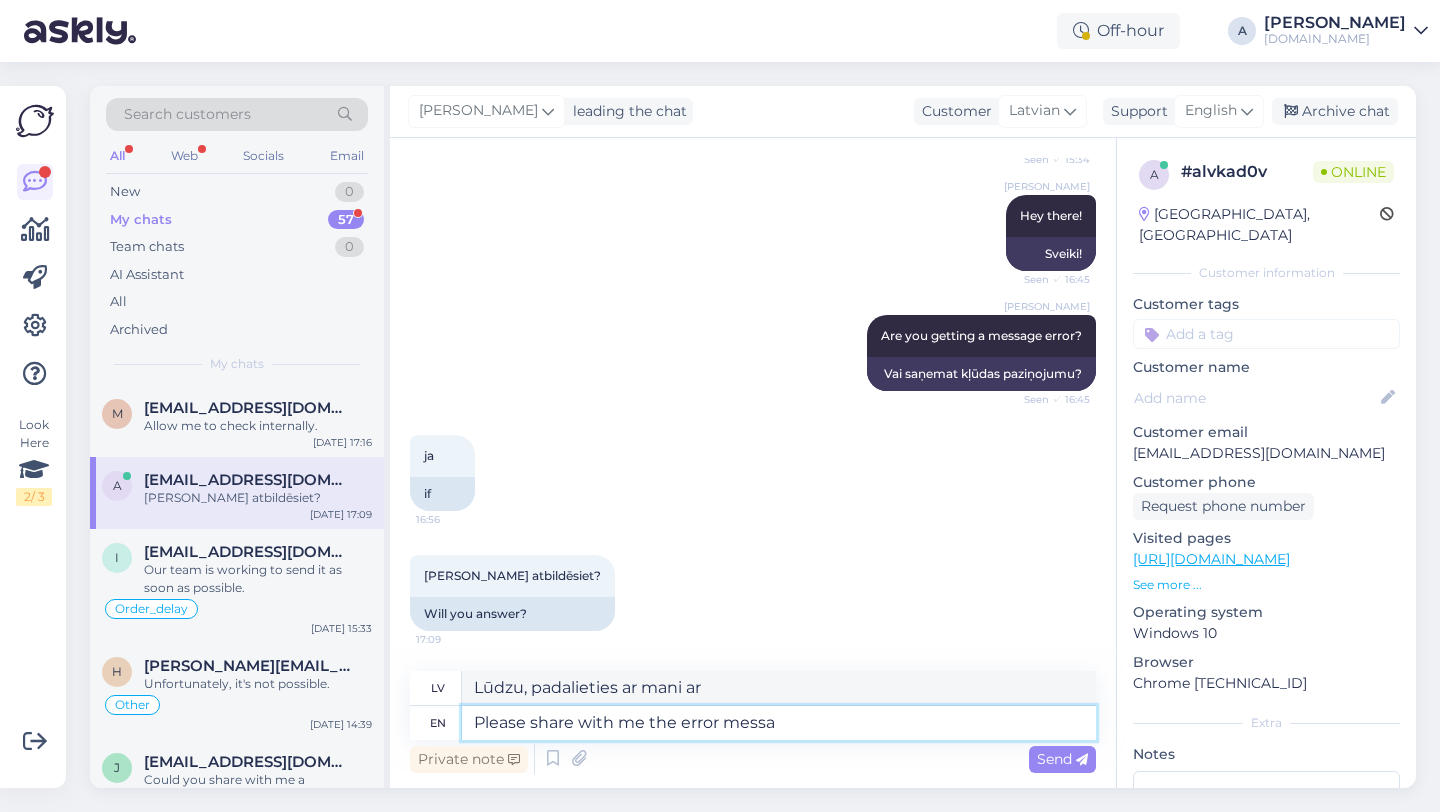 type on "Lūdzu, padalieties ar mani par kļūdu." 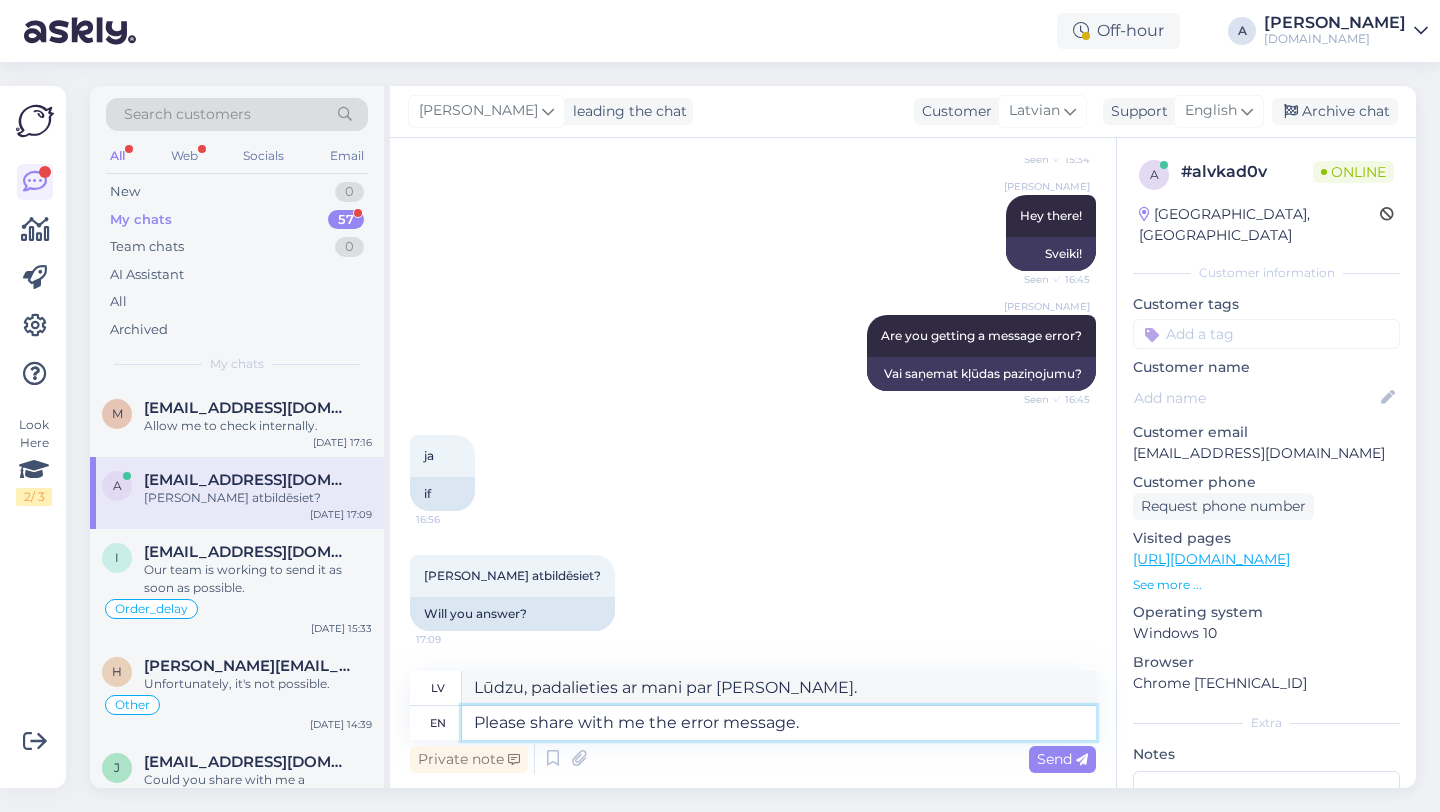type on "Please share with me the error message." 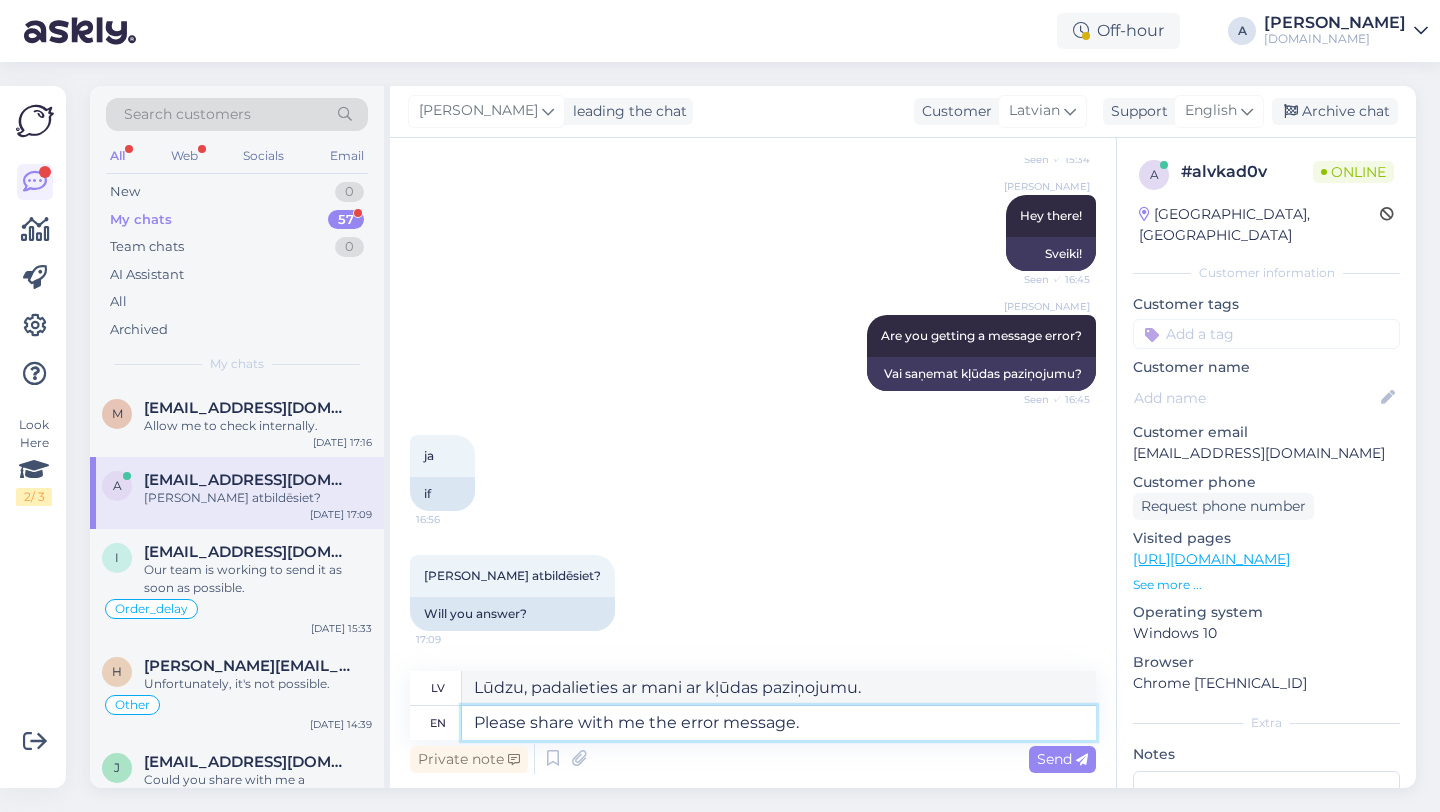 type 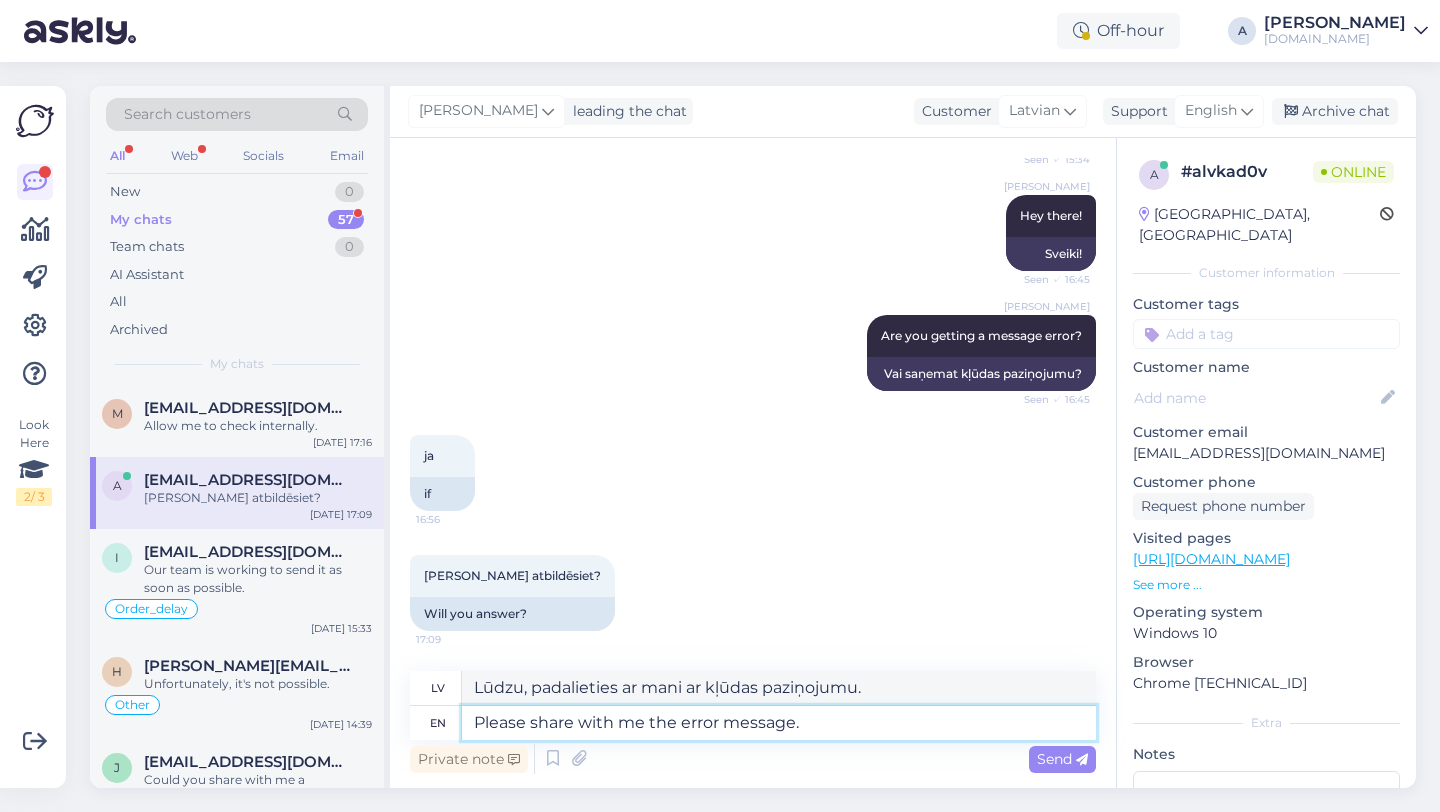 type 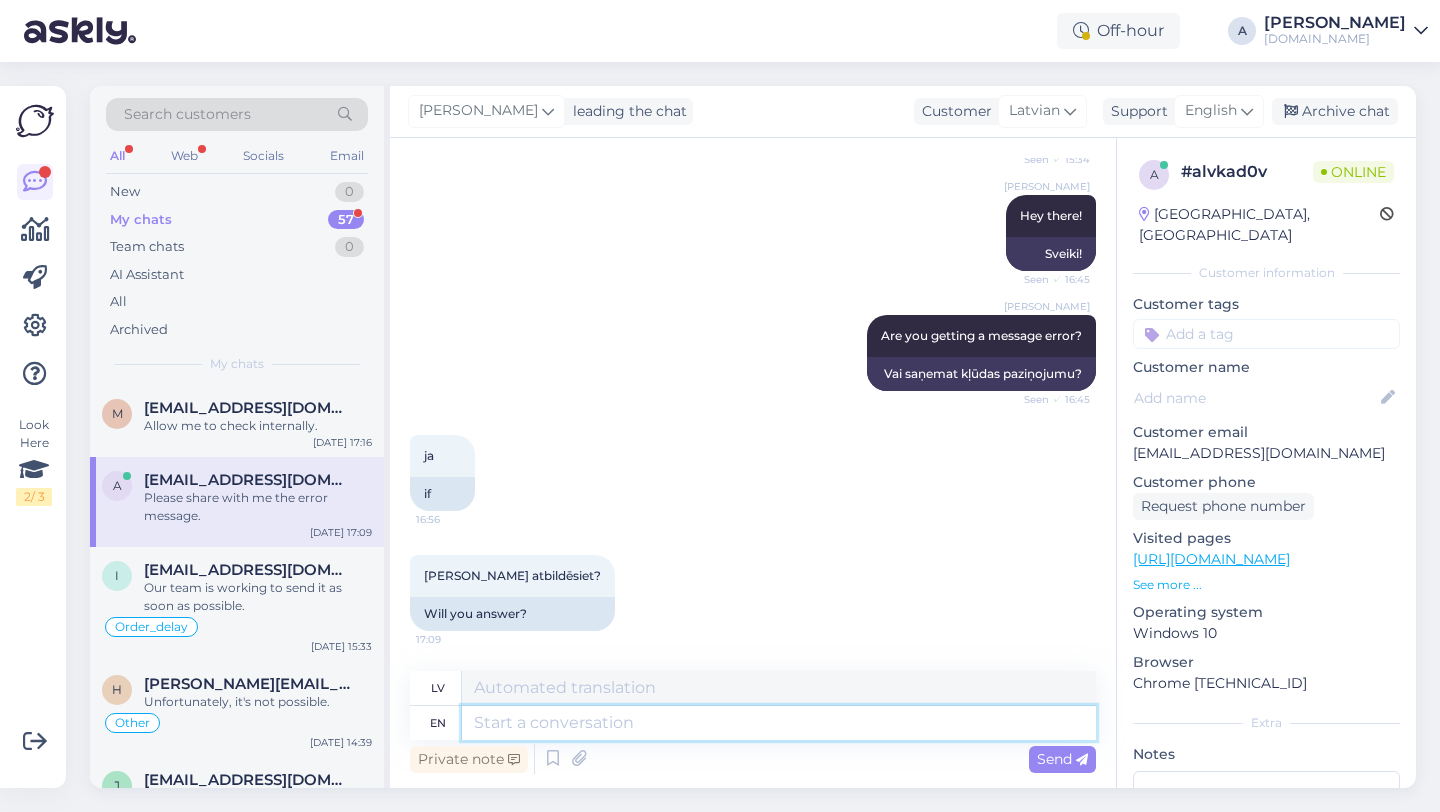 scroll, scrollTop: 483, scrollLeft: 0, axis: vertical 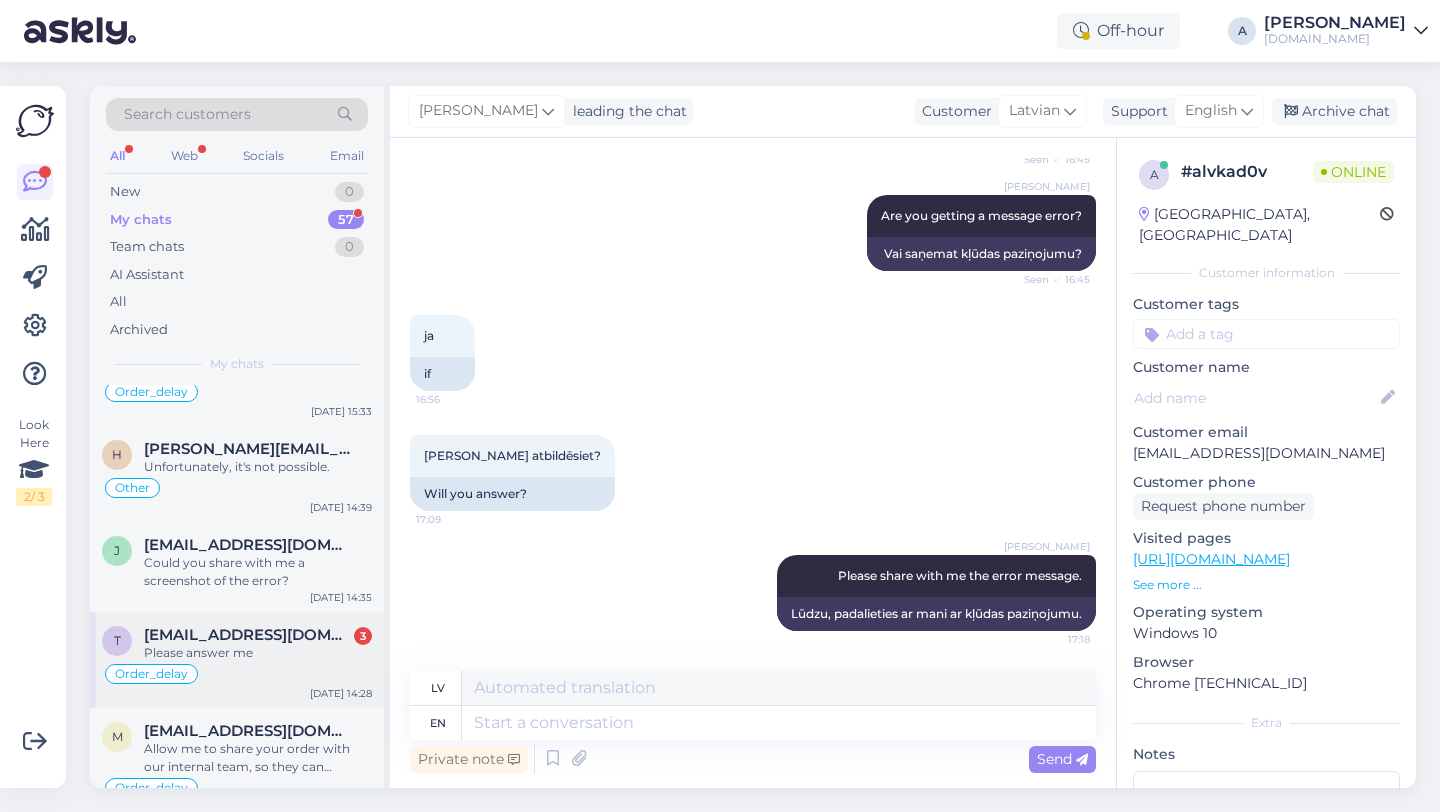 click on "Please answer me" at bounding box center [258, 653] 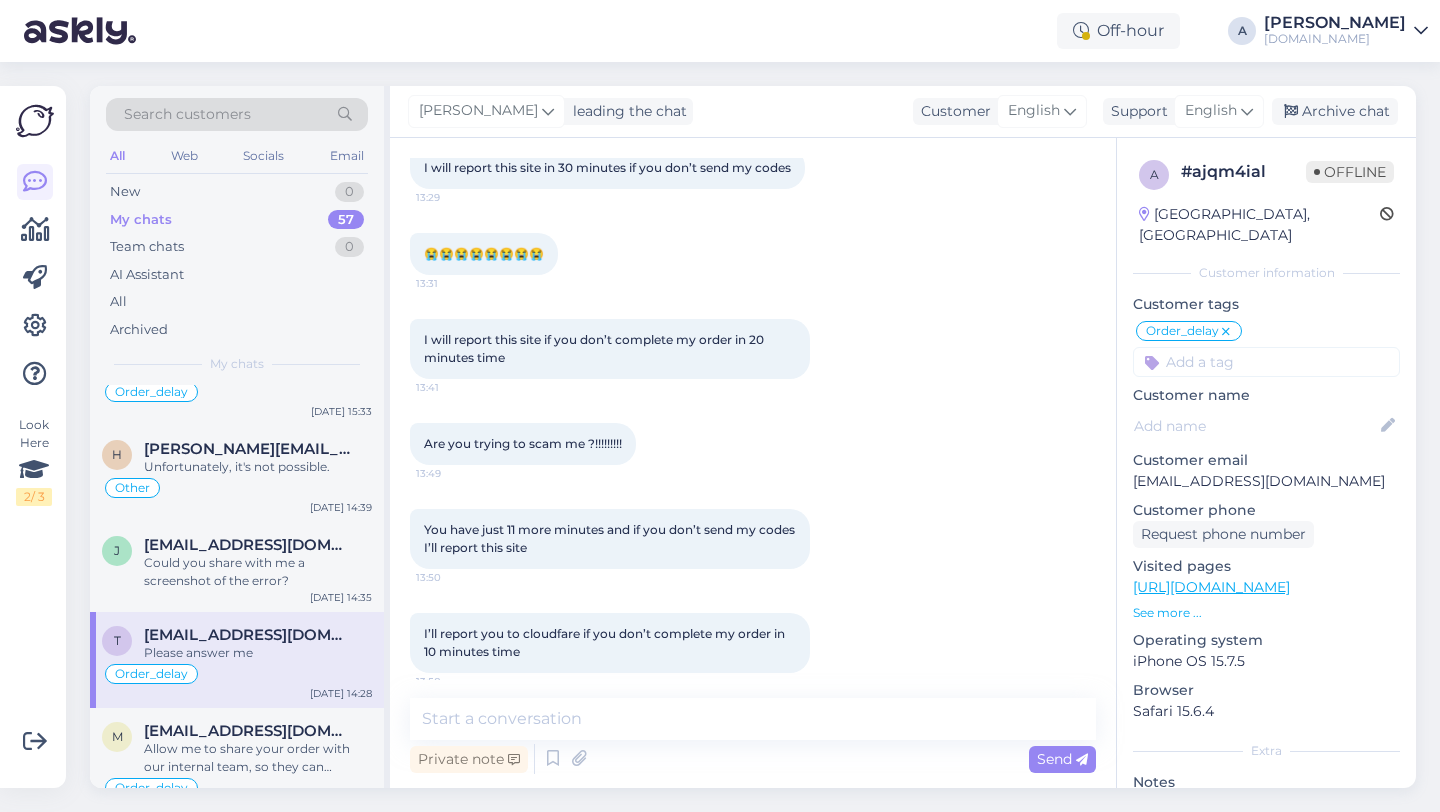 scroll, scrollTop: 7508, scrollLeft: 0, axis: vertical 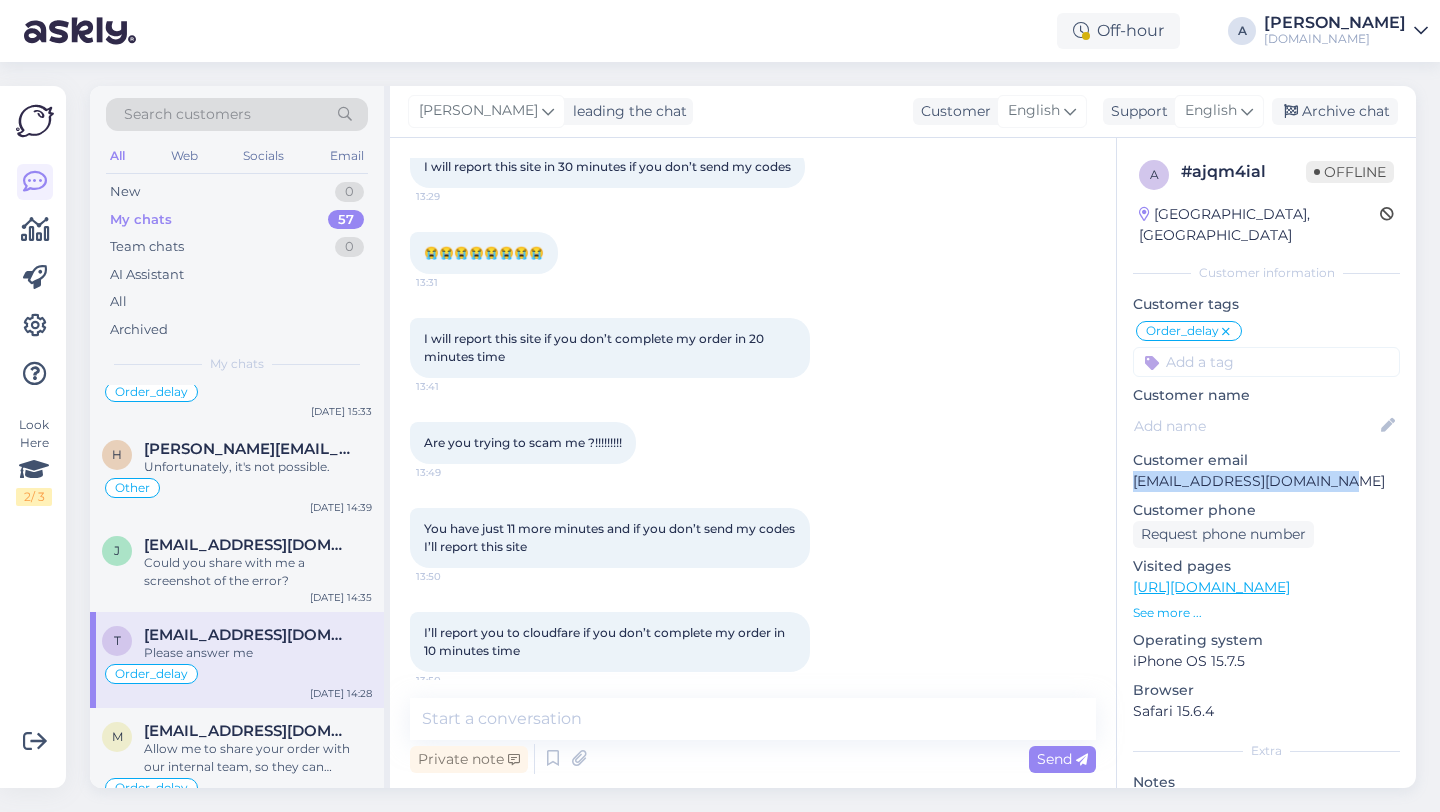 drag, startPoint x: 1349, startPoint y: 460, endPoint x: 1120, endPoint y: 461, distance: 229.00218 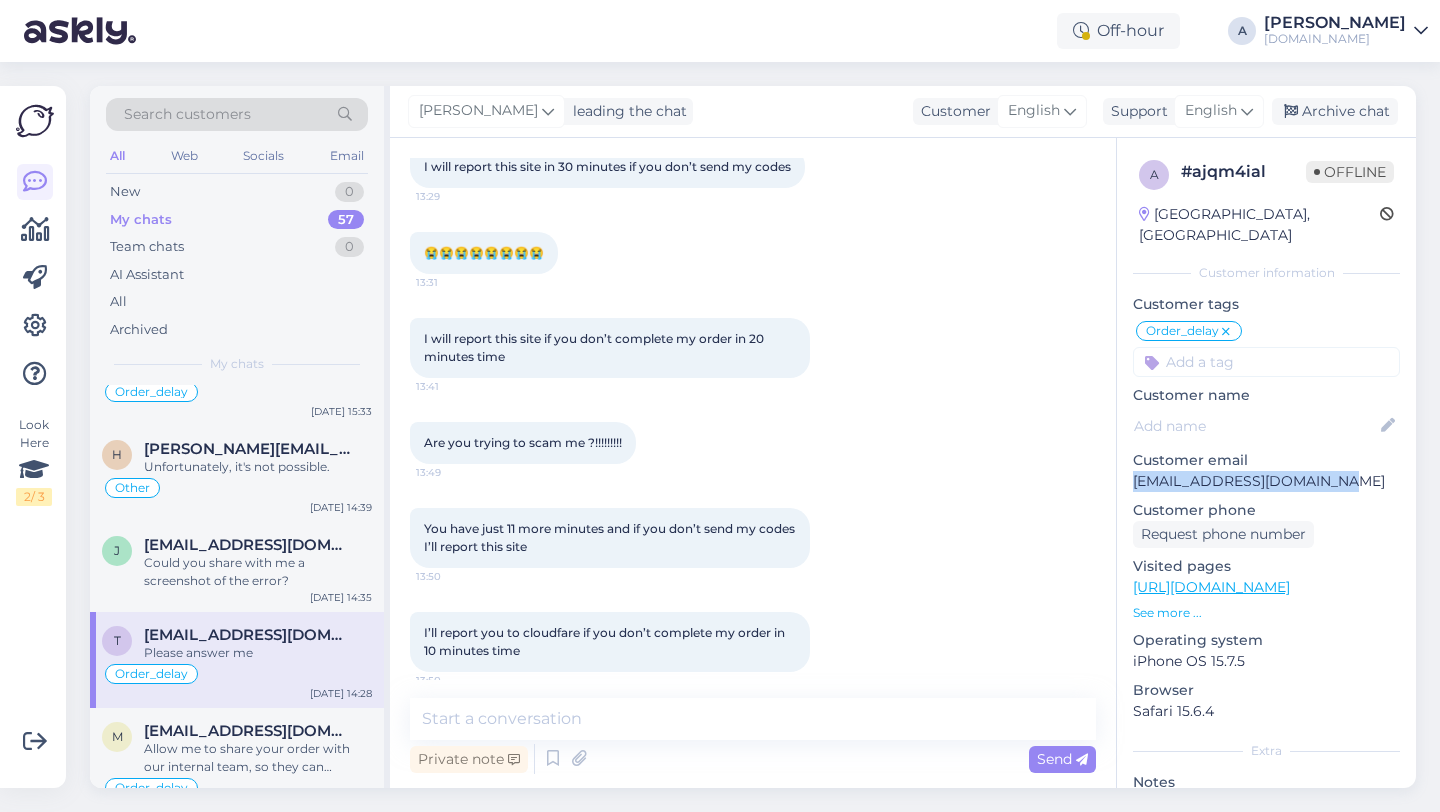 copy on "[EMAIL_ADDRESS][DOMAIN_NAME]" 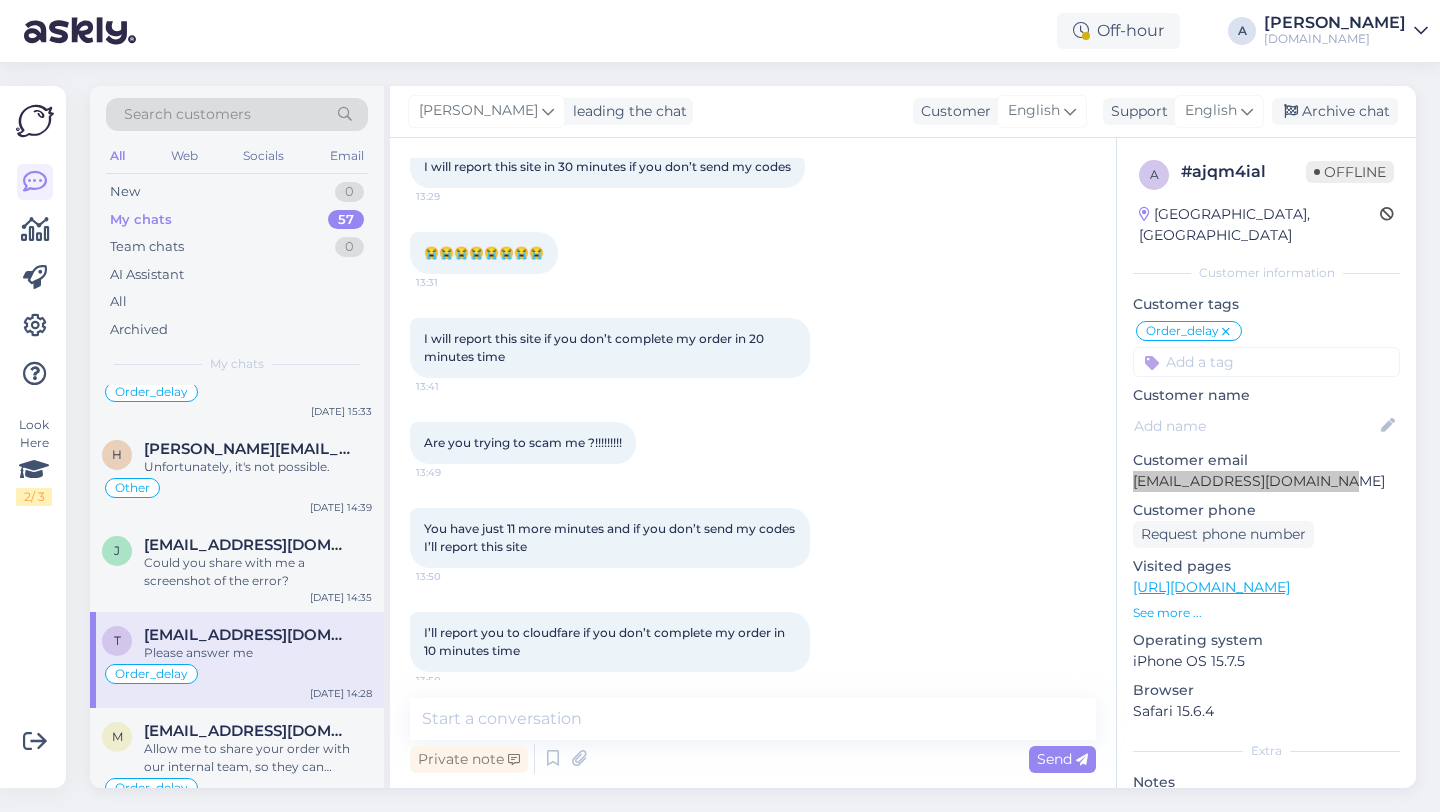 scroll, scrollTop: 8486, scrollLeft: 0, axis: vertical 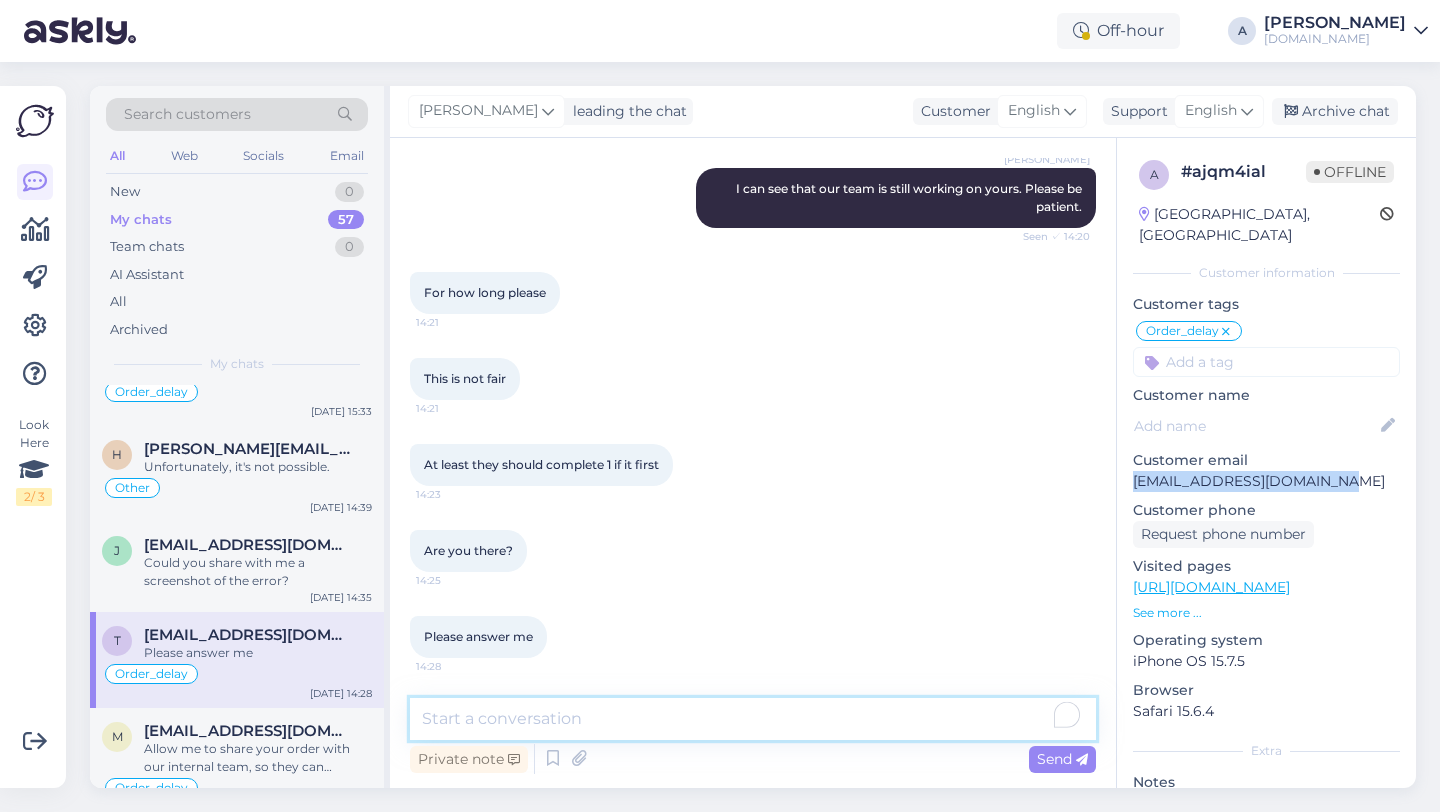 click at bounding box center (753, 719) 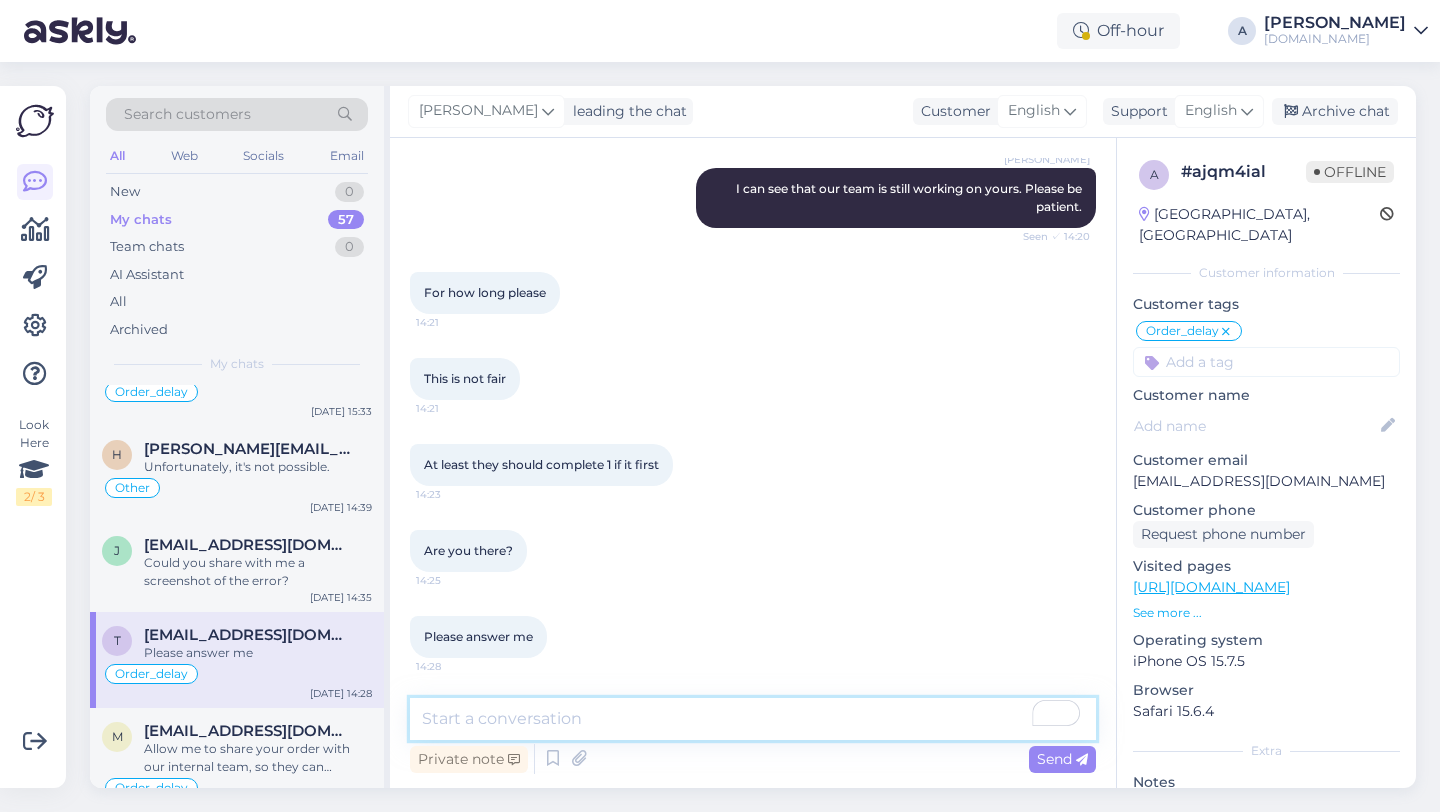 paste on "We have confirmed your order and it will be completed soon. Once completed, the code will be emailed to you, so keep an eye on your spam folder." 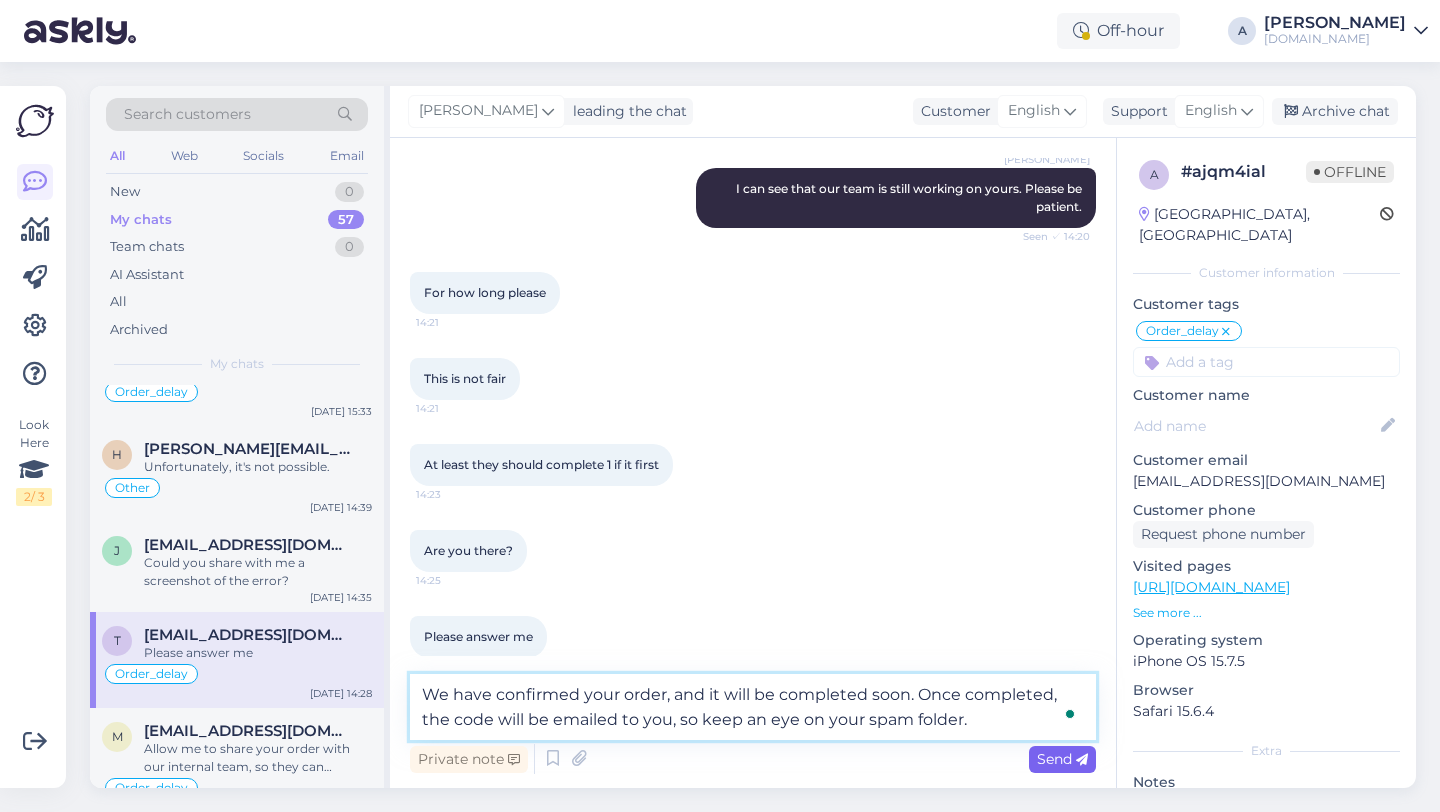 type on "We have confirmed your order, and it will be completed soon. Once completed, the code will be emailed to you, so keep an eye on your spam folder." 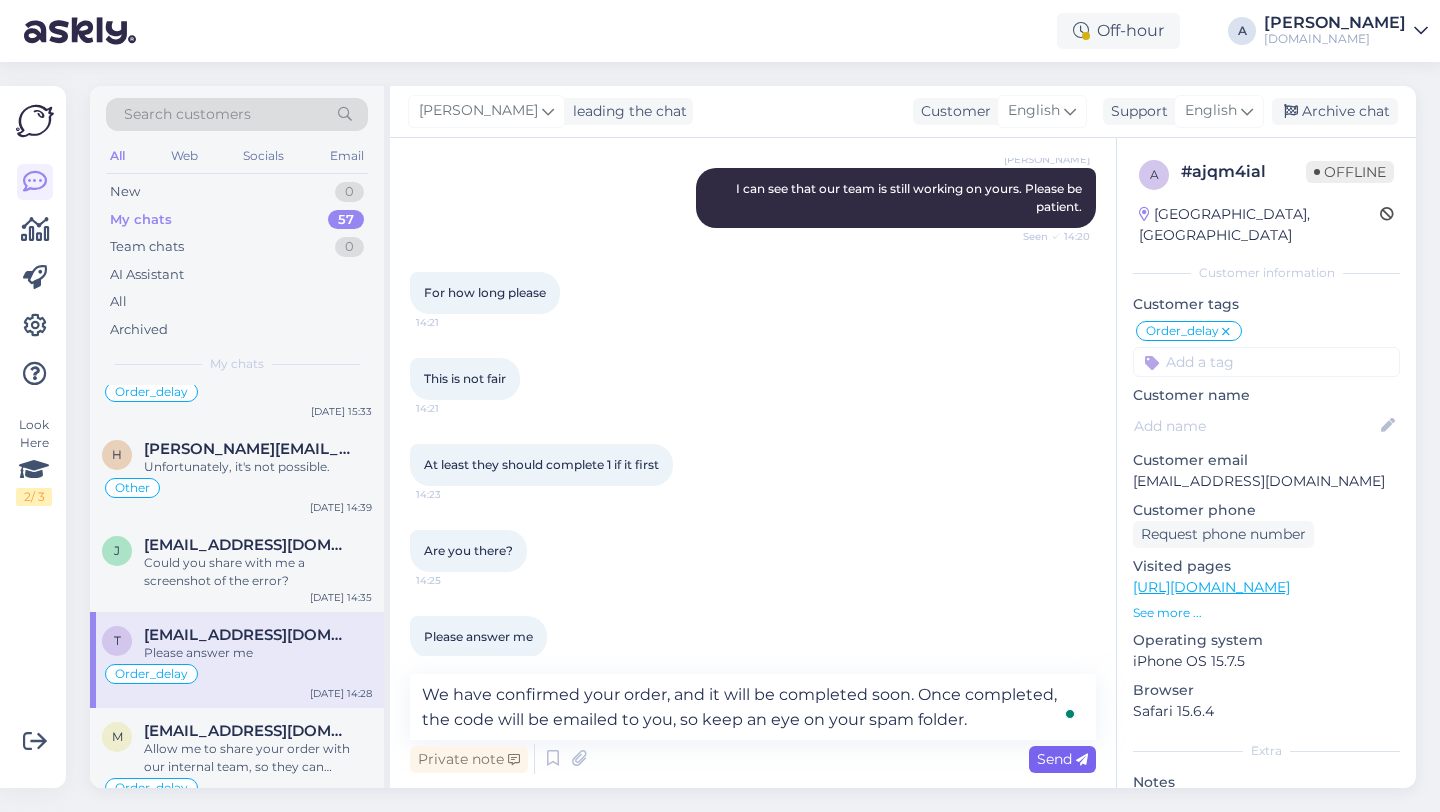 click on "Send" at bounding box center (1062, 759) 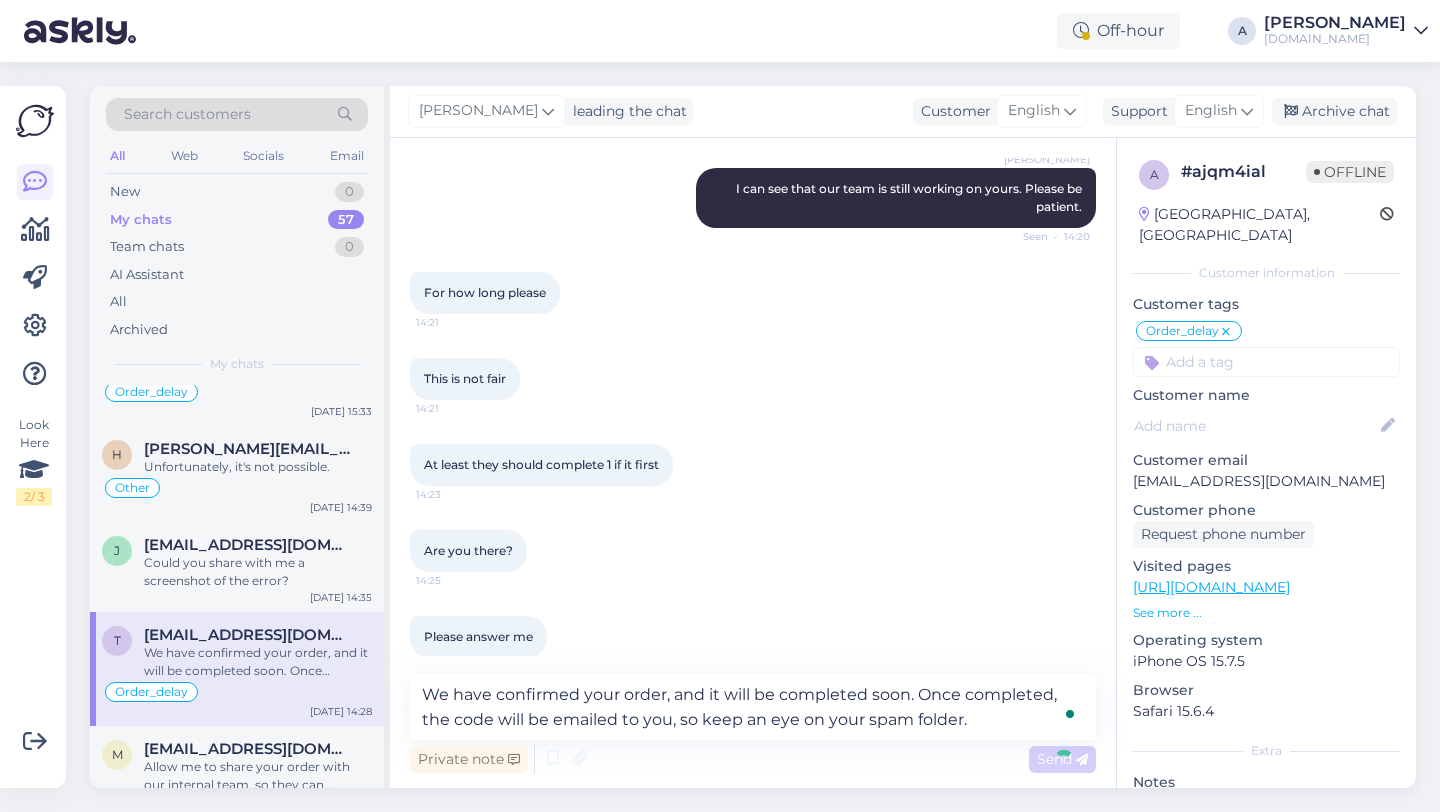 type 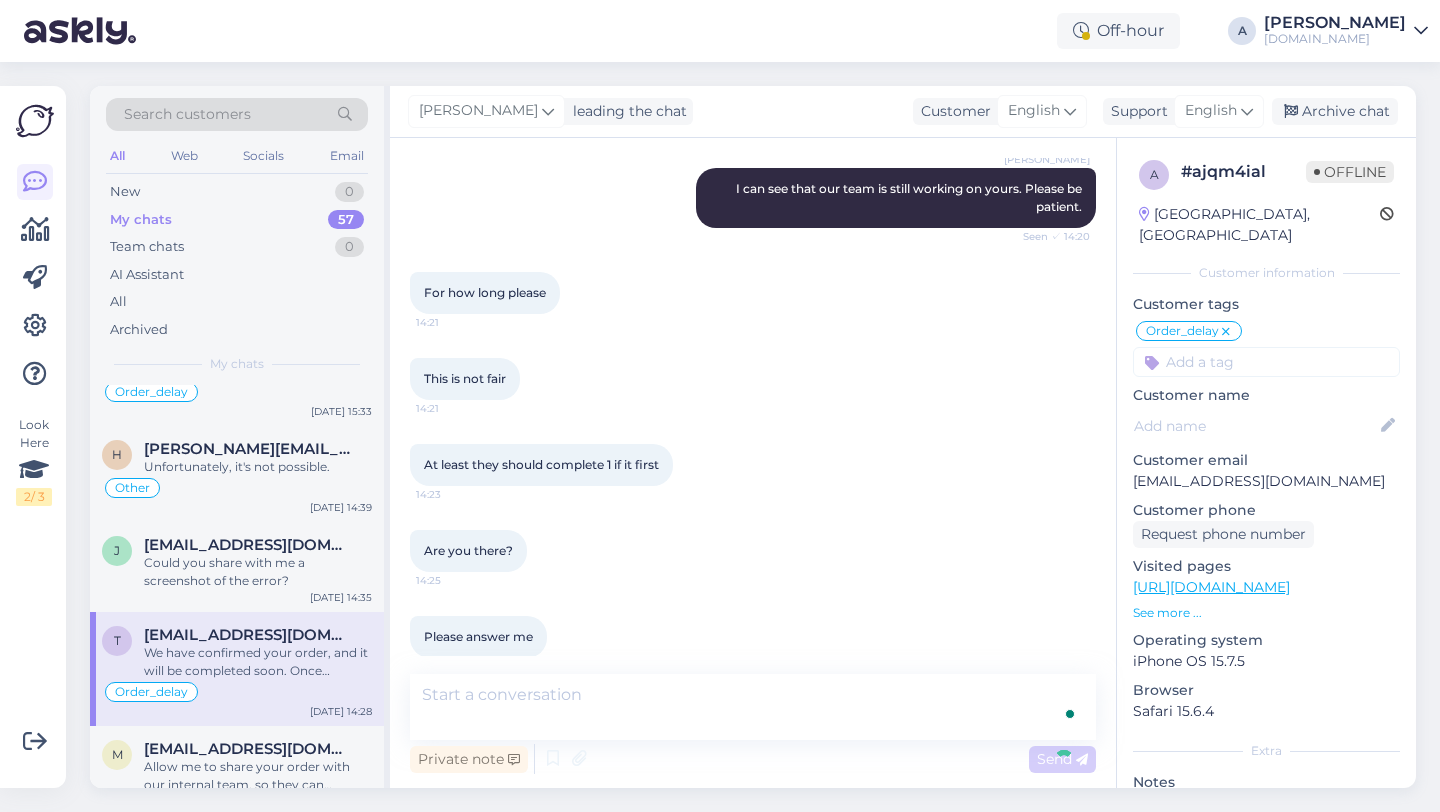 scroll, scrollTop: 8608, scrollLeft: 0, axis: vertical 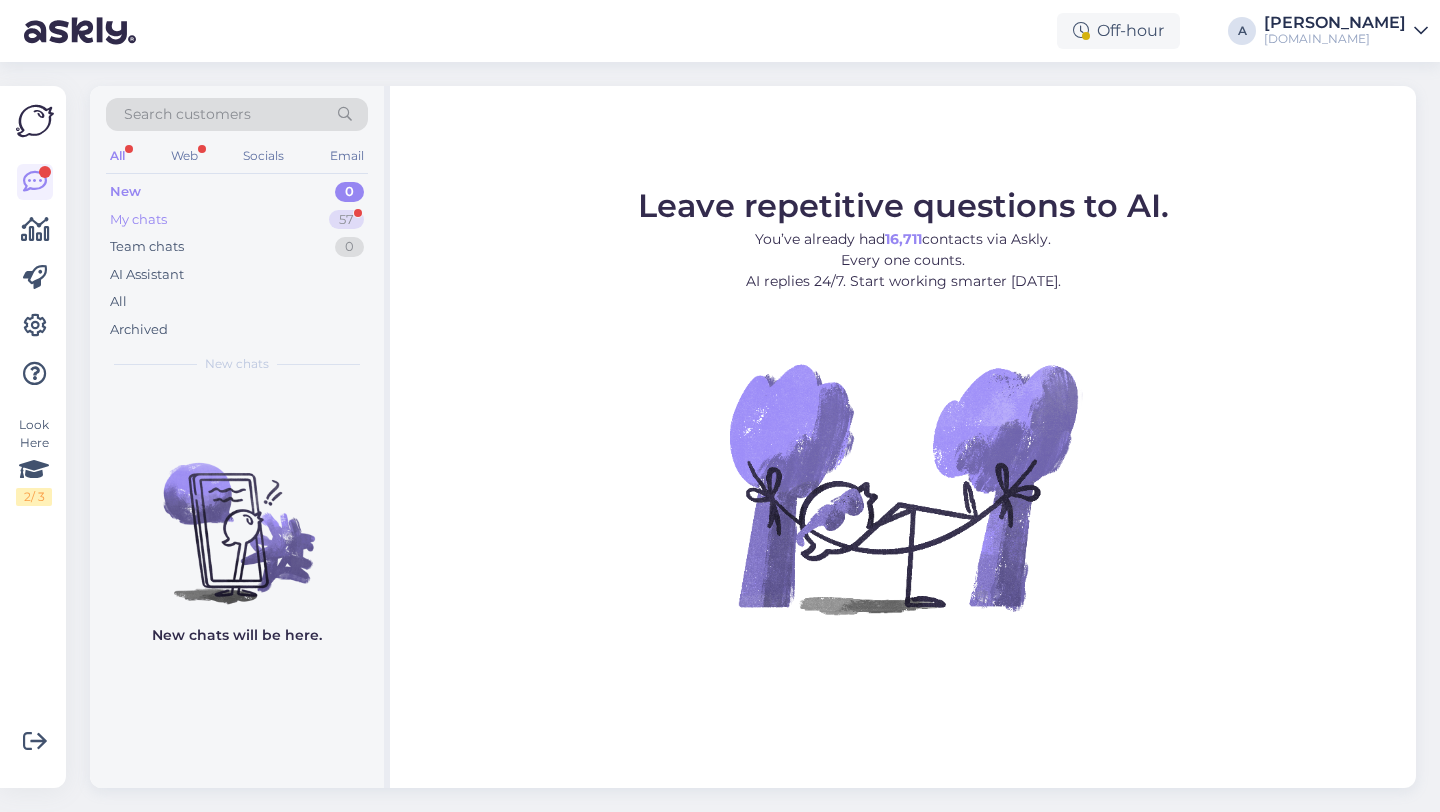 click on "My chats 57" at bounding box center (237, 220) 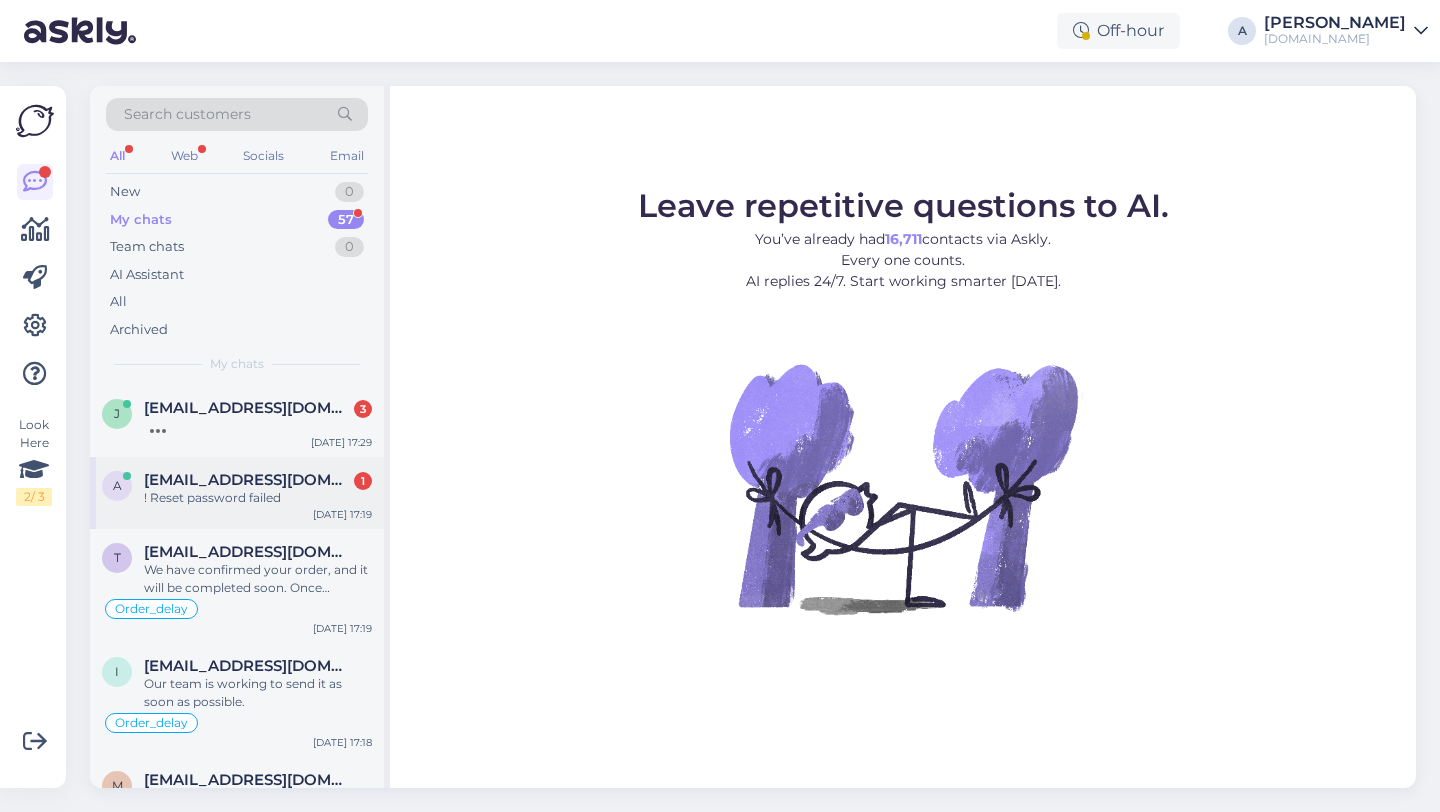 click on "[EMAIL_ADDRESS][DOMAIN_NAME]" at bounding box center [248, 480] 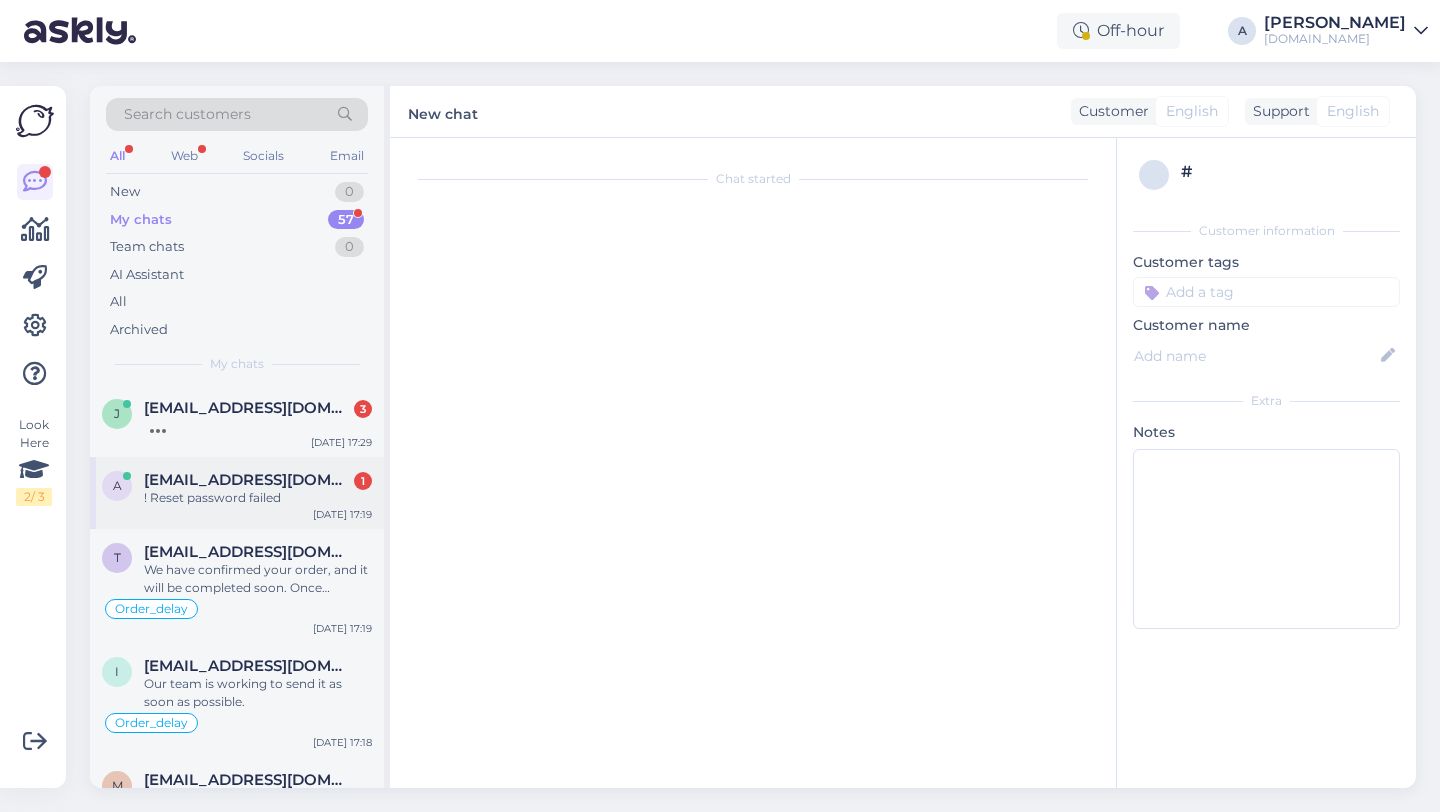 scroll, scrollTop: 621, scrollLeft: 0, axis: vertical 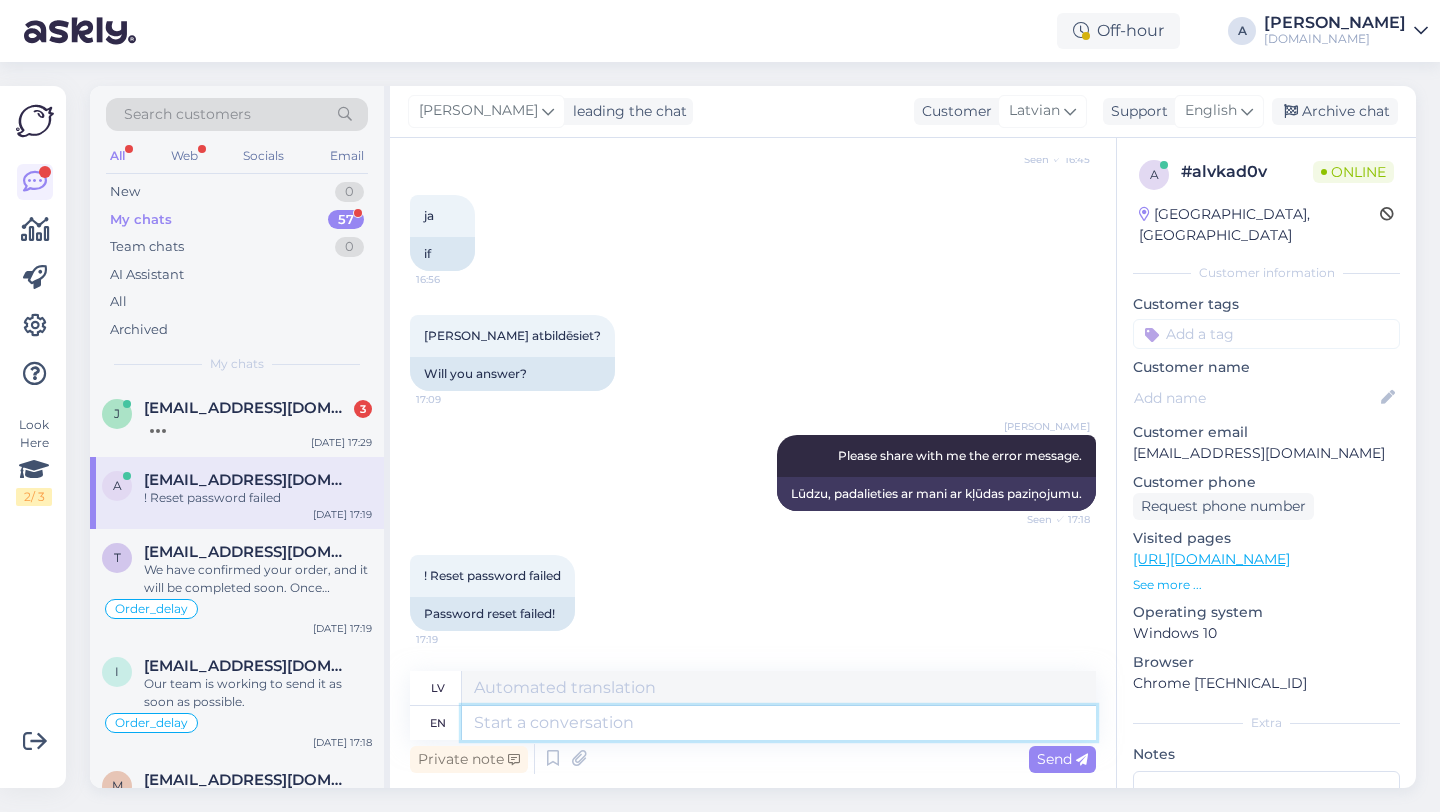 click at bounding box center [779, 723] 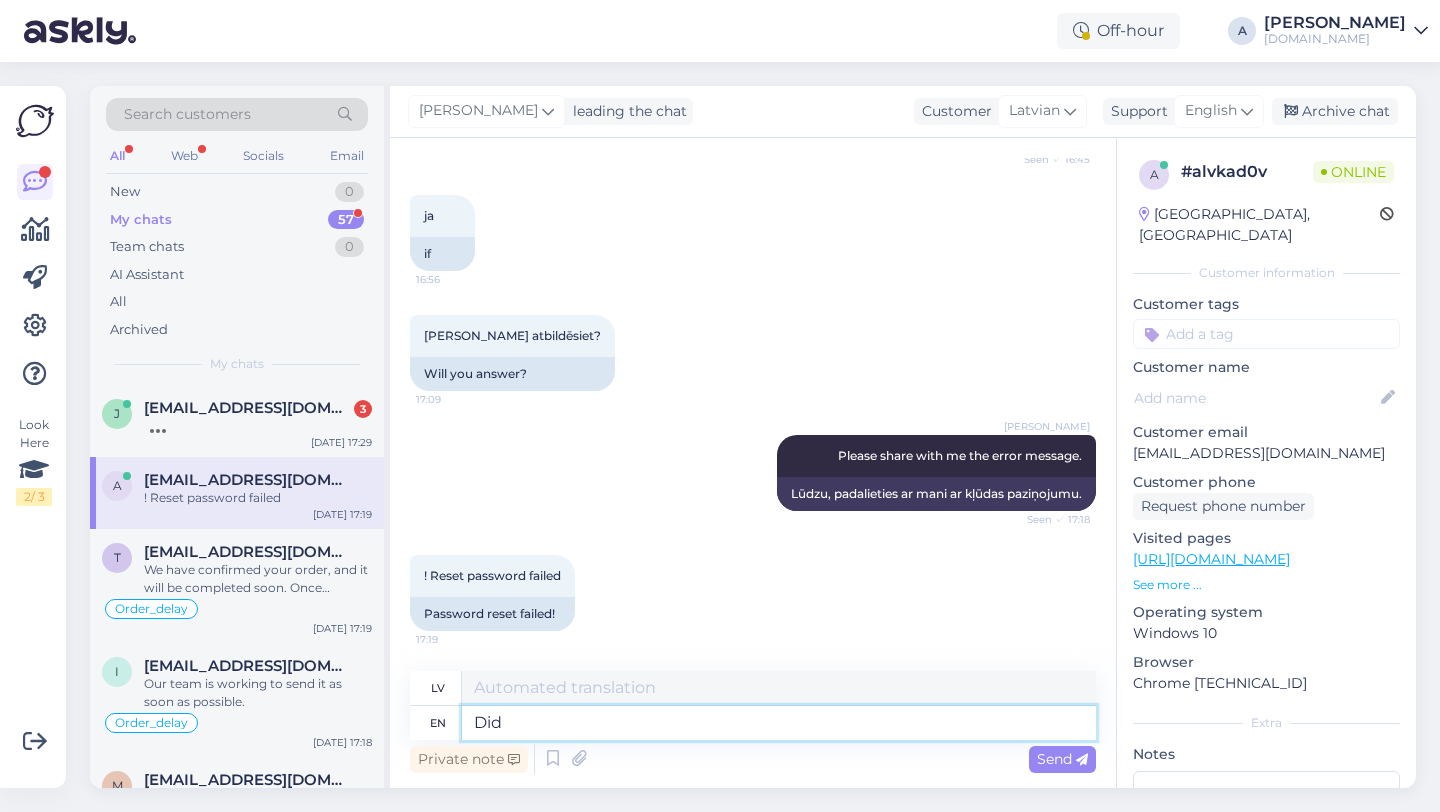 type on "Did y" 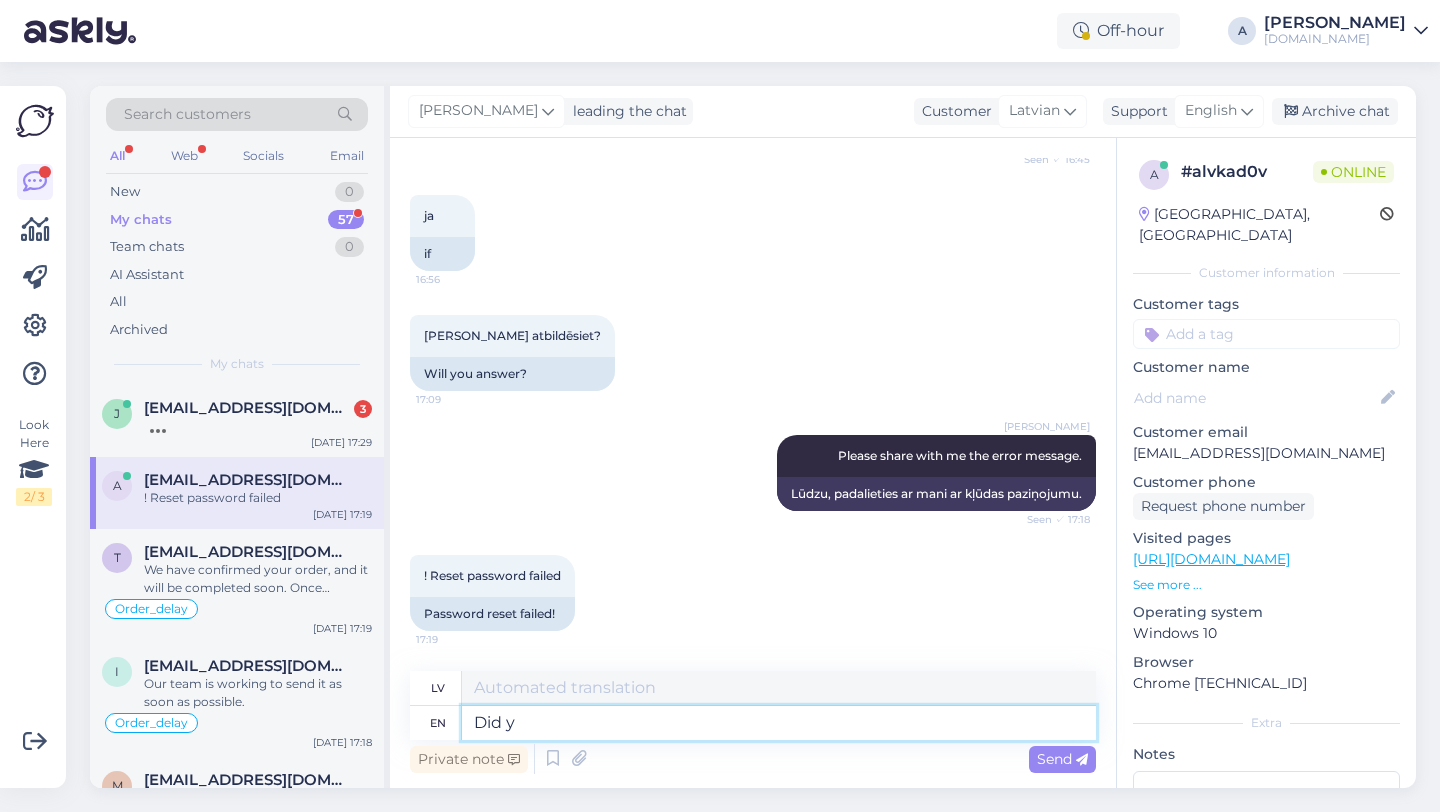 type on "Vai" 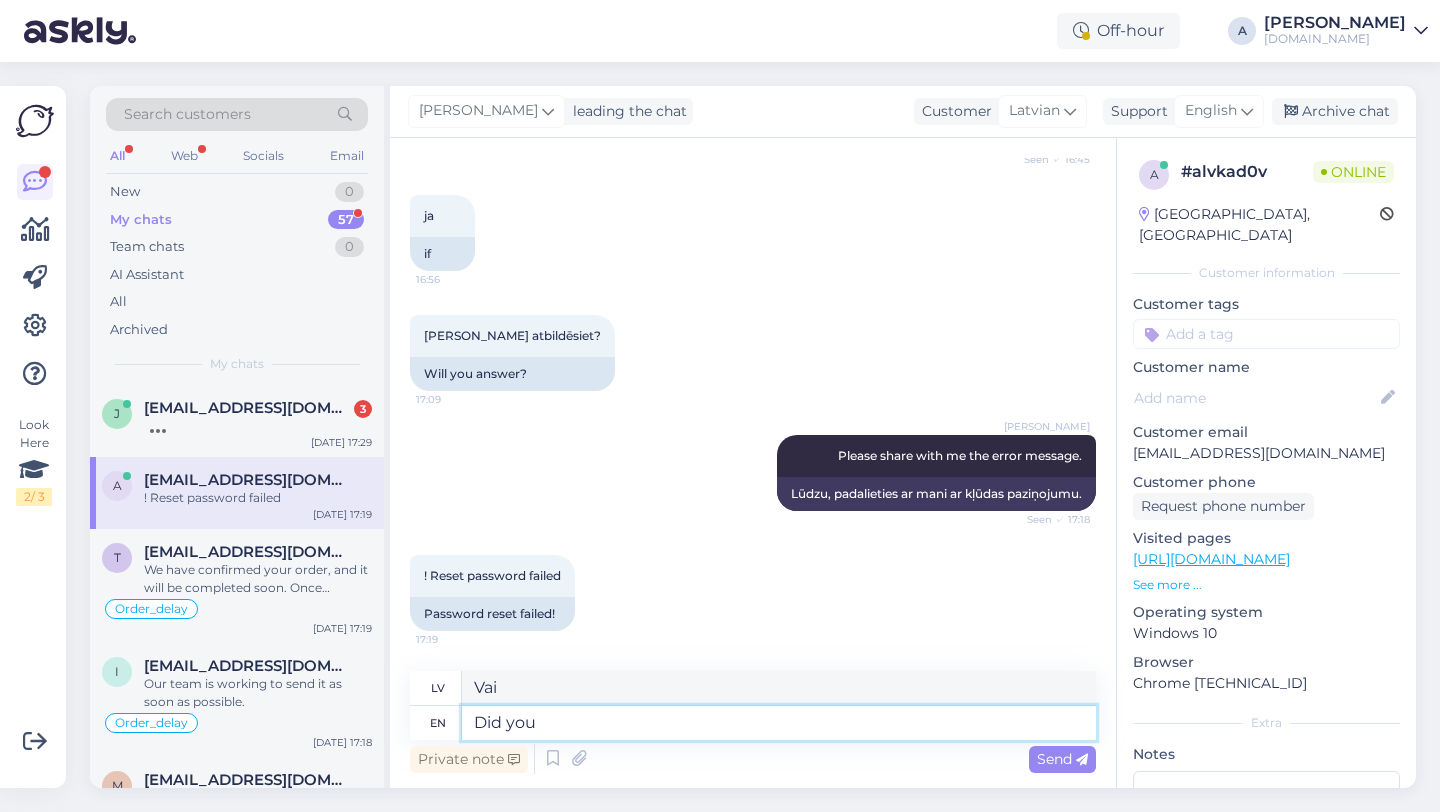 type on "Did you" 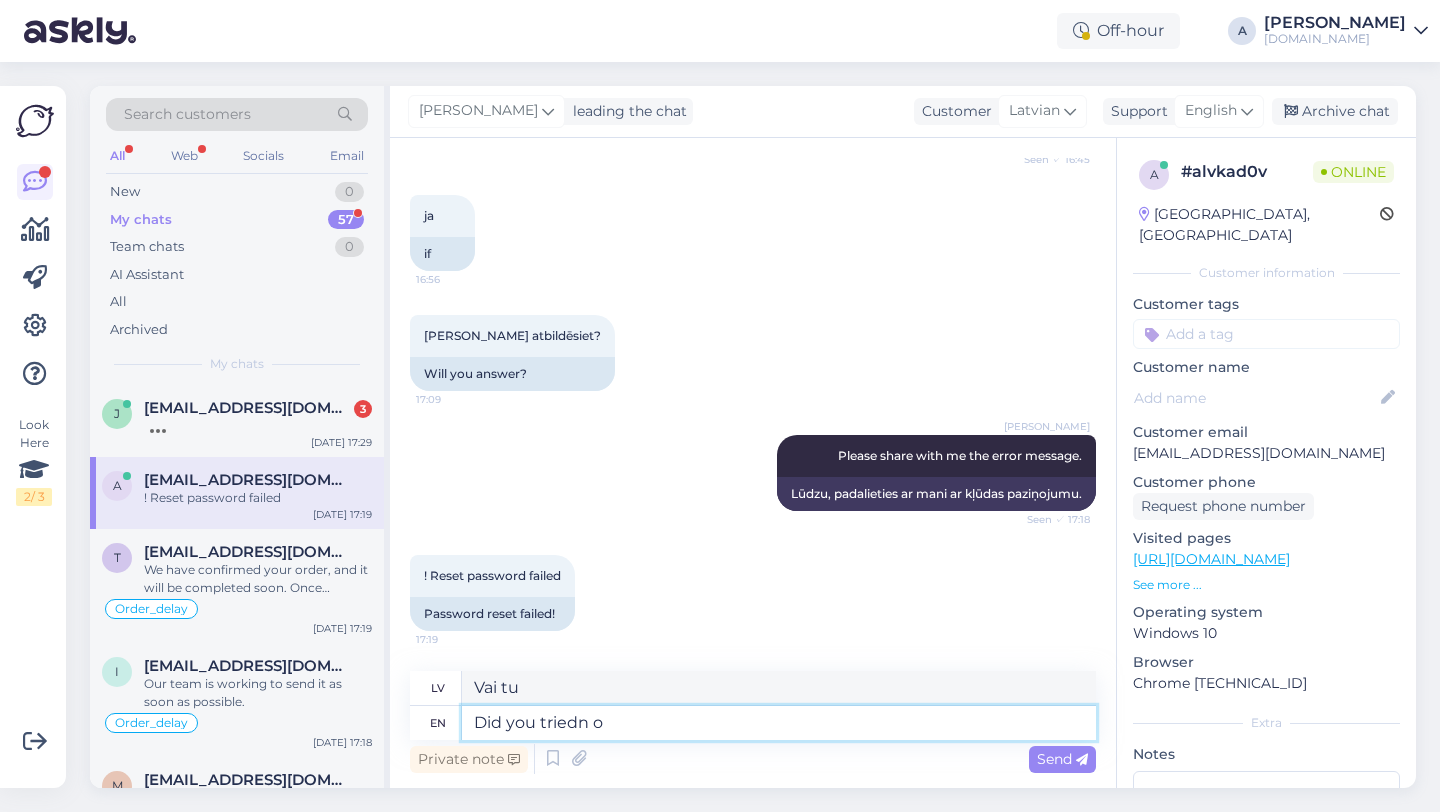 type on "Did you triedn" 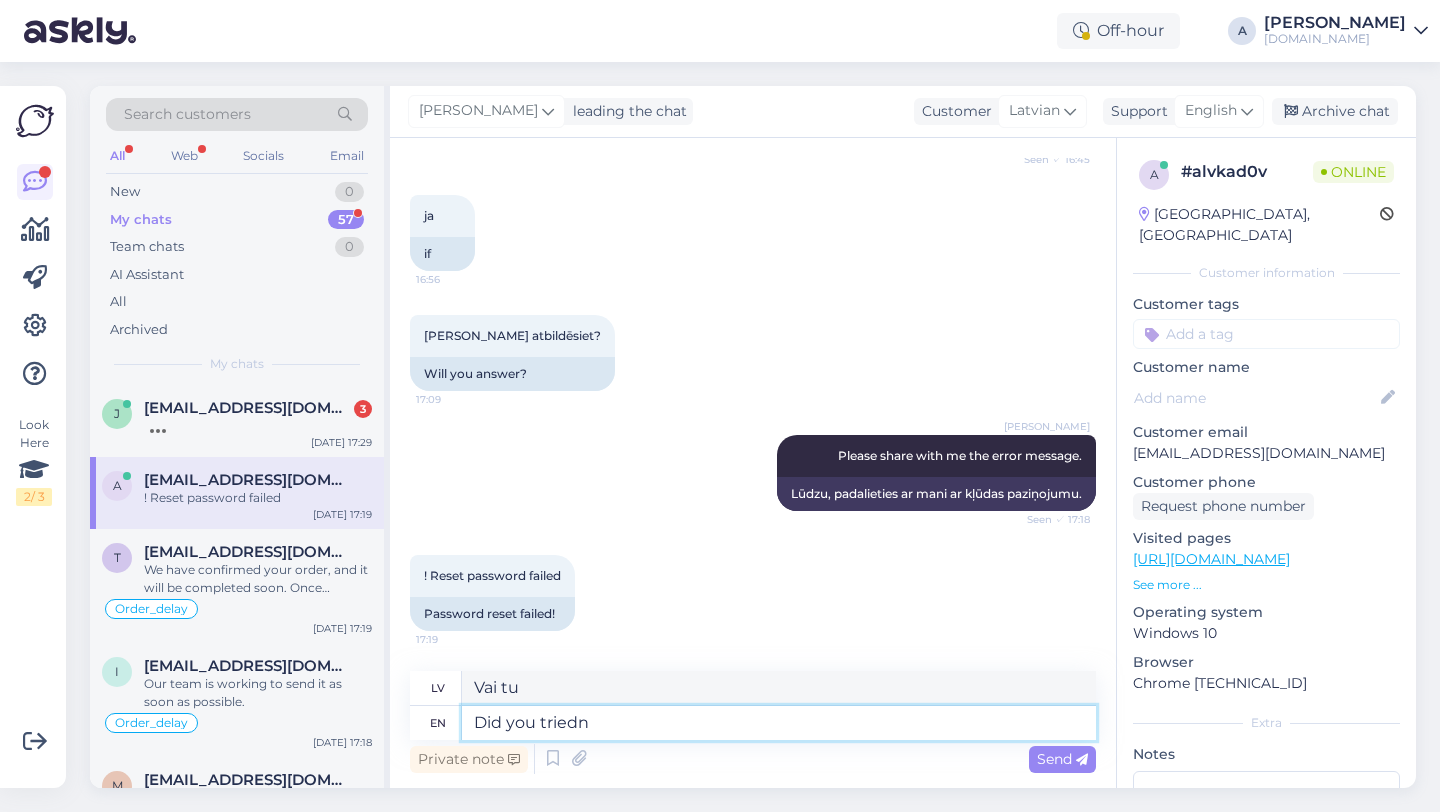 type on "Vai tu mēģināji?" 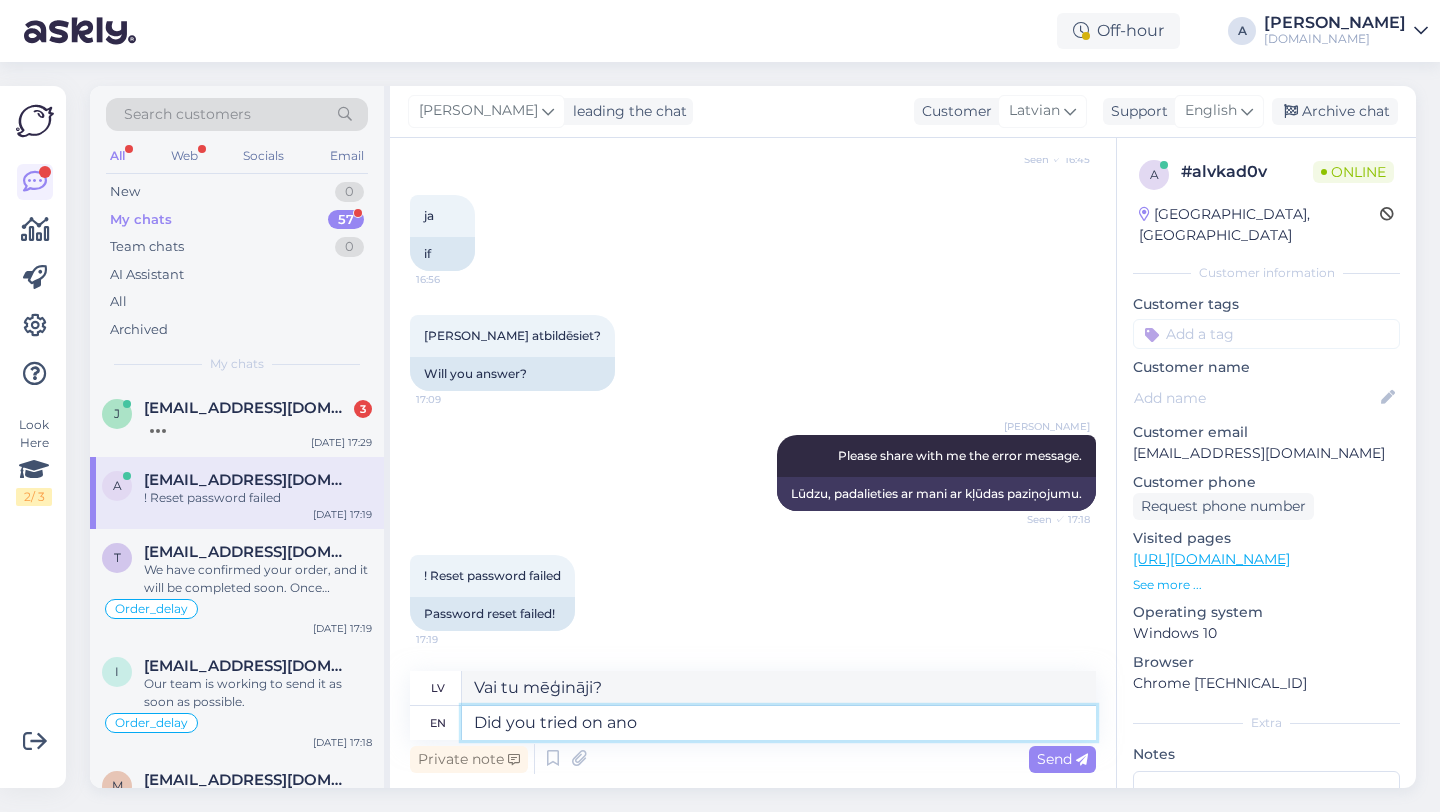 type on "Did you tried on anot" 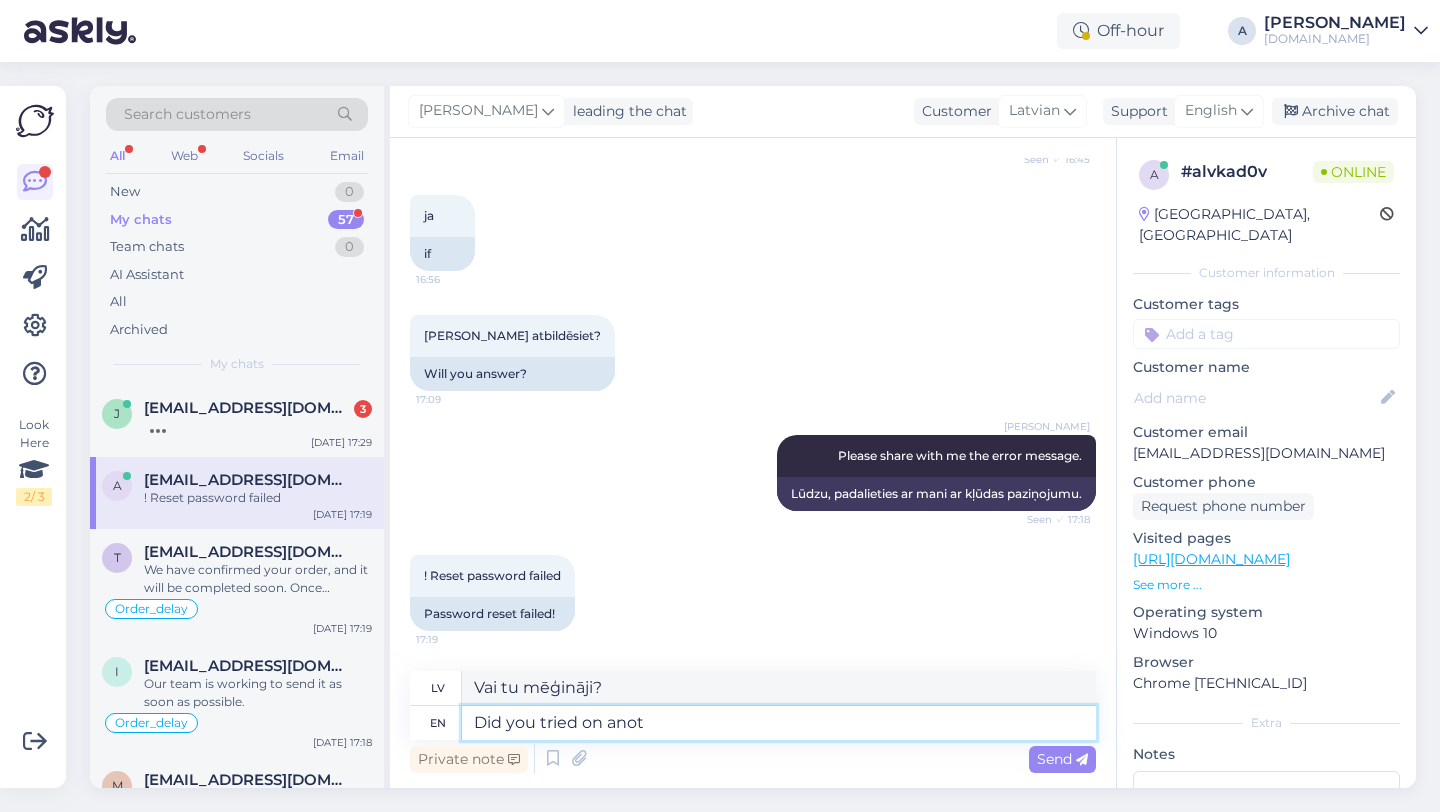 type on "Vai tu to pielaikoji?" 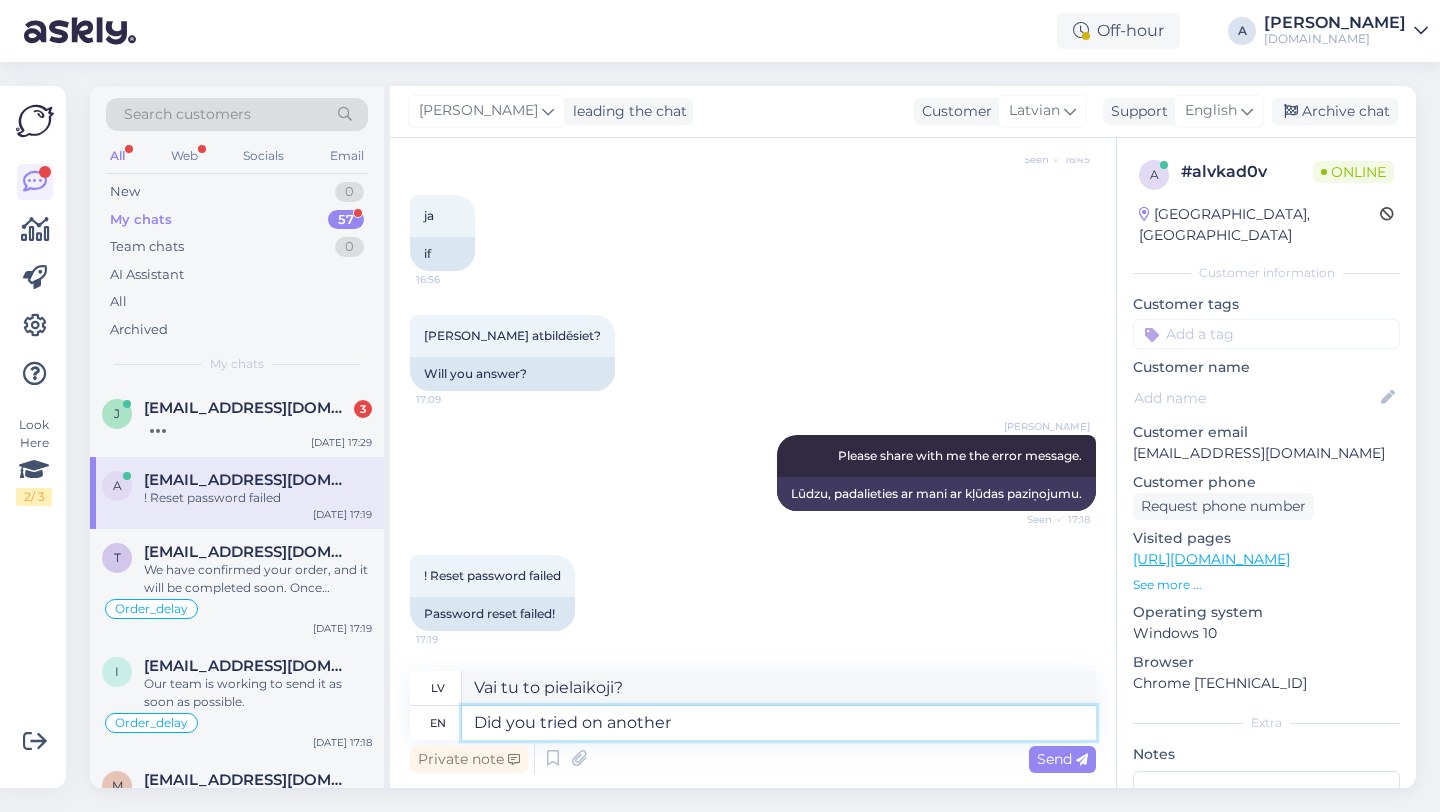 type on "Did you tried on another b" 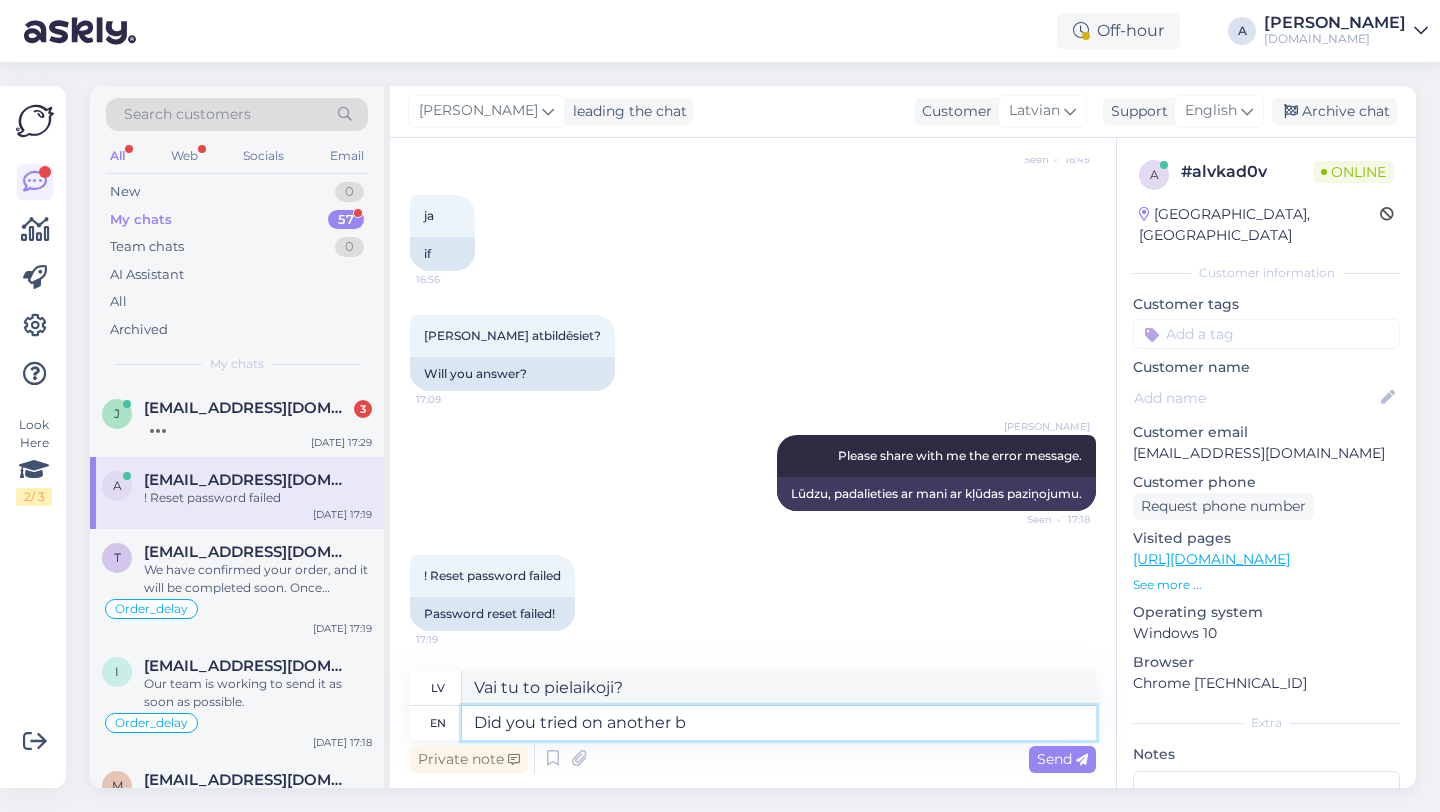 type on "Vai izmēģinājāt citu?" 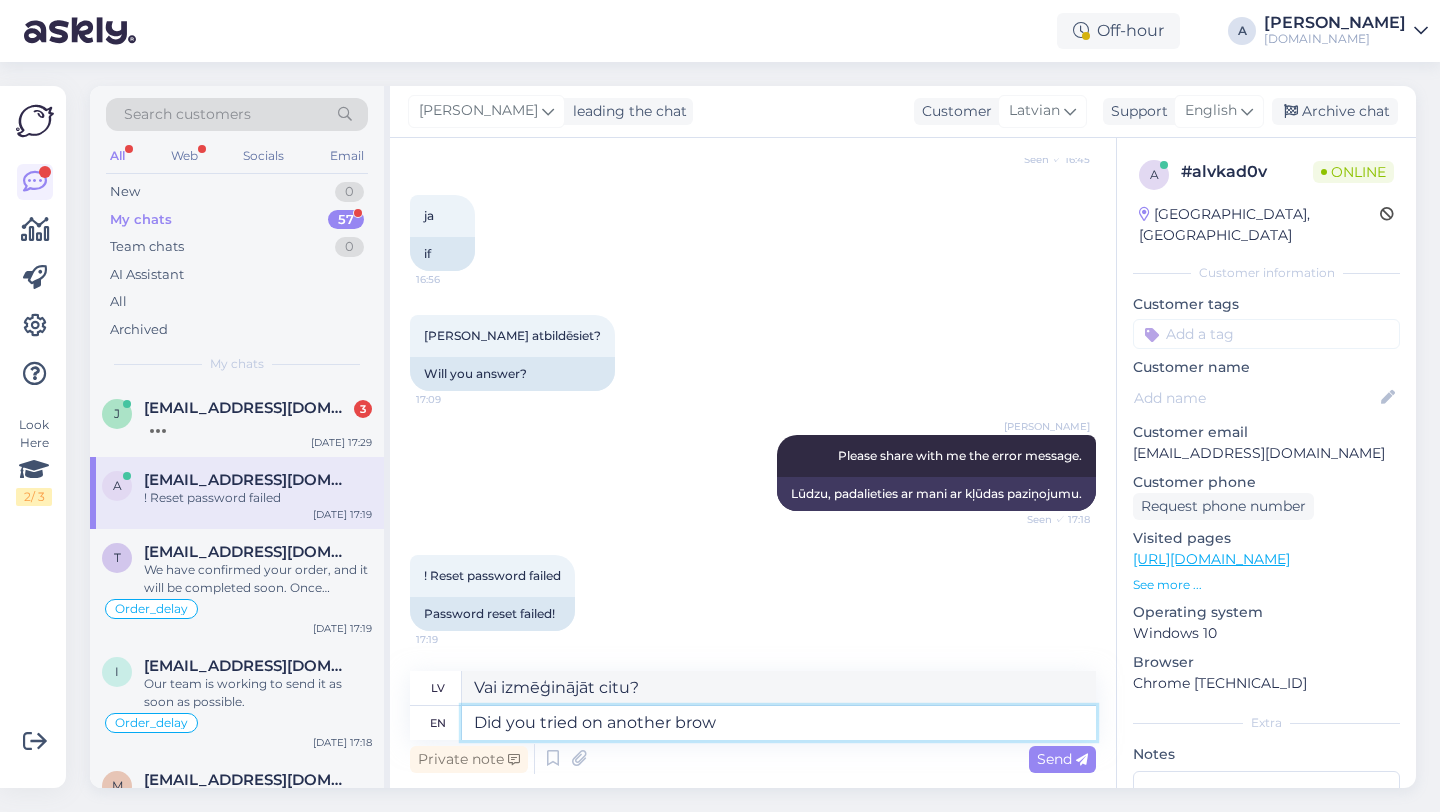 type on "Did you tried on another brows" 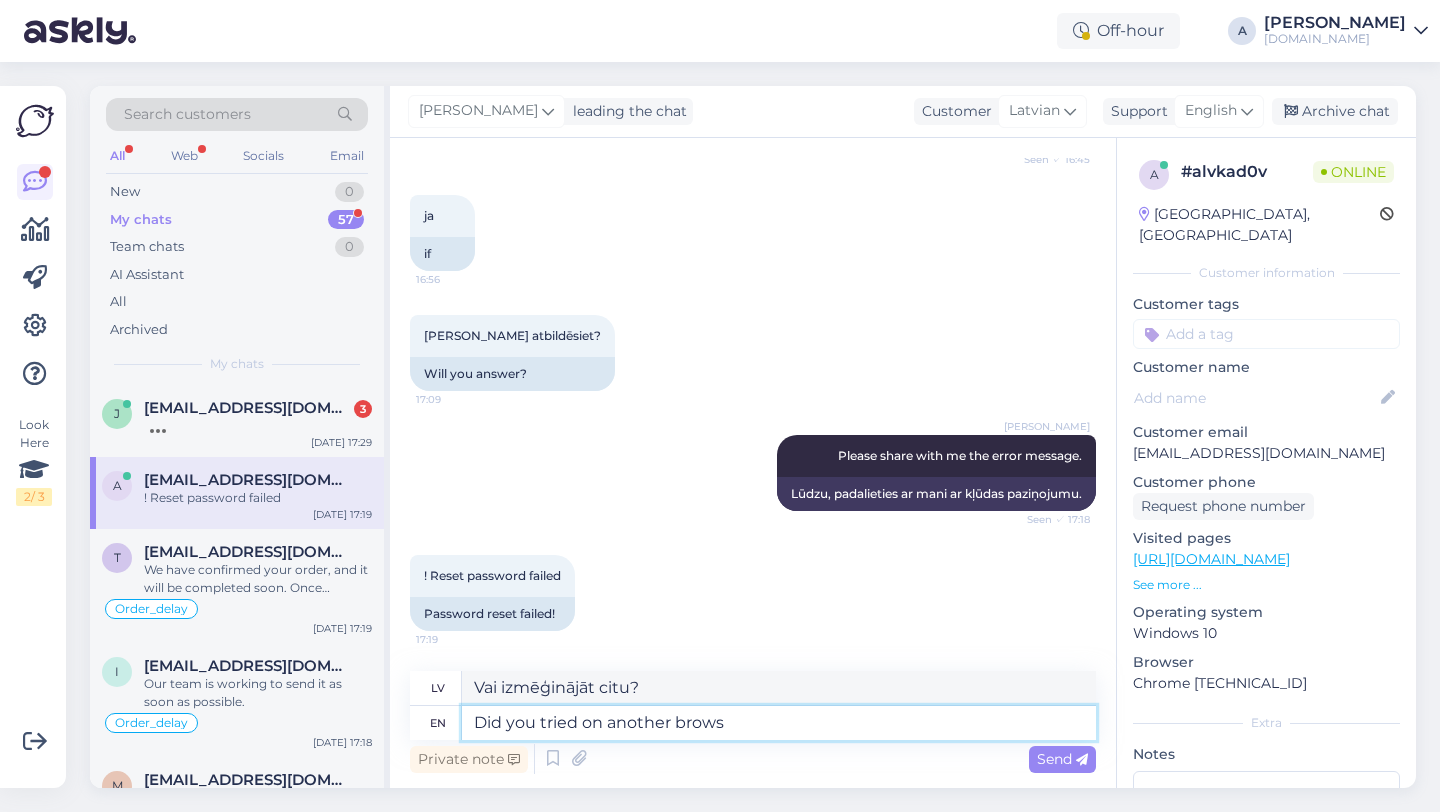type on "Vai tu mēģināji ar citu brāli?" 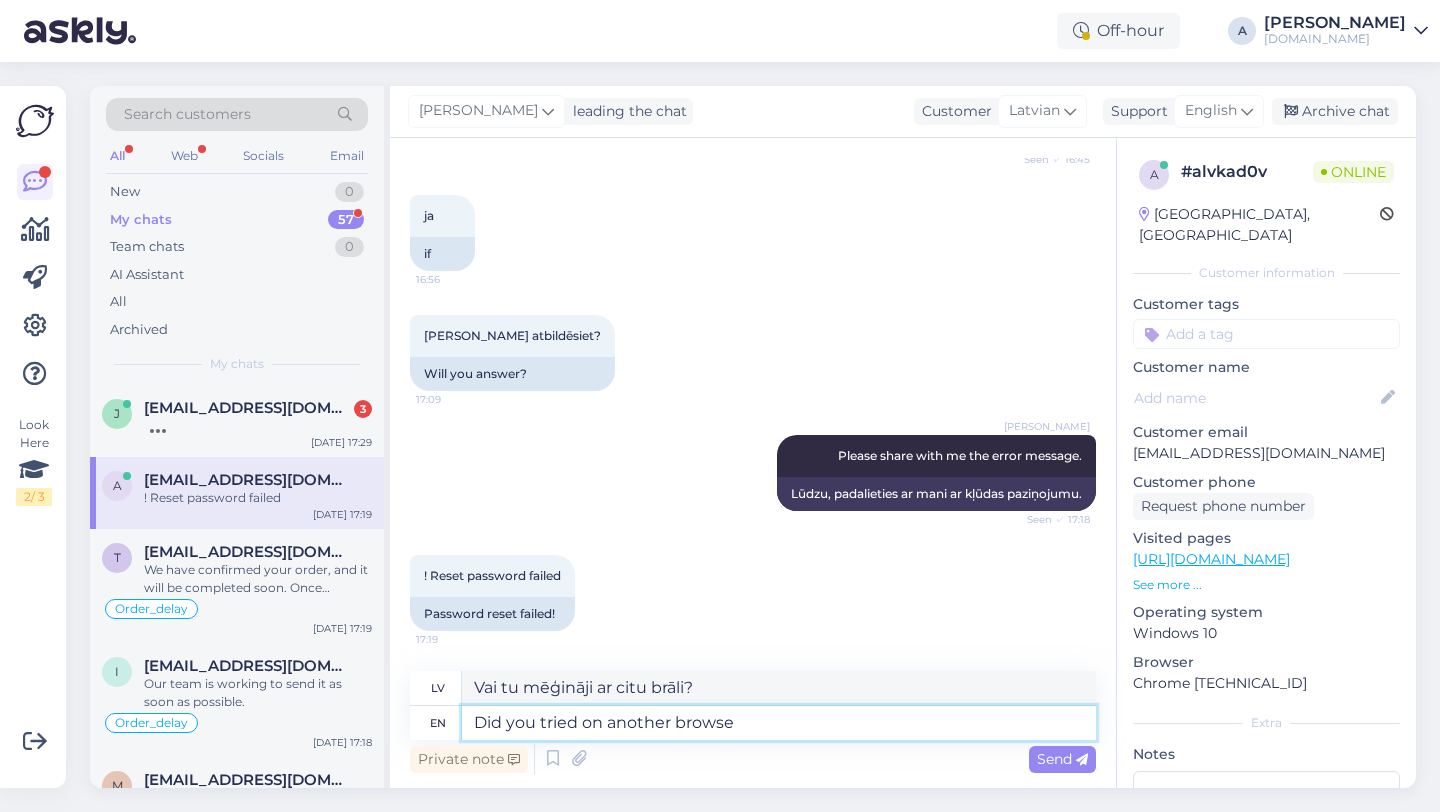 type on "Did you tried on another browser" 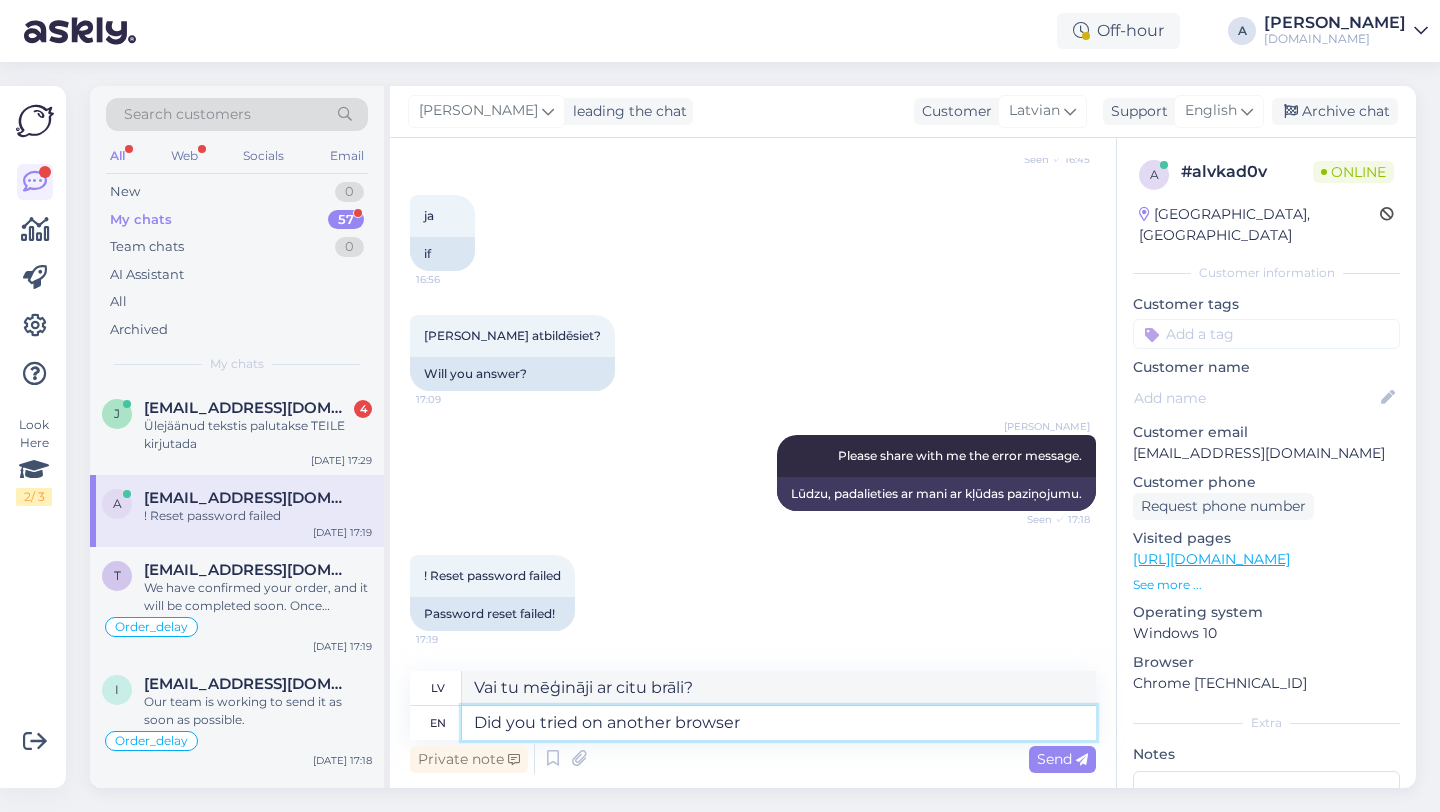 type on "Vai mēģinājāt ar citu pārlūkprogrammu?" 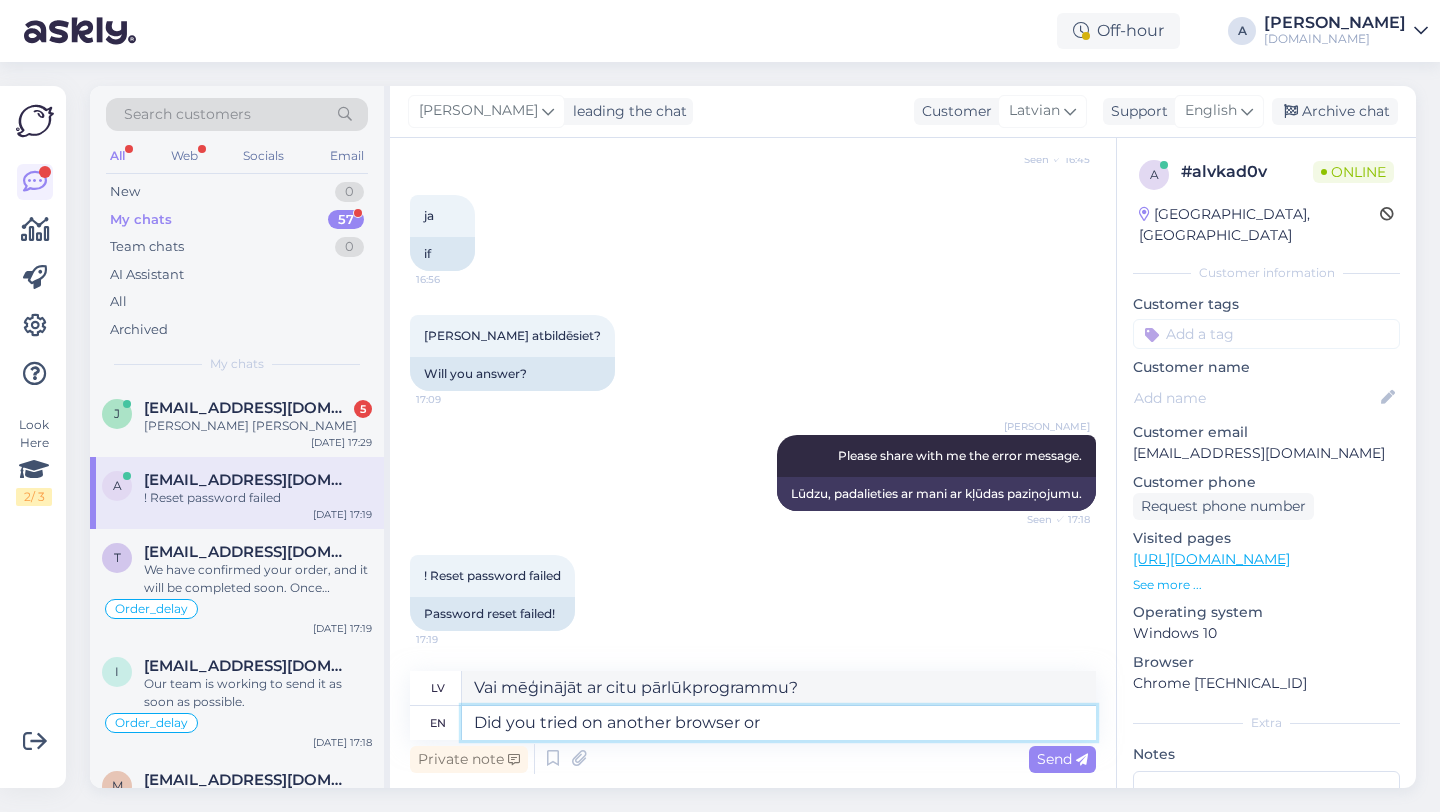 type on "Did you tried on another browser or i" 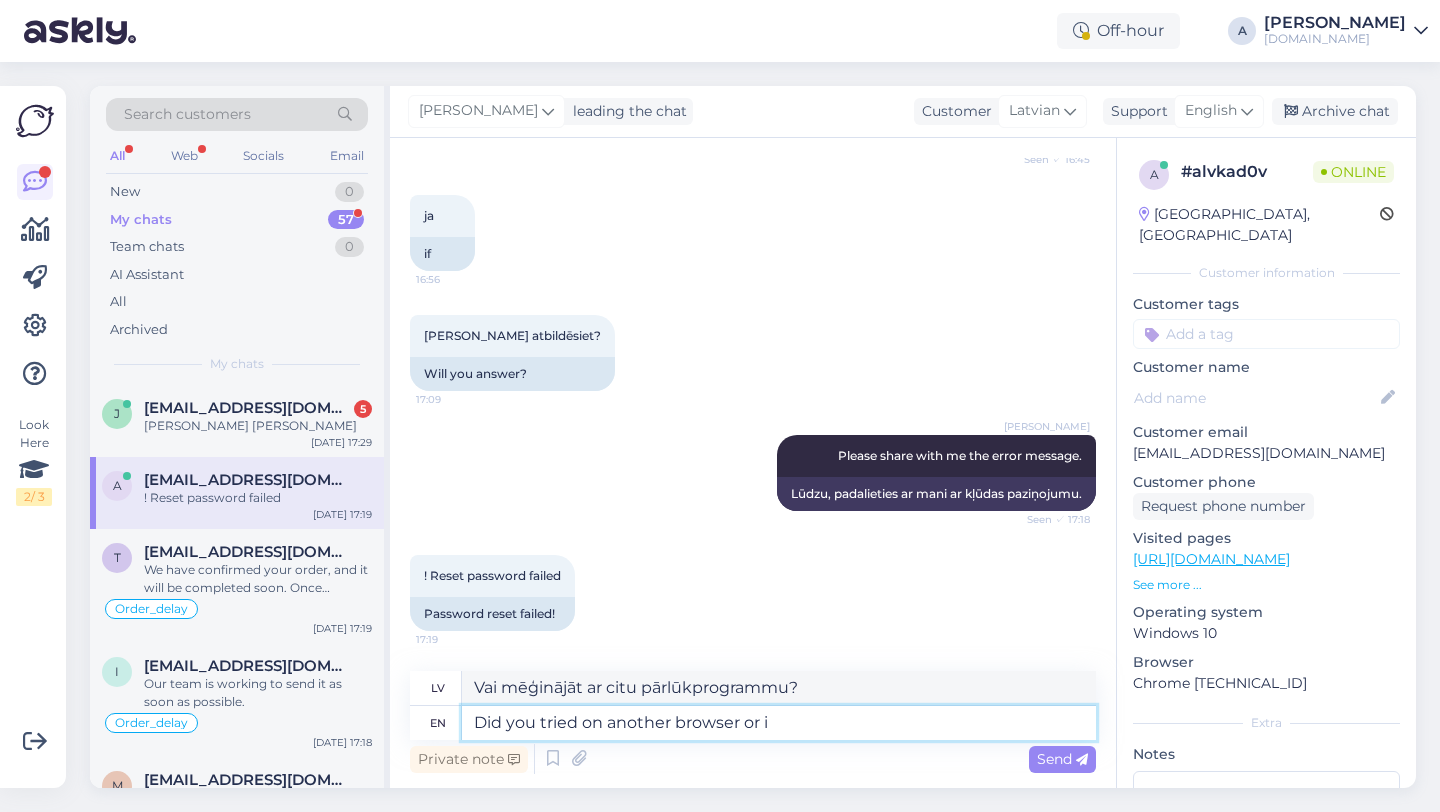 type on "Vai mēģinājāt ar citu pārlūkprogrammu vai" 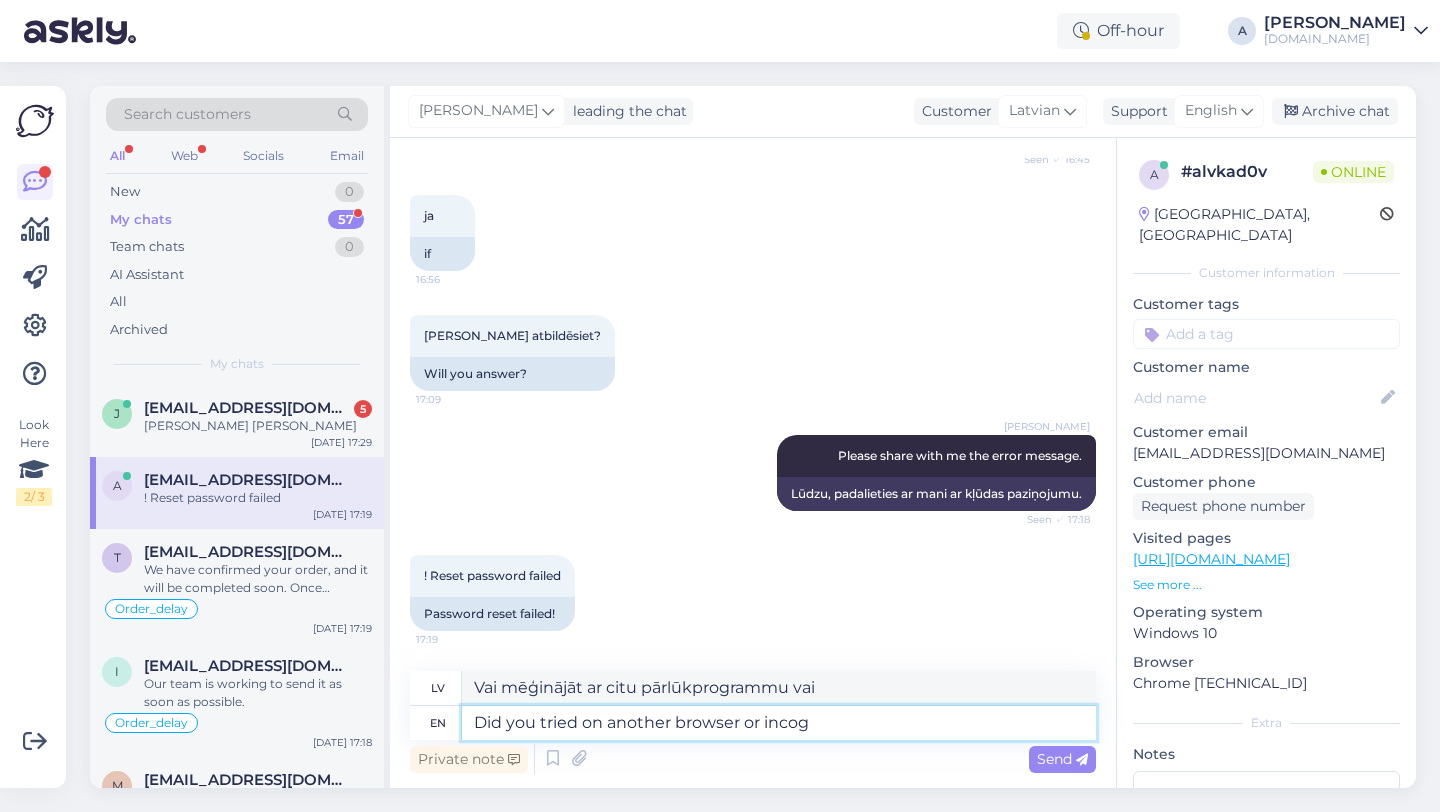 type on "Did you tried on another browser or incogn" 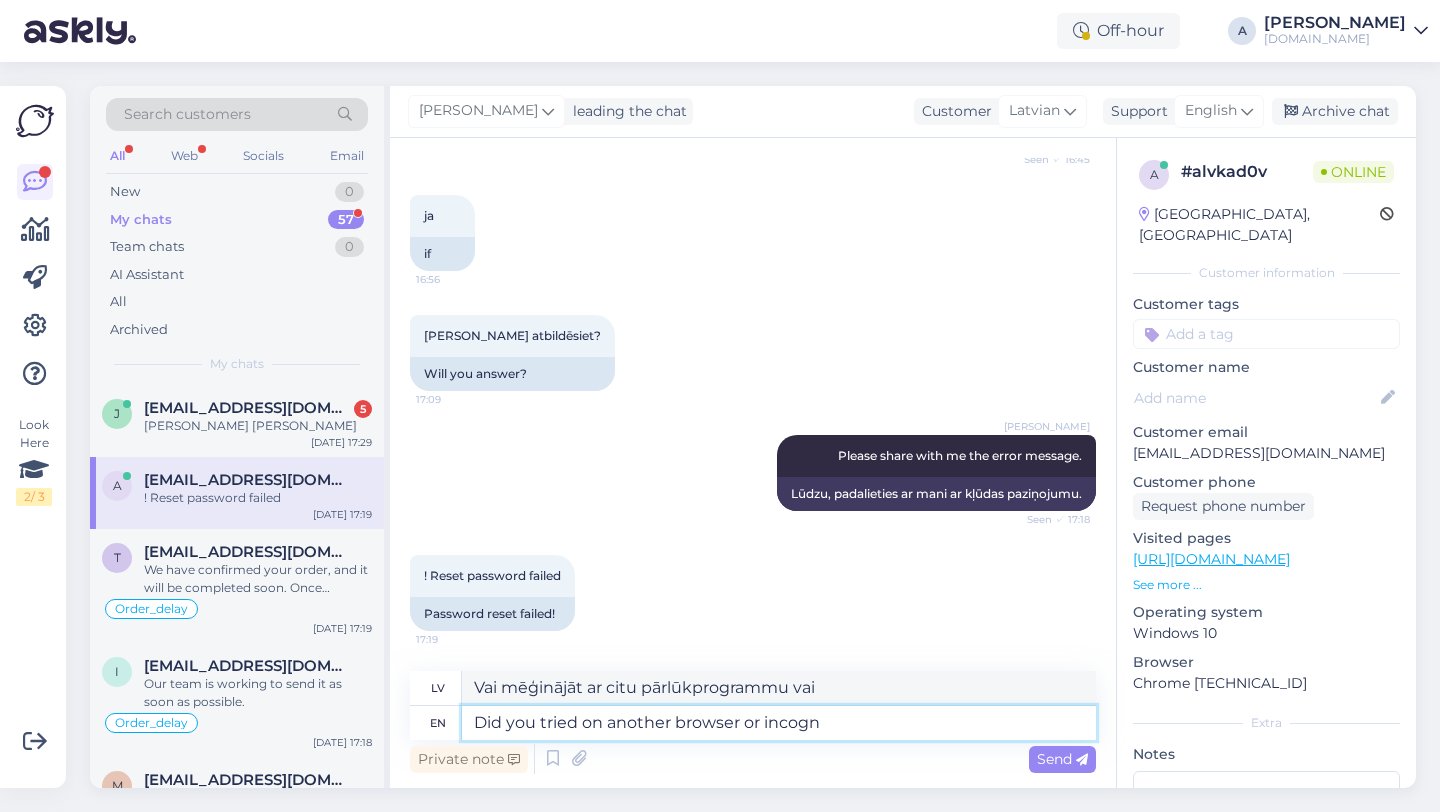 type on "Vai mēģinājāt citā pārlūkprogrammā vai inkognito režīmā?" 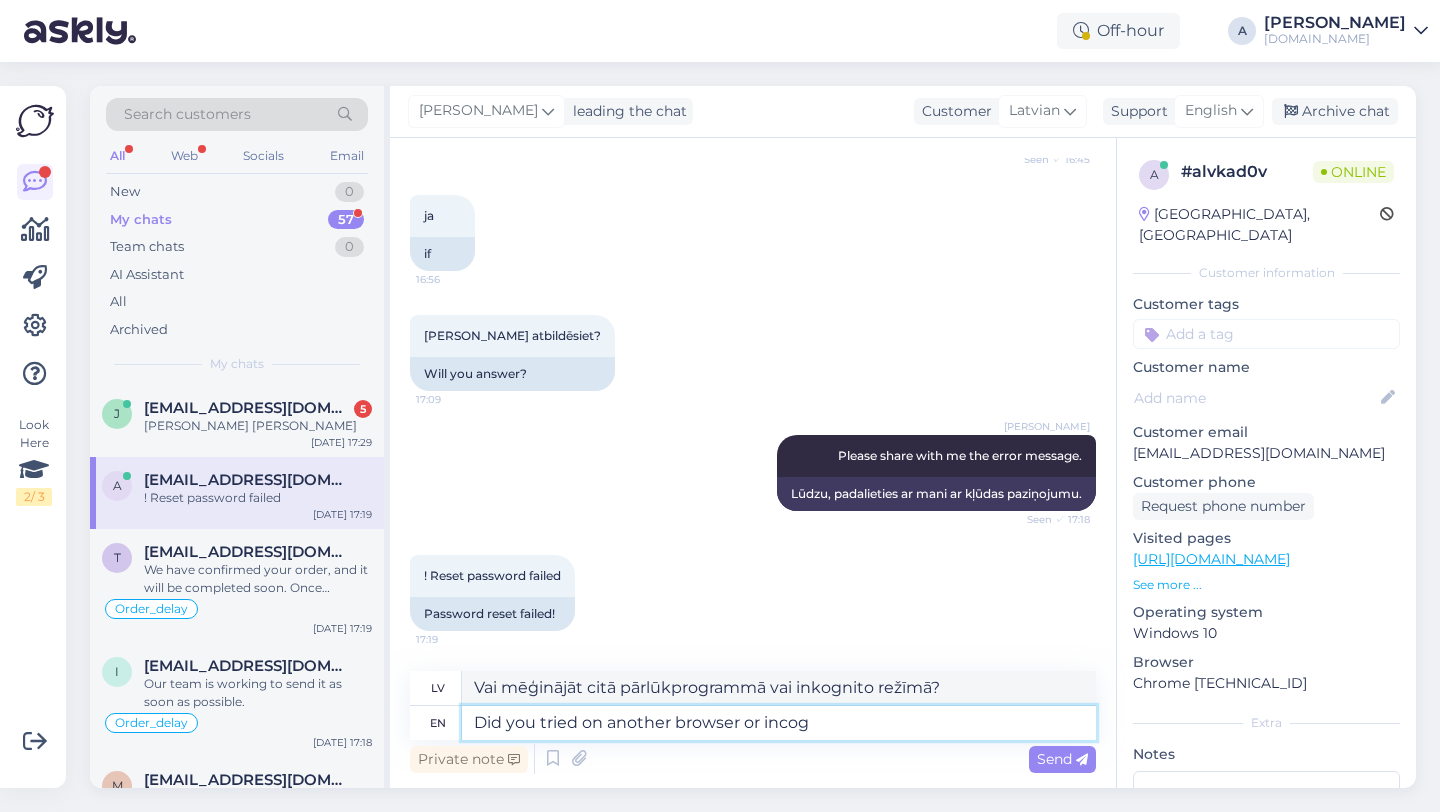 type on "Did you tried on another browser or inco" 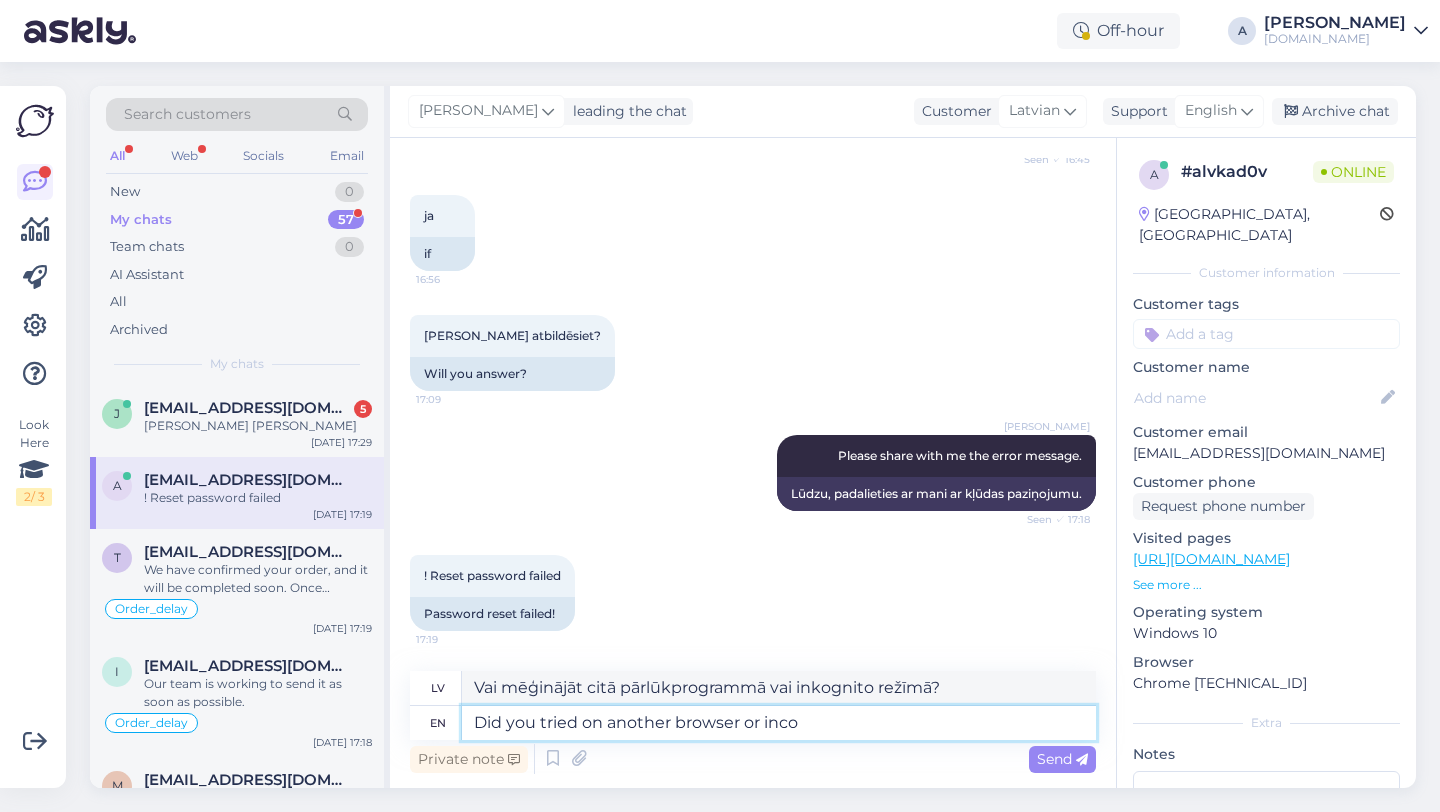type on "Vai mēģinājāt ar citu pārlūkprogrammu vai inkognito režīmā?" 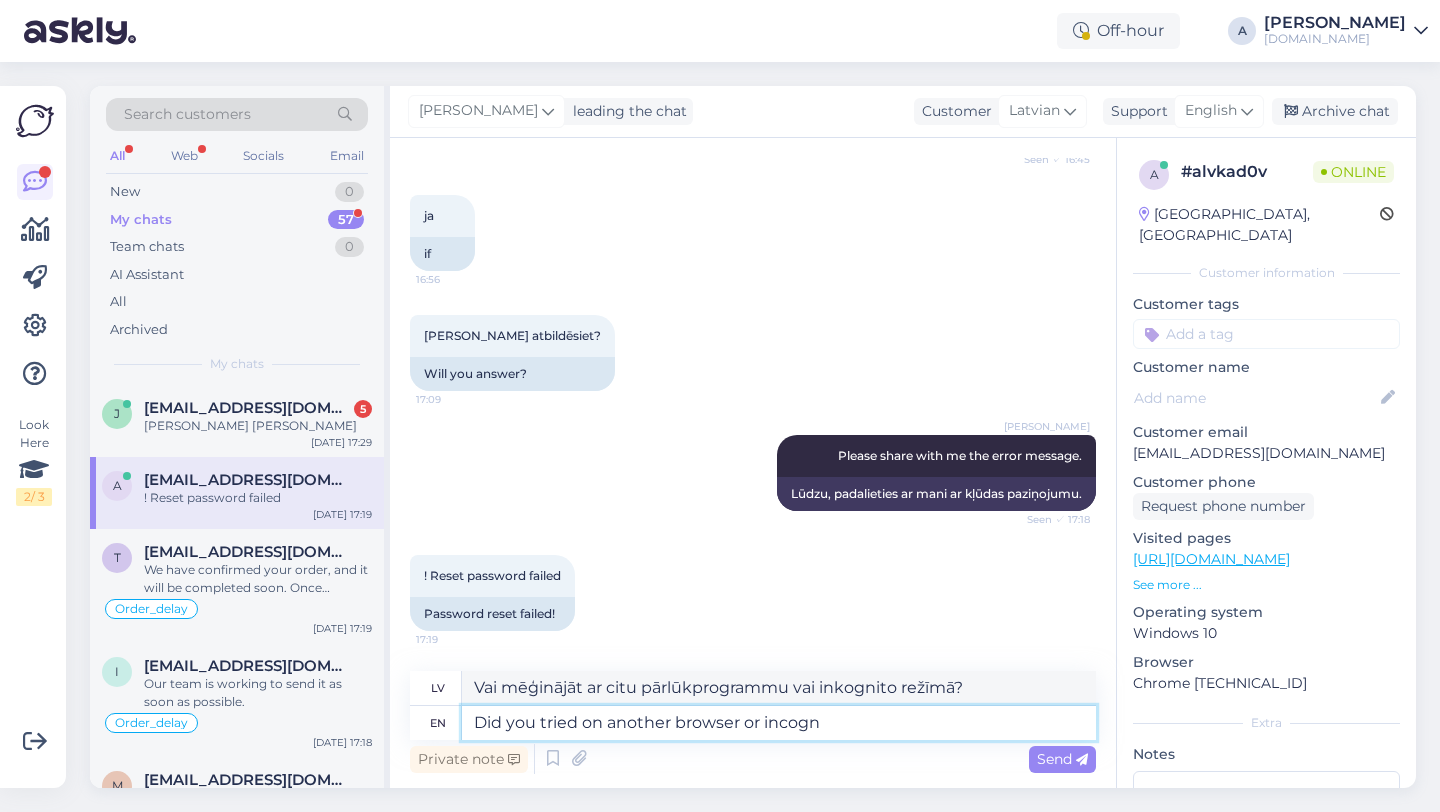 type on "Did you tried on another browser or incogni" 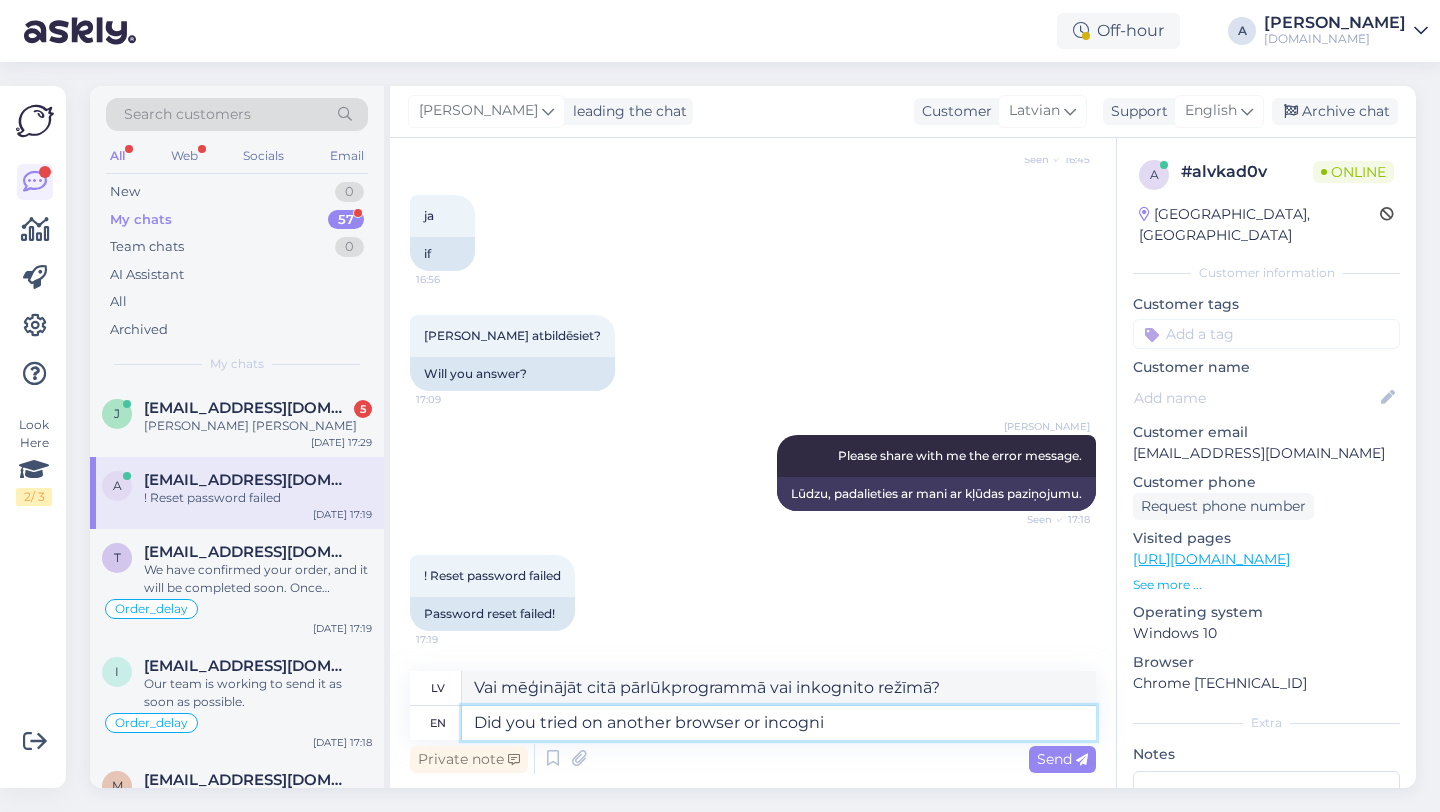 type on "Vai mēģinājāt ar citu pārlūkprogrammu vai inkognito režīmā?" 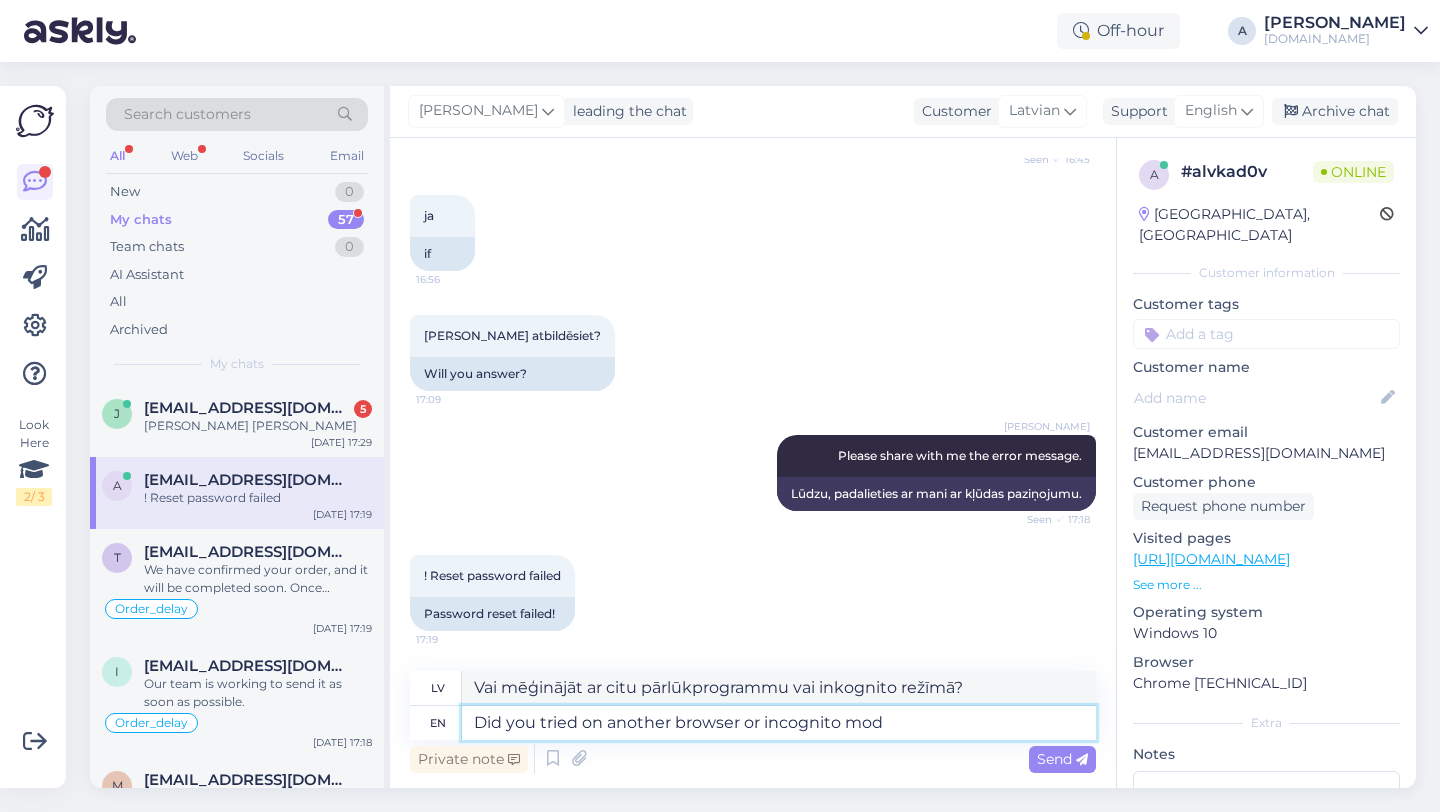 type on "Did you tried on another browser or incognito mode" 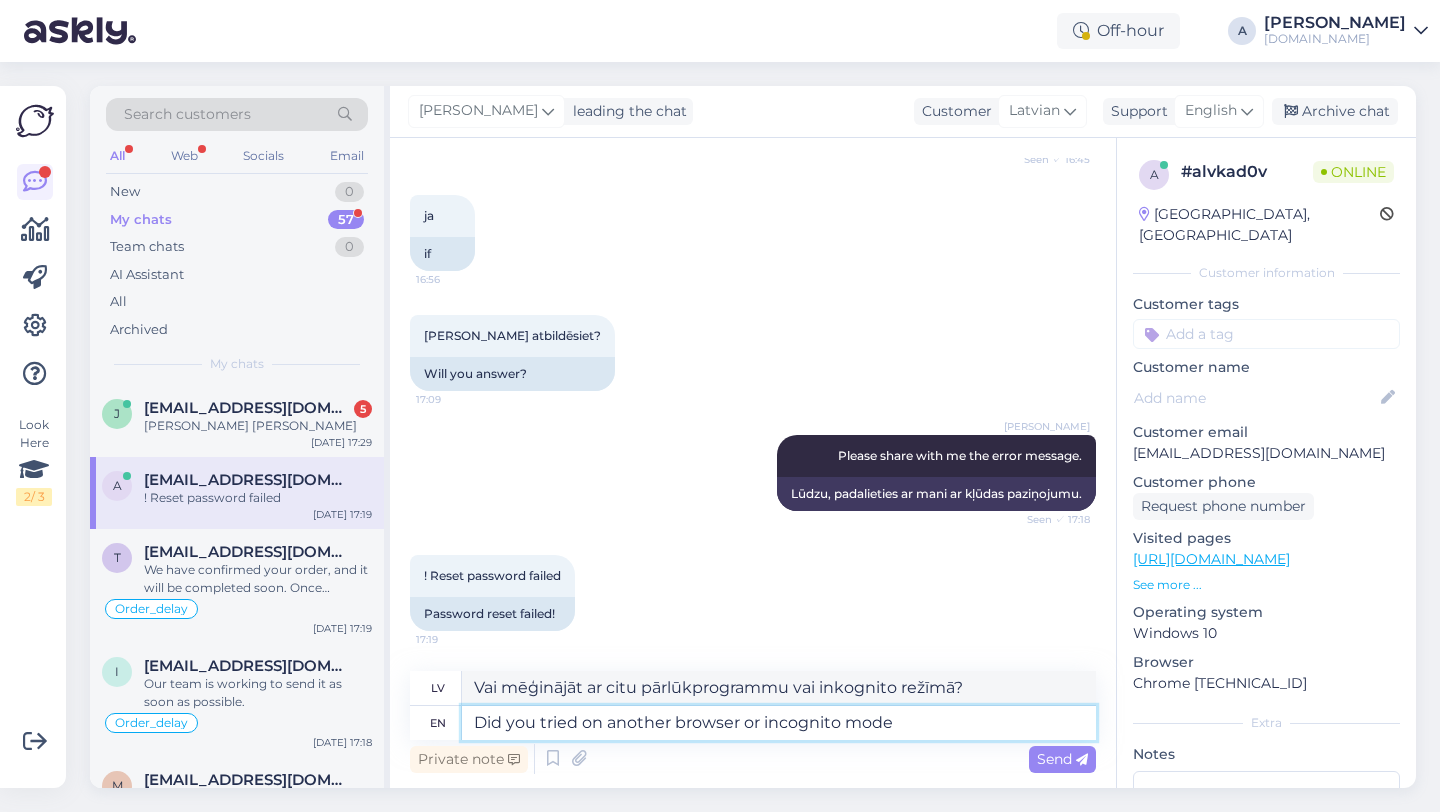 type on "Vai mēģinājāt citā pārlūkprogrammā vai inkognito režīmā?" 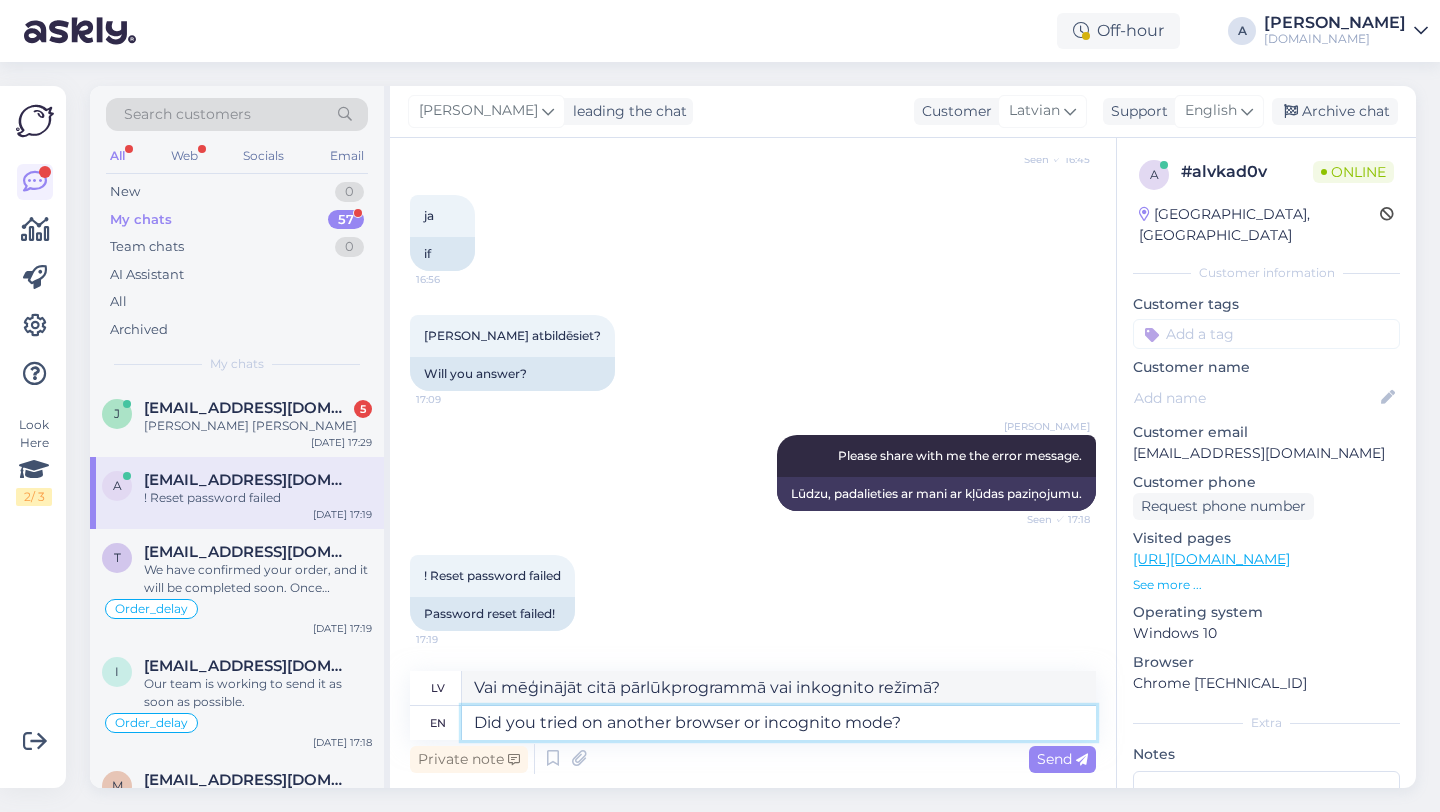 type on "Did you tried on another browser or incognito mode?" 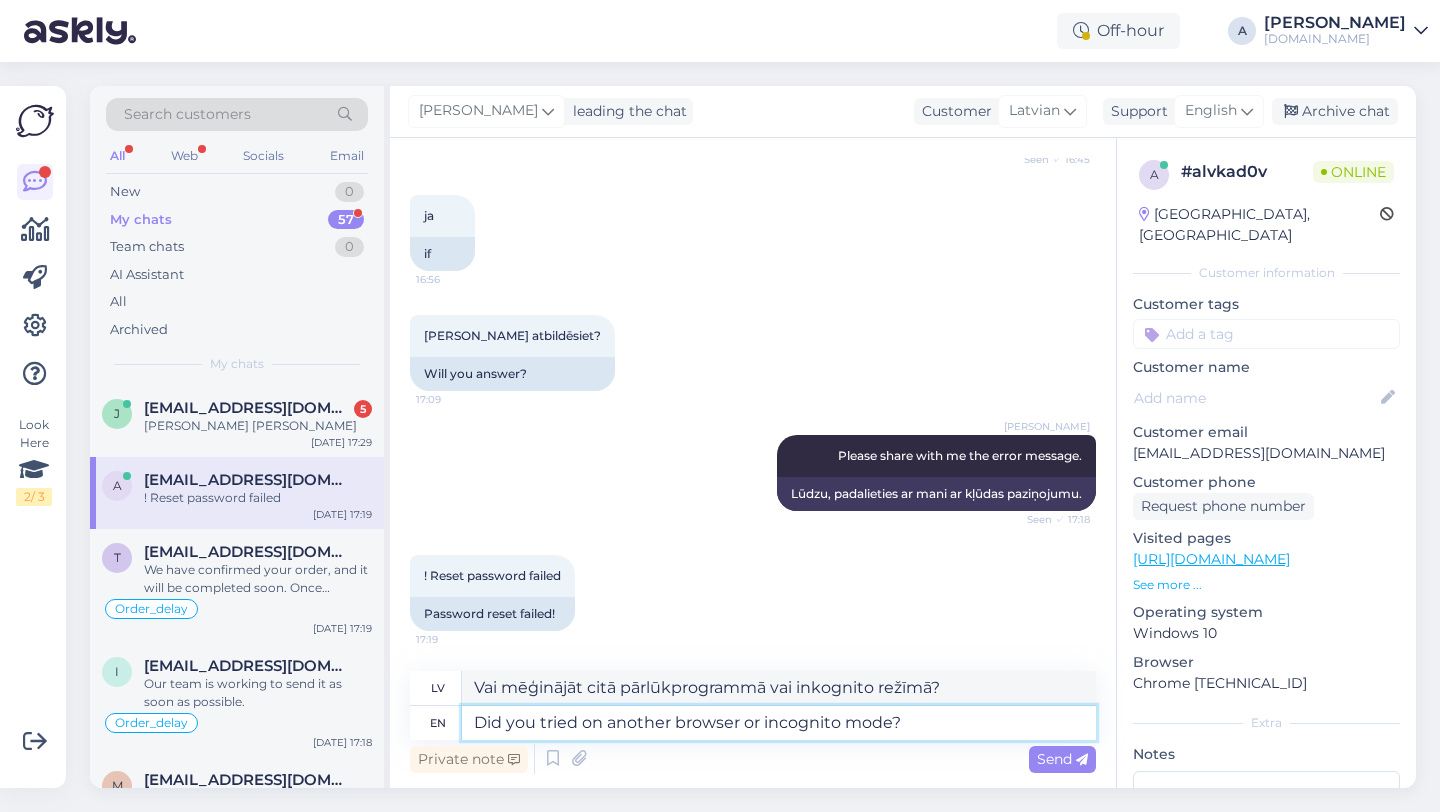type 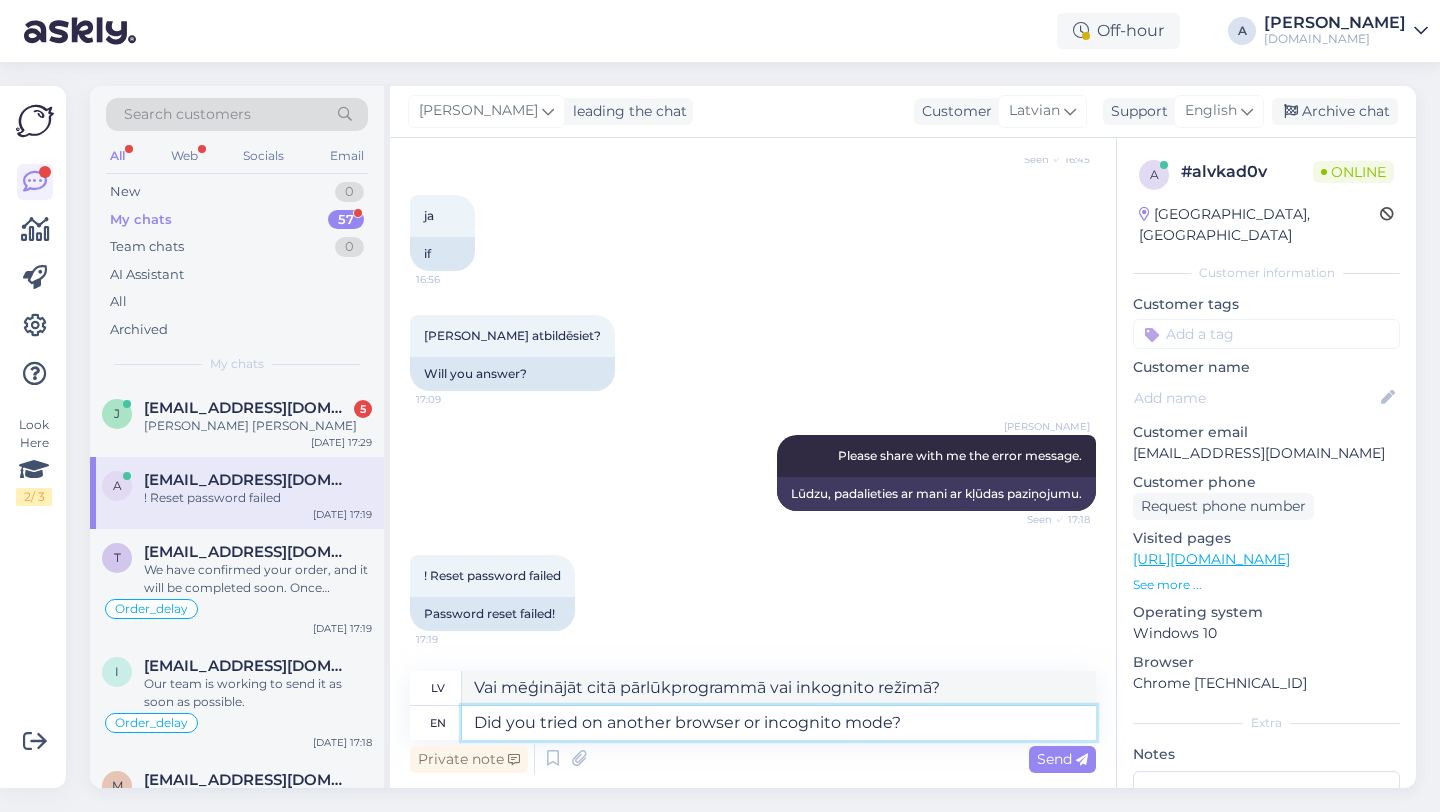type 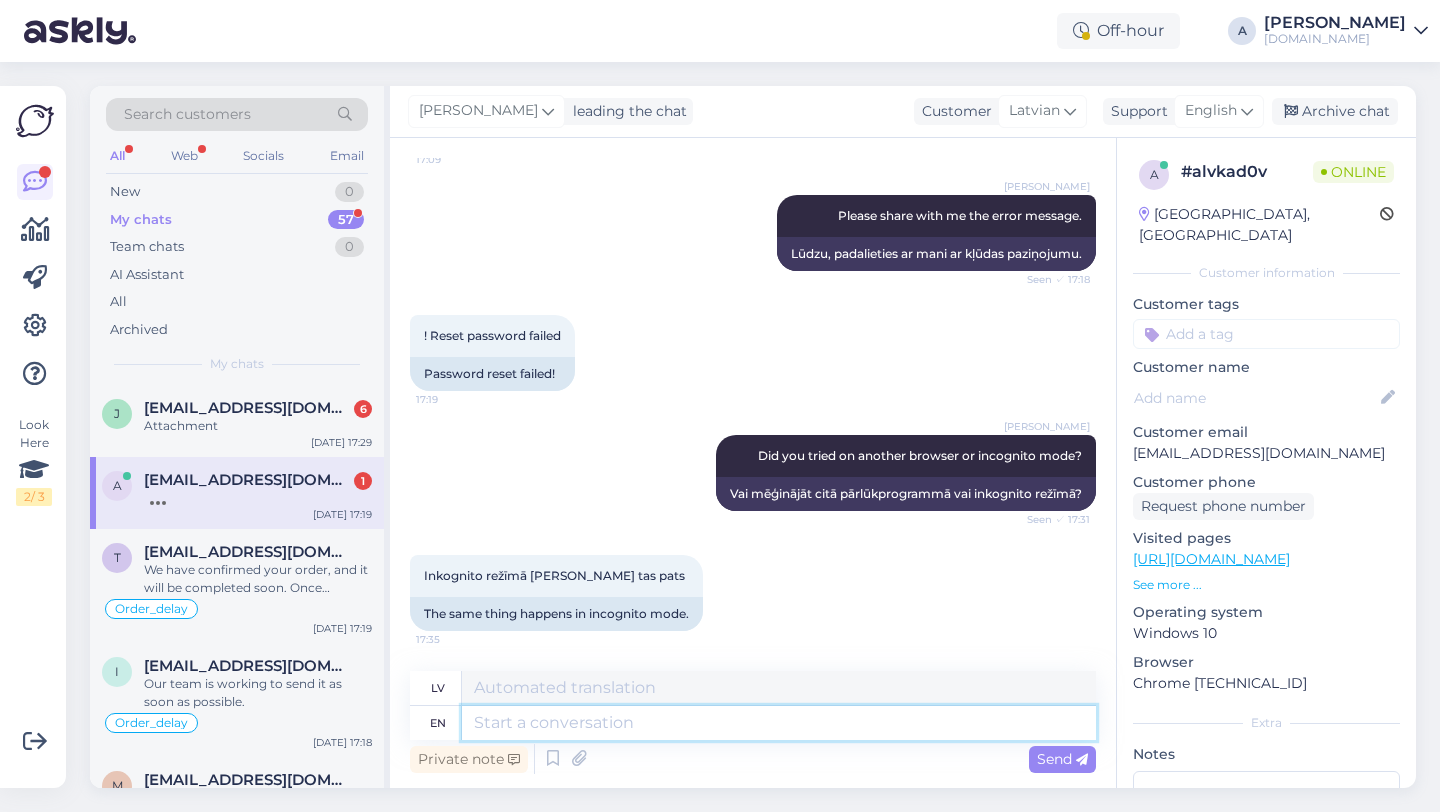 scroll, scrollTop: 981, scrollLeft: 0, axis: vertical 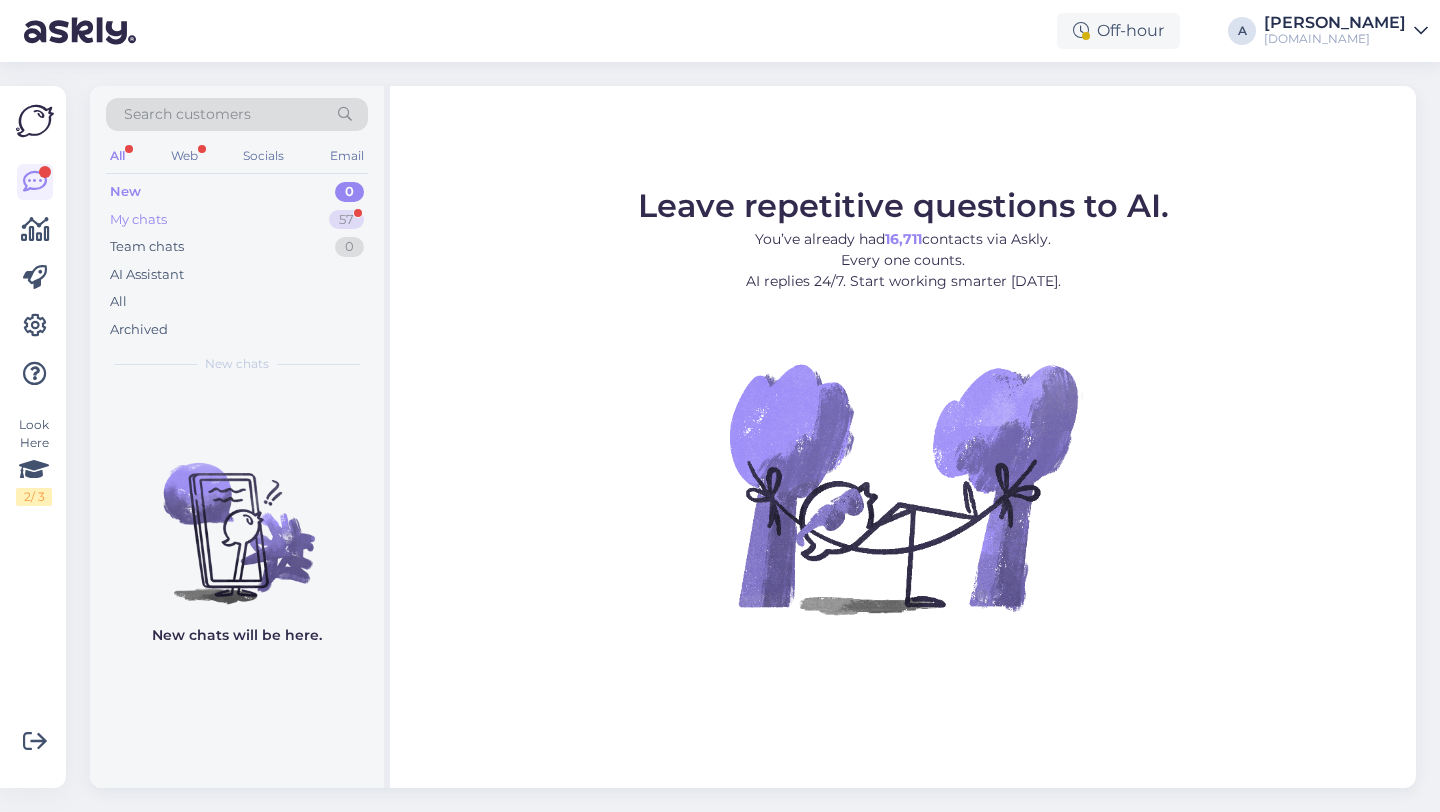 click on "My chats 57" at bounding box center [237, 220] 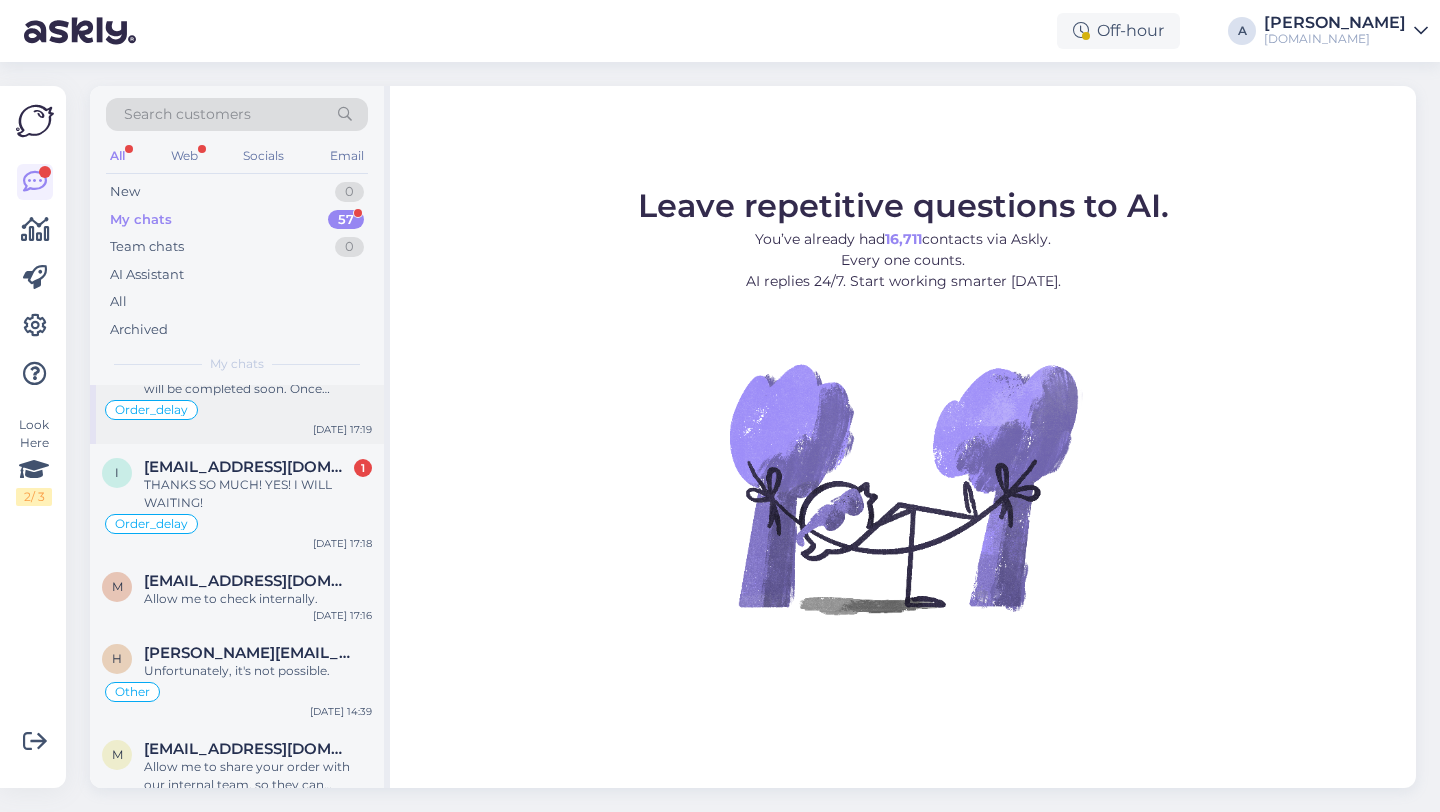 scroll, scrollTop: 0, scrollLeft: 0, axis: both 